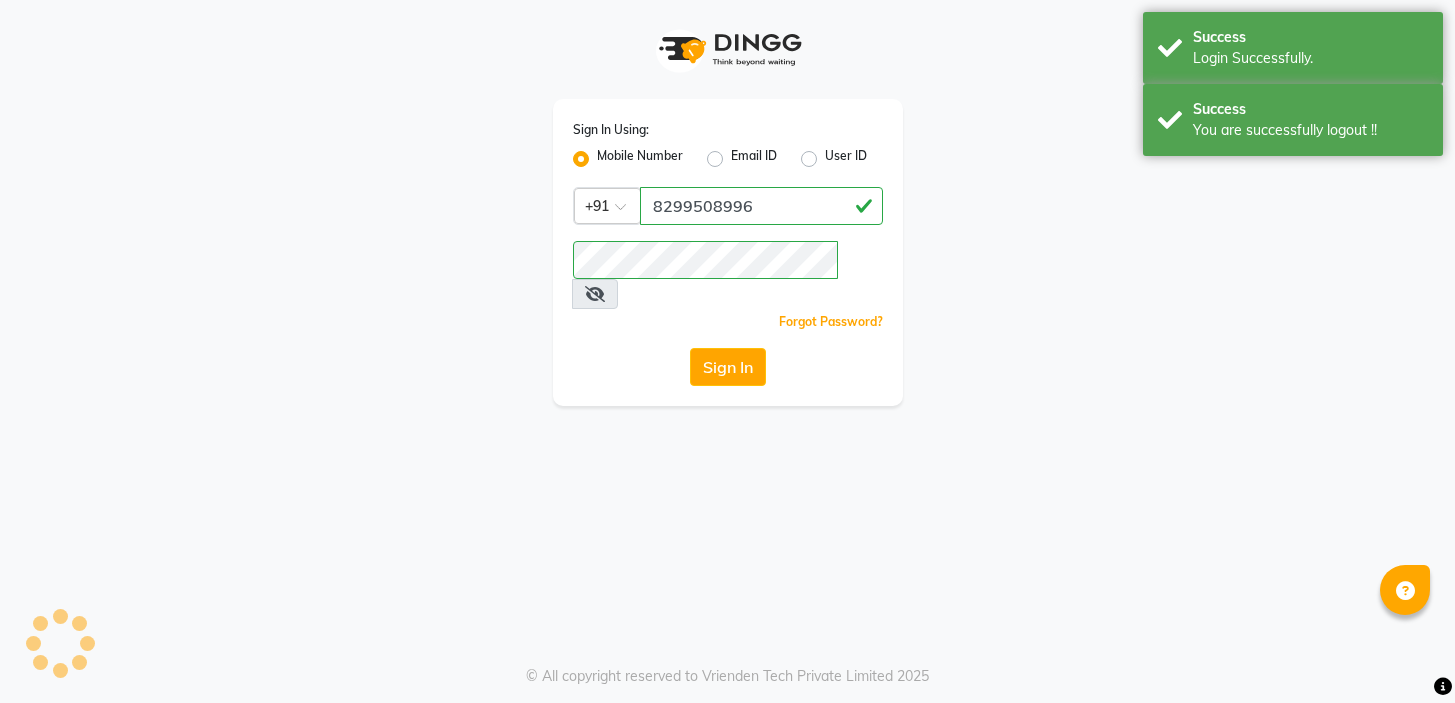 scroll, scrollTop: 0, scrollLeft: 0, axis: both 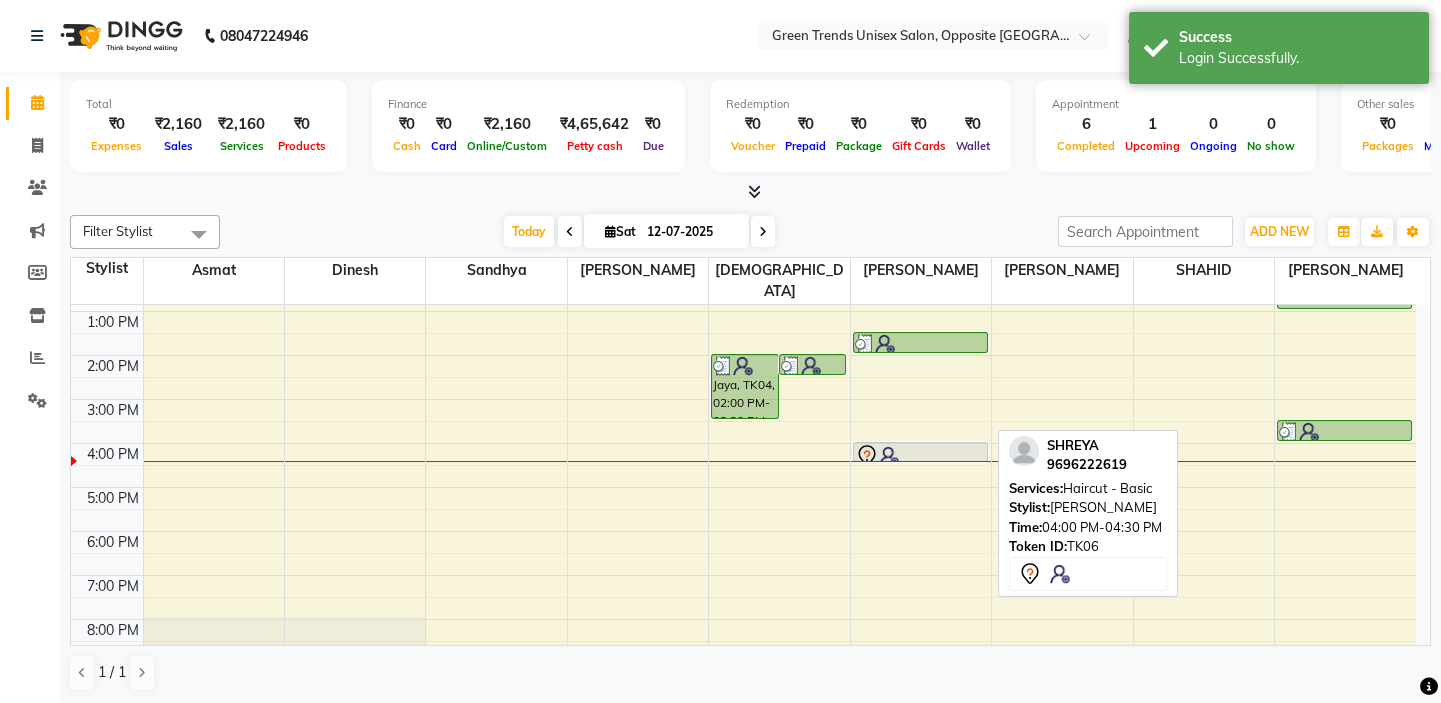 click at bounding box center (920, 456) 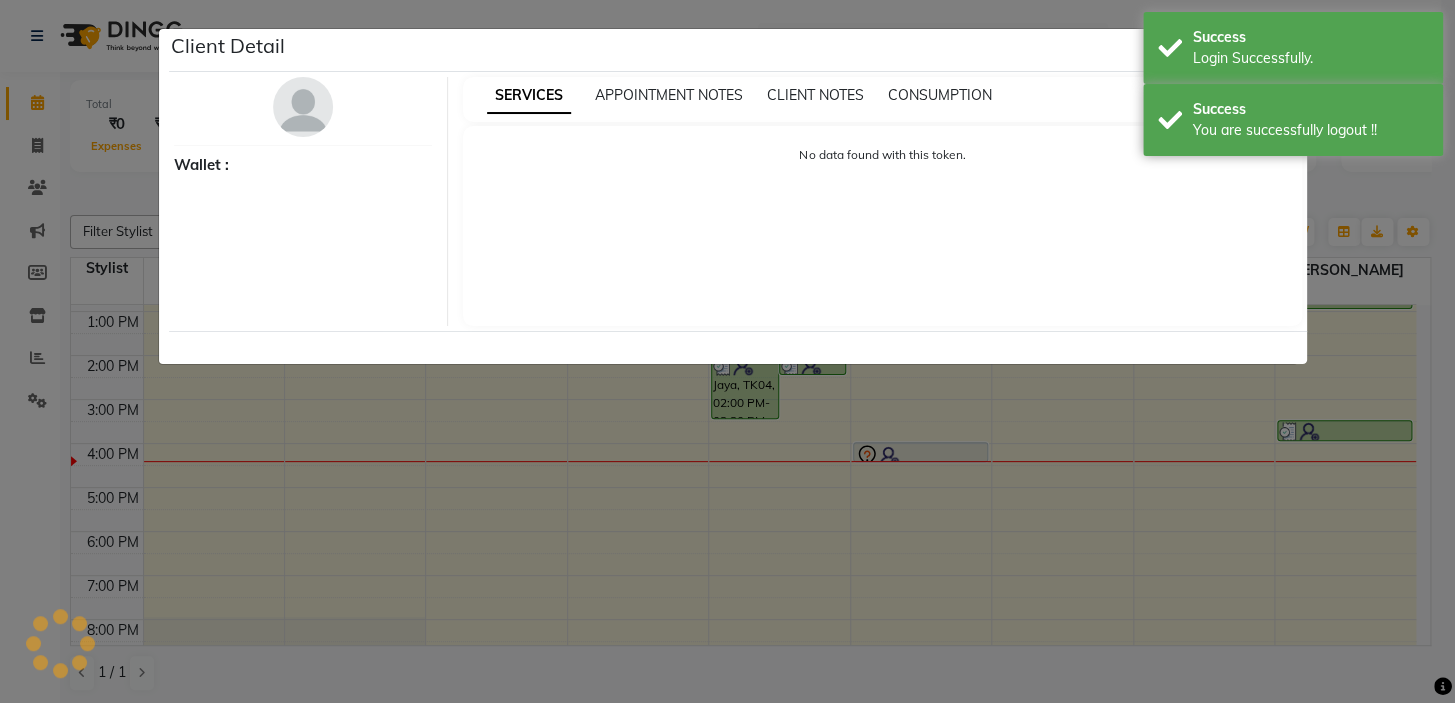 select on "7" 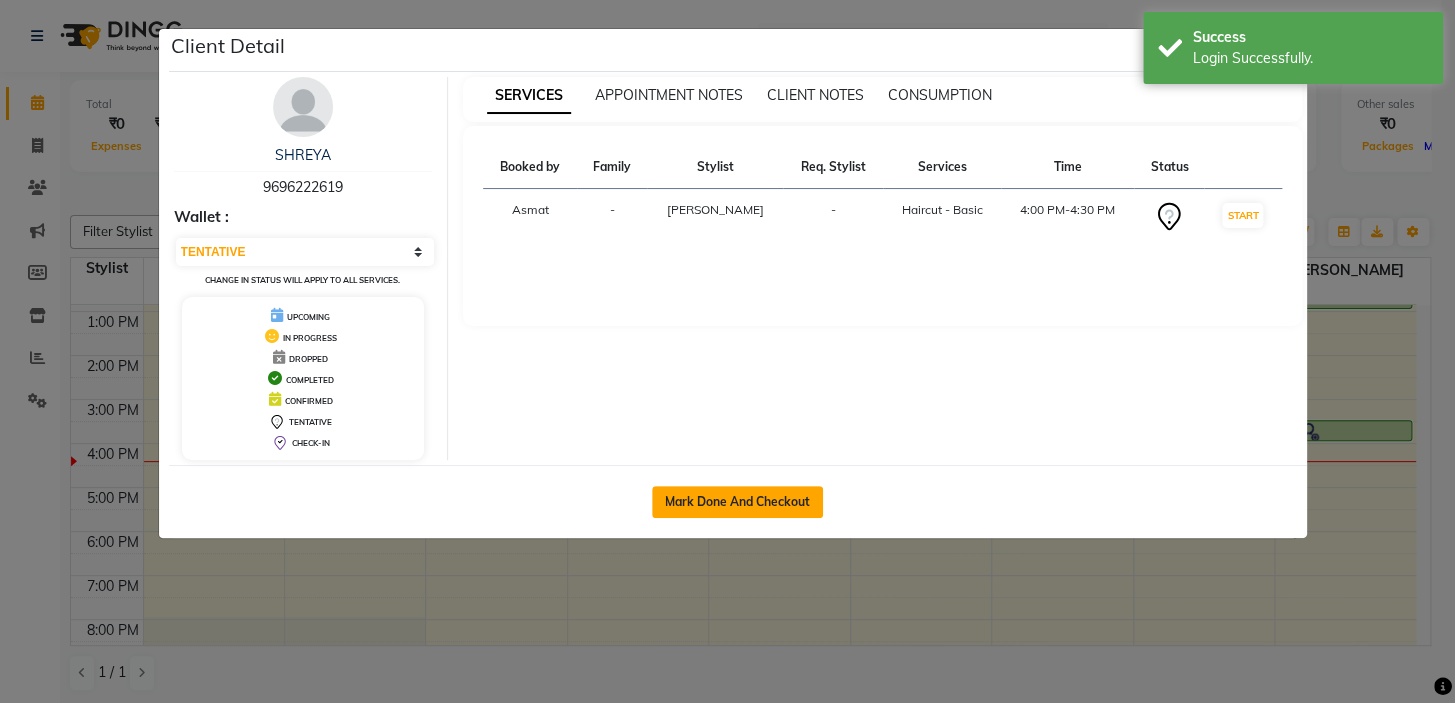 click on "Mark Done And Checkout" 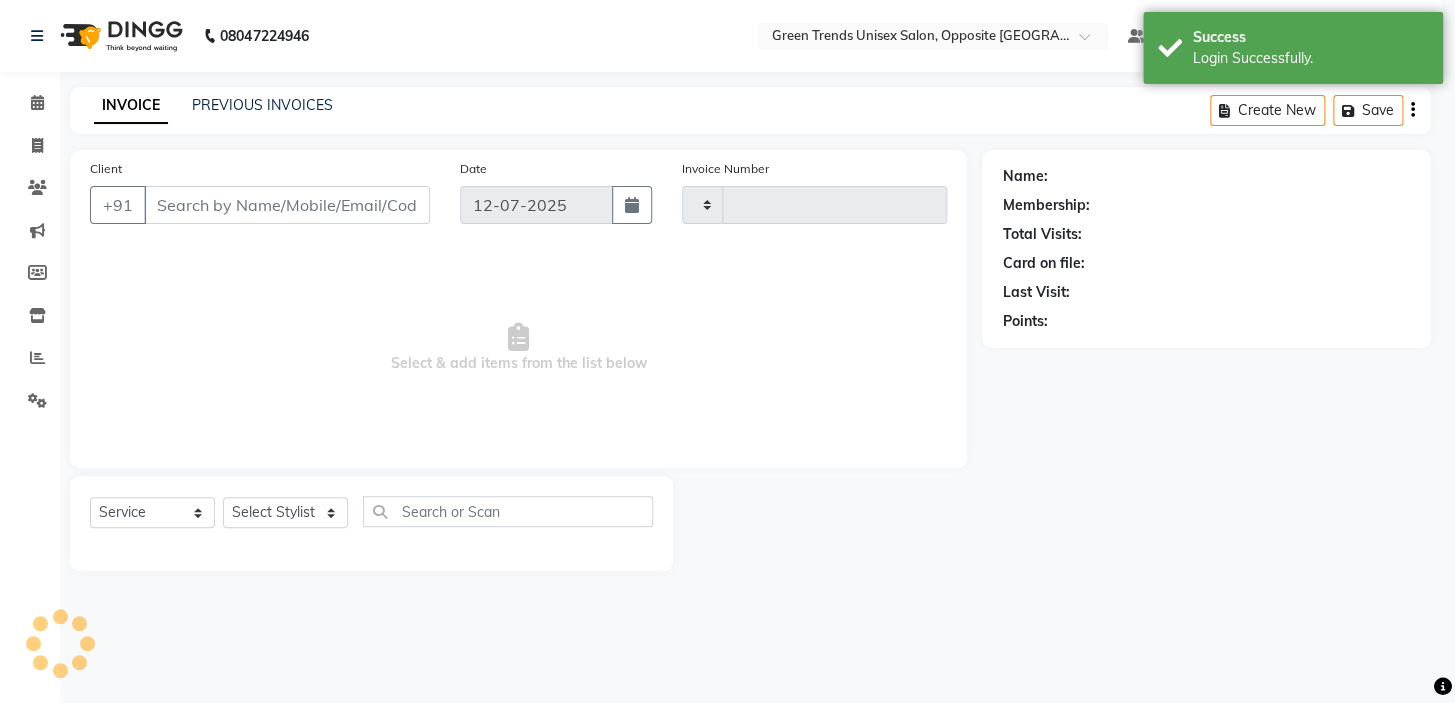 type on "0758" 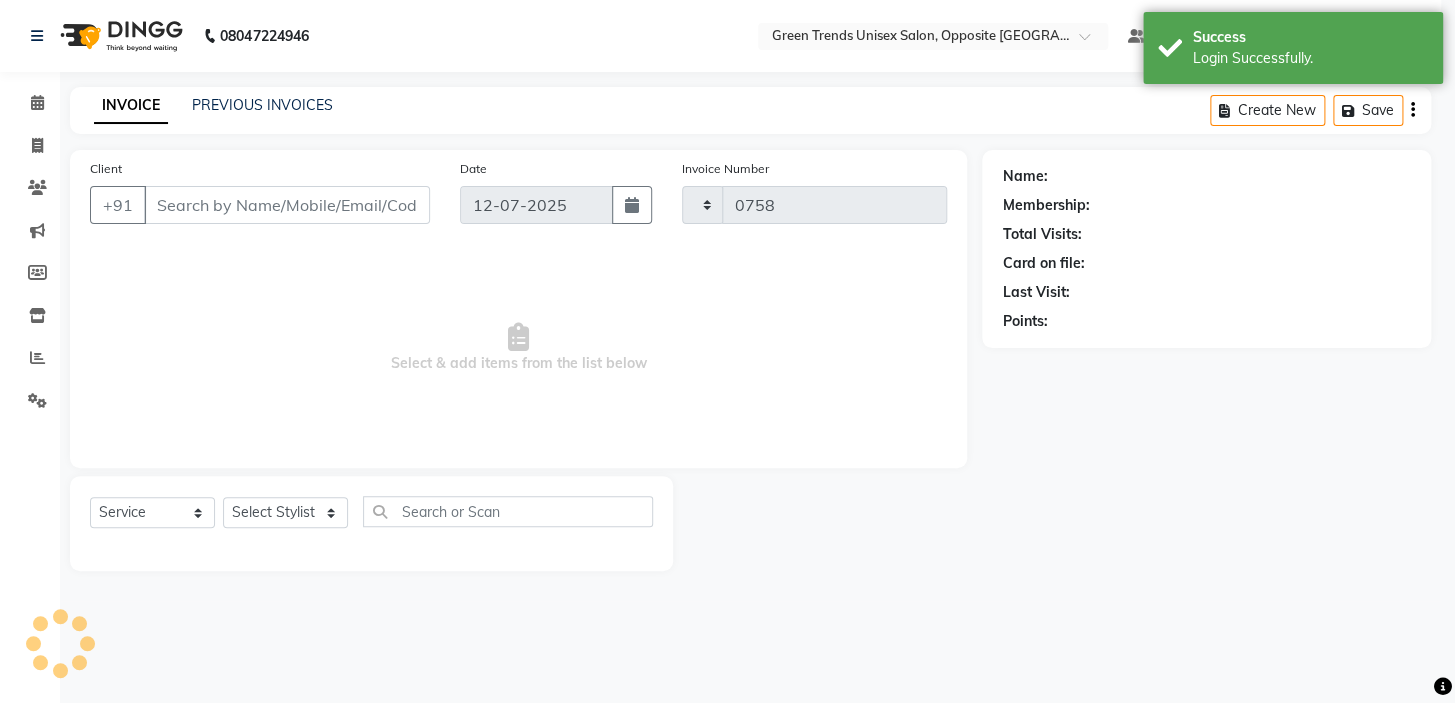 select on "5225" 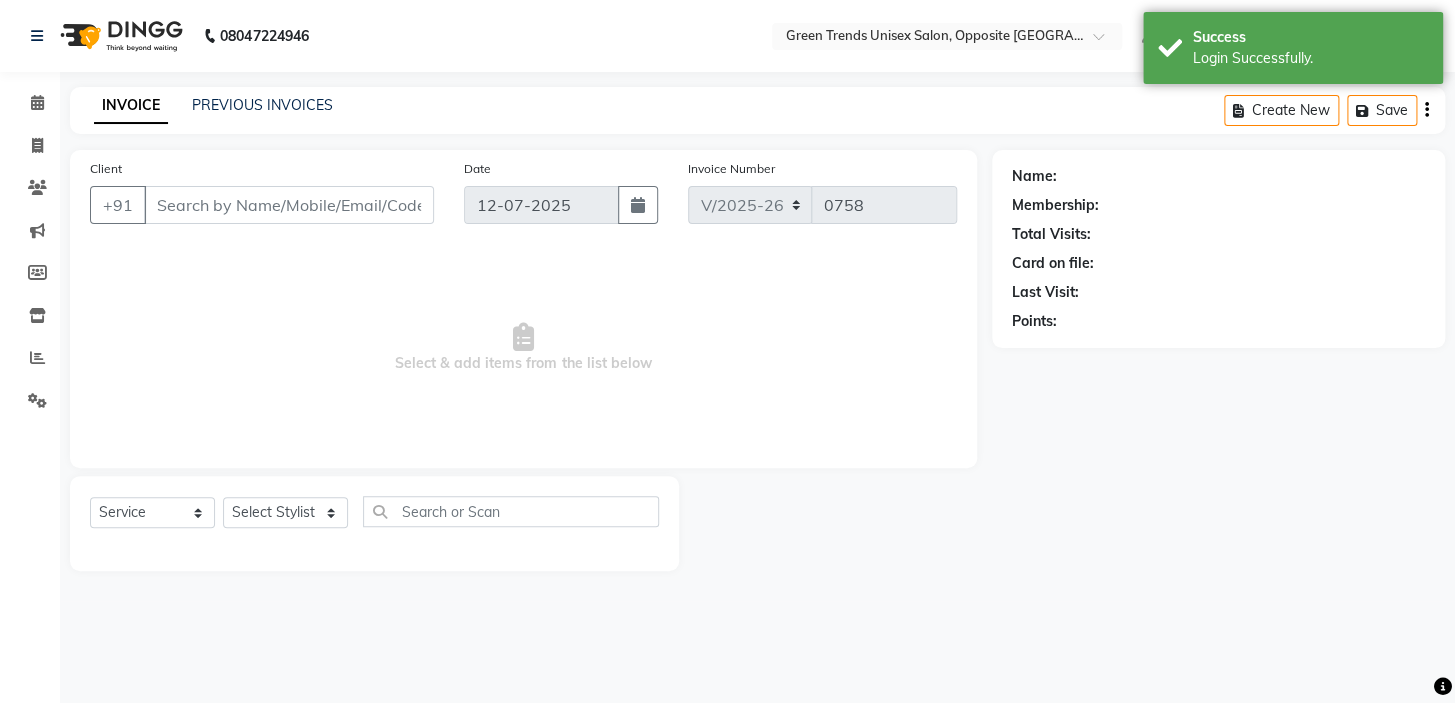 type on "96******19" 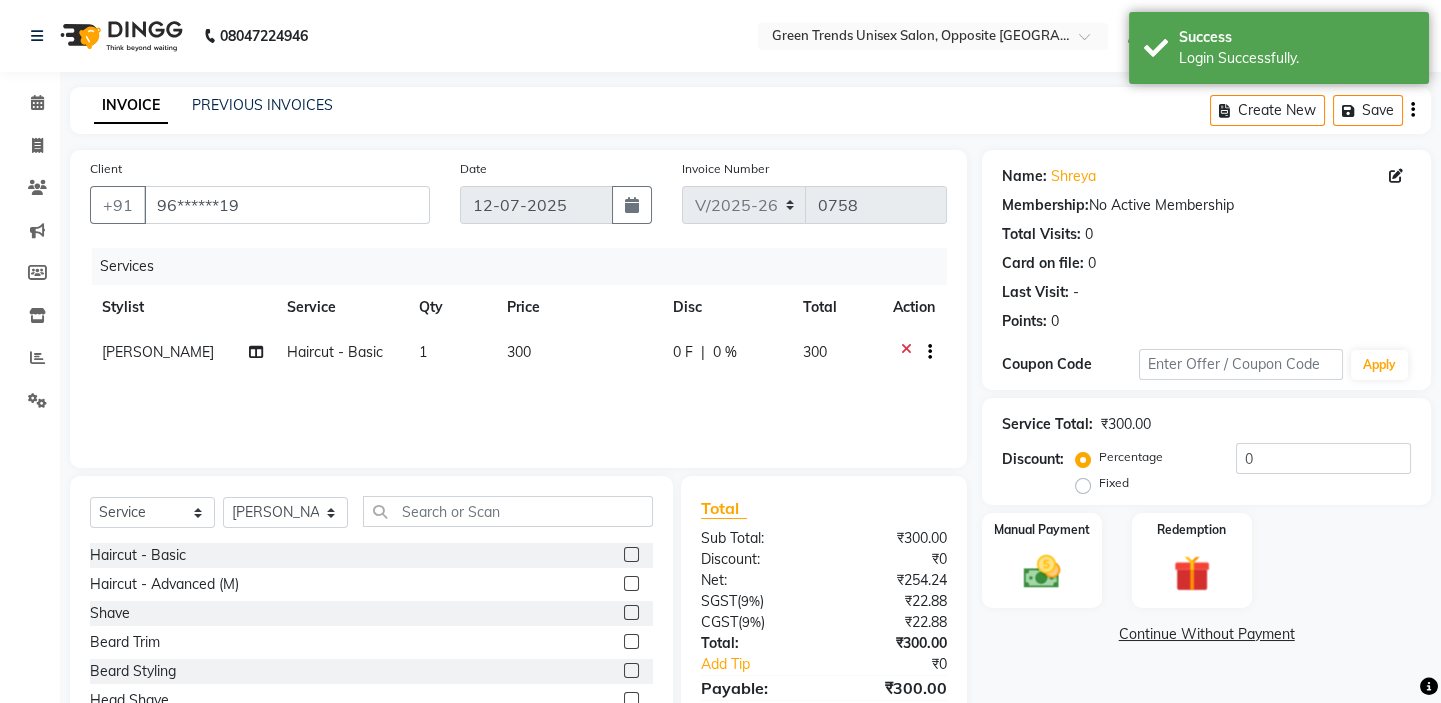 click on "0 F | 0 %" 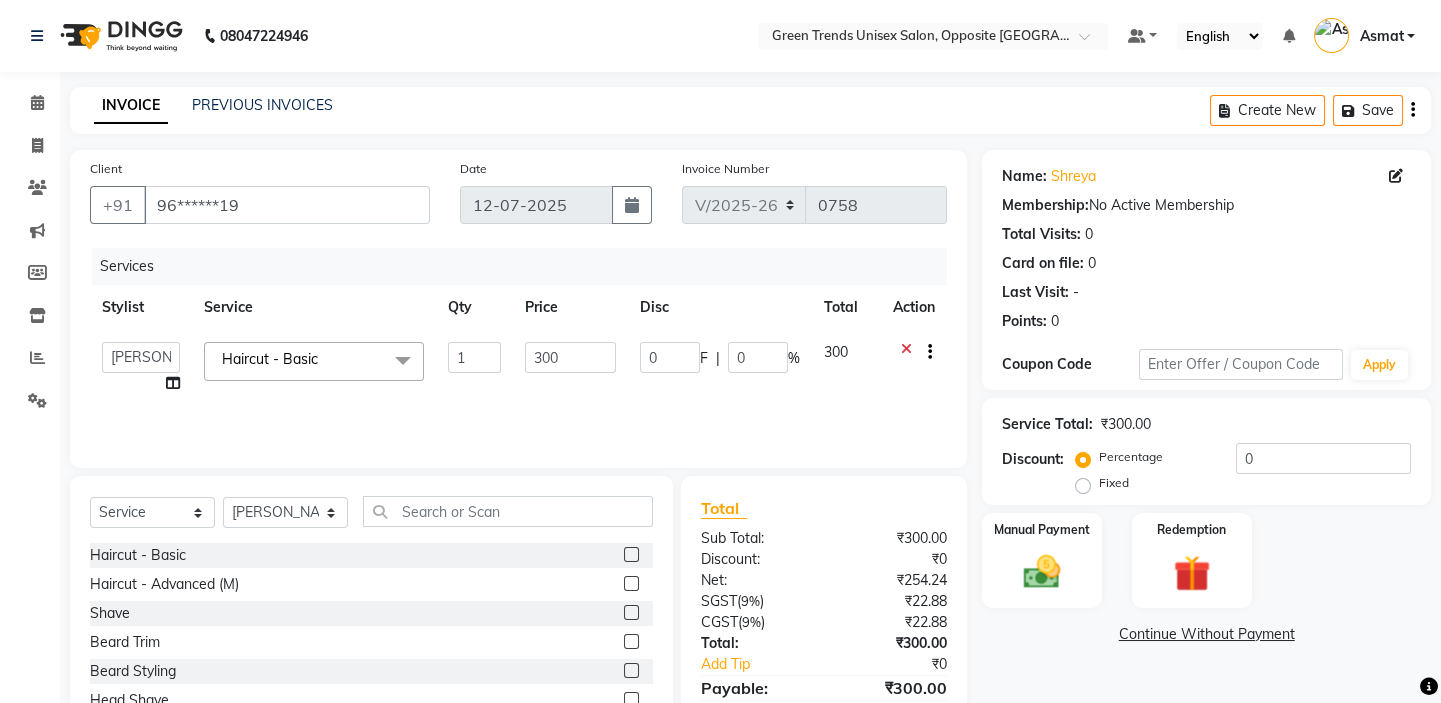 click 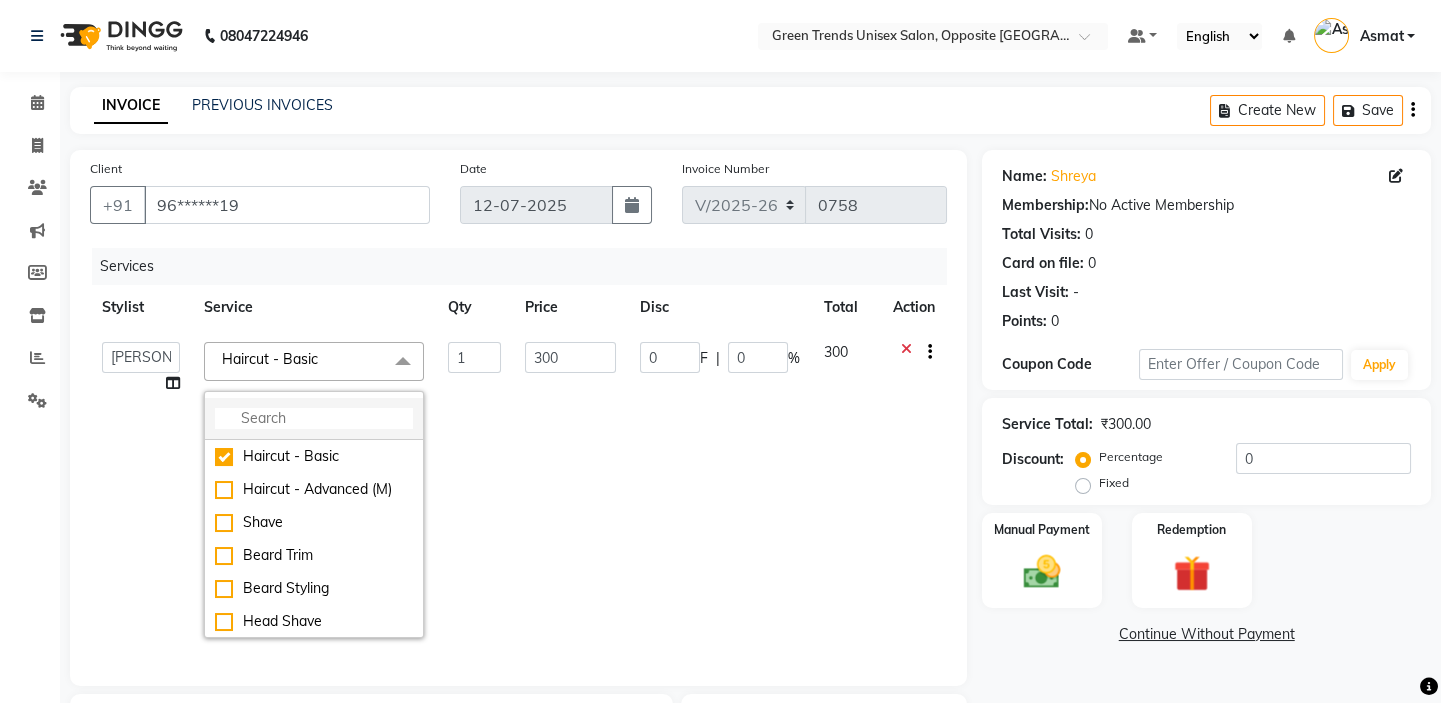 click 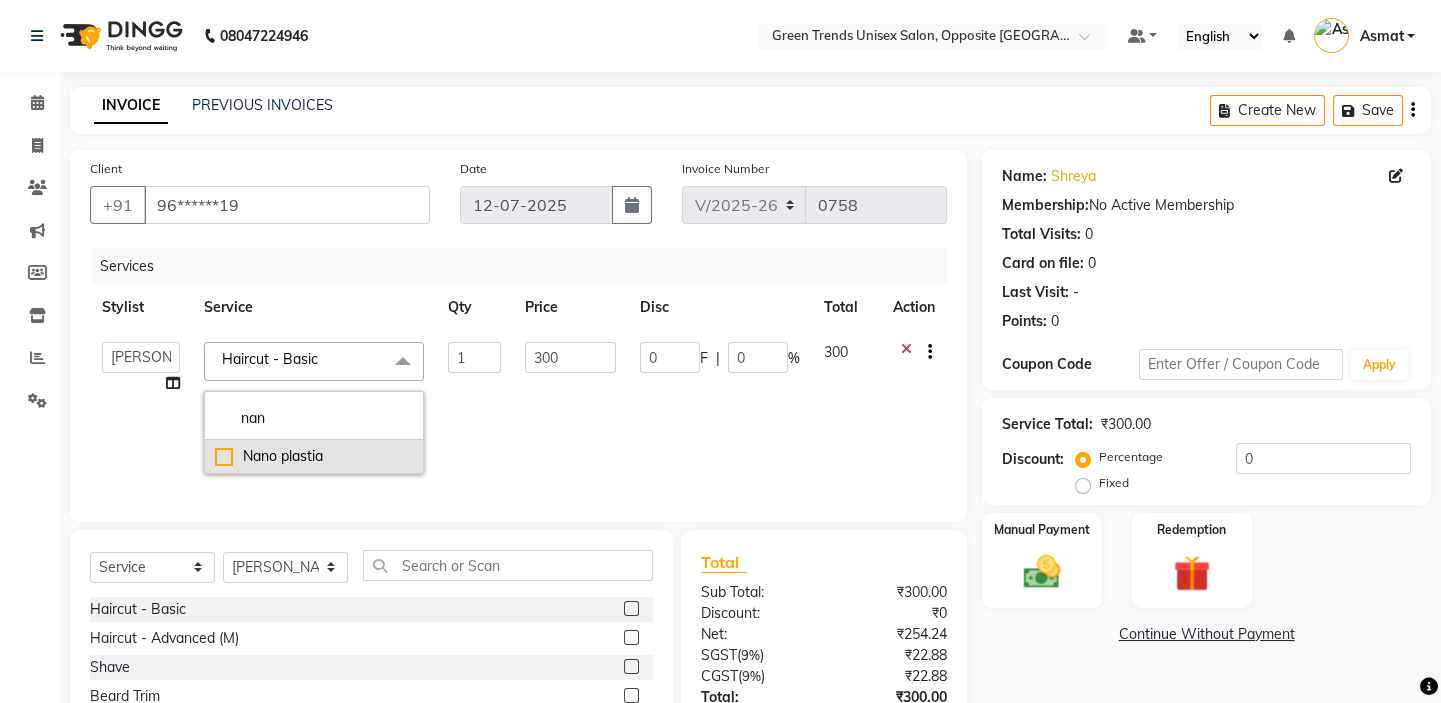 type on "nan" 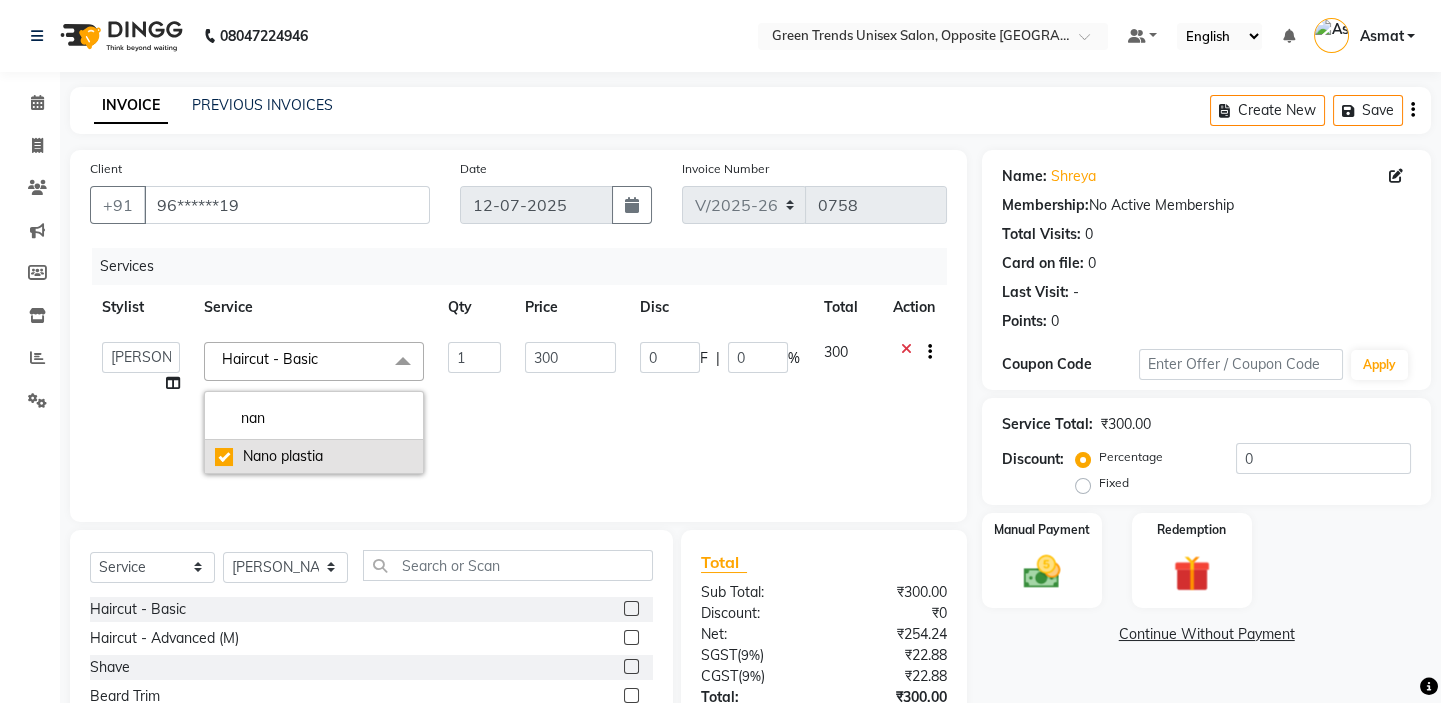 checkbox on "true" 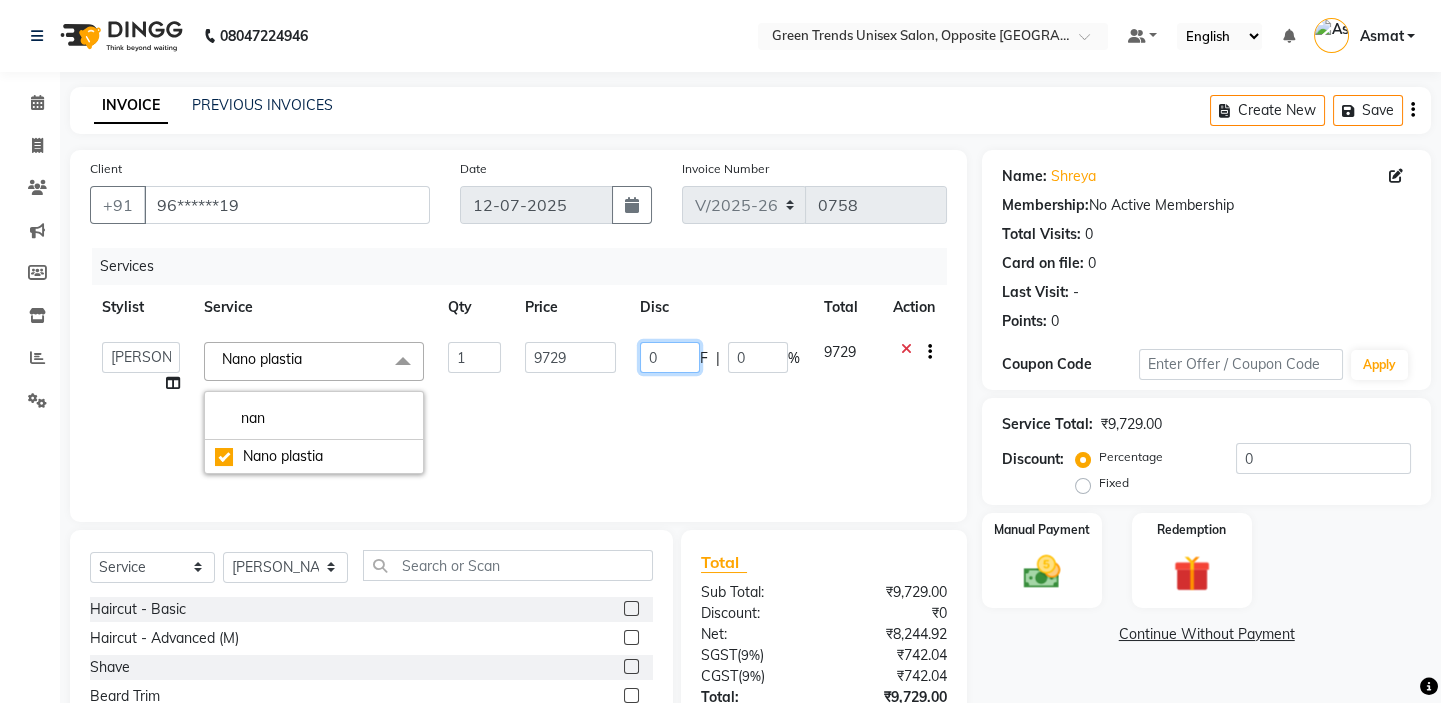 click on "0" 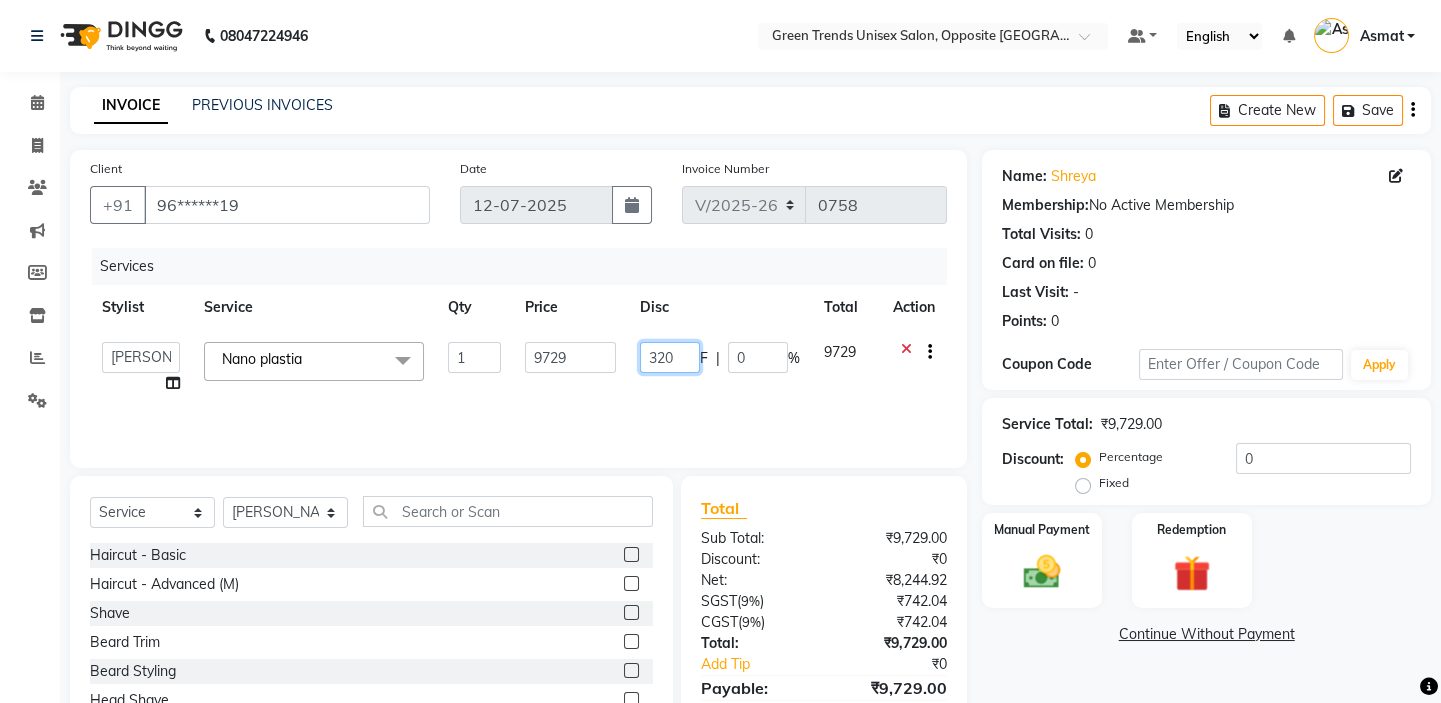 type on "3230" 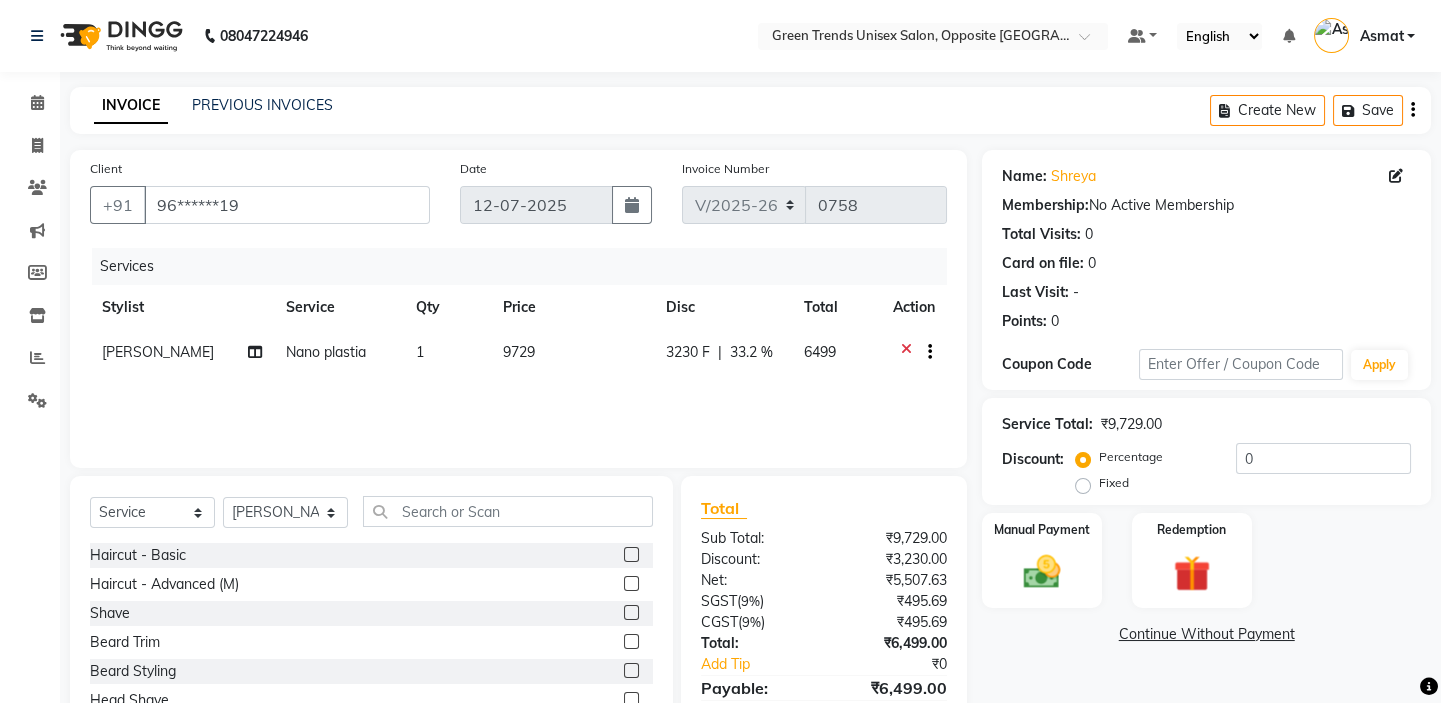 click on "Name: Shreya  Membership:  No Active Membership  Total Visits:  0 Card on file:  0 Last Visit:   - Points:   0  Coupon Code Apply Service Total:  ₹9,729.00  Discount:  Percentage   Fixed  0 Manual Payment Redemption  Continue Without Payment" 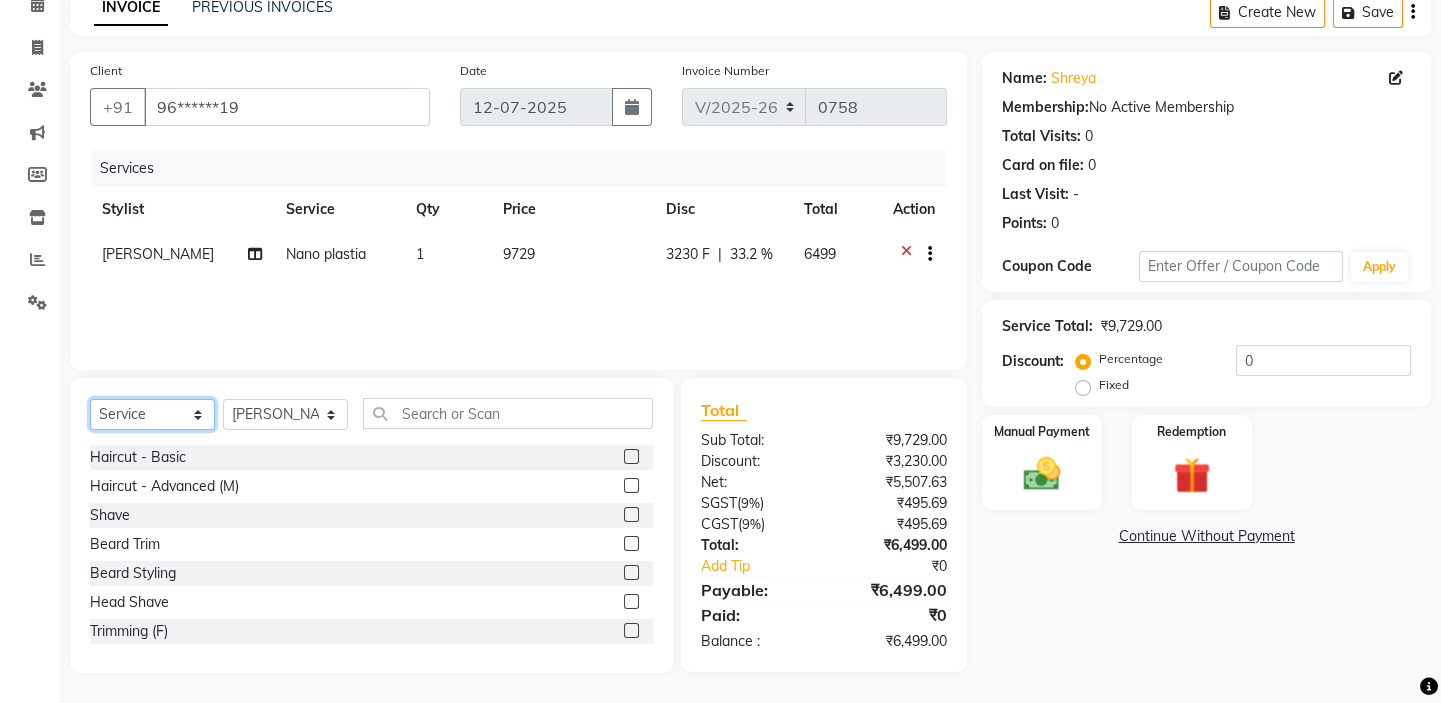 click on "Select  Service  Product  Membership  Package Voucher Prepaid Gift Card" 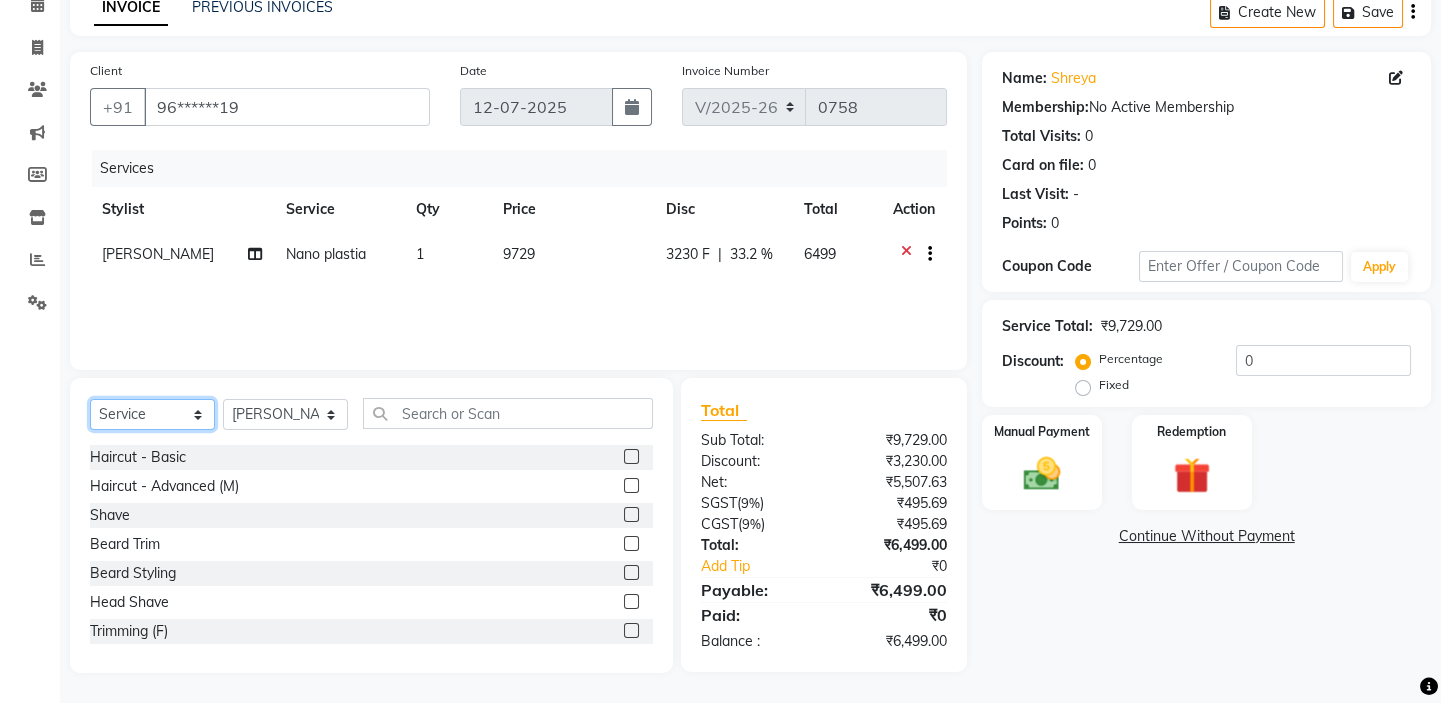 select on "product" 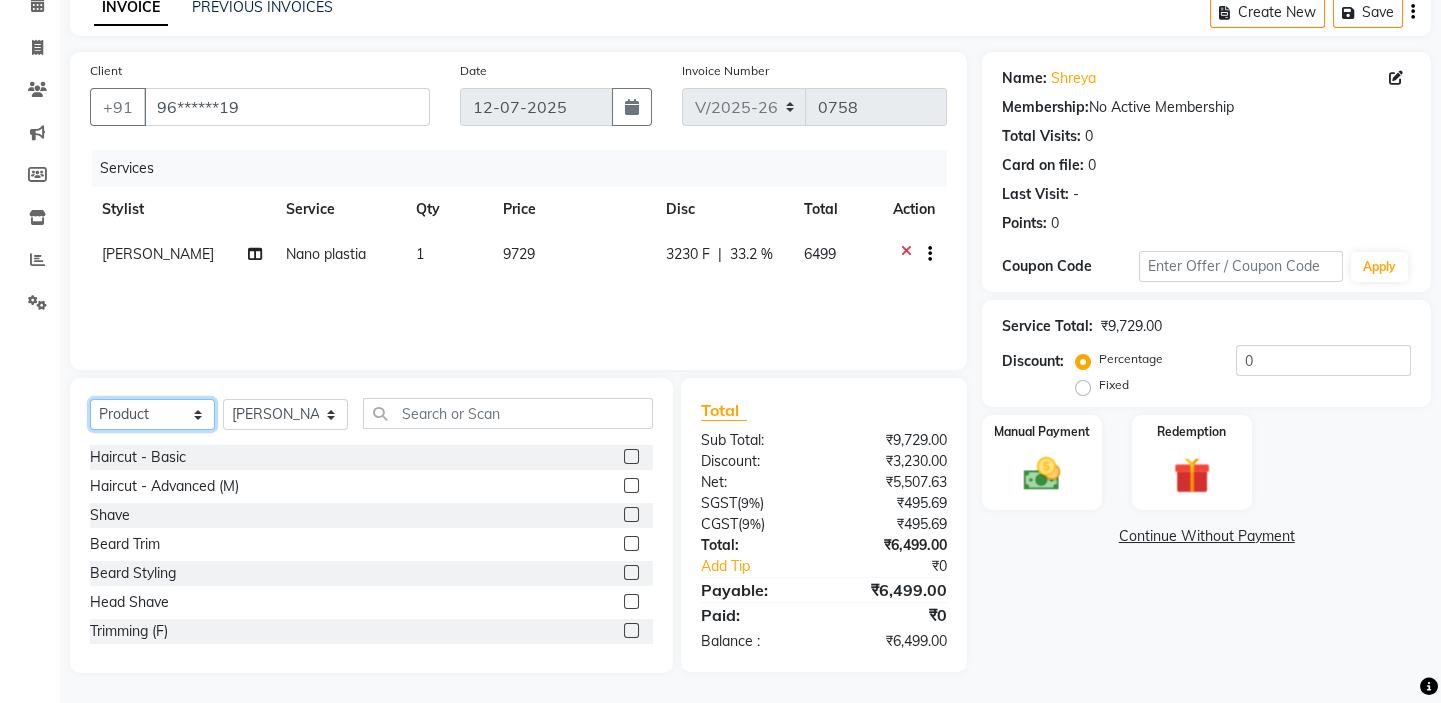 click on "Select  Service  Product  Membership  Package Voucher Prepaid Gift Card" 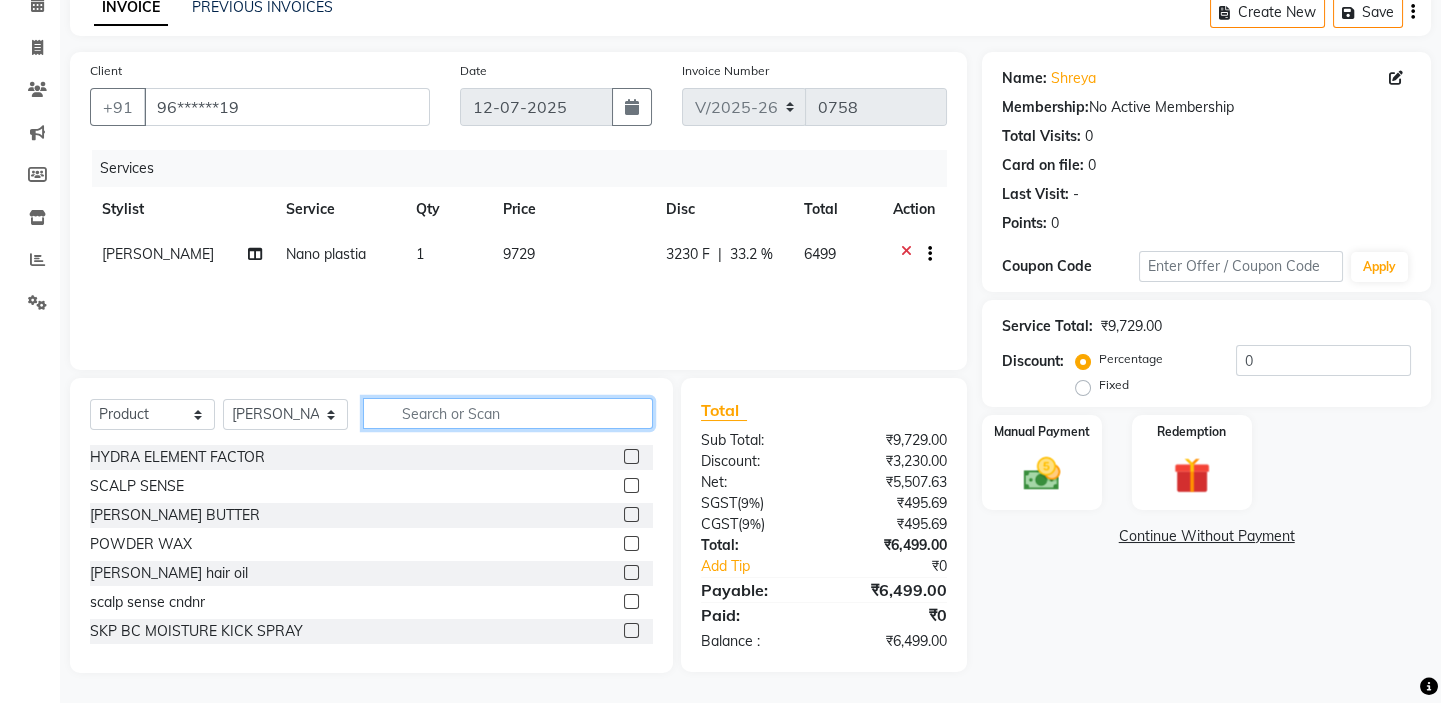 click 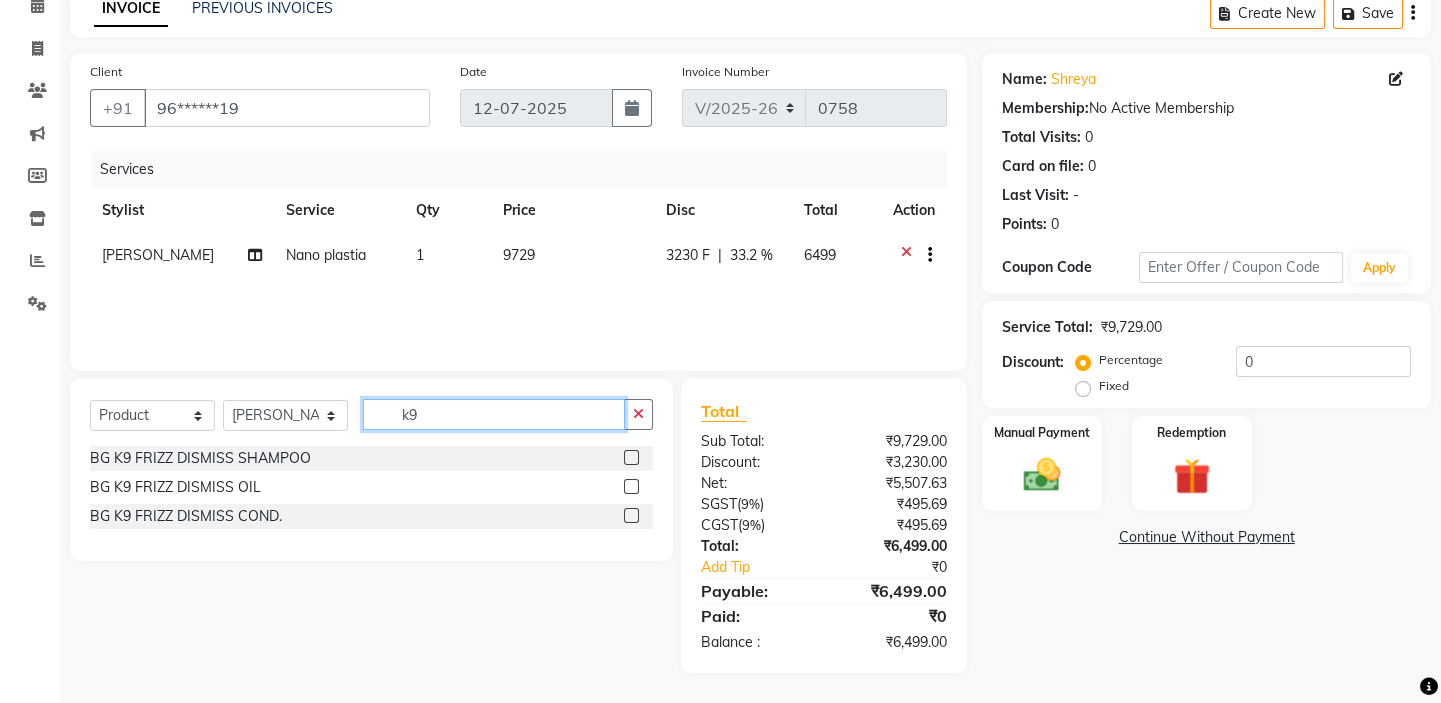 scroll, scrollTop: 98, scrollLeft: 0, axis: vertical 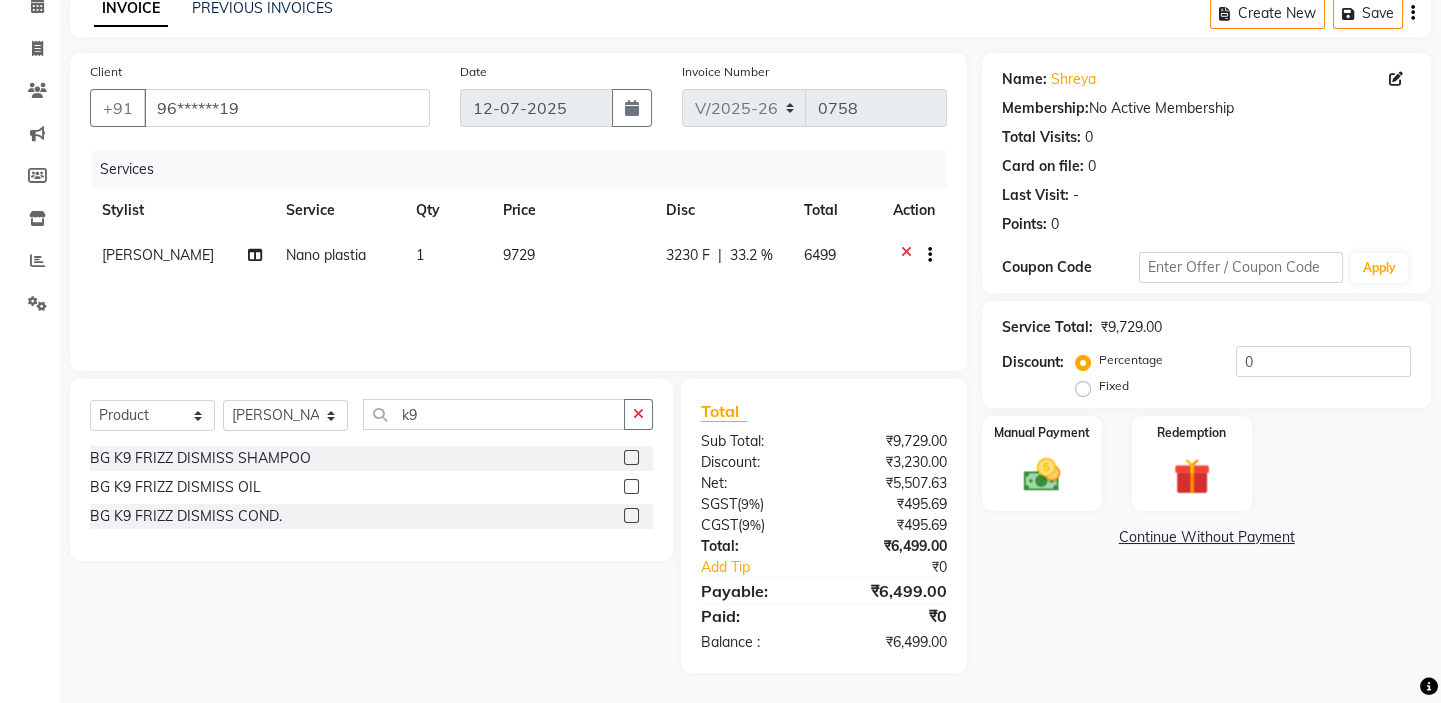 click 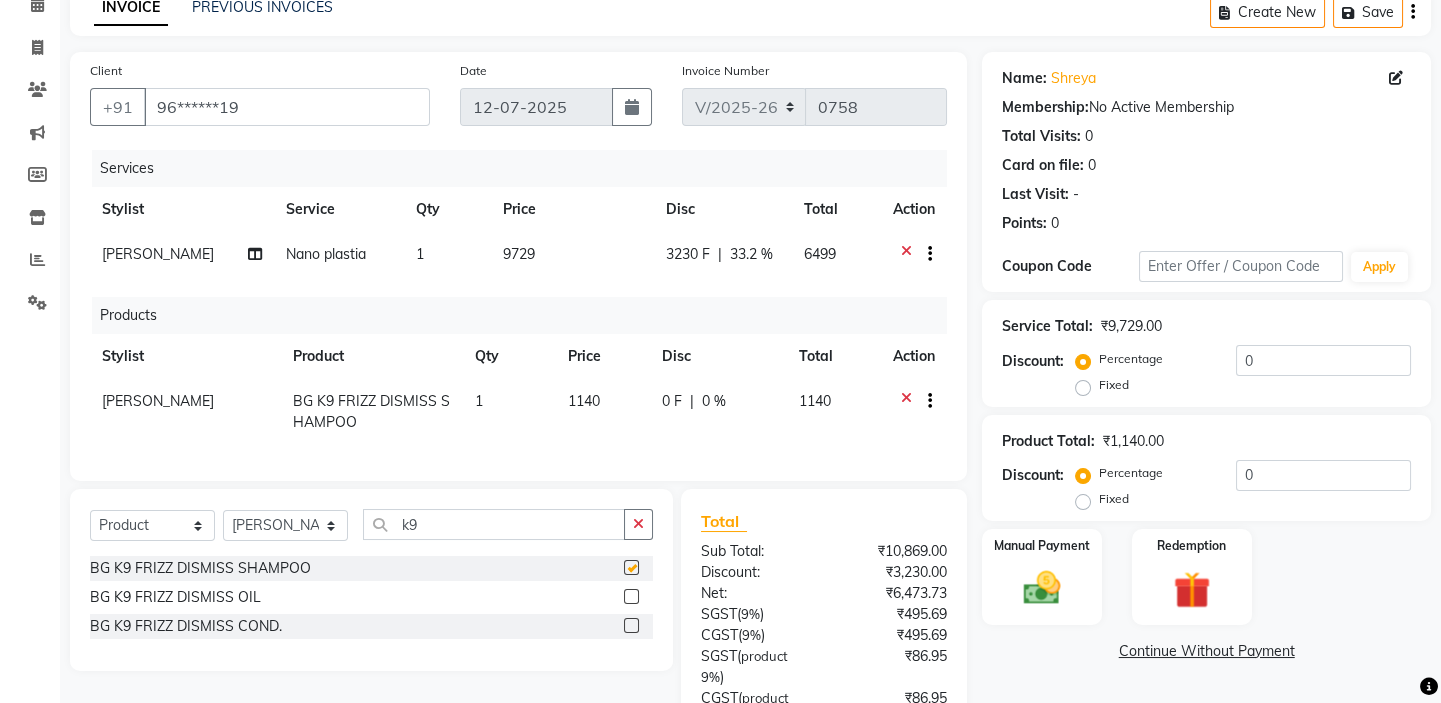 checkbox on "false" 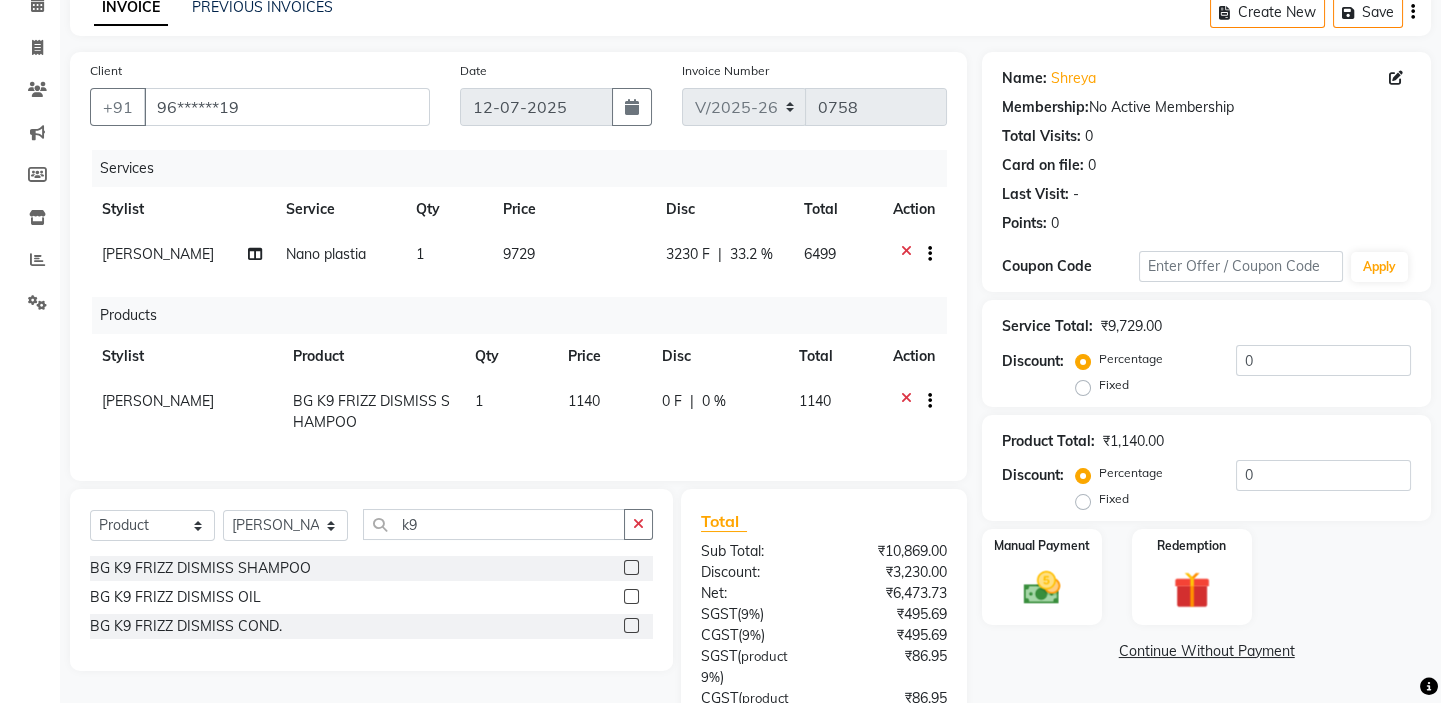 click 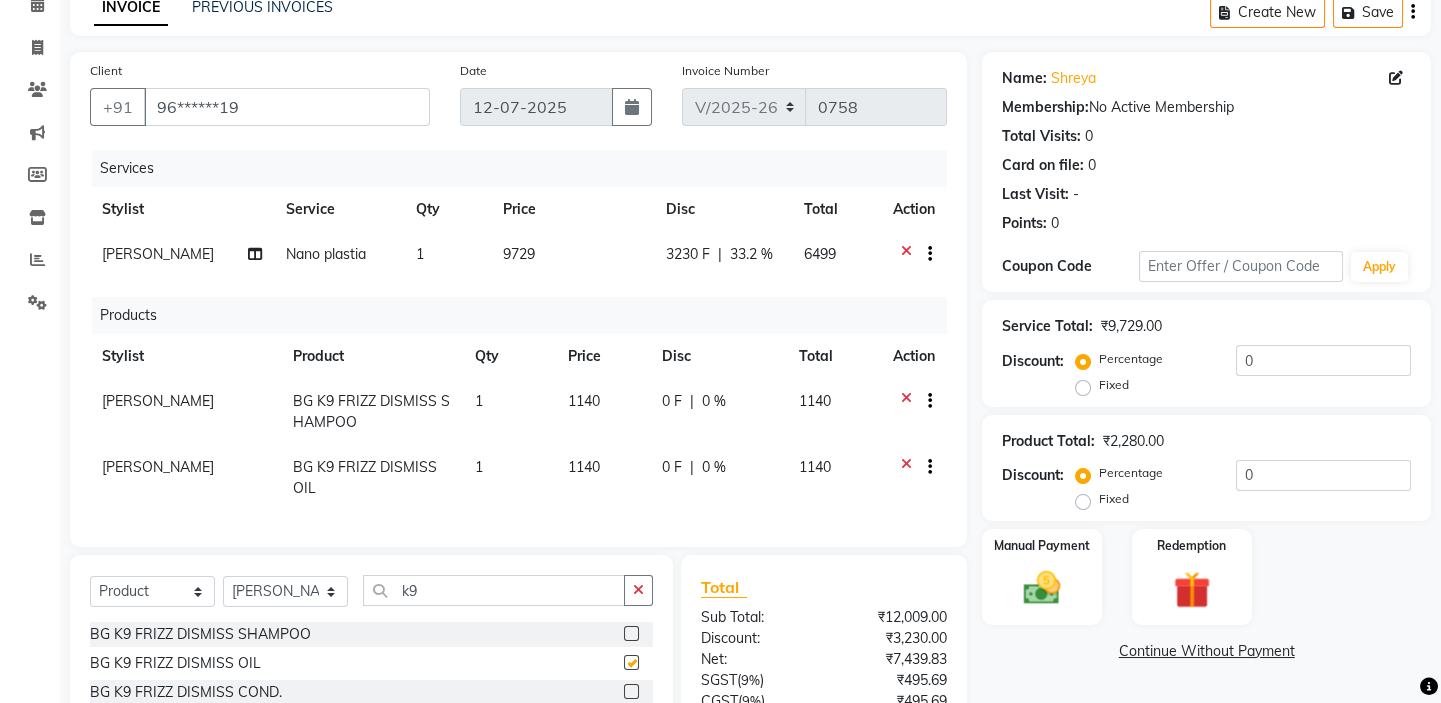 checkbox on "false" 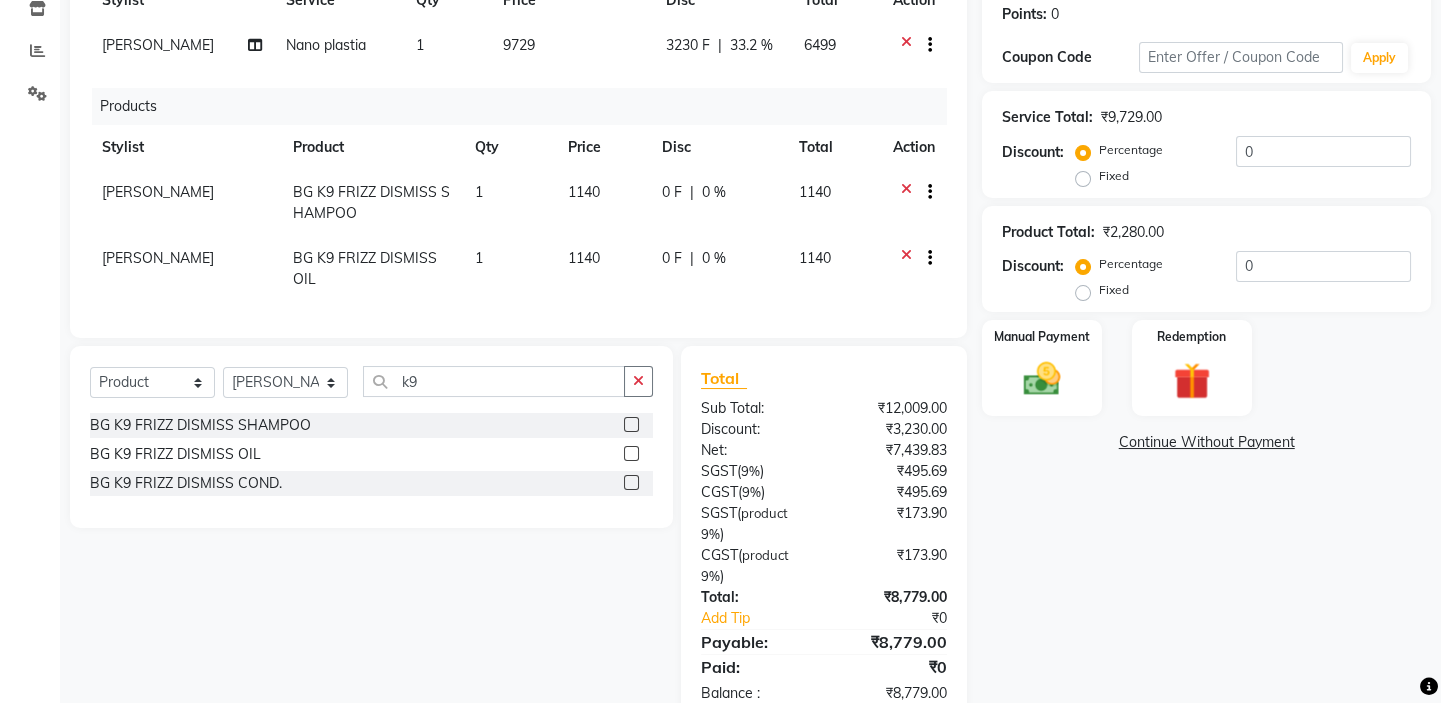 scroll, scrollTop: 373, scrollLeft: 0, axis: vertical 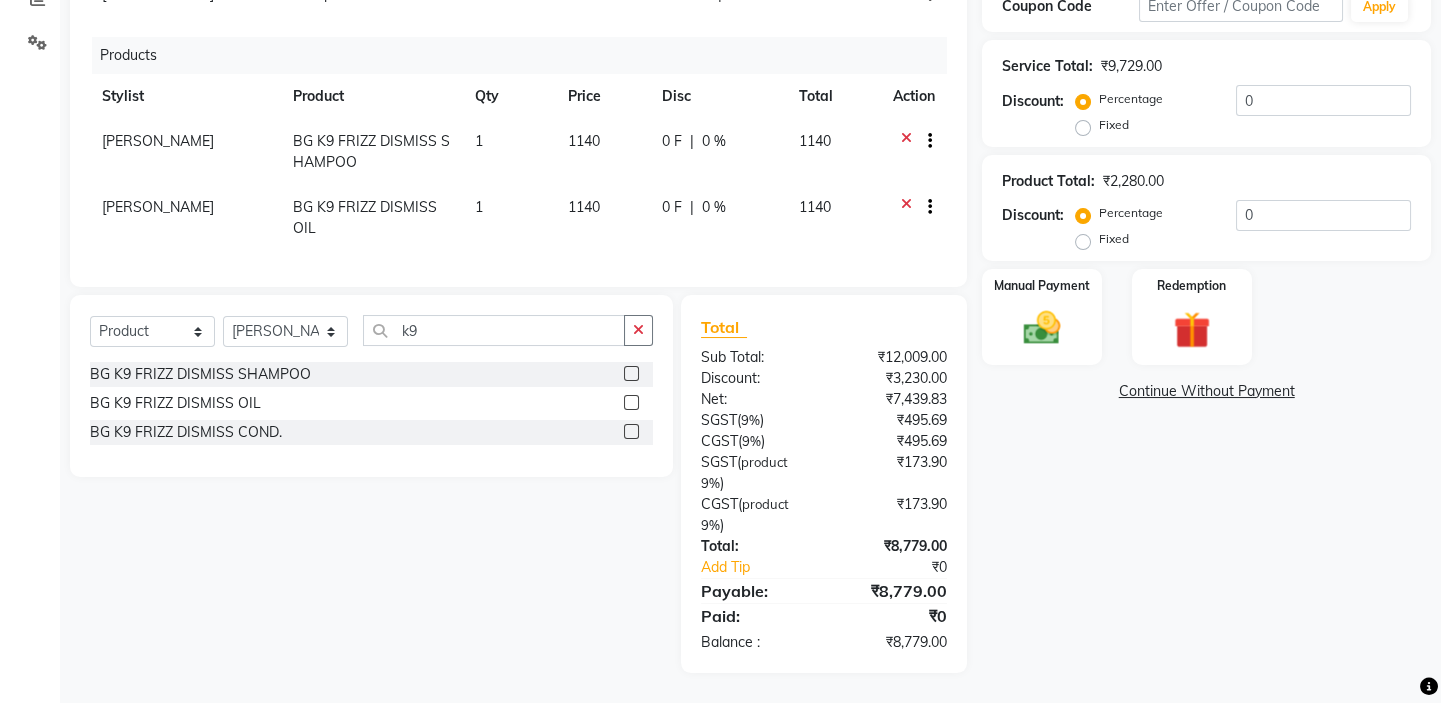 click 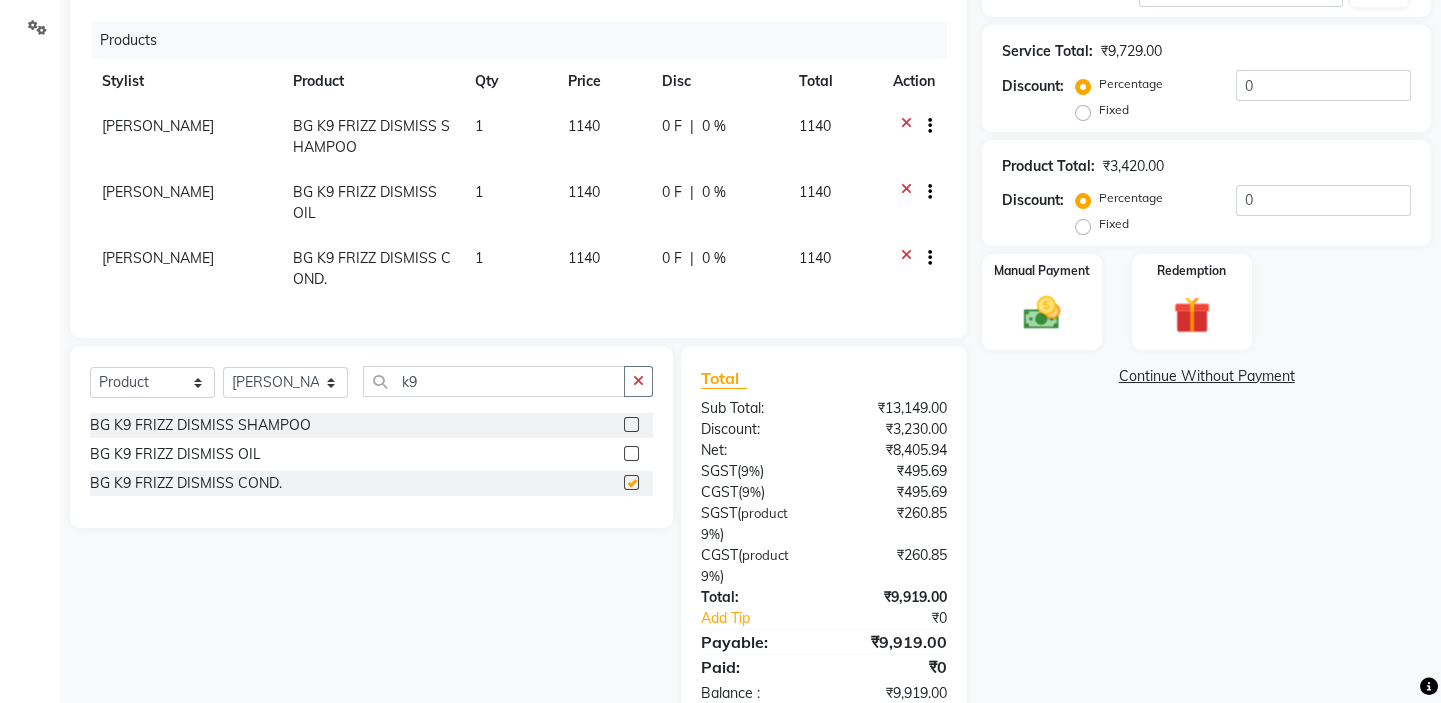 checkbox on "false" 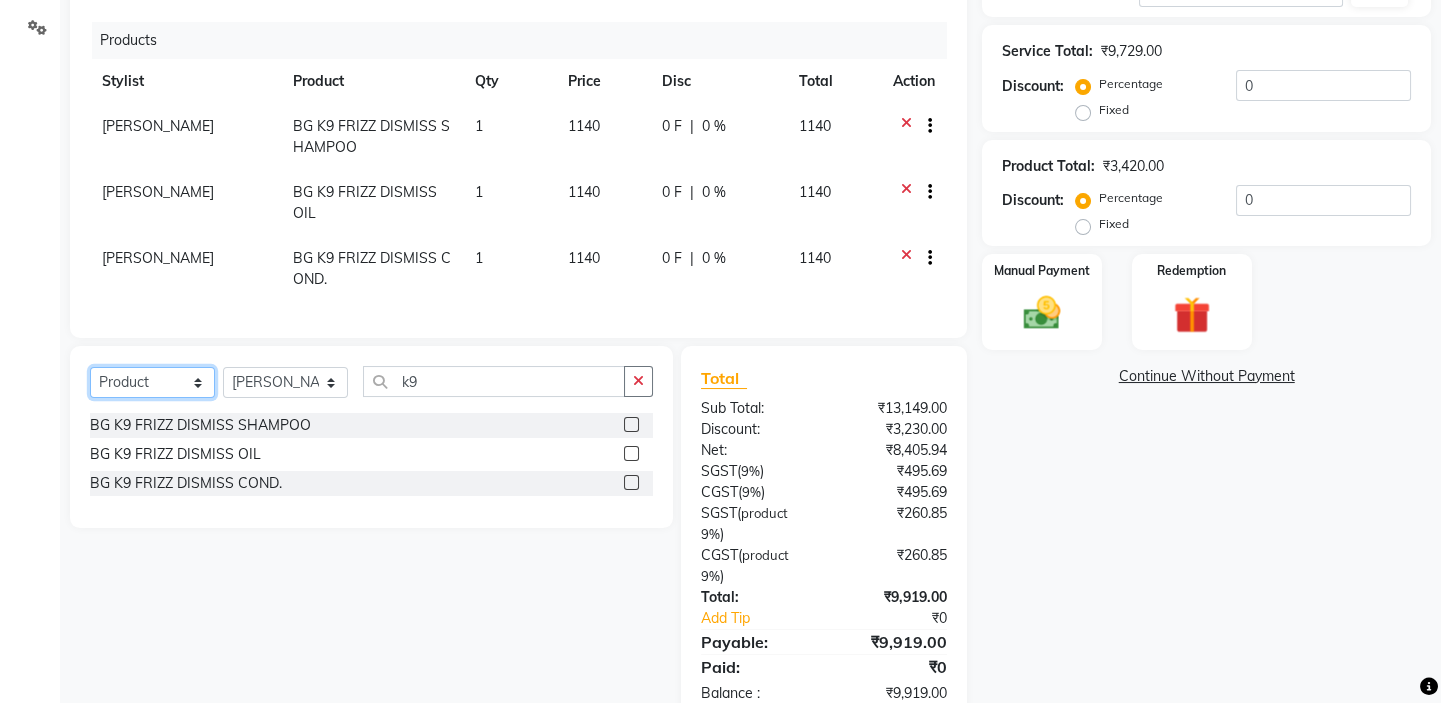 click on "Select  Service  Product  Membership  Package Voucher Prepaid Gift Card" 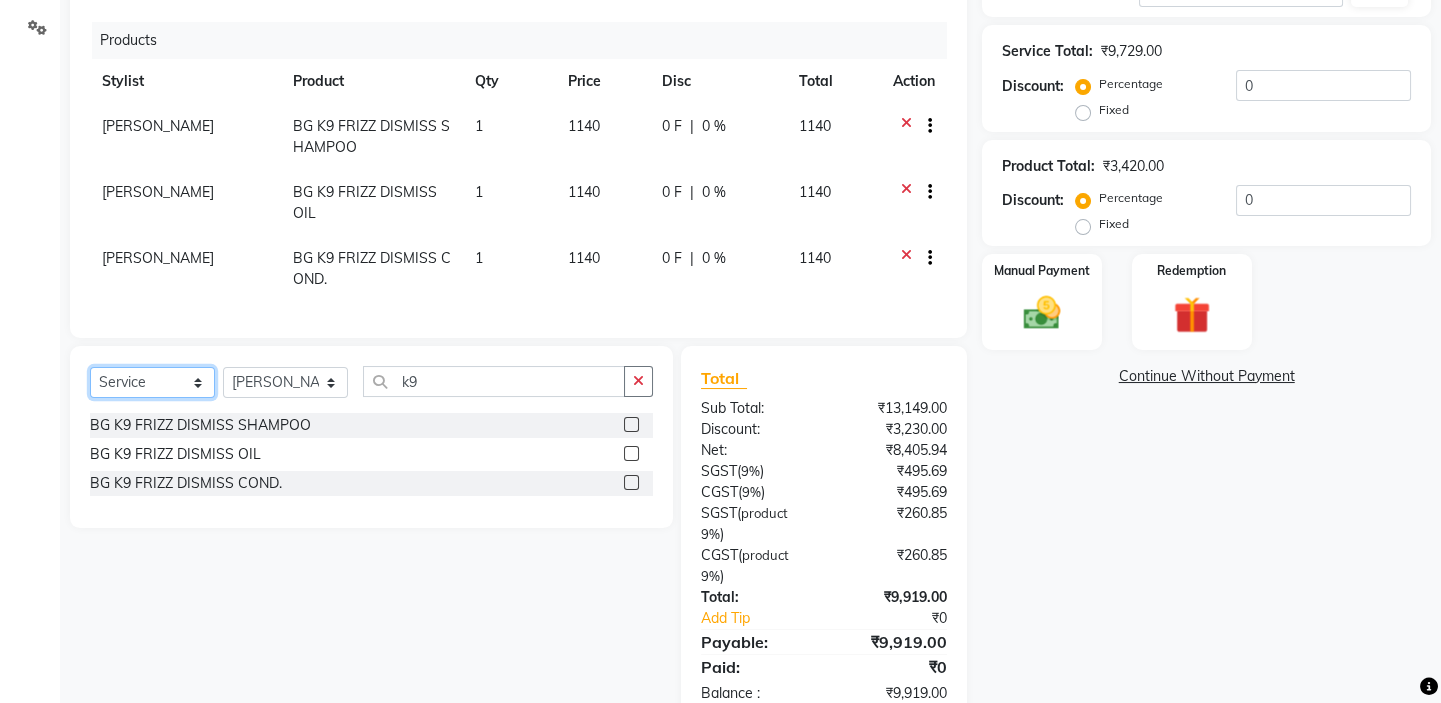 click on "Select  Service  Product  Membership  Package Voucher Prepaid Gift Card" 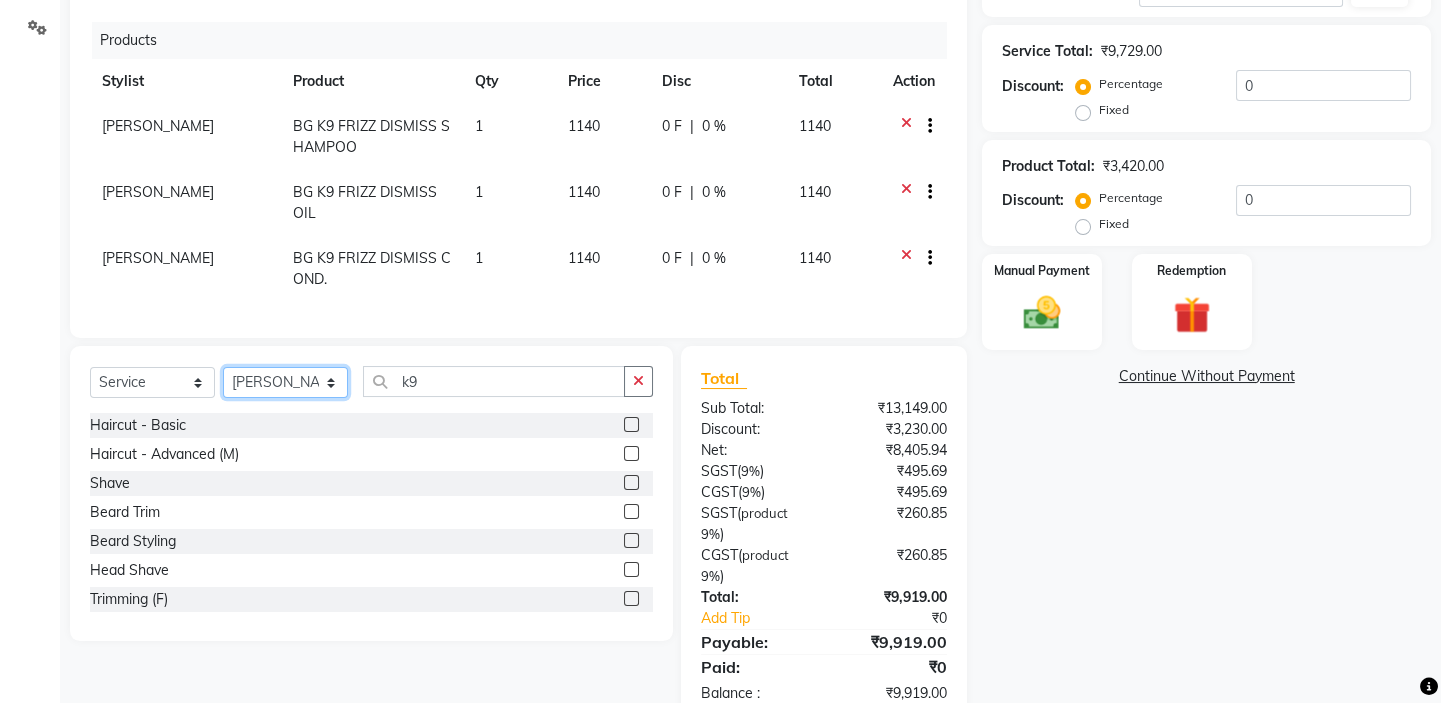 click on "Select Stylist [PERSON_NAME] [PERSON_NAME] [PERSON_NAME] [PERSON_NAME] [PERSON_NAME]" 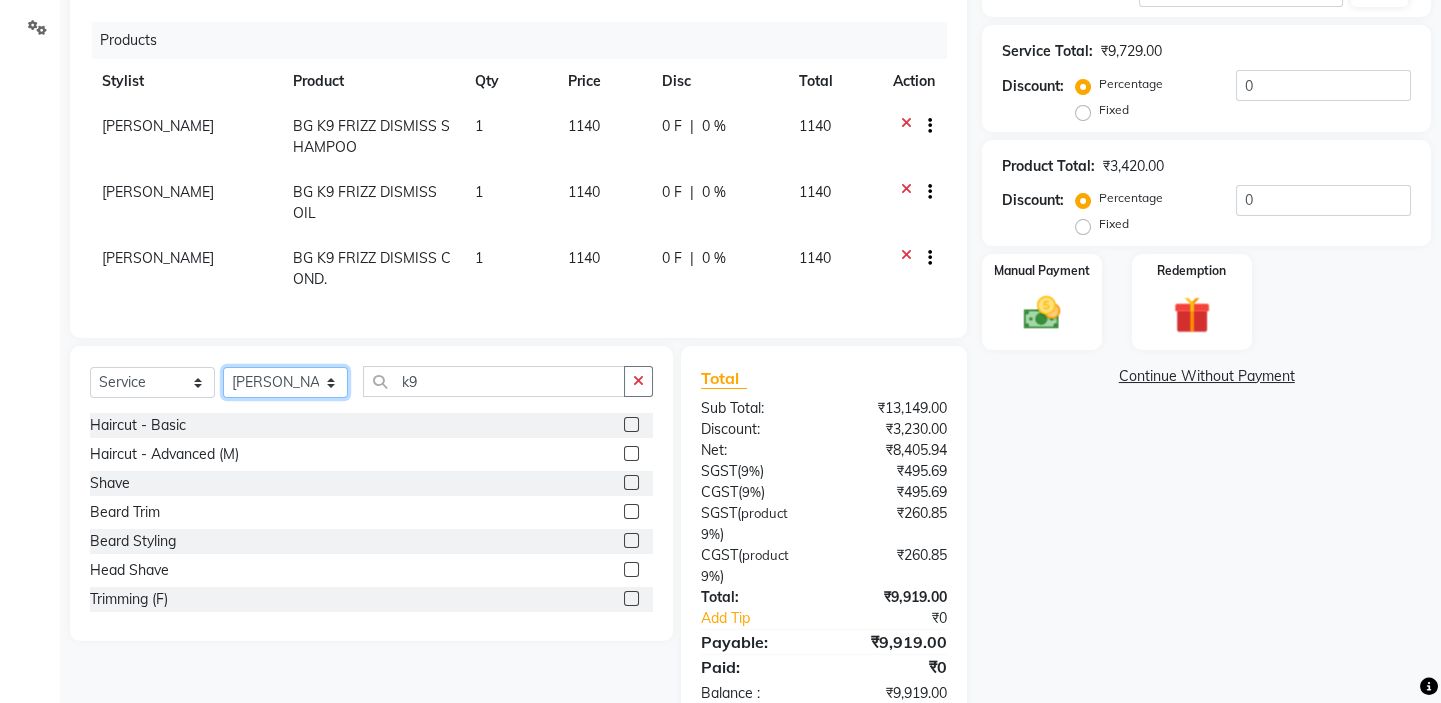 select on "63178" 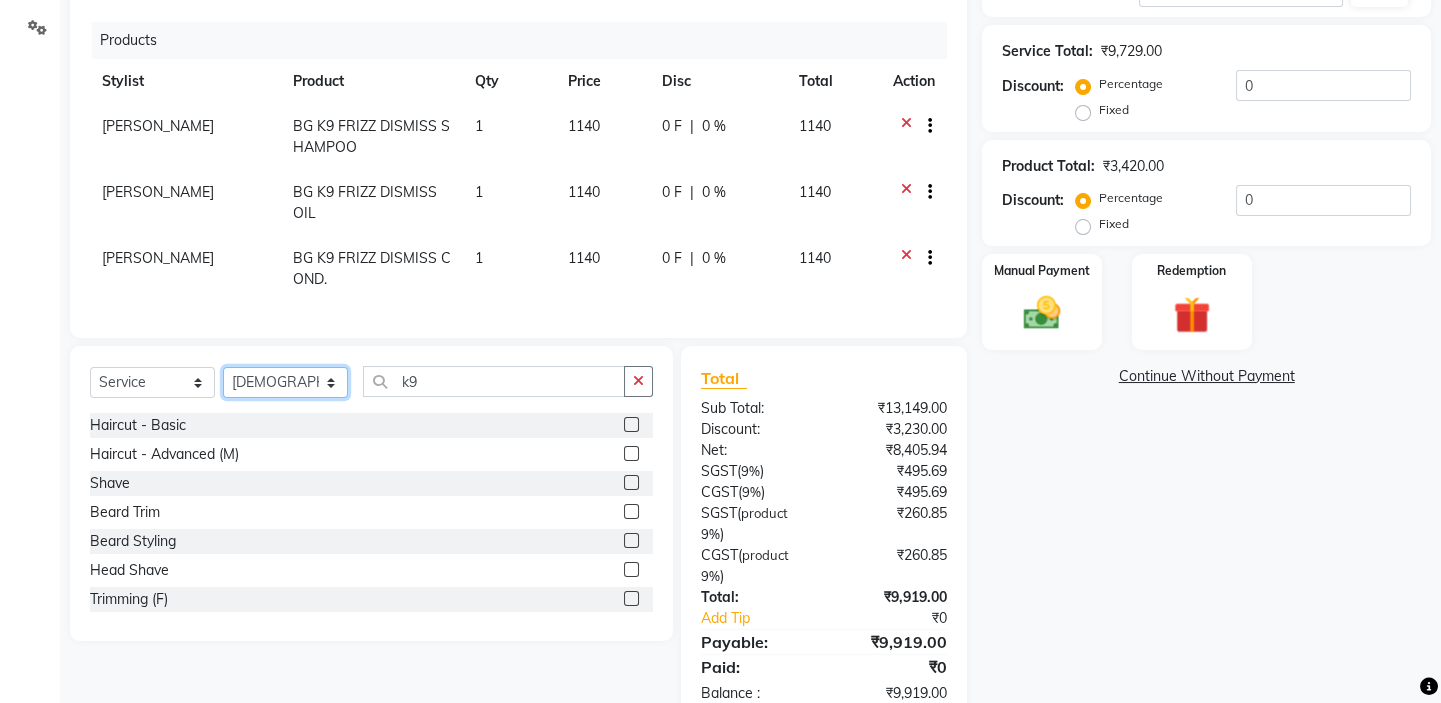 click on "Select Stylist [PERSON_NAME] [PERSON_NAME] [PERSON_NAME] [PERSON_NAME] [PERSON_NAME]" 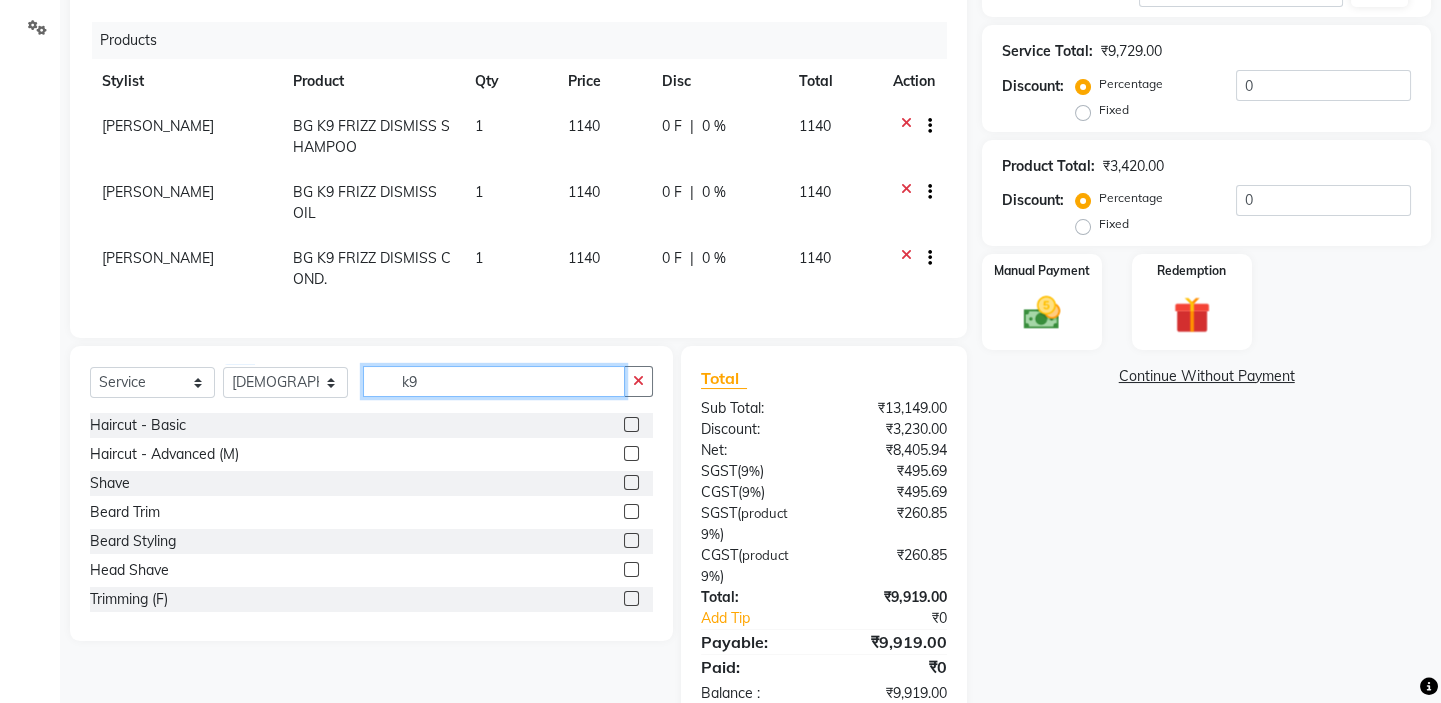 click on "k9" 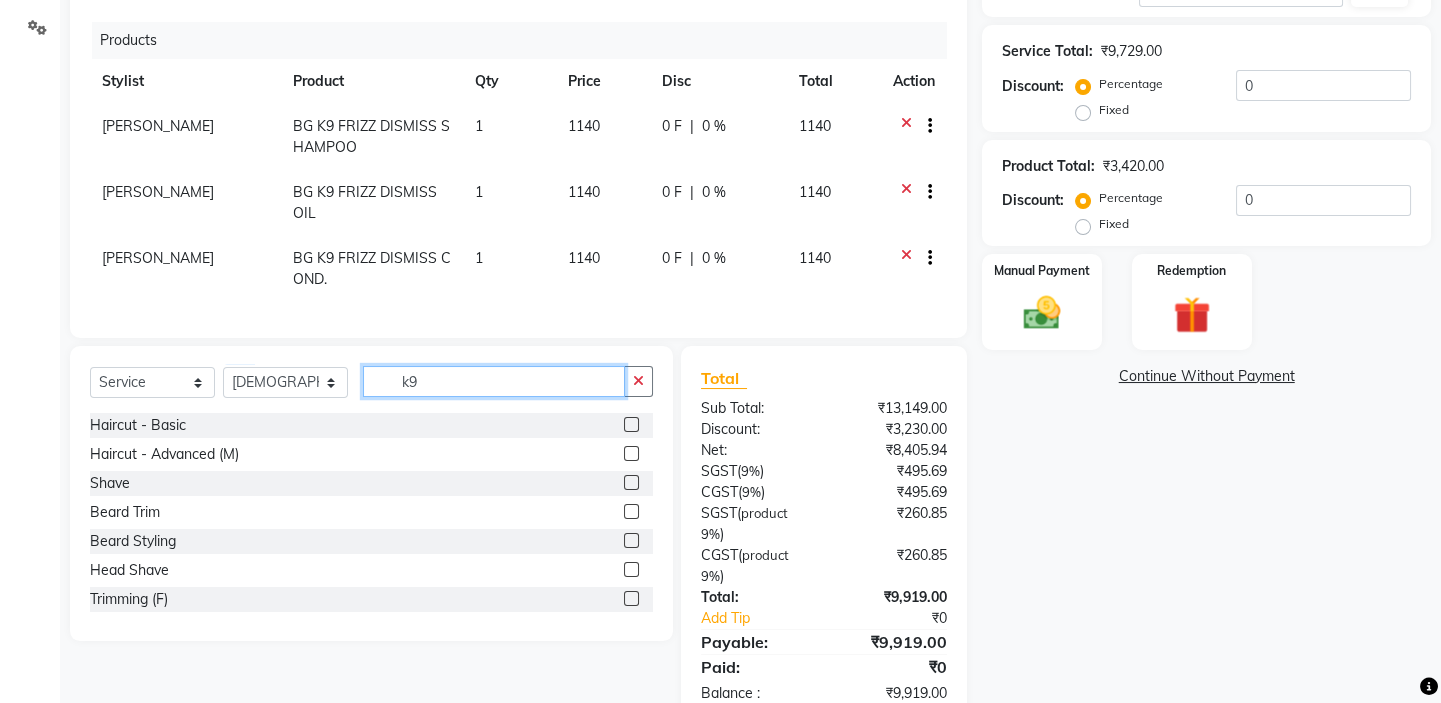 type on "k" 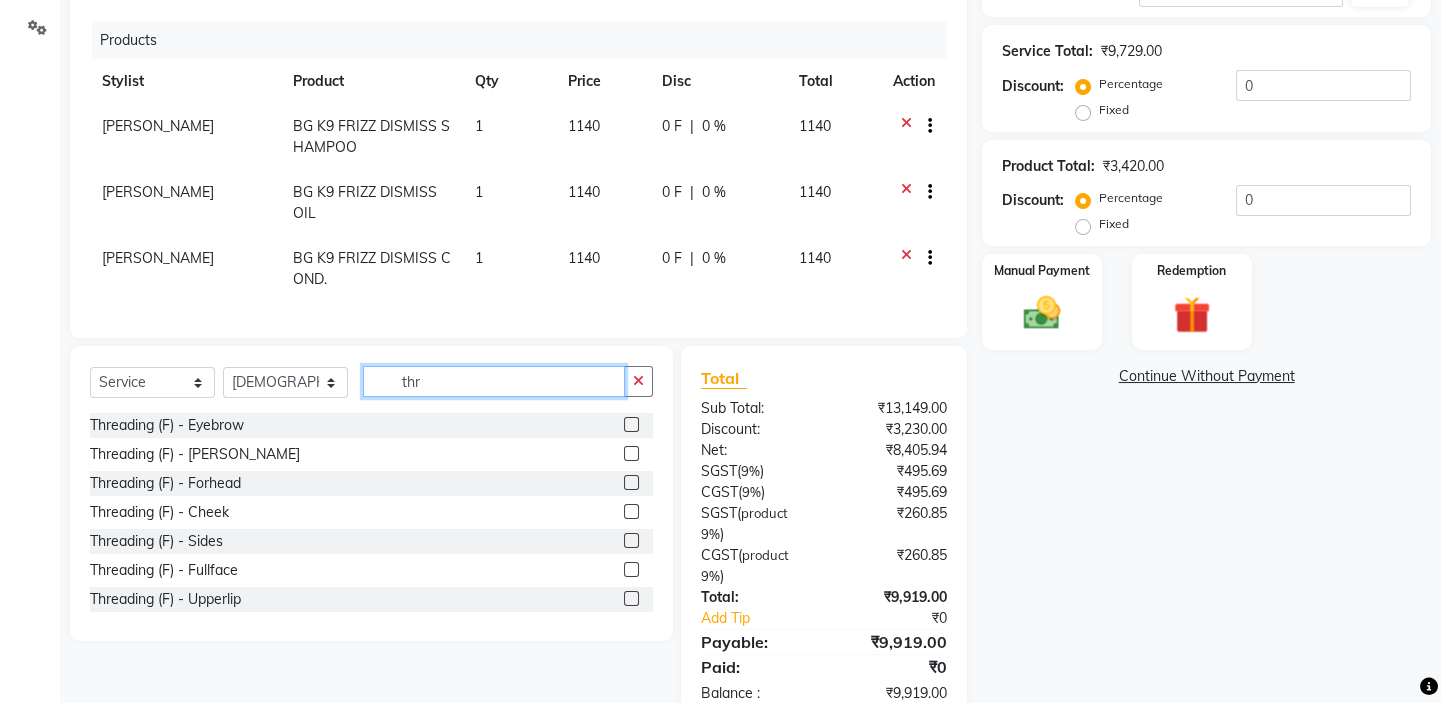 type on "thr" 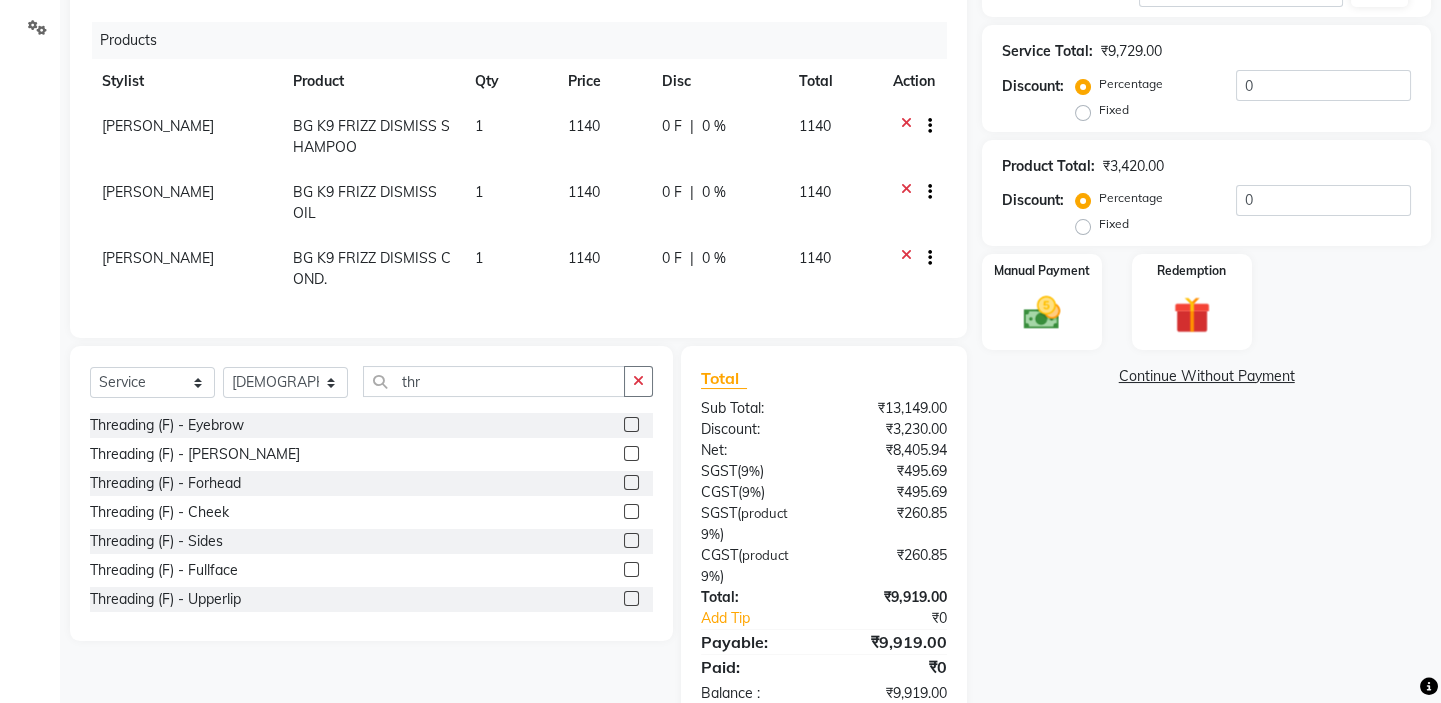 click 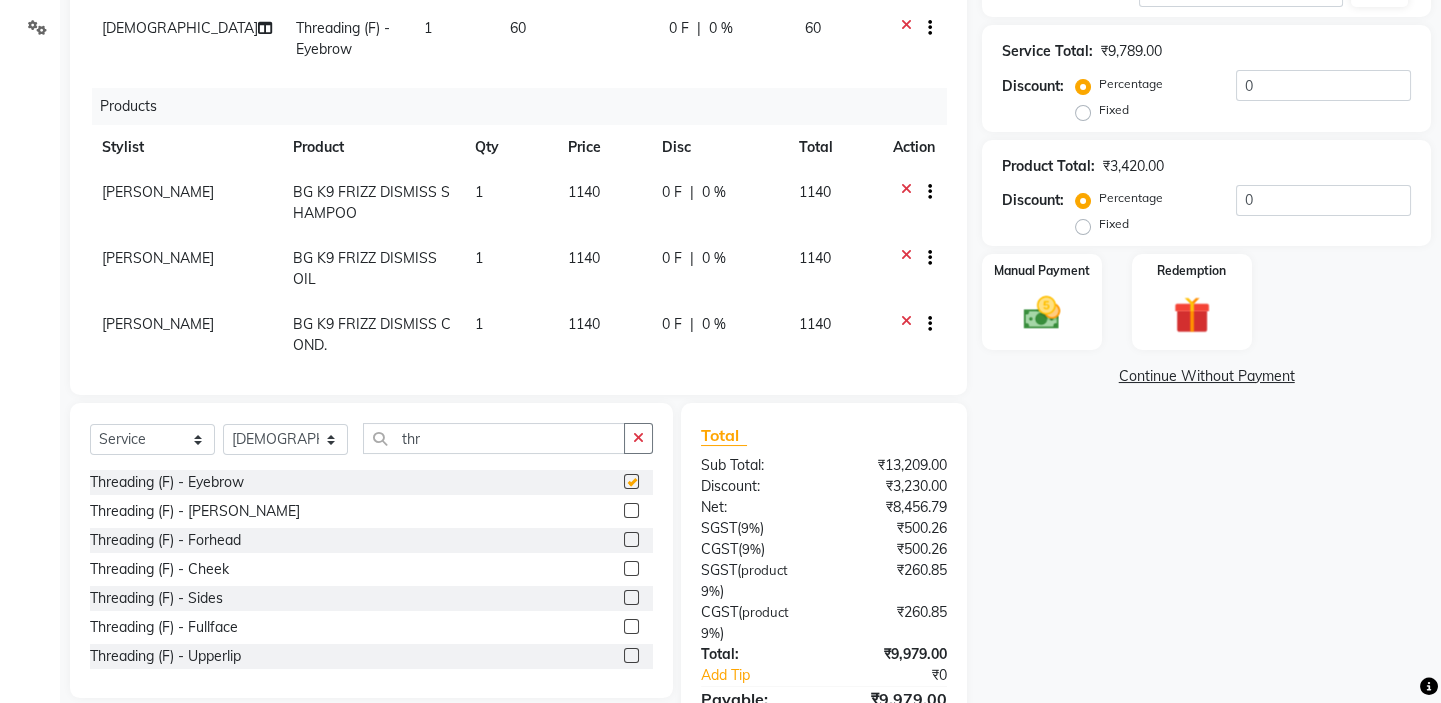 checkbox on "false" 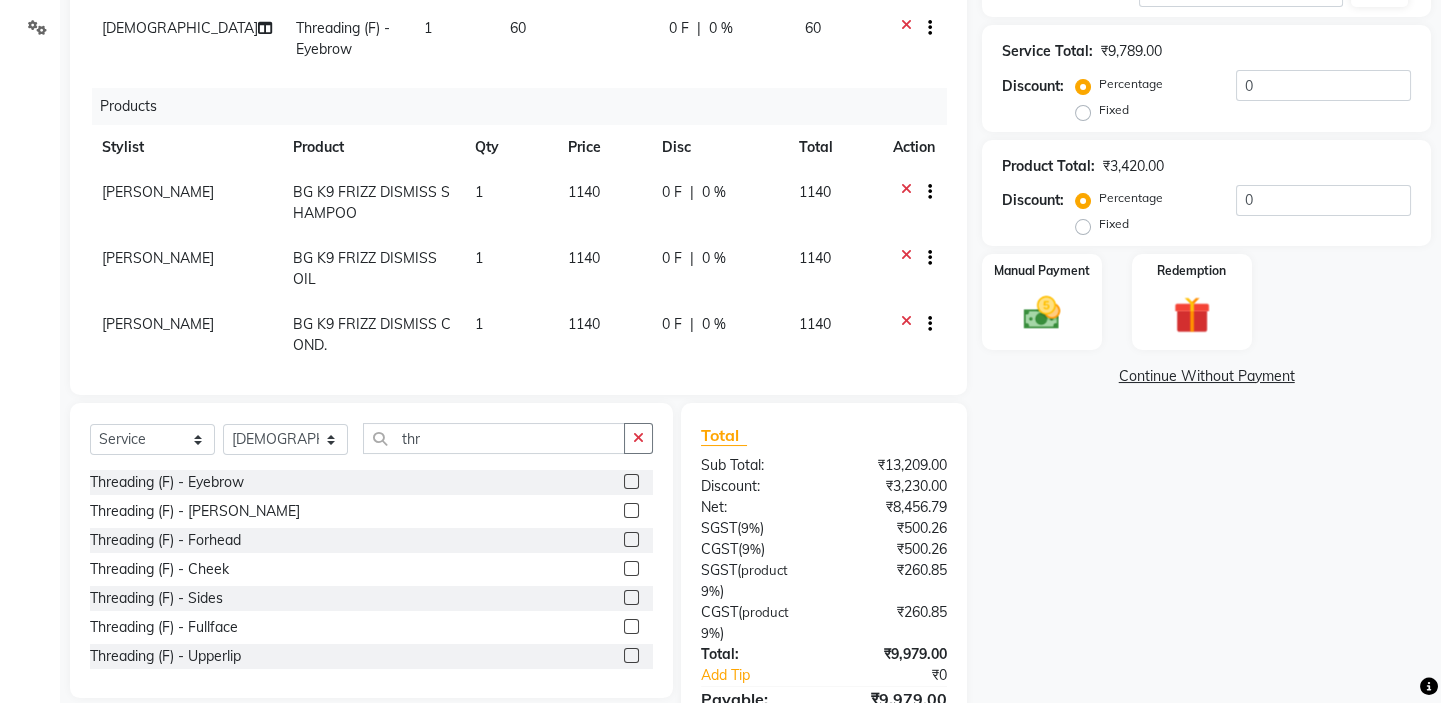scroll, scrollTop: 483, scrollLeft: 0, axis: vertical 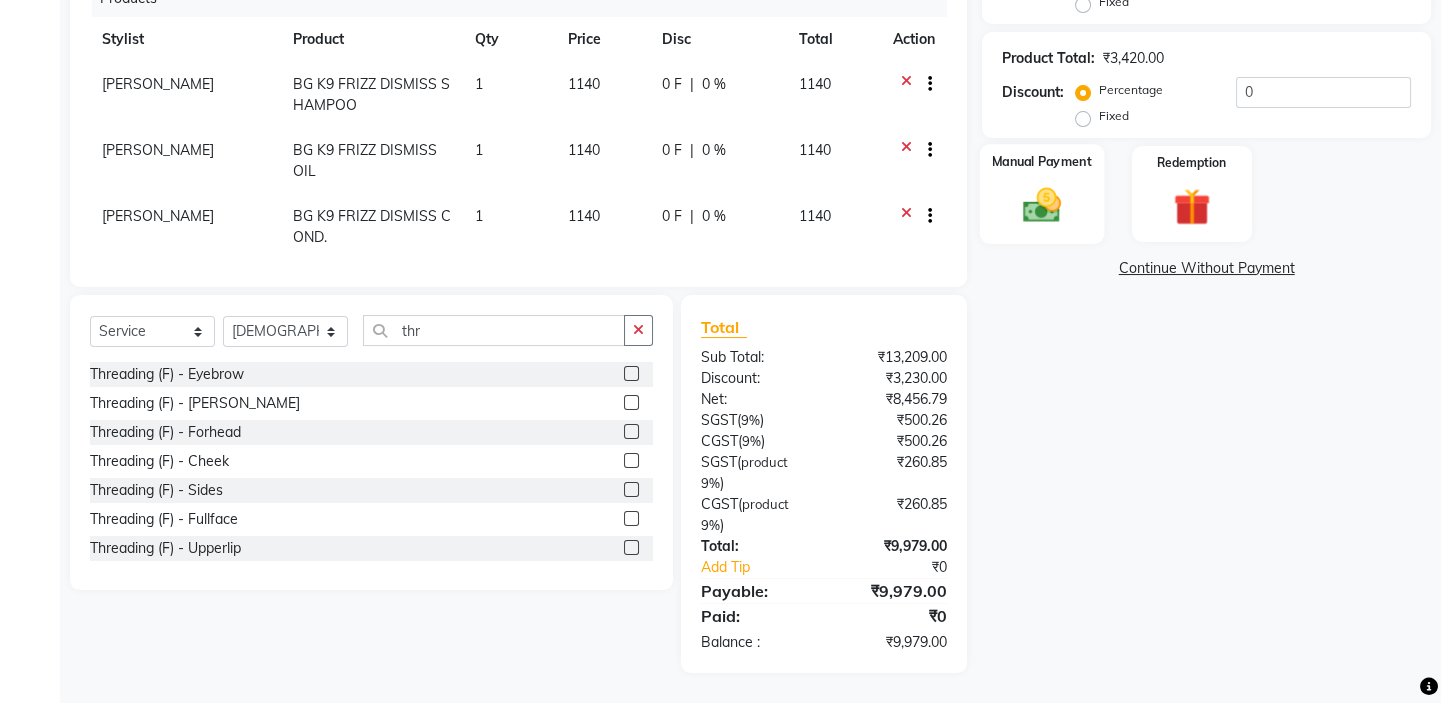 click 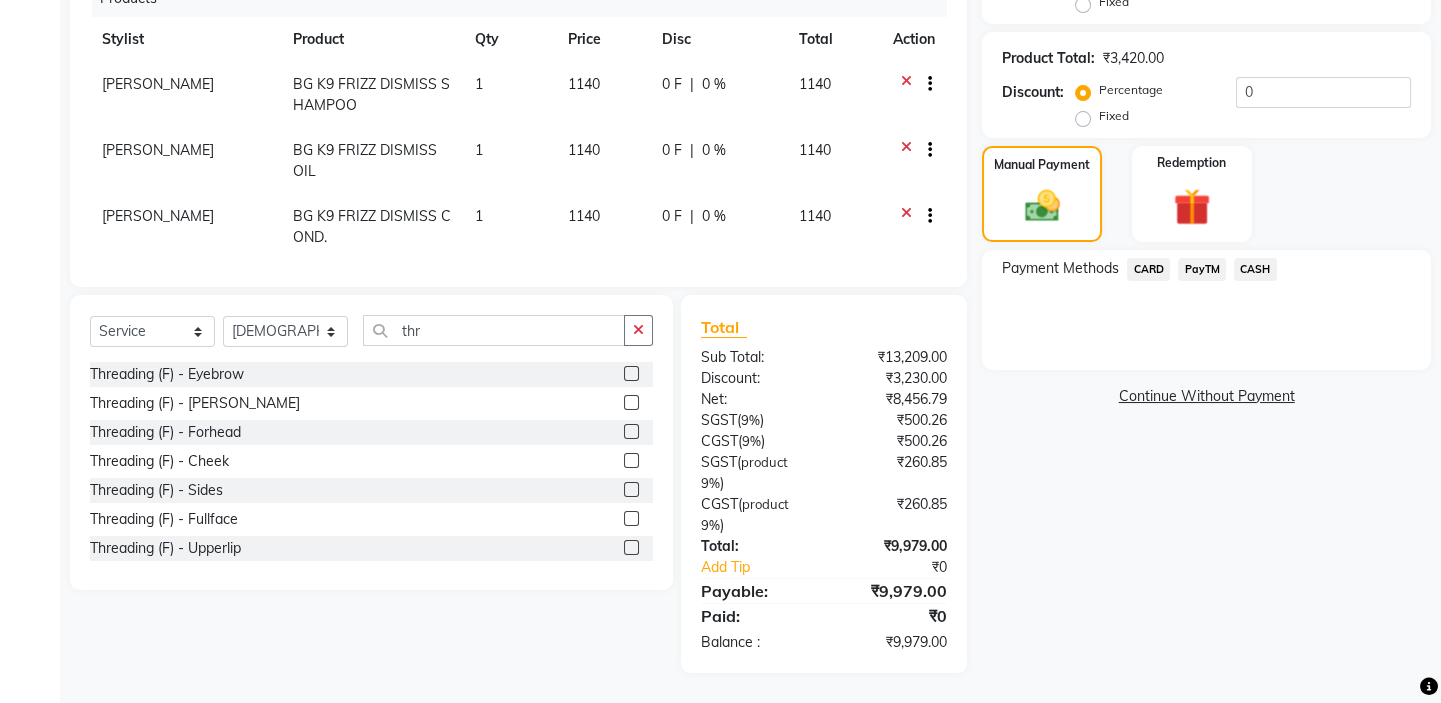 click on "PayTM" 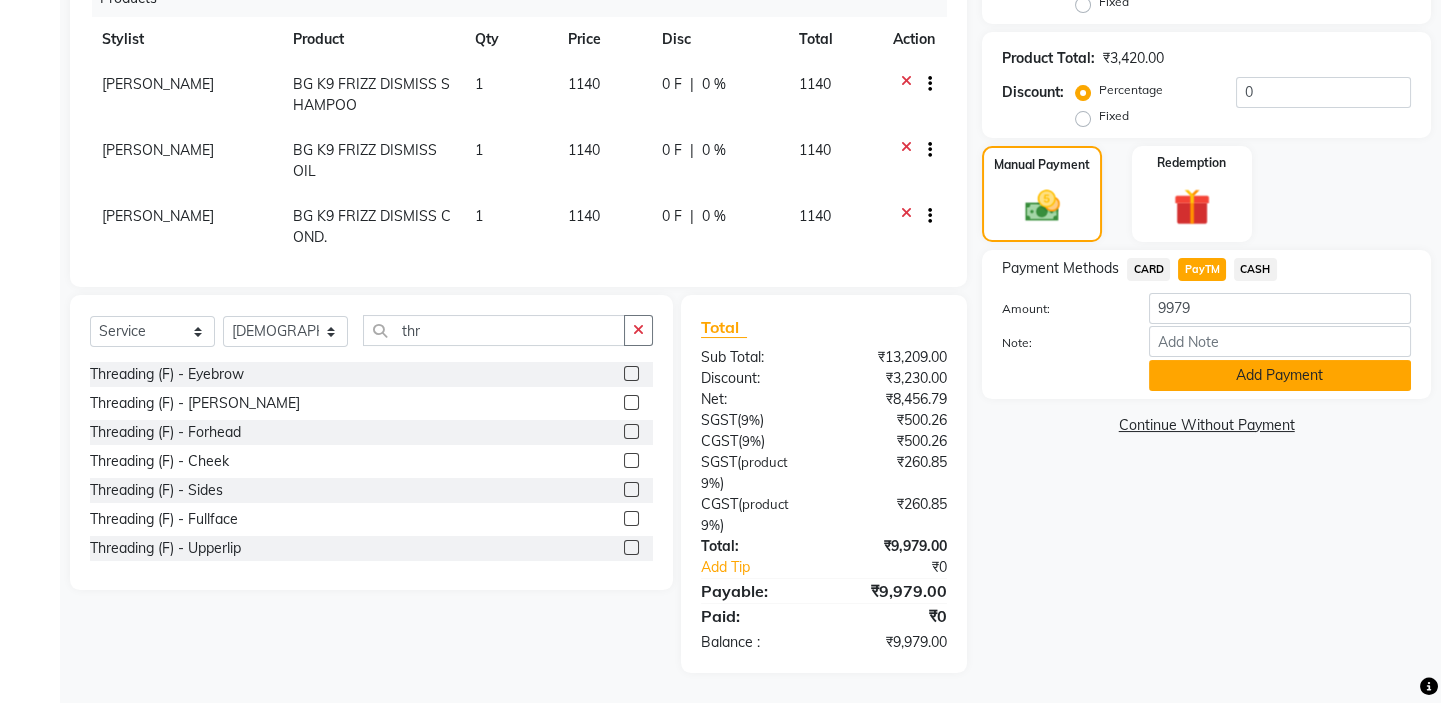 click on "Add Payment" 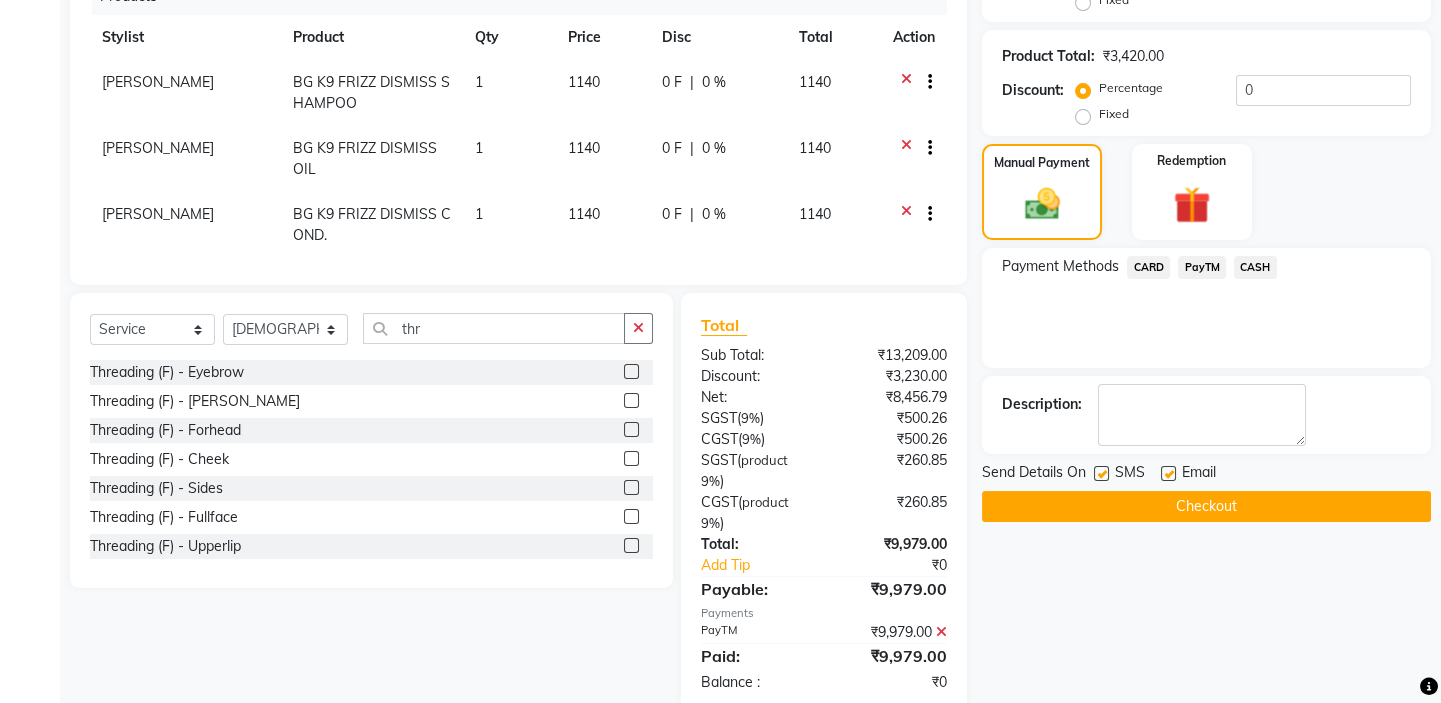 scroll, scrollTop: 525, scrollLeft: 0, axis: vertical 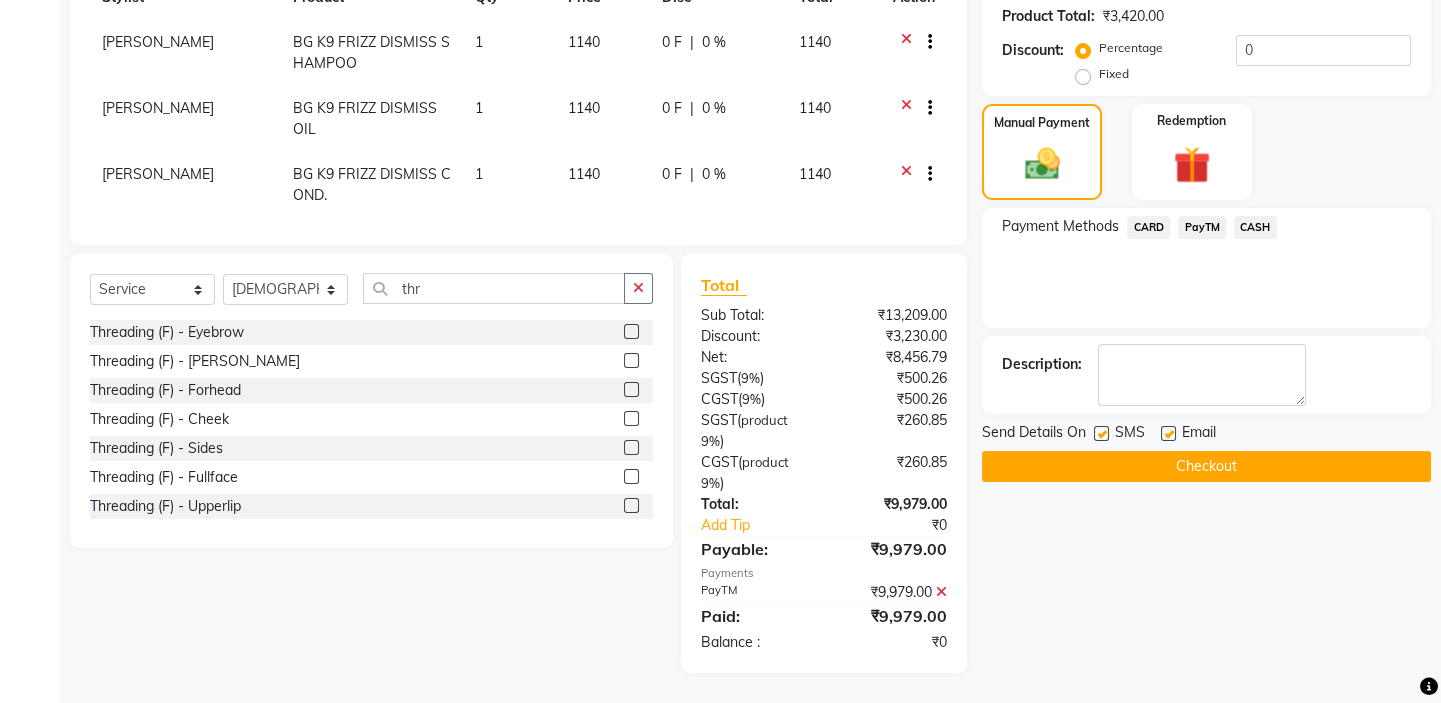 click on "Checkout" 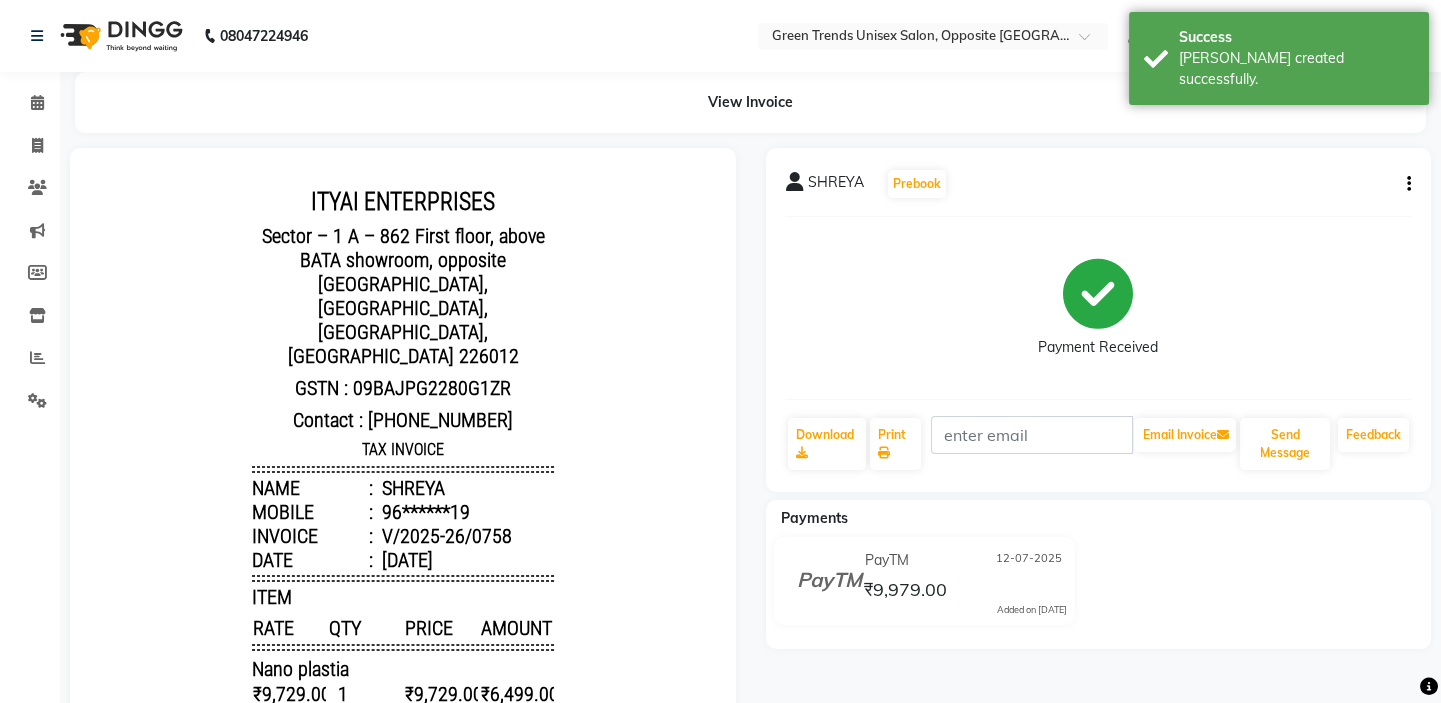 scroll, scrollTop: 0, scrollLeft: 0, axis: both 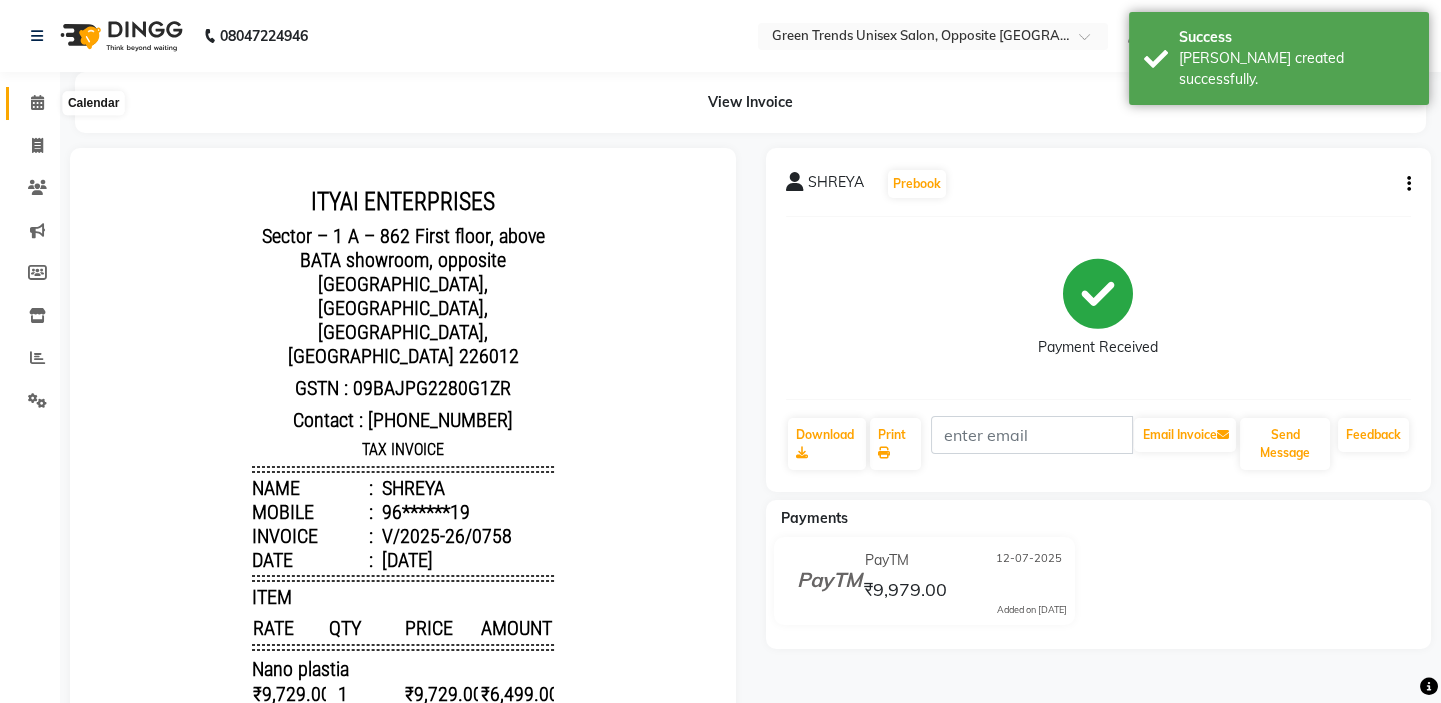 click 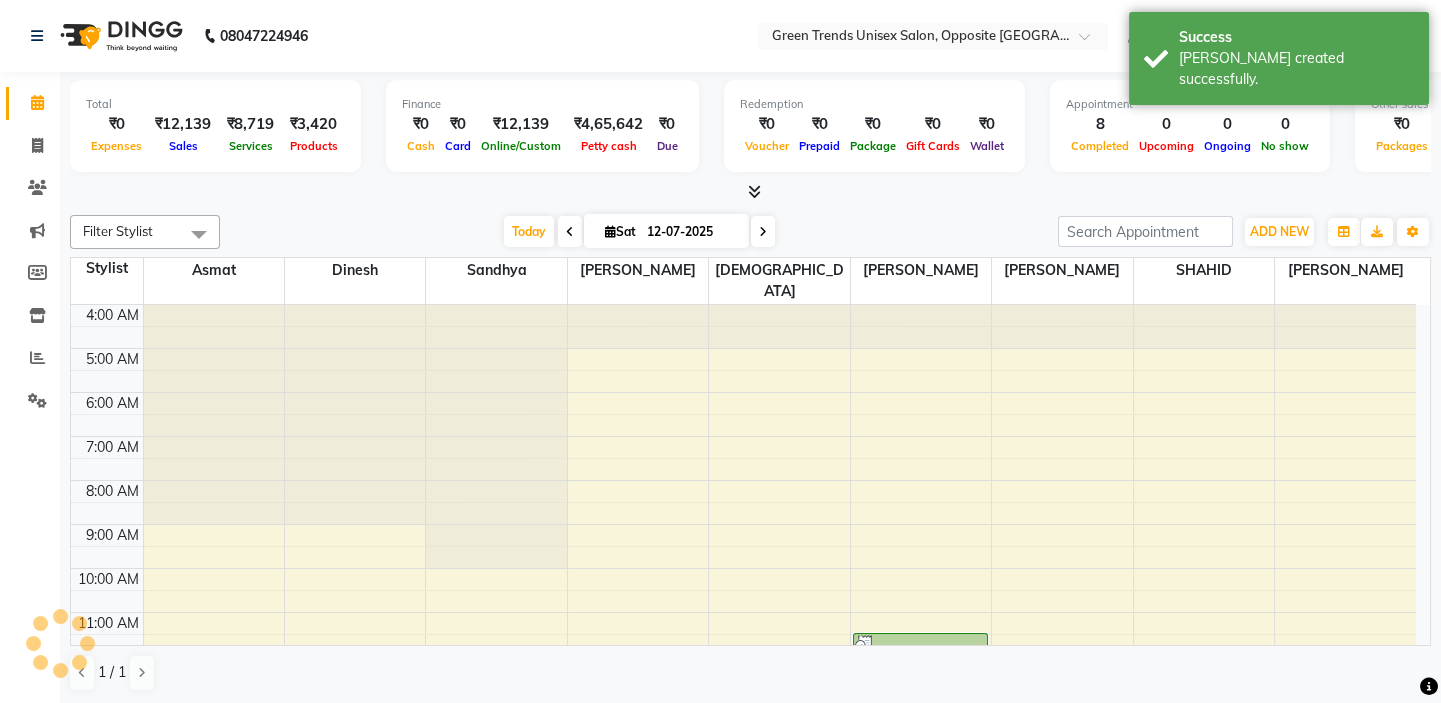 scroll, scrollTop: 89, scrollLeft: 0, axis: vertical 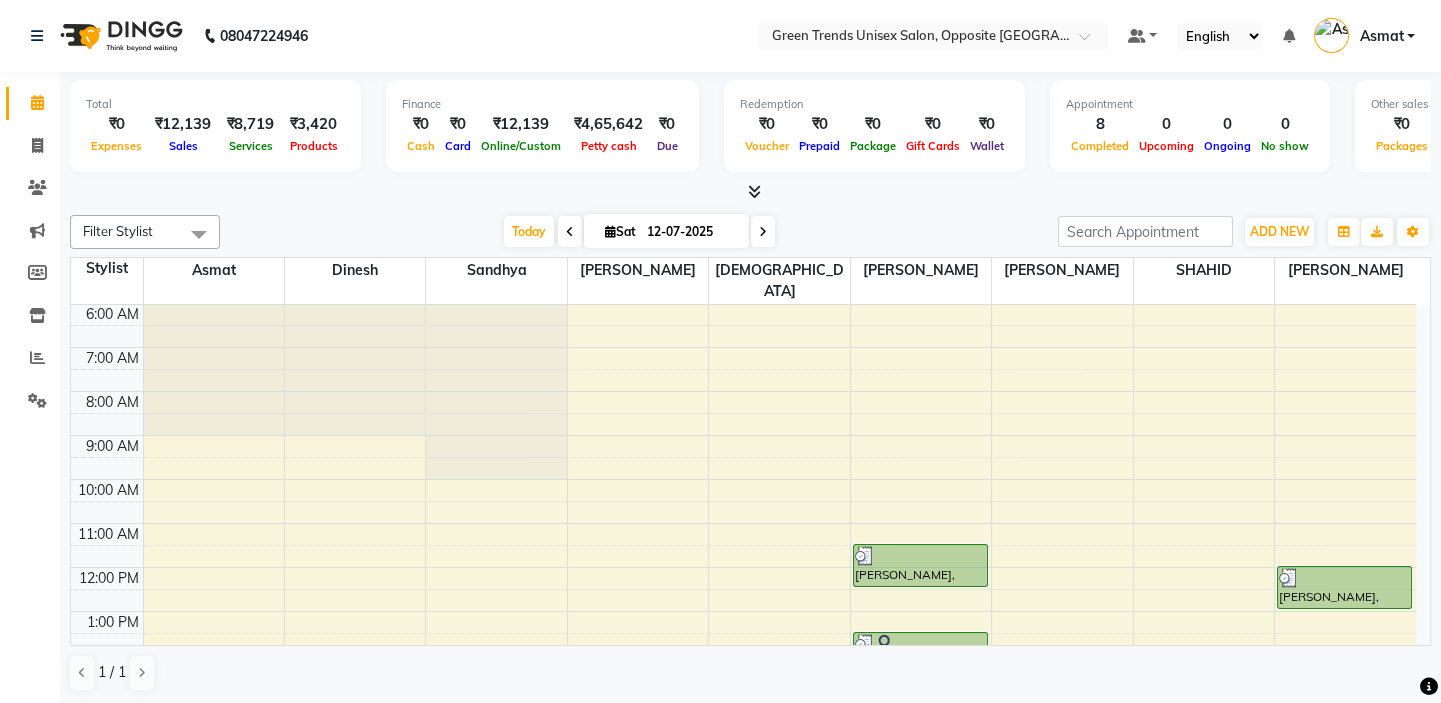 click on "4:00 AM 5:00 AM 6:00 AM 7:00 AM 8:00 AM 9:00 AM 10:00 AM 11:00 AM 12:00 PM 1:00 PM 2:00 PM 3:00 PM 4:00 PM 5:00 PM 6:00 PM 7:00 PM 8:00 PM 9:00 PM     Jaya, TK04, 02:00 PM-03:30 PM, Threading (F) - Eyebrow,Brazilian Waxing (F) - Threading - Upper Lip,Brazilian Waxing (F) - [GEOGRAPHIC_DATA]/Forehead     kavita, TK03, 02:00 PM-02:30 PM, Threading (F) - Eyebrow     SHREYA, TK06, 04:30 PM-05:00 PM, Threading (F) - Eyebrow     [PERSON_NAME], TK01, 11:30 AM-12:30 PM, Haircut - Basic,Trendy Kiddy Cut     kavita, TK03, 01:30 PM-02:00 PM, Trimming (F)     SHREYA, TK06, 04:00 PM-07:00 PM, Nano plastia      [PERSON_NAME], TK02, 12:00 PM-01:00 PM, Haircut - Basic,[PERSON_NAME] Styling     Ali, TK05, 03:30 PM-04:00 PM, Trendy Kiddy Cut" at bounding box center (743, 611) 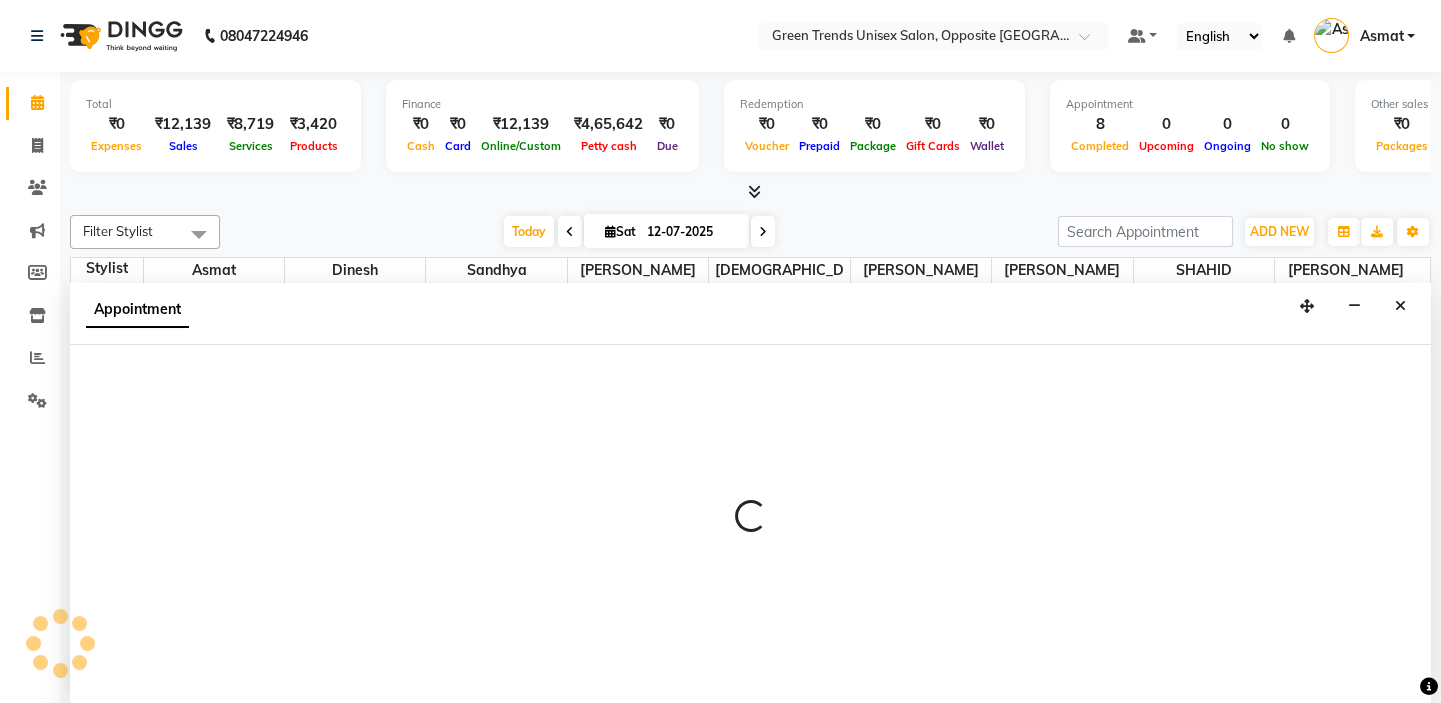 scroll, scrollTop: 0, scrollLeft: 0, axis: both 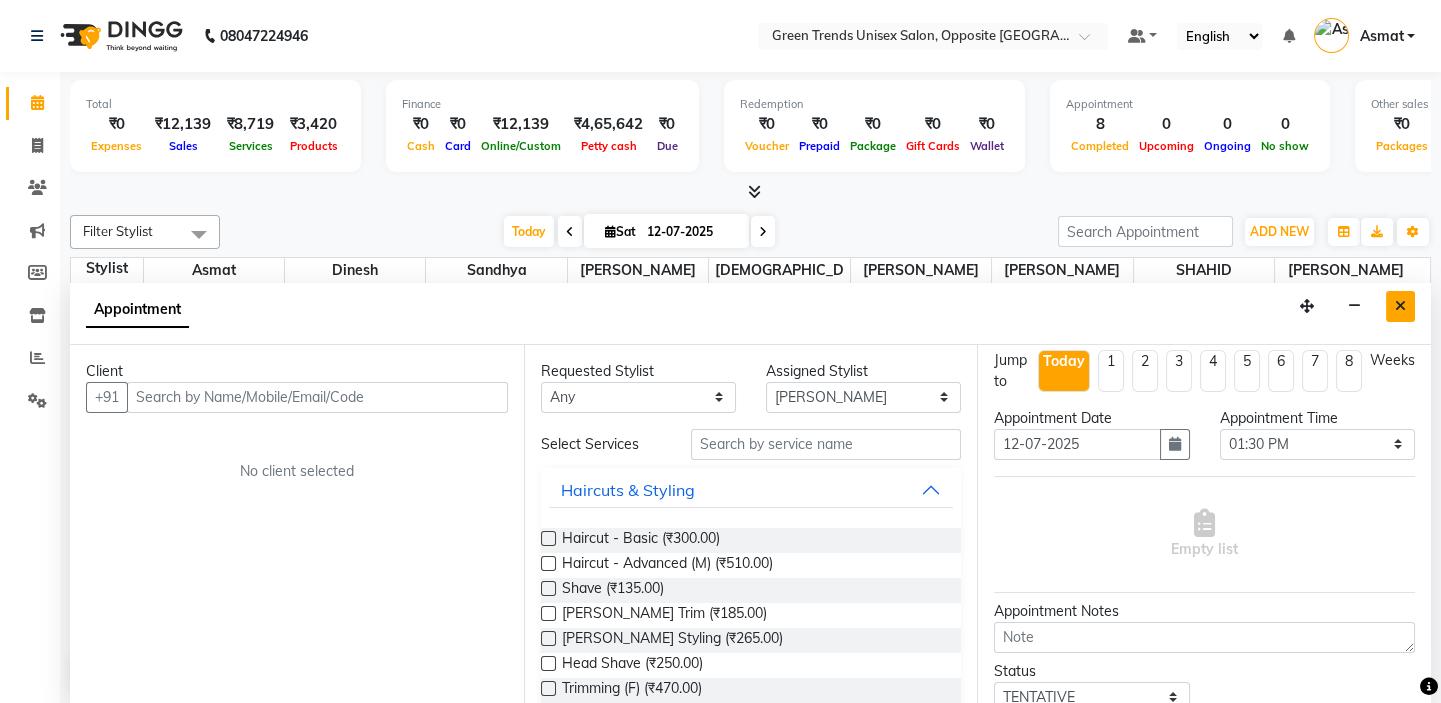 click at bounding box center (1400, 306) 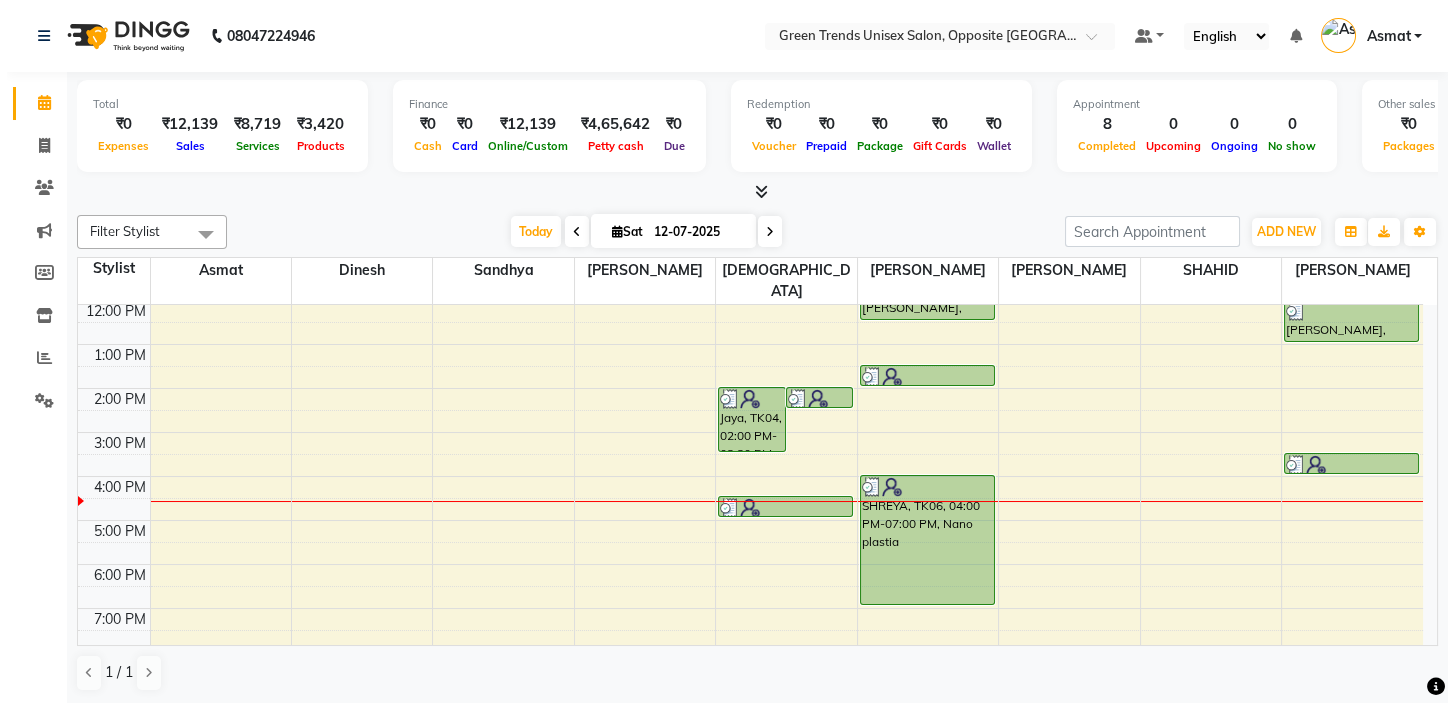 scroll, scrollTop: 426, scrollLeft: 0, axis: vertical 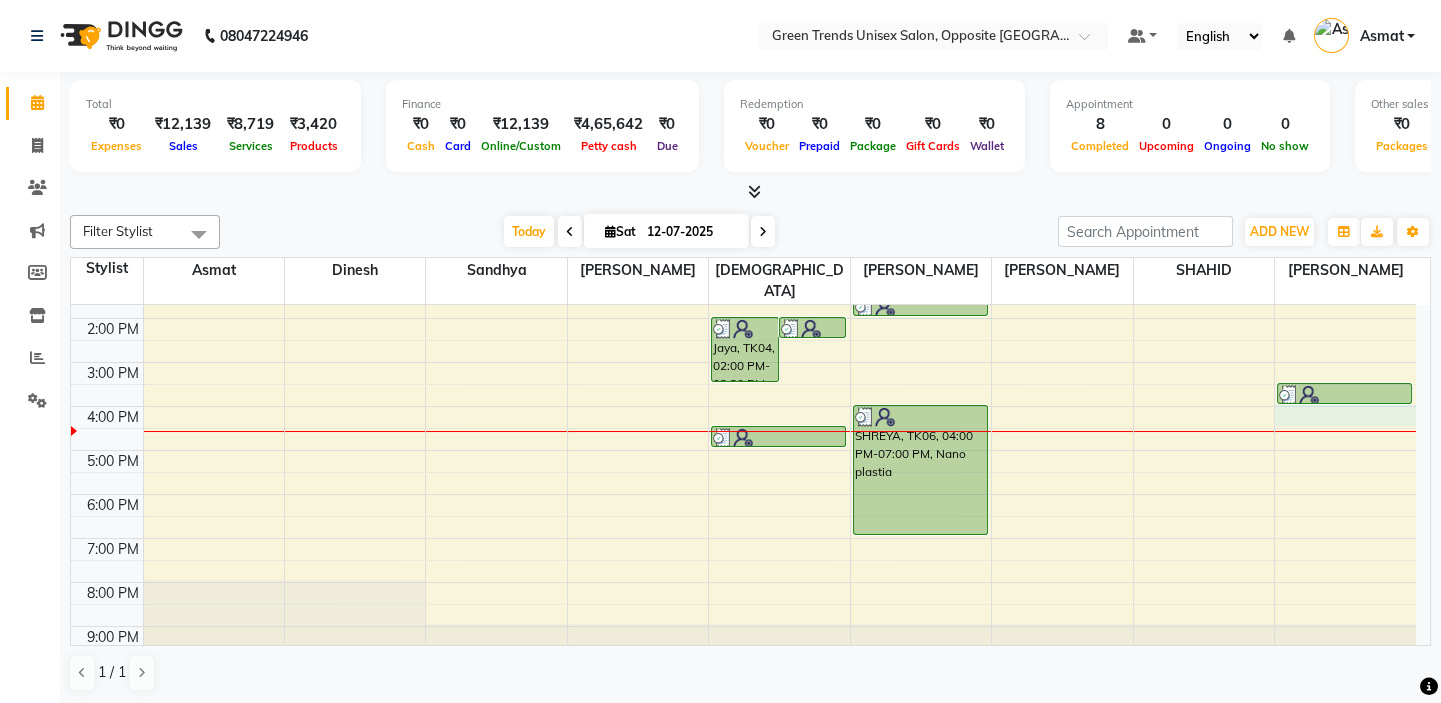 click on "4:00 AM 5:00 AM 6:00 AM 7:00 AM 8:00 AM 9:00 AM 10:00 AM 11:00 AM 12:00 PM 1:00 PM 2:00 PM 3:00 PM 4:00 PM 5:00 PM 6:00 PM 7:00 PM 8:00 PM 9:00 PM     Jaya, TK04, 02:00 PM-03:30 PM, Threading (F) - Eyebrow,Brazilian Waxing (F) - Threading - Upper Lip,Brazilian Waxing (F) - [GEOGRAPHIC_DATA]/Forehead     kavita, TK03, 02:00 PM-02:30 PM, Threading (F) - Eyebrow     SHREYA, TK06, 04:30 PM-05:00 PM, Threading (F) - Eyebrow     [PERSON_NAME], TK01, 11:30 AM-12:30 PM, Haircut - Basic,Trendy Kiddy Cut     kavita, TK03, 01:30 PM-02:00 PM, Trimming (F)     SHREYA, TK06, 04:00 PM-07:00 PM, Nano plastia      [PERSON_NAME], TK02, 12:00 PM-01:00 PM, Haircut - Basic,[PERSON_NAME] Styling     Ali, TK05, 03:30 PM-04:00 PM, Trendy Kiddy Cut" at bounding box center [743, 274] 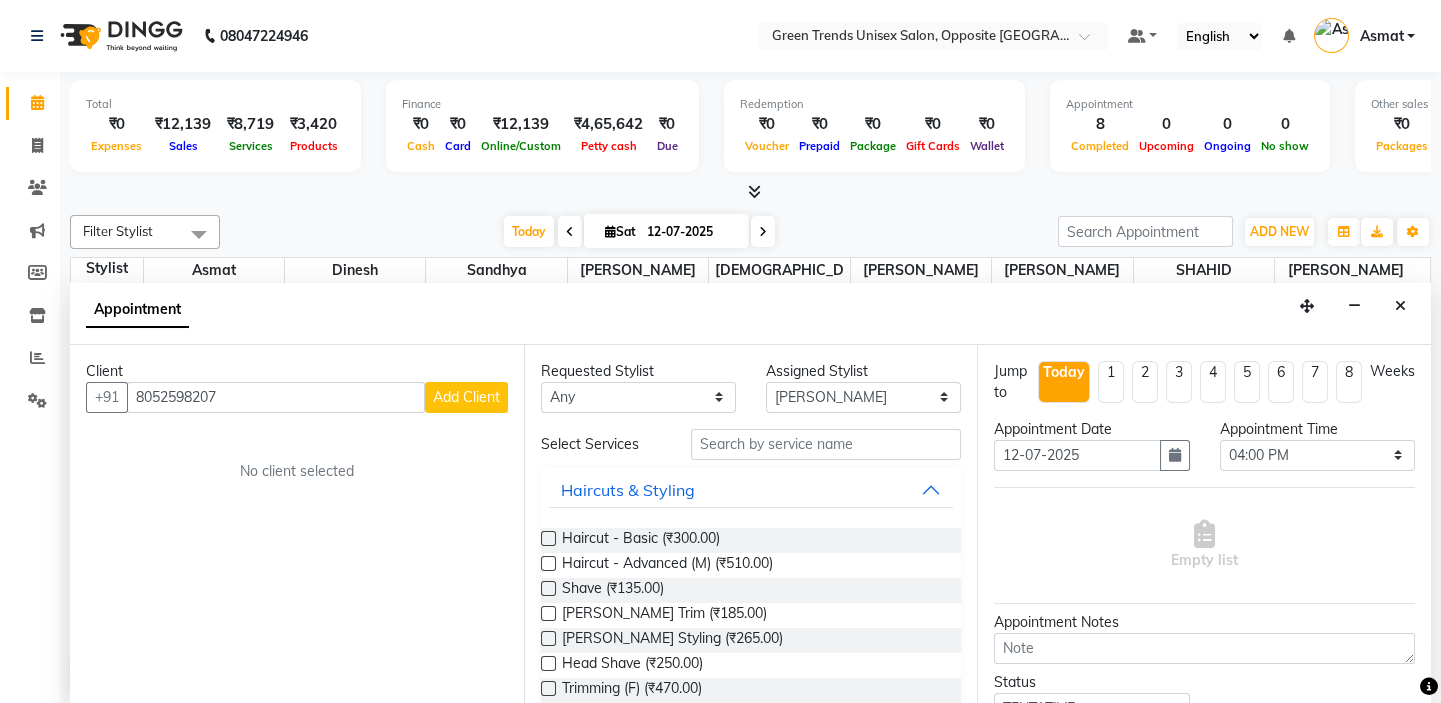 type on "8052598207" 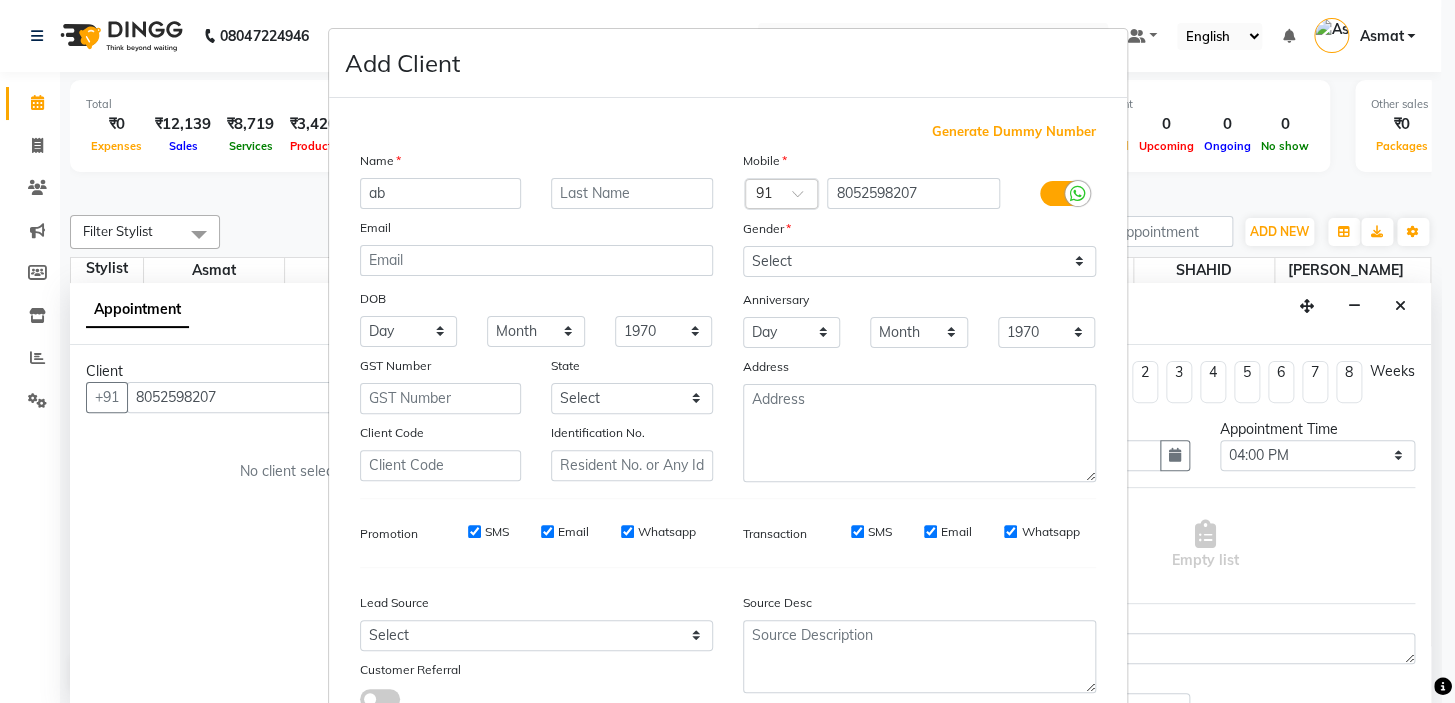 type on "a" 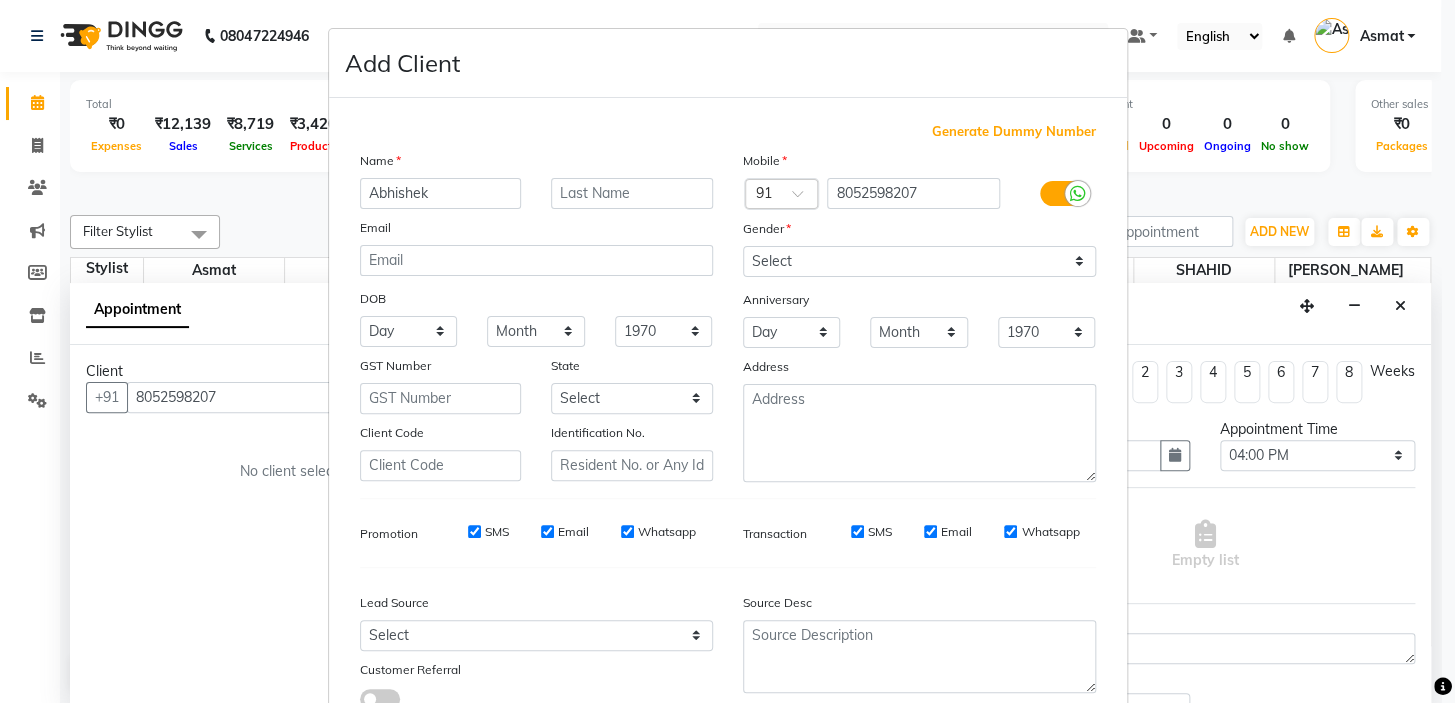 type on "Abhishek" 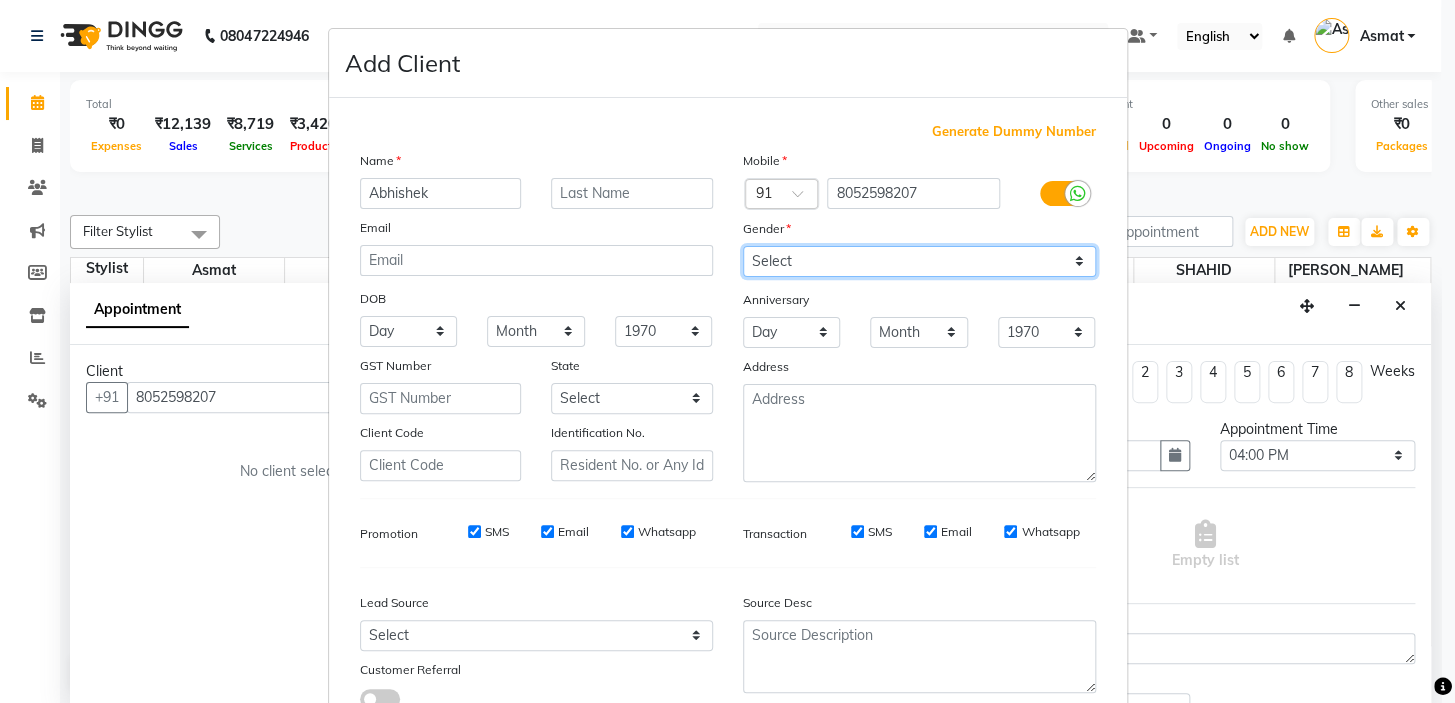 click on "Select [DEMOGRAPHIC_DATA] [DEMOGRAPHIC_DATA] Other Prefer Not To Say" at bounding box center [919, 261] 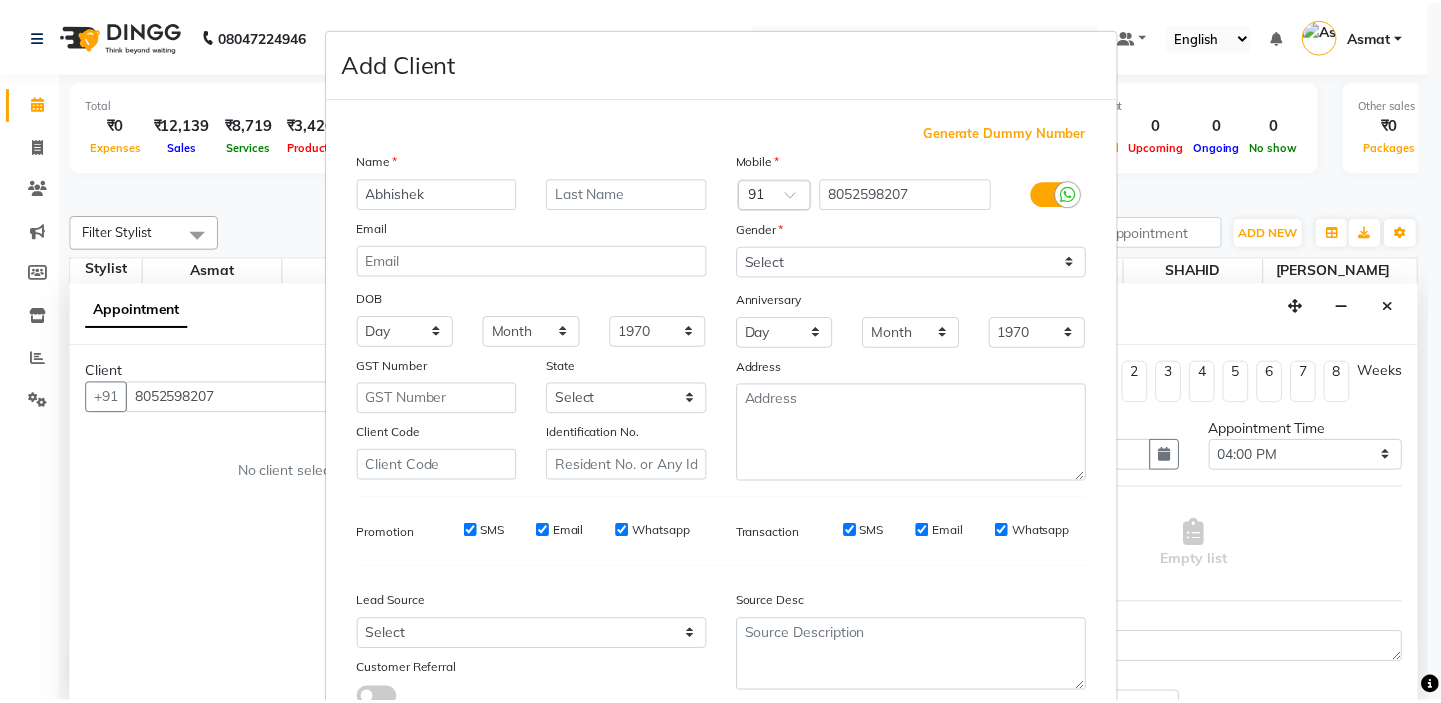 scroll, scrollTop: 150, scrollLeft: 0, axis: vertical 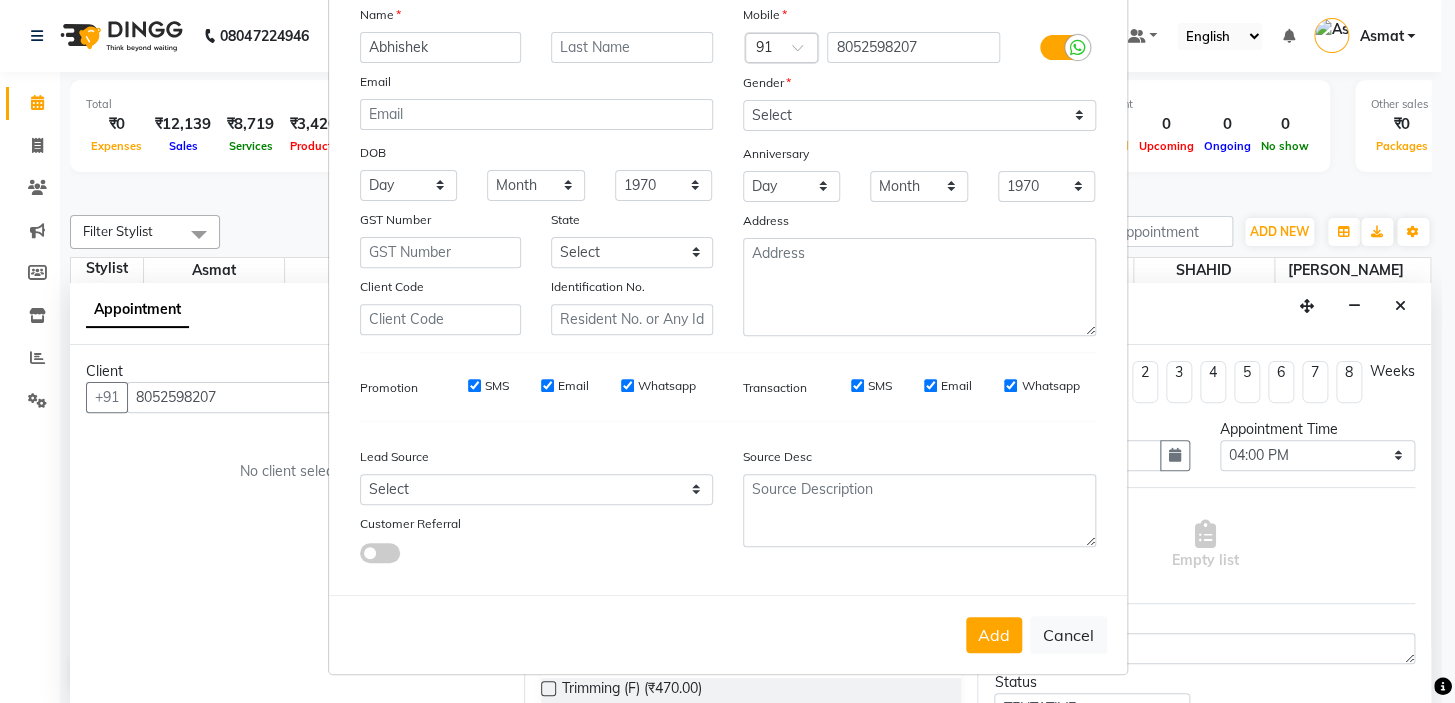 click on "Add" at bounding box center [994, 635] 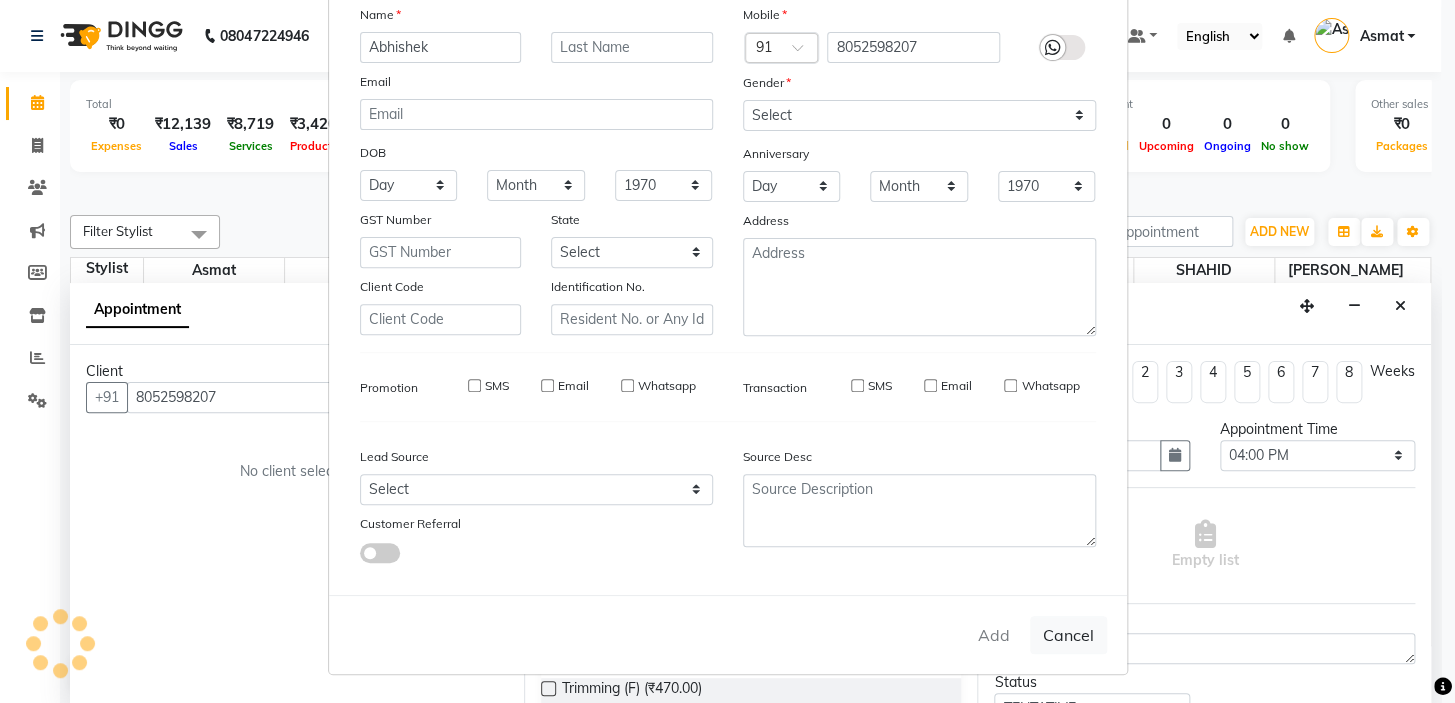 type on "80******07" 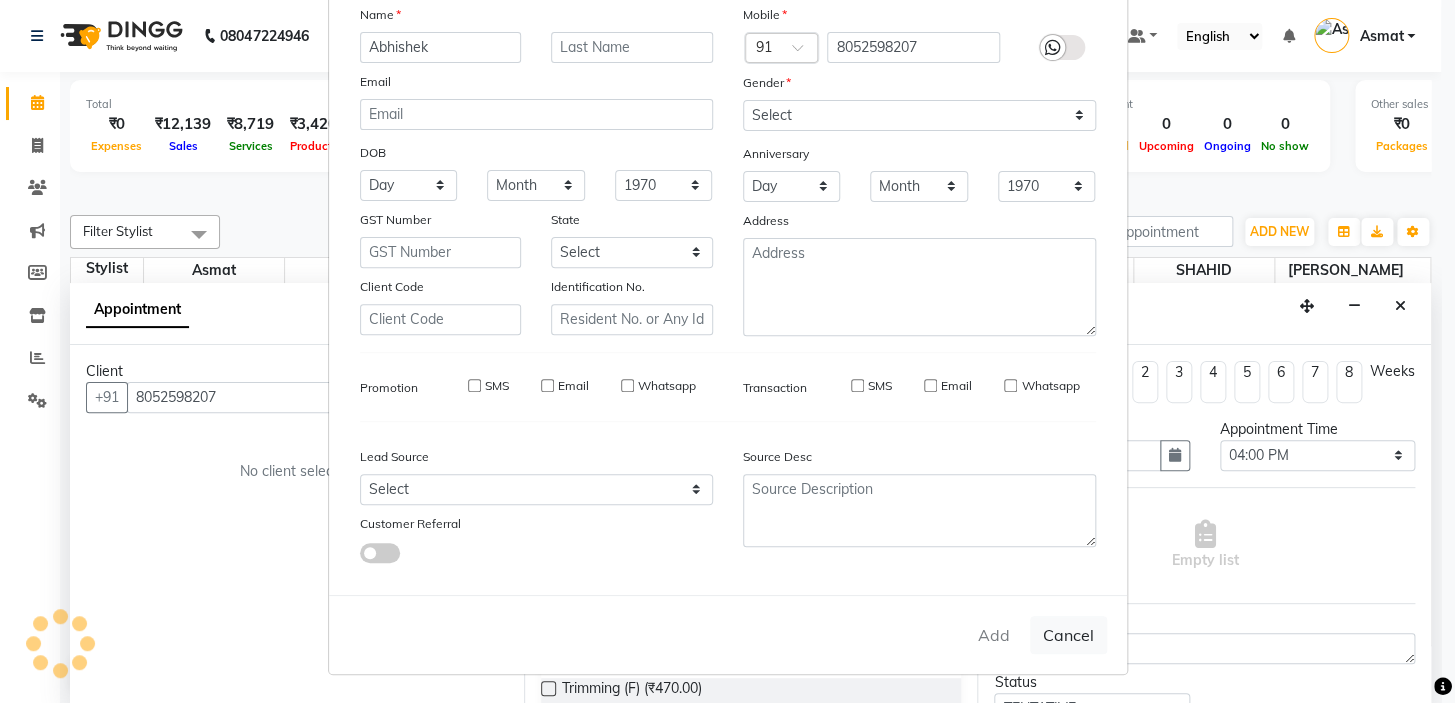 type 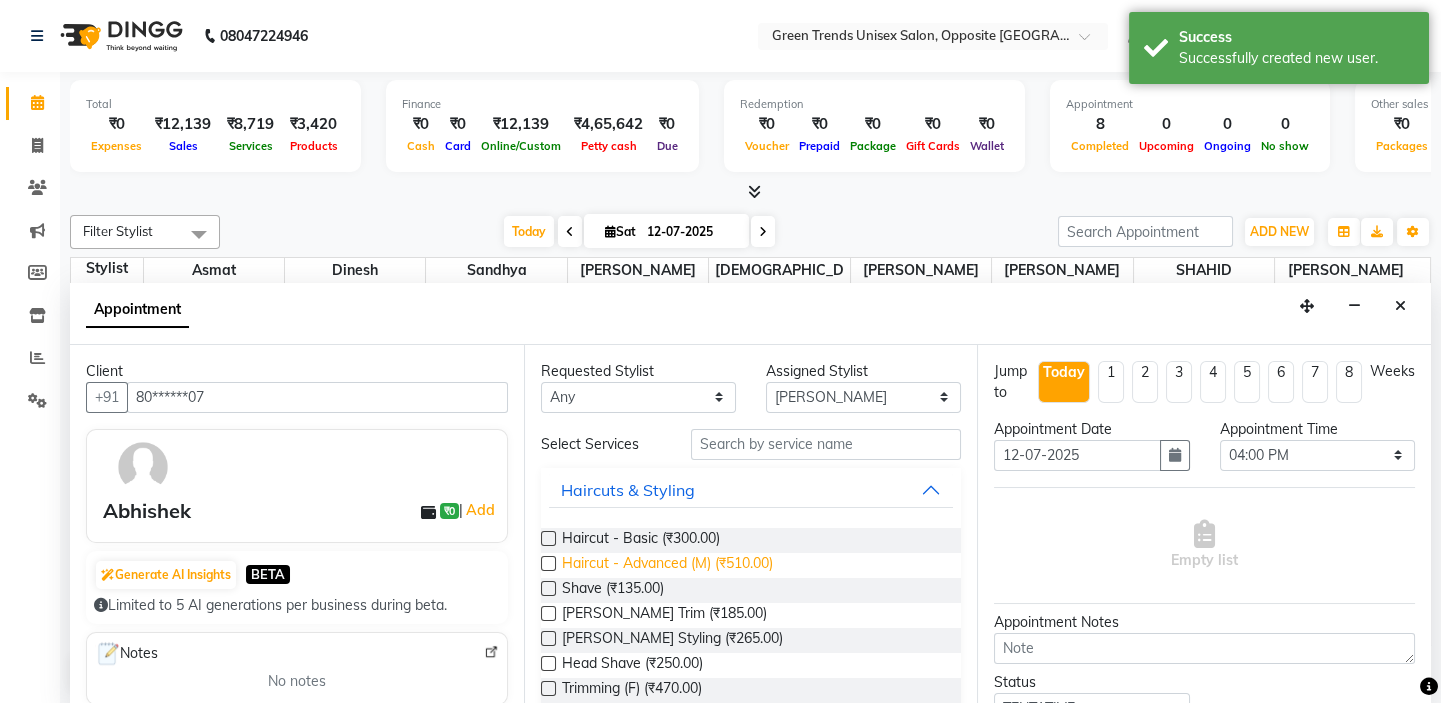 click on "Haircut - Advanced (M) (₹510.00)" at bounding box center (667, 565) 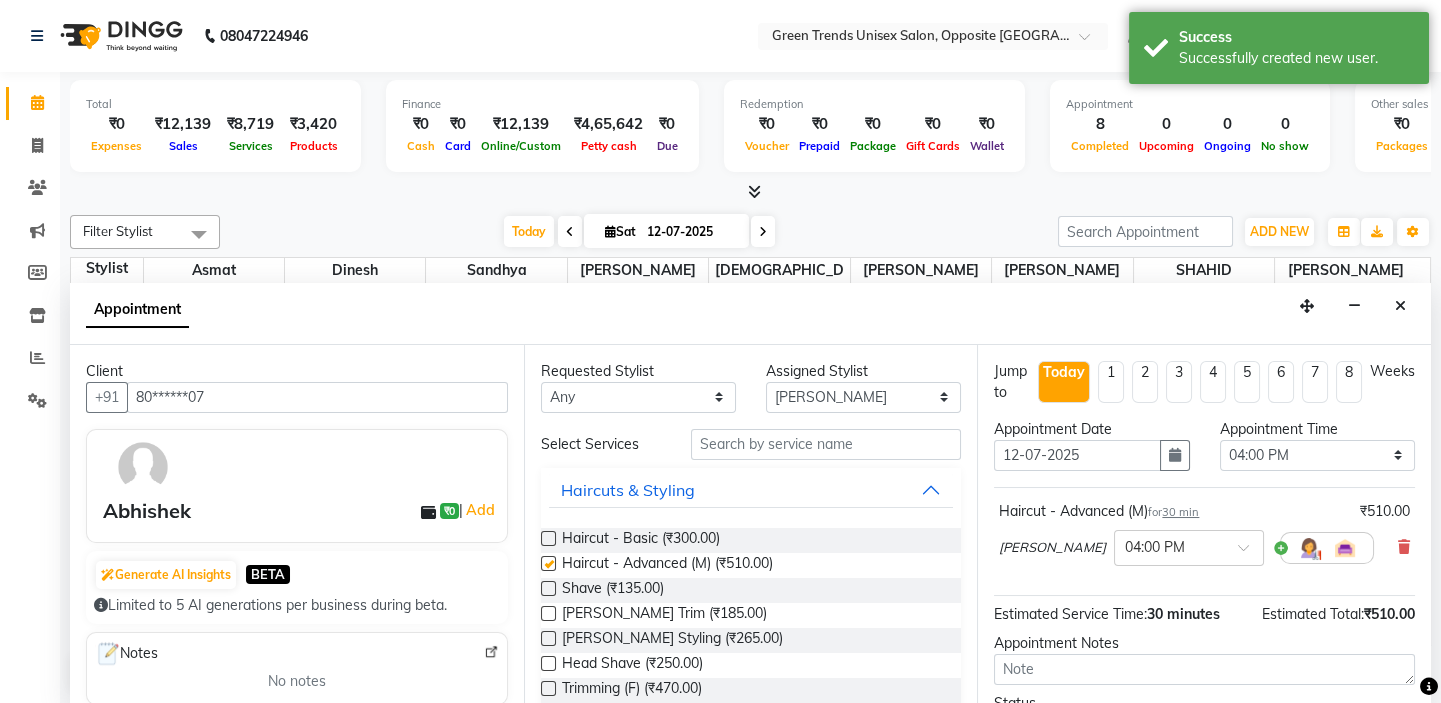 checkbox on "false" 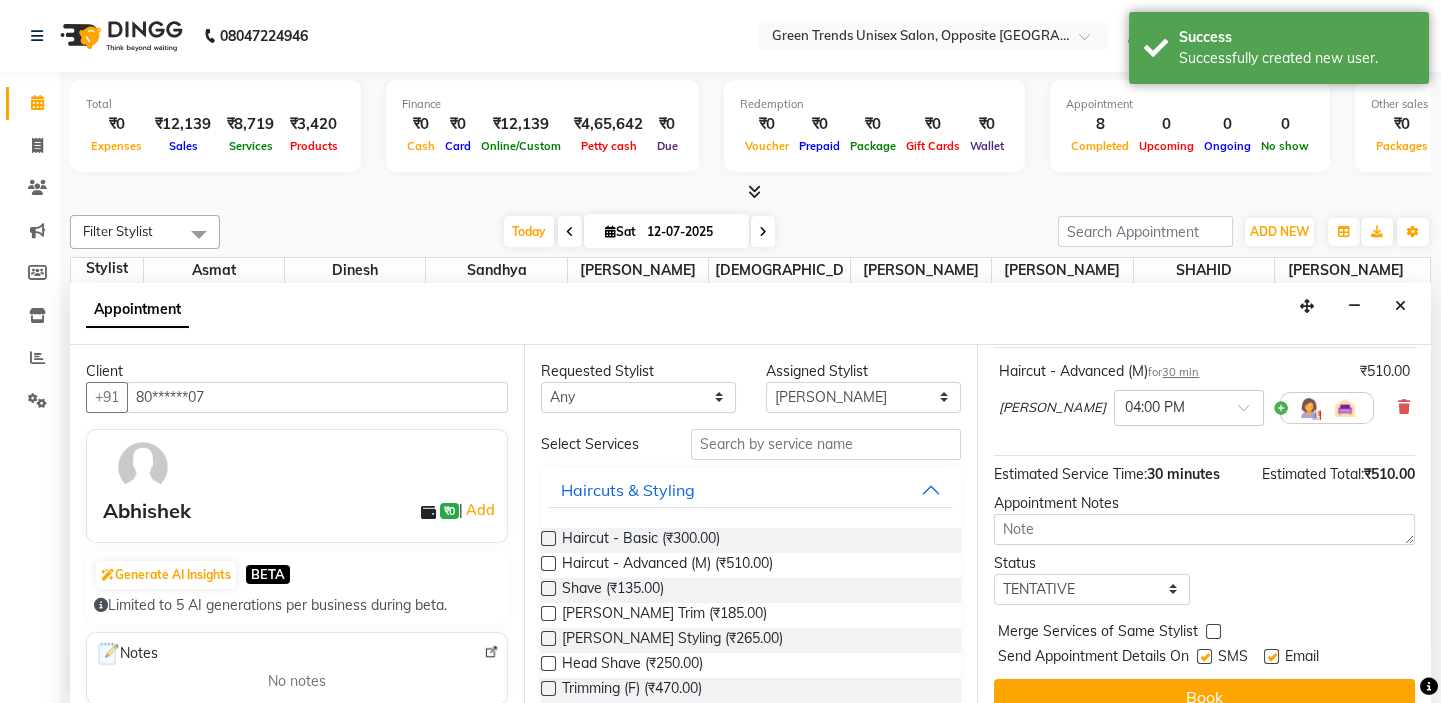 scroll, scrollTop: 165, scrollLeft: 0, axis: vertical 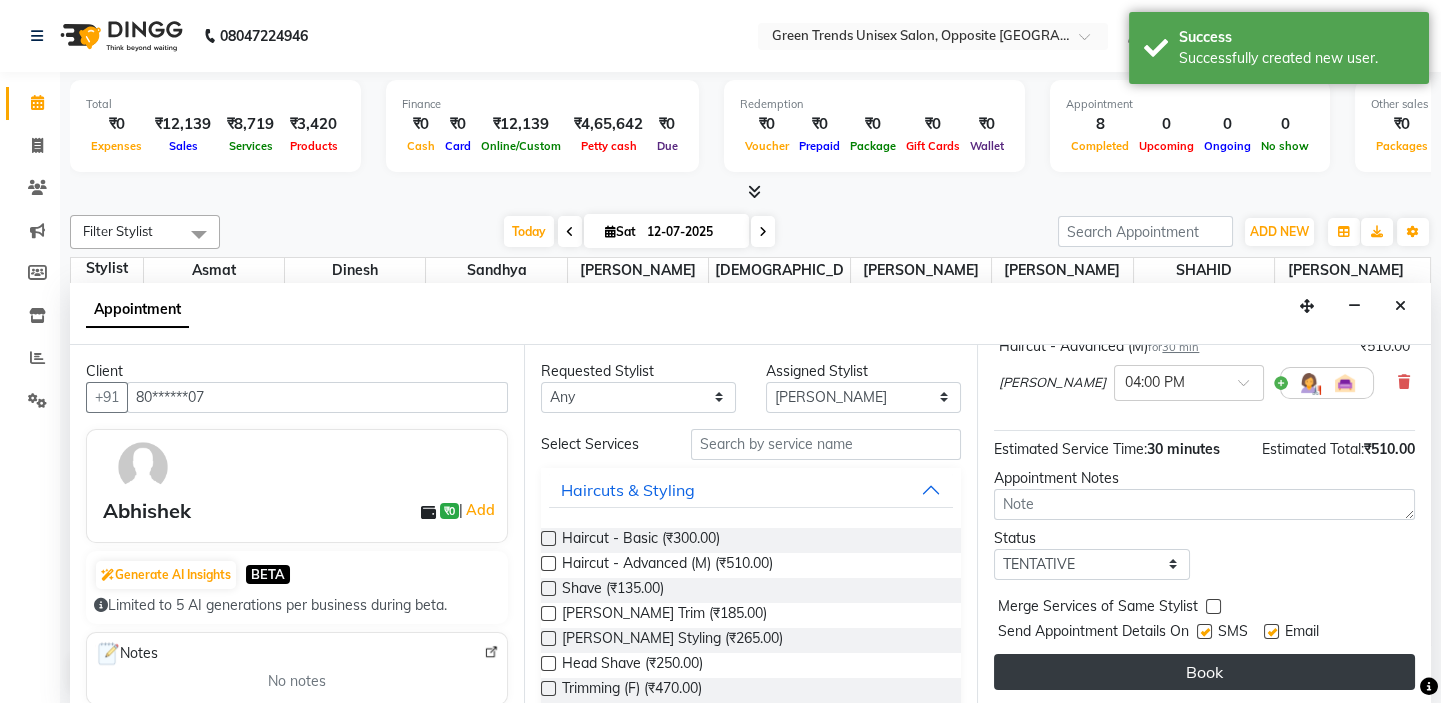 click on "Book" at bounding box center [1204, 672] 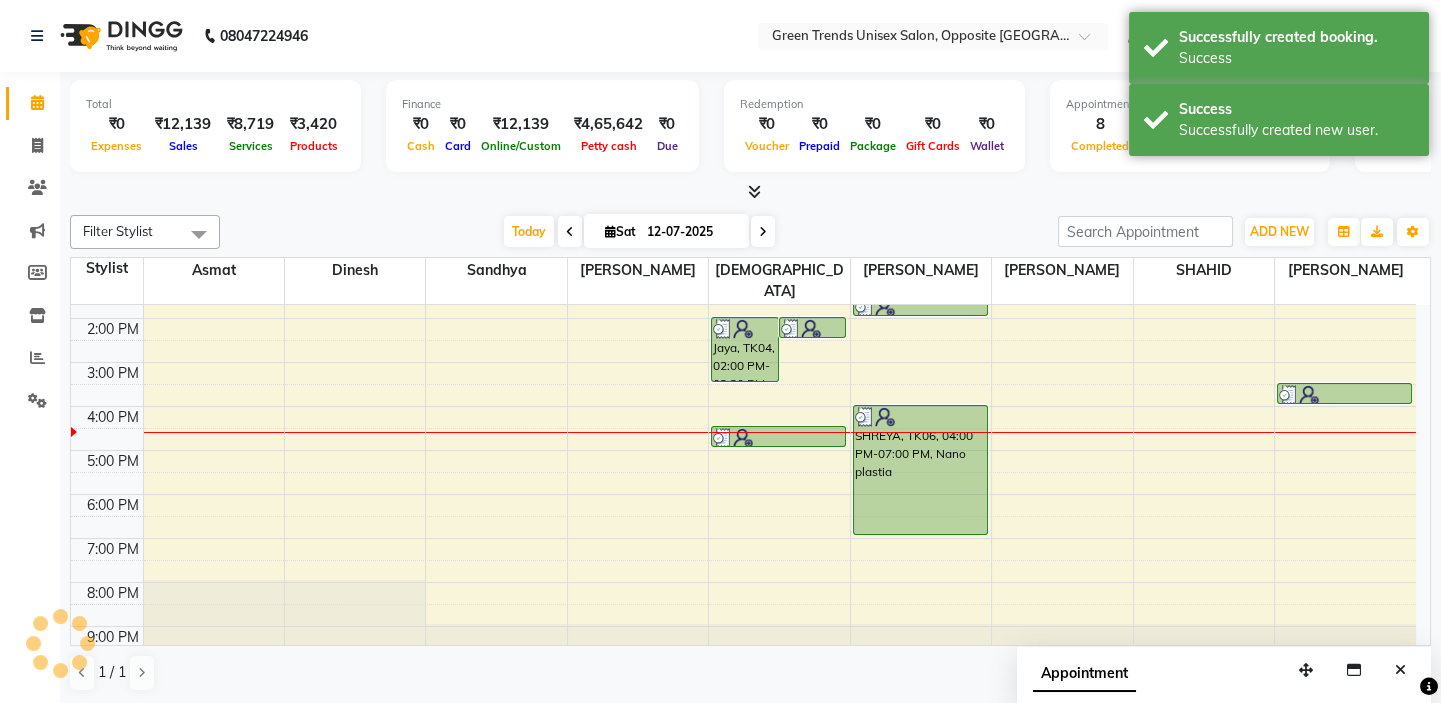 scroll, scrollTop: 0, scrollLeft: 0, axis: both 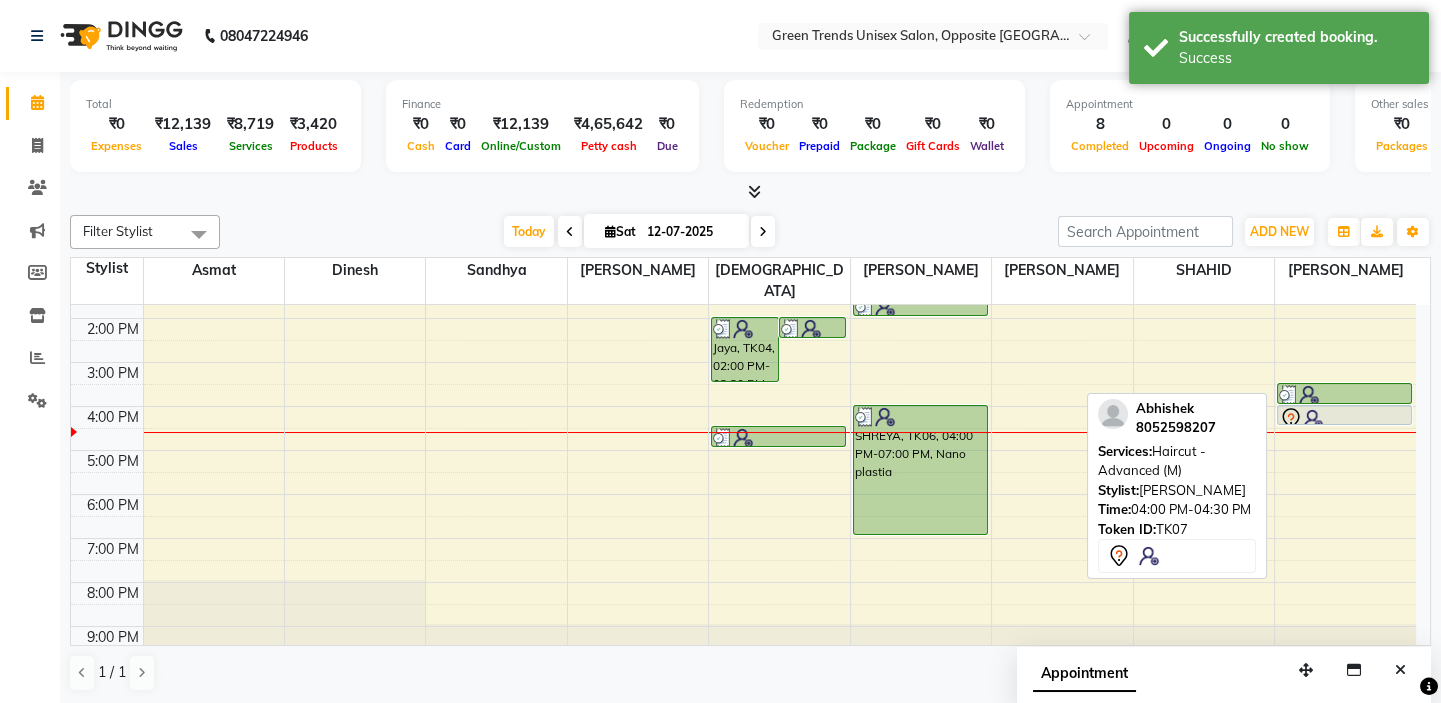 click at bounding box center [1344, 419] 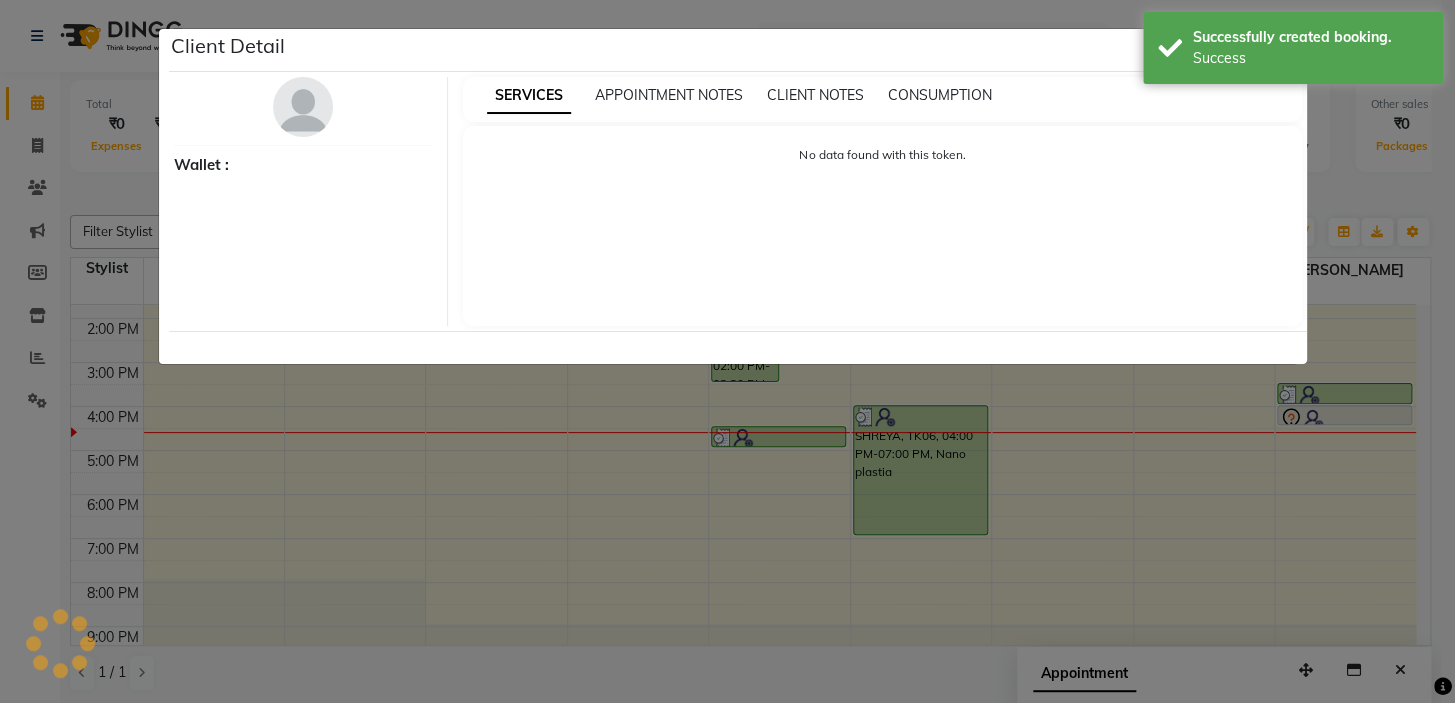 select on "7" 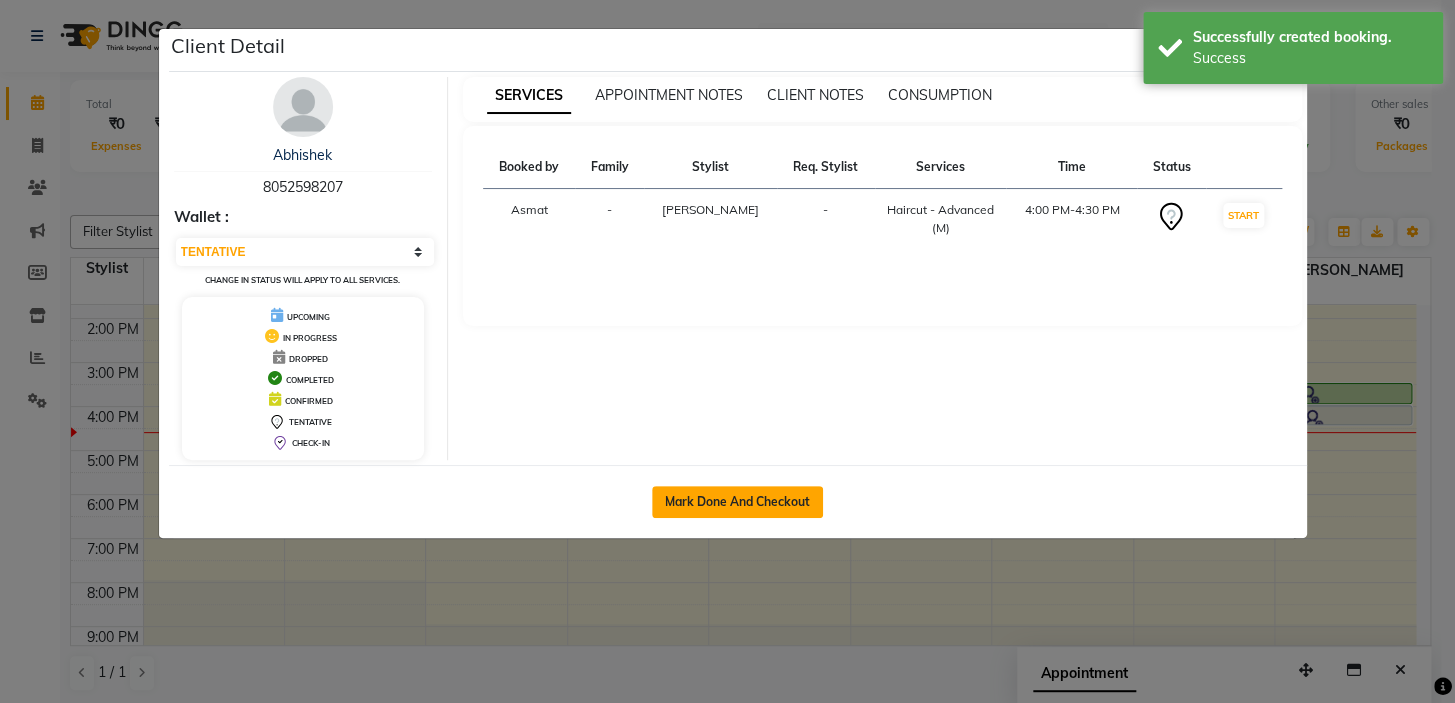 click on "Mark Done And Checkout" 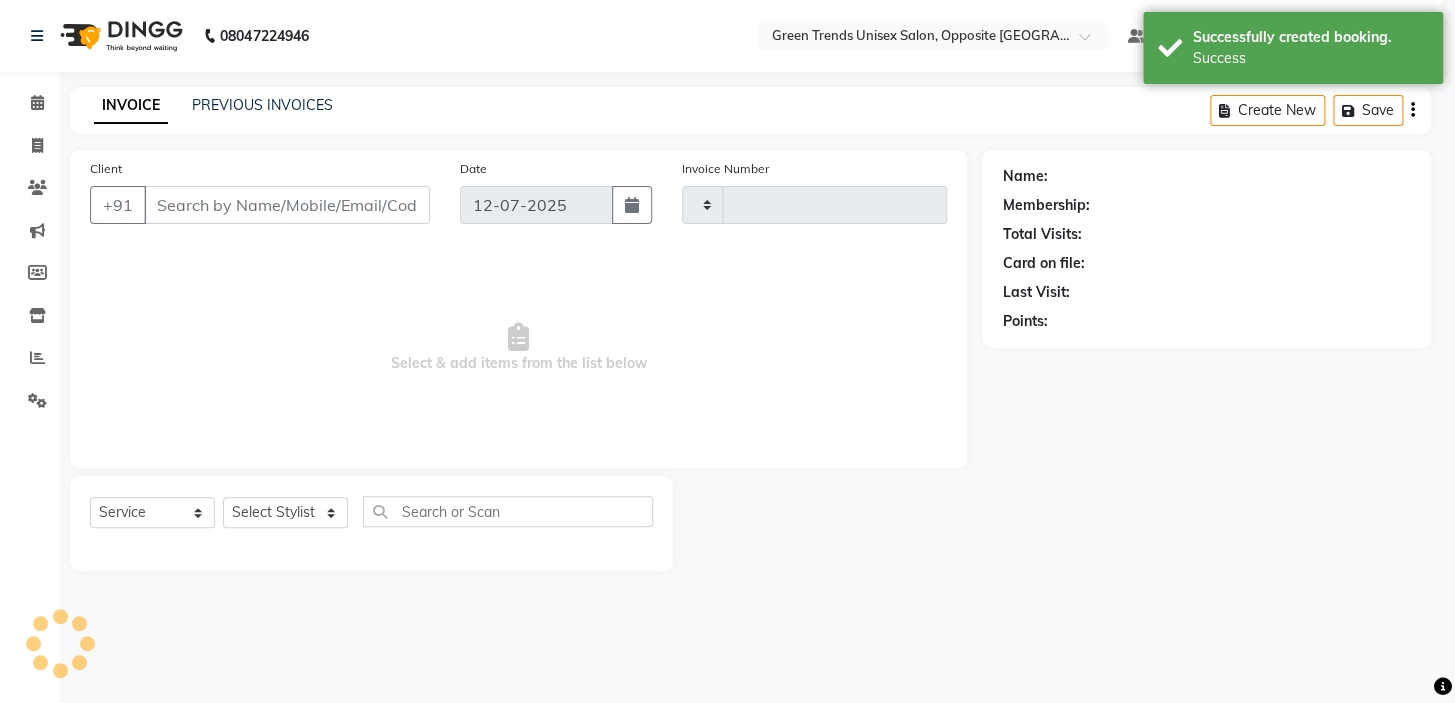 type on "0759" 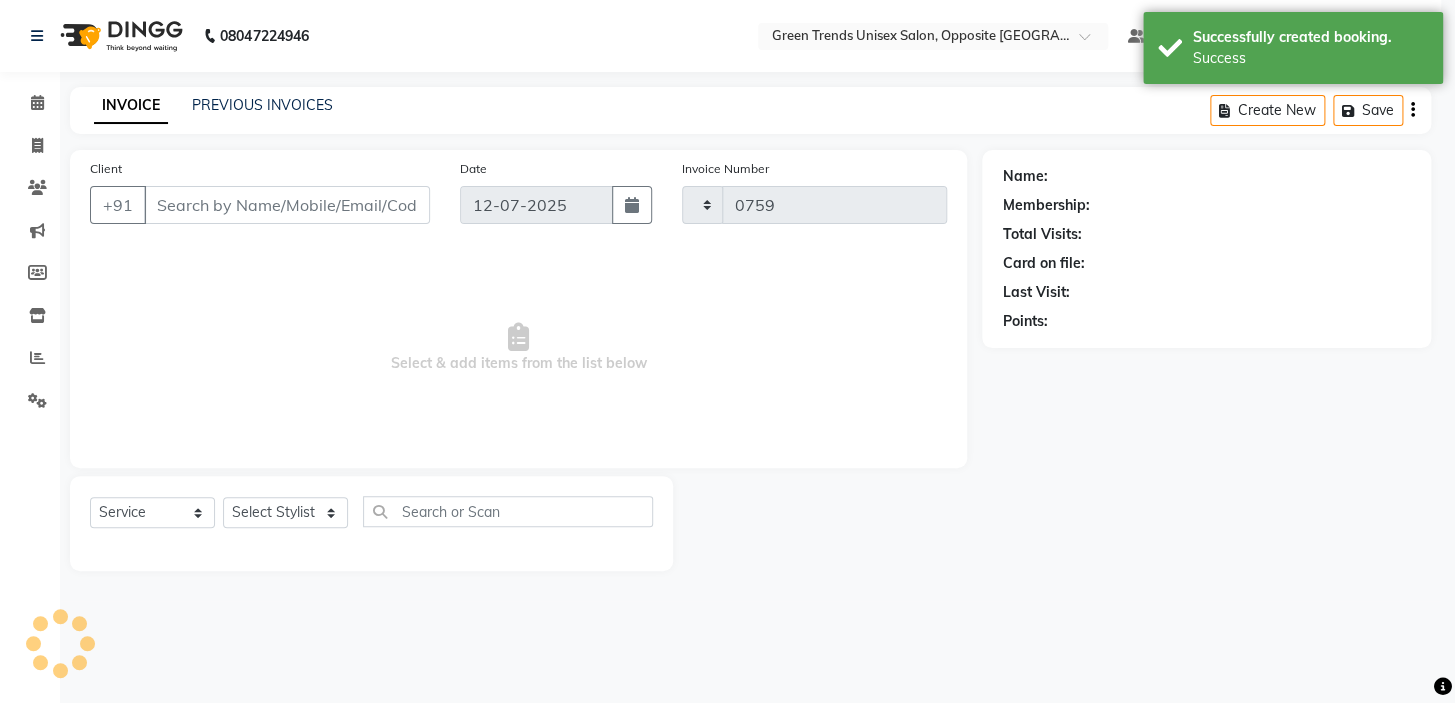 select on "5225" 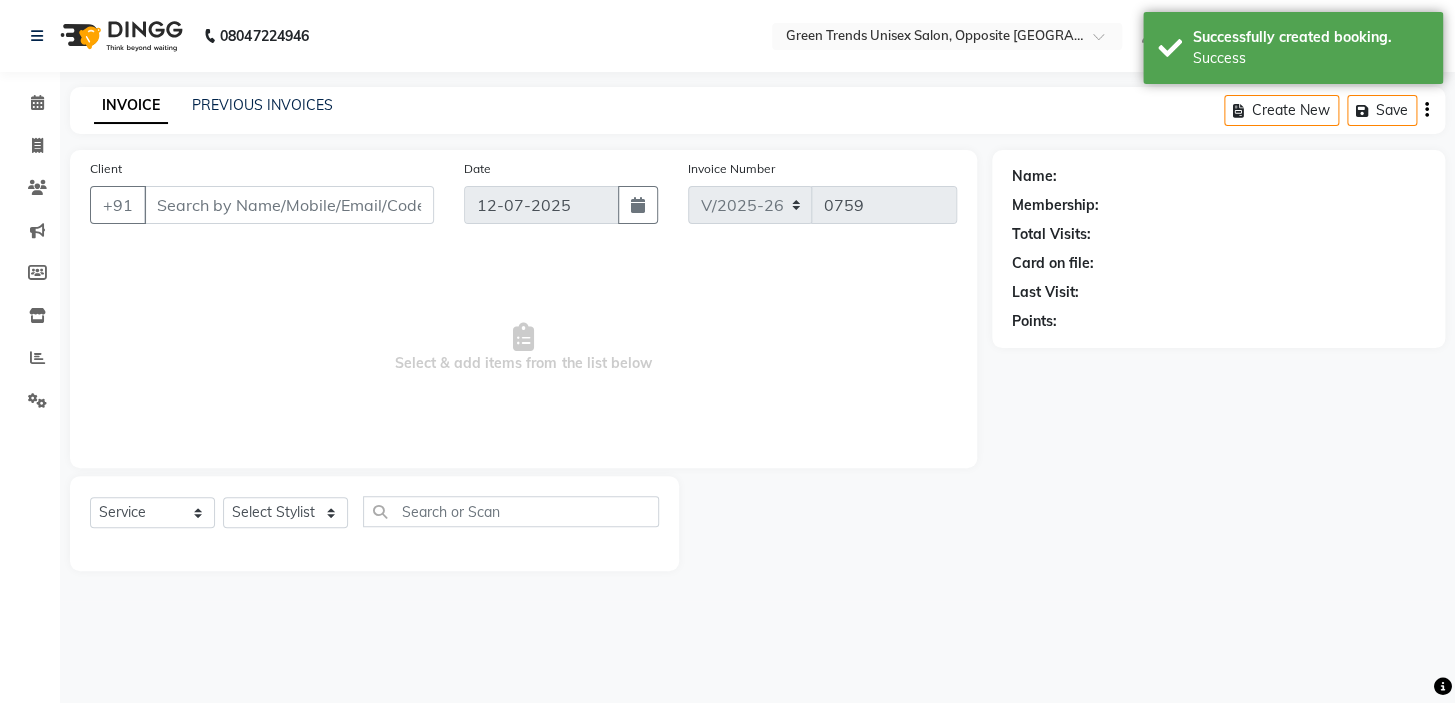 type on "80******07" 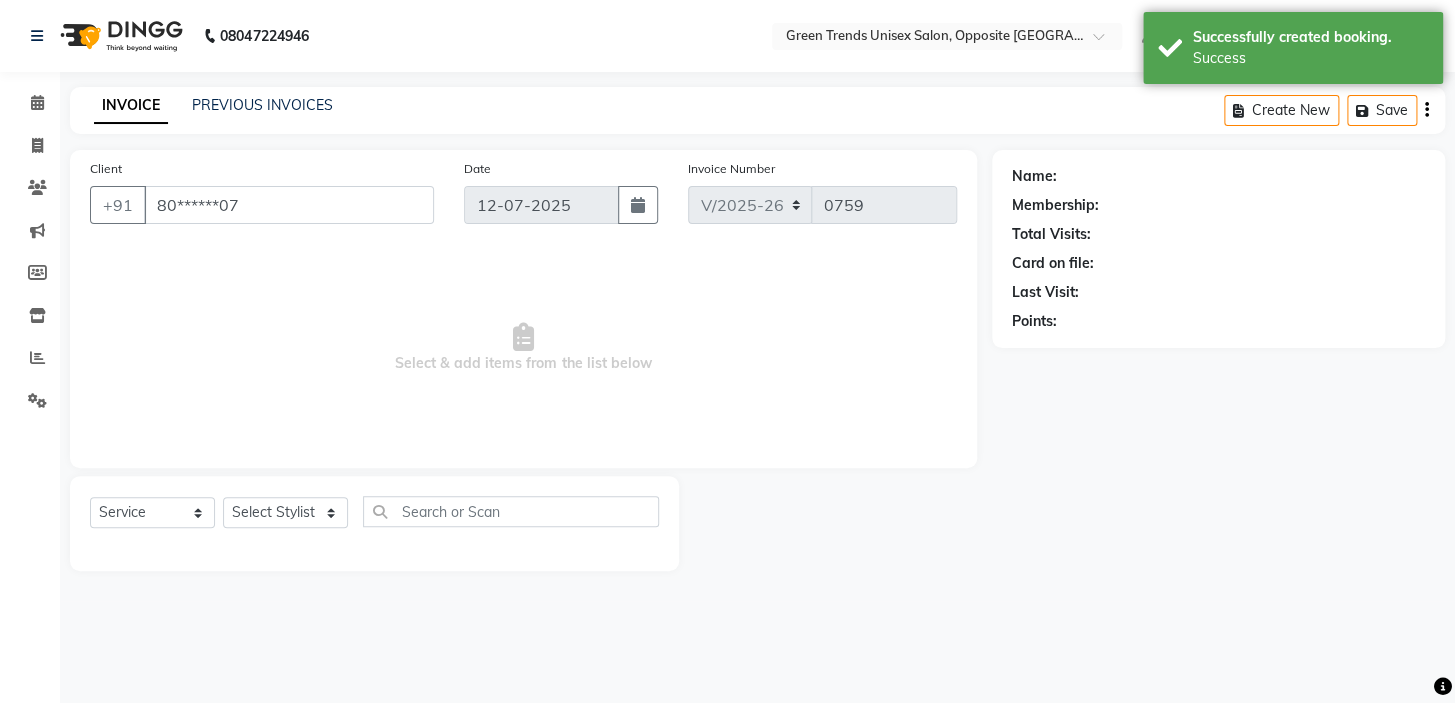 select on "82136" 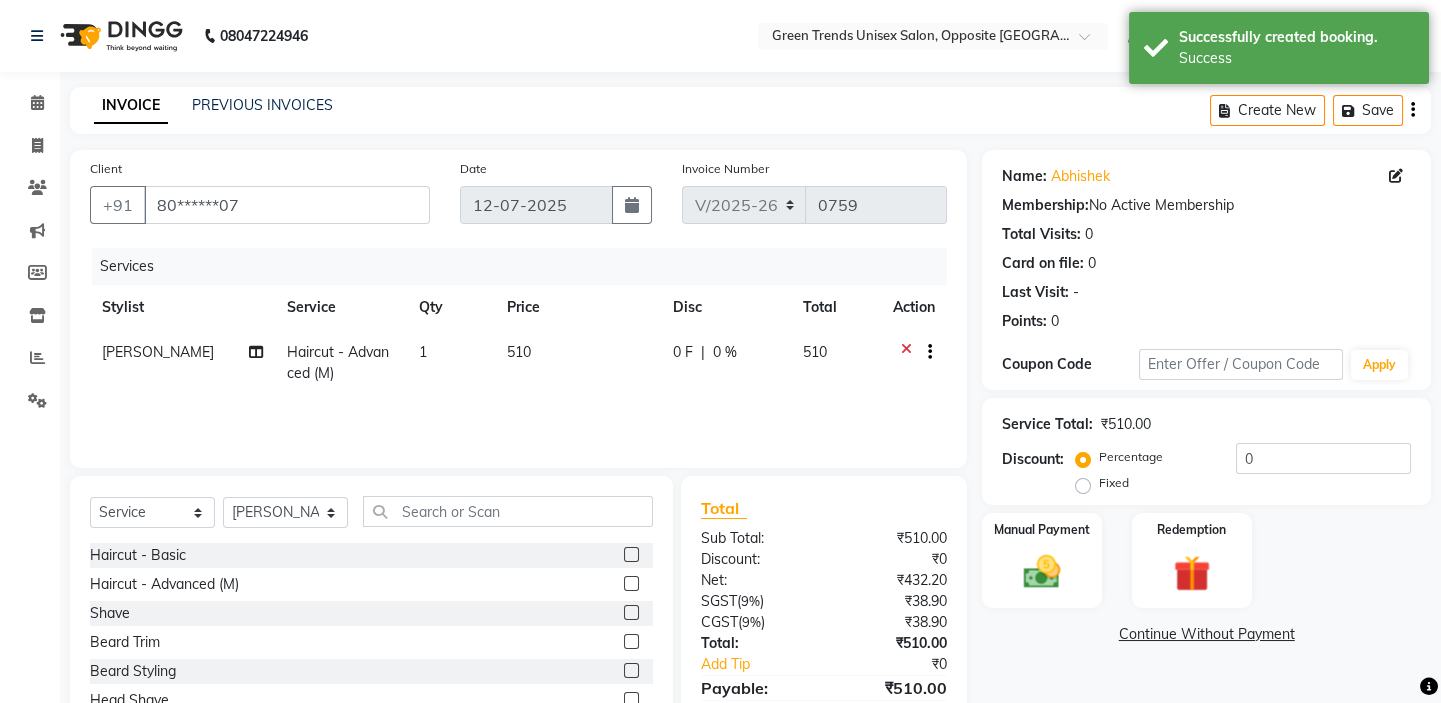 click 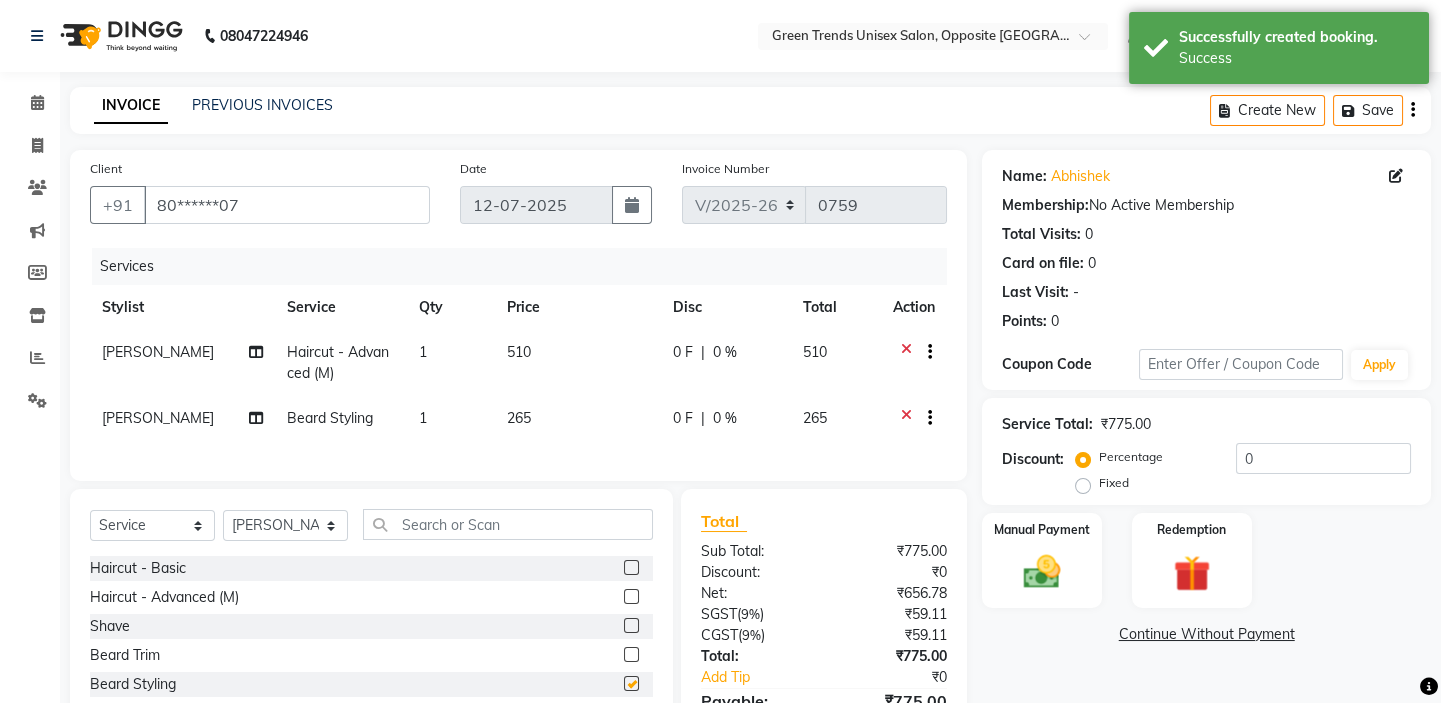 checkbox on "false" 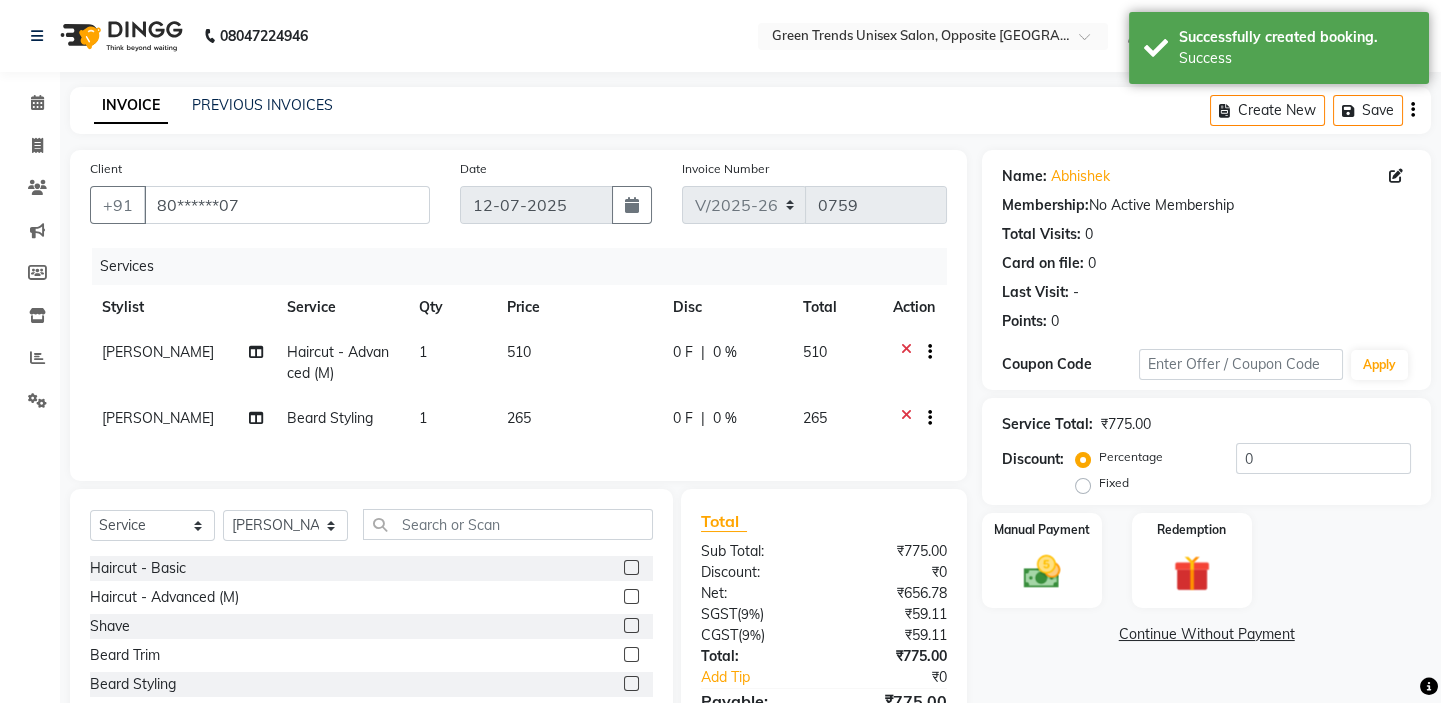 scroll, scrollTop: 125, scrollLeft: 0, axis: vertical 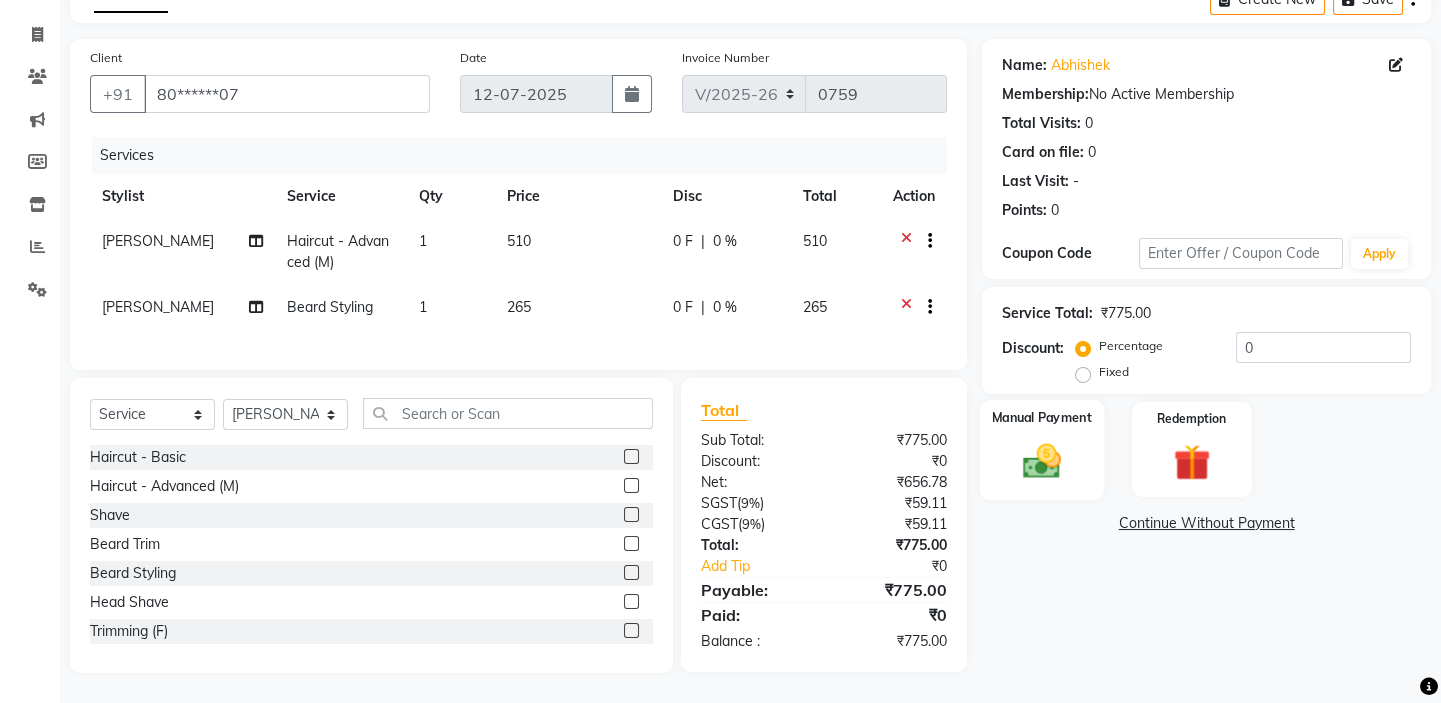 click 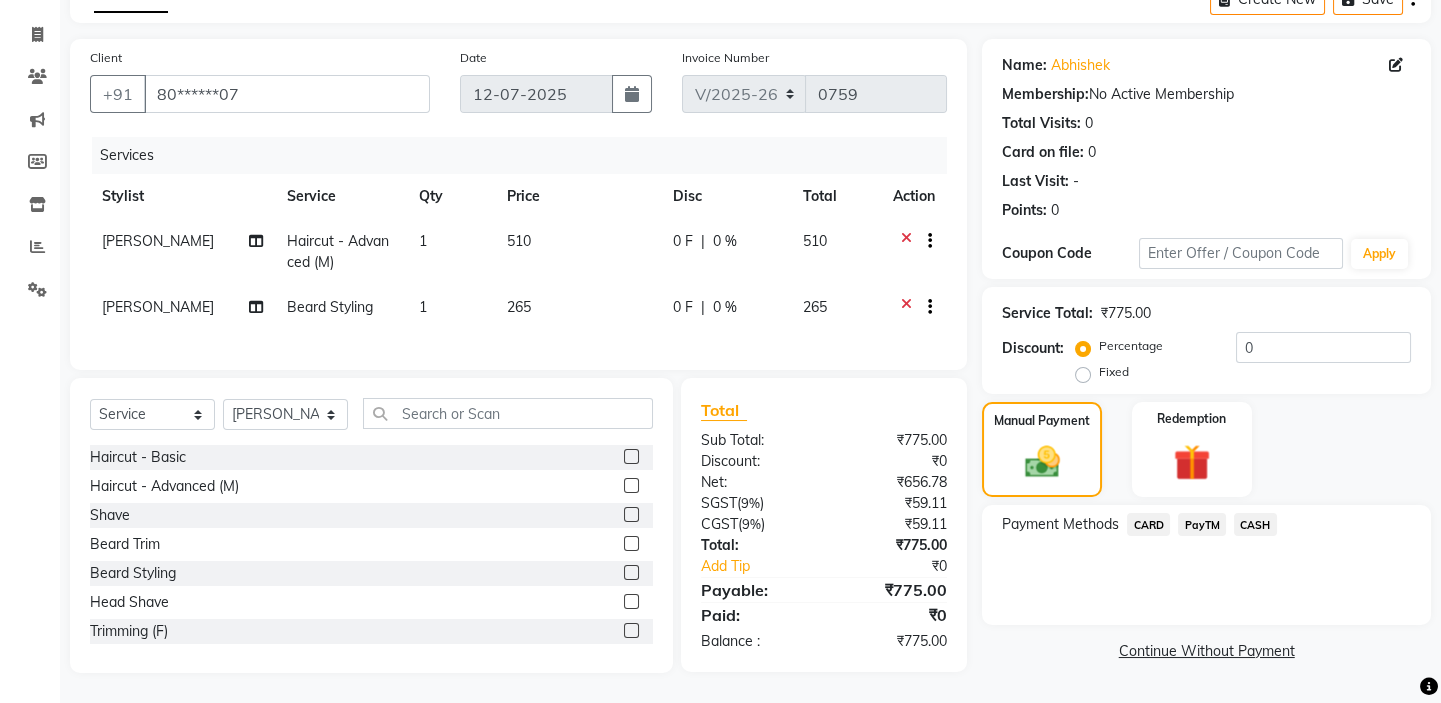 click on "CARD" 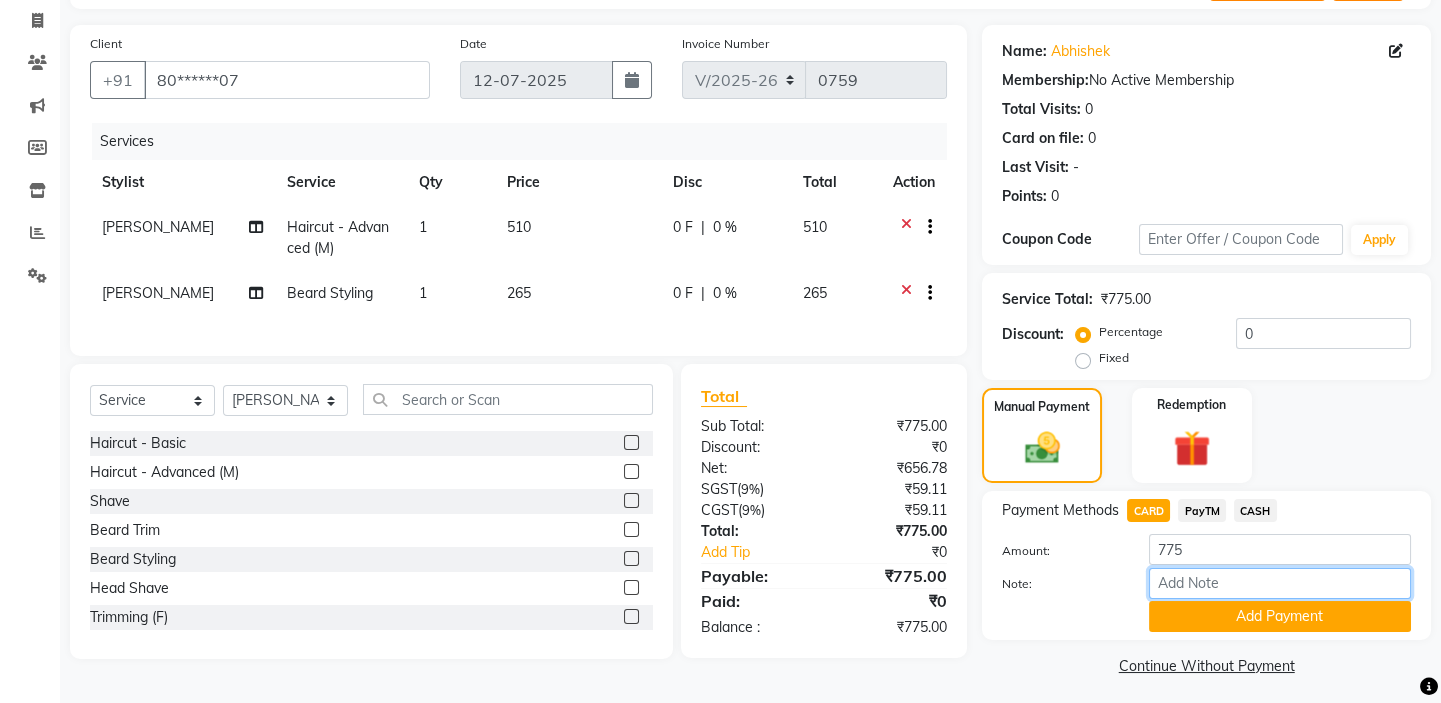 click on "Note:" at bounding box center [1280, 583] 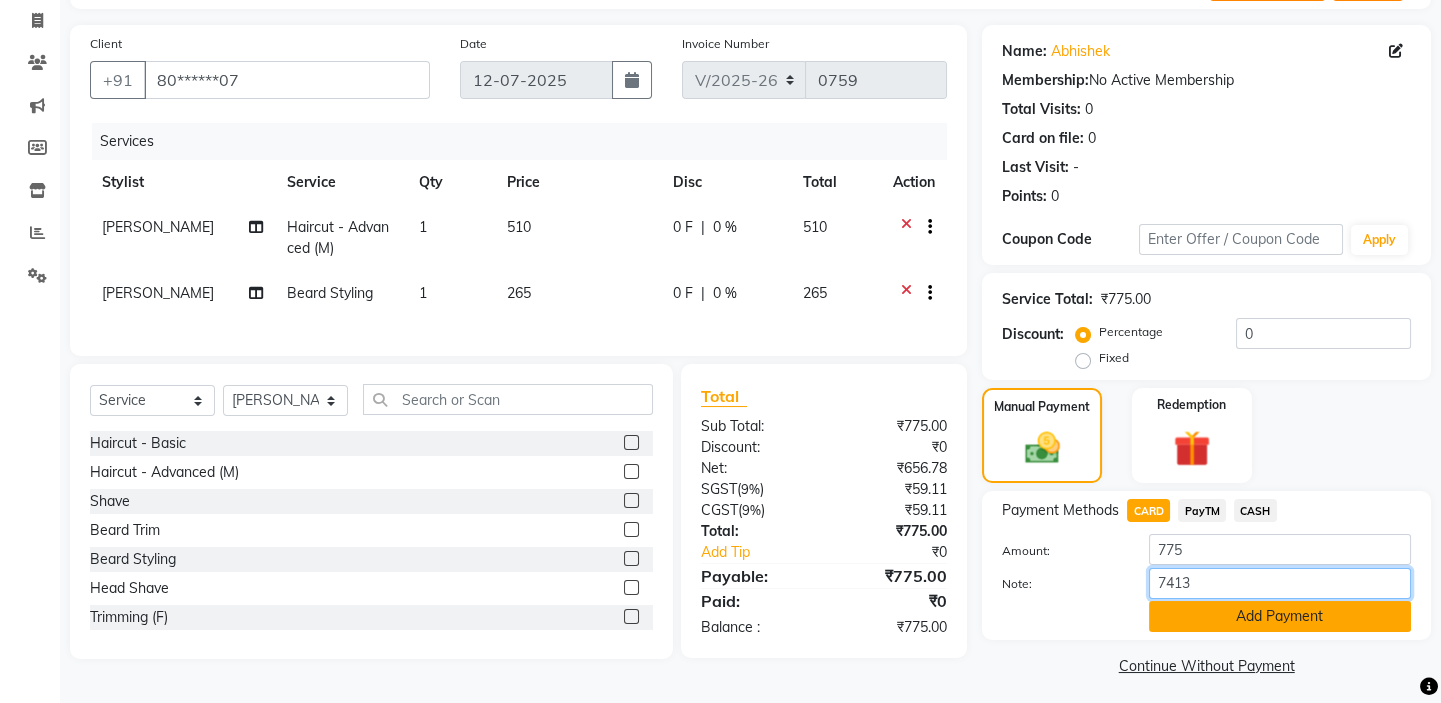 type on "7413" 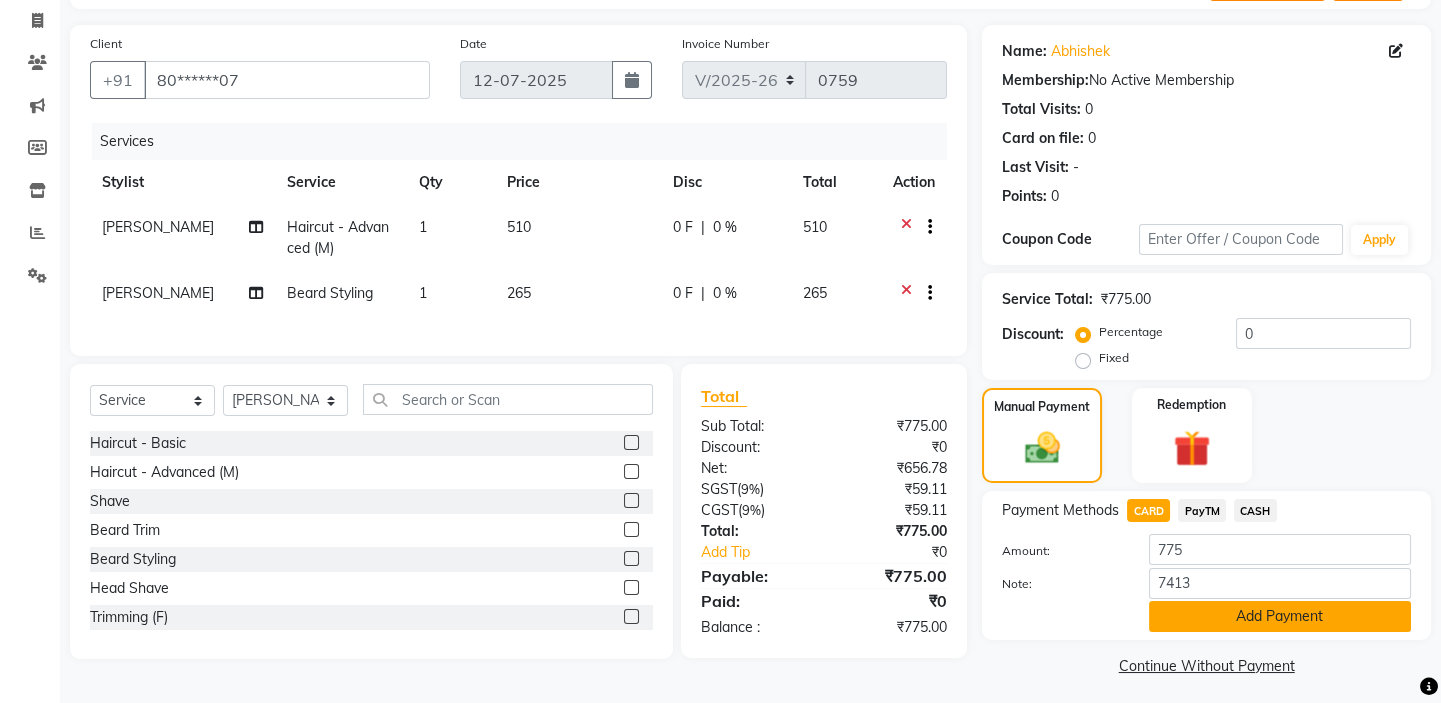 click on "Add Payment" 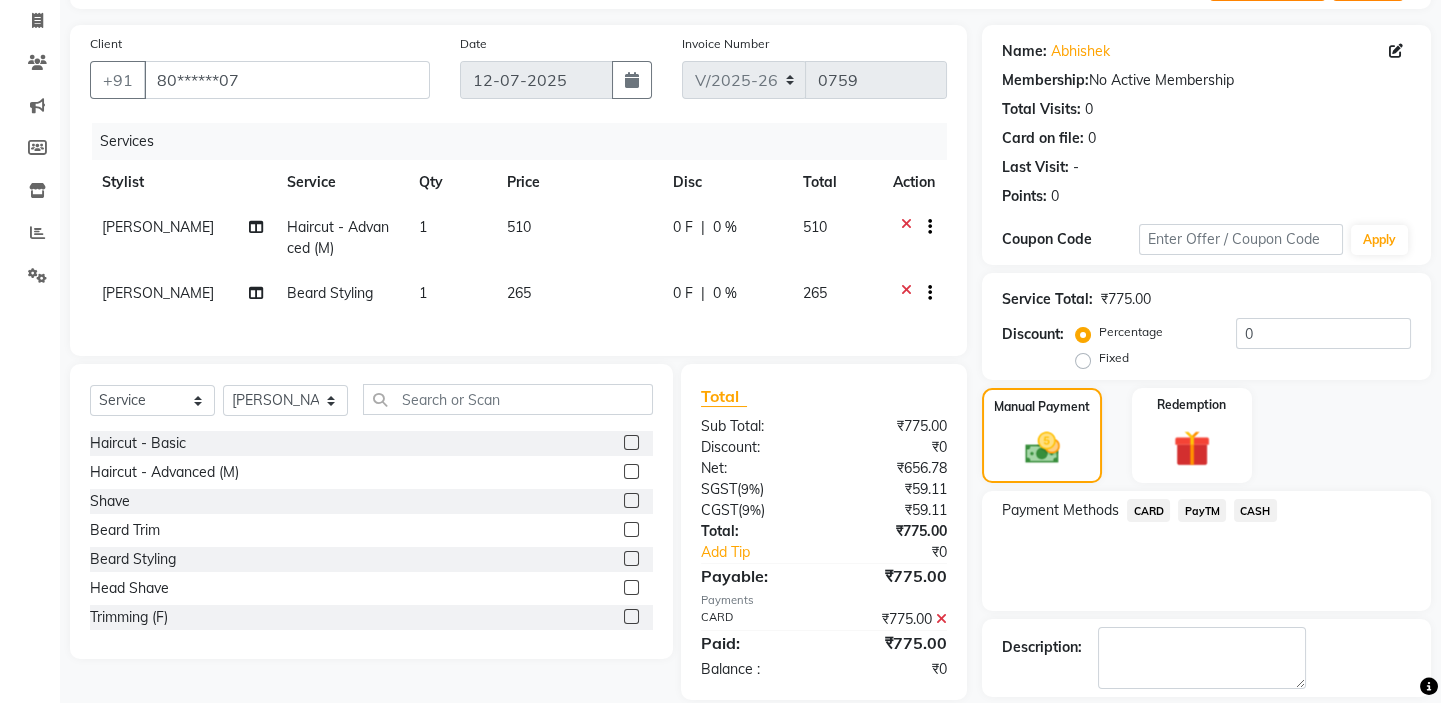 scroll, scrollTop: 216, scrollLeft: 0, axis: vertical 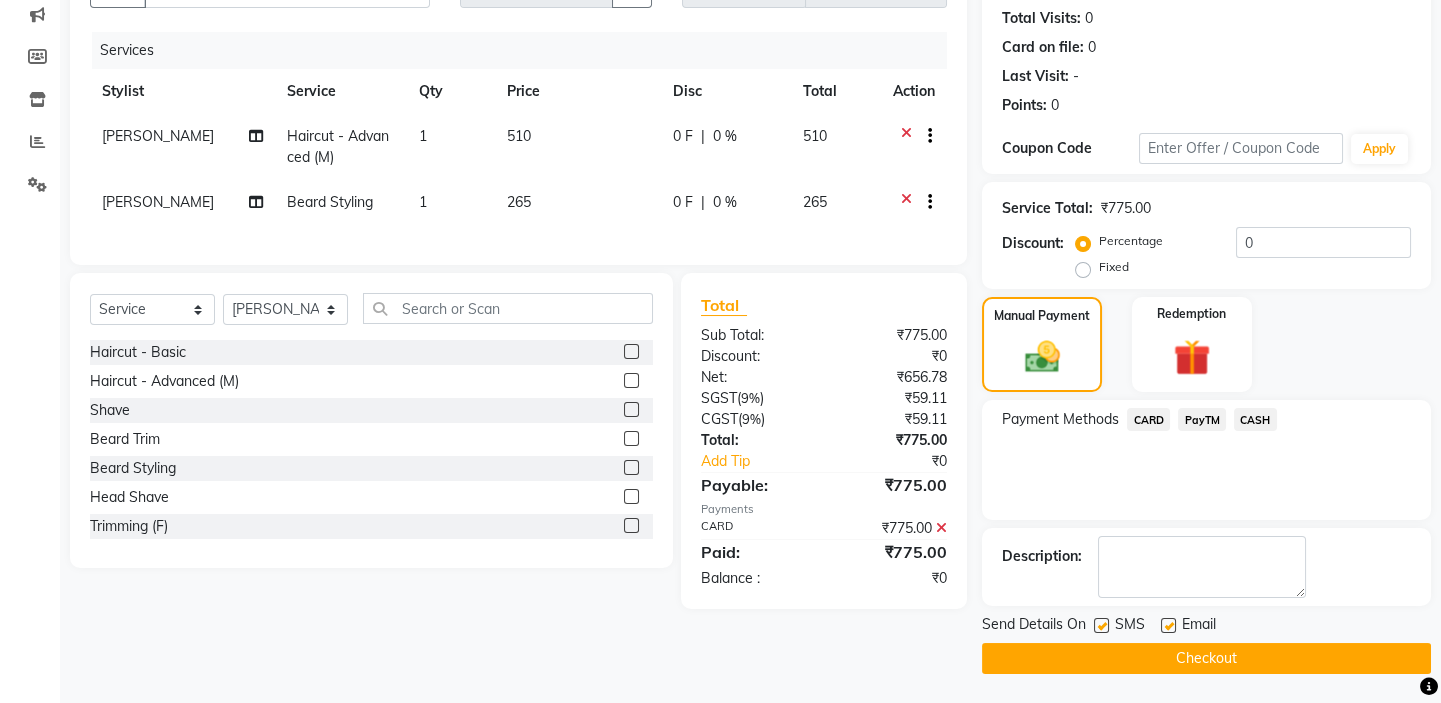 click on "Checkout" 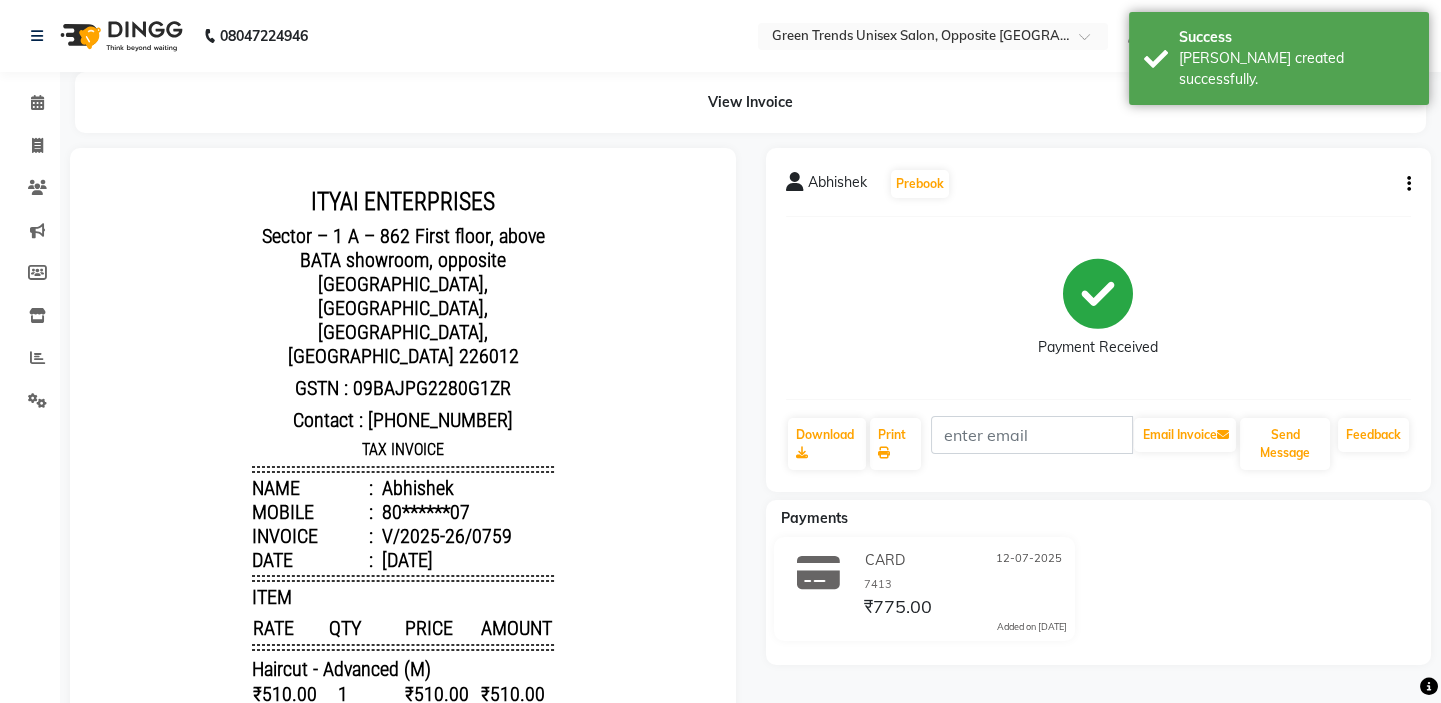 scroll, scrollTop: 0, scrollLeft: 0, axis: both 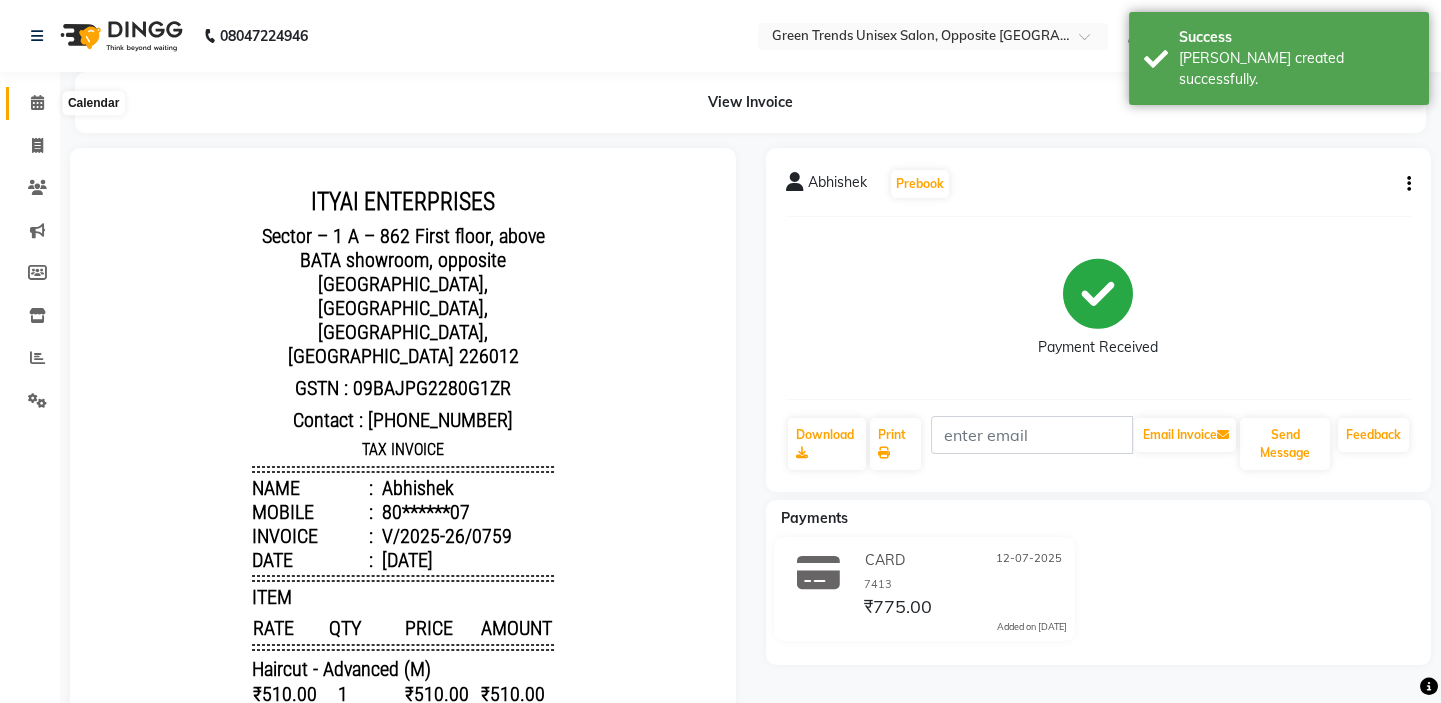 click 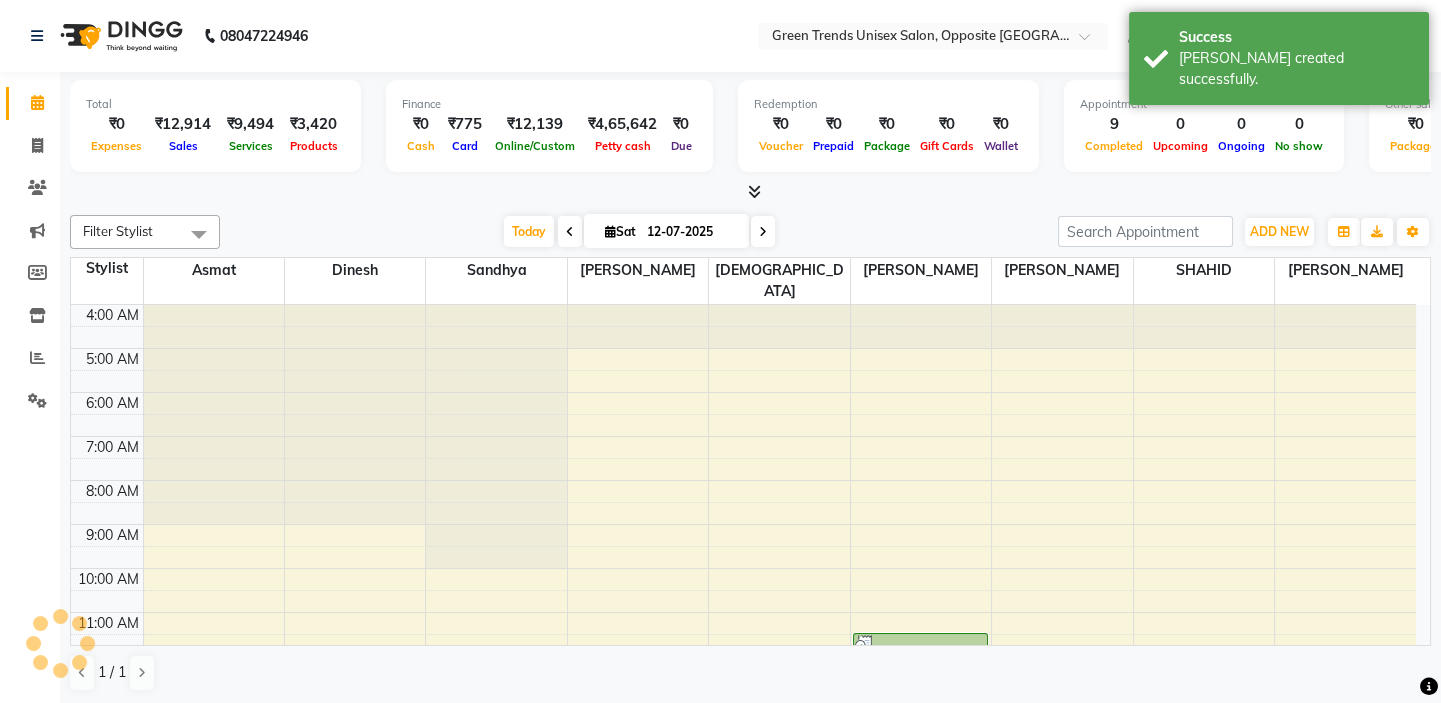 scroll, scrollTop: 89, scrollLeft: 0, axis: vertical 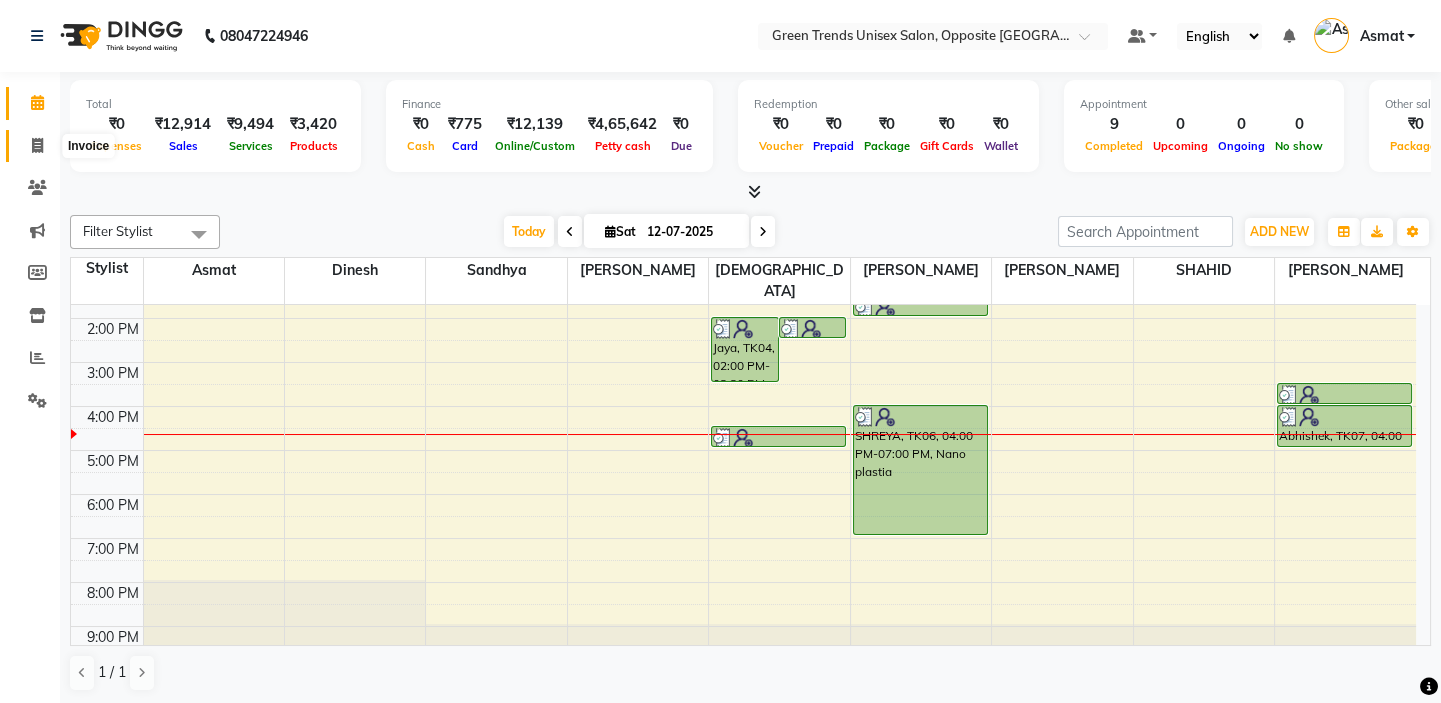 click 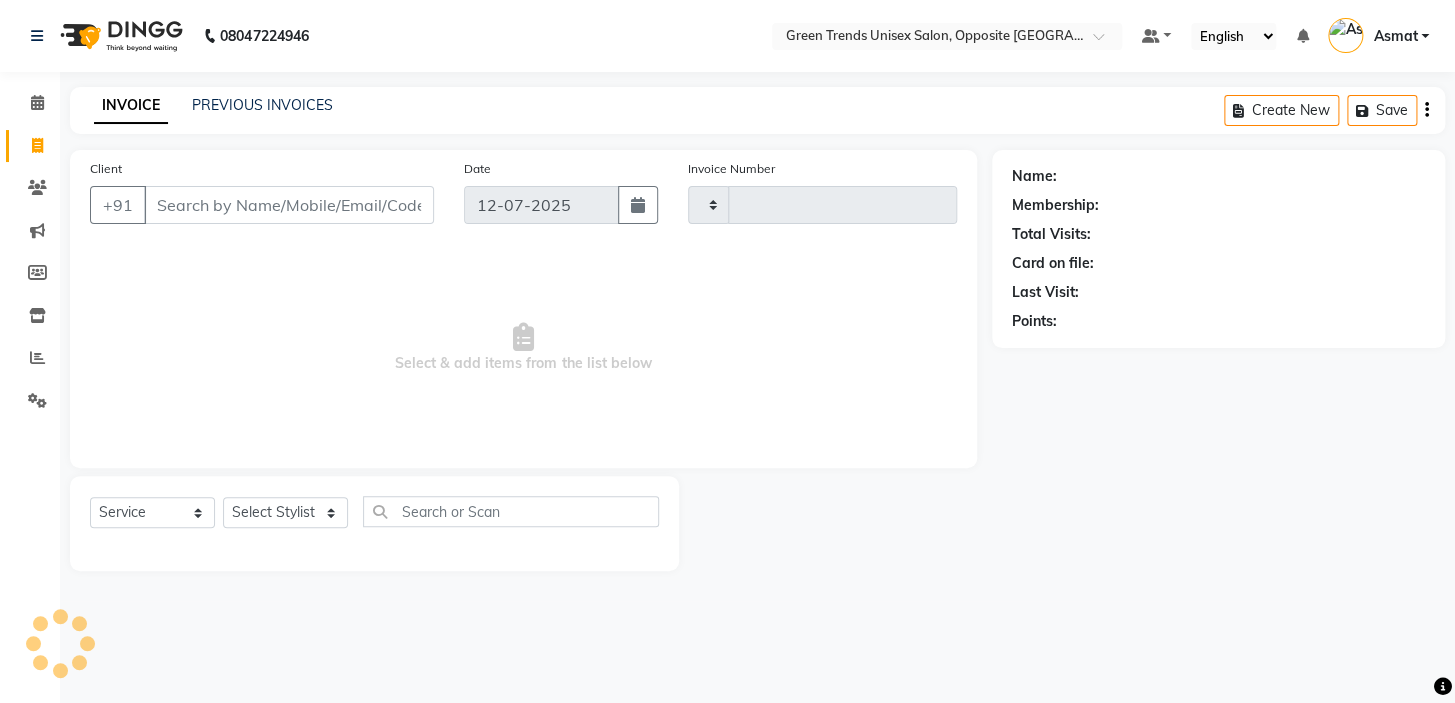 type on "0760" 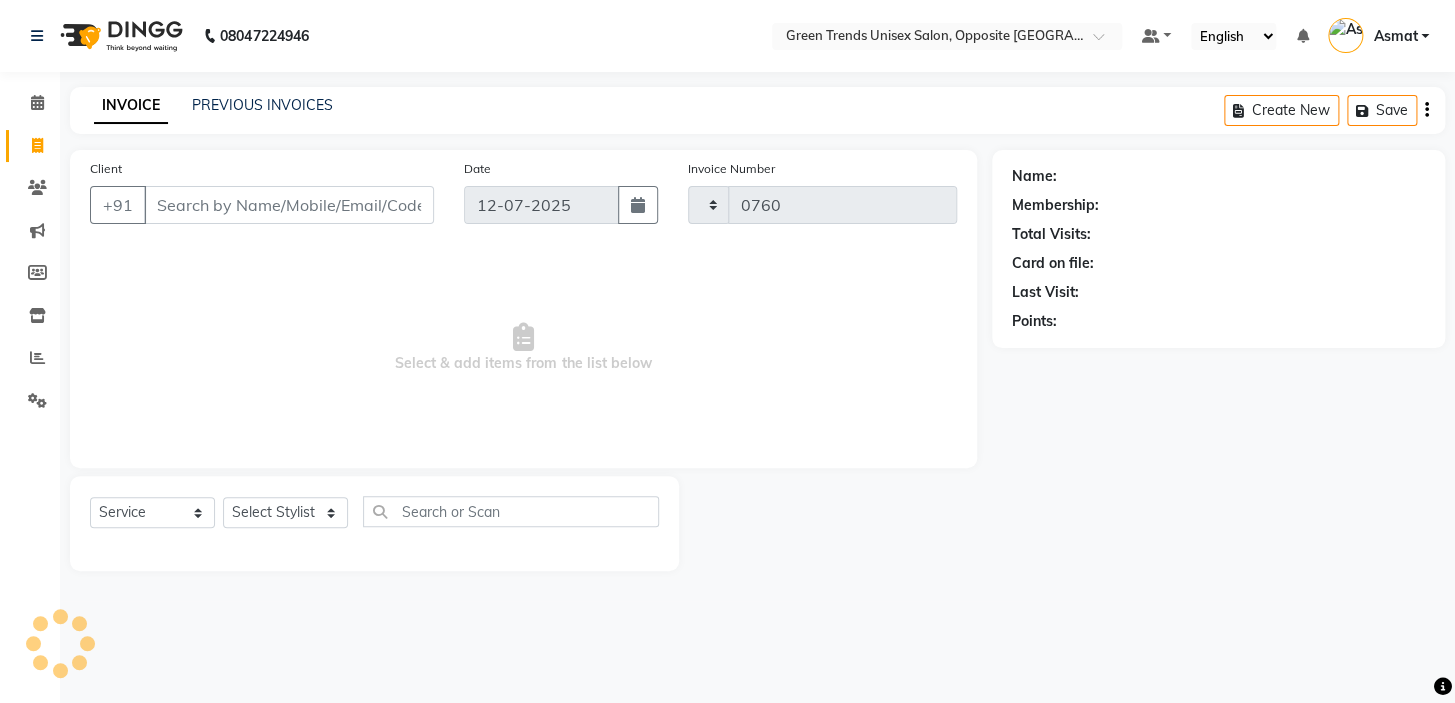 select on "5225" 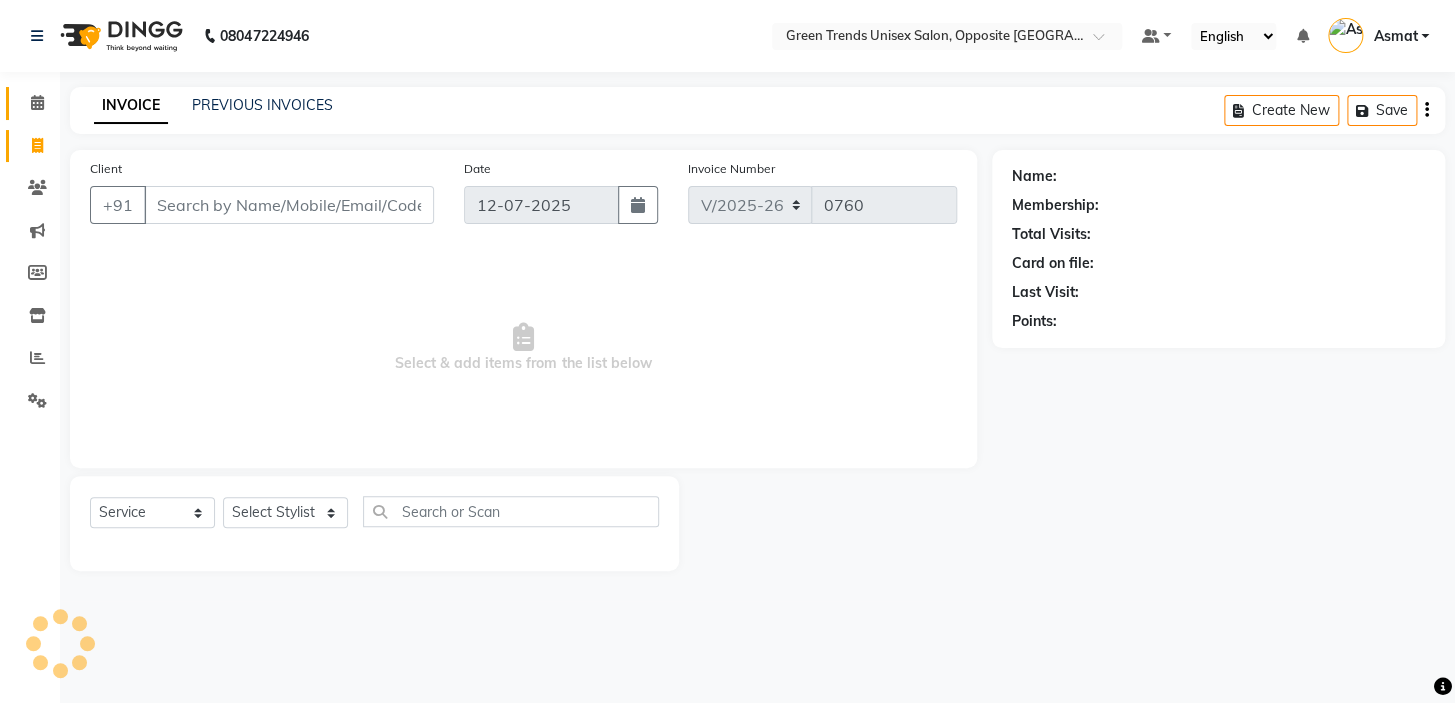 click 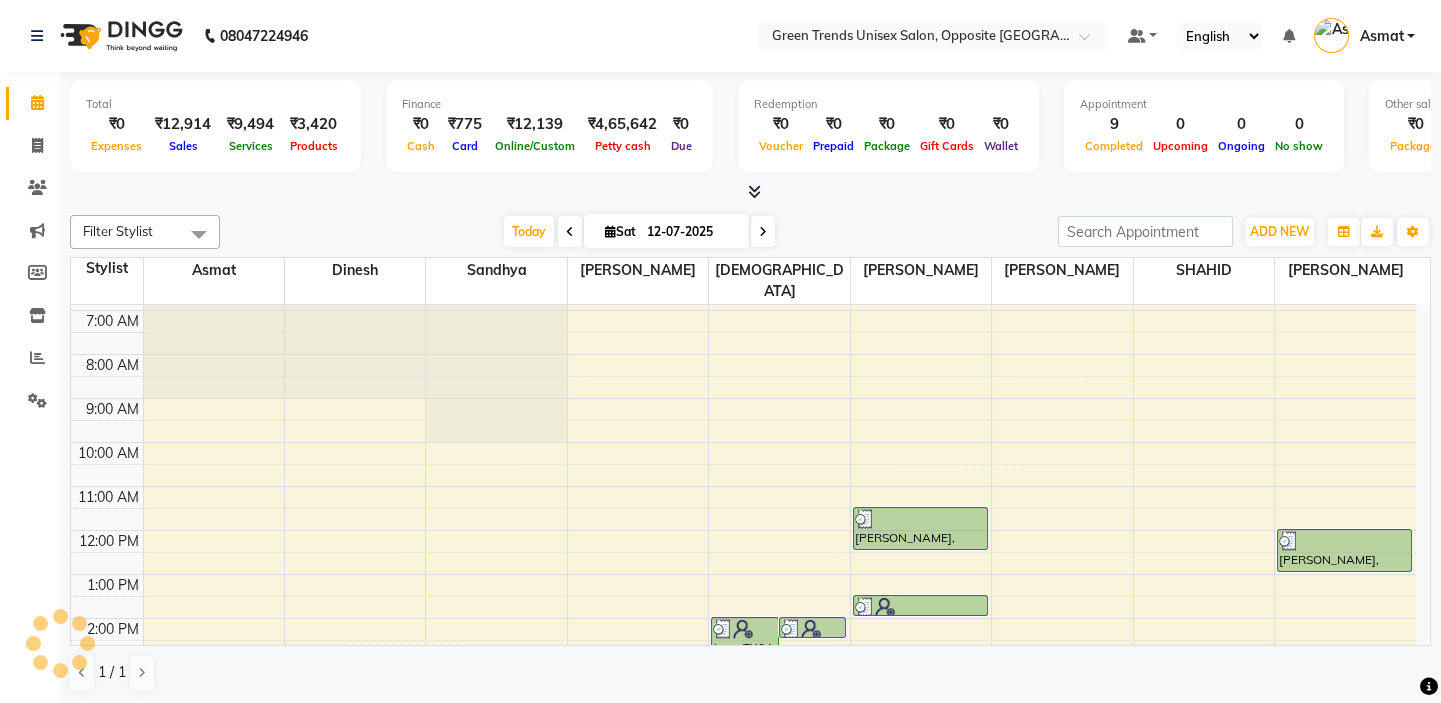 scroll, scrollTop: 0, scrollLeft: 0, axis: both 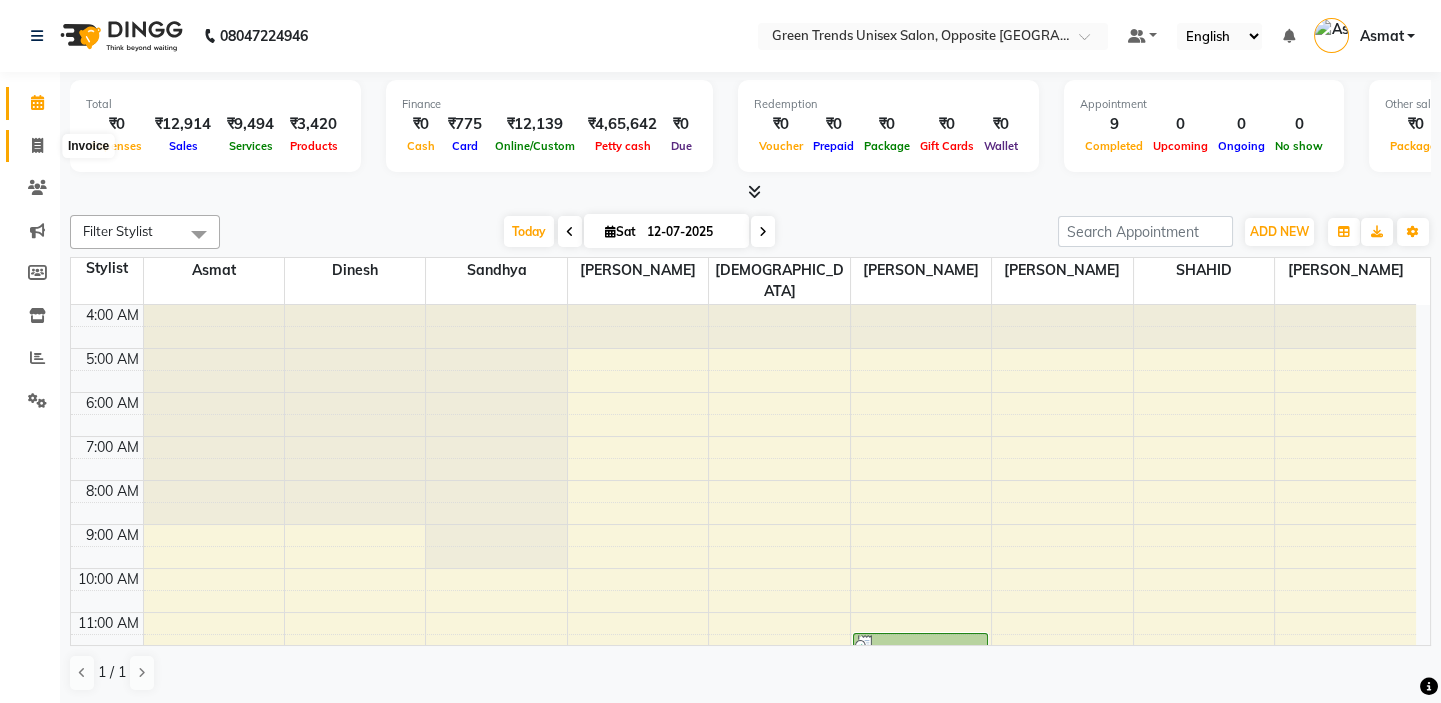 click on "Invoice" 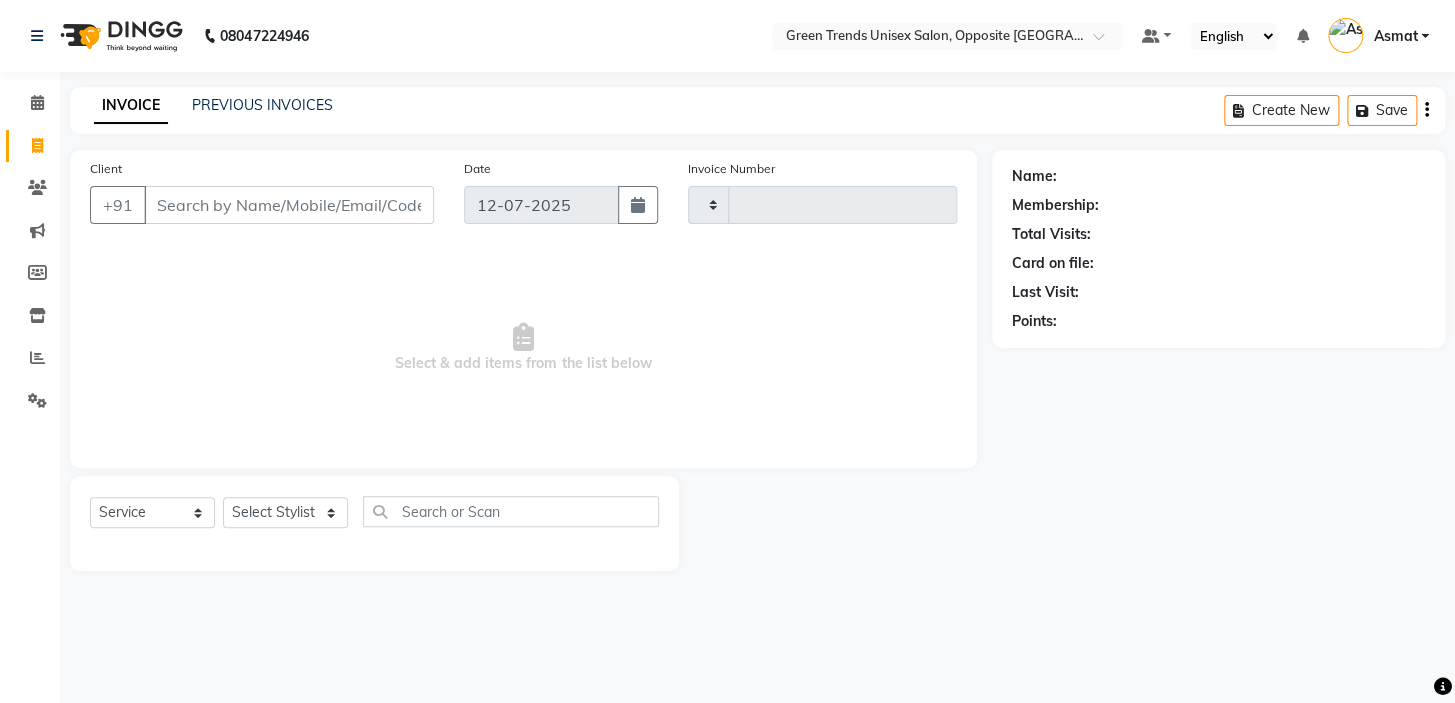 type on "0760" 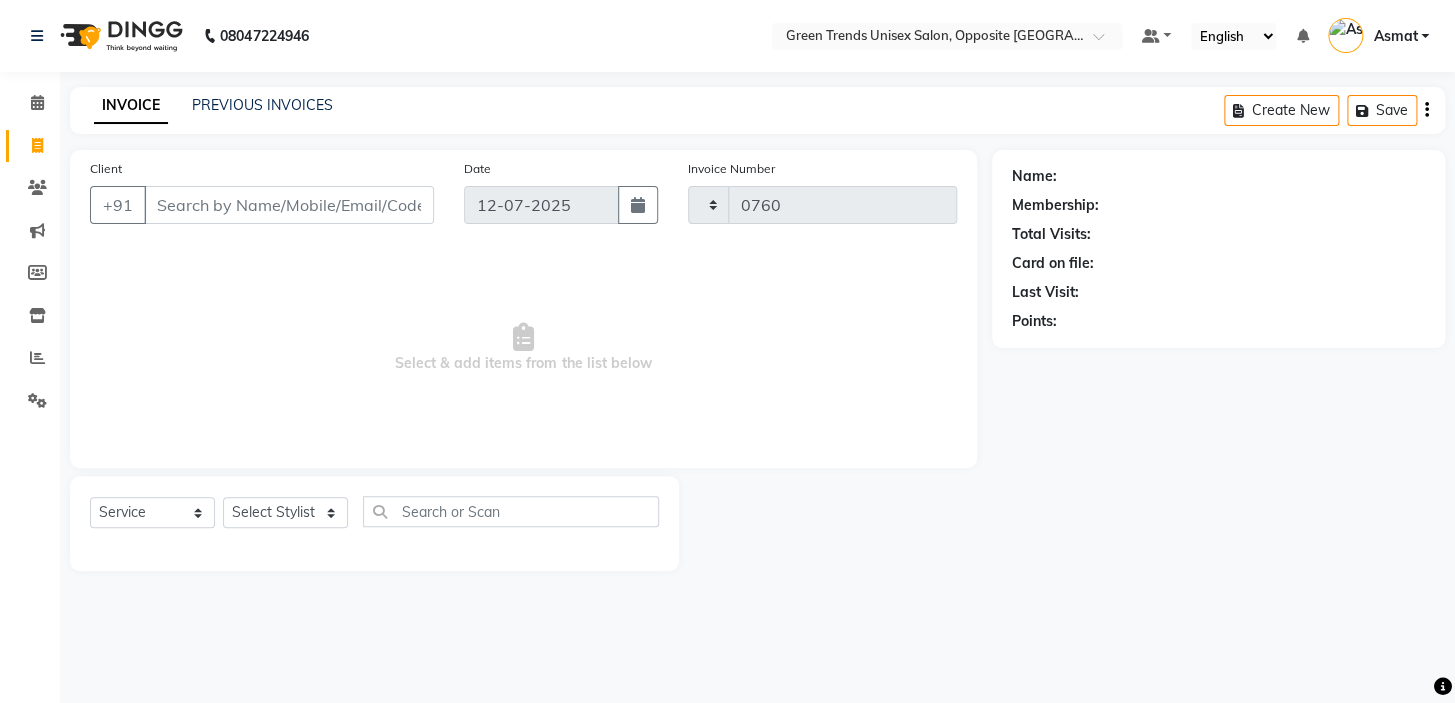 select on "5225" 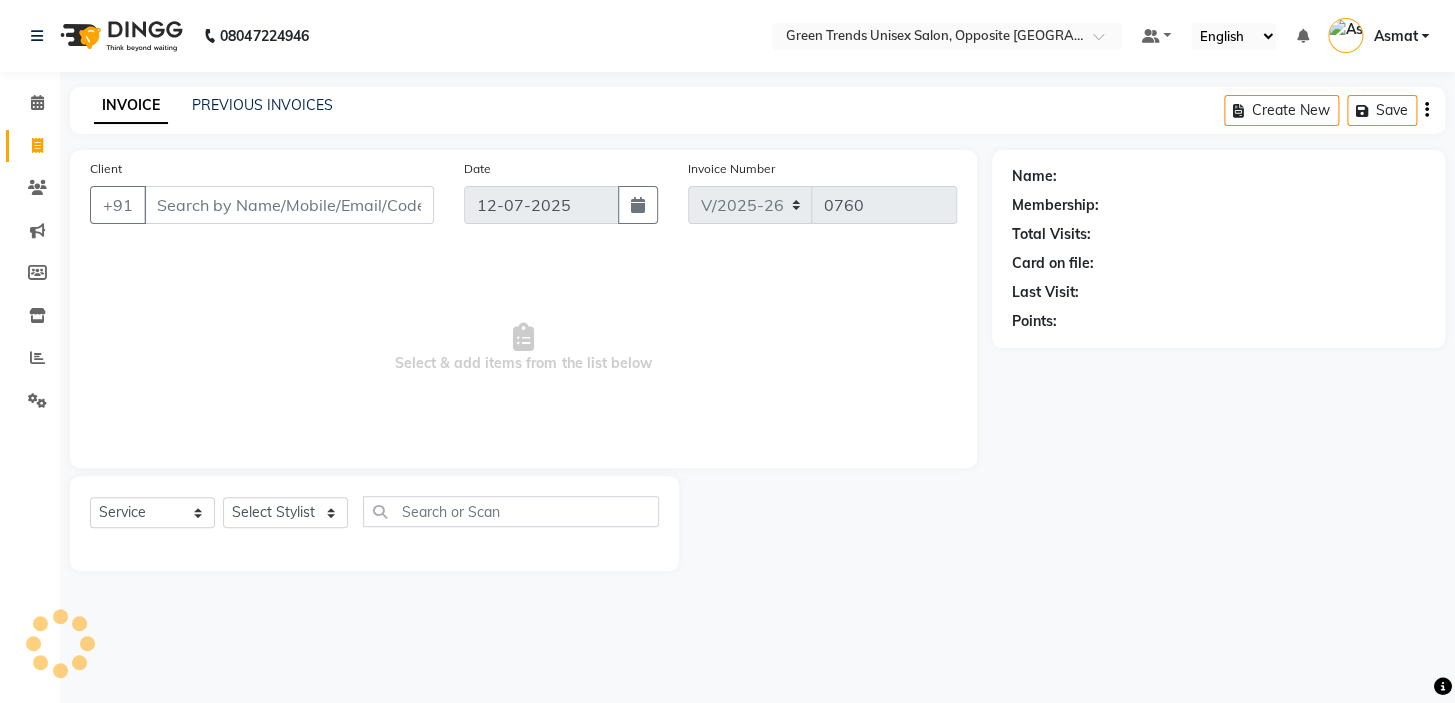 click on "INVOICE PREVIOUS INVOICES Create New   Save" 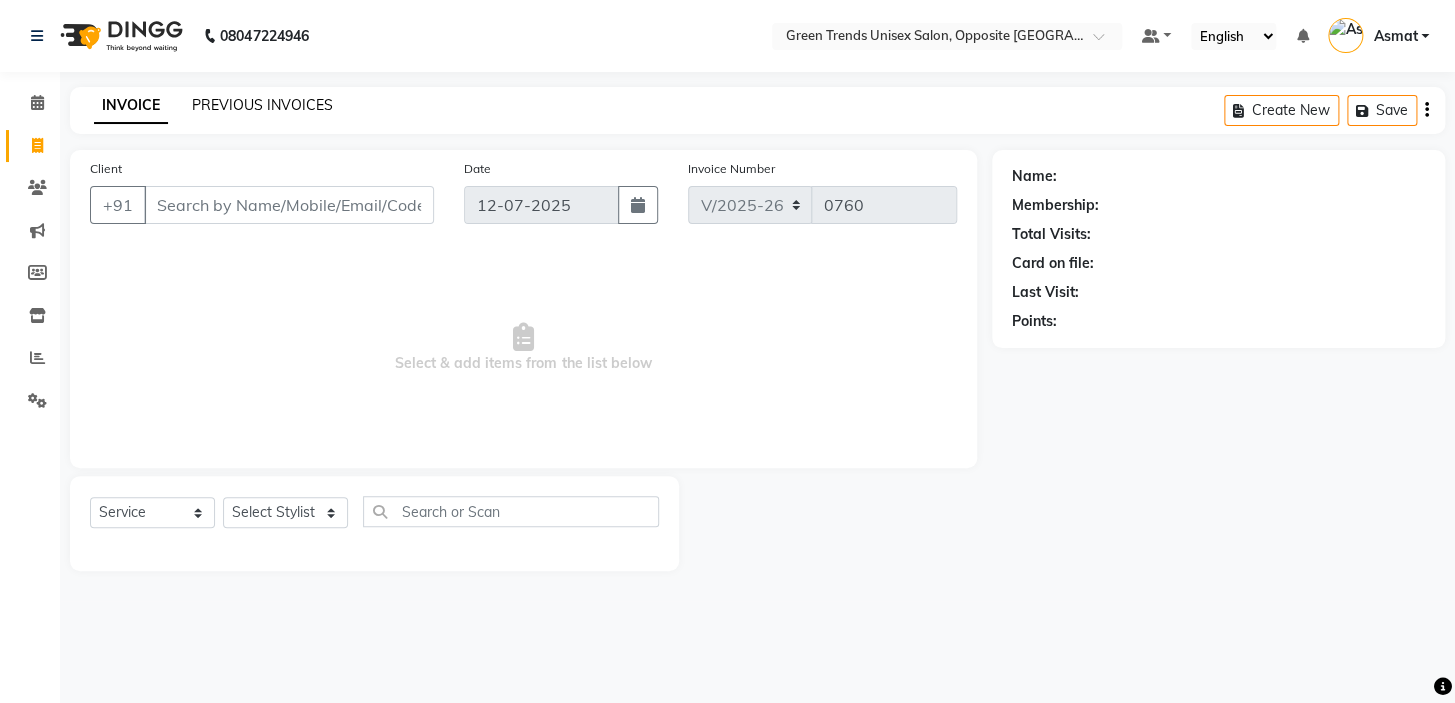 click on "PREVIOUS INVOICES" 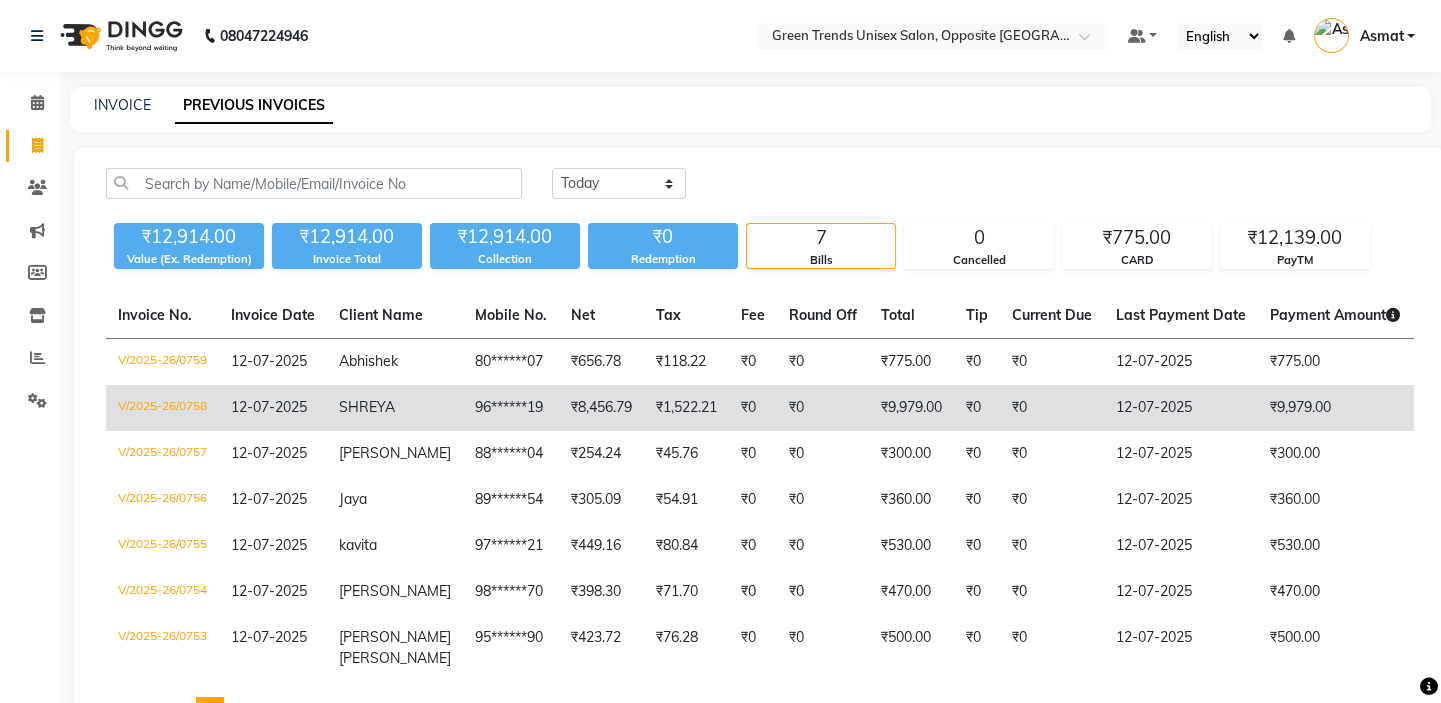 click on "V/2025-26/0758" 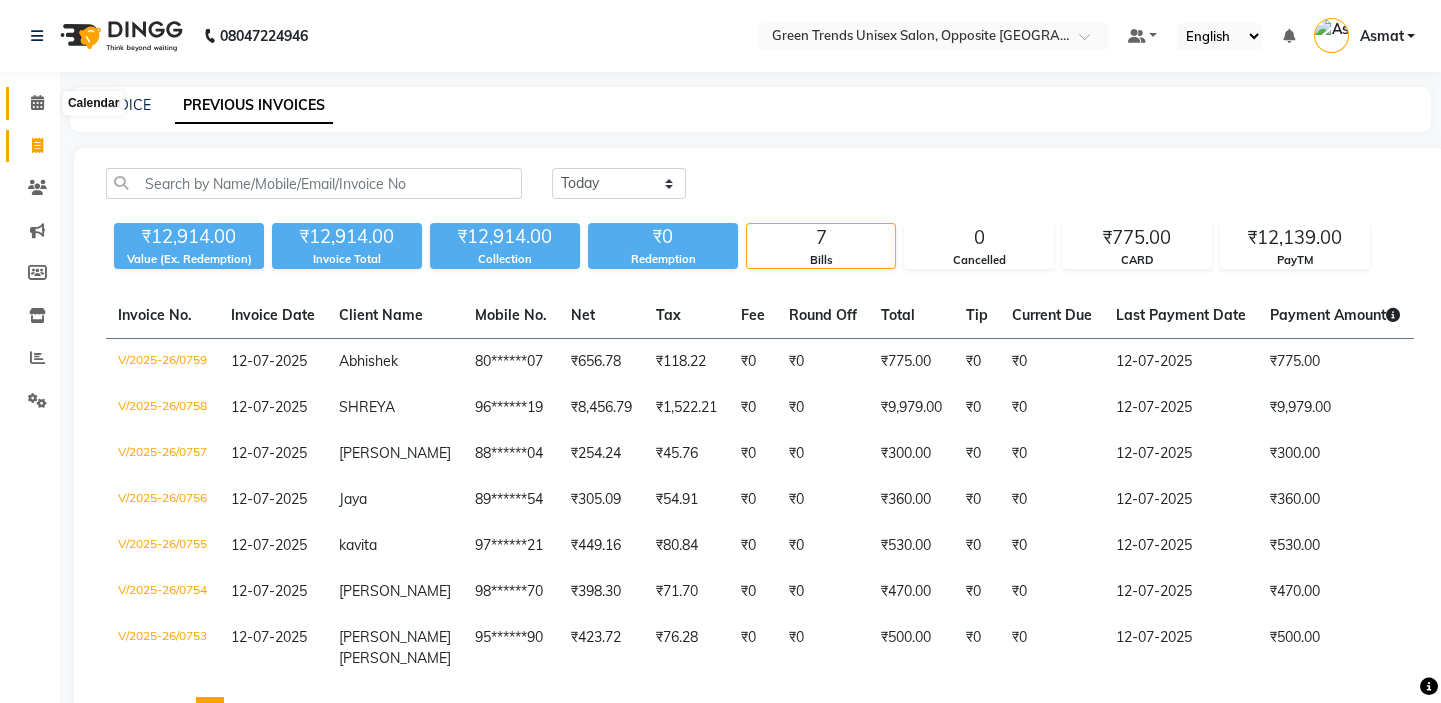 click 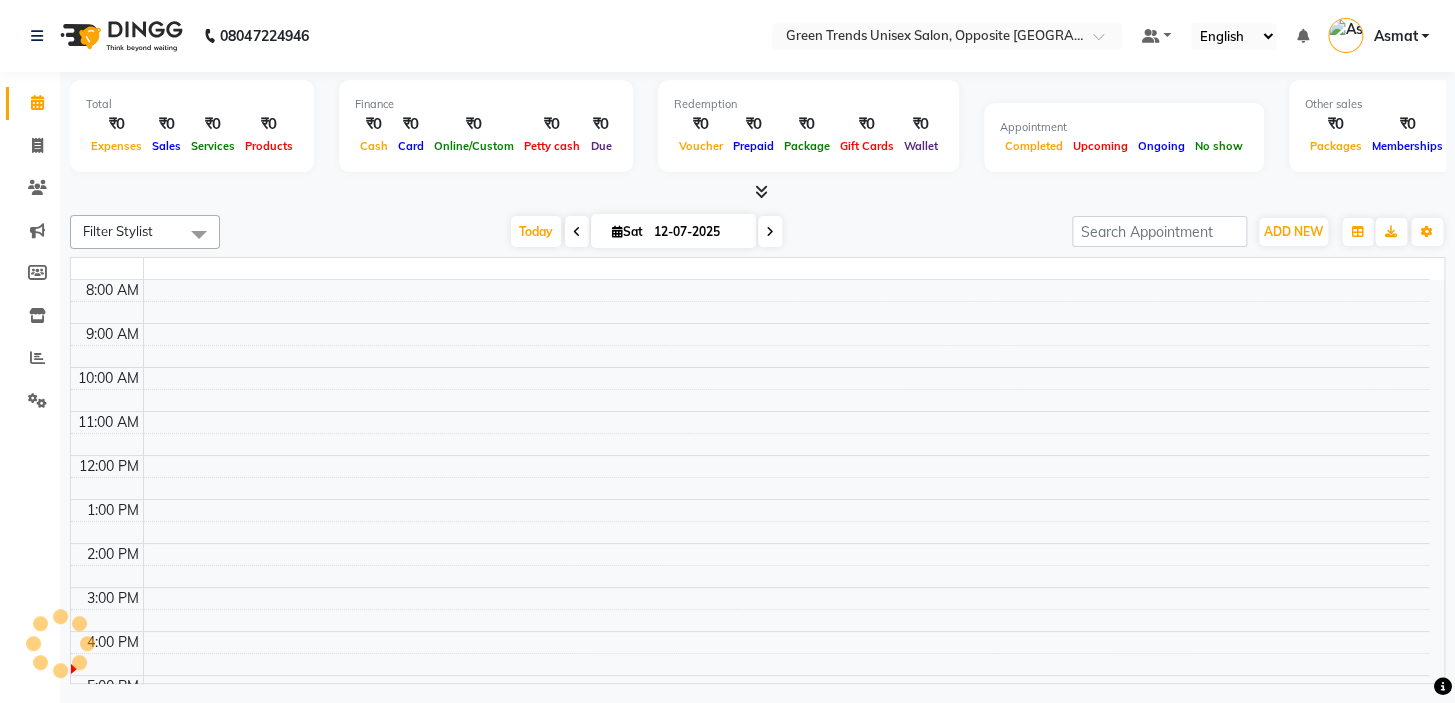 click 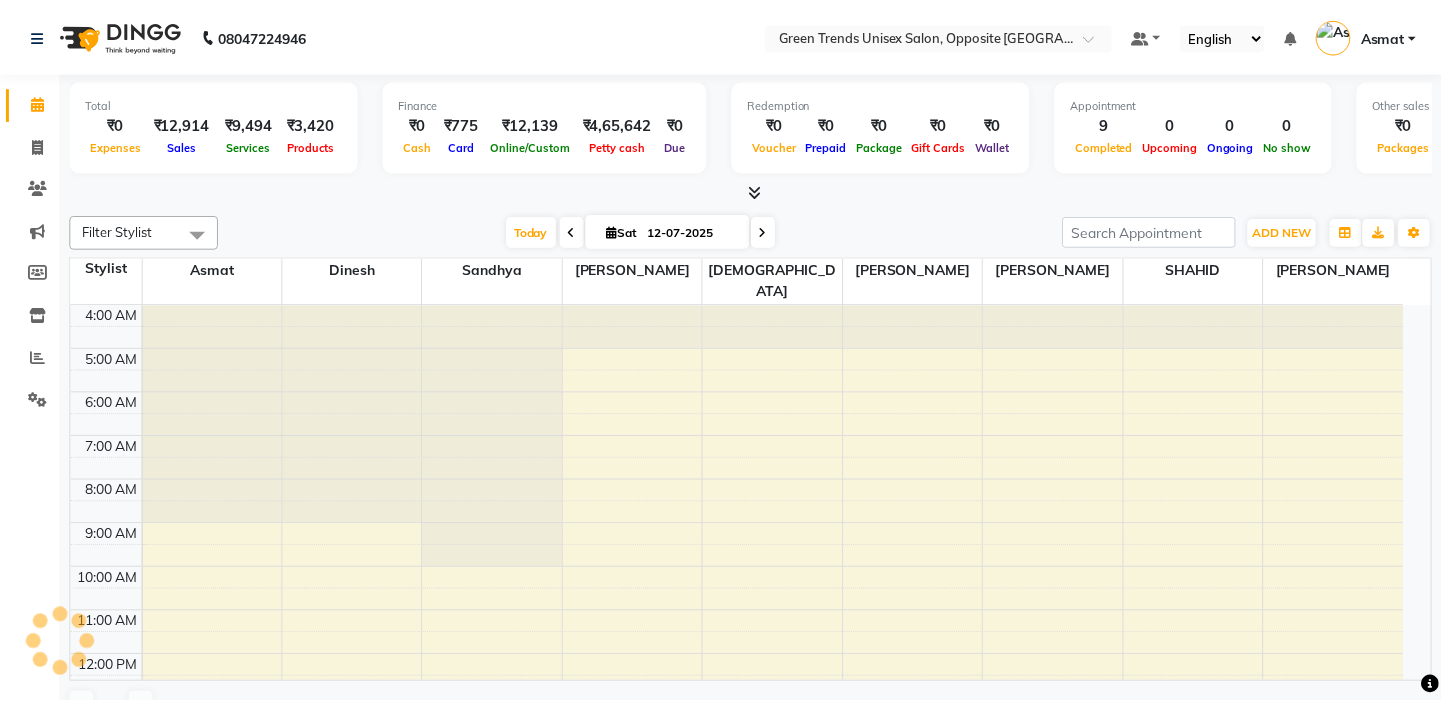 scroll, scrollTop: 389, scrollLeft: 0, axis: vertical 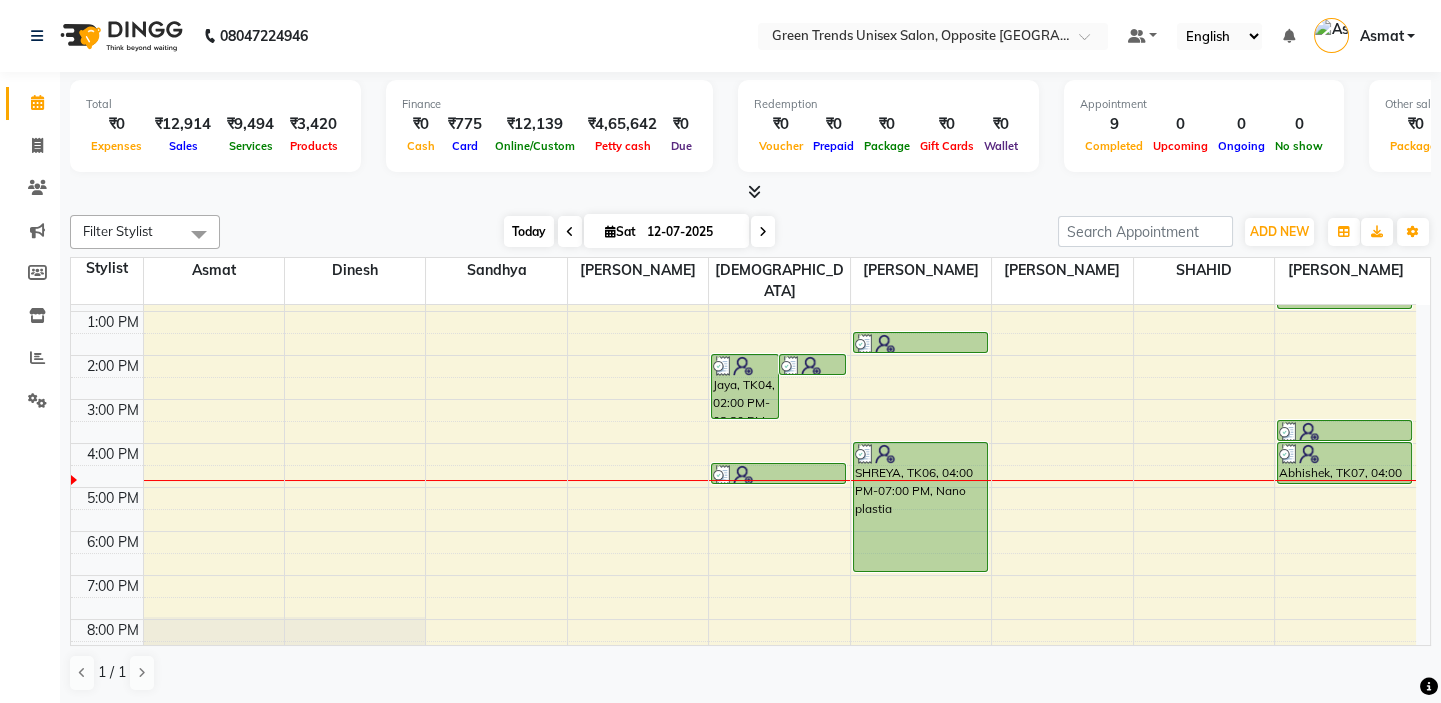 click on "Today" at bounding box center (529, 231) 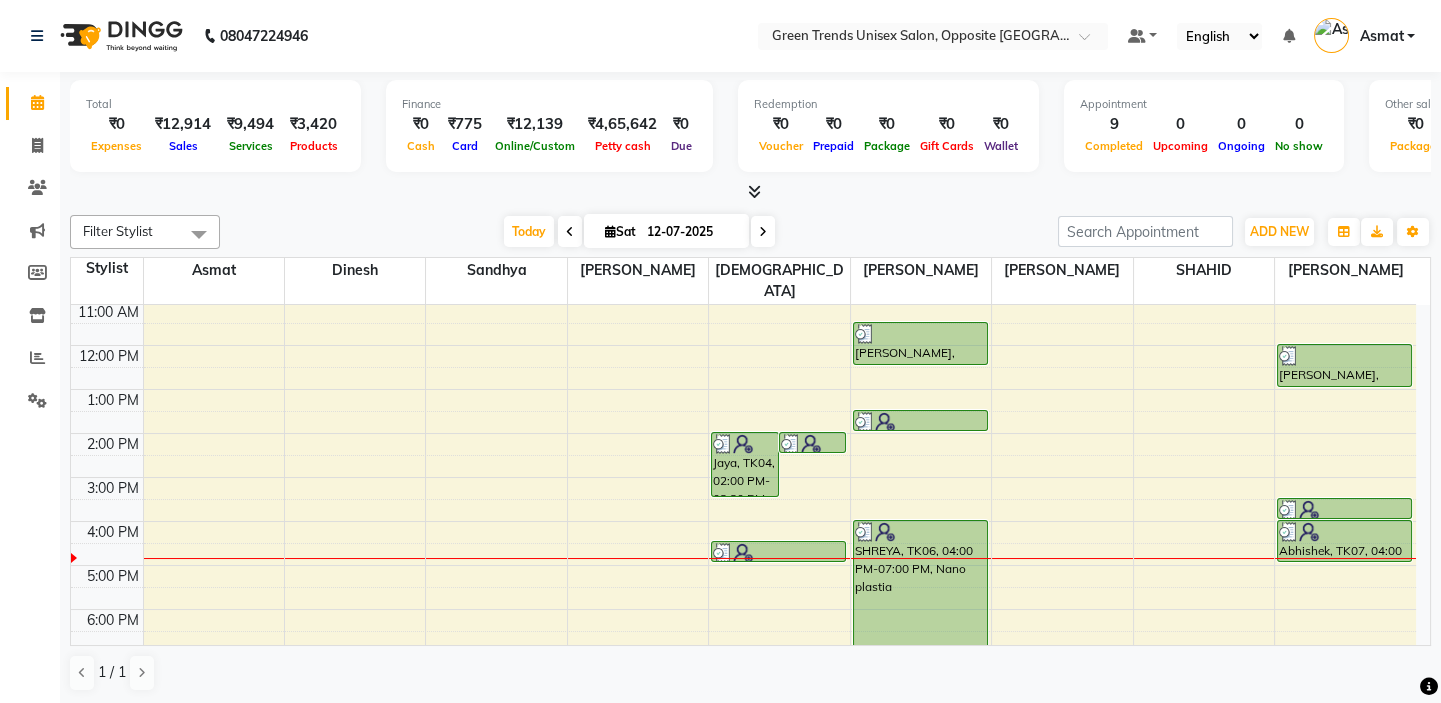 scroll, scrollTop: 336, scrollLeft: 0, axis: vertical 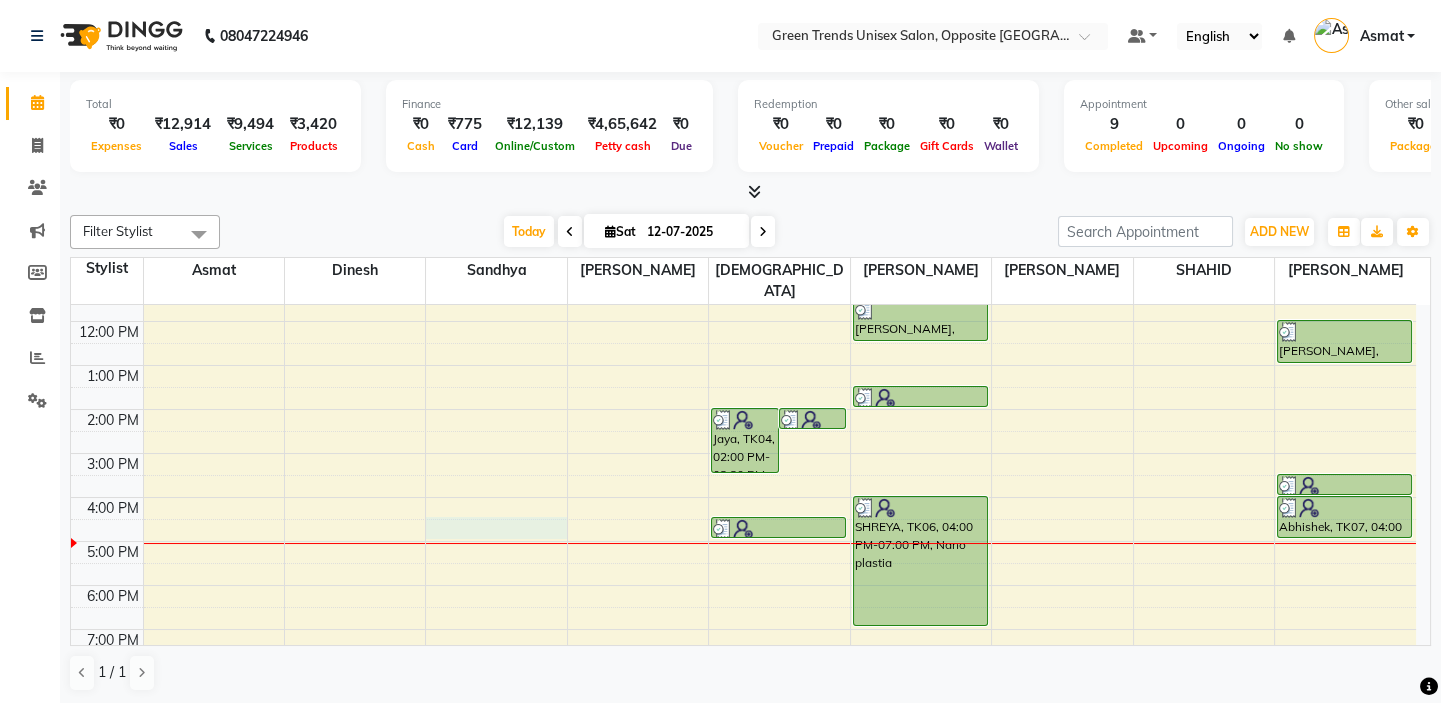 click on "4:00 AM 5:00 AM 6:00 AM 7:00 AM 8:00 AM 9:00 AM 10:00 AM 11:00 AM 12:00 PM 1:00 PM 2:00 PM 3:00 PM 4:00 PM 5:00 PM 6:00 PM 7:00 PM 8:00 PM 9:00 PM     Jaya, TK04, 02:00 PM-03:30 PM, Threading (F) - Eyebrow,Brazilian Waxing (F) - Threading - Upper Lip,Brazilian Waxing (F) - [GEOGRAPHIC_DATA]/Forehead     kavita, TK03, 02:00 PM-02:30 PM, Threading (F) - Eyebrow     SHREYA, TK06, 04:30 PM-05:00 PM, Threading (F) - Eyebrow     [PERSON_NAME], TK01, 11:30 AM-12:30 PM, Haircut - Basic,Trendy Kiddy Cut     kavita, TK03, 01:30 PM-02:00 PM, Trimming (F)     SHREYA, TK06, 04:00 PM-07:00 PM, Nano plastia      [PERSON_NAME], TK02, 12:00 PM-01:00 PM, Haircut - Basic,[PERSON_NAME] Styling     Ali, TK05, 03:30 PM-04:00 PM, Trendy Kiddy Cut     Abhishek, TK07, 04:00 PM-05:00 PM, Haircut - Advanced (M),[PERSON_NAME] Styling" at bounding box center [743, 365] 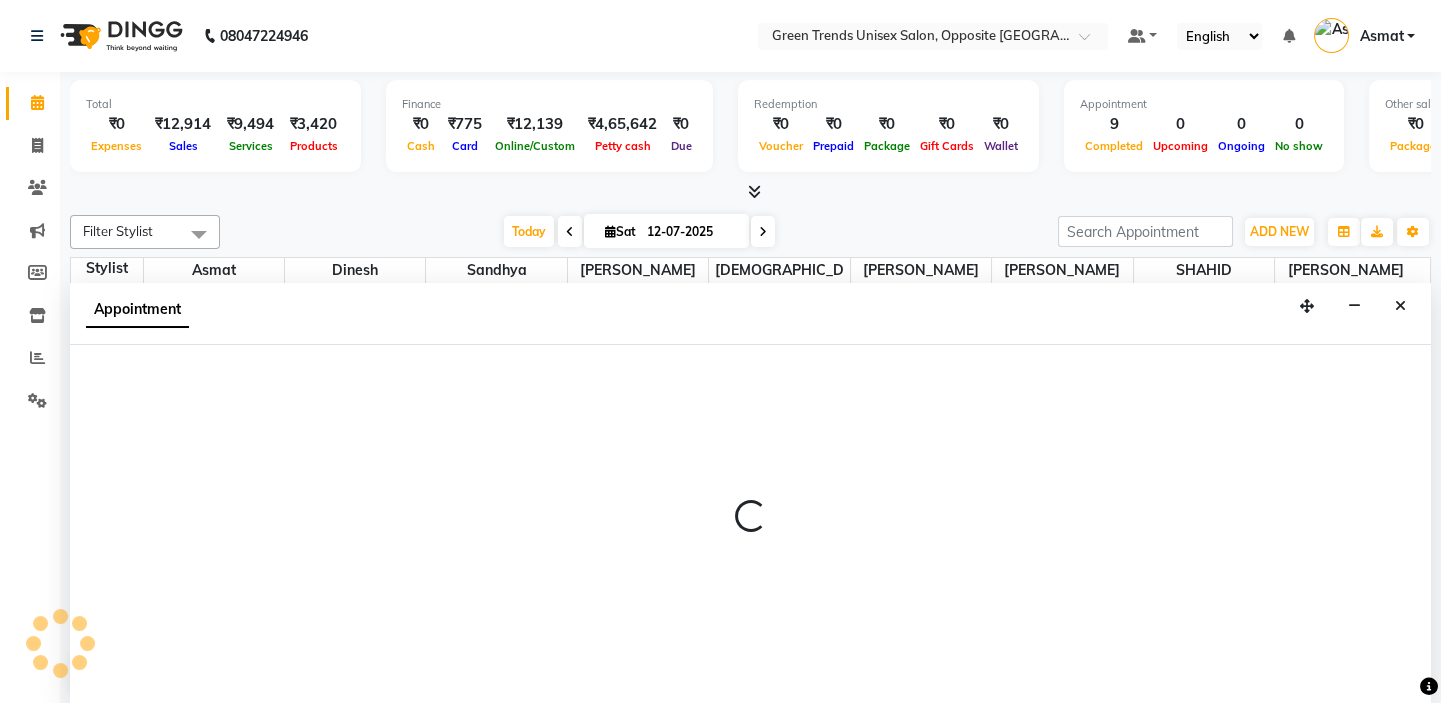 select on "35063" 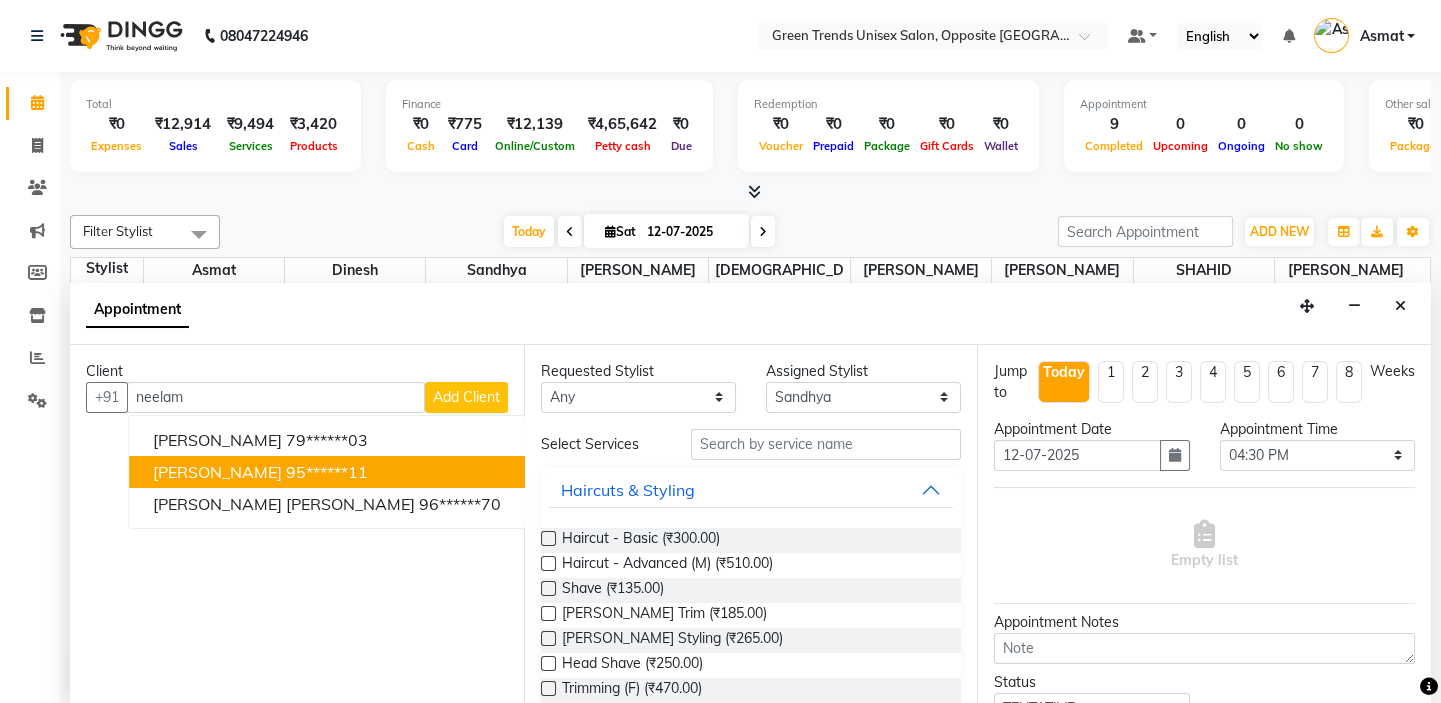 click on "95******11" at bounding box center (327, 472) 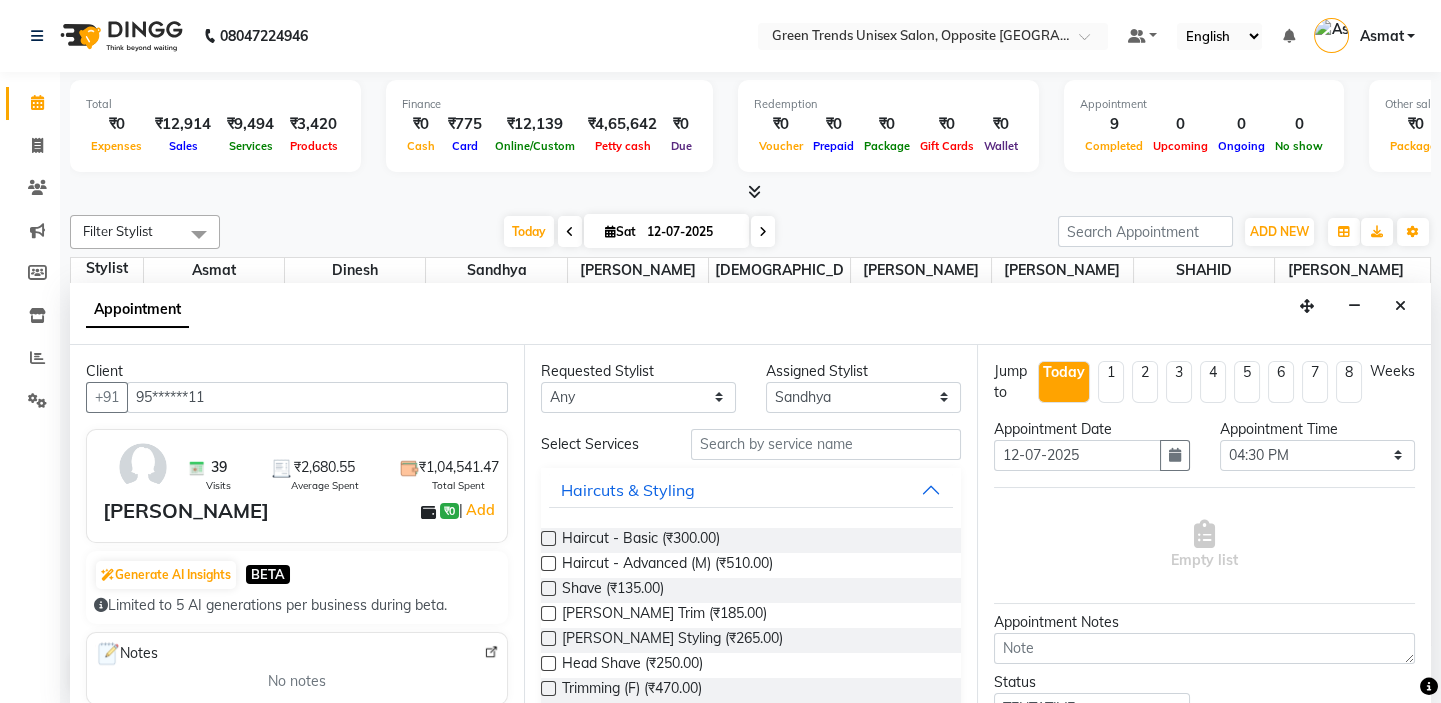 type on "95******11" 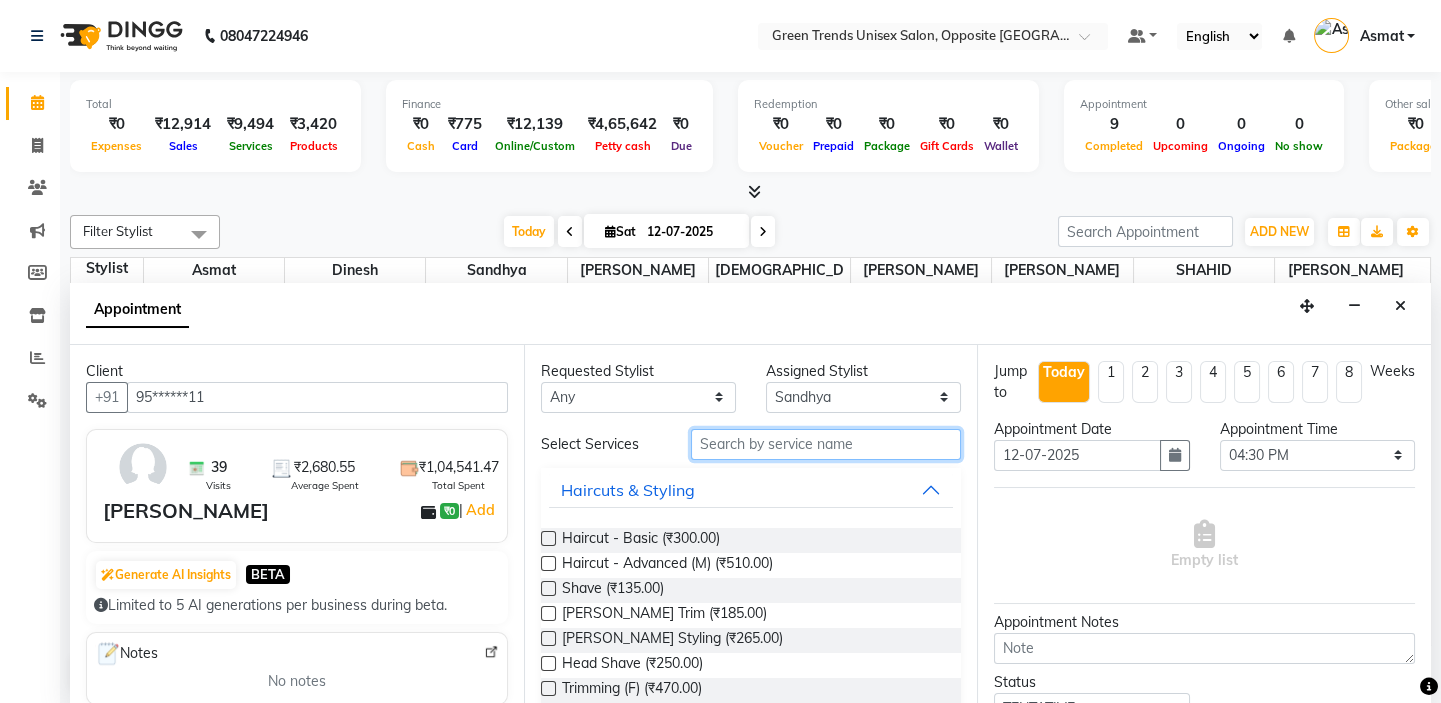 click at bounding box center [826, 444] 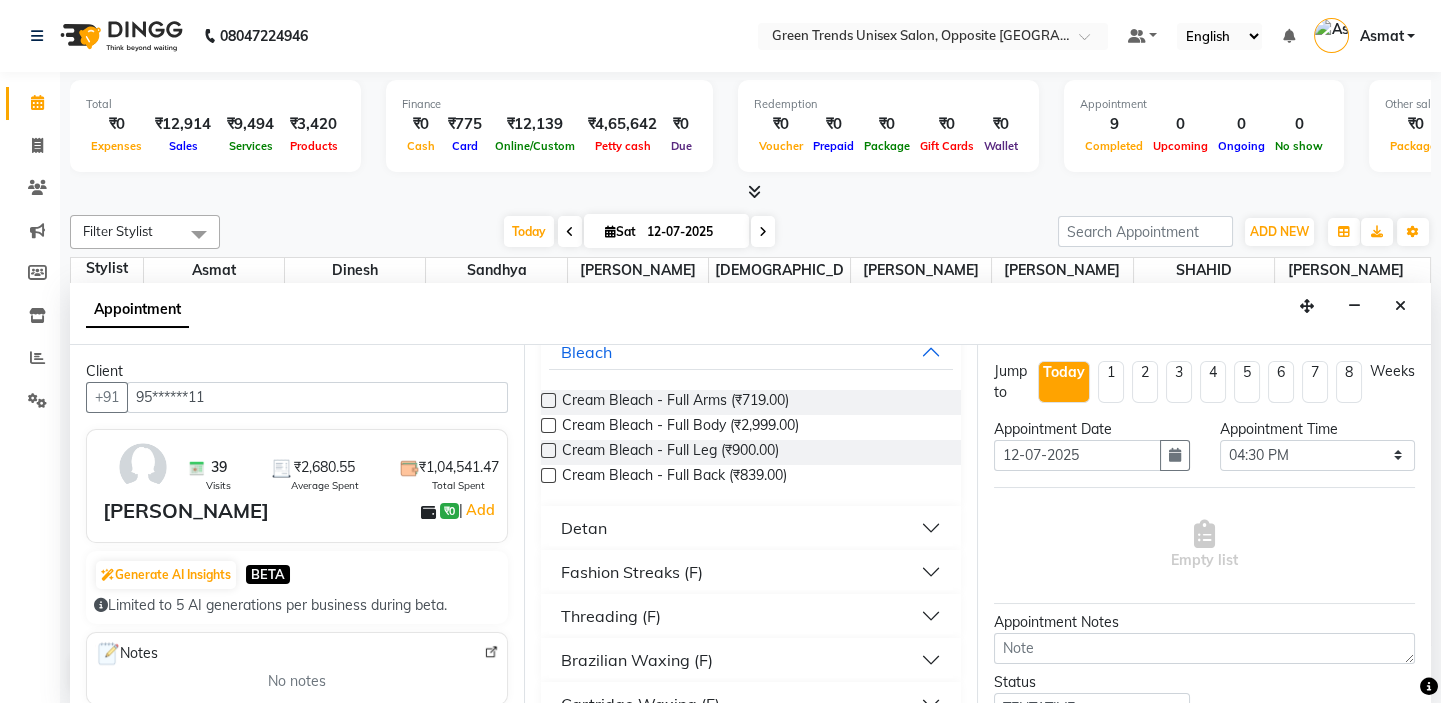 scroll, scrollTop: 142, scrollLeft: 0, axis: vertical 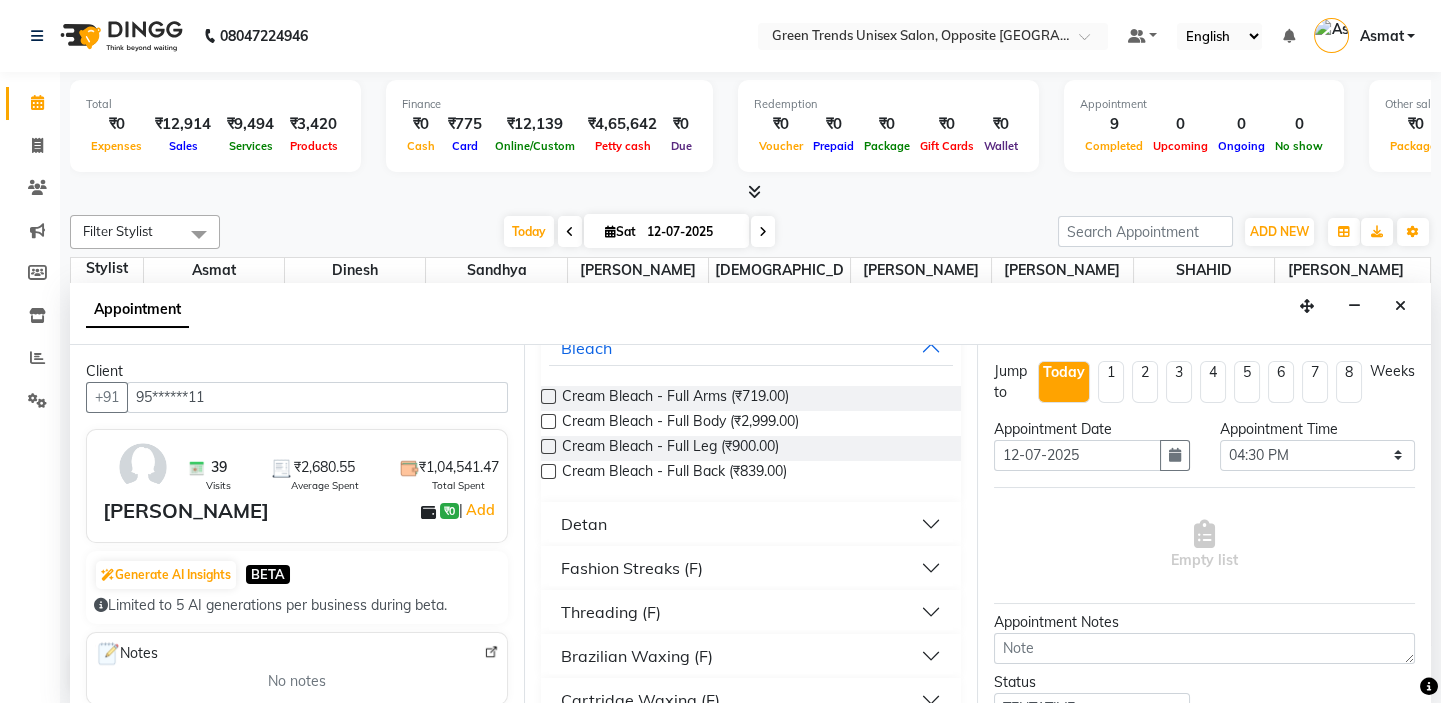 type on "full" 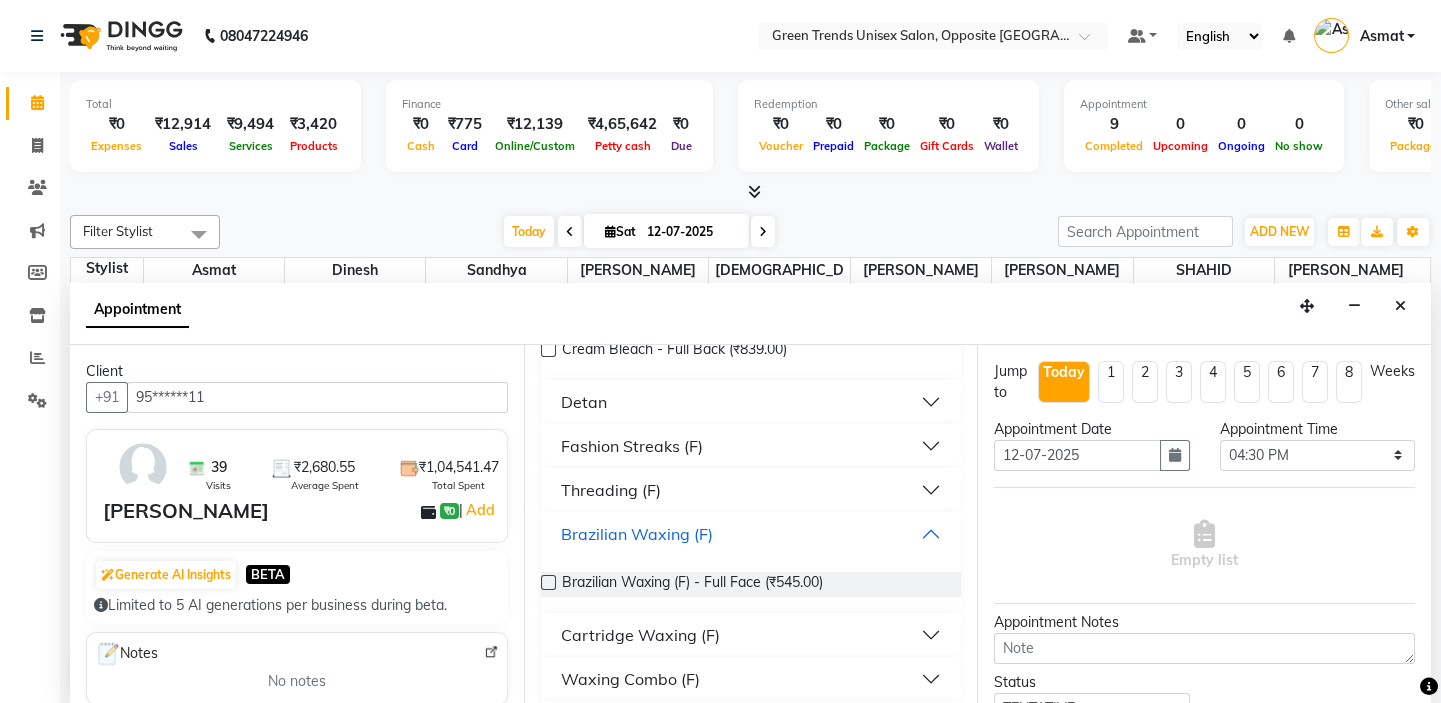 scroll, scrollTop: 279, scrollLeft: 0, axis: vertical 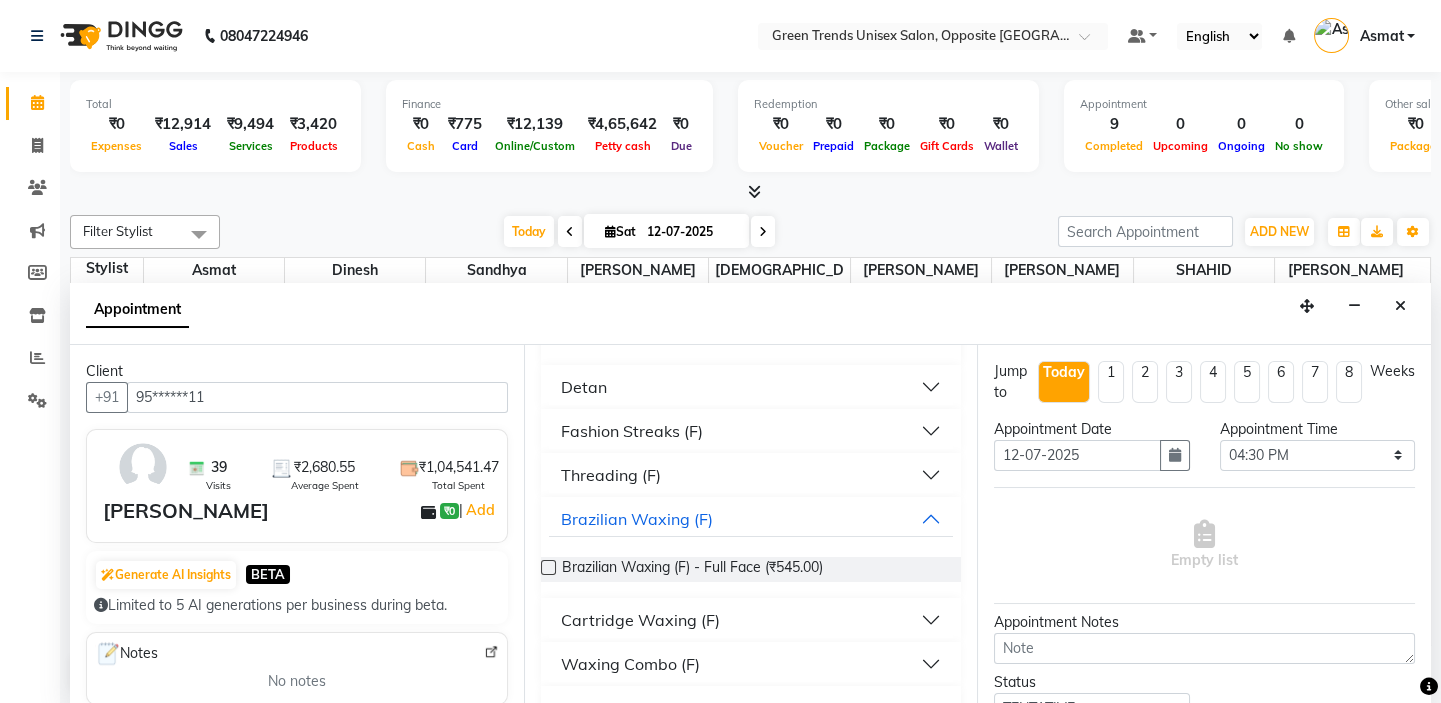 click on "Cartridge Waxing (F)" at bounding box center [640, 620] 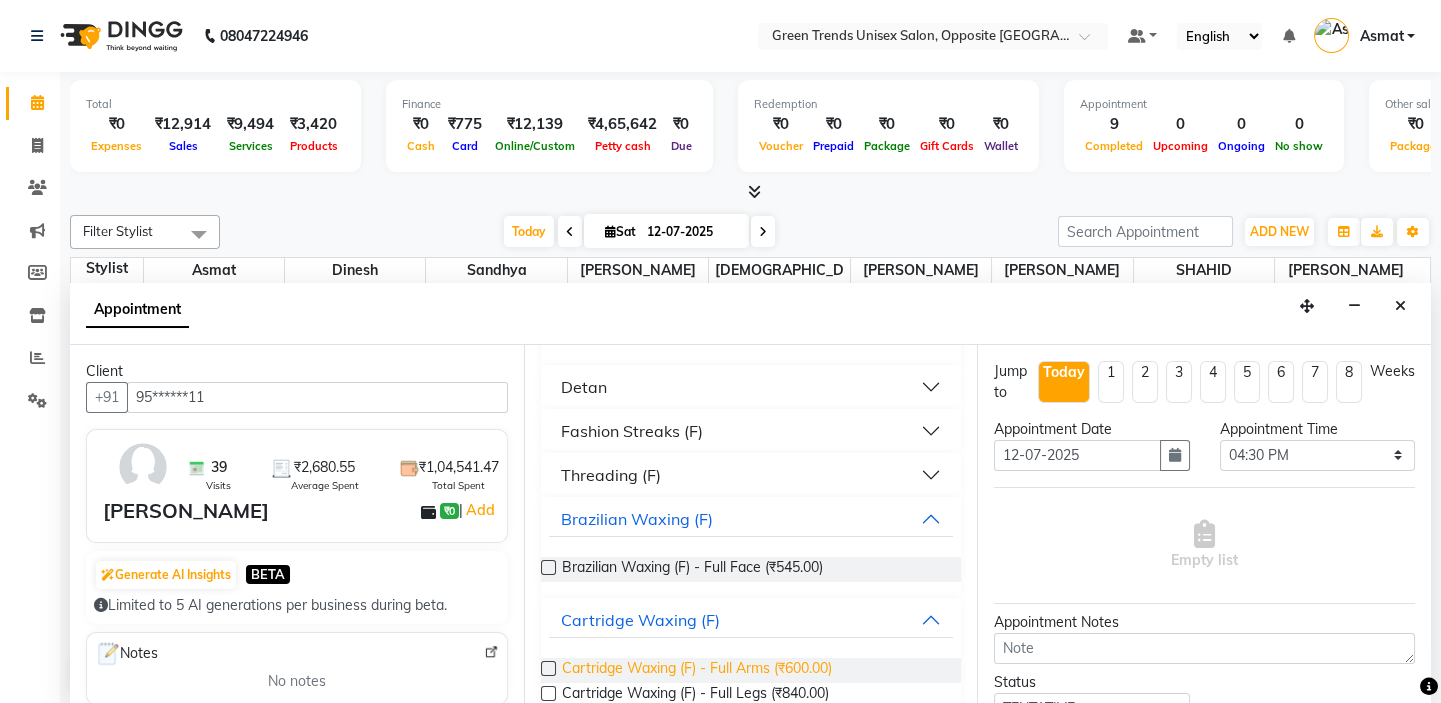 click on "Cartridge Waxing (F) - Full Arms (₹600.00)" at bounding box center (697, 670) 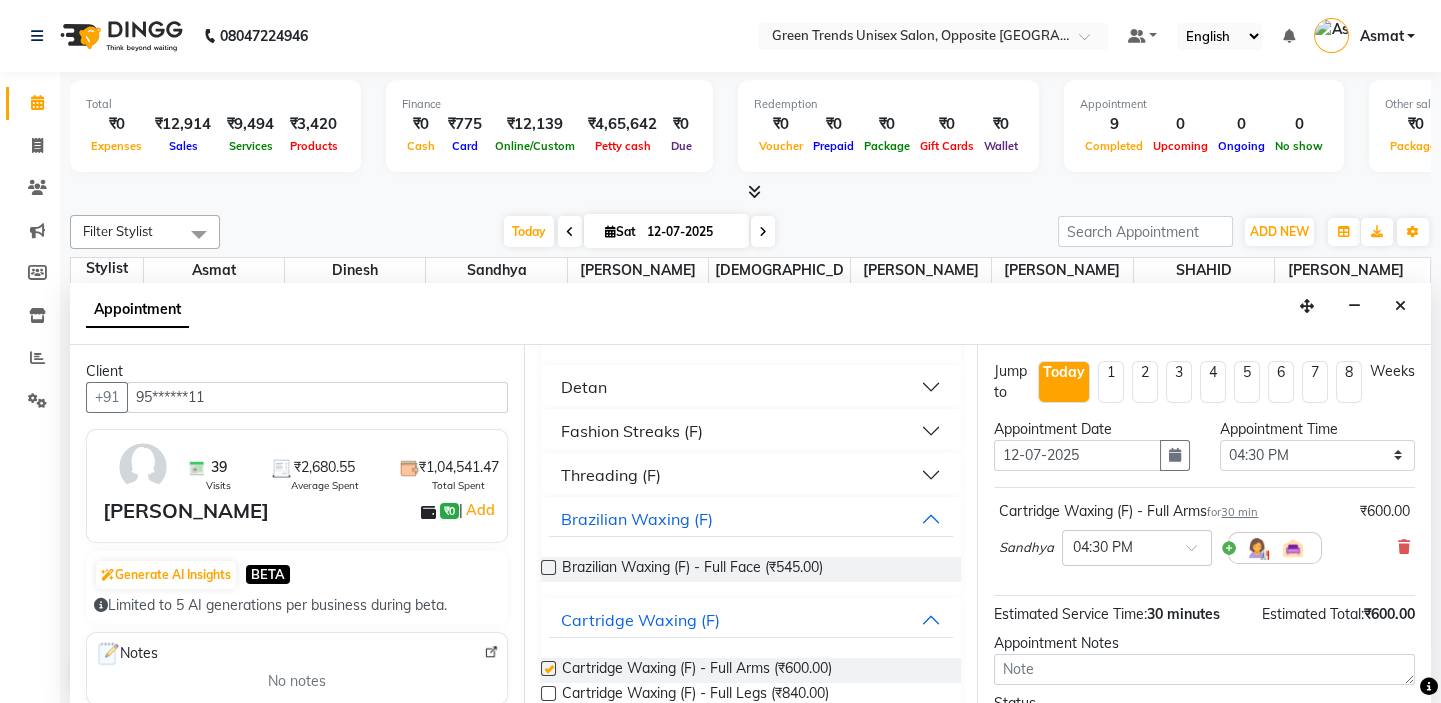 checkbox on "false" 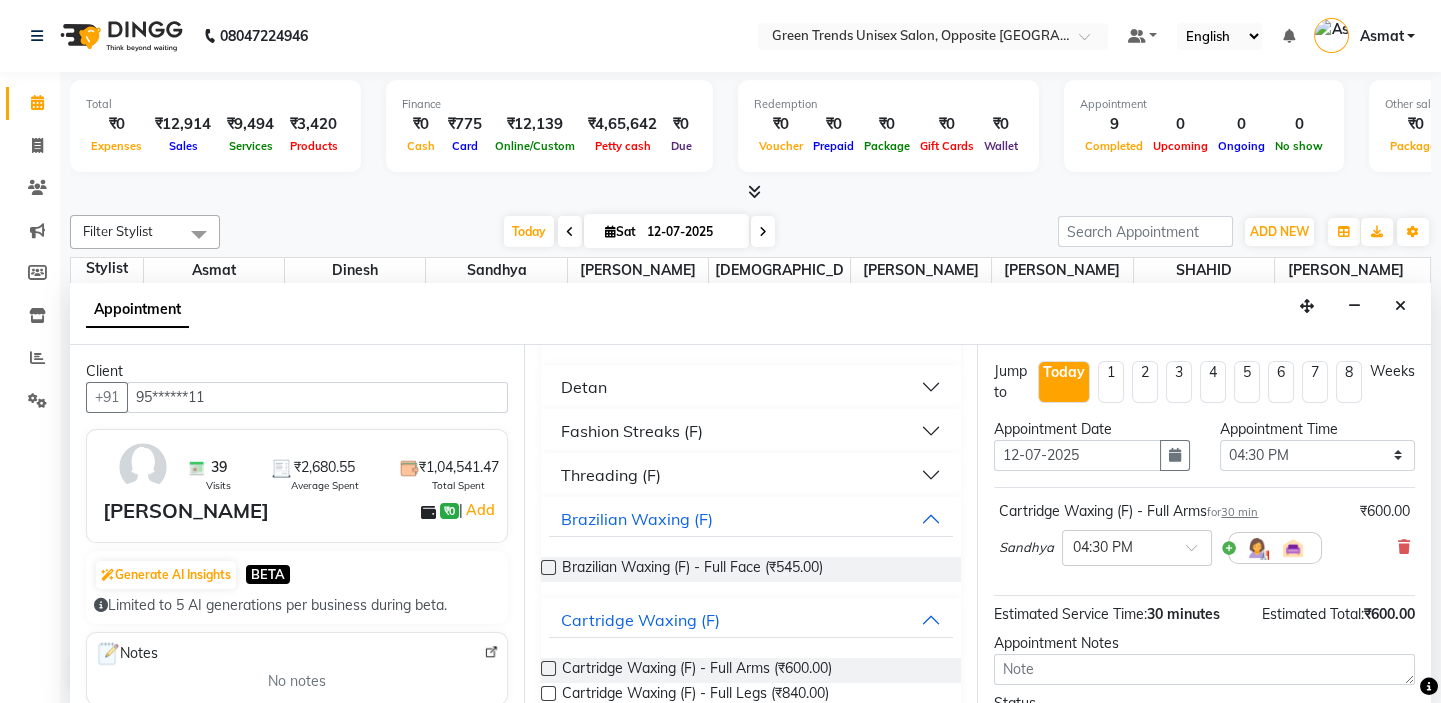 scroll, scrollTop: 165, scrollLeft: 0, axis: vertical 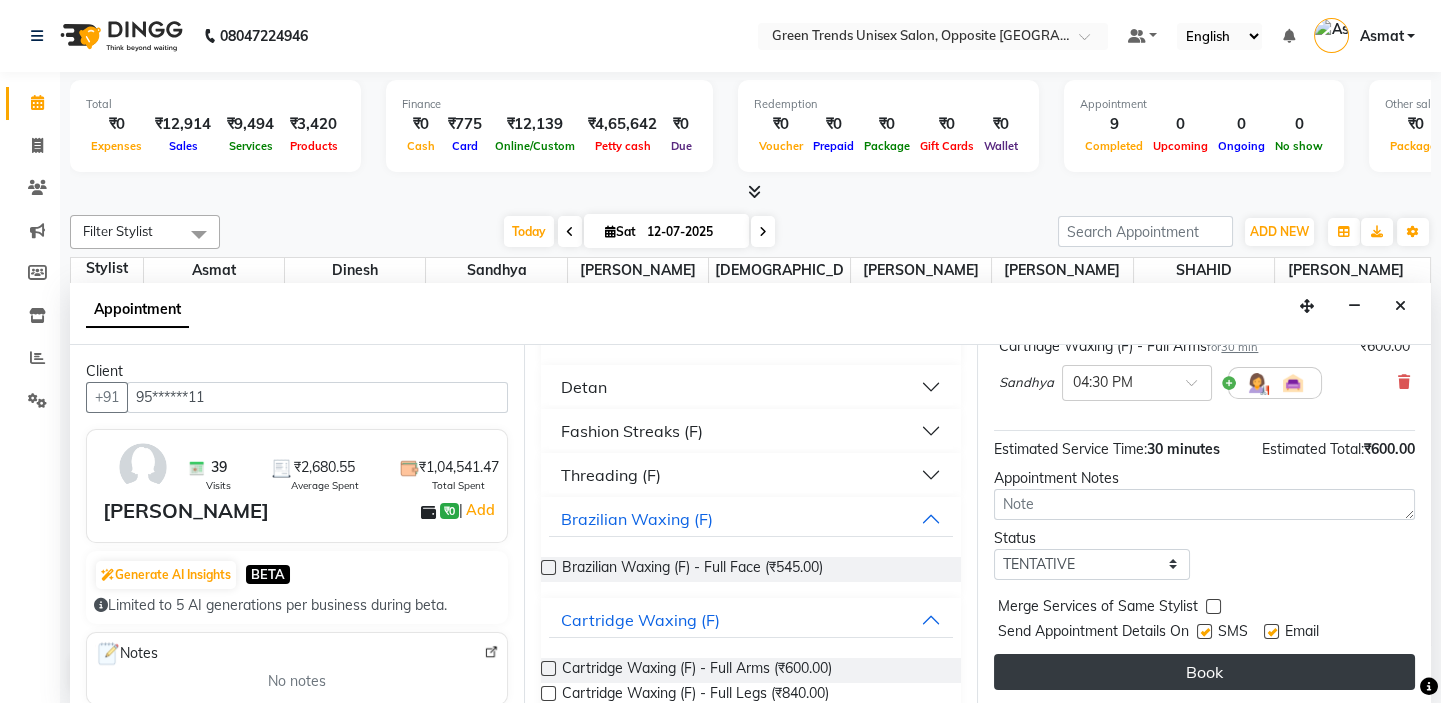 click on "Book" at bounding box center [1204, 672] 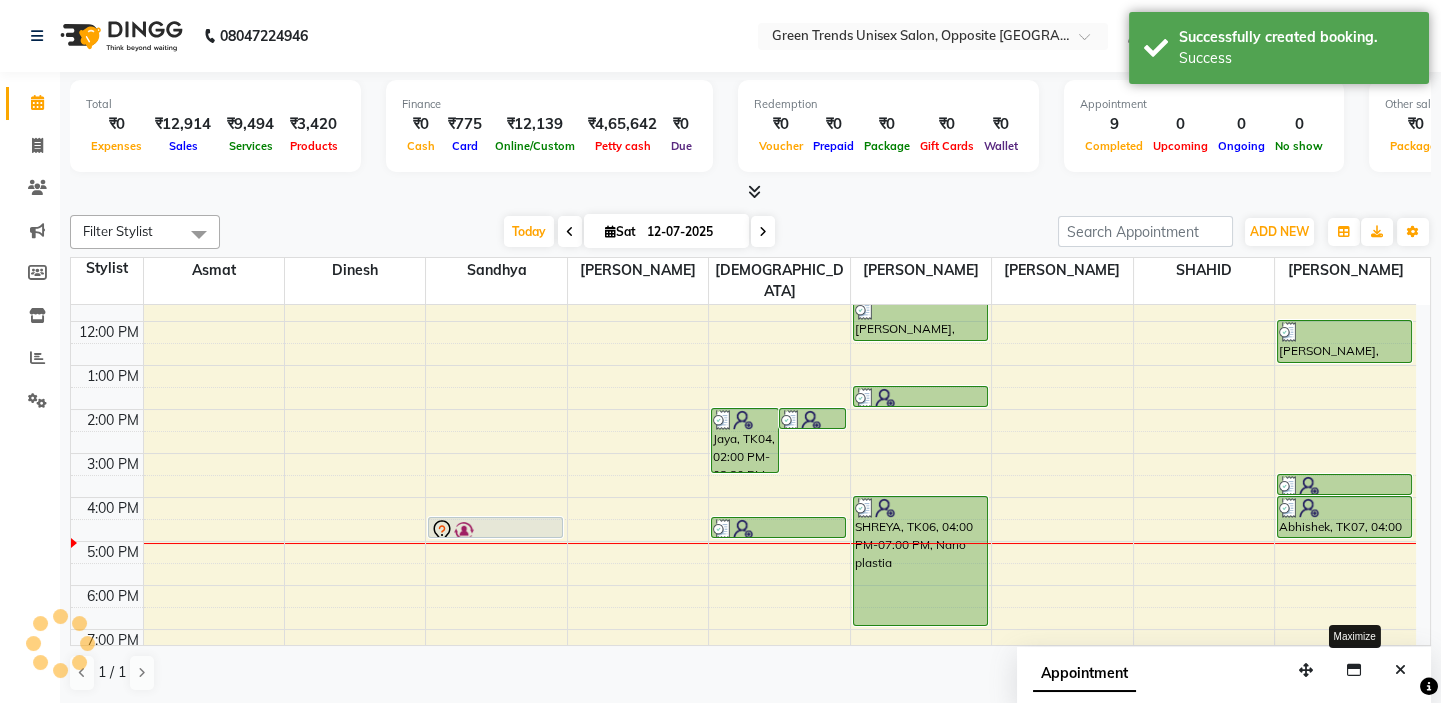 scroll, scrollTop: 0, scrollLeft: 0, axis: both 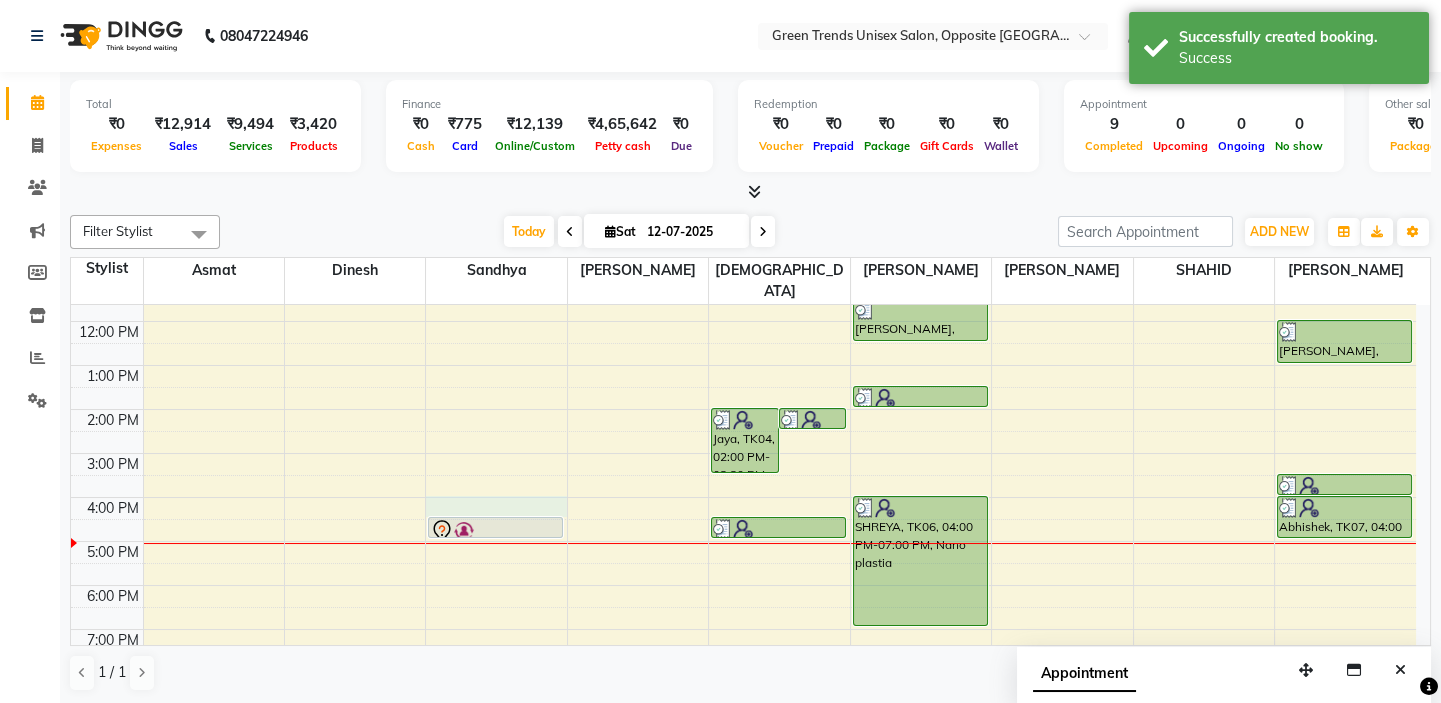 click on "4:00 AM 5:00 AM 6:00 AM 7:00 AM 8:00 AM 9:00 AM 10:00 AM 11:00 AM 12:00 PM 1:00 PM 2:00 PM 3:00 PM 4:00 PM 5:00 PM 6:00 PM 7:00 PM 8:00 PM 9:00 PM             [PERSON_NAME], TK08, 04:30 PM-05:00 PM, Cartridge Waxing (F) - Full Arms     Jaya, TK04, 02:00 PM-03:30 PM, Threading (F) - Eyebrow,Brazilian Waxing (F) - Threading - Upper Lip,Brazilian Waxing (F) - [GEOGRAPHIC_DATA]/Forehead     kavita, TK03, 02:00 PM-02:30 PM, Threading (F) - Eyebrow     SHREYA, TK06, 04:30 PM-05:00 PM, Threading (F) - Eyebrow     [PERSON_NAME], TK01, 11:30 AM-12:30 PM, Haircut - Basic,Trendy Kiddy Cut     kavita, TK03, 01:30 PM-02:00 PM, Trimming (F)     SHREYA, TK06, 04:00 PM-07:00 PM, Nano plastia      [PERSON_NAME], TK02, 12:00 PM-01:00 PM, Haircut - Basic,[PERSON_NAME] Styling     Ali, TK05, 03:30 PM-04:00 PM, Trendy Kiddy Cut     Abhishek, TK07, 04:00 PM-05:00 PM, Haircut - Advanced (M),[PERSON_NAME] Styling" at bounding box center [743, 365] 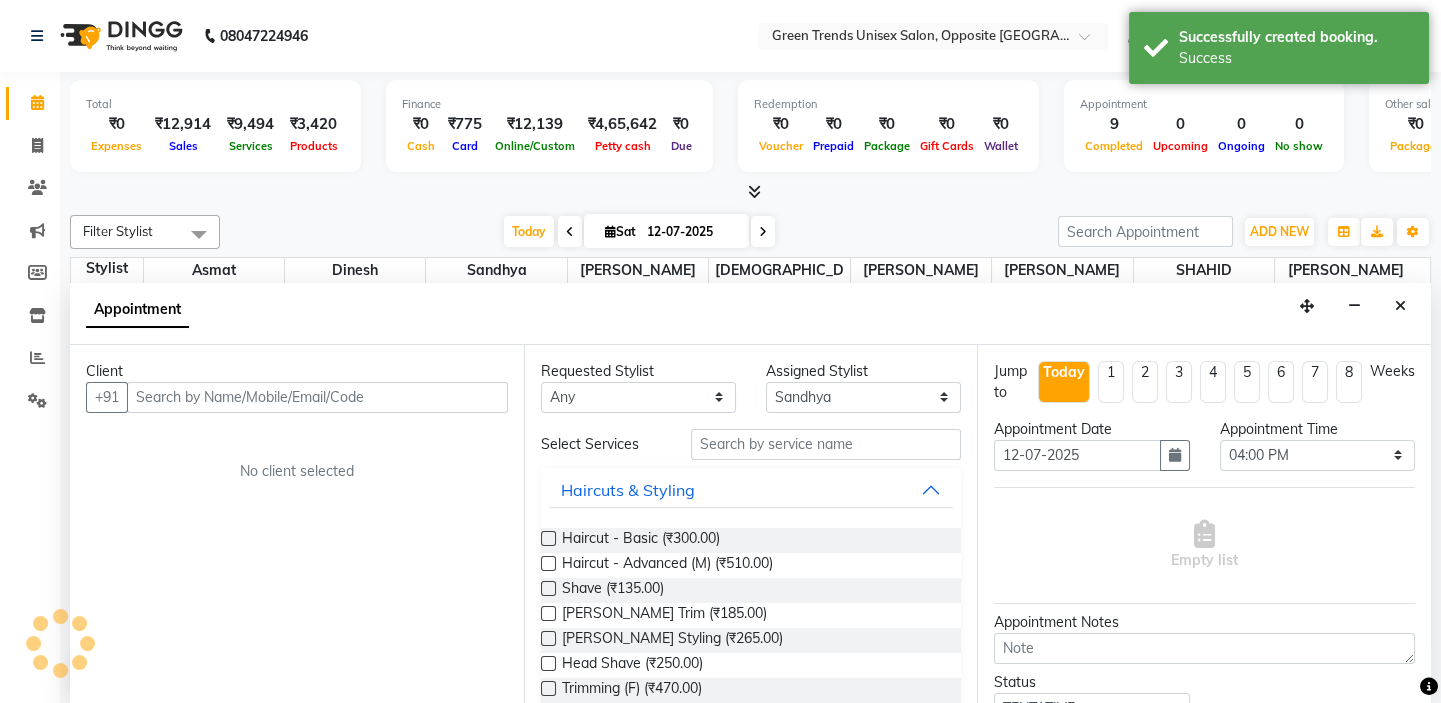 scroll, scrollTop: 0, scrollLeft: 0, axis: both 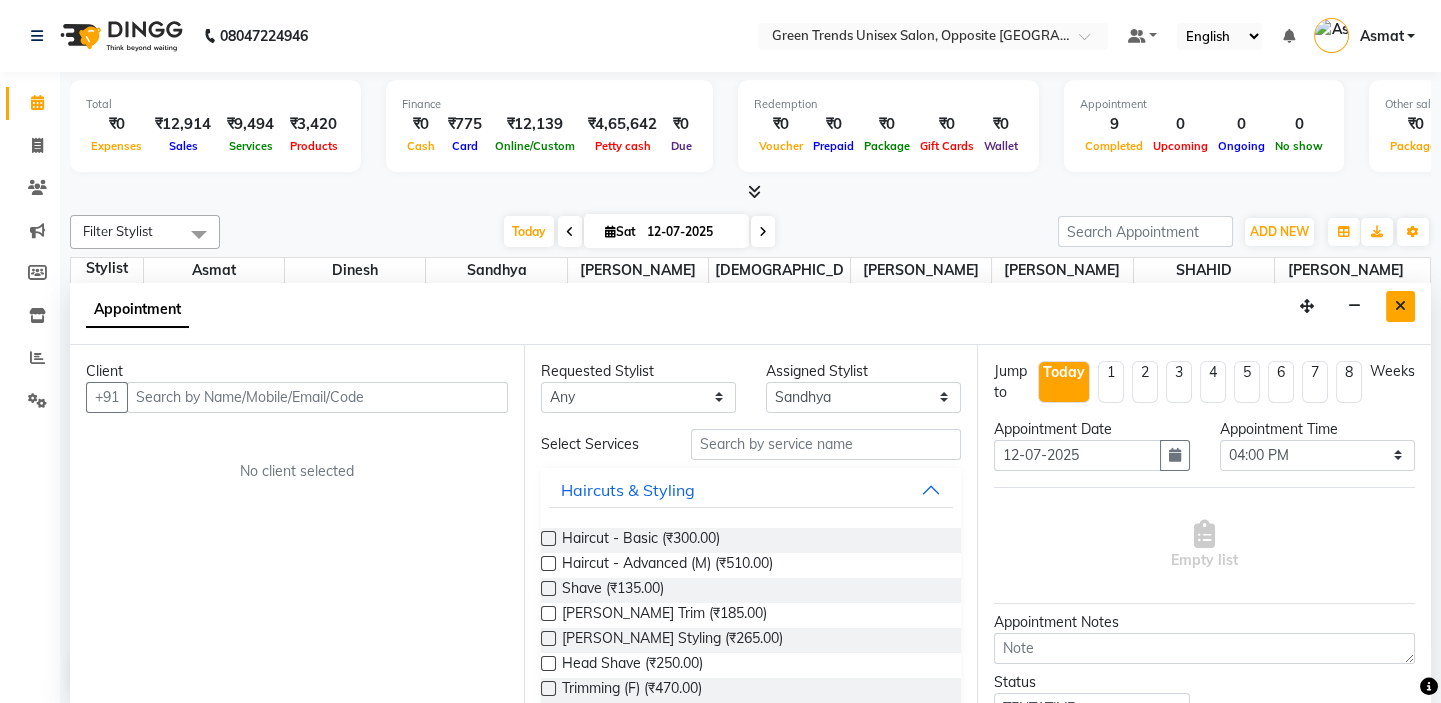click at bounding box center (1400, 306) 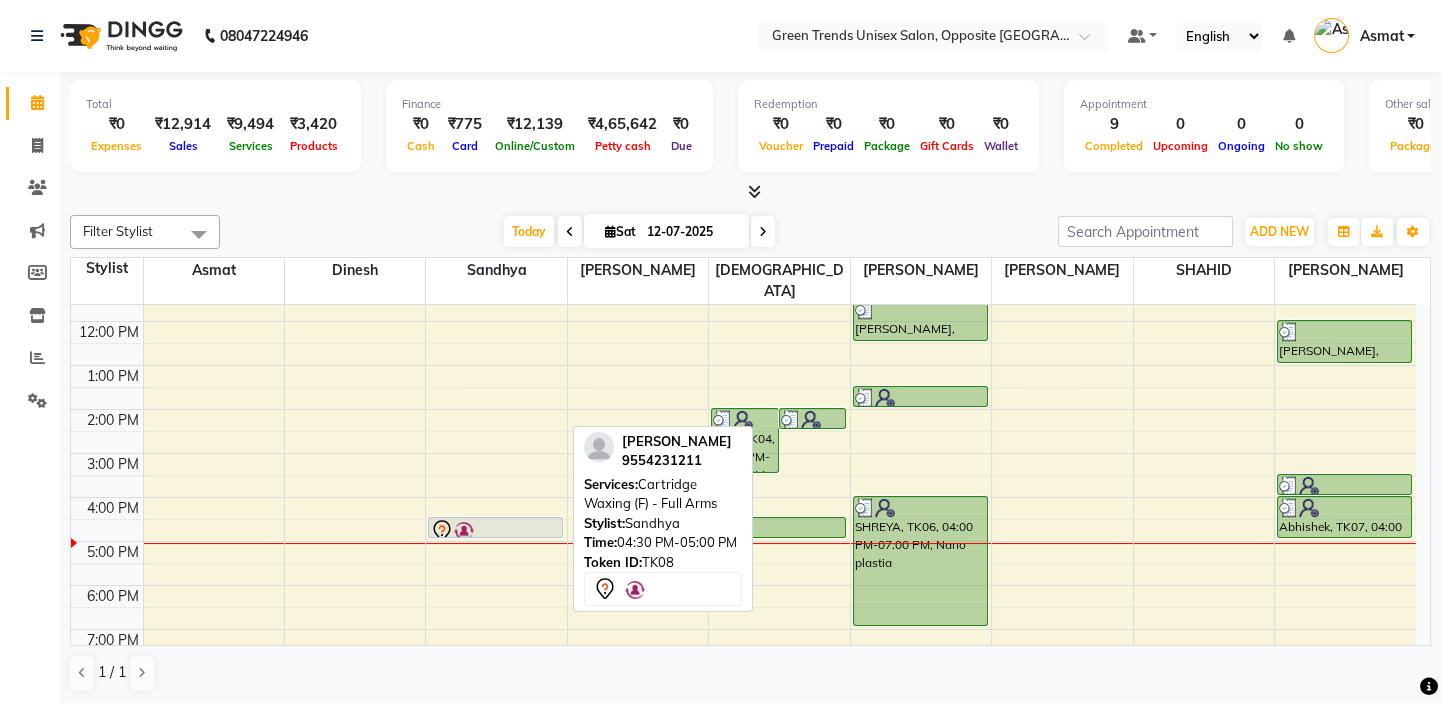 click at bounding box center [495, 531] 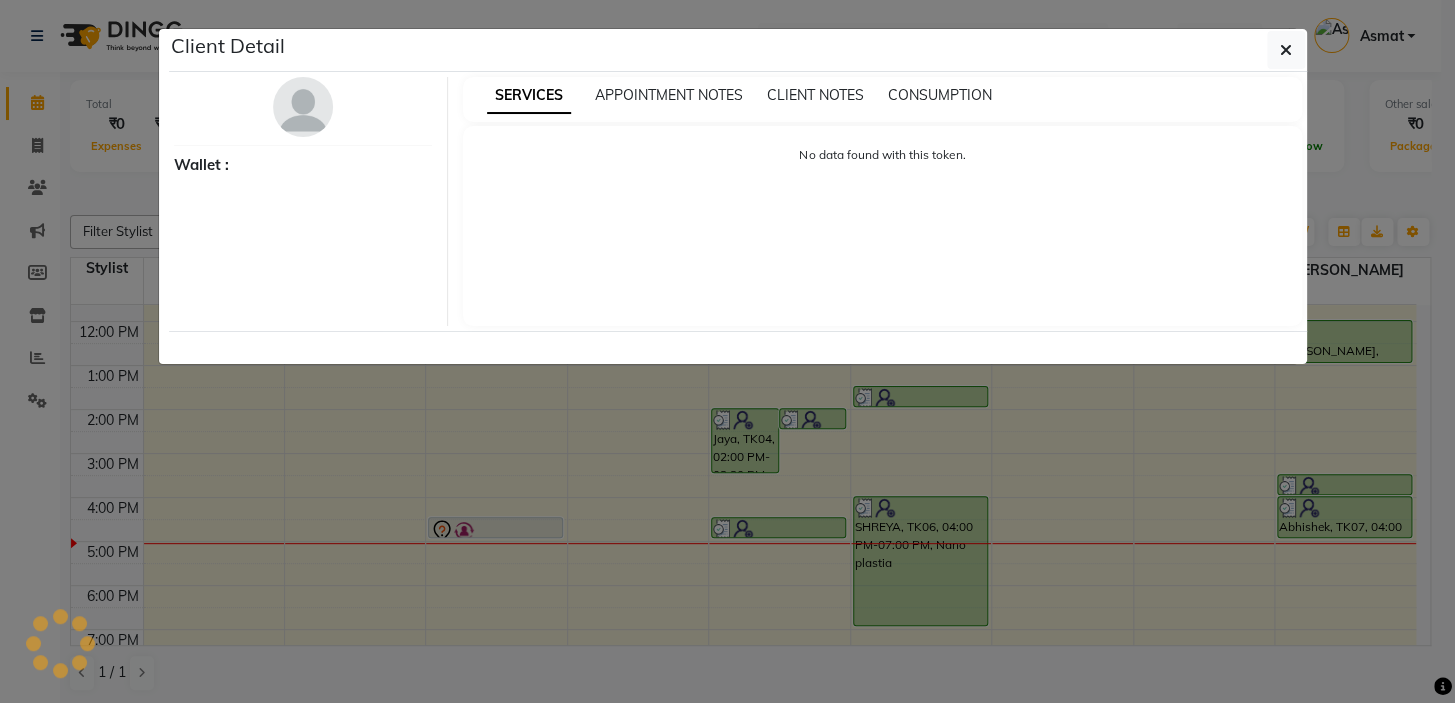 select on "7" 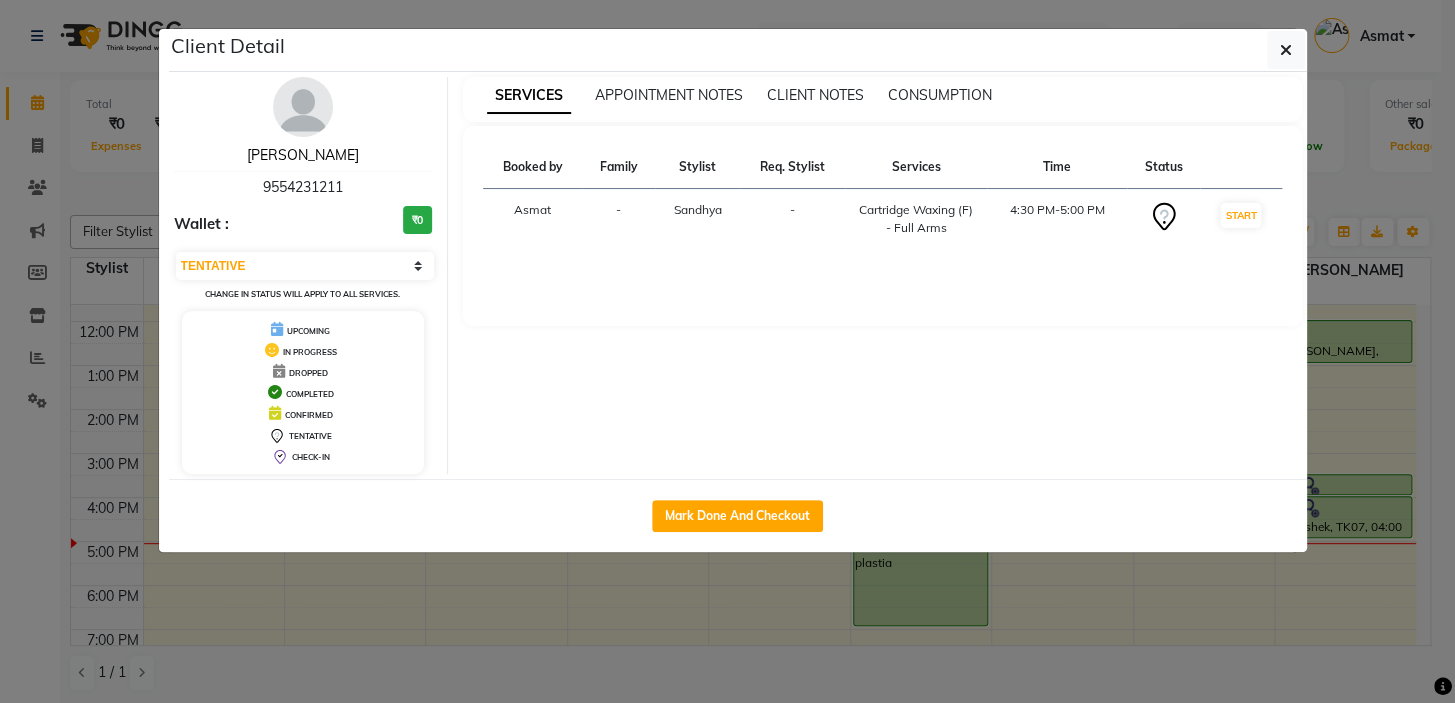 click on "[PERSON_NAME]" at bounding box center (303, 155) 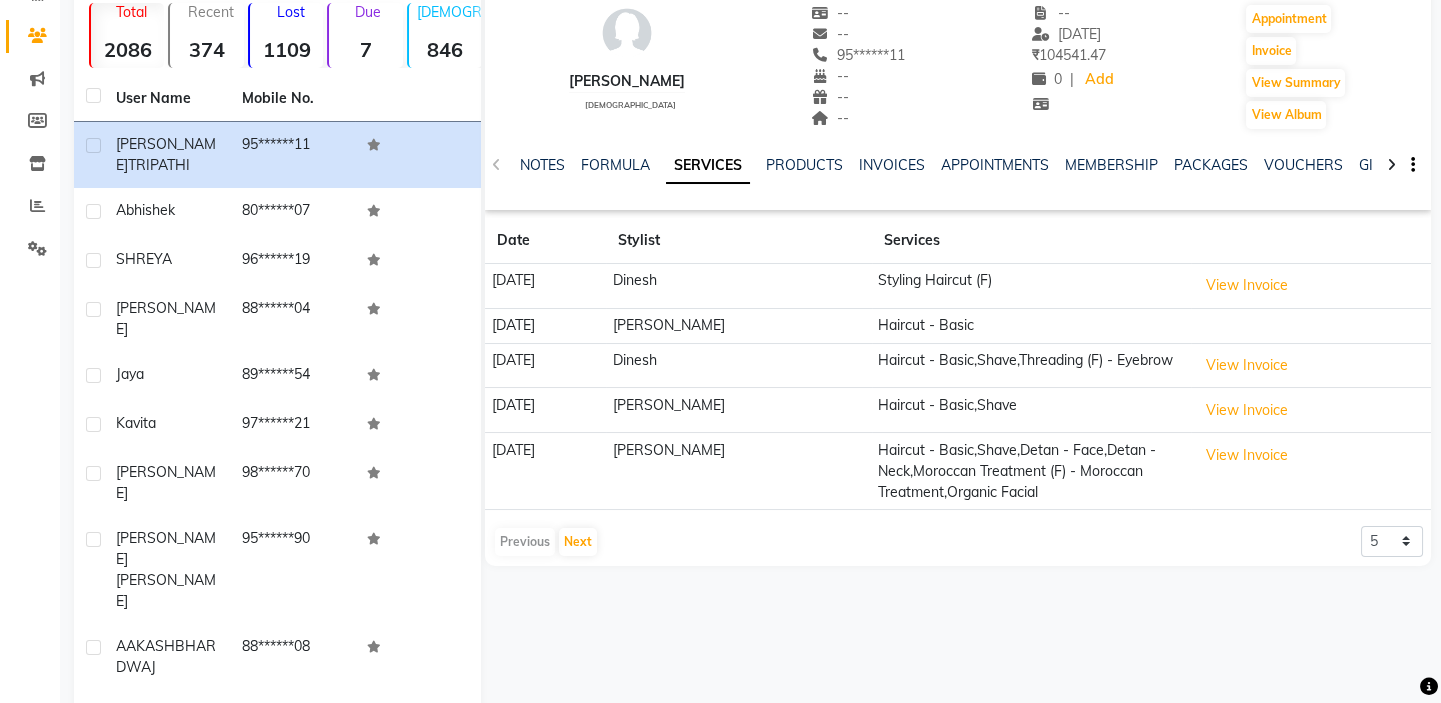 scroll, scrollTop: 165, scrollLeft: 0, axis: vertical 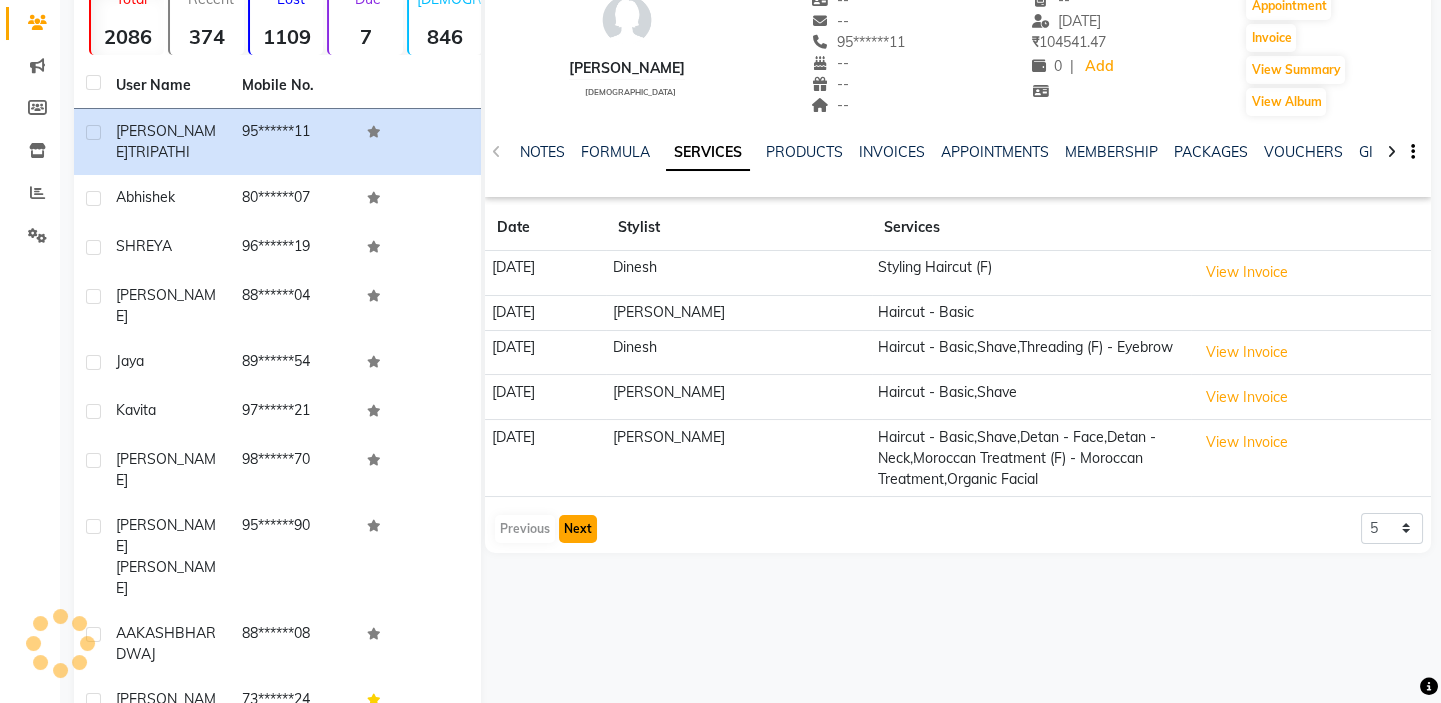 click on "Next" 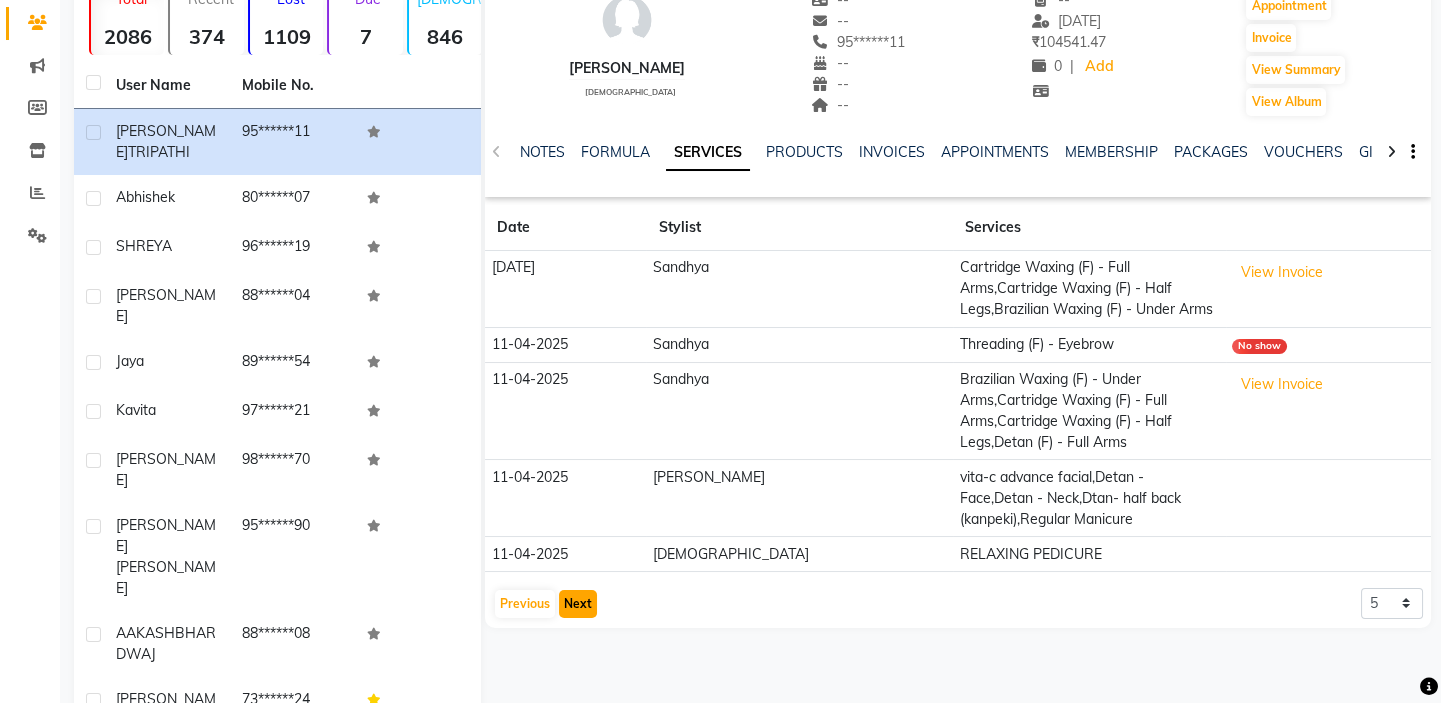 click on "Next" 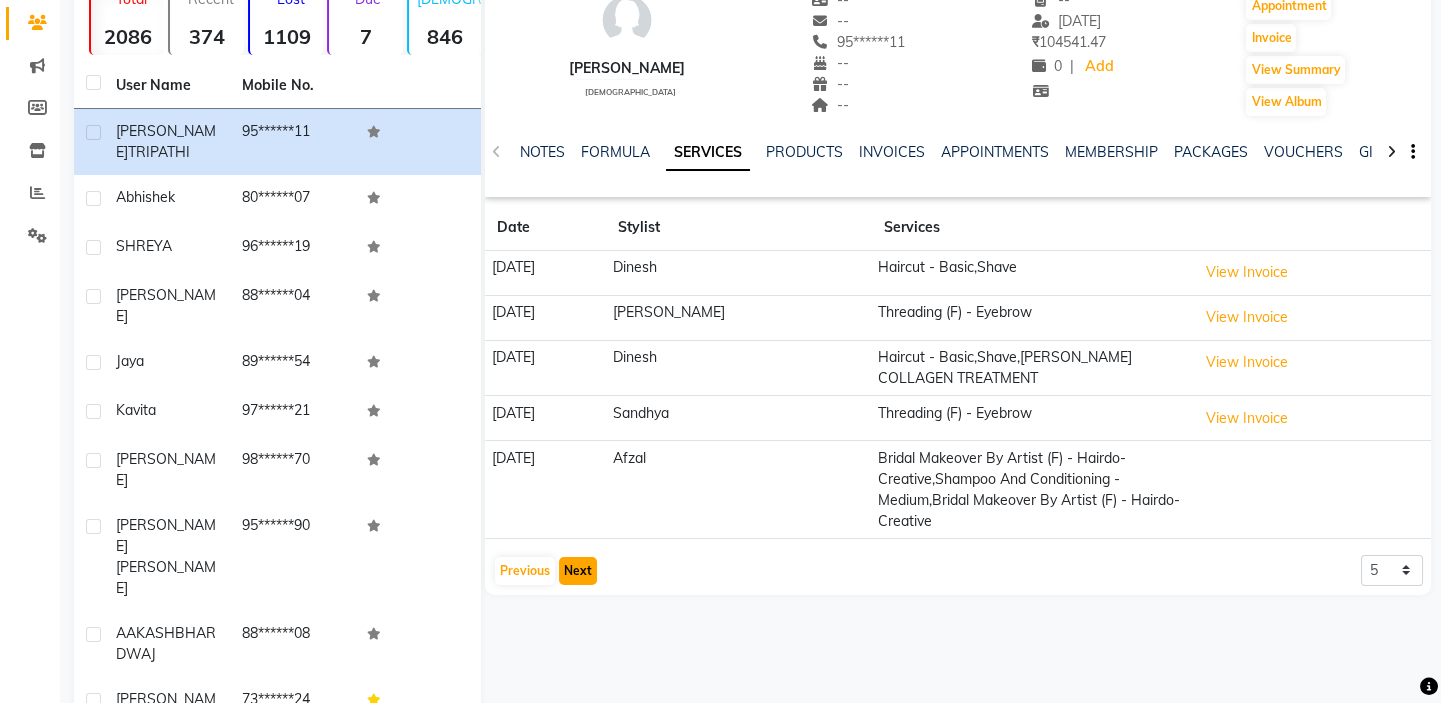 click on "Next" 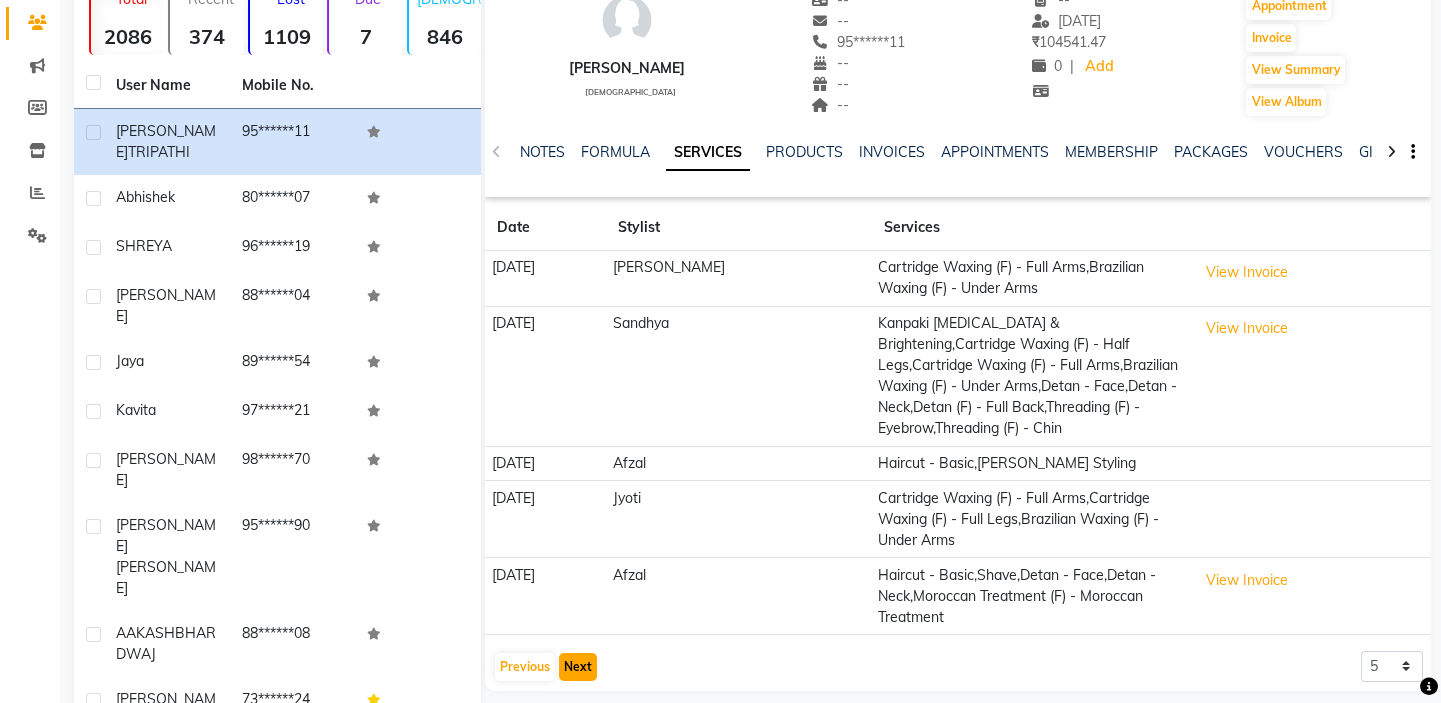 click on "Next" 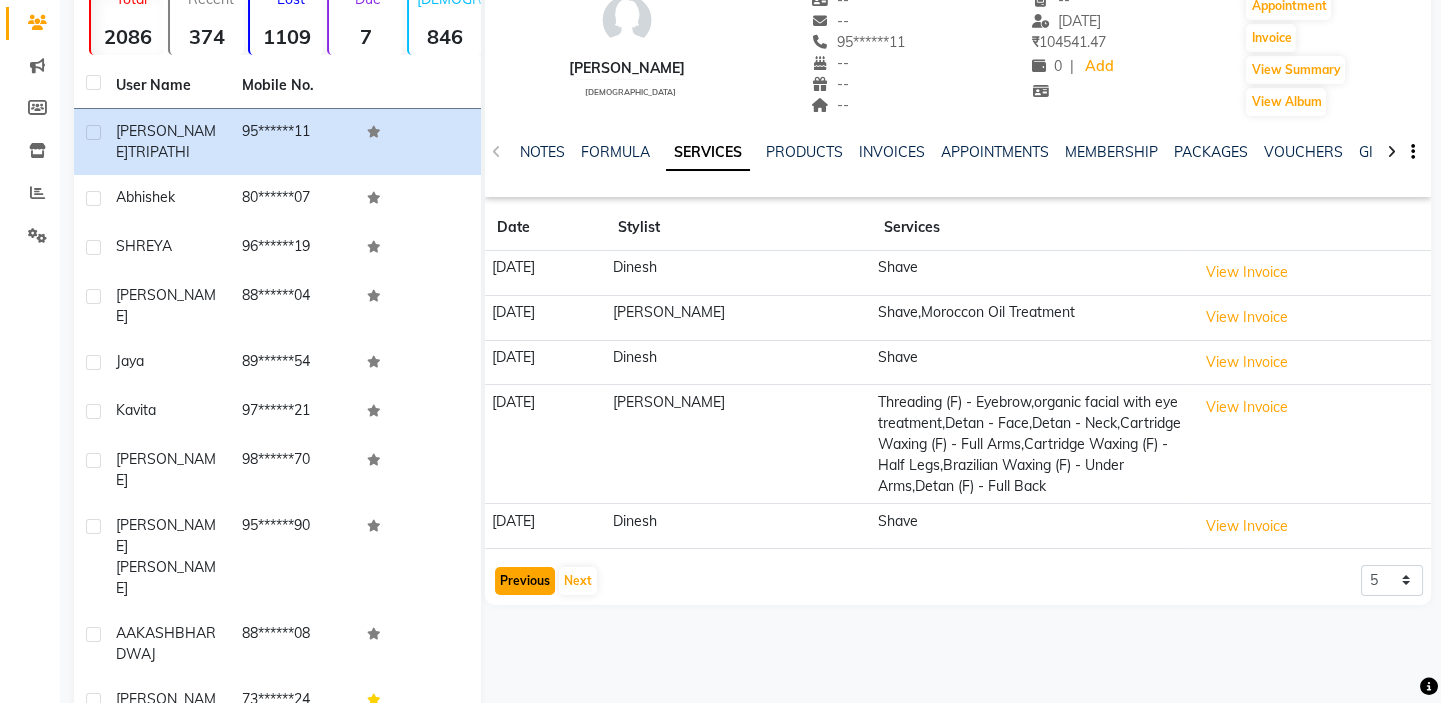 click on "Previous" 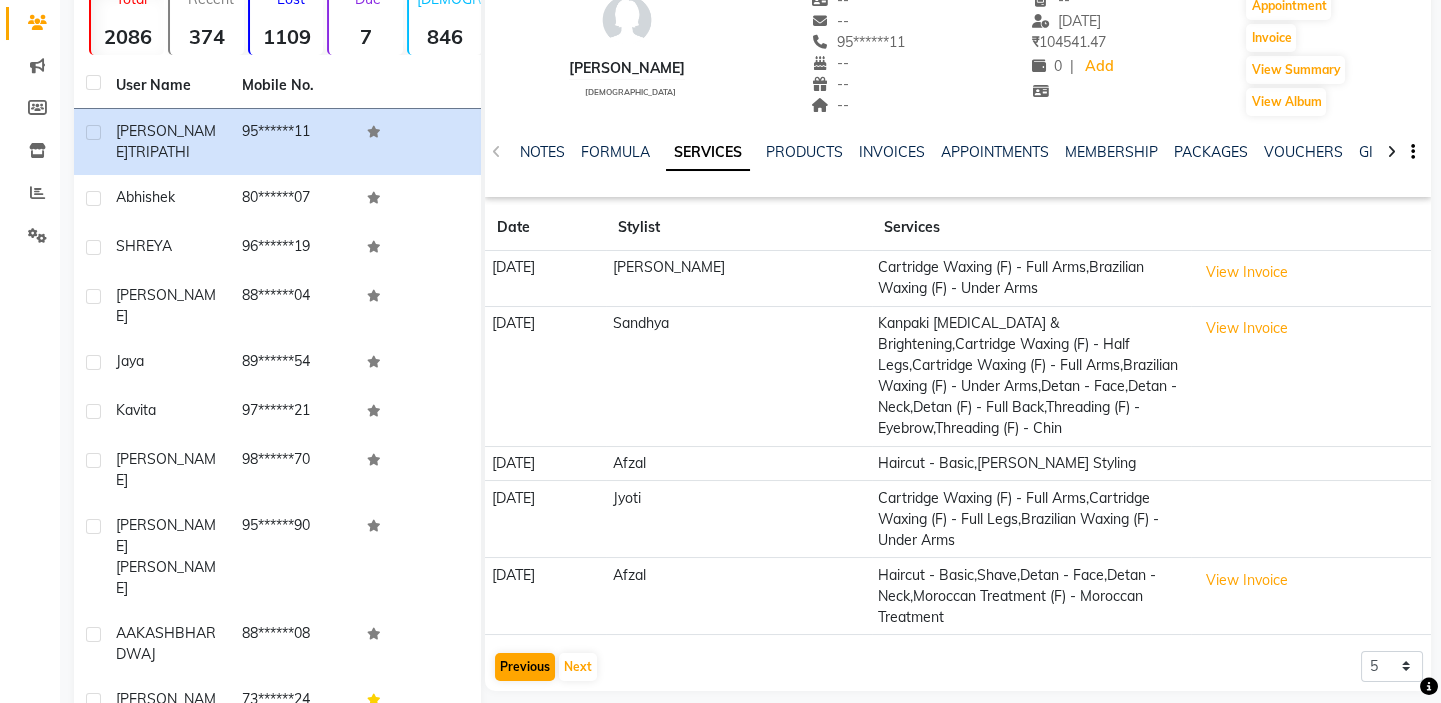 click on "[DATE]" 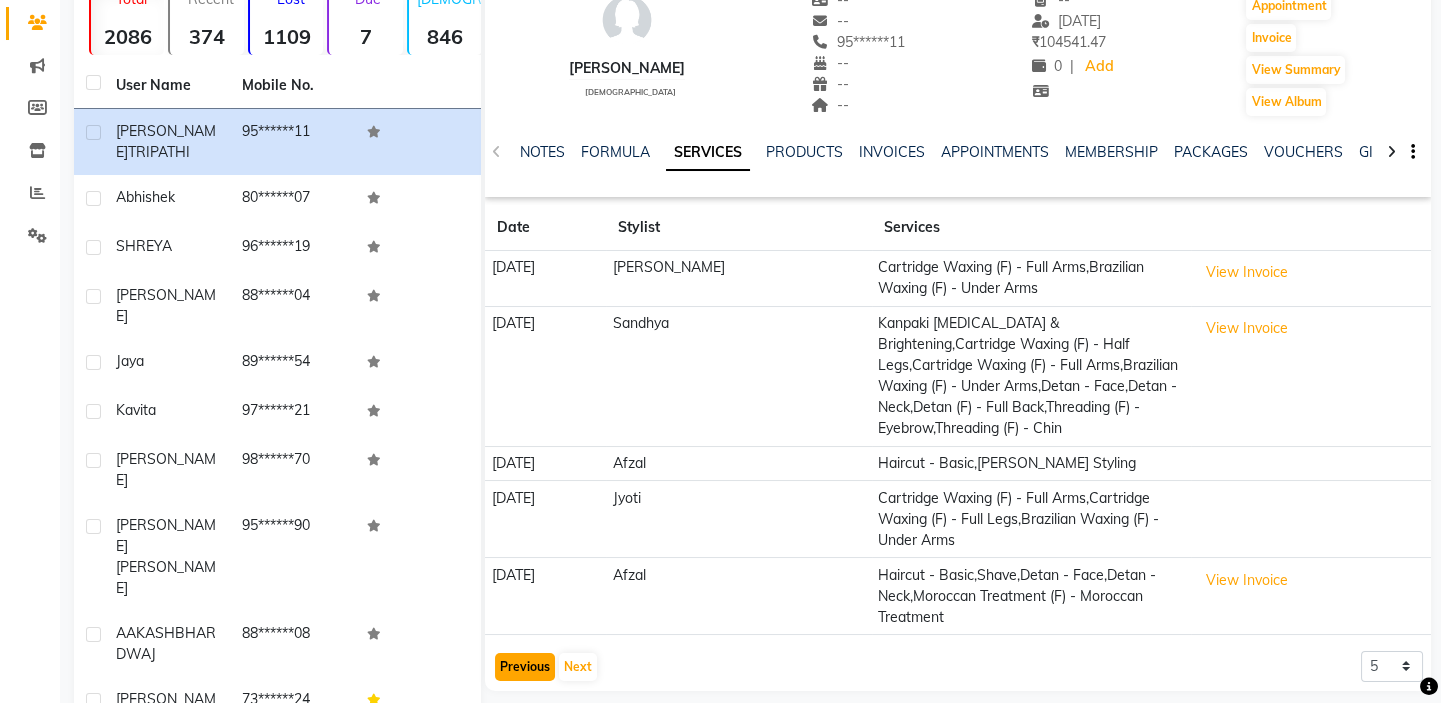 click on "Previous" 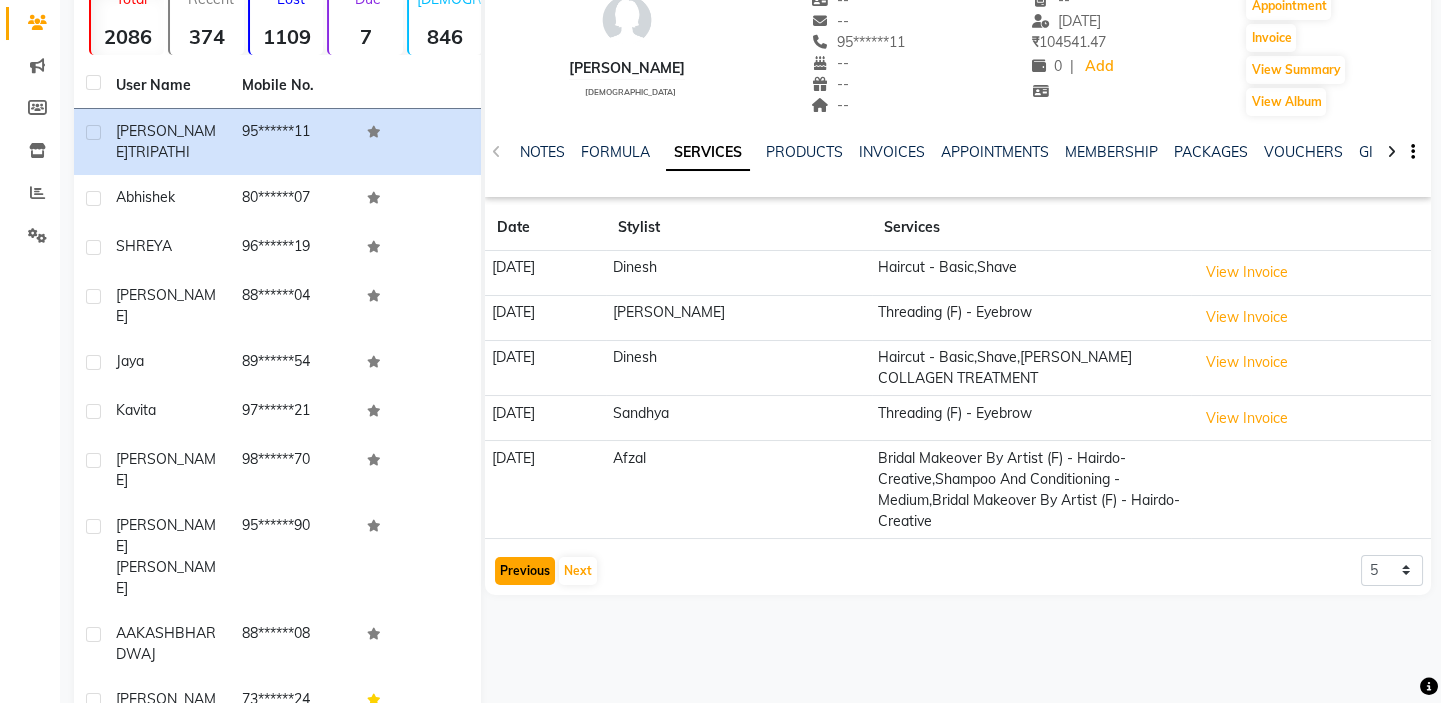 click on "Previous" 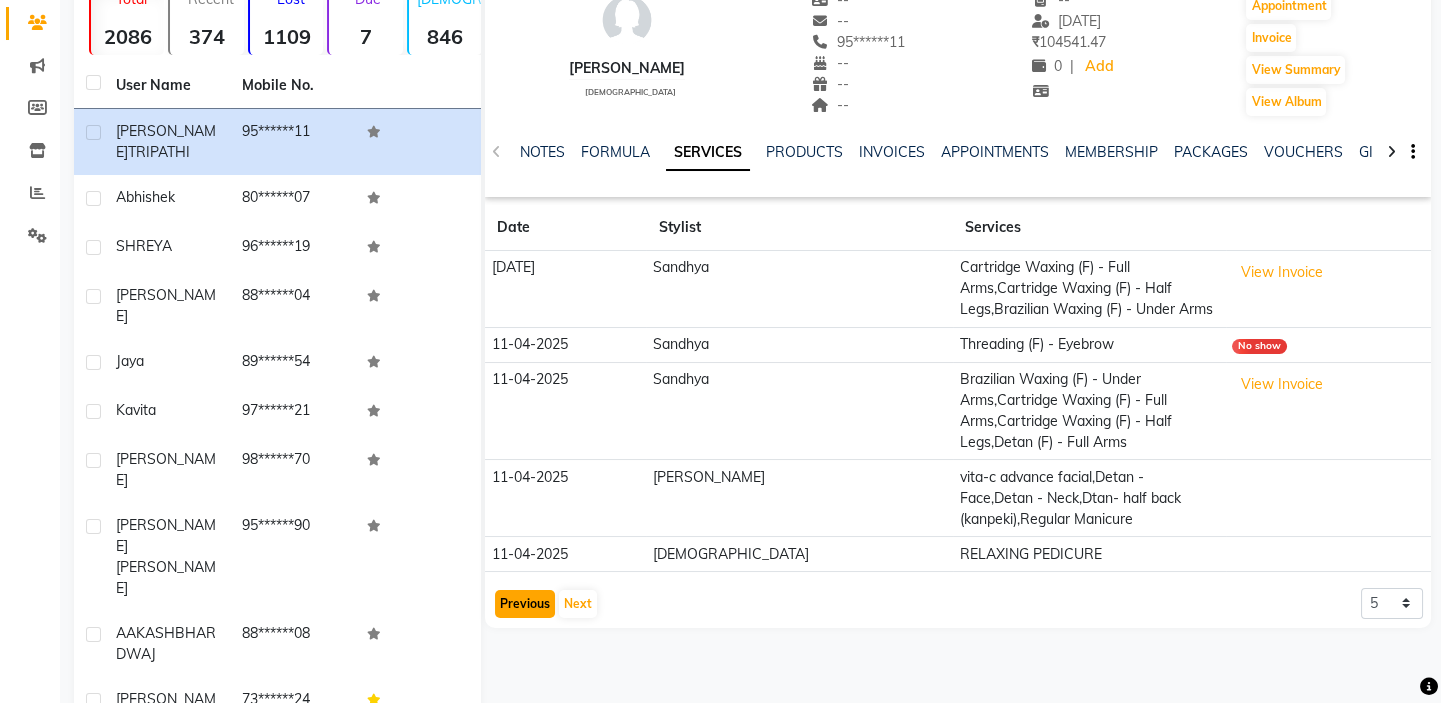 click on "Previous" 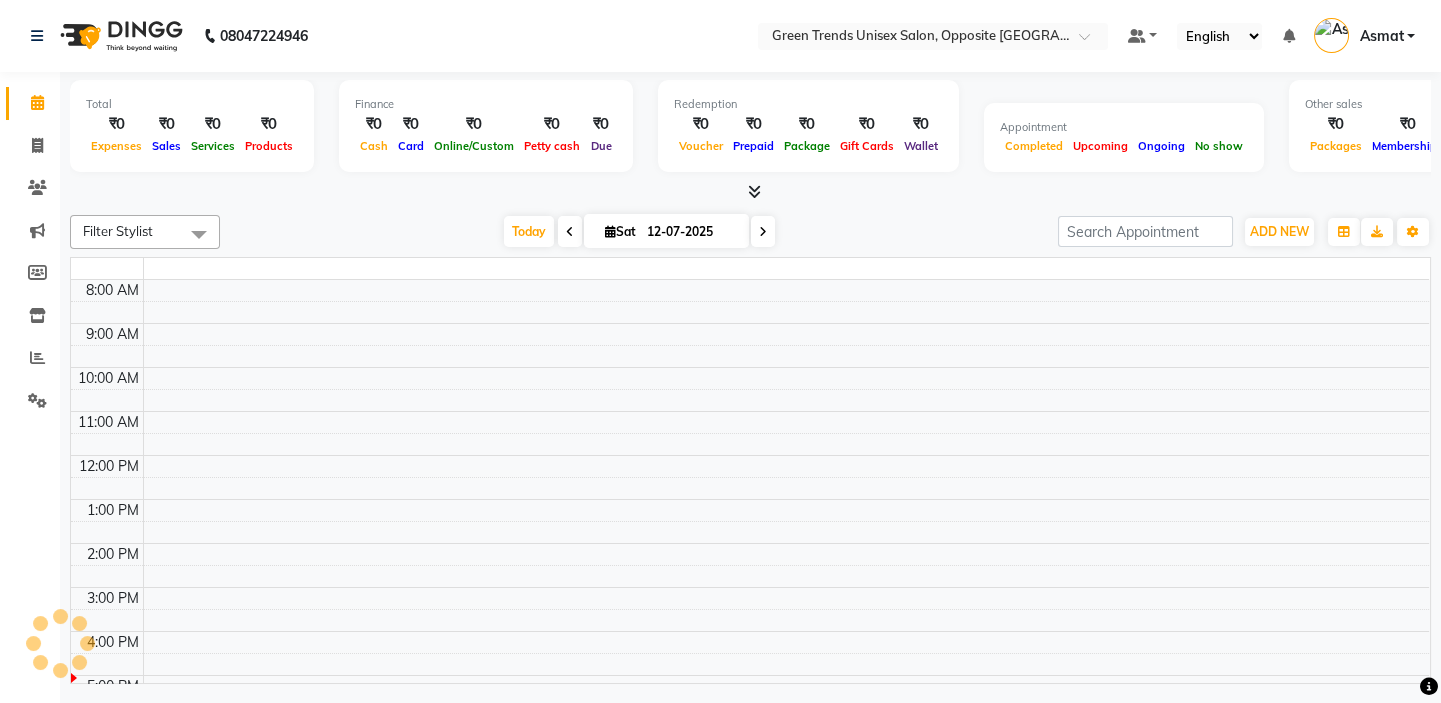 scroll, scrollTop: 0, scrollLeft: 0, axis: both 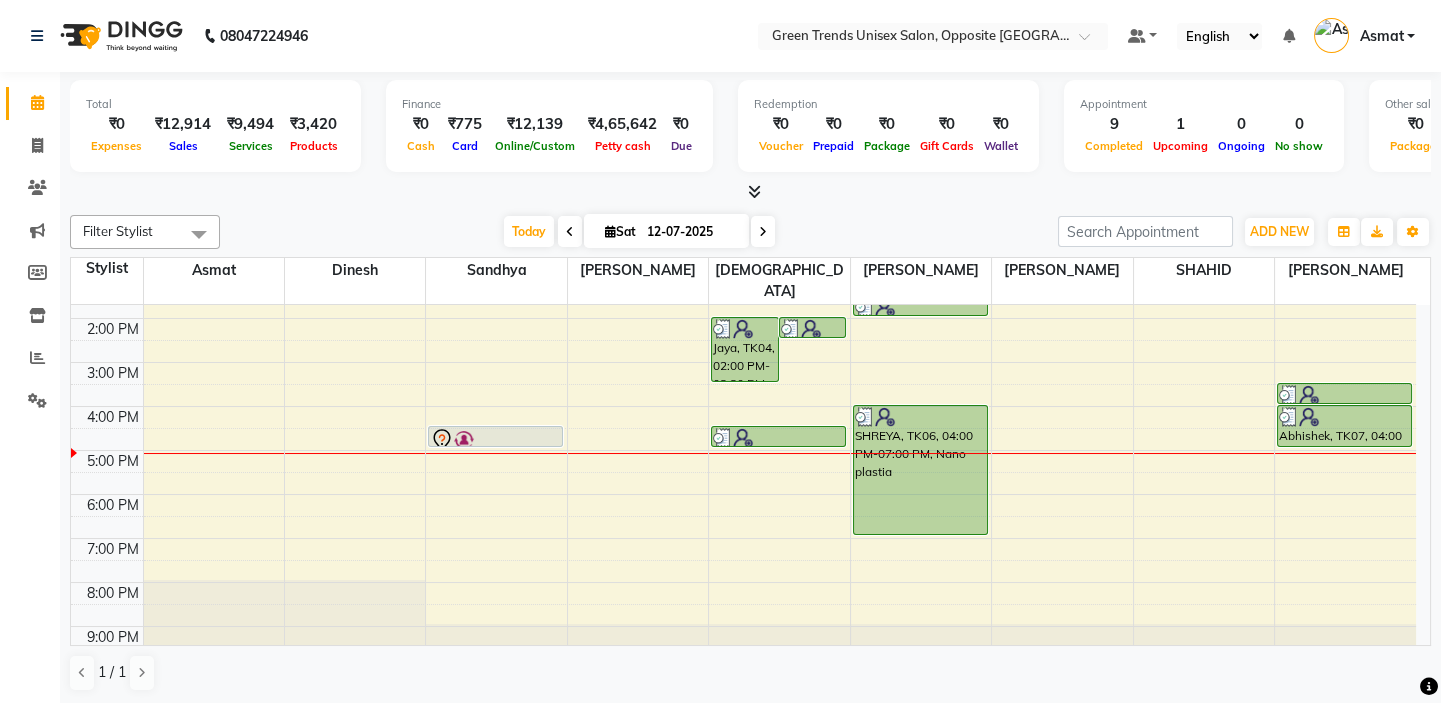 click on "4:00 AM 5:00 AM 6:00 AM 7:00 AM 8:00 AM 9:00 AM 10:00 AM 11:00 AM 12:00 PM 1:00 PM 2:00 PM 3:00 PM 4:00 PM 5:00 PM 6:00 PM 7:00 PM 8:00 PM 9:00 PM             [PERSON_NAME], TK08, 04:30 PM-05:00 PM, Cartridge Waxing (F) - Full Arms     Jaya, TK04, 02:00 PM-03:30 PM, Threading (F) - Eyebrow,Brazilian Waxing (F) - Threading - Upper Lip,Brazilian Waxing (F) - [GEOGRAPHIC_DATA]/Forehead     kavita, TK03, 02:00 PM-02:30 PM, Threading (F) - Eyebrow     SHREYA, TK06, 04:30 PM-05:00 PM, Threading (F) - Eyebrow     [PERSON_NAME], TK01, 11:30 AM-12:30 PM, Haircut - Basic,Trendy Kiddy Cut     kavita, TK03, 01:30 PM-02:00 PM, Trimming (F)     SHREYA, TK06, 04:00 PM-07:00 PM, Nano plastia      [PERSON_NAME], TK02, 12:00 PM-01:00 PM, Haircut - Basic,[PERSON_NAME] Styling     Ali, TK05, 03:30 PM-04:00 PM, Trendy Kiddy Cut     Abhishek, TK07, 04:00 PM-05:00 PM, Haircut - Advanced (M),[PERSON_NAME] Styling" at bounding box center [743, 274] 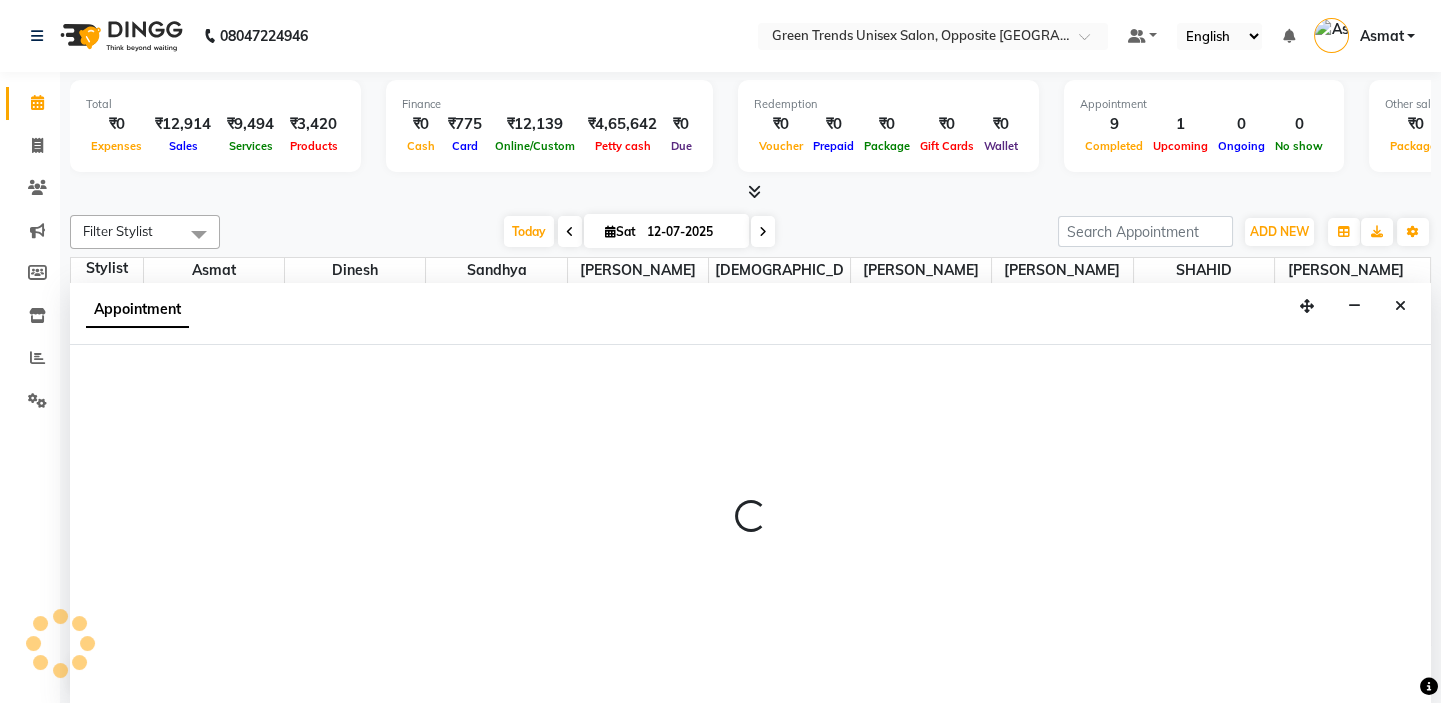 scroll, scrollTop: 0, scrollLeft: 0, axis: both 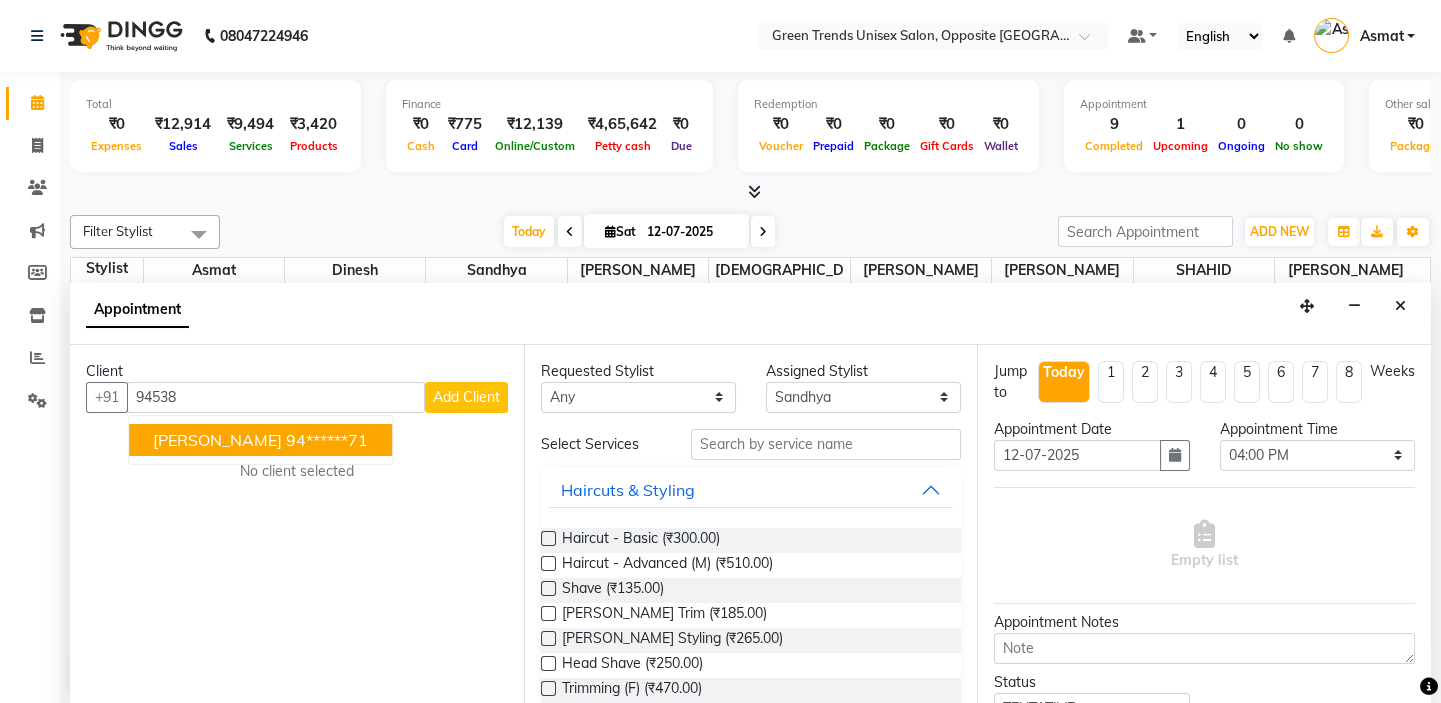 click on "[PERSON_NAME]" at bounding box center [217, 440] 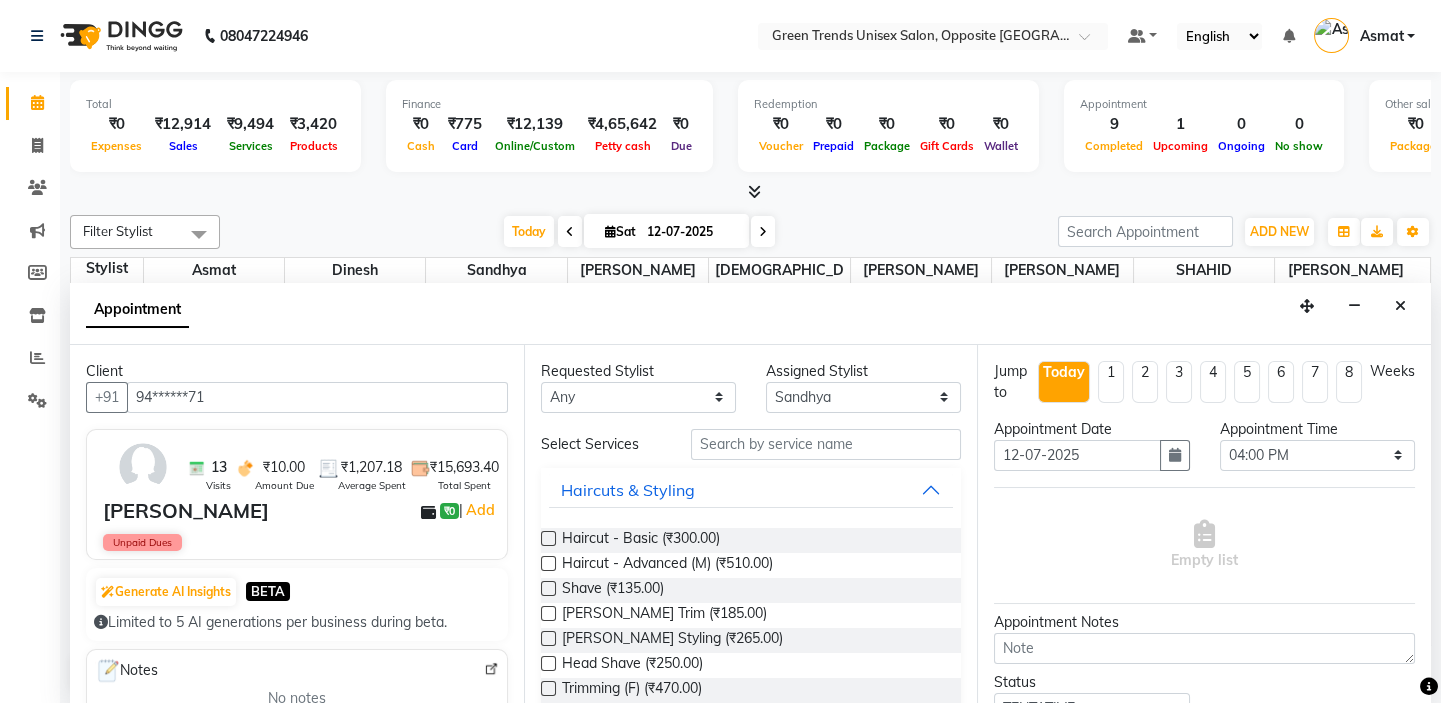 type on "94******71" 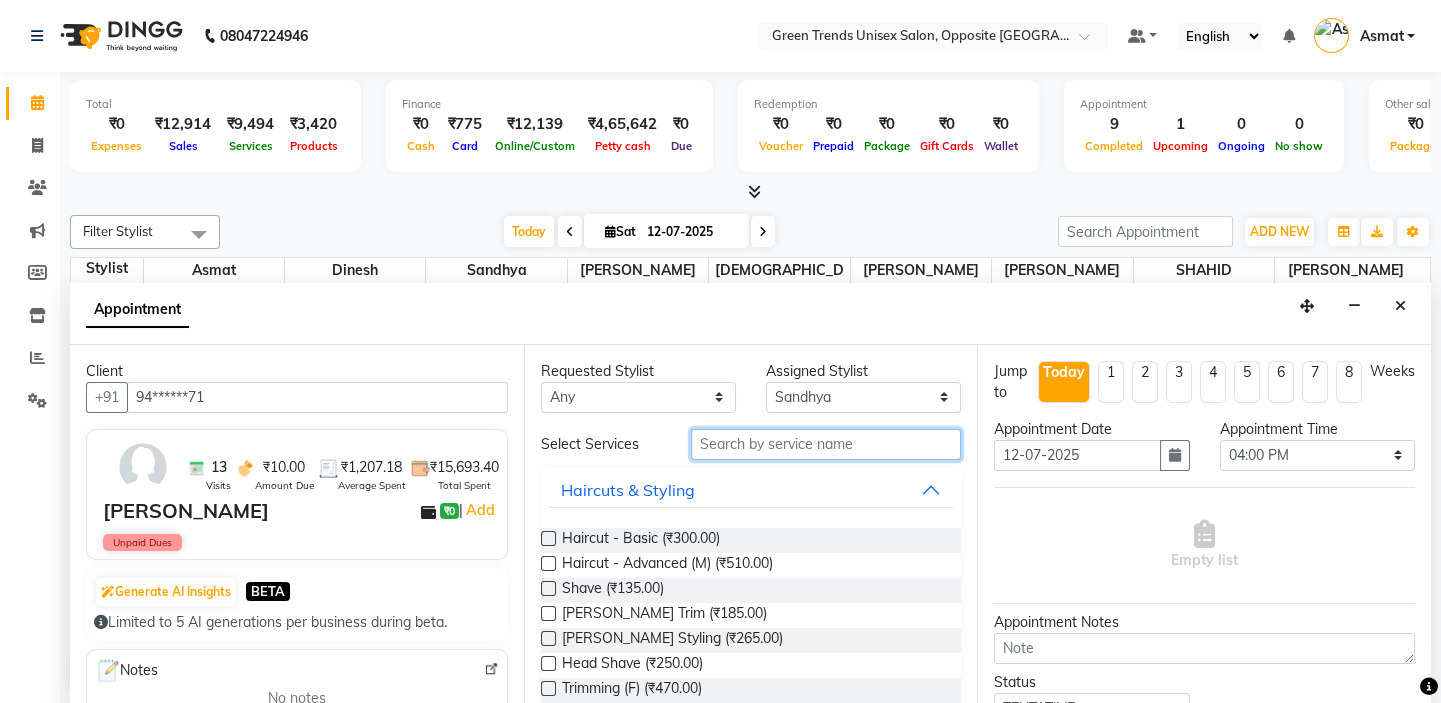 click at bounding box center (826, 444) 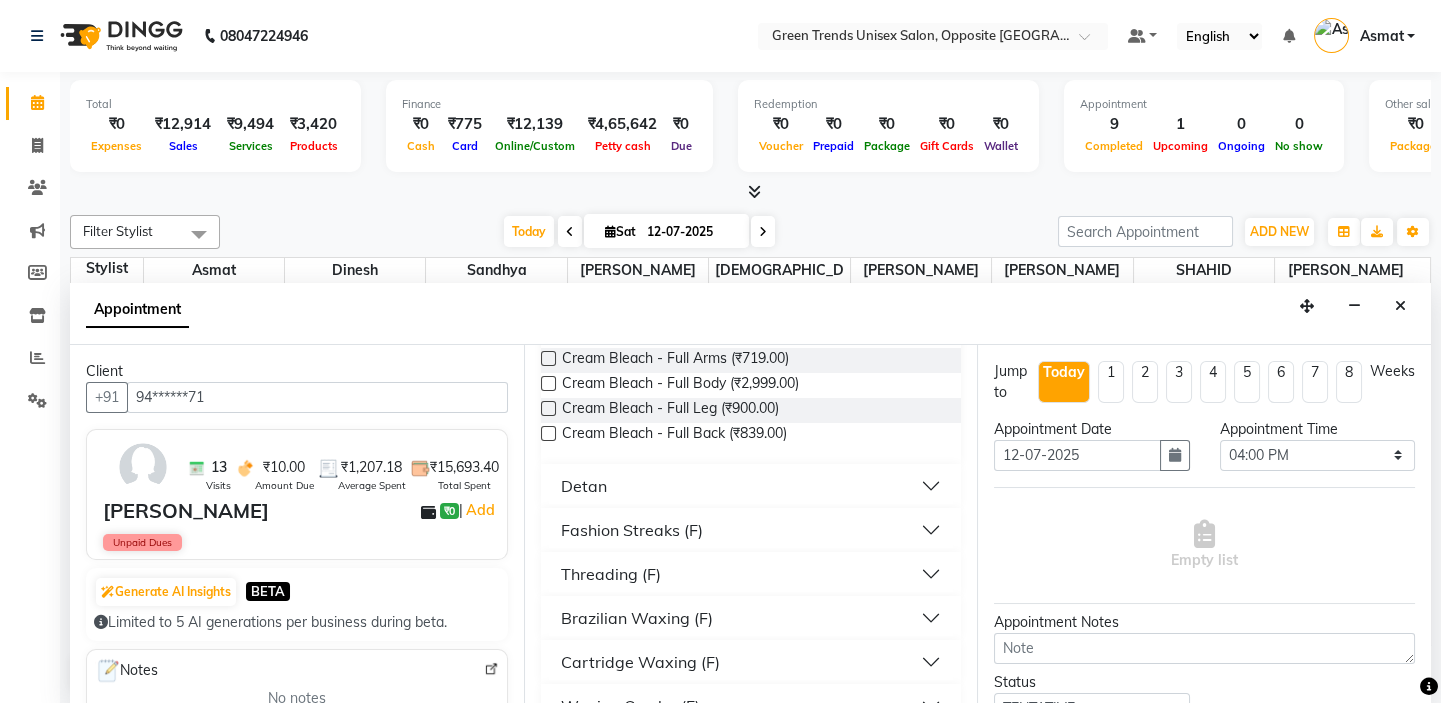 scroll, scrollTop: 193, scrollLeft: 0, axis: vertical 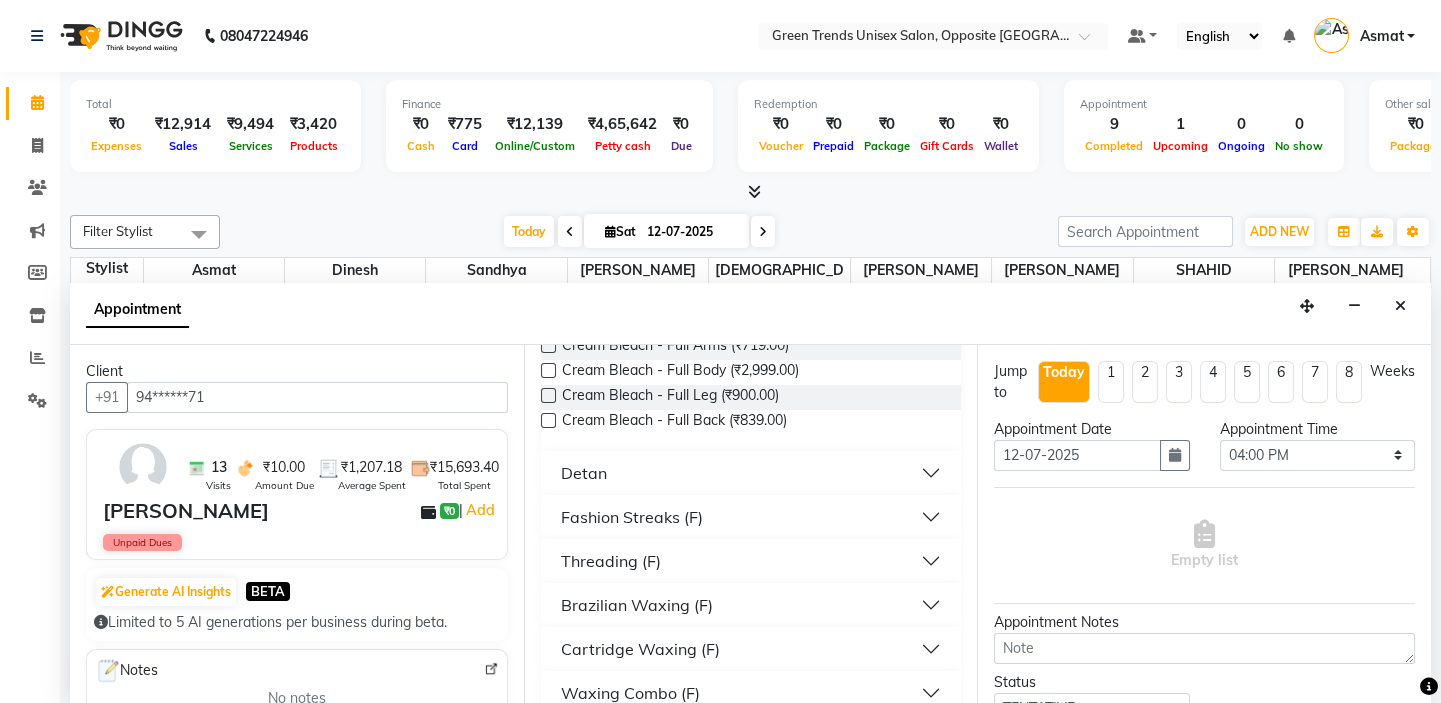 click on "Cartridge Waxing (F)" at bounding box center [751, 649] 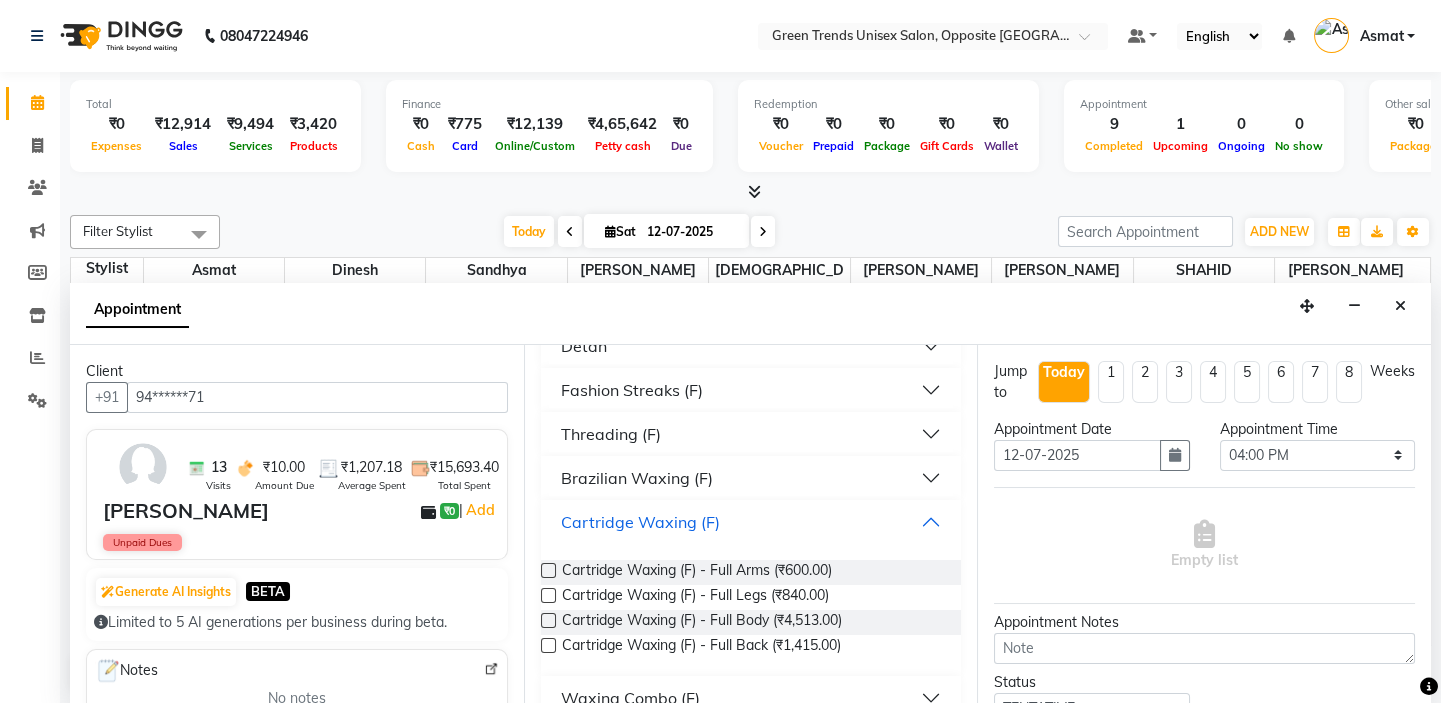 scroll, scrollTop: 0, scrollLeft: 0, axis: both 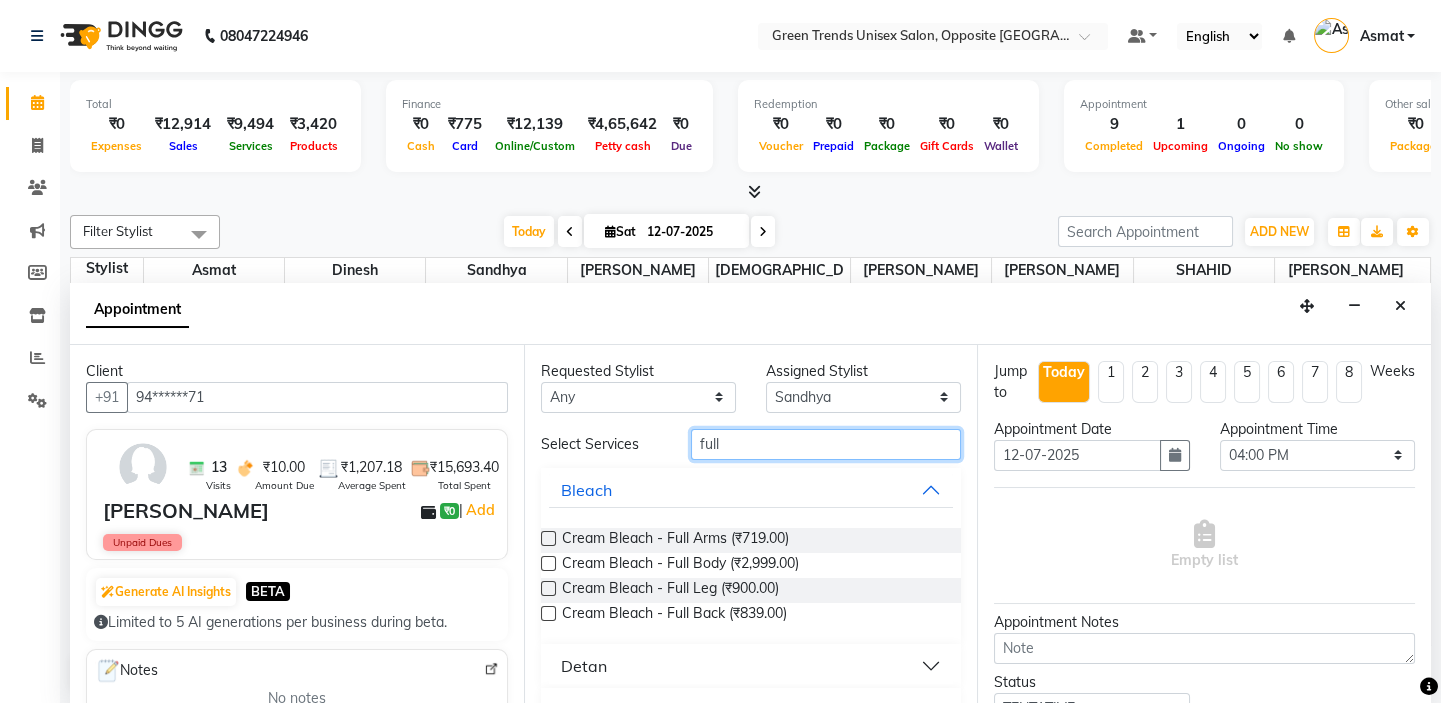 click on "full" at bounding box center [826, 444] 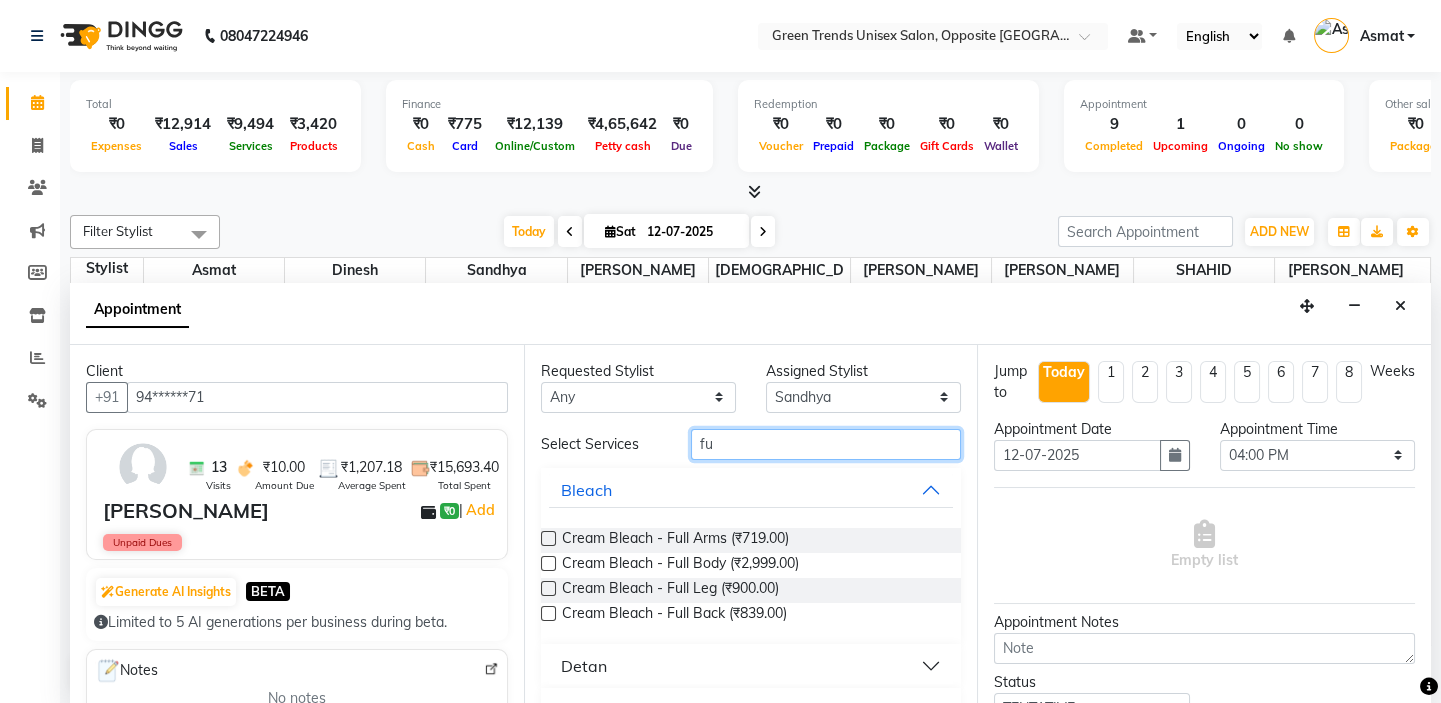 type on "f" 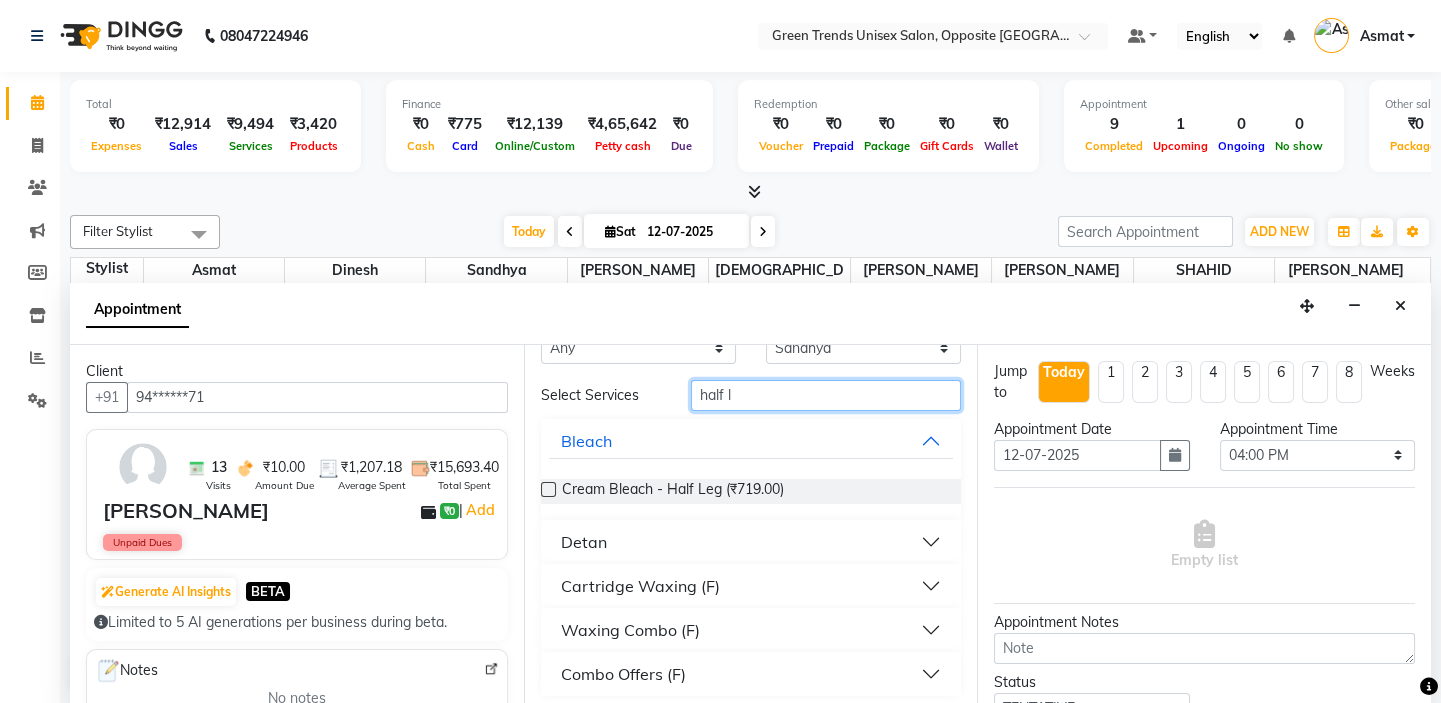 scroll, scrollTop: 55, scrollLeft: 0, axis: vertical 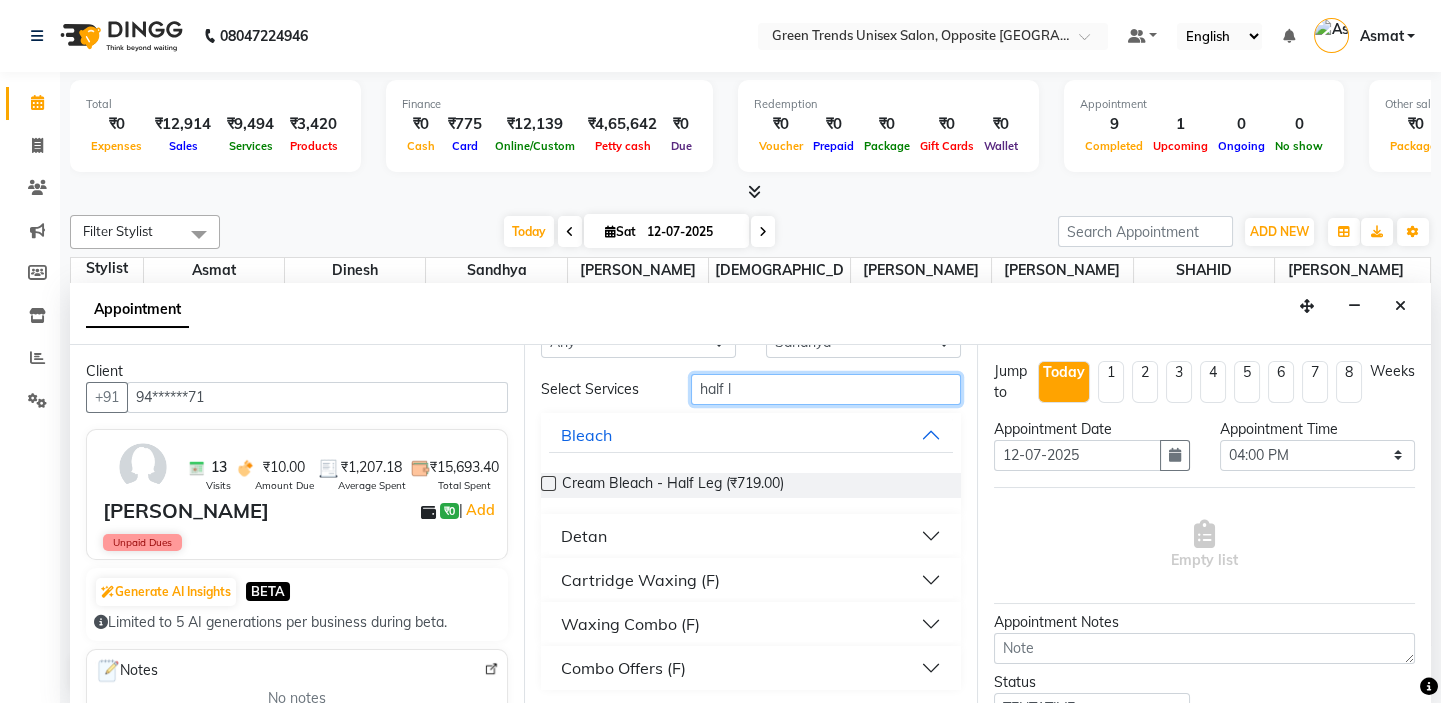 type on "half l" 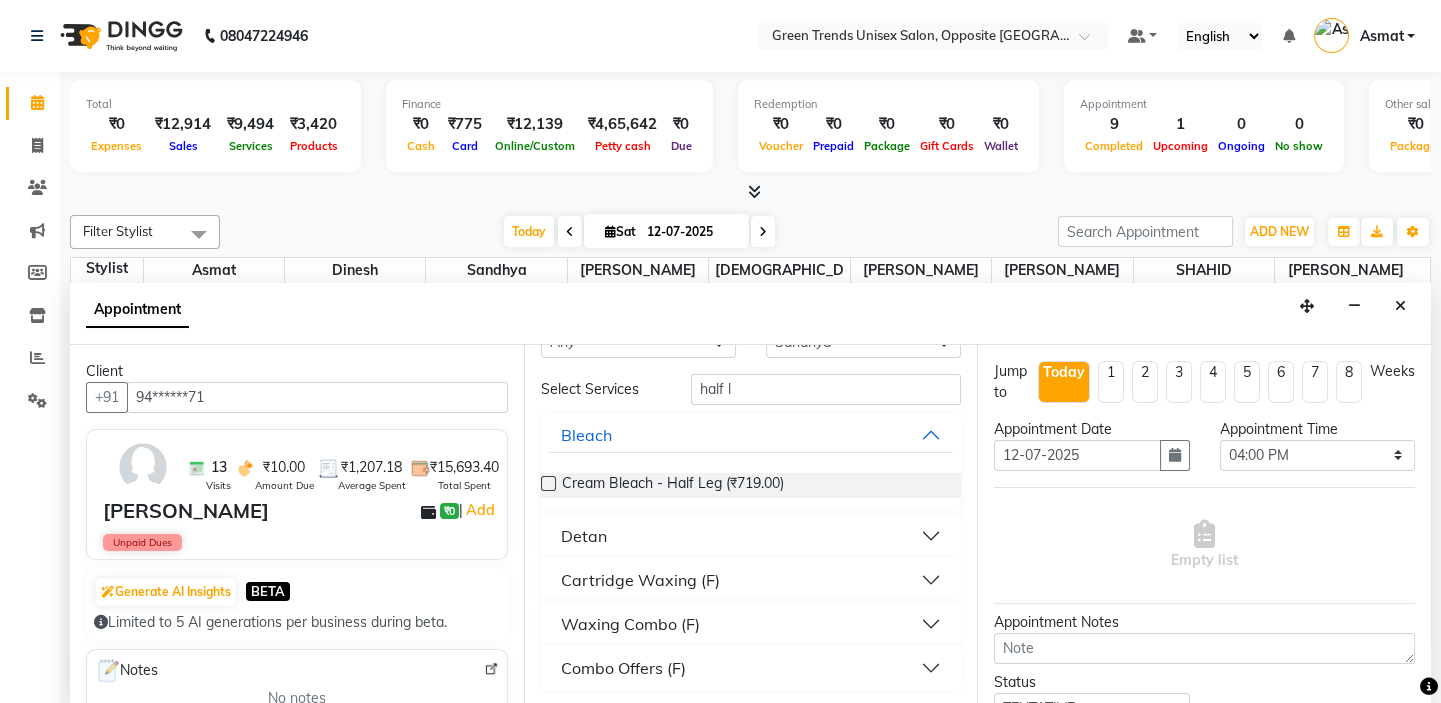 click on "Cartridge Waxing (F)" at bounding box center [751, 580] 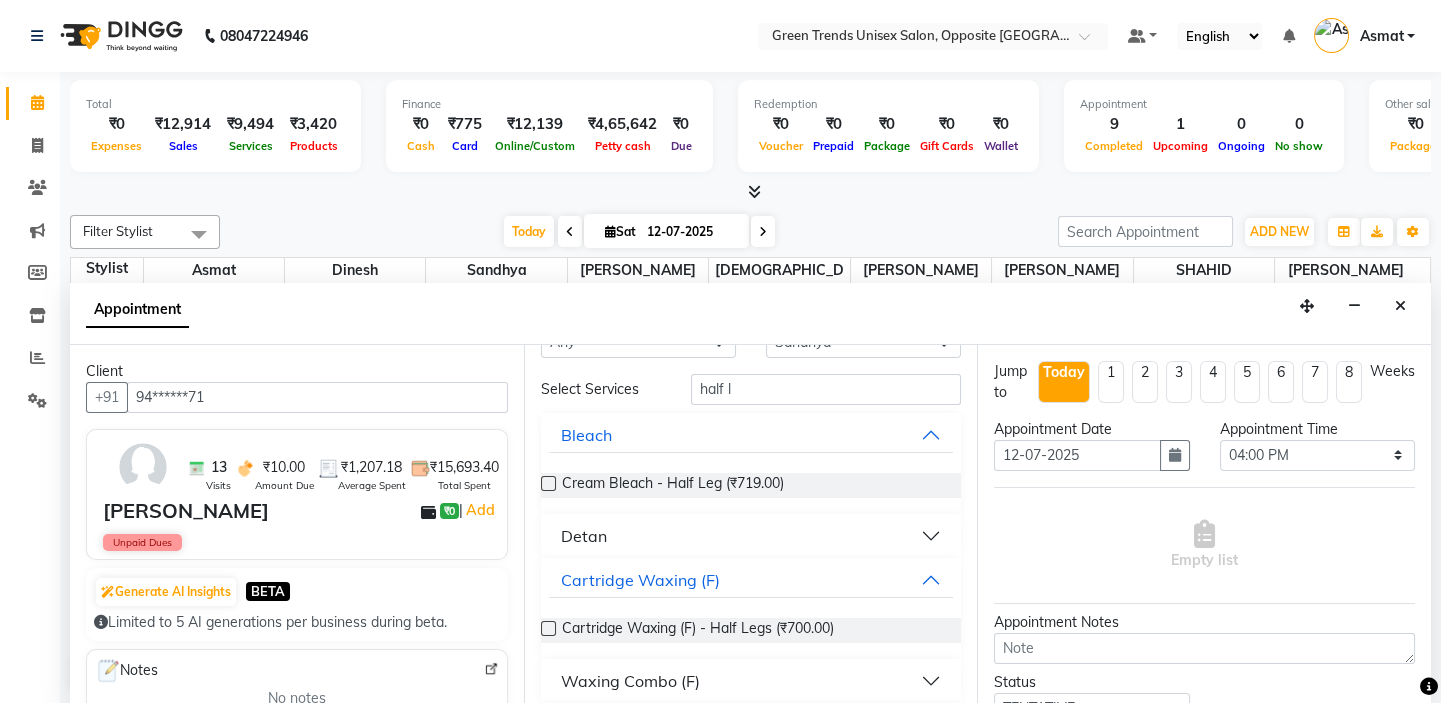 click on "Cartridge Waxing (F) - Half Legs (₹700.00)" at bounding box center [751, 630] 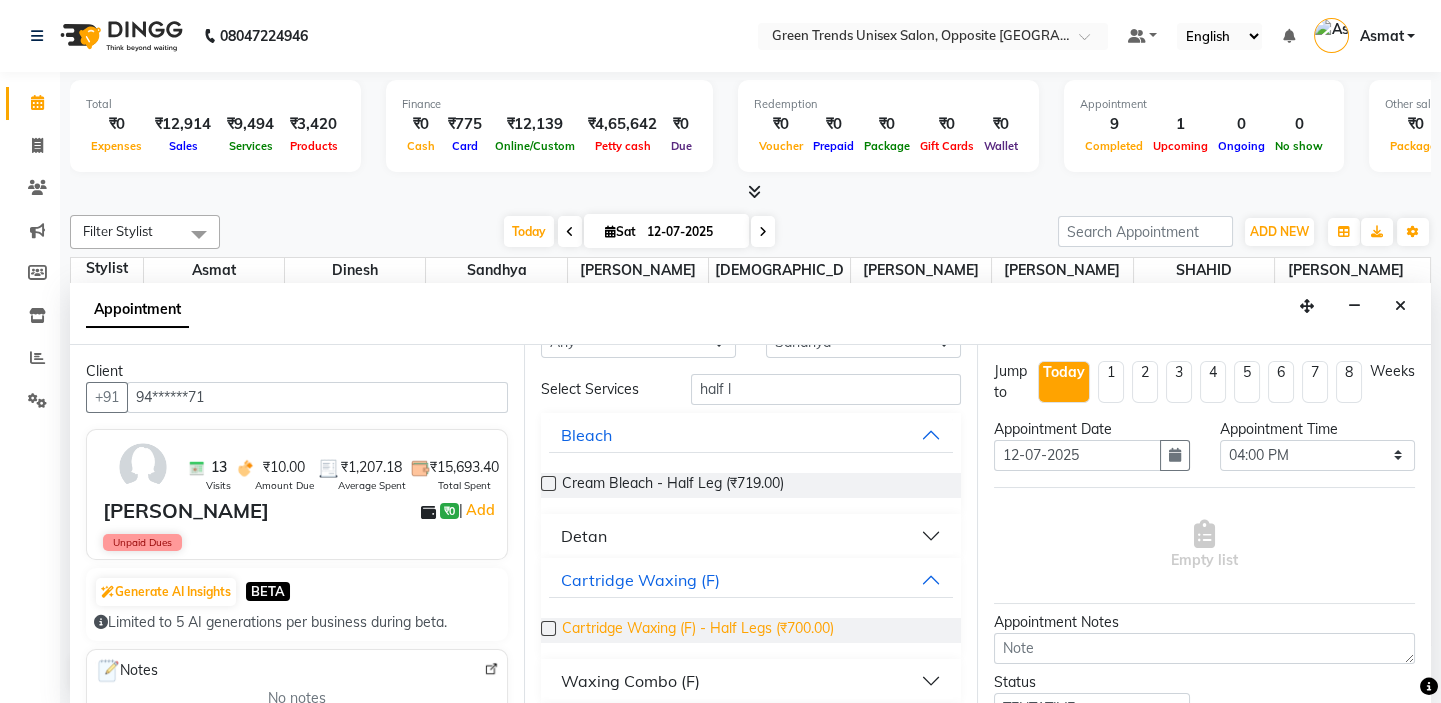 click on "Cartridge Waxing (F) - Half Legs (₹700.00)" at bounding box center (698, 630) 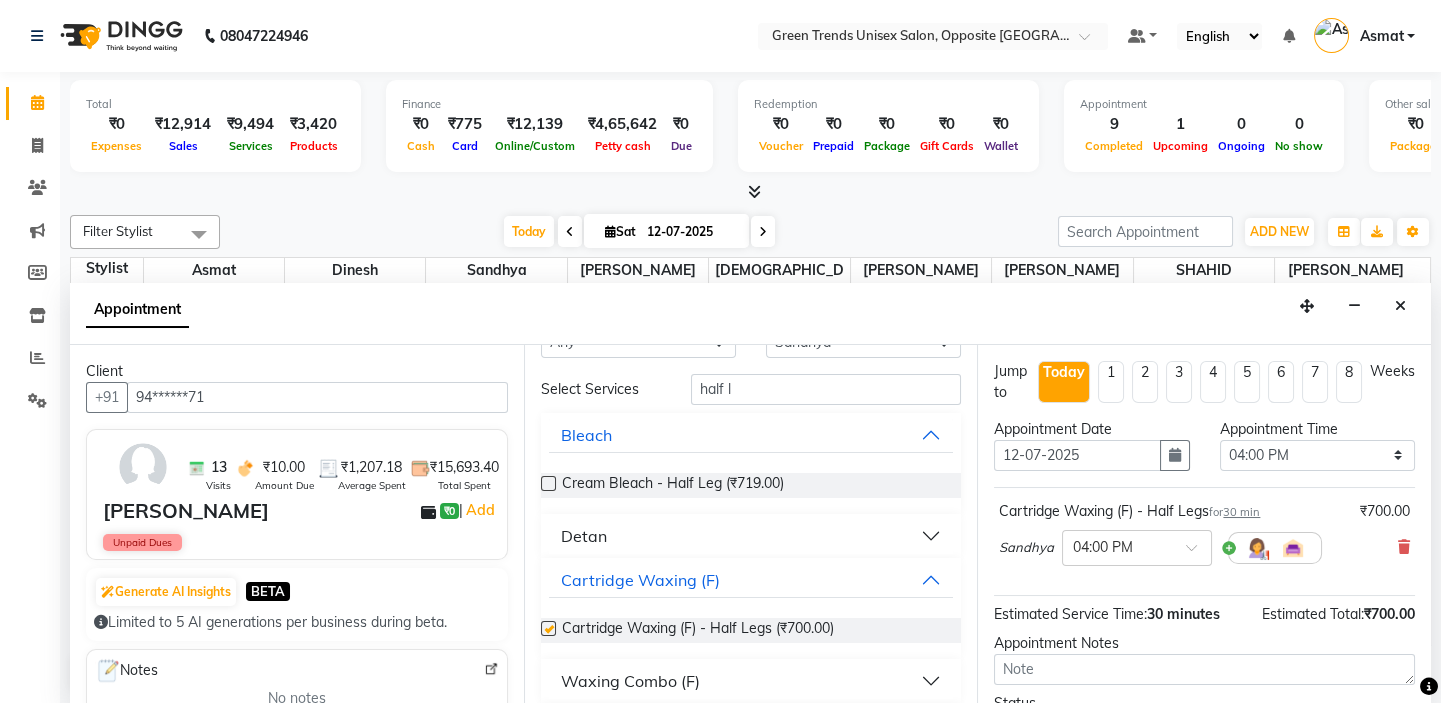 checkbox on "false" 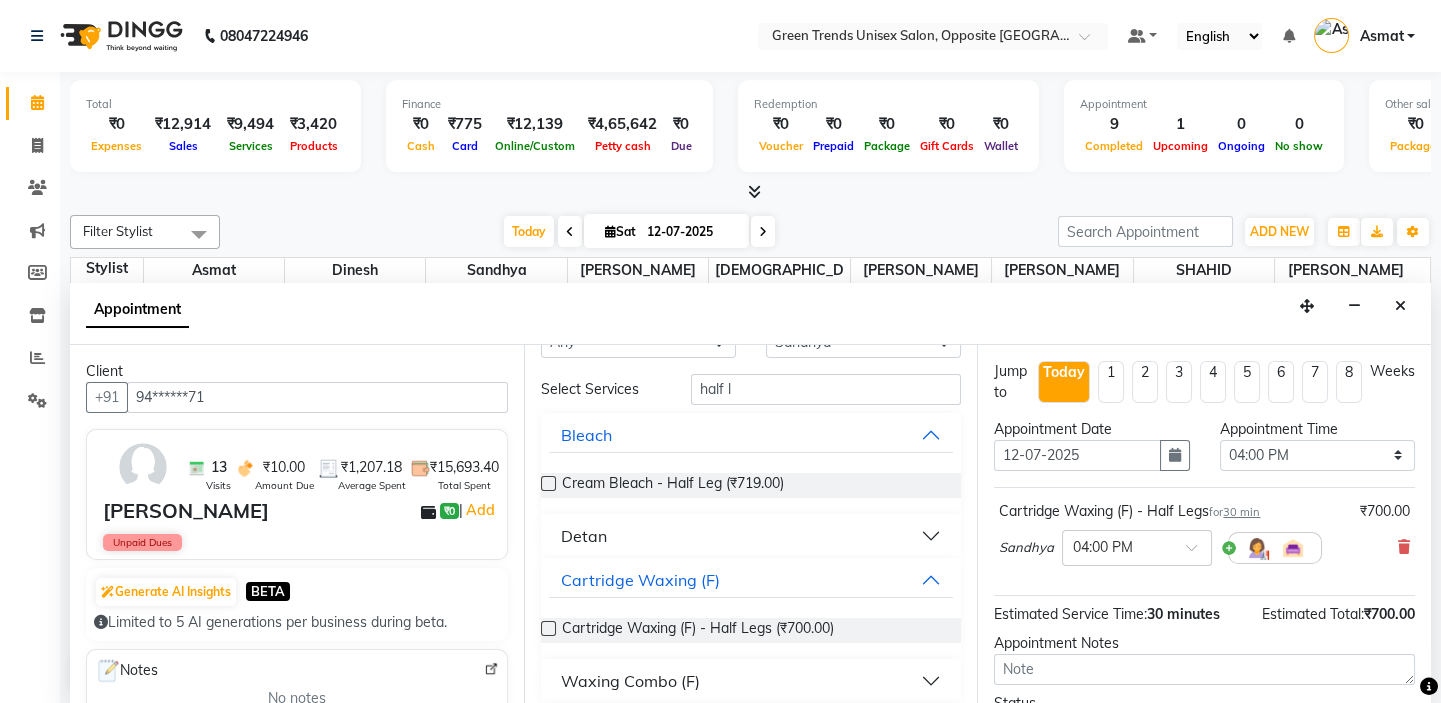 scroll, scrollTop: 165, scrollLeft: 0, axis: vertical 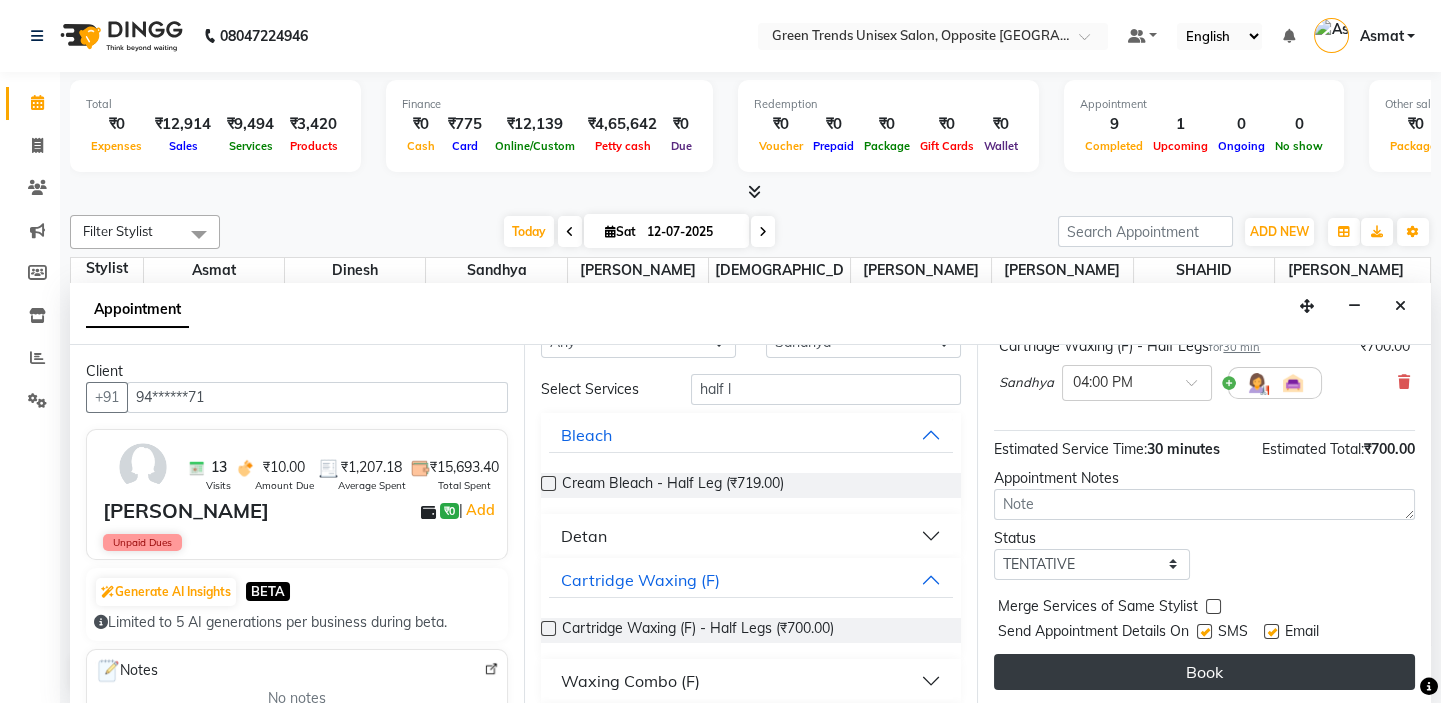 click on "Book" at bounding box center [1204, 672] 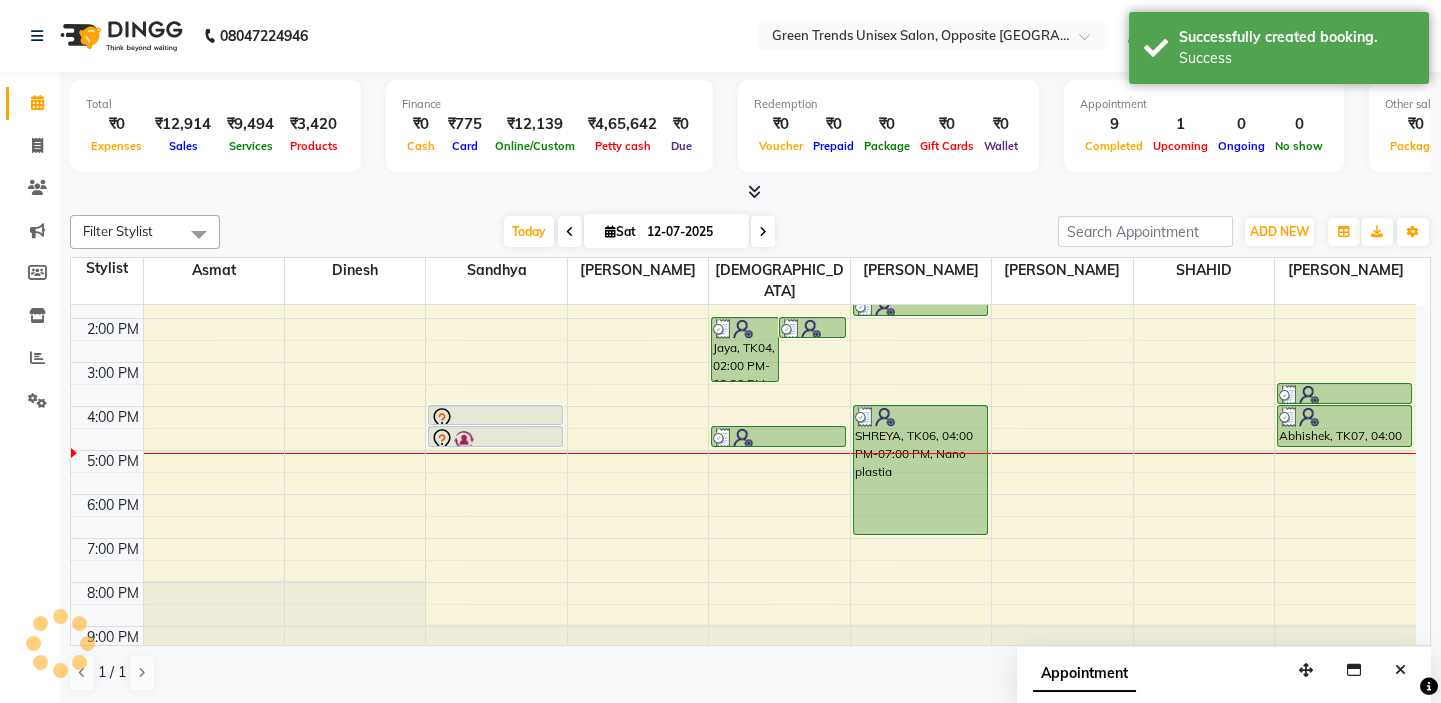 scroll, scrollTop: 0, scrollLeft: 0, axis: both 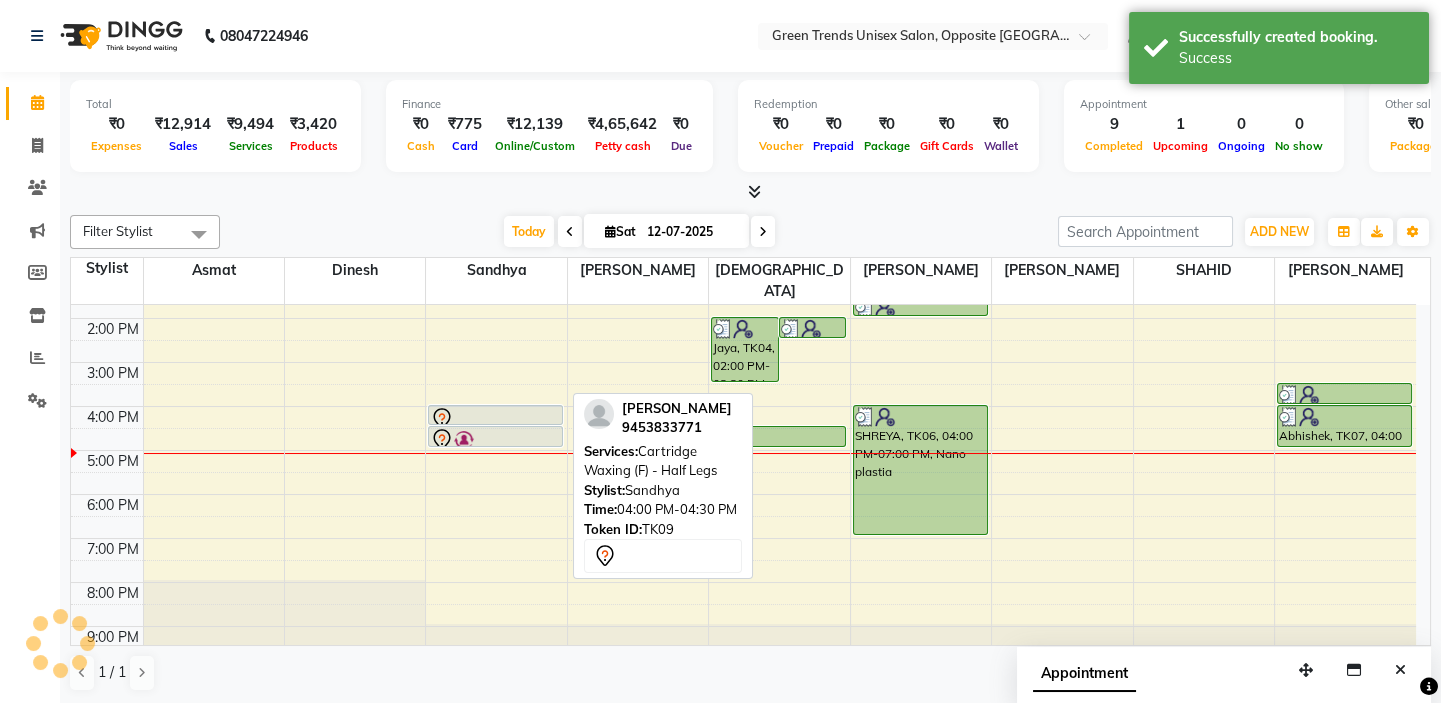 click at bounding box center [495, 419] 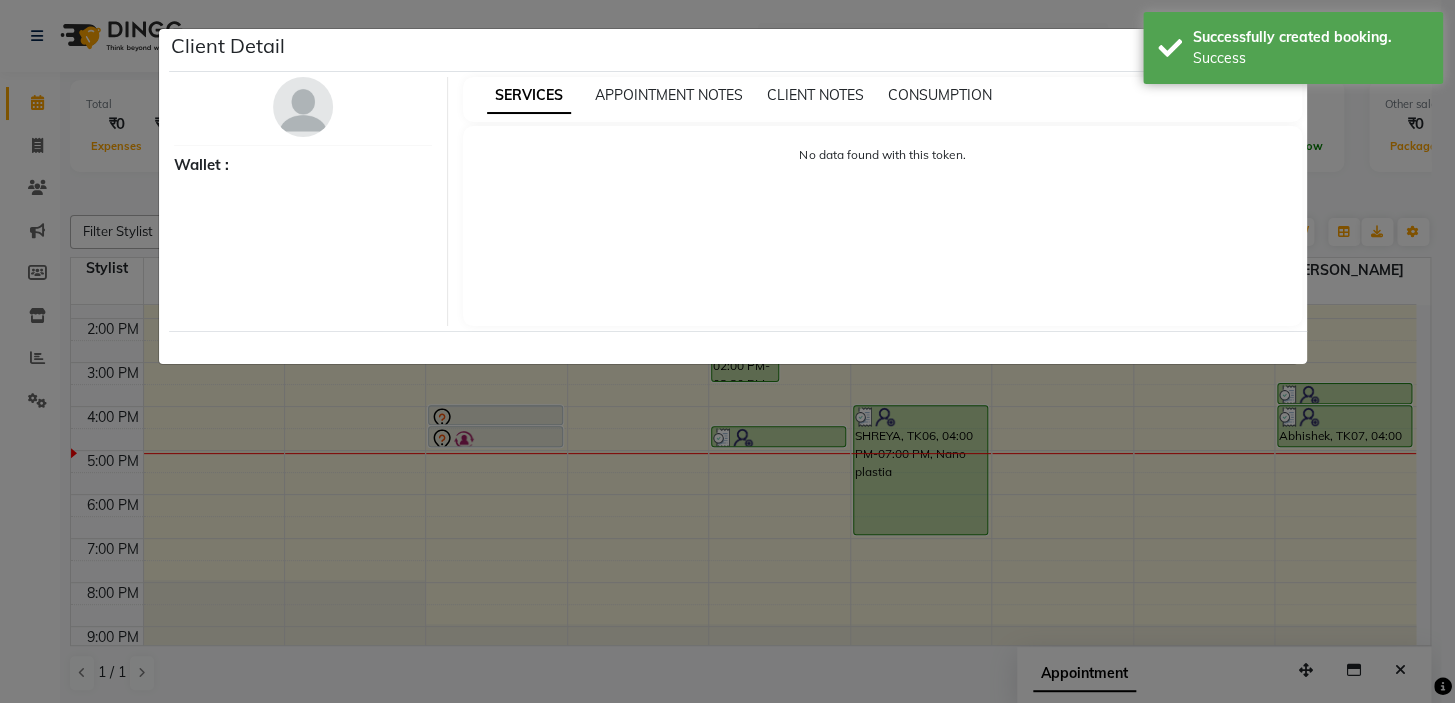 select on "7" 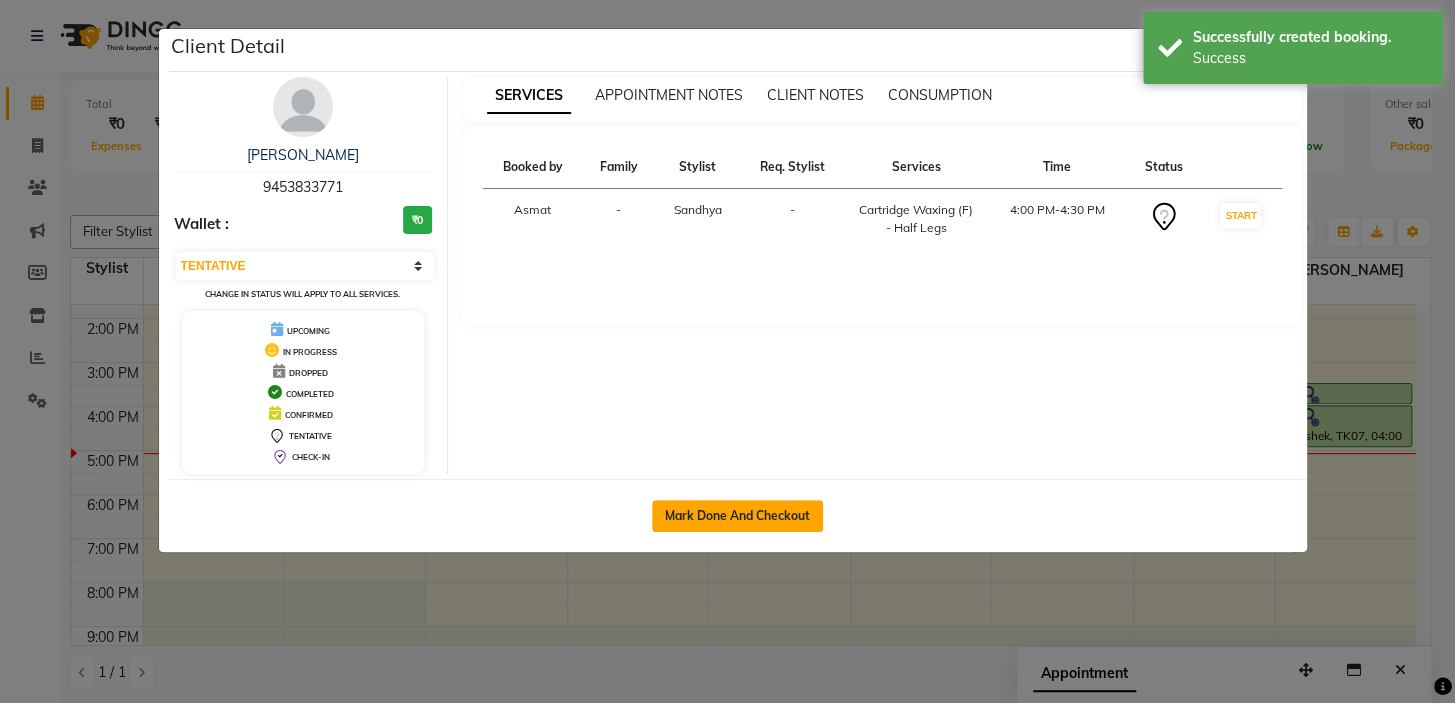 click on "Mark Done And Checkout" 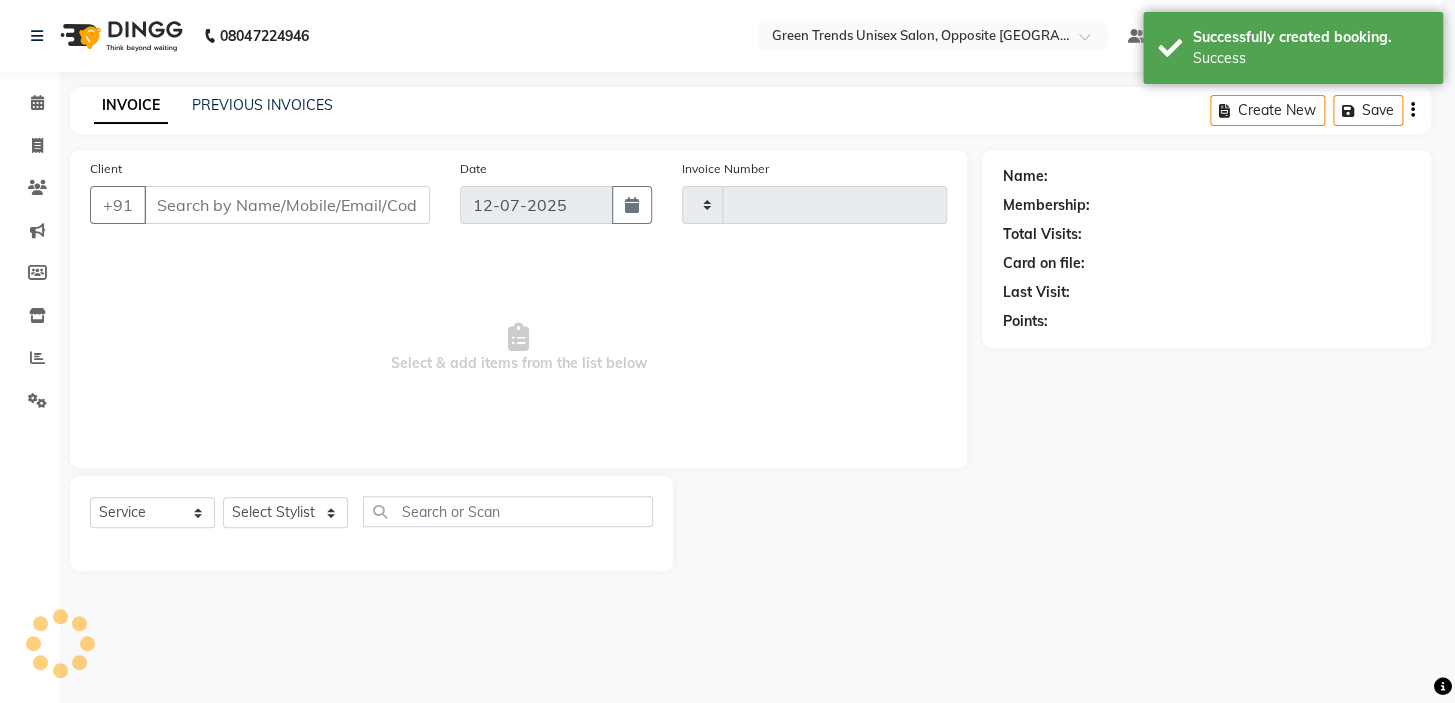 type on "0760" 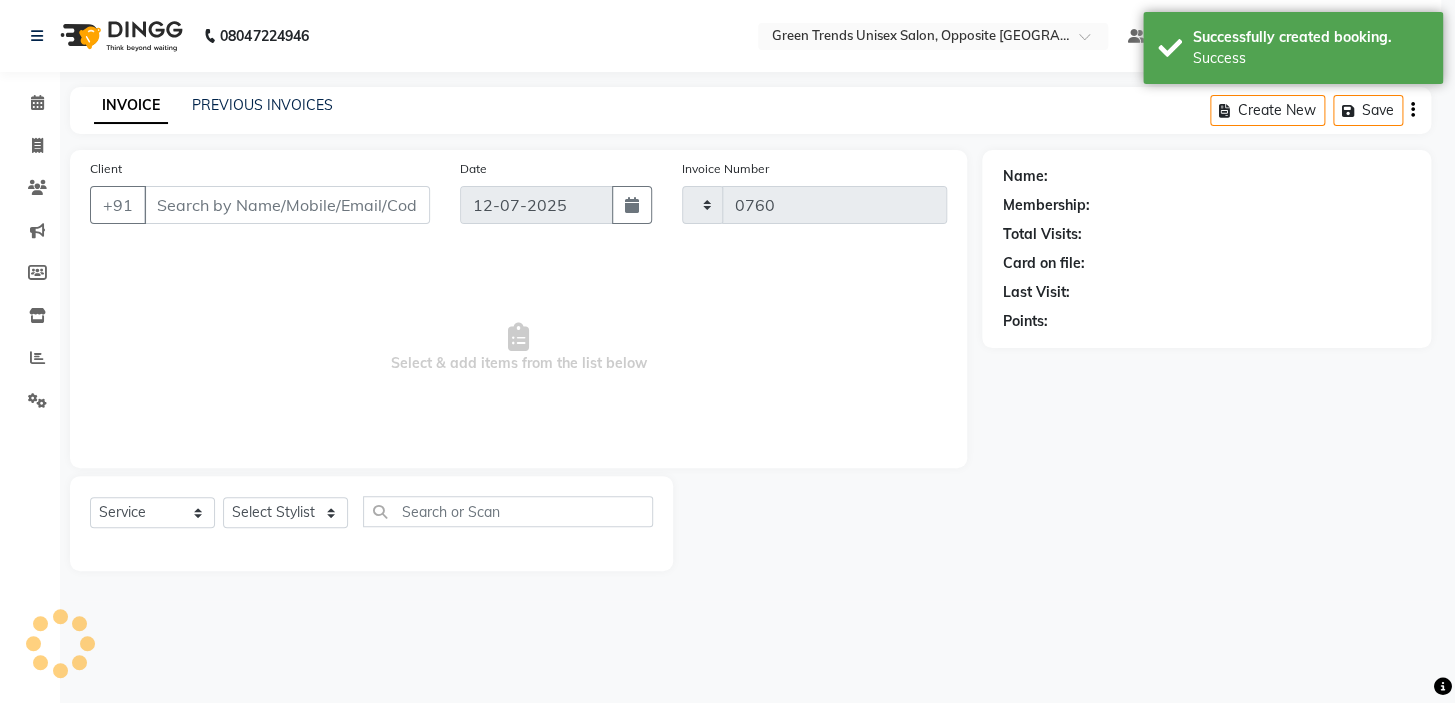 select on "5225" 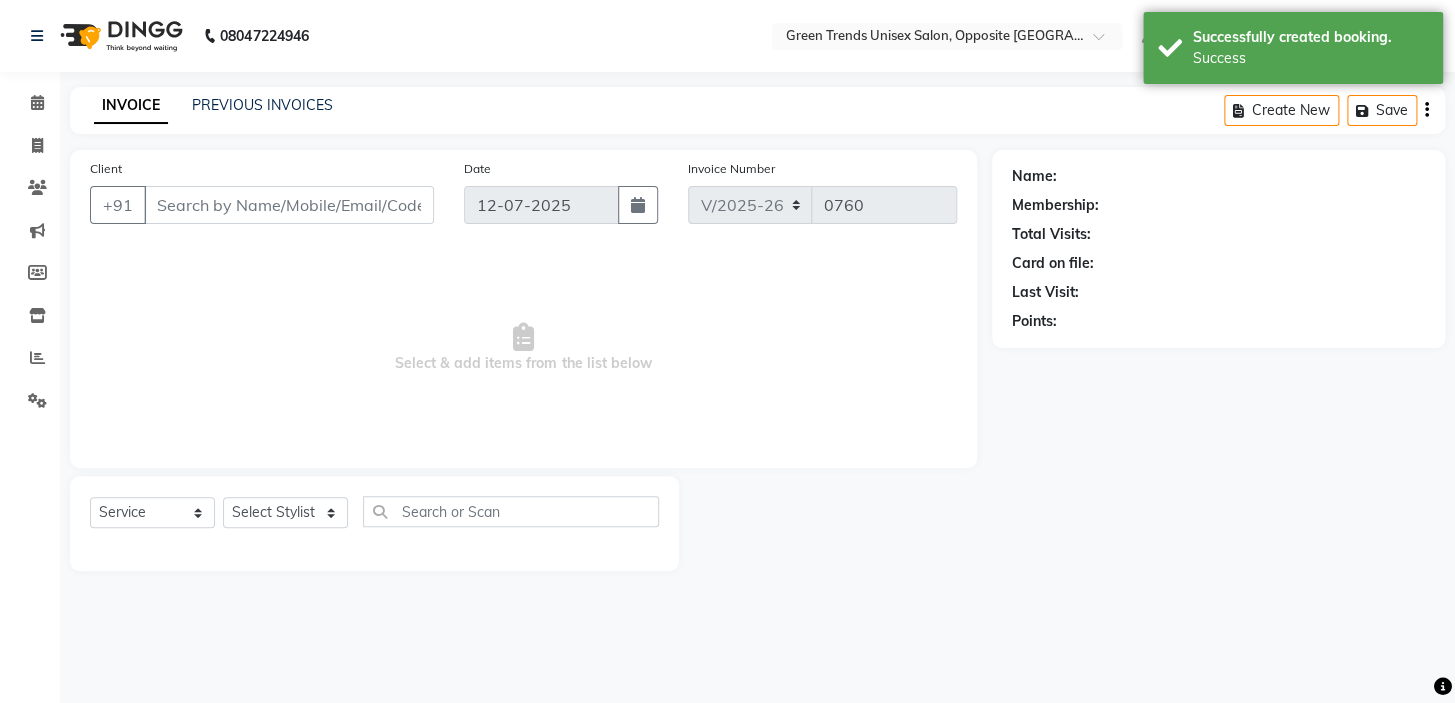 type on "94******71" 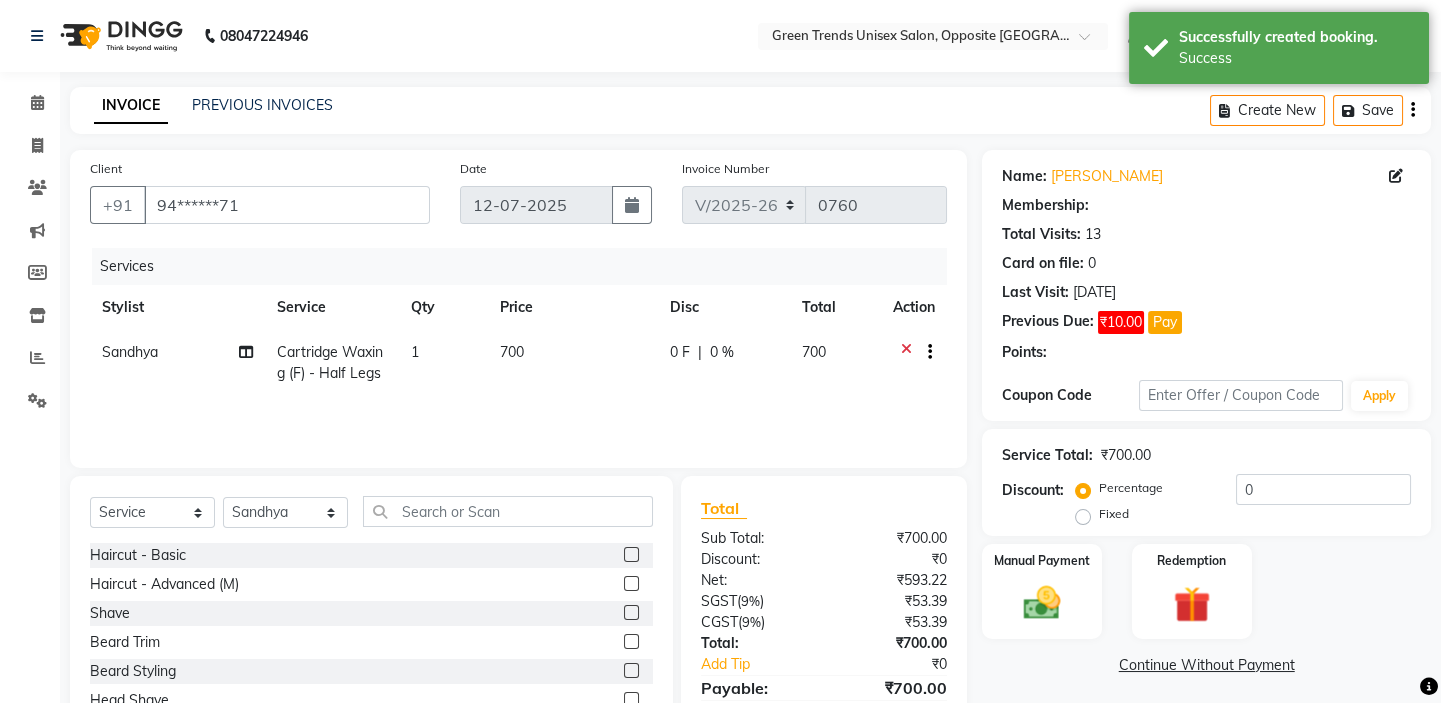 click on "700" 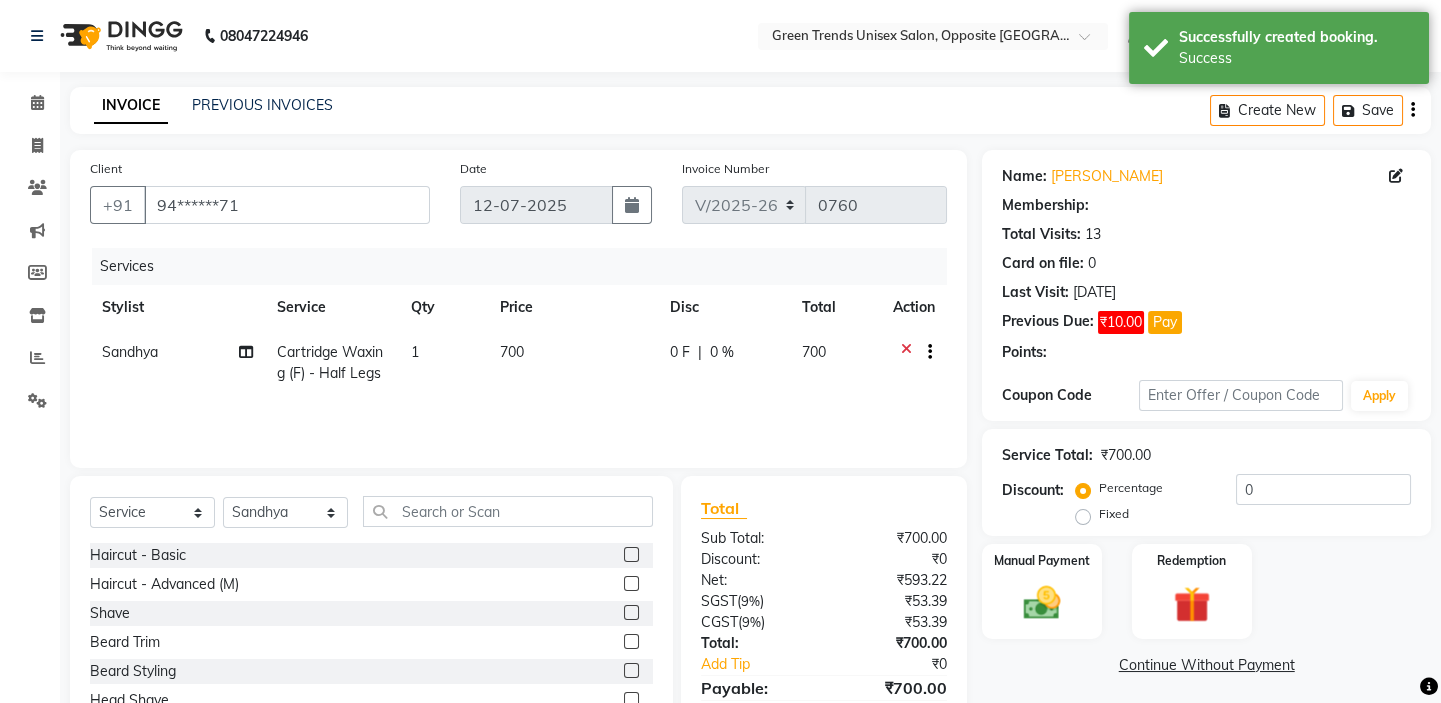 select on "35063" 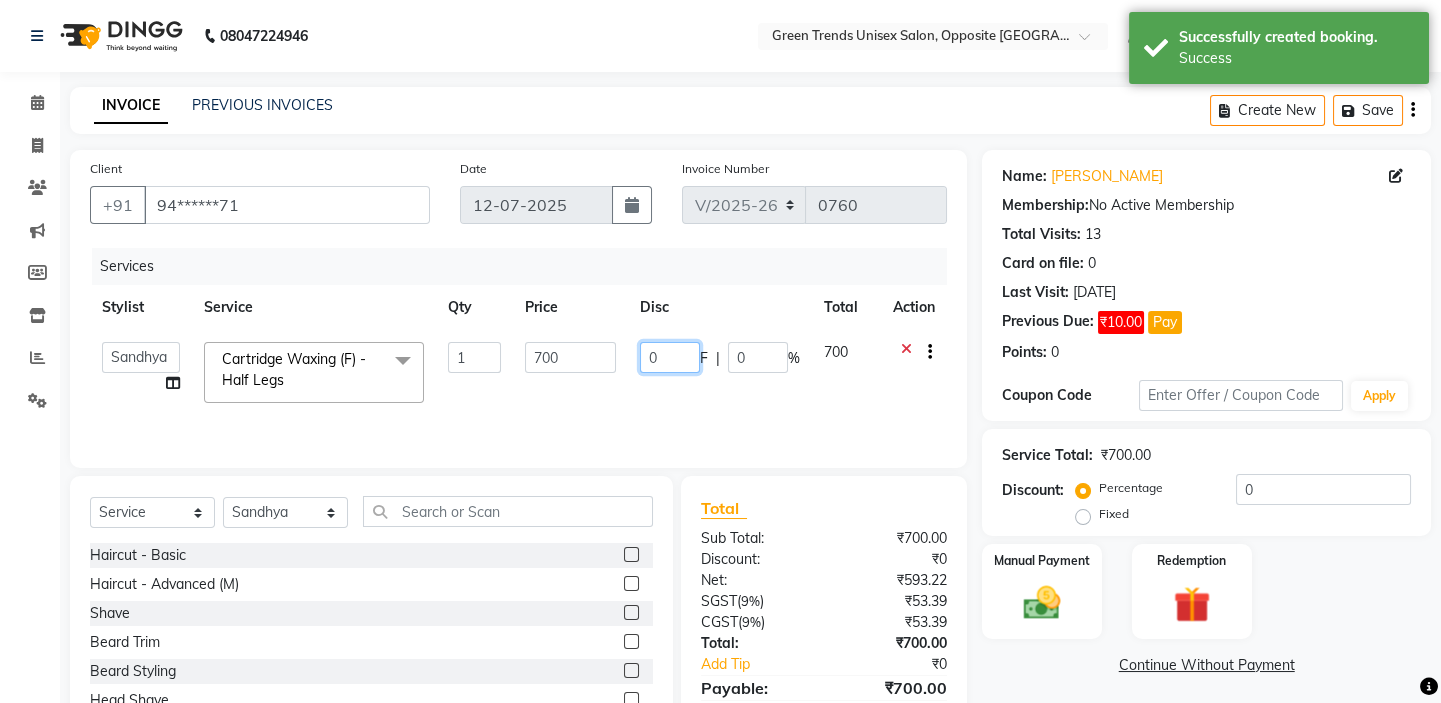drag, startPoint x: 643, startPoint y: 355, endPoint x: 630, endPoint y: 359, distance: 13.601471 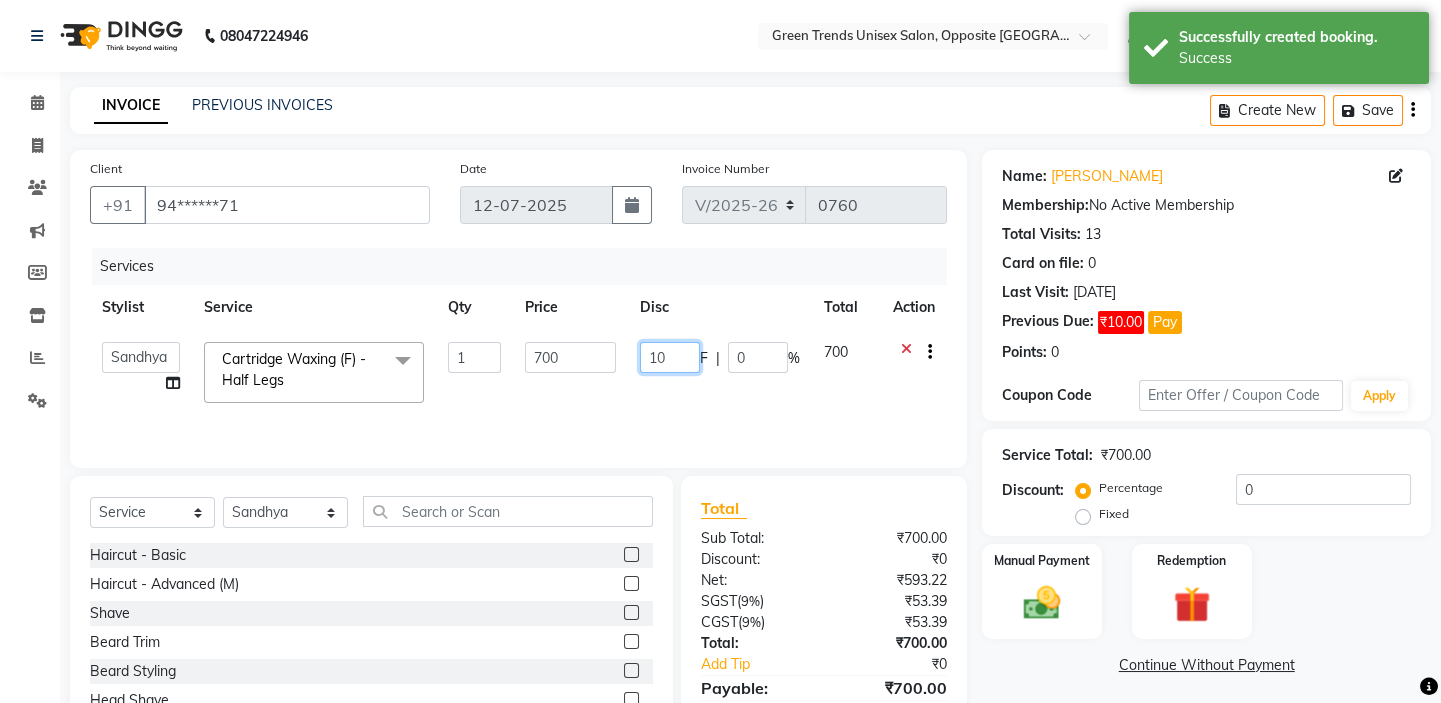 type on "120" 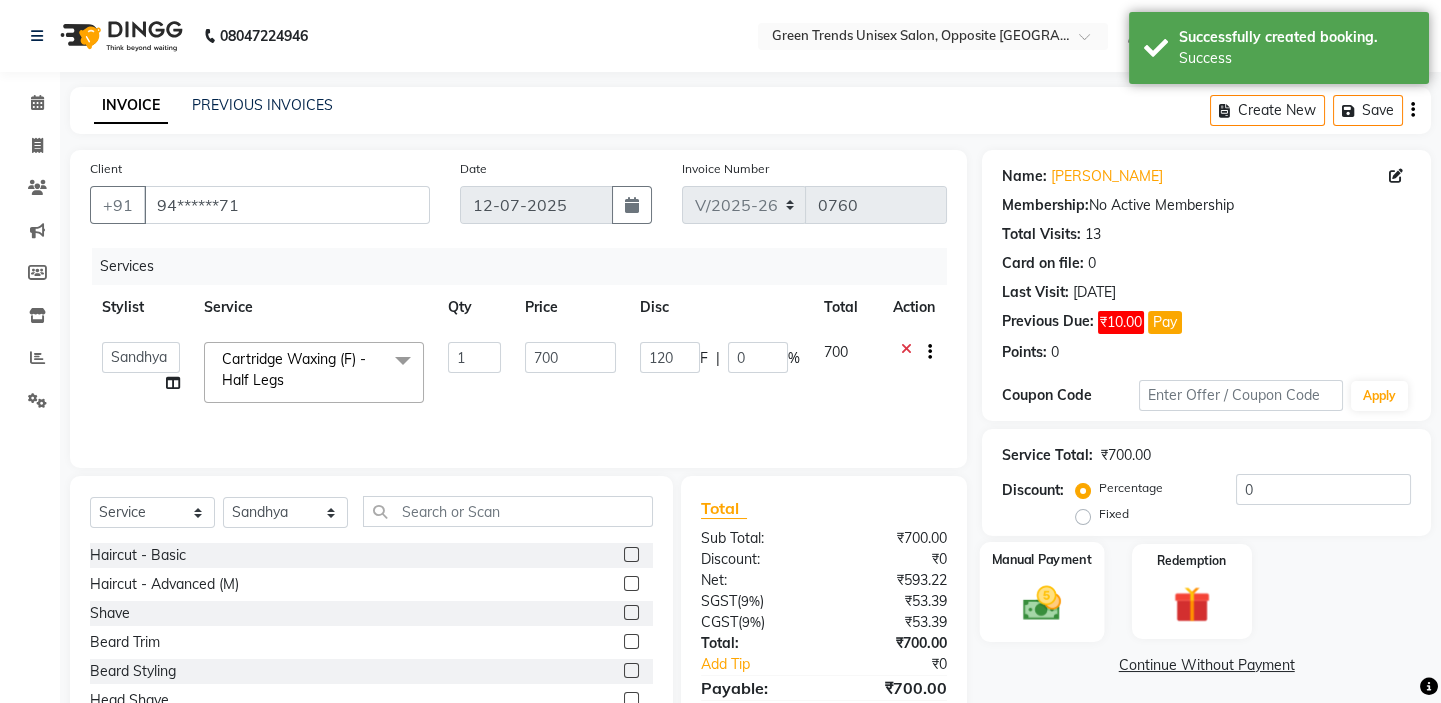 click on "Manual Payment" 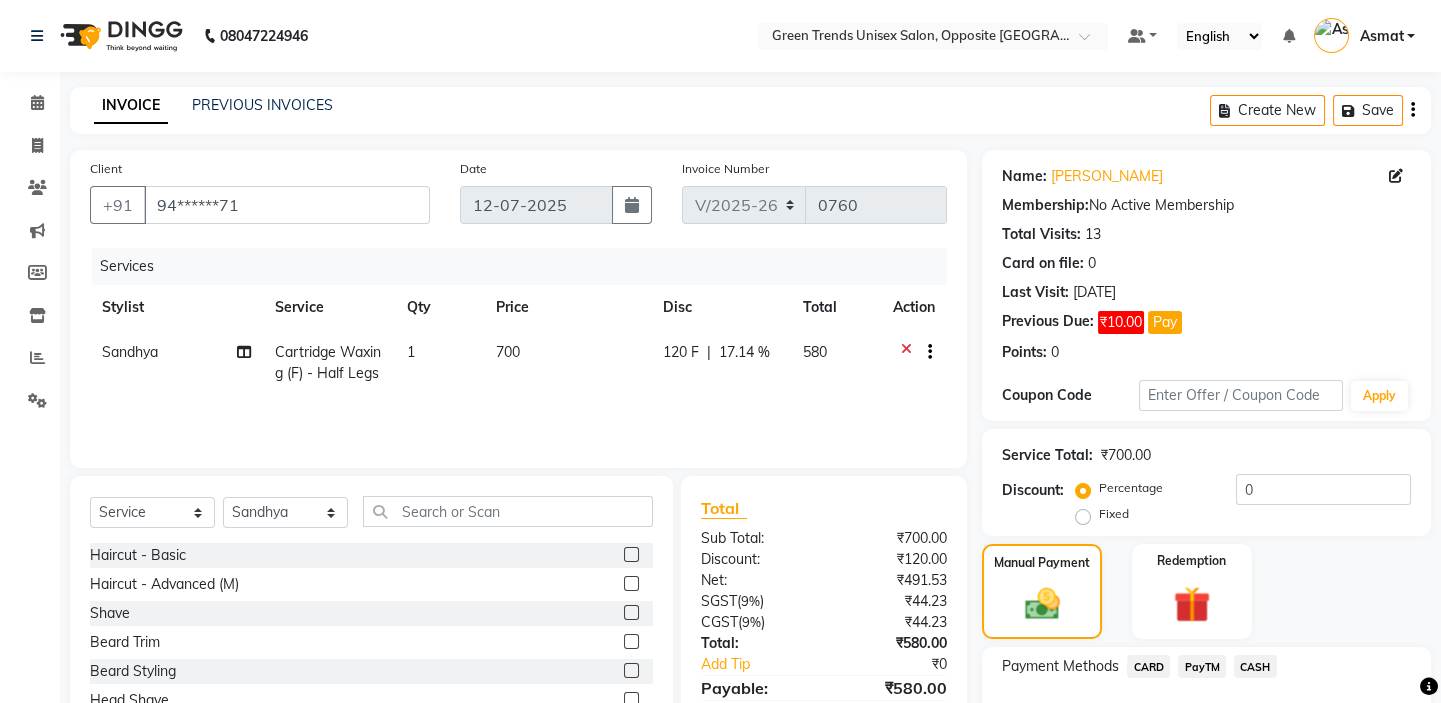 scroll, scrollTop: 135, scrollLeft: 0, axis: vertical 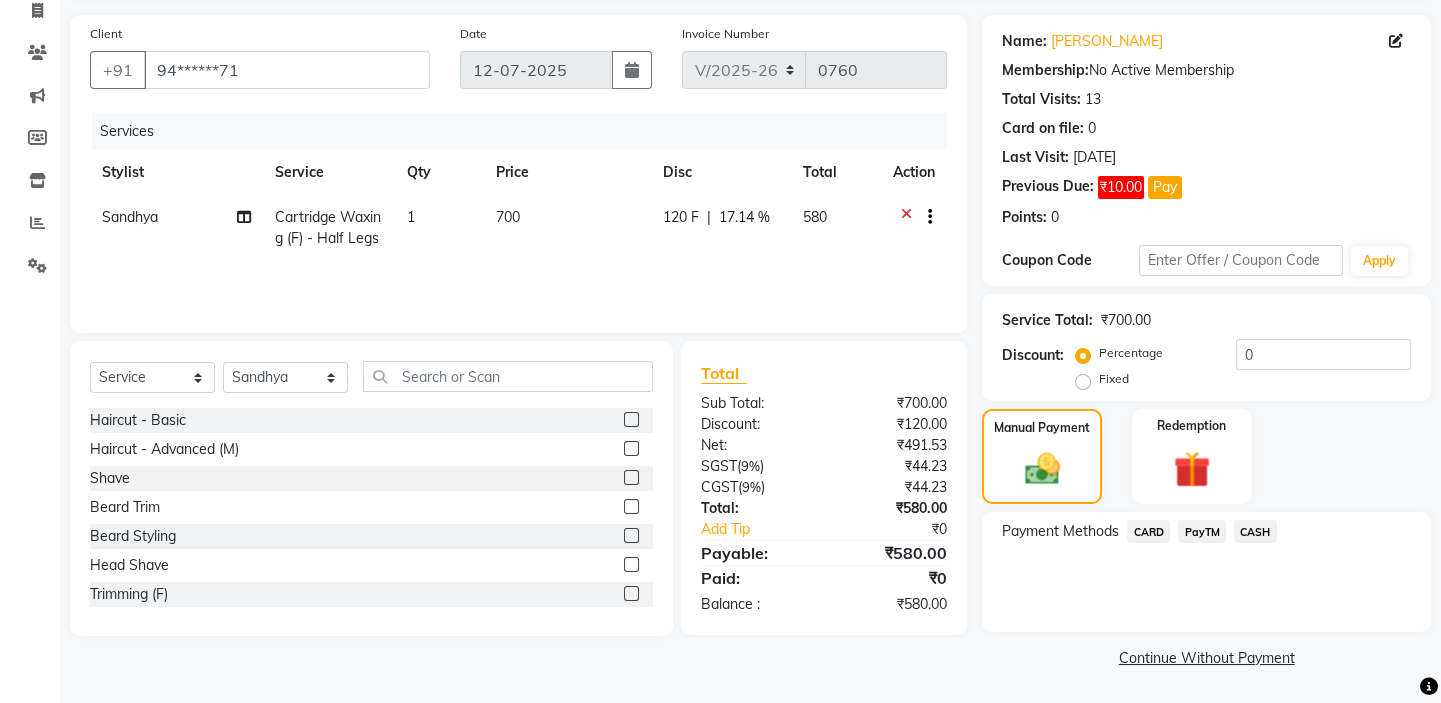 click on "CASH" 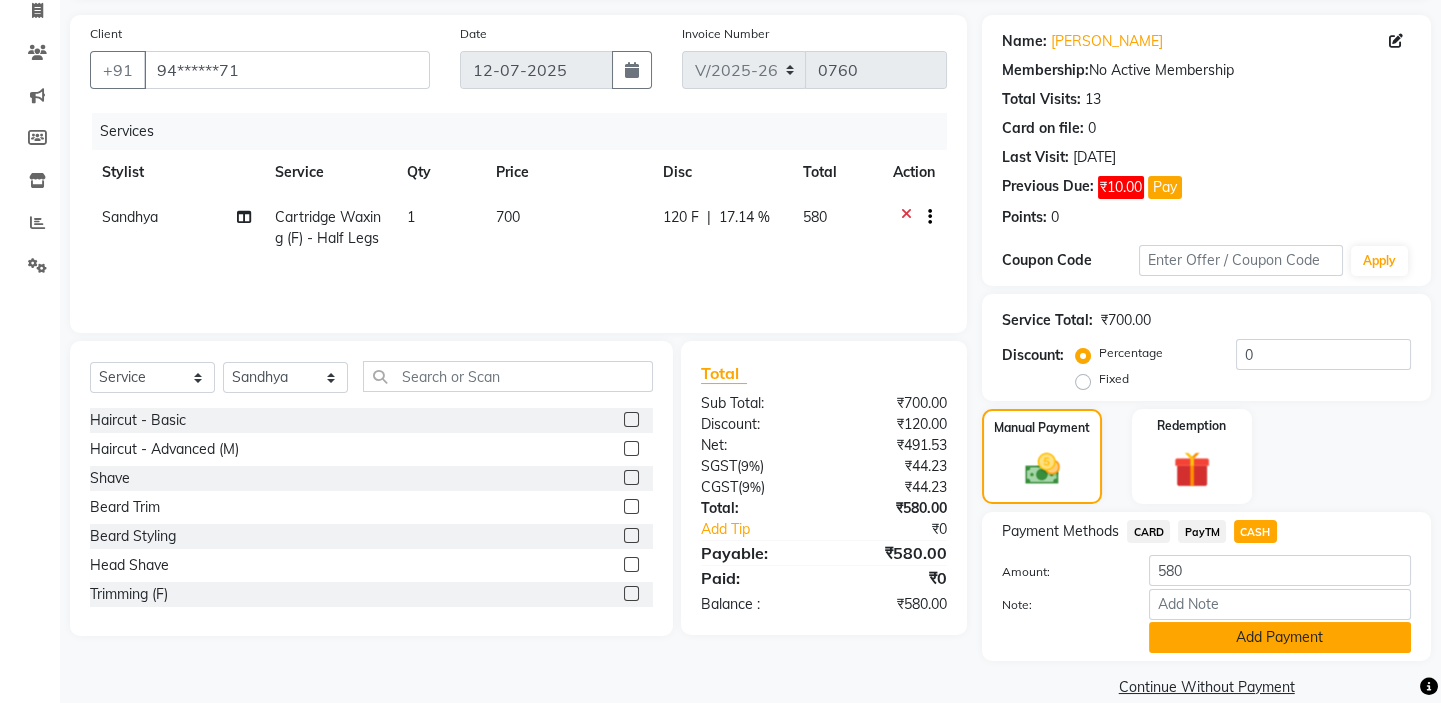 click on "Add Payment" 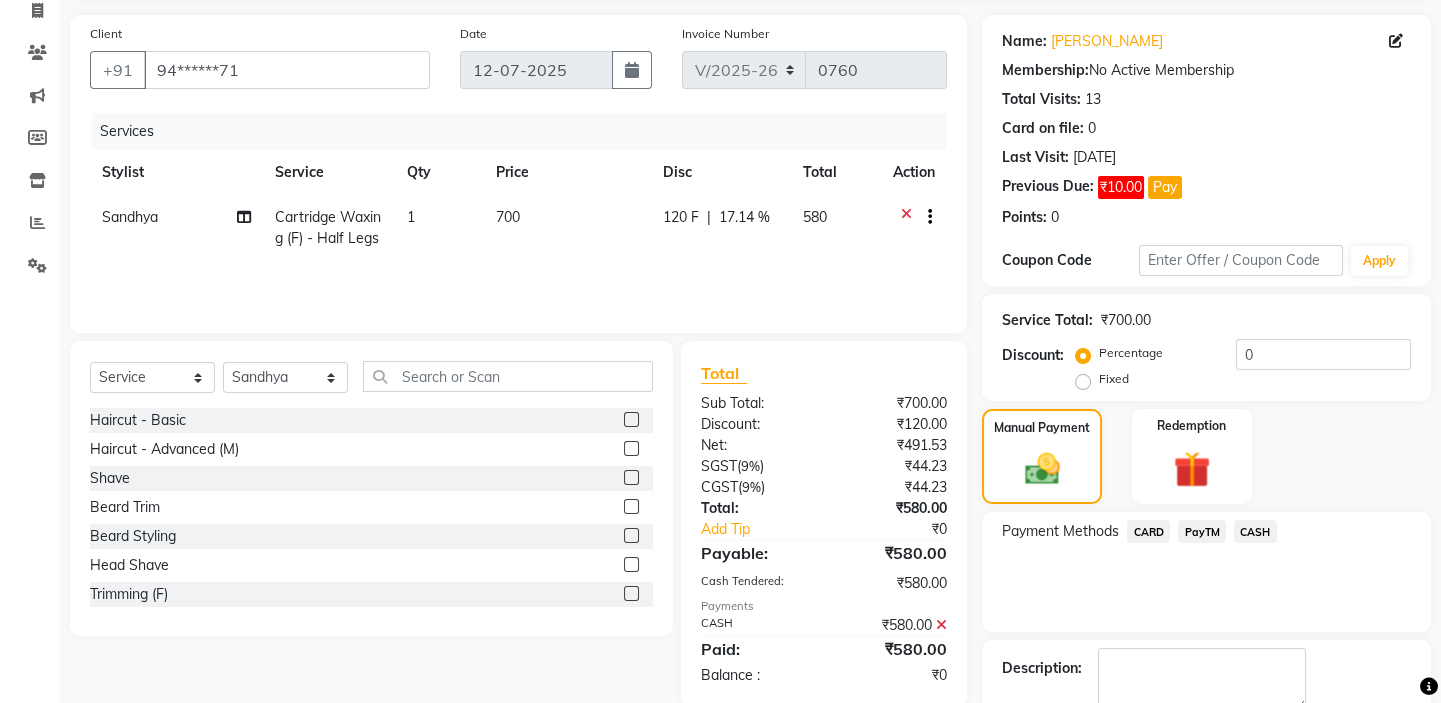 scroll, scrollTop: 248, scrollLeft: 0, axis: vertical 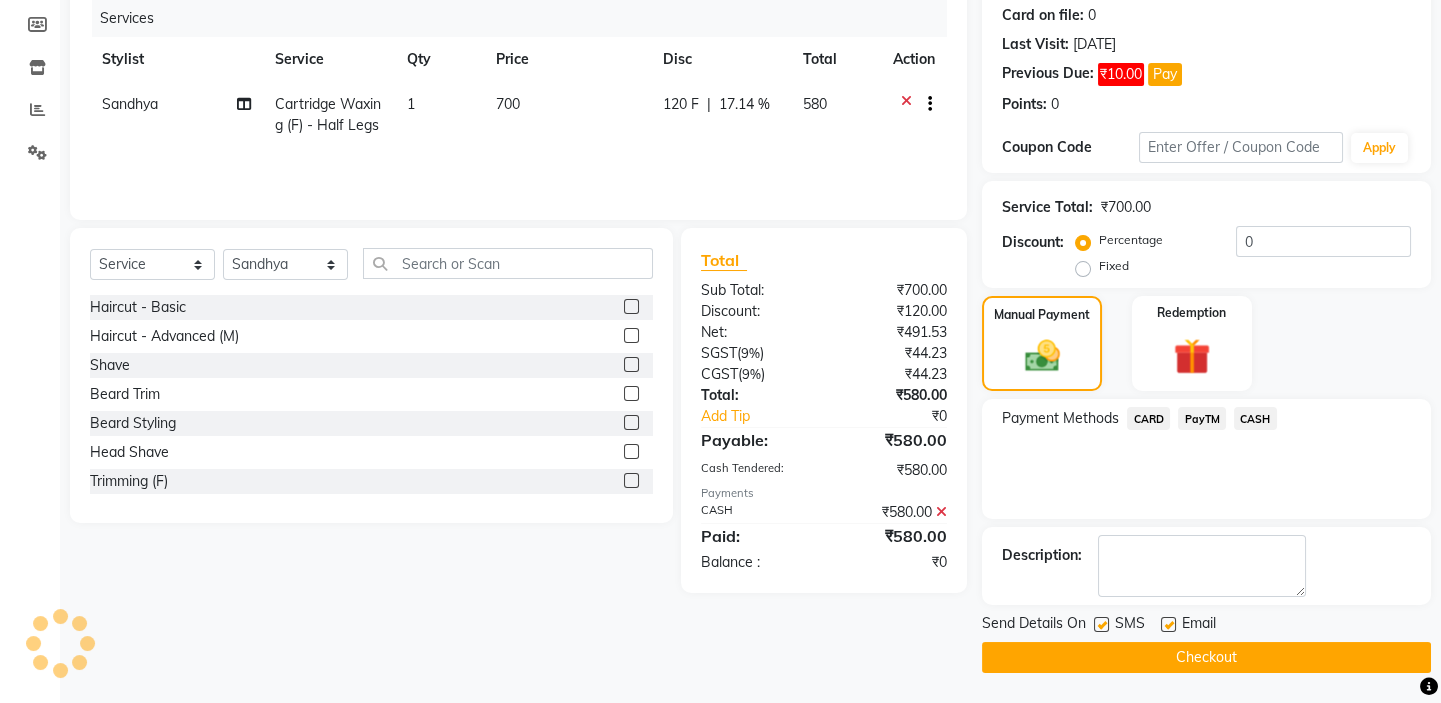 click on "Checkout" 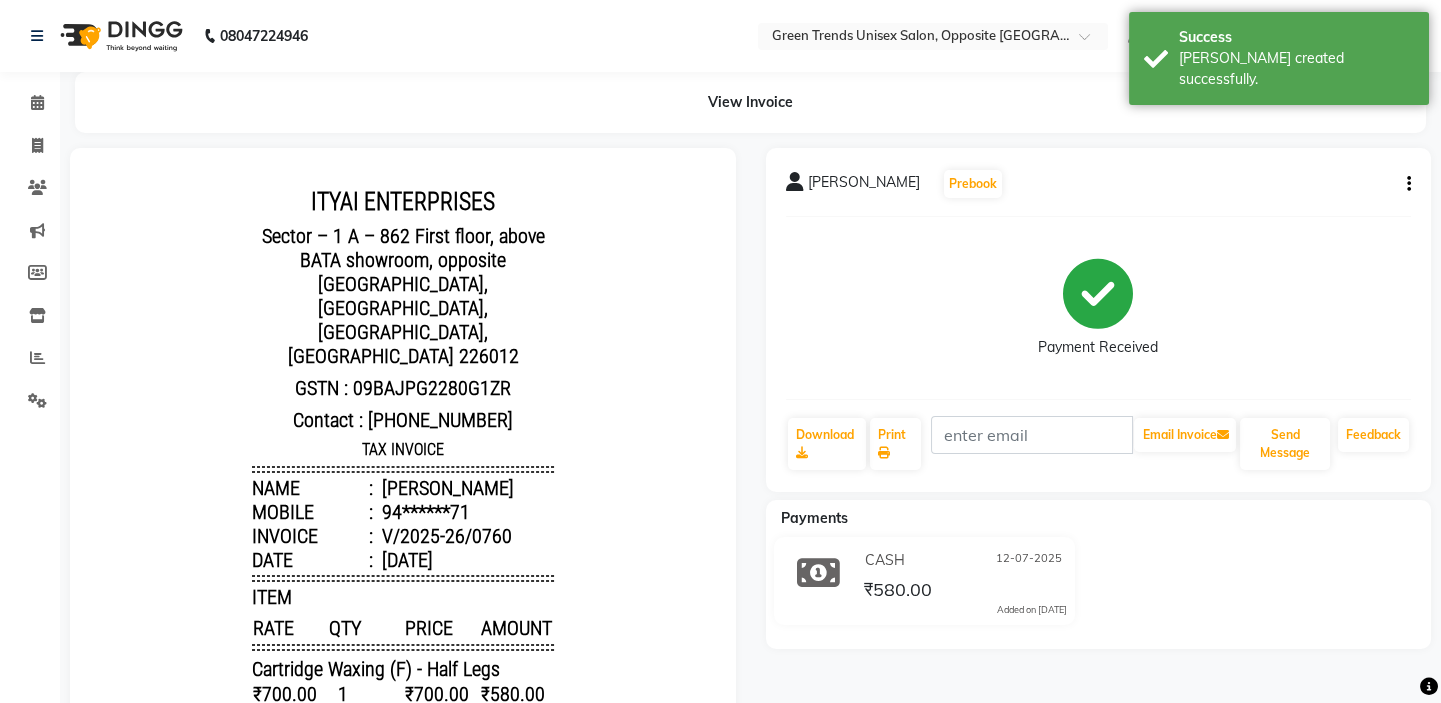 scroll, scrollTop: 0, scrollLeft: 0, axis: both 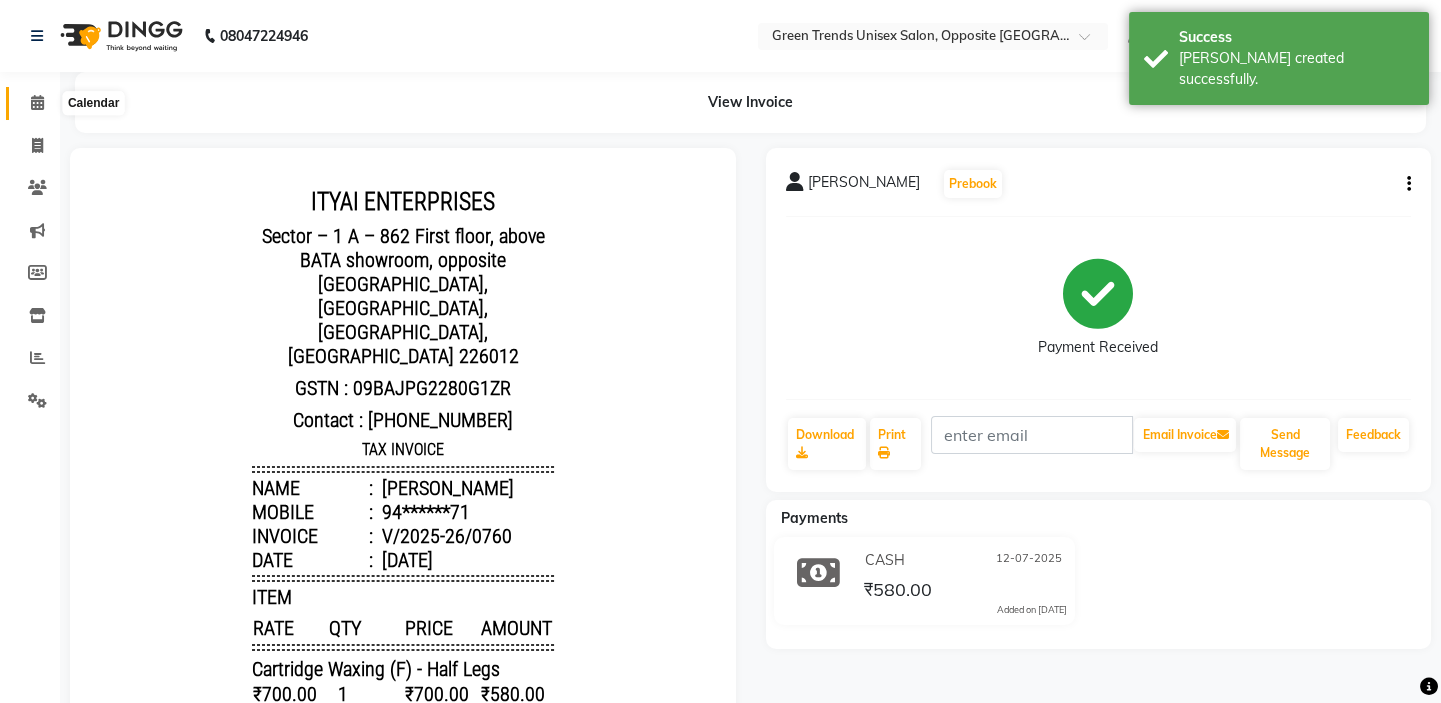 click 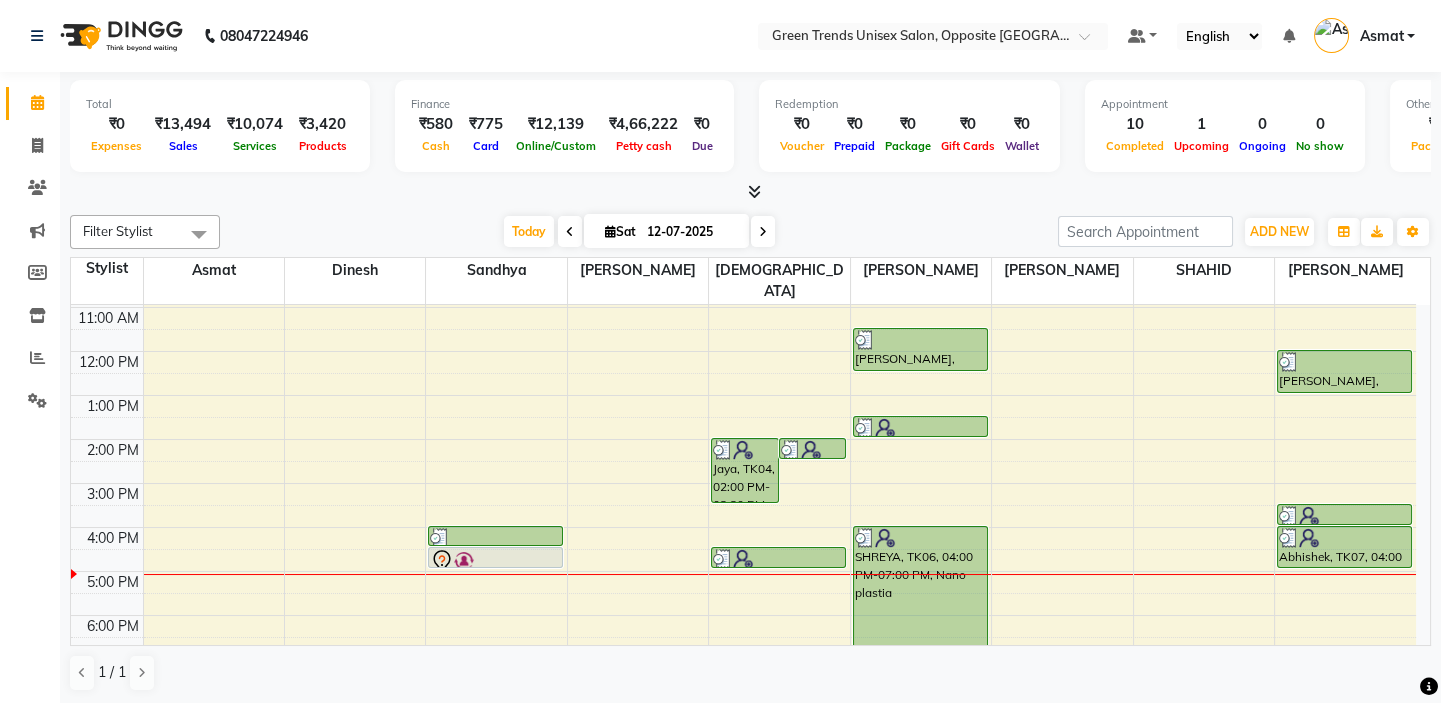 scroll, scrollTop: 288, scrollLeft: 0, axis: vertical 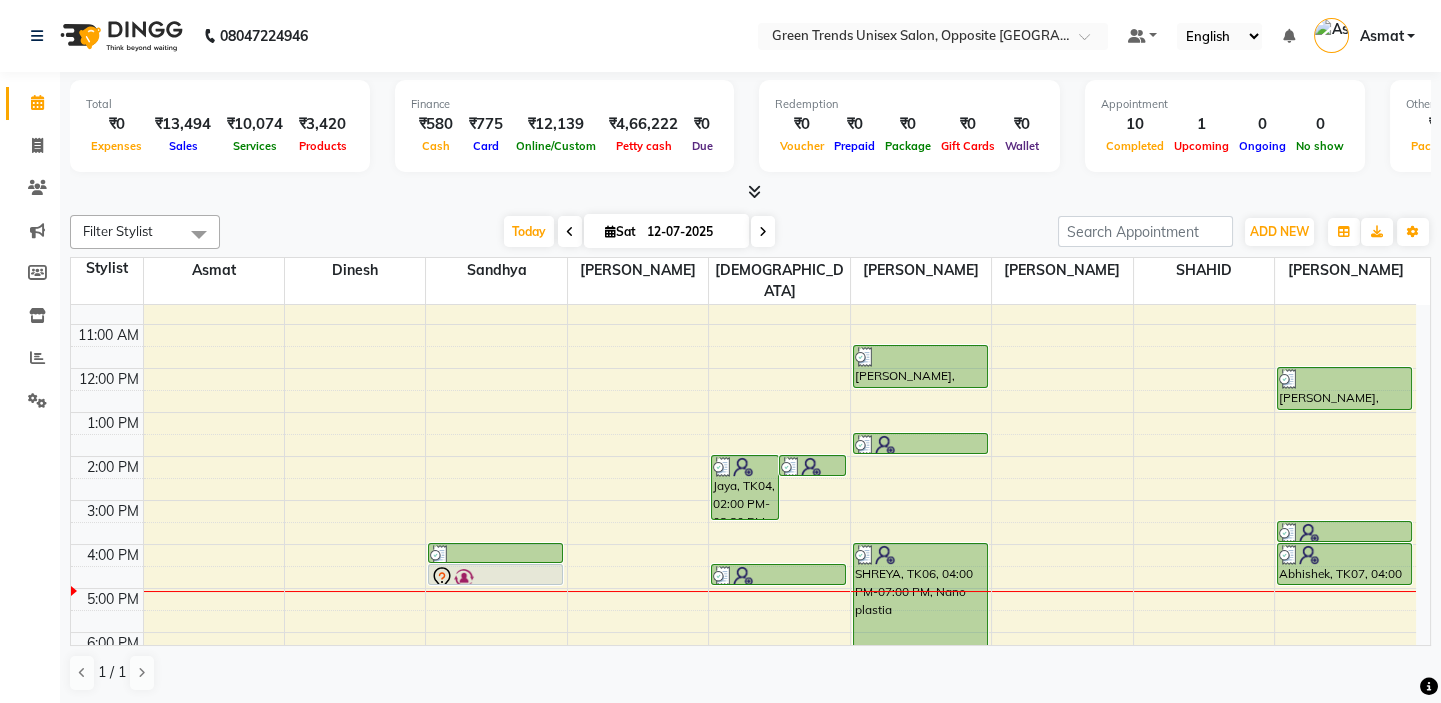 click on "4:00 AM 5:00 AM 6:00 AM 7:00 AM 8:00 AM 9:00 AM 10:00 AM 11:00 AM 12:00 PM 1:00 PM 2:00 PM 3:00 PM 4:00 PM 5:00 PM 6:00 PM 7:00 PM 8:00 PM 9:00 PM     [PERSON_NAME], TK09, 04:00 PM-04:30 PM, Cartridge Waxing (F) - Half Legs             [PERSON_NAME], TK08, 04:30 PM-05:00 PM, Cartridge Waxing (F) - Full Arms     Jaya, TK04, 02:00 PM-03:30 PM, Threading (F) - Eyebrow,Brazilian Waxing (F) - Threading - Upper Lip,Brazilian Waxing (F) - Chin/Forehead     kavita, TK03, 02:00 PM-02:30 PM, Threading (F) - Eyebrow     SHREYA, TK06, 04:30 PM-05:00 PM, Threading (F) - Eyebrow     [PERSON_NAME], TK01, 11:30 AM-12:30 PM, Haircut - Basic,Trendy Kiddy Cut     kavita, TK03, 01:30 PM-02:00 PM, Trimming (F)     SHREYA, TK06, 04:00 PM-07:00 PM, Nano plastia      [PERSON_NAME], TK02, 12:00 PM-01:00 PM, Haircut - Basic,[PERSON_NAME] Styling     Ali, TK05, 03:30 PM-04:00 PM, Trendy Kiddy Cut     Abhishek, TK07, 04:00 PM-05:00 PM, Haircut - Advanced (M),[PERSON_NAME] Styling" at bounding box center [743, 412] 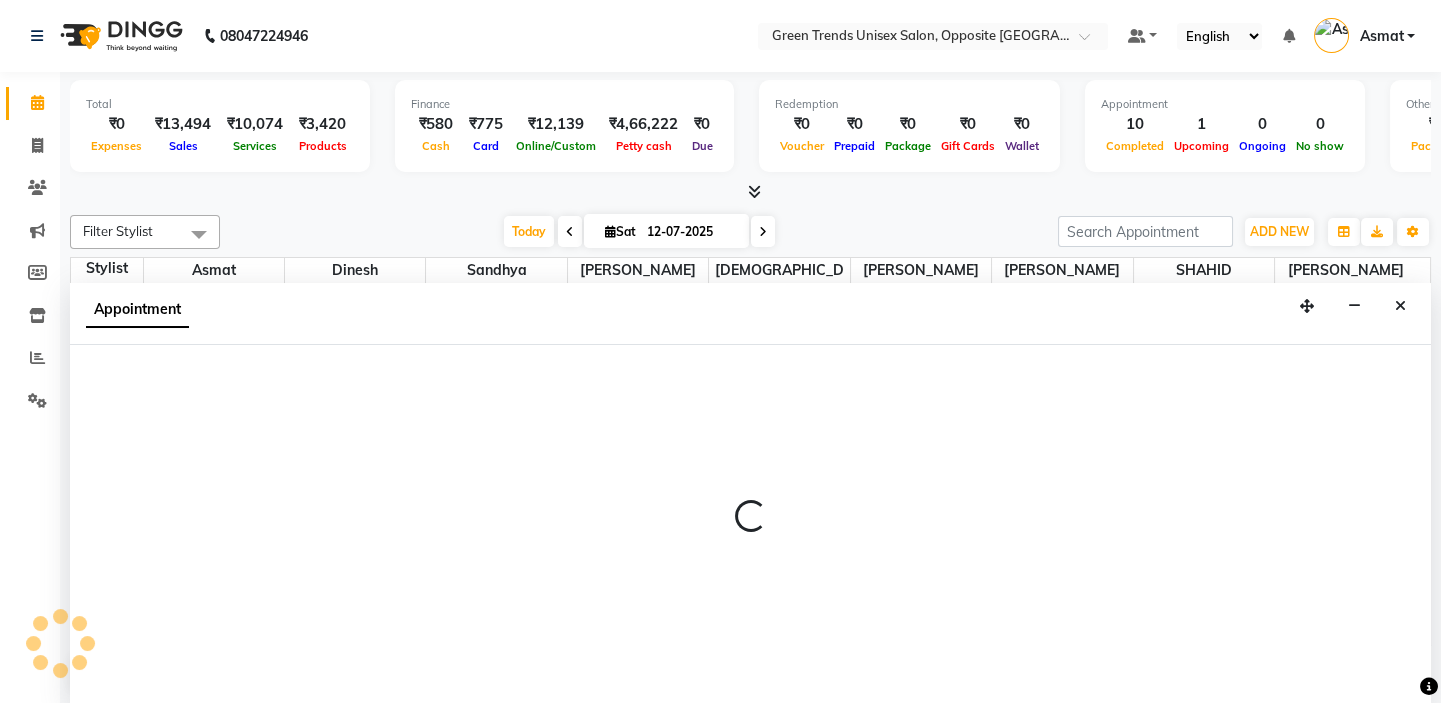 scroll, scrollTop: 0, scrollLeft: 0, axis: both 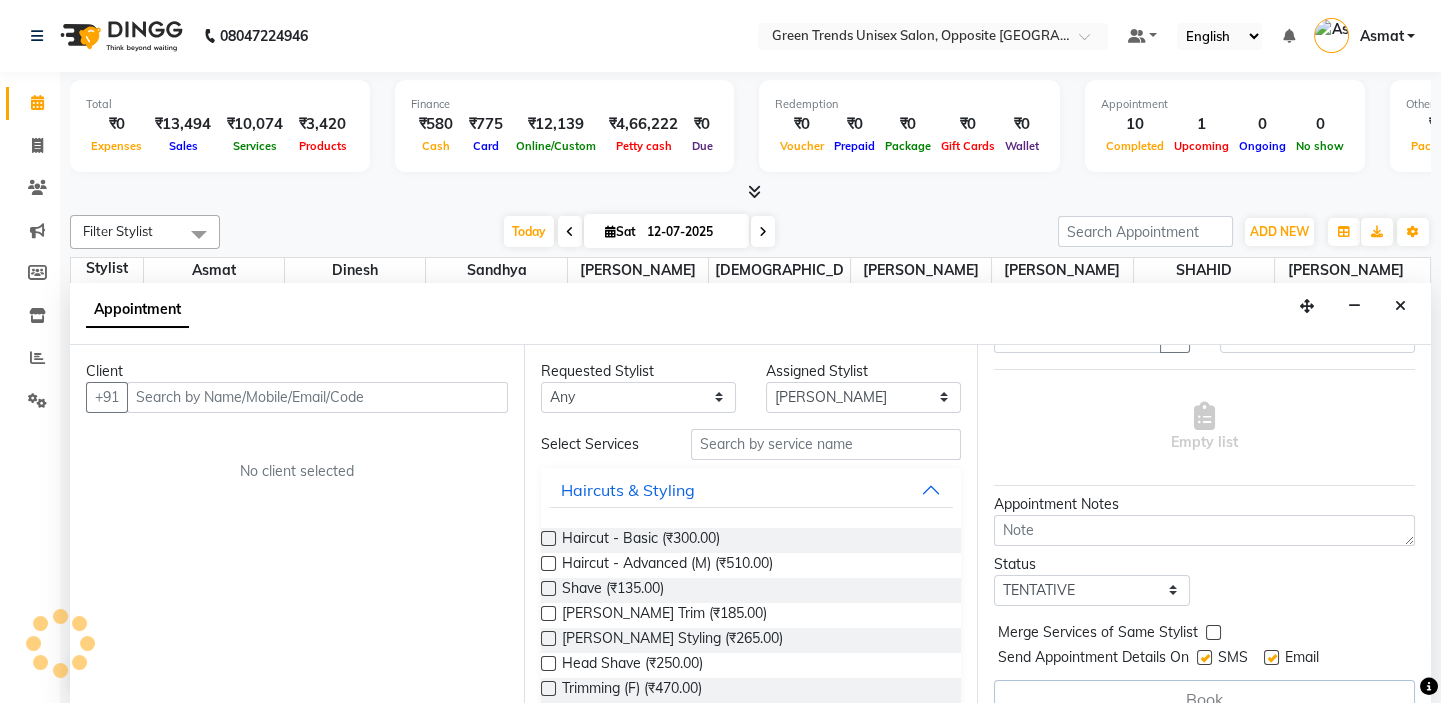 drag, startPoint x: 1391, startPoint y: 303, endPoint x: 1279, endPoint y: 352, distance: 122.24974 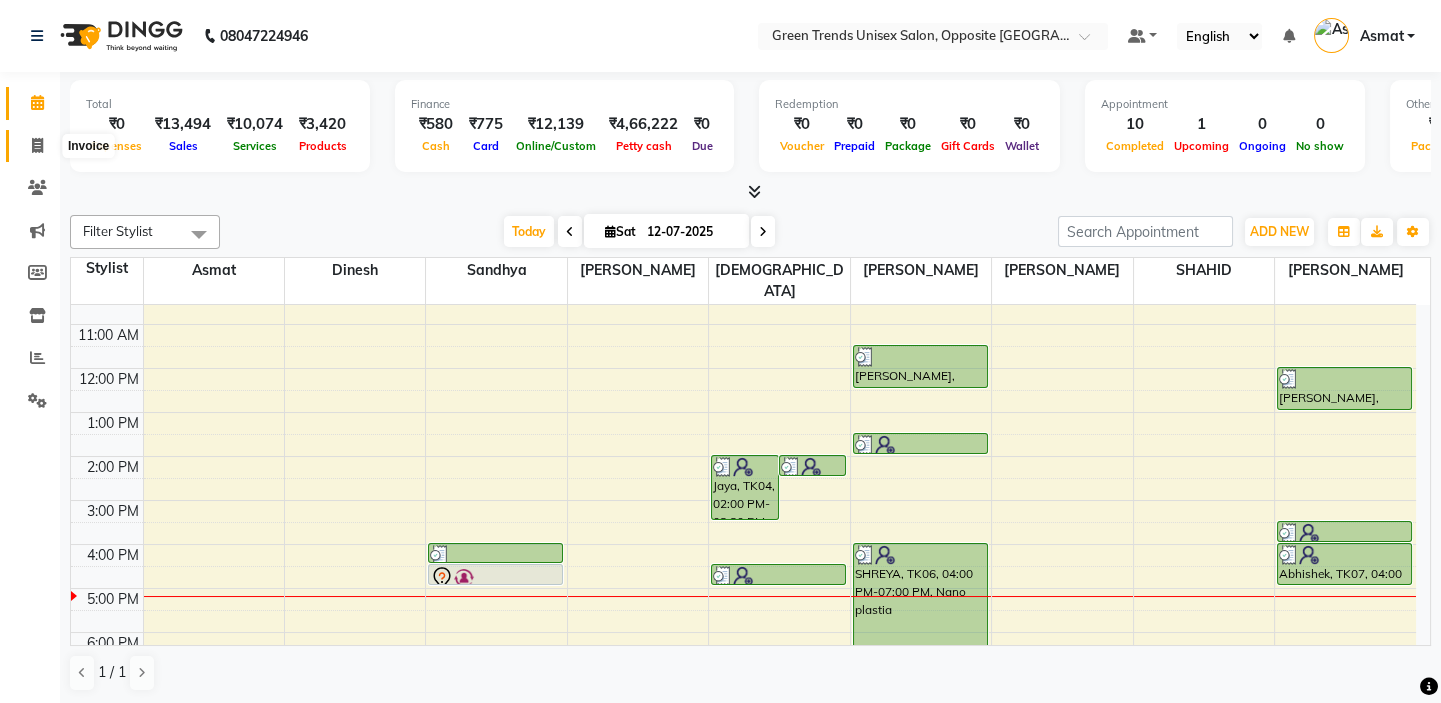 click 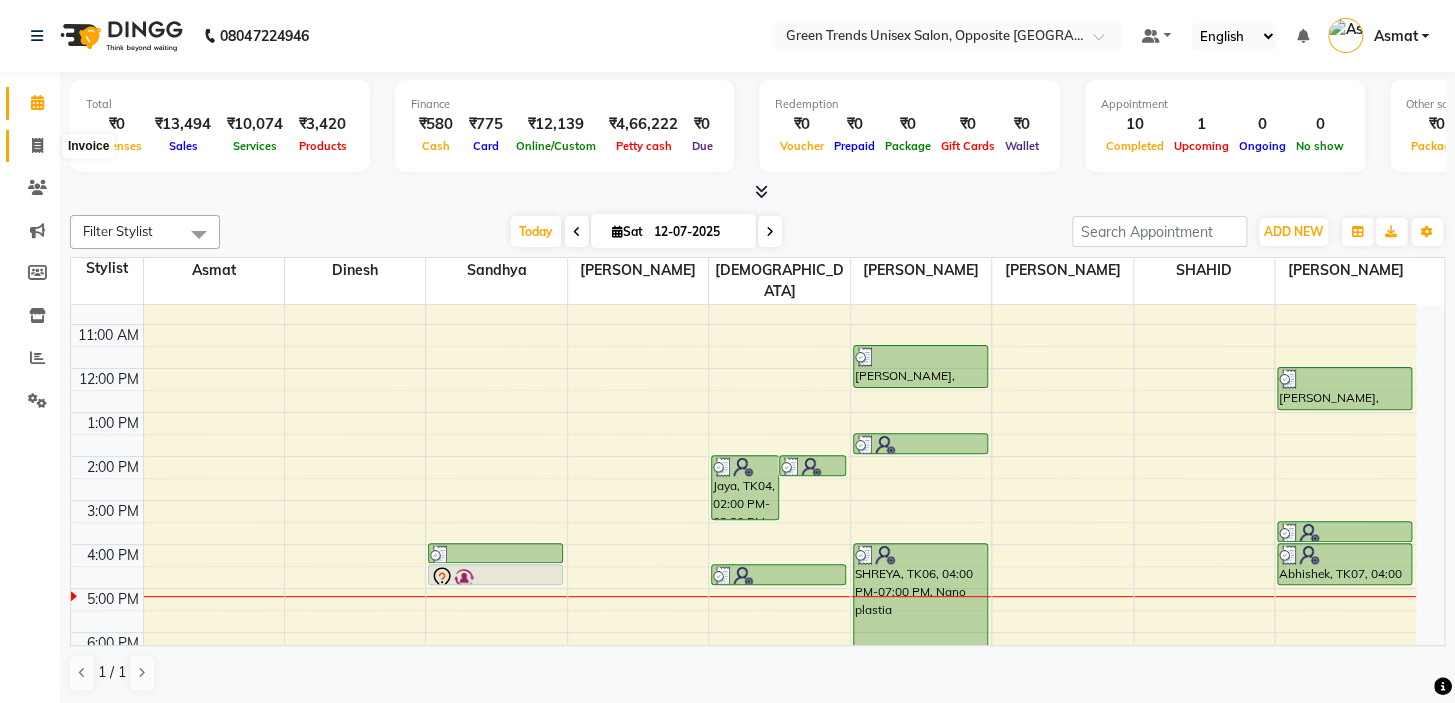 select on "service" 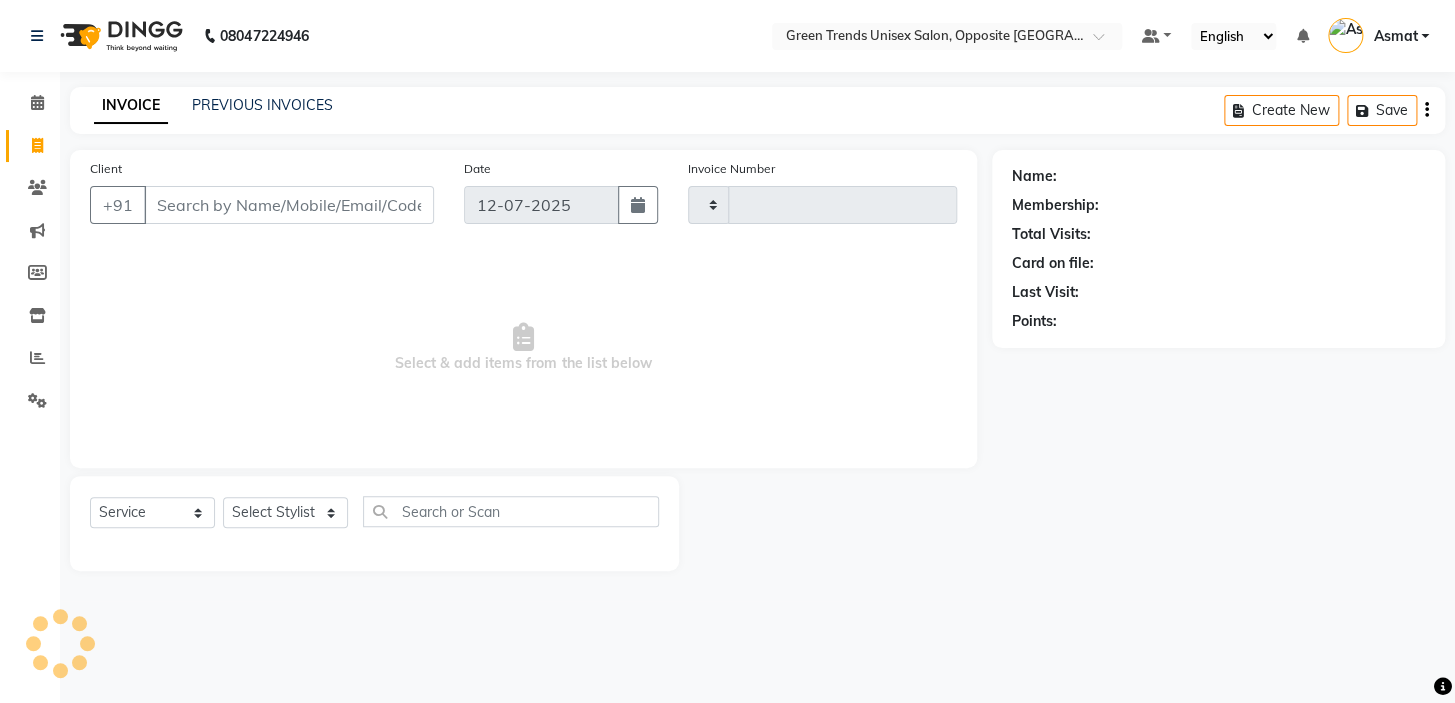 type on "0761" 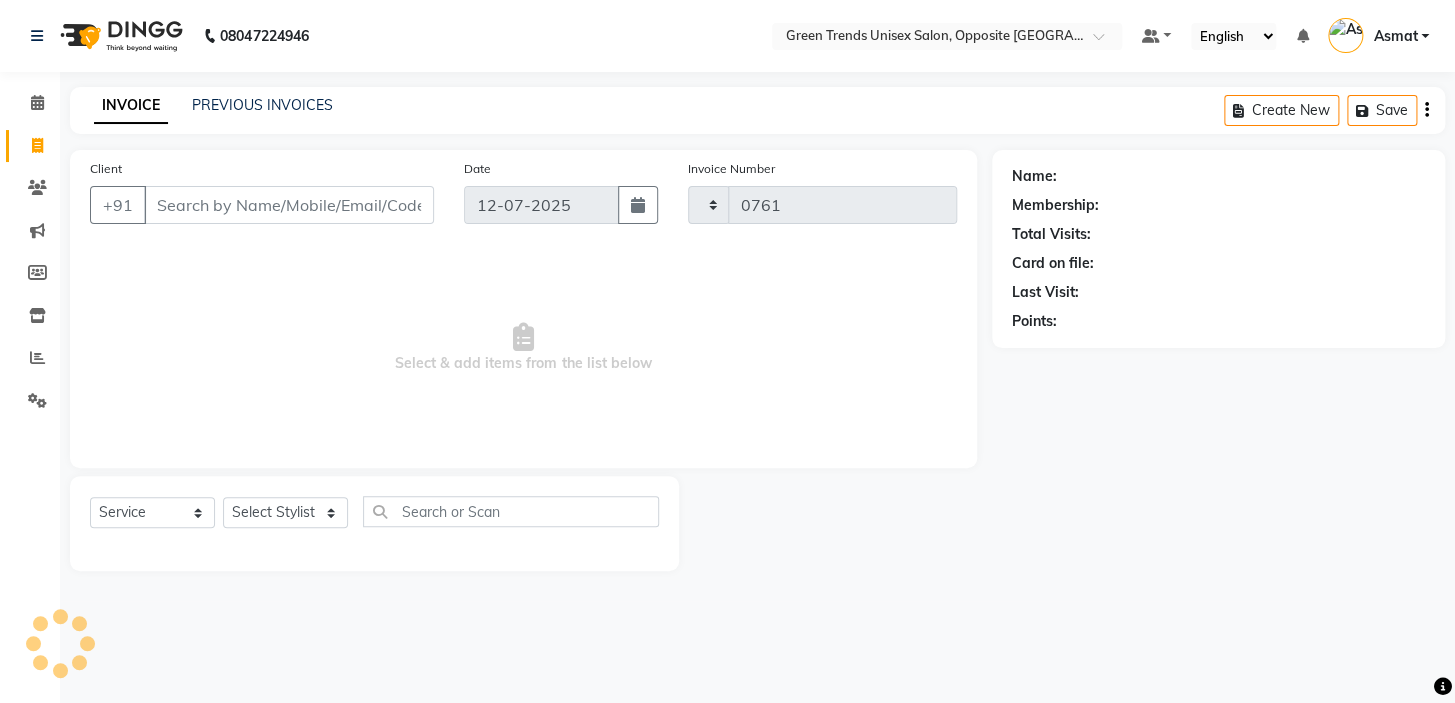 select on "5225" 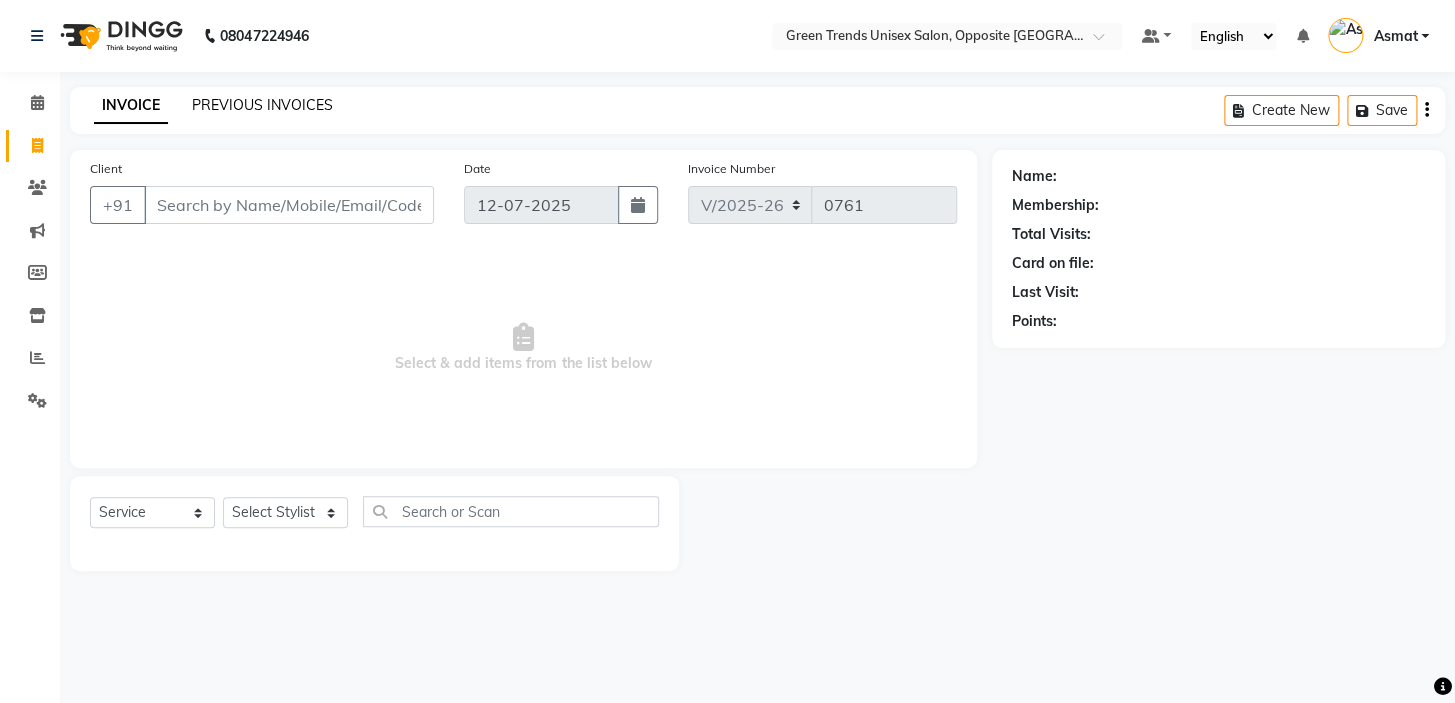 click on "PREVIOUS INVOICES" 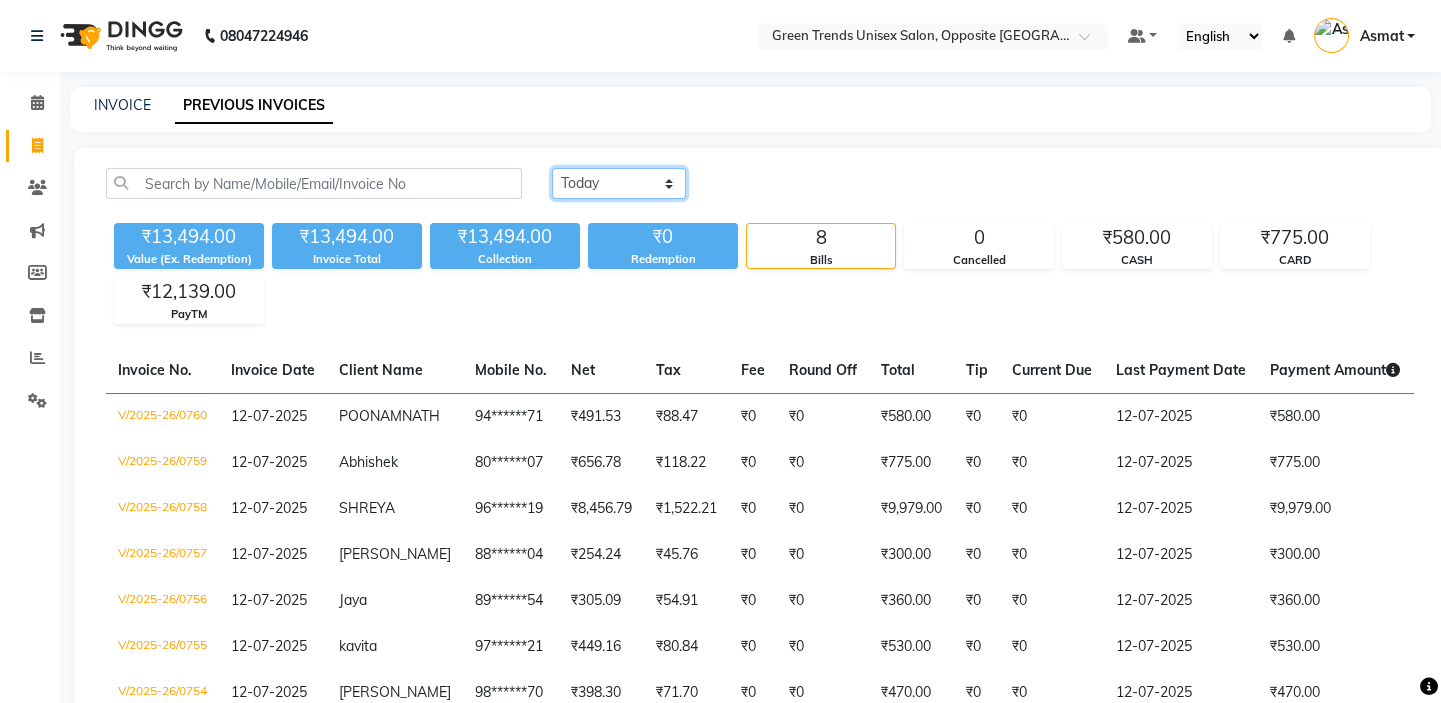 click on "[DATE] [DATE] Custom Range" 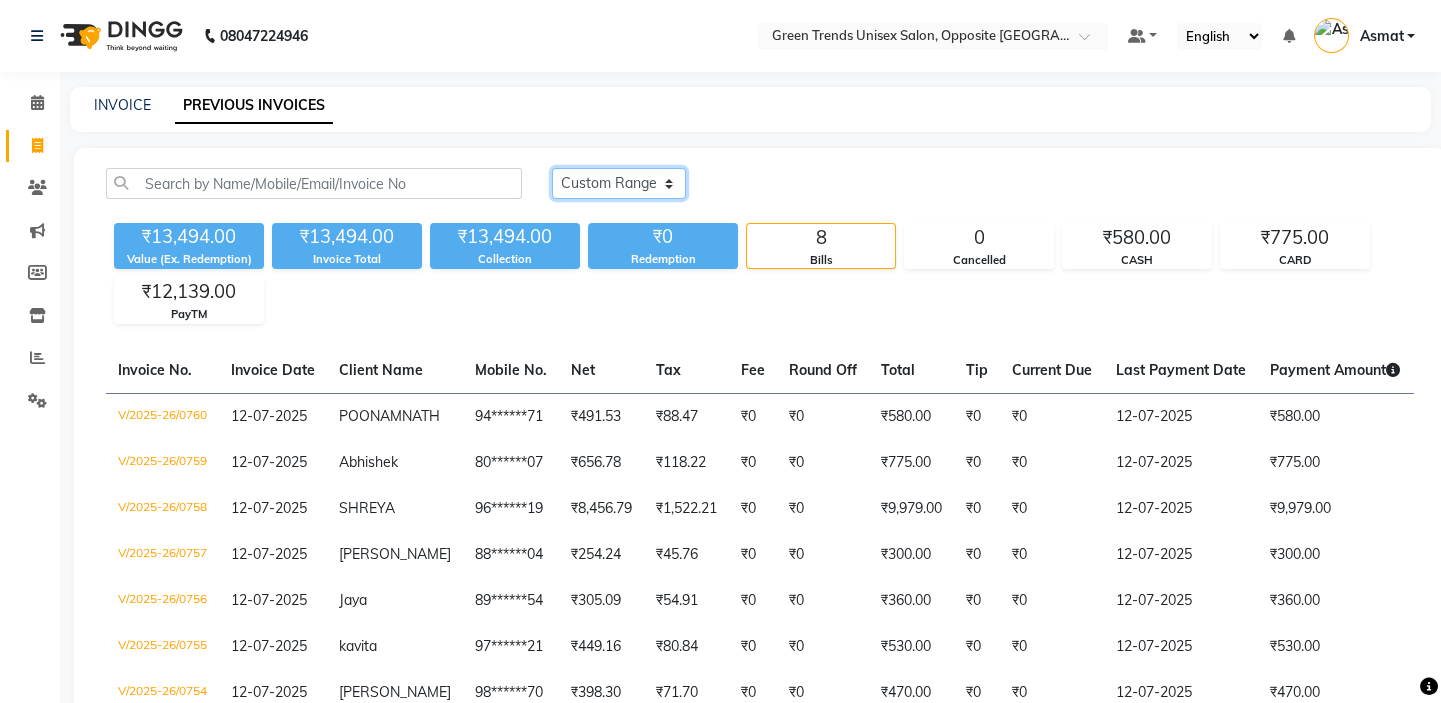 click on "[DATE] [DATE] Custom Range" 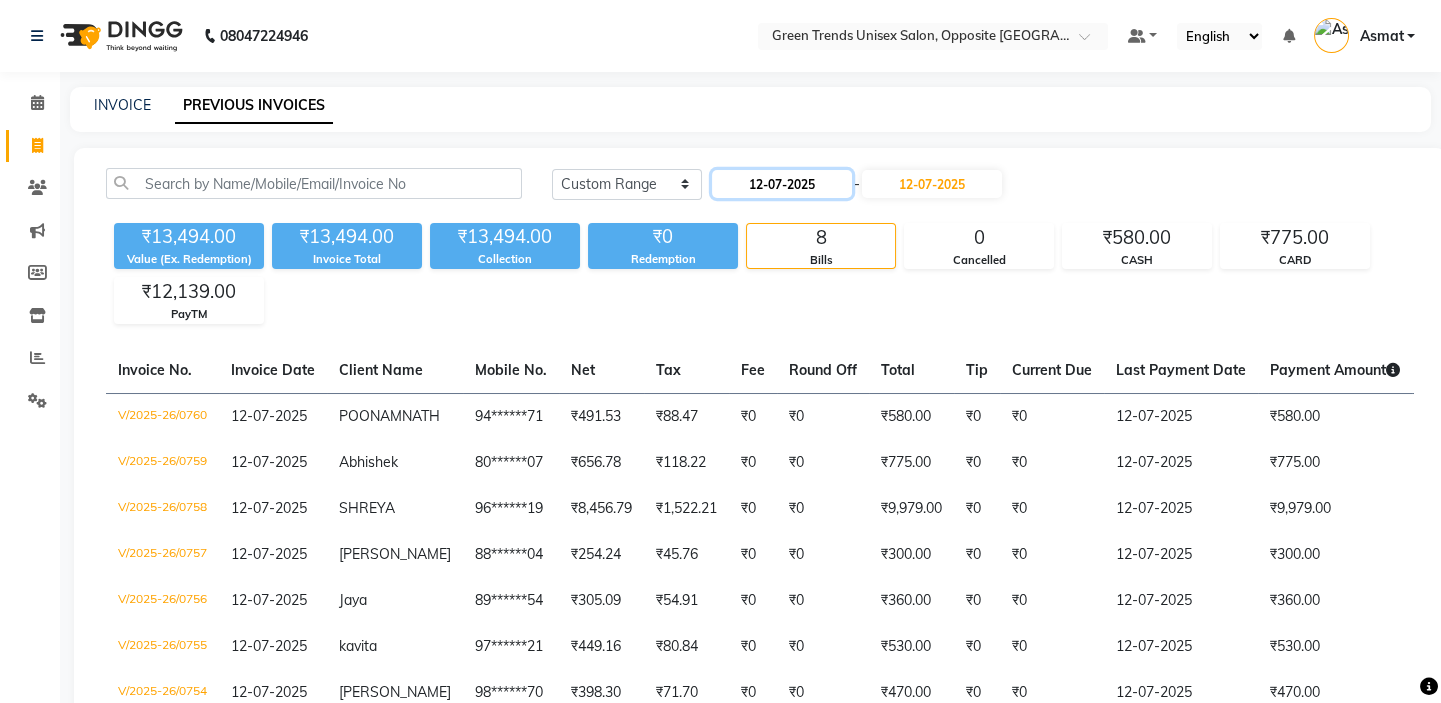 click on "12-07-2025" 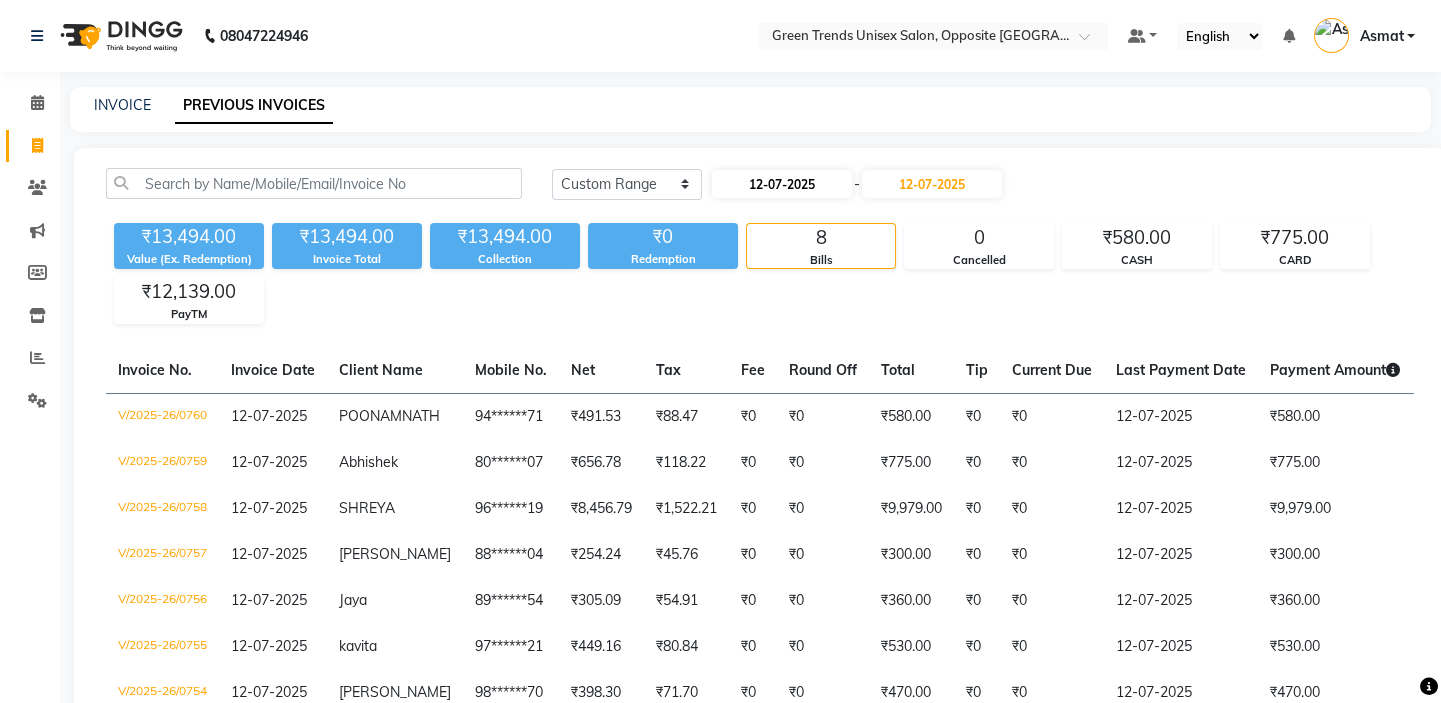 select on "7" 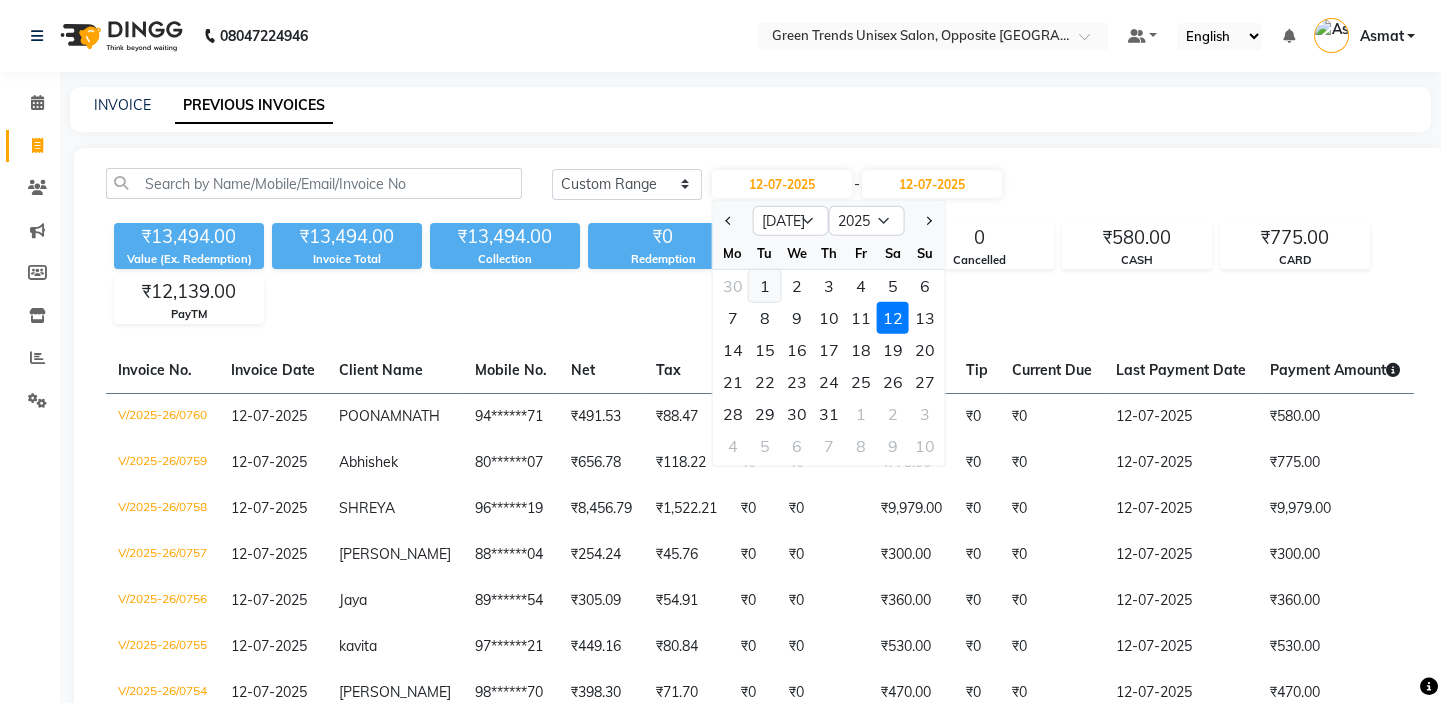 click on "1" 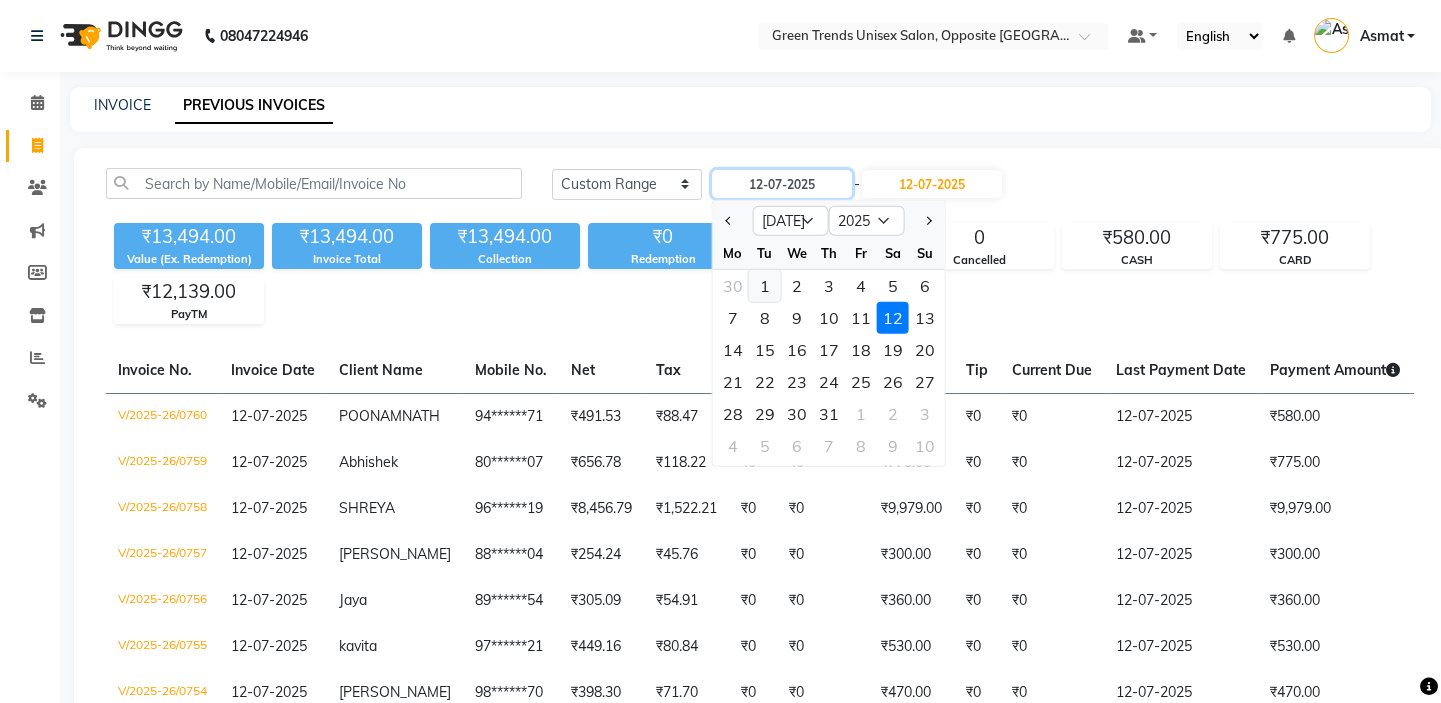 type on "[DATE]" 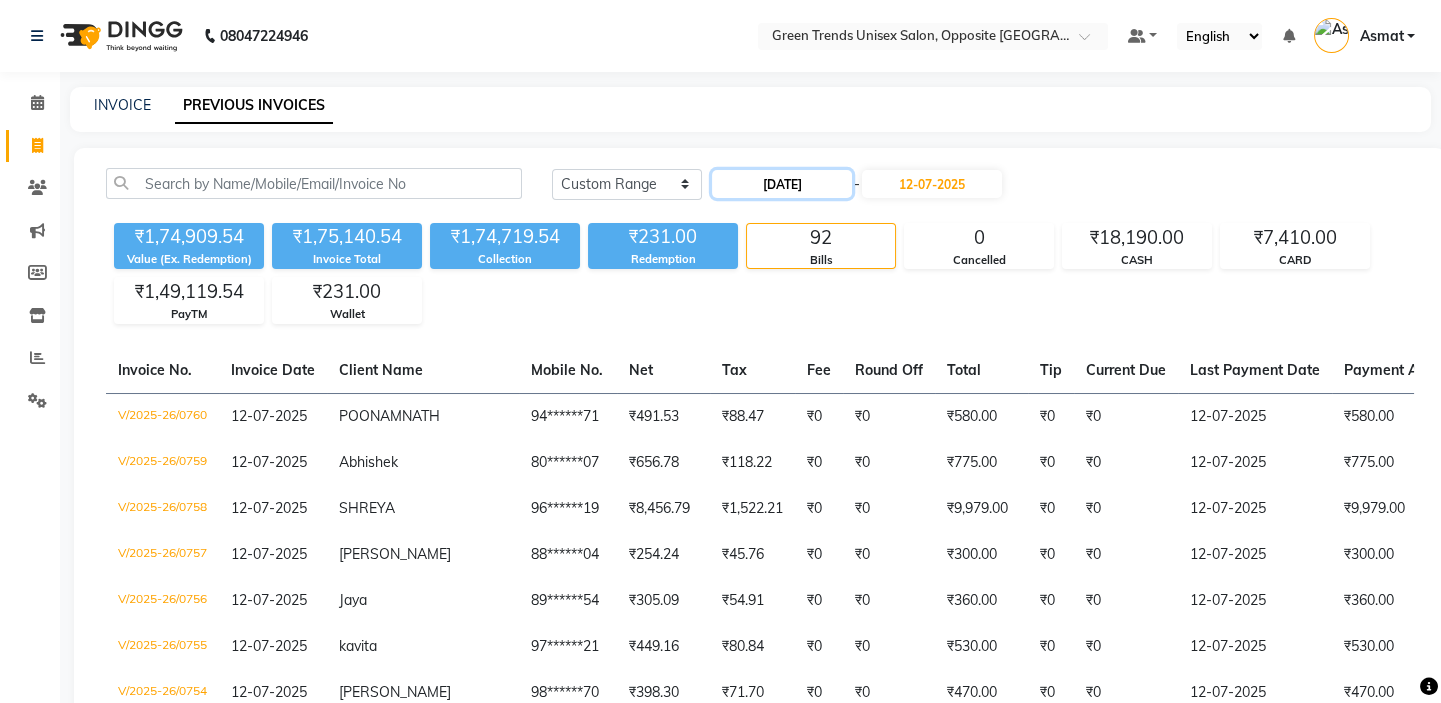 click on "[DATE]" 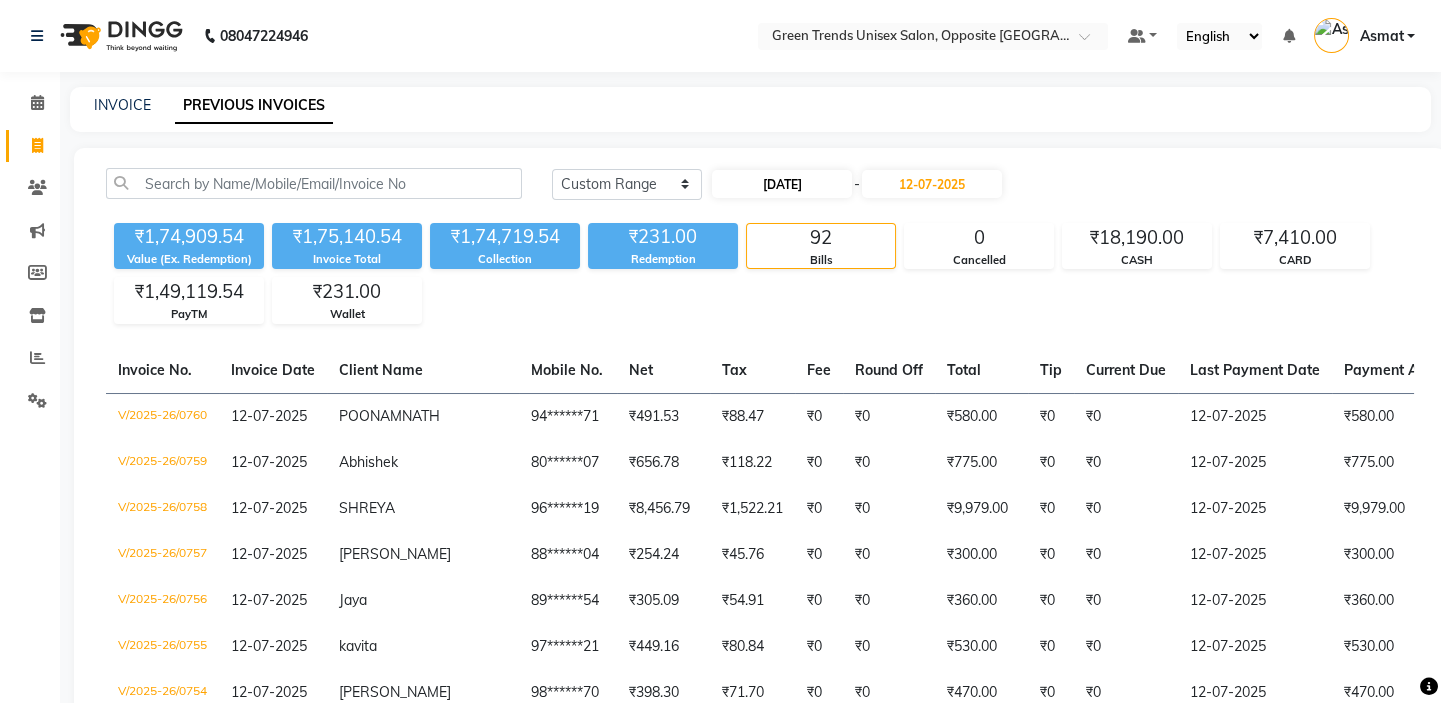 select on "7" 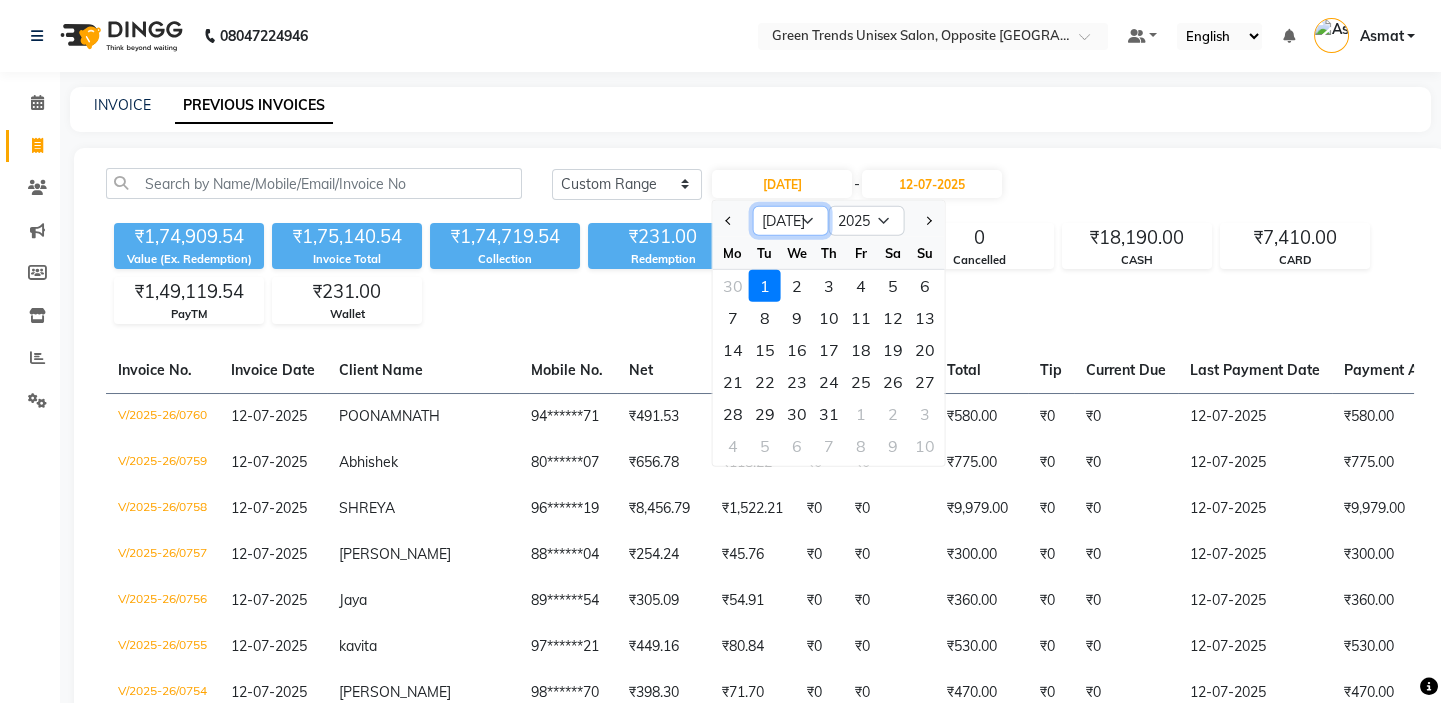 click on "Jan Feb Mar Apr May Jun [DATE] Aug Sep Oct Nov Dec" 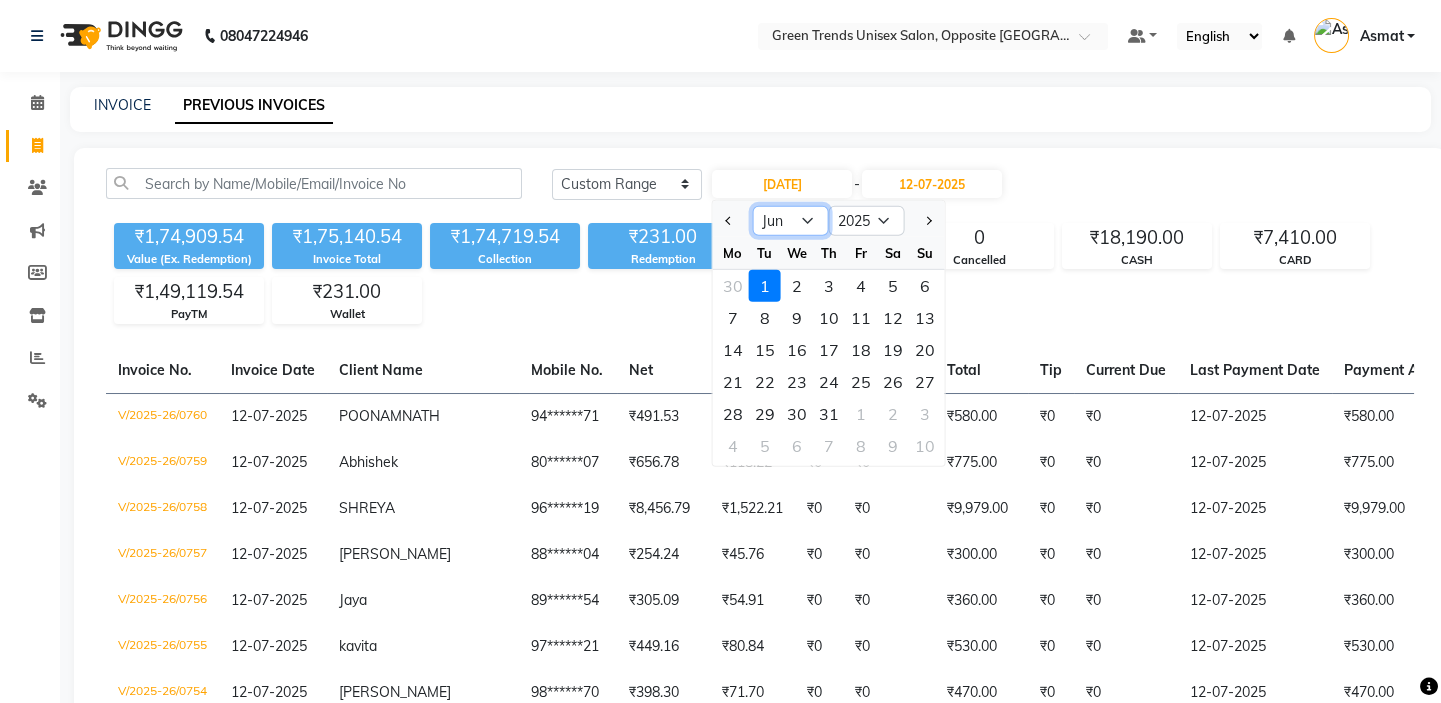 click on "Jan Feb Mar Apr May Jun [DATE] Aug Sep Oct Nov Dec" 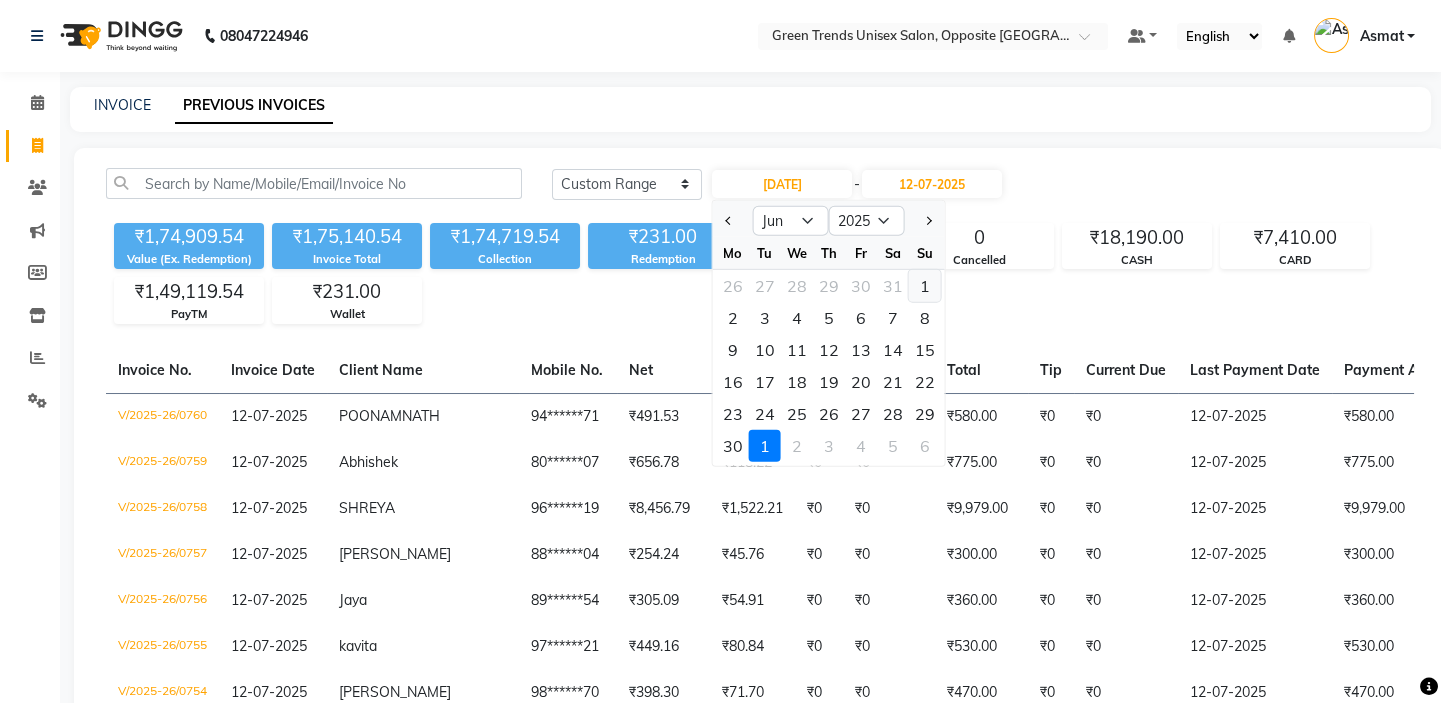 click on "1" 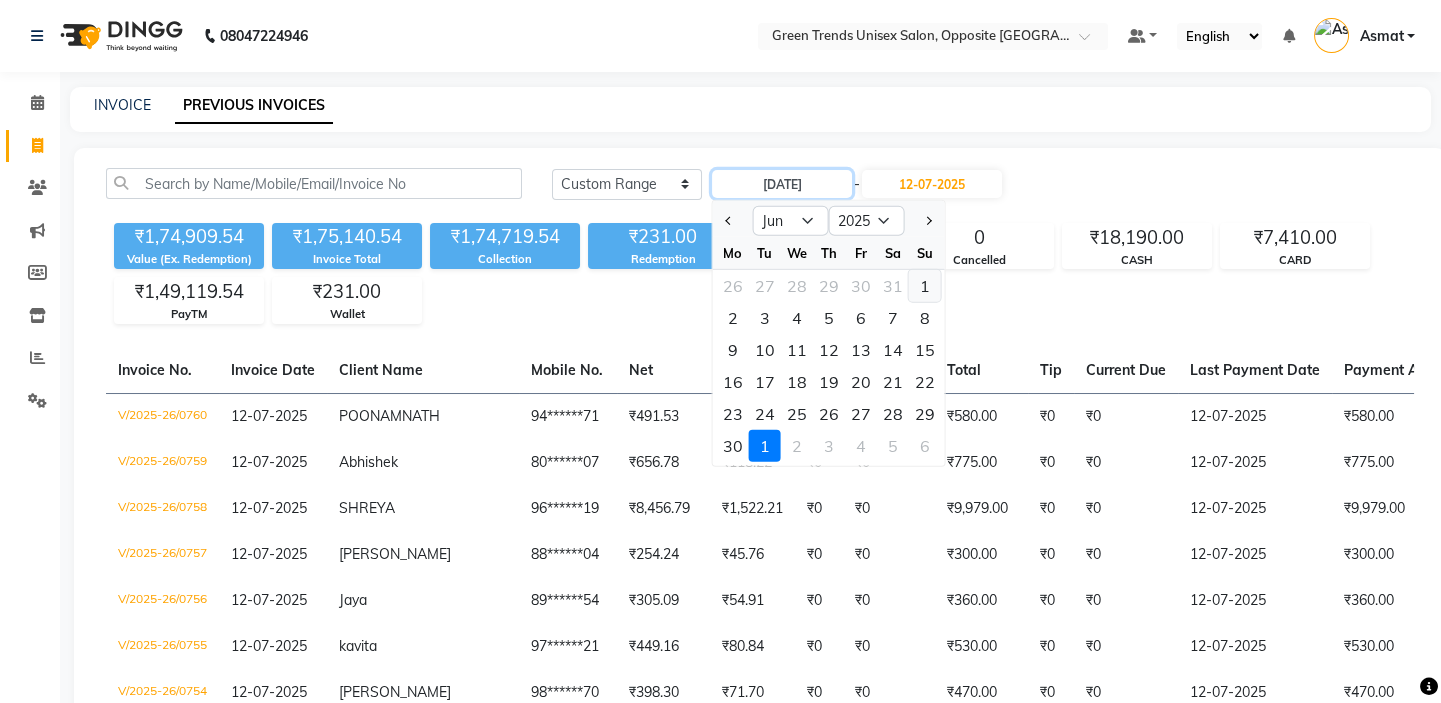 type on "[DATE]" 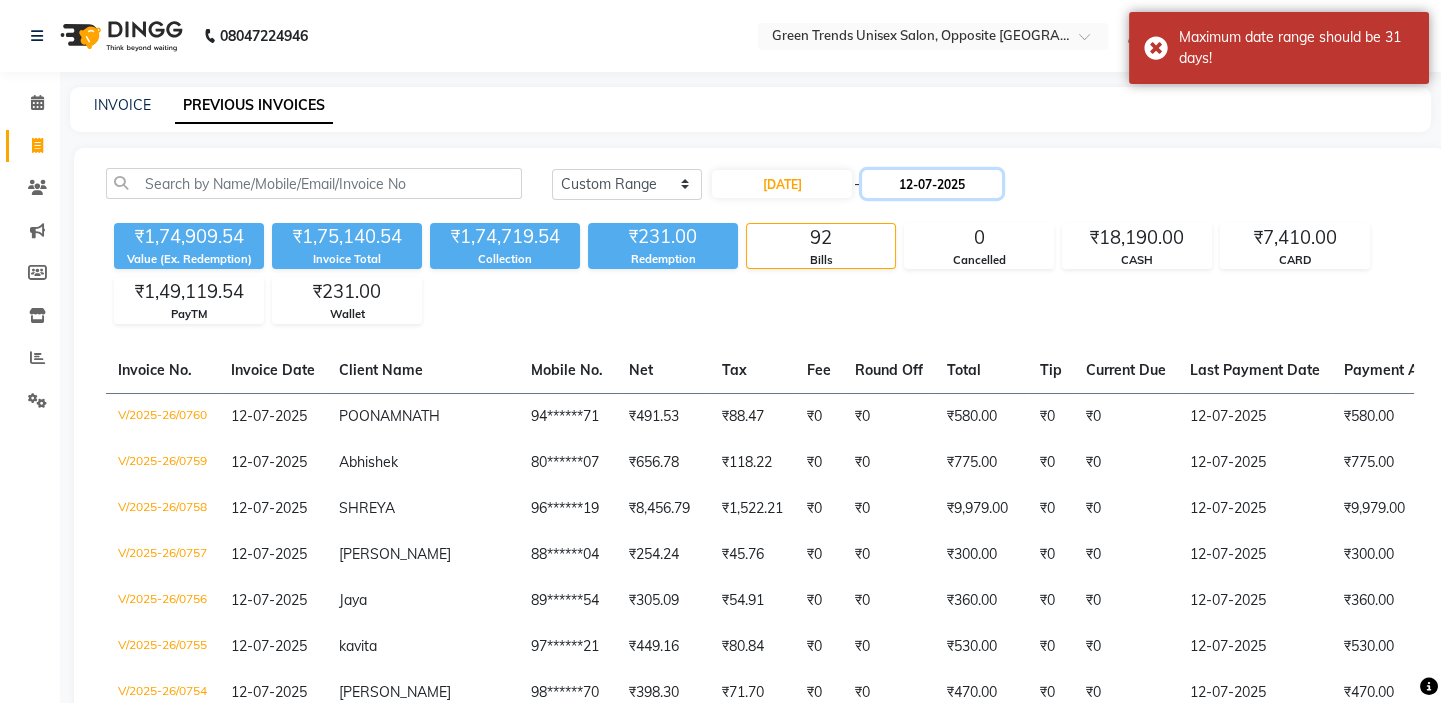 click on "12-07-2025" 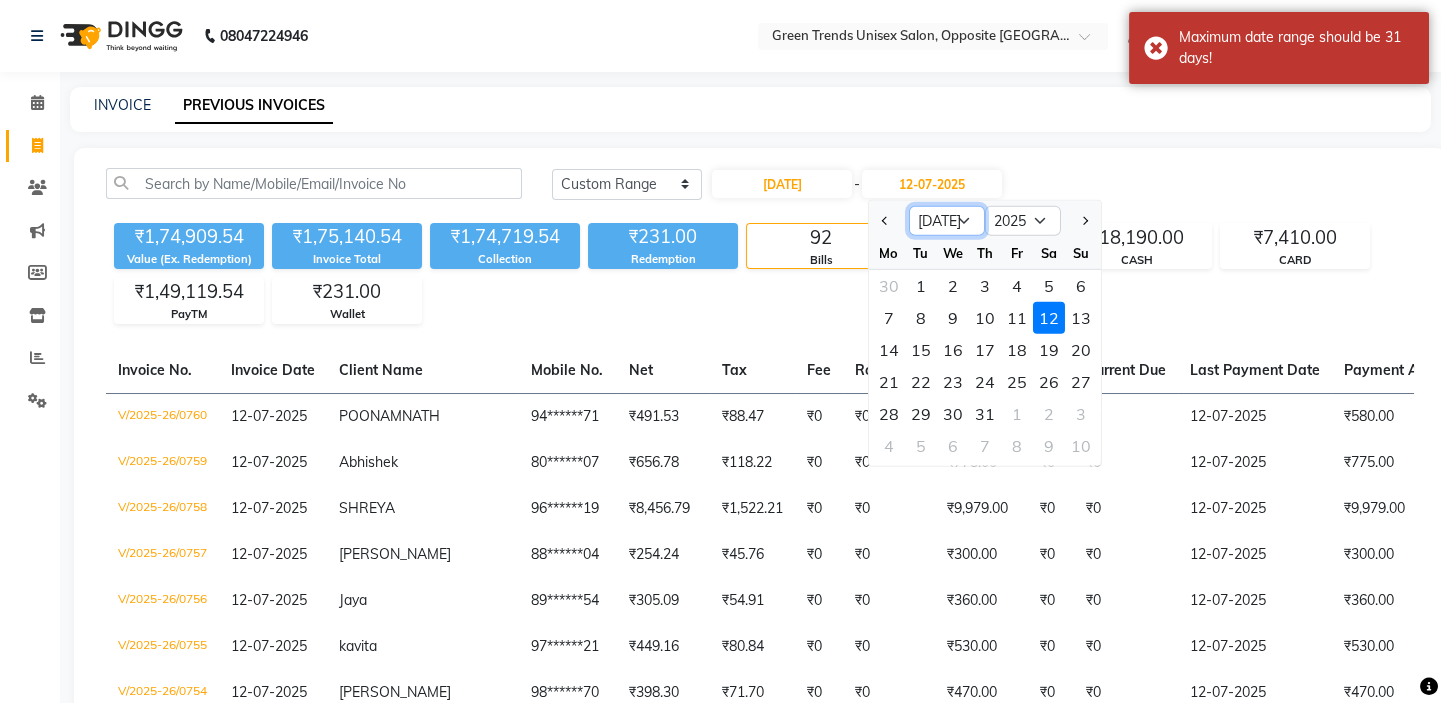click on "Jun [DATE] Aug Sep Oct Nov Dec" 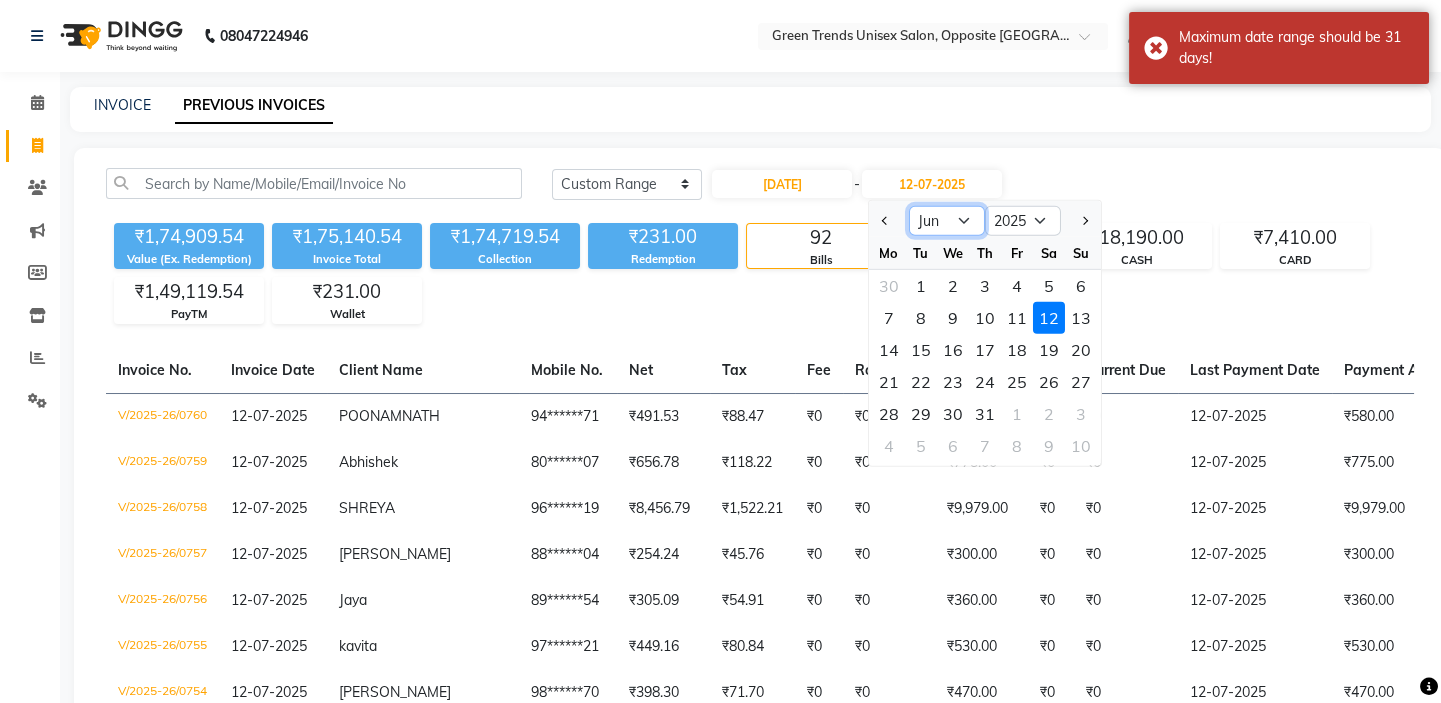 click on "Jun [DATE] Aug Sep Oct Nov Dec" 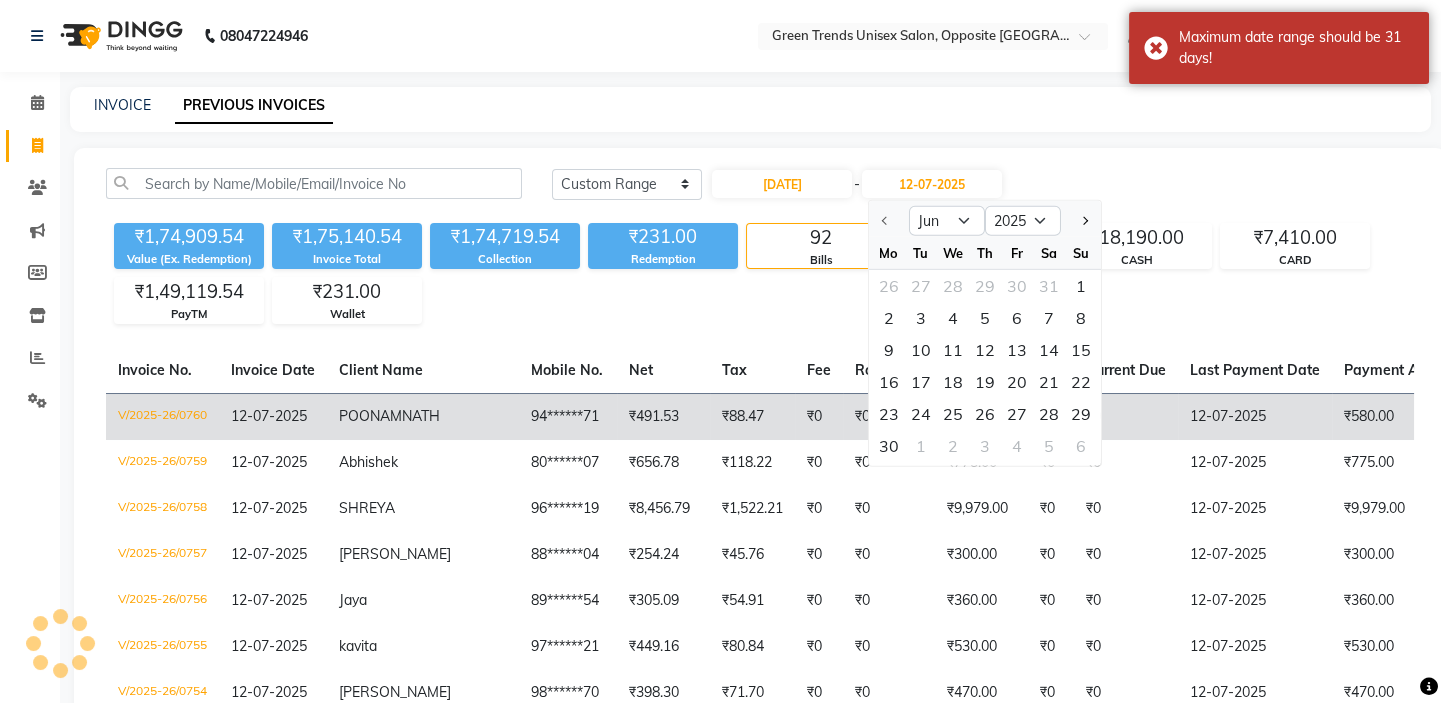 click on "30" 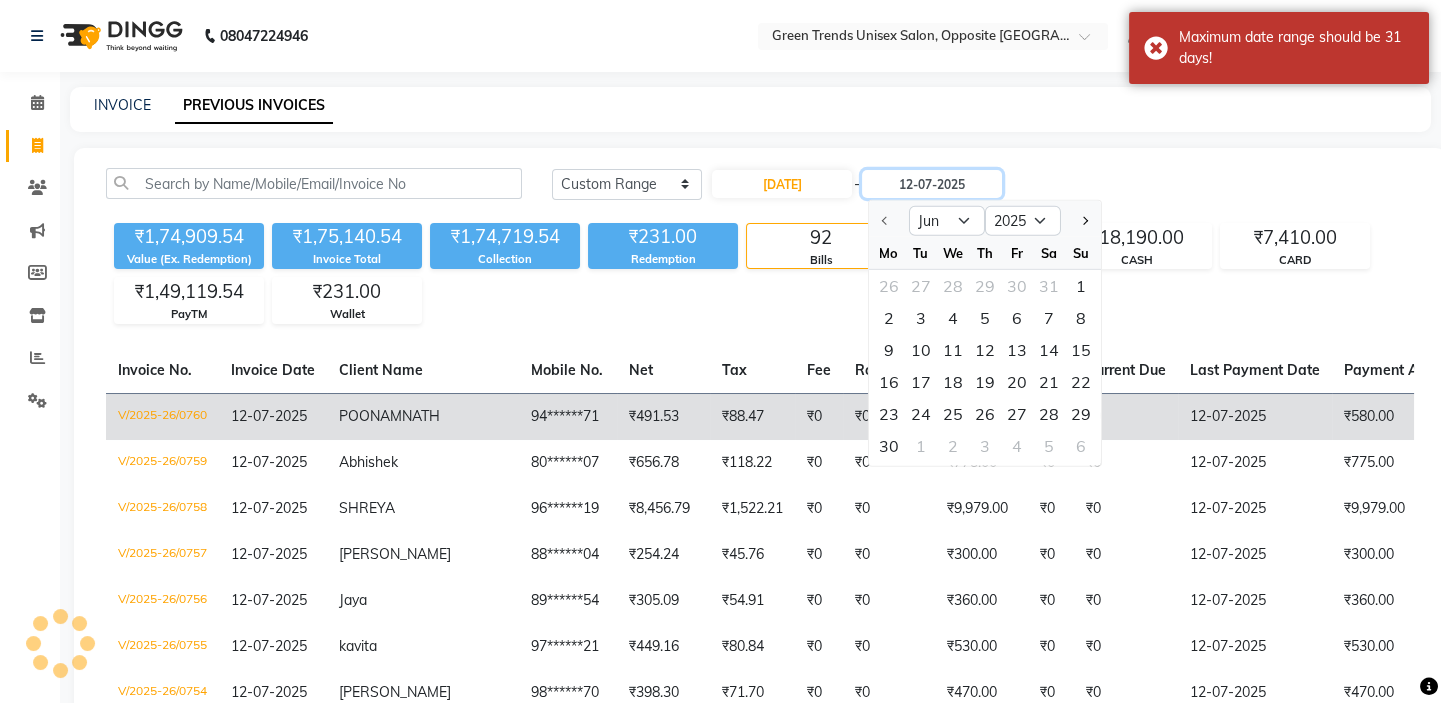type on "[DATE]" 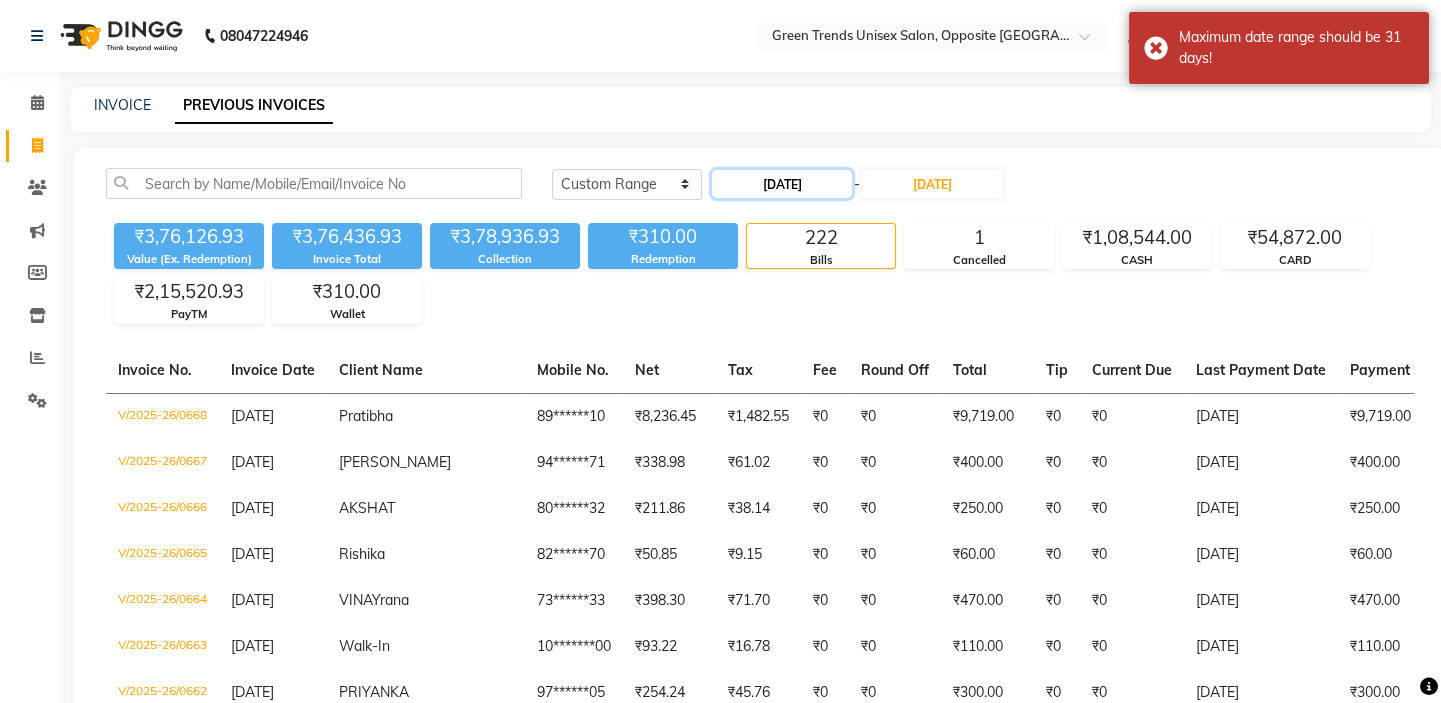 click on "[DATE]" 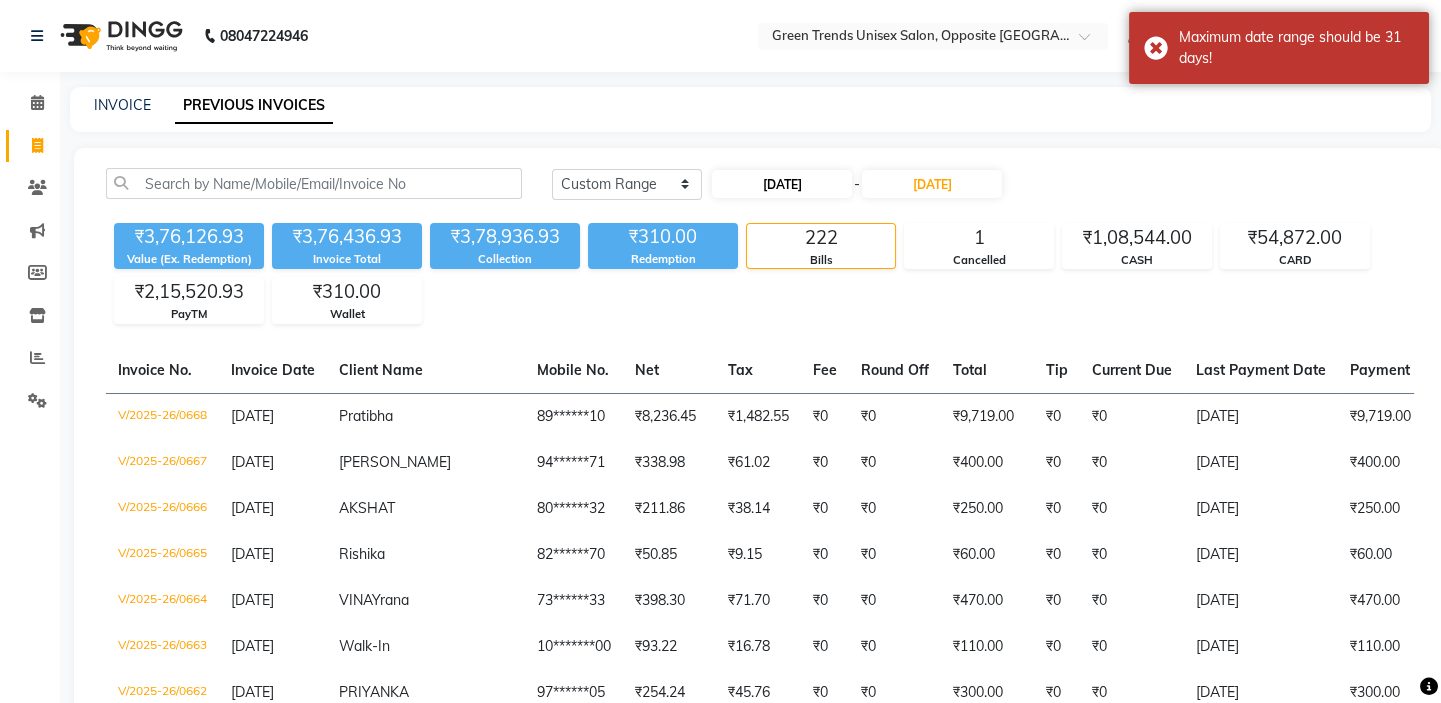 select on "6" 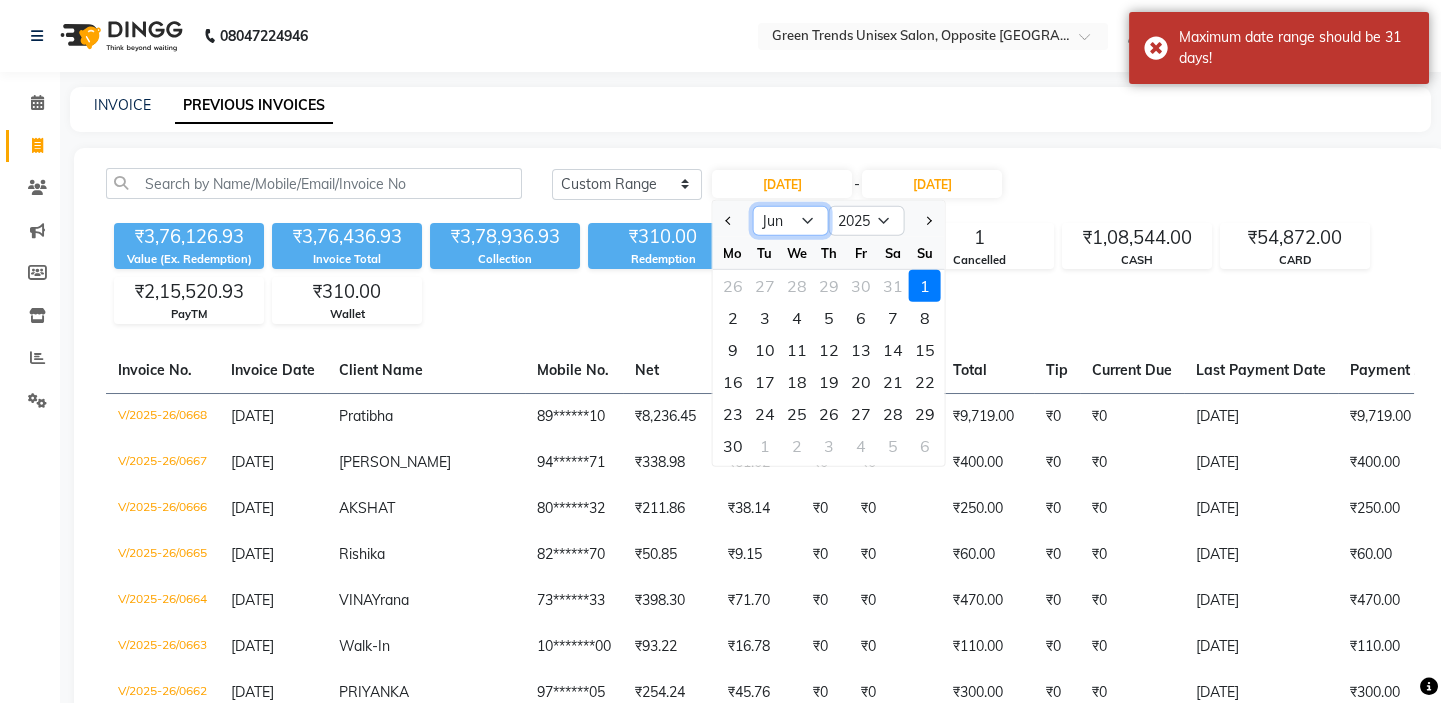 click on "Jan Feb Mar Apr May Jun [DATE] Aug Sep Oct Nov Dec" 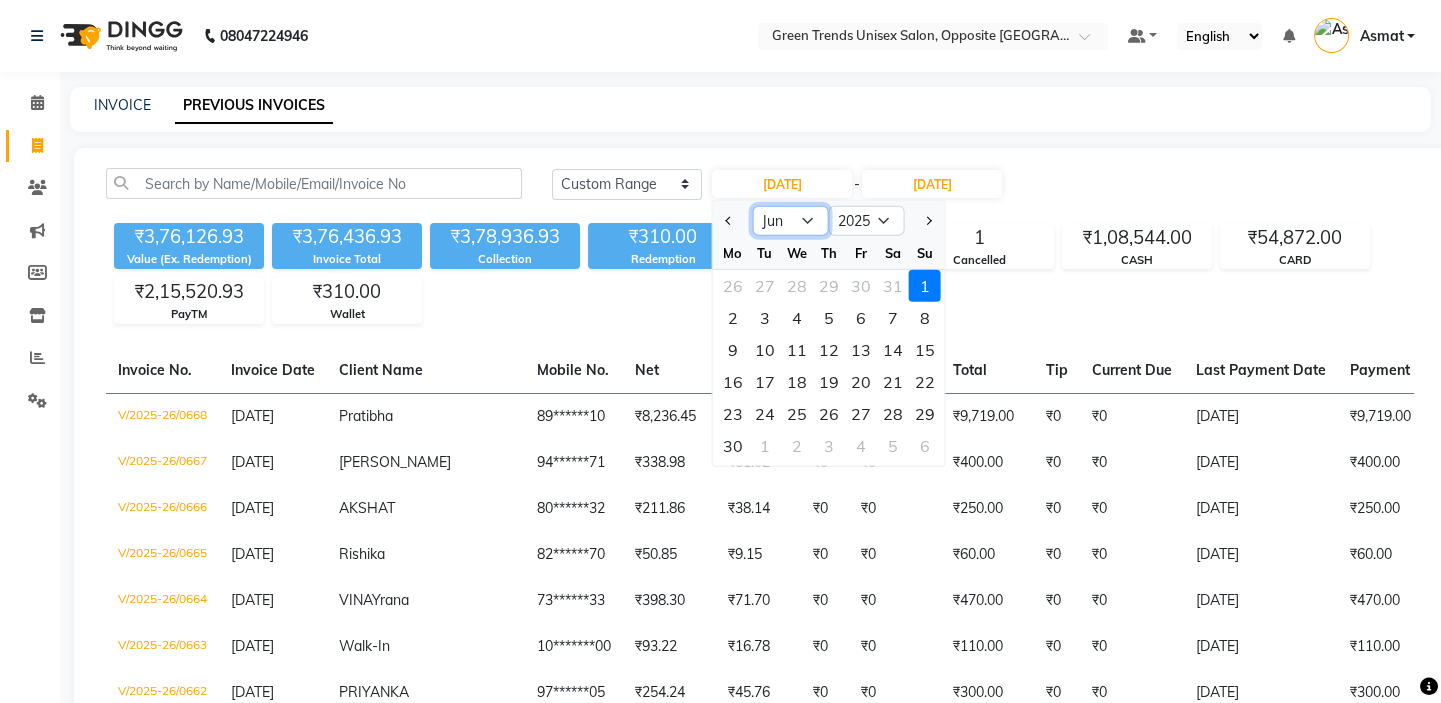 select on "7" 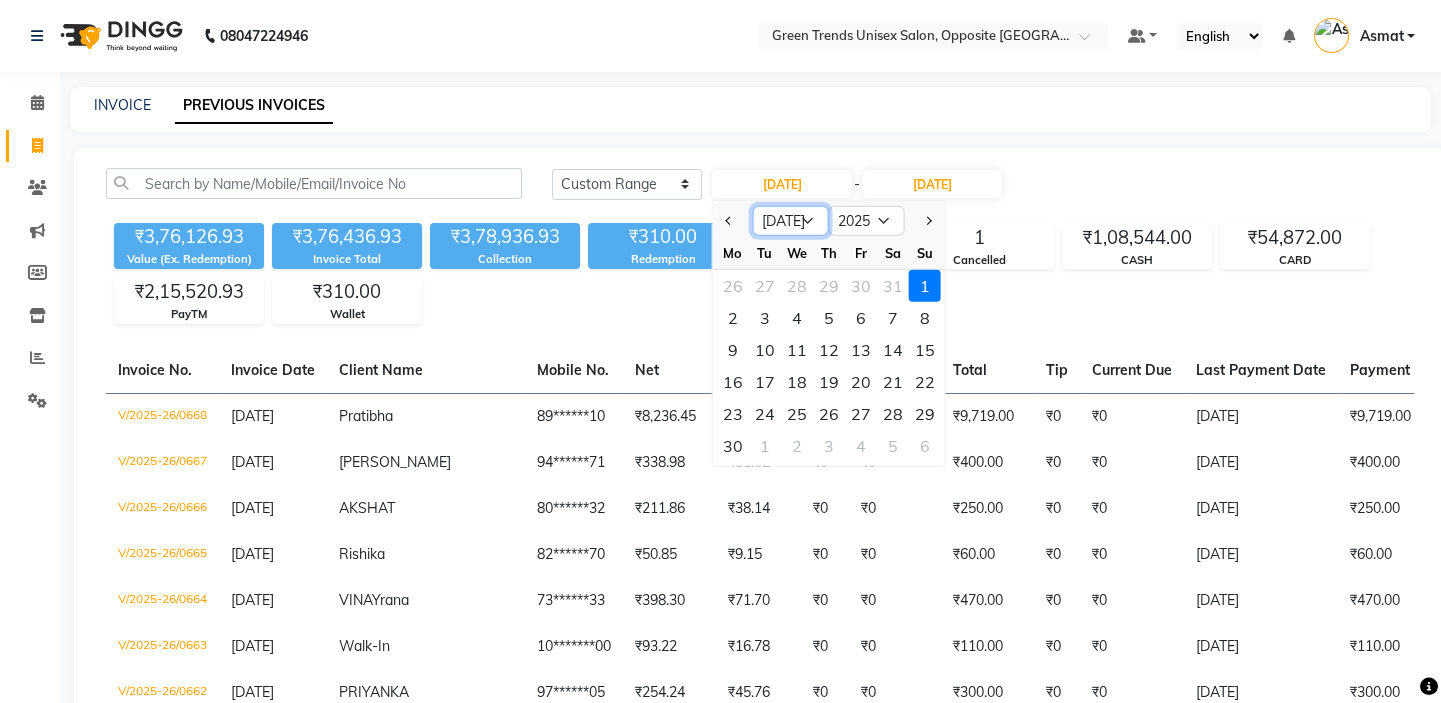 click on "Jan Feb Mar Apr May Jun [DATE] Aug Sep Oct Nov Dec" 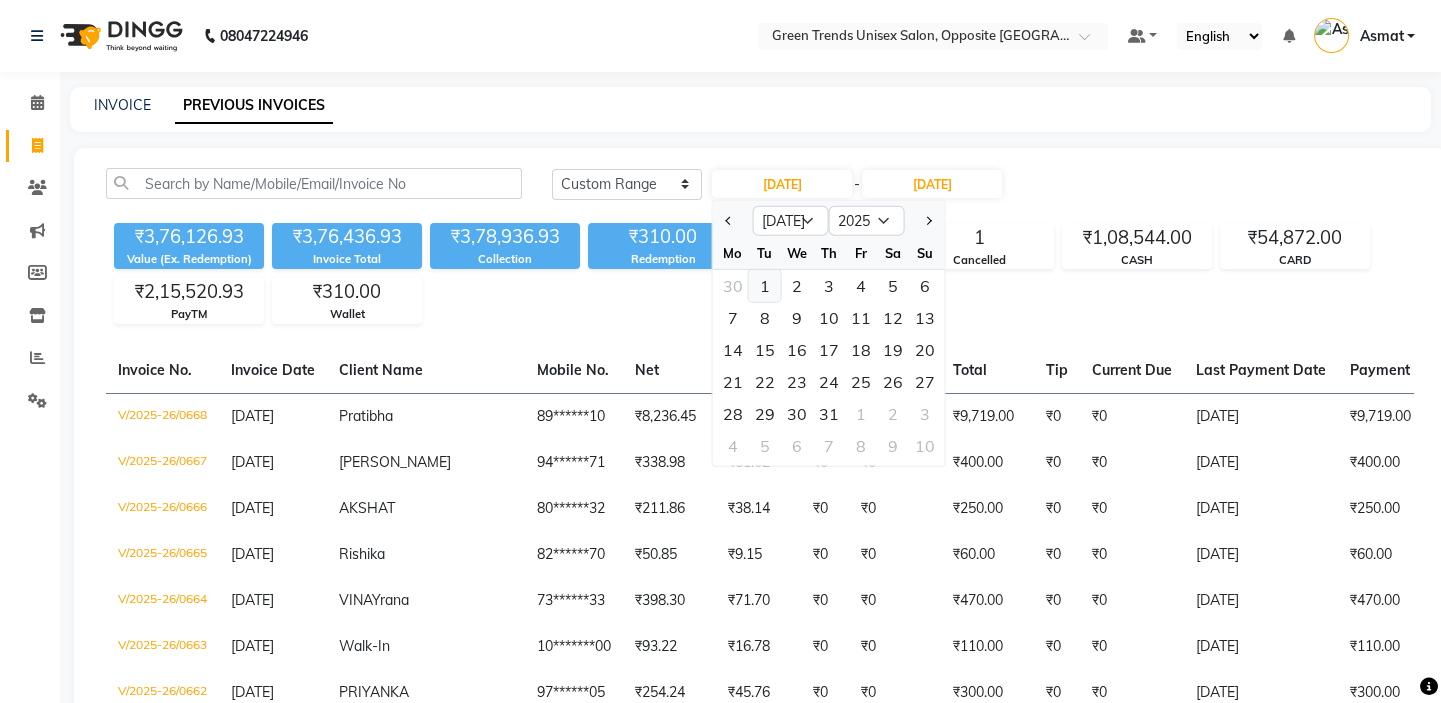click on "1" 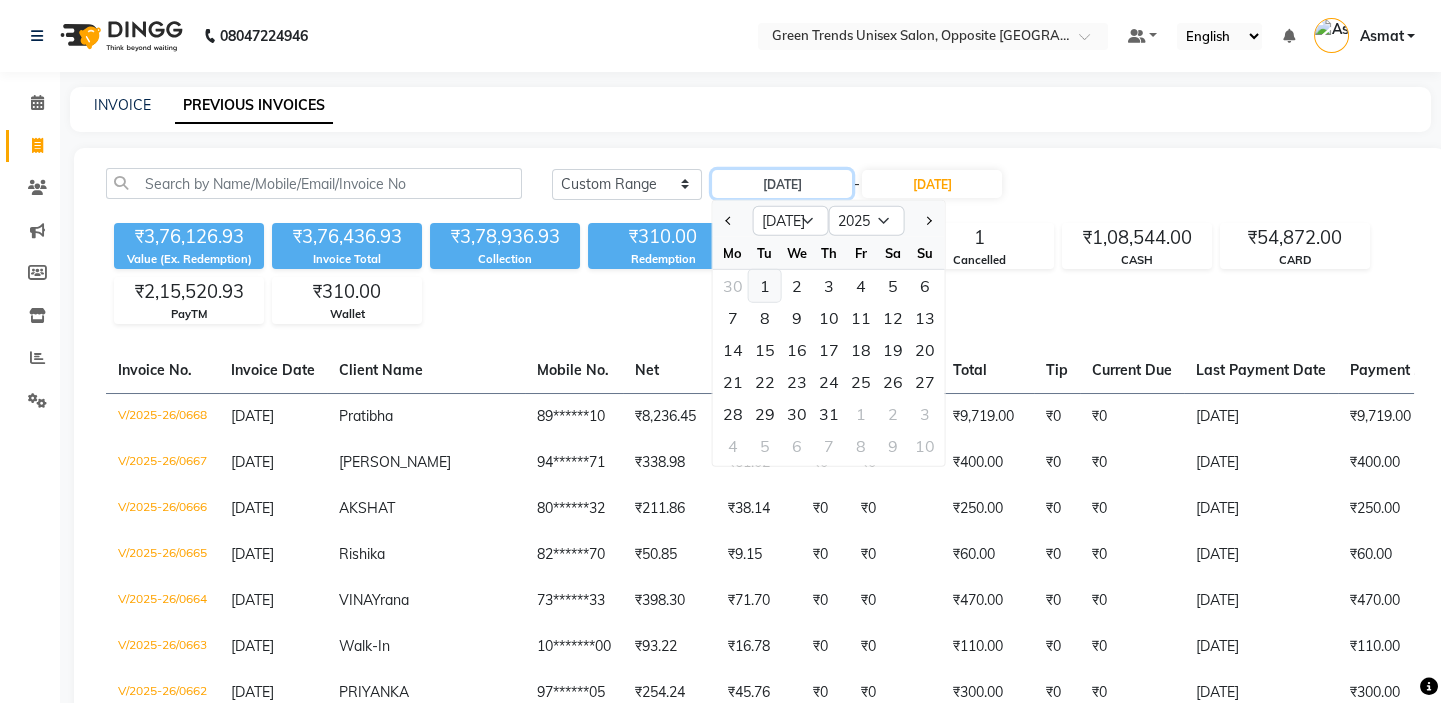type on "[DATE]" 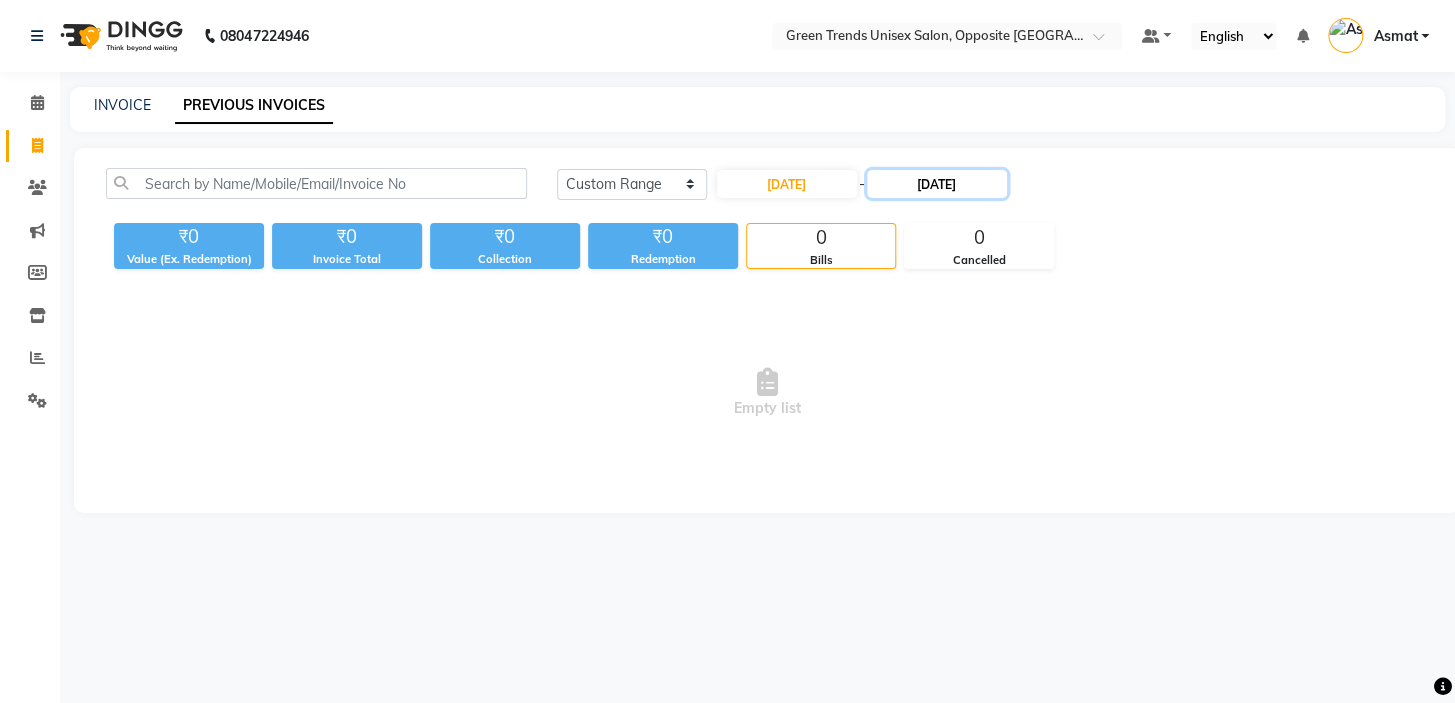 click on "[DATE]" 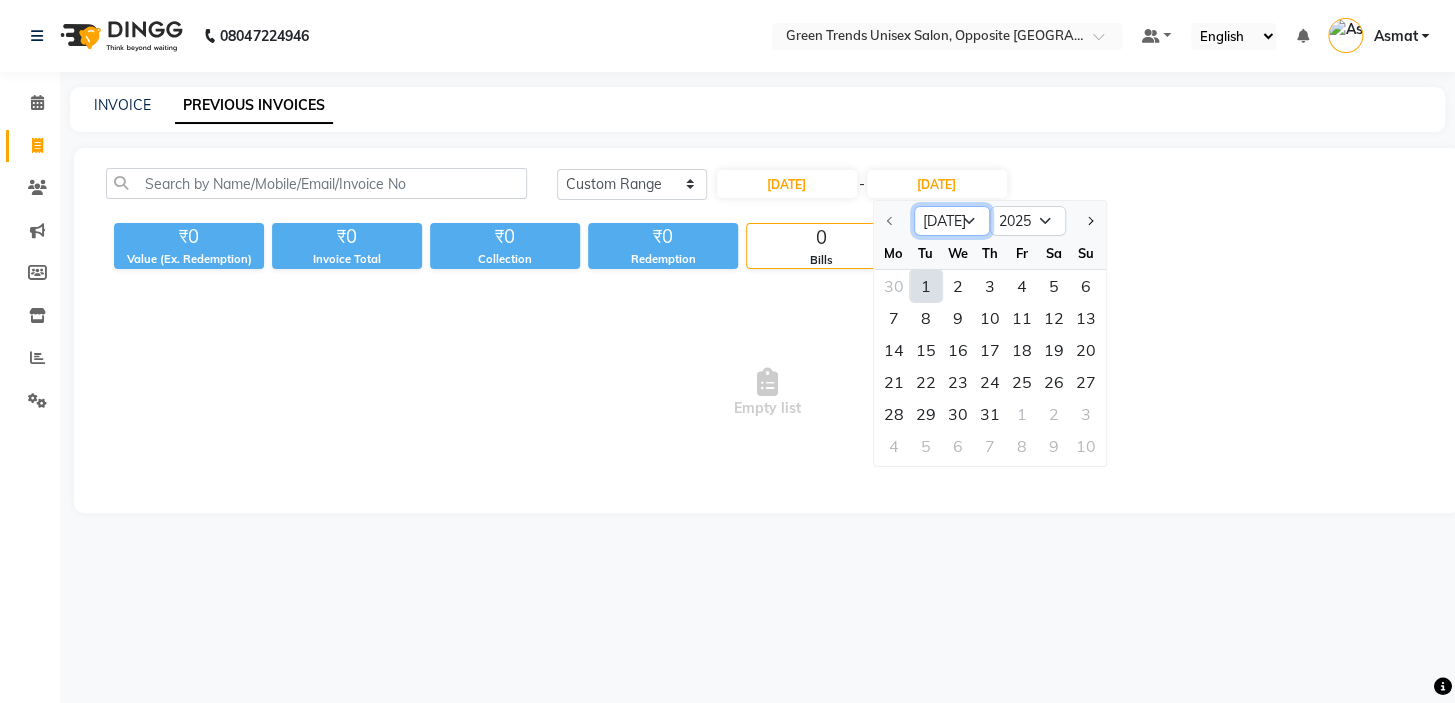 click on "[DATE] Aug Sep Oct Nov Dec" 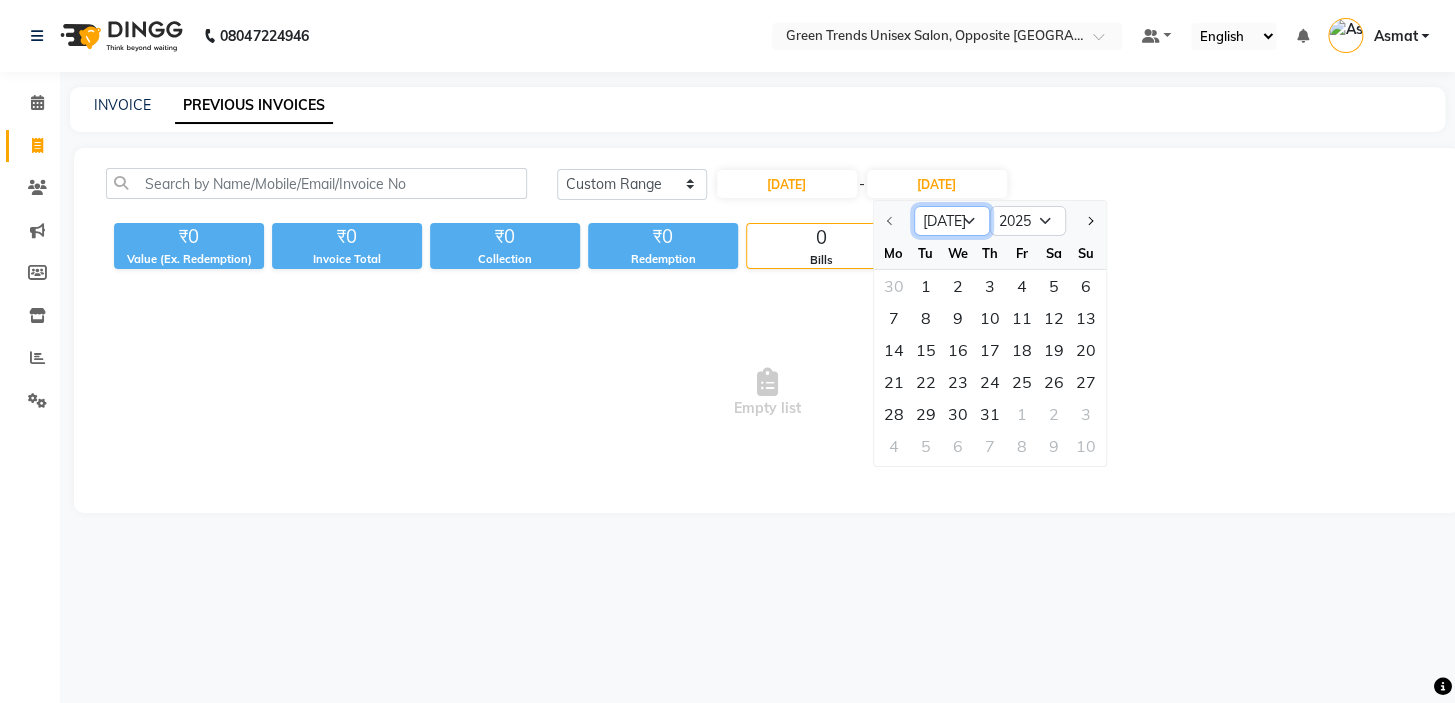 click on "[DATE] Aug Sep Oct Nov Dec" 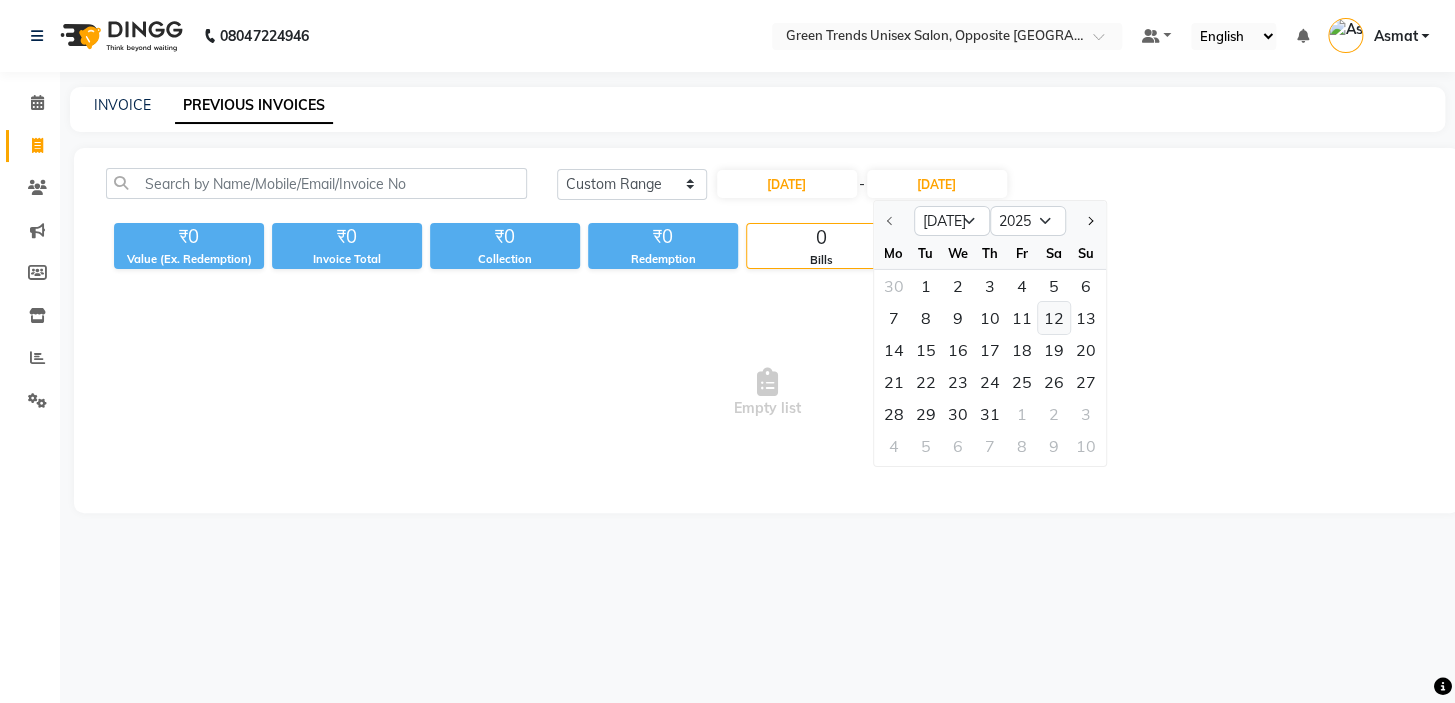 click on "12" 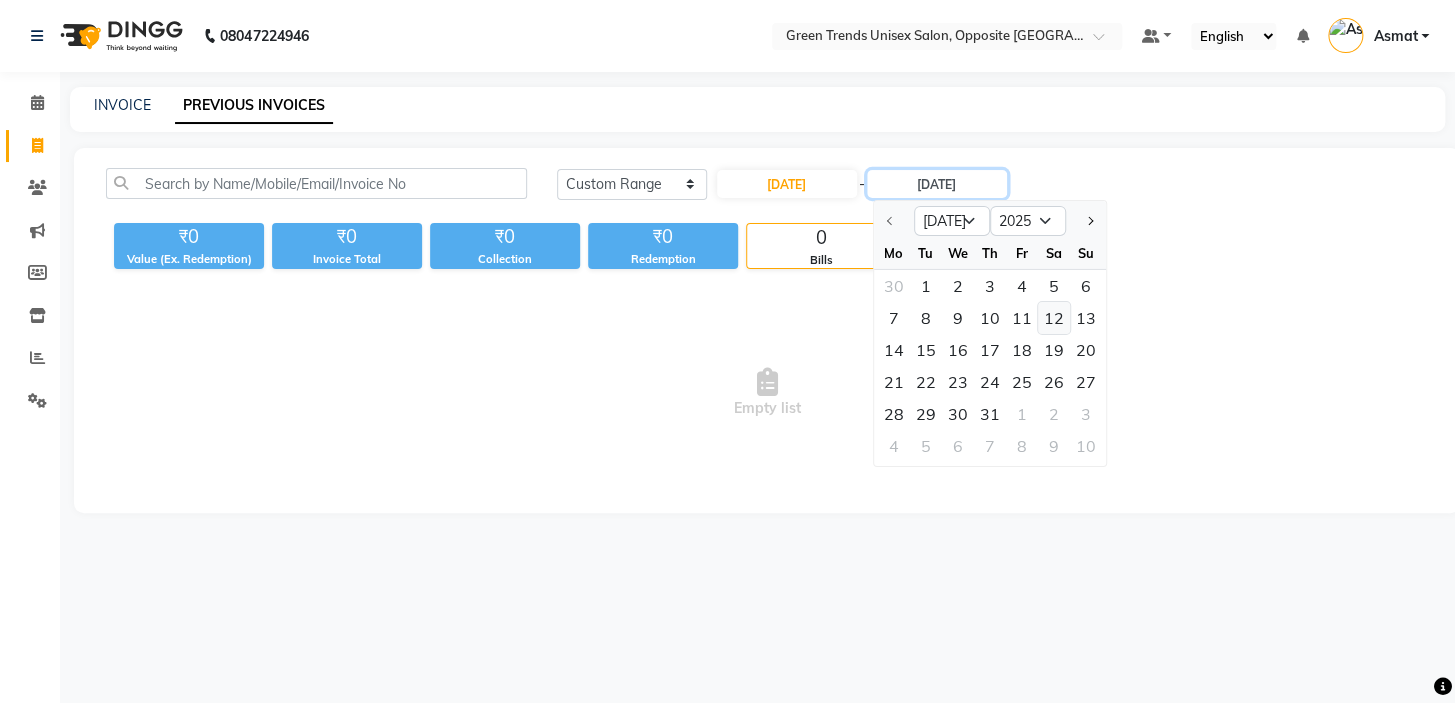 type on "12-07-2025" 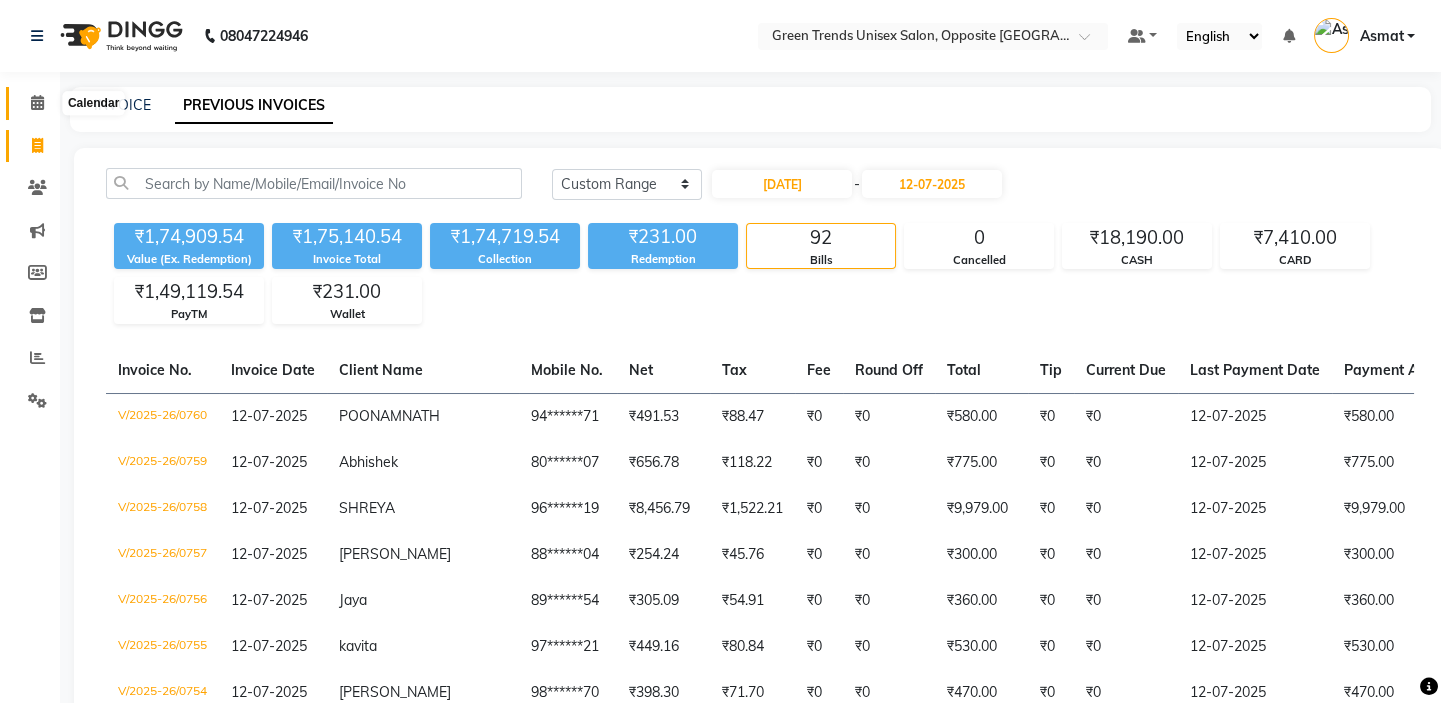click 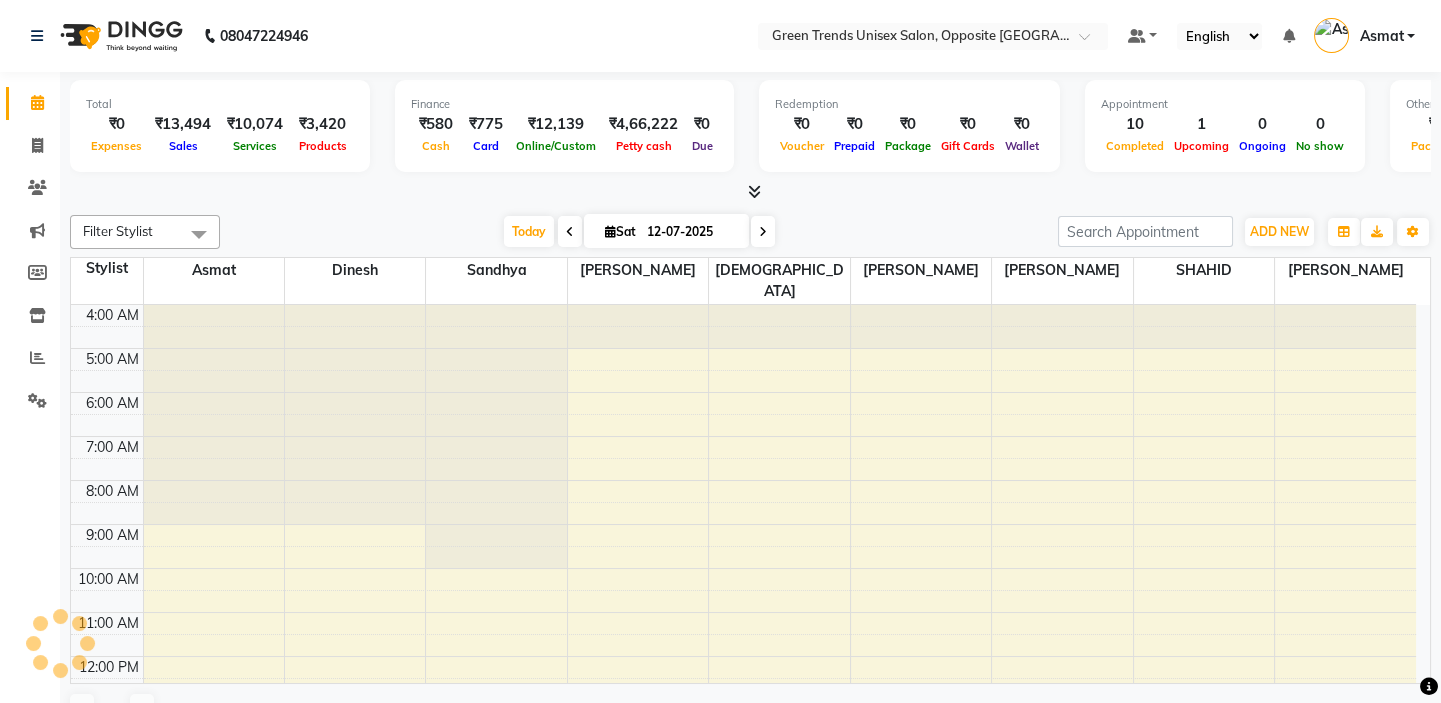 scroll, scrollTop: 389, scrollLeft: 0, axis: vertical 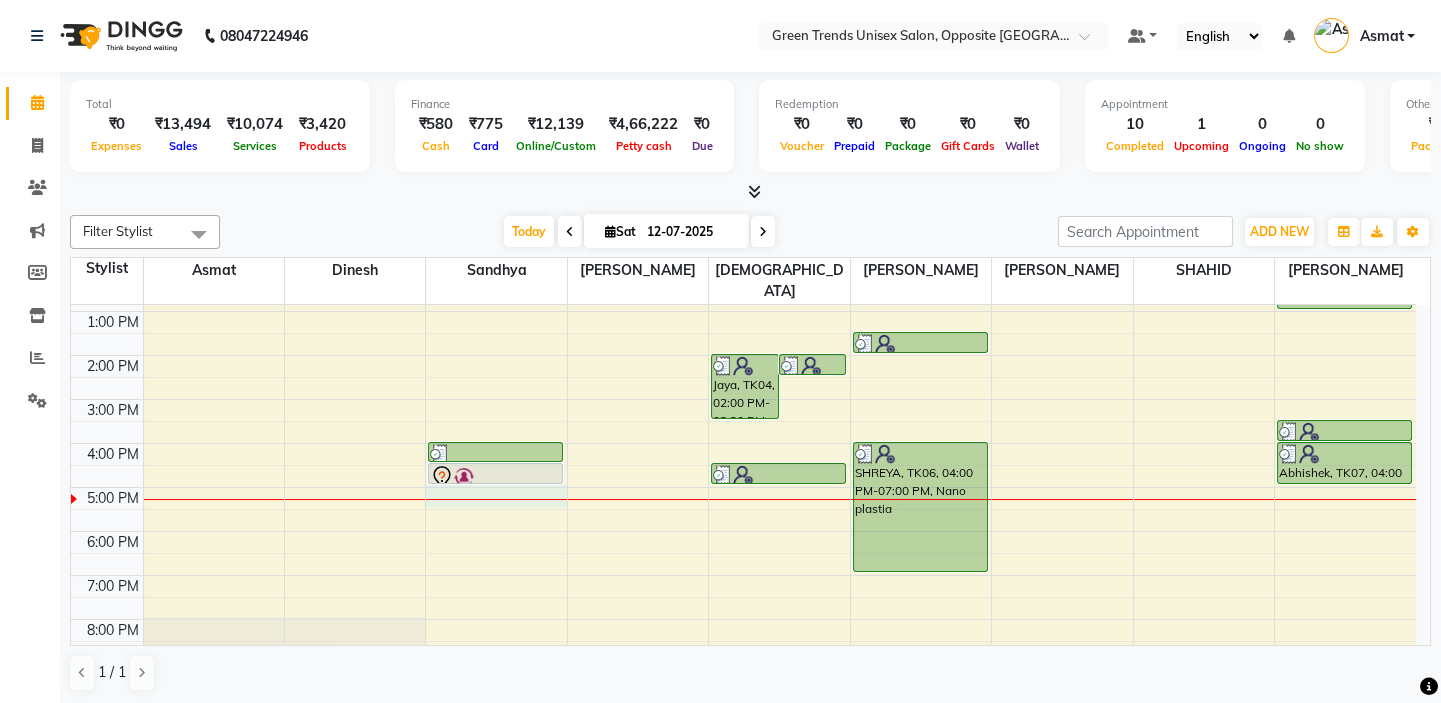 click on "4:00 AM 5:00 AM 6:00 AM 7:00 AM 8:00 AM 9:00 AM 10:00 AM 11:00 AM 12:00 PM 1:00 PM 2:00 PM 3:00 PM 4:00 PM 5:00 PM 6:00 PM 7:00 PM 8:00 PM 9:00 PM     [PERSON_NAME], TK09, 04:00 PM-04:30 PM, Cartridge Waxing (F) - Half Legs             [PERSON_NAME], TK08, 04:30 PM-05:00 PM, Cartridge Waxing (F) - Full Arms     Jaya, TK04, 02:00 PM-03:30 PM, Threading (F) - Eyebrow,Brazilian Waxing (F) - Threading - Upper Lip,Brazilian Waxing (F) - Chin/Forehead     kavita, TK03, 02:00 PM-02:30 PM, Threading (F) - Eyebrow     SHREYA, TK06, 04:30 PM-05:00 PM, Threading (F) - Eyebrow     [PERSON_NAME], TK01, 11:30 AM-12:30 PM, Haircut - Basic,Trendy Kiddy Cut     kavita, TK03, 01:30 PM-02:00 PM, Trimming (F)     SHREYA, TK06, 04:00 PM-07:00 PM, Nano plastia      [PERSON_NAME], TK02, 12:00 PM-01:00 PM, Haircut - Basic,[PERSON_NAME] Styling     Ali, TK05, 03:30 PM-04:00 PM, Trendy Kiddy Cut     Abhishek, TK07, 04:00 PM-05:00 PM, Haircut - Advanced (M),[PERSON_NAME] Styling" at bounding box center (743, 311) 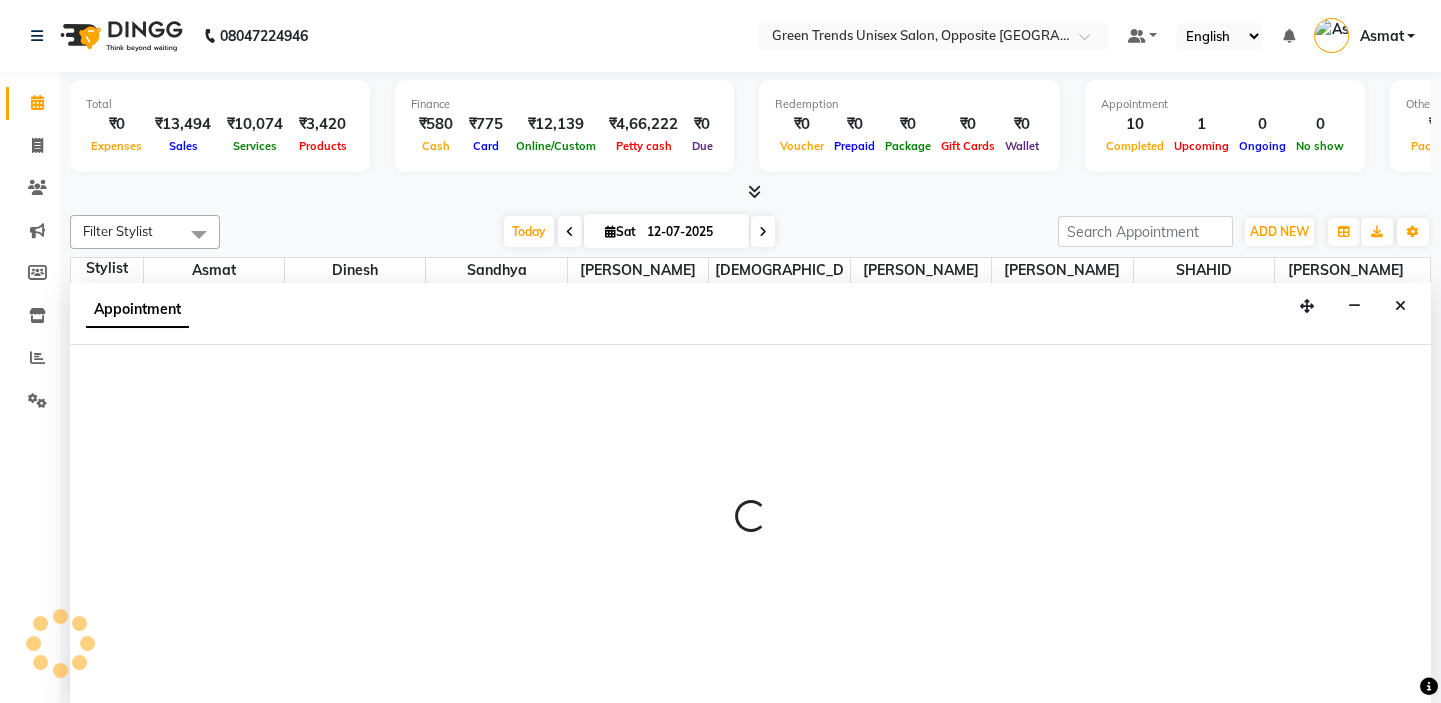 scroll, scrollTop: 0, scrollLeft: 0, axis: both 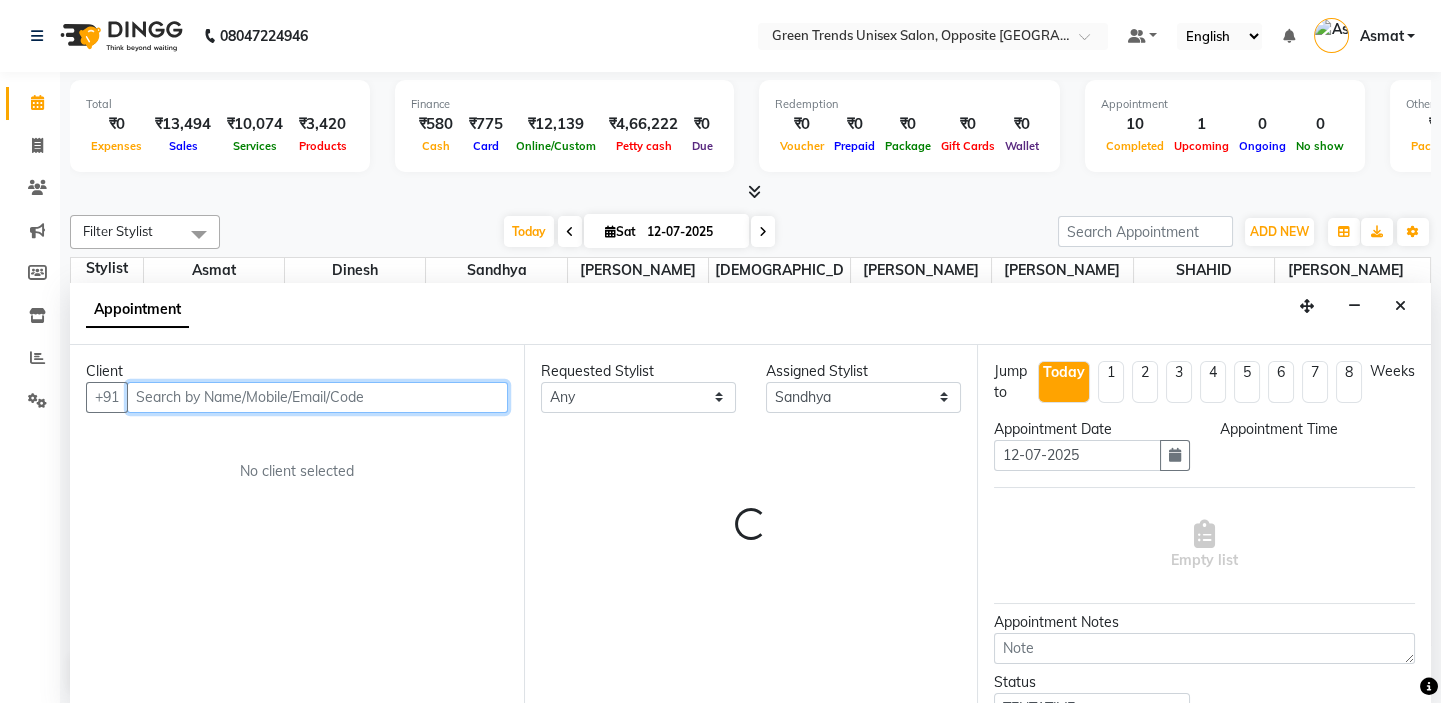 select on "1020" 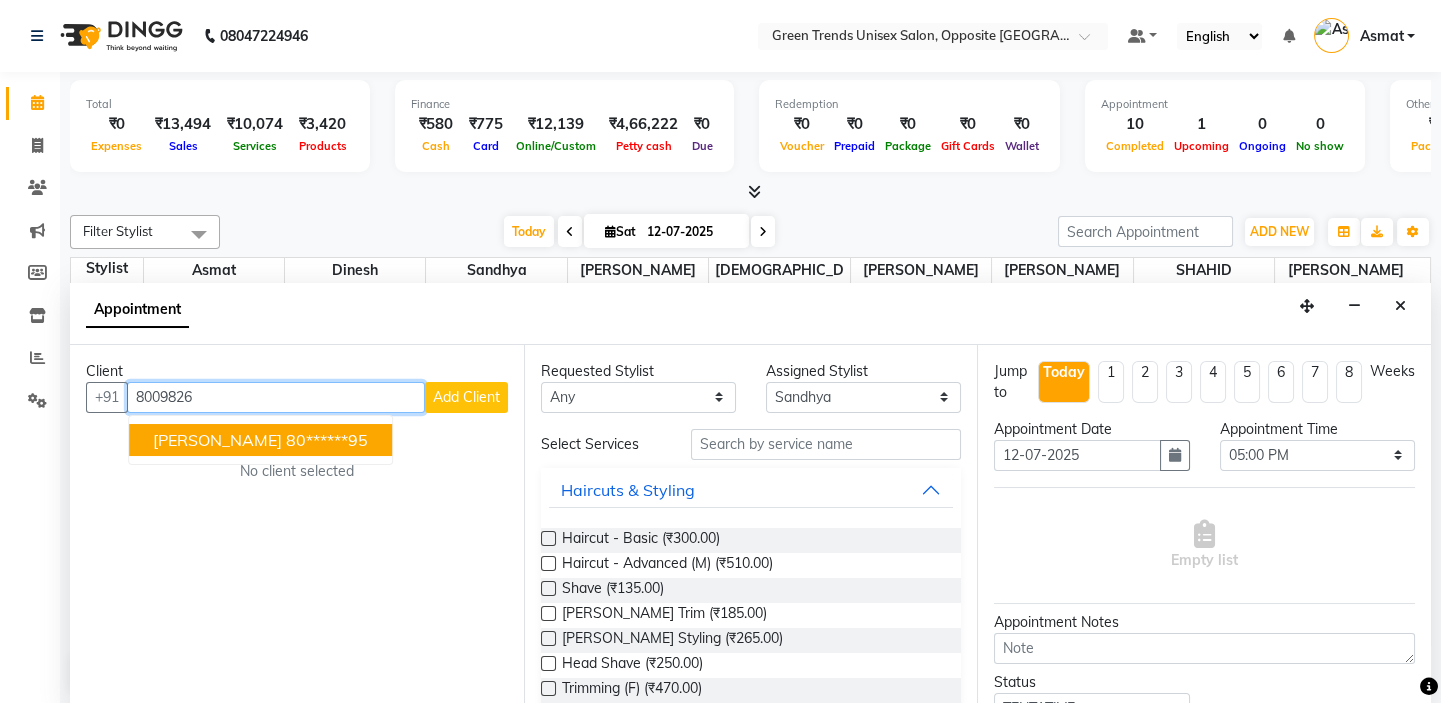 click on "[PERSON_NAME]" at bounding box center [217, 440] 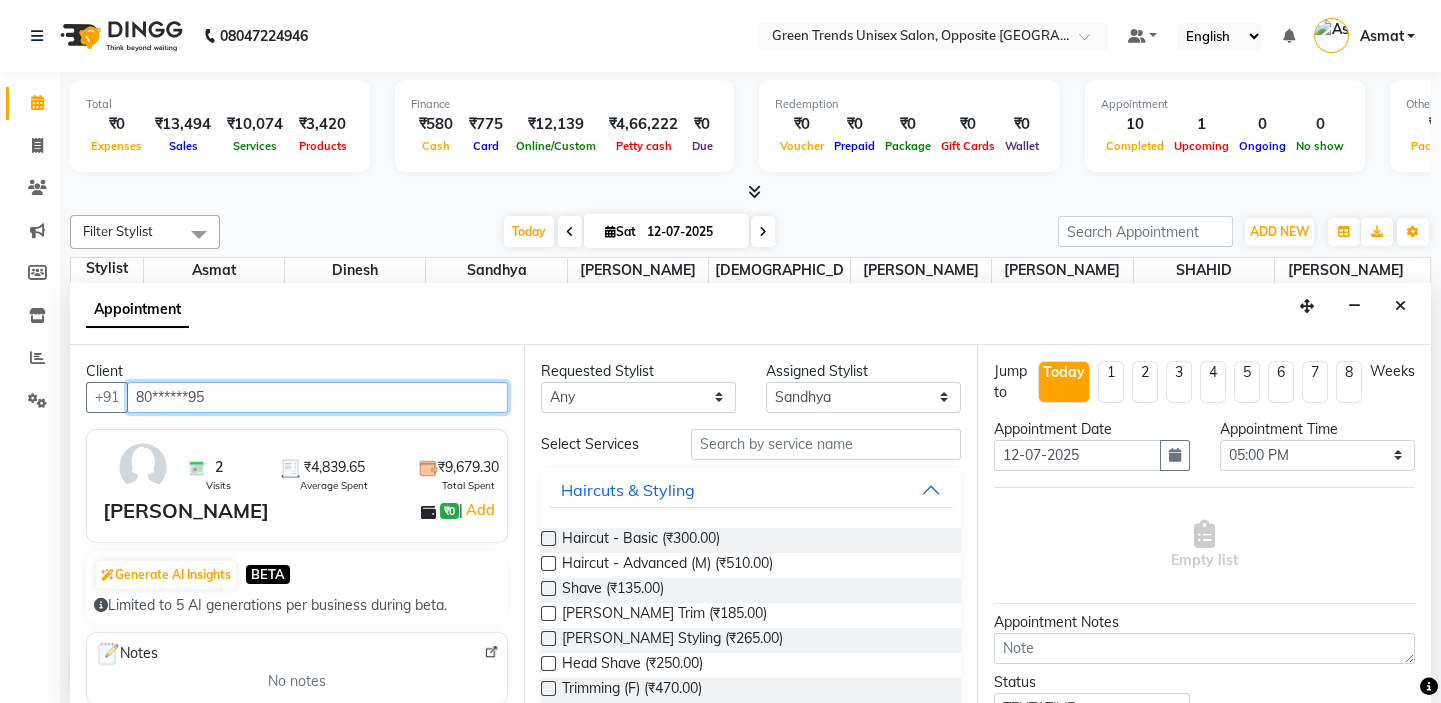 type on "80******95" 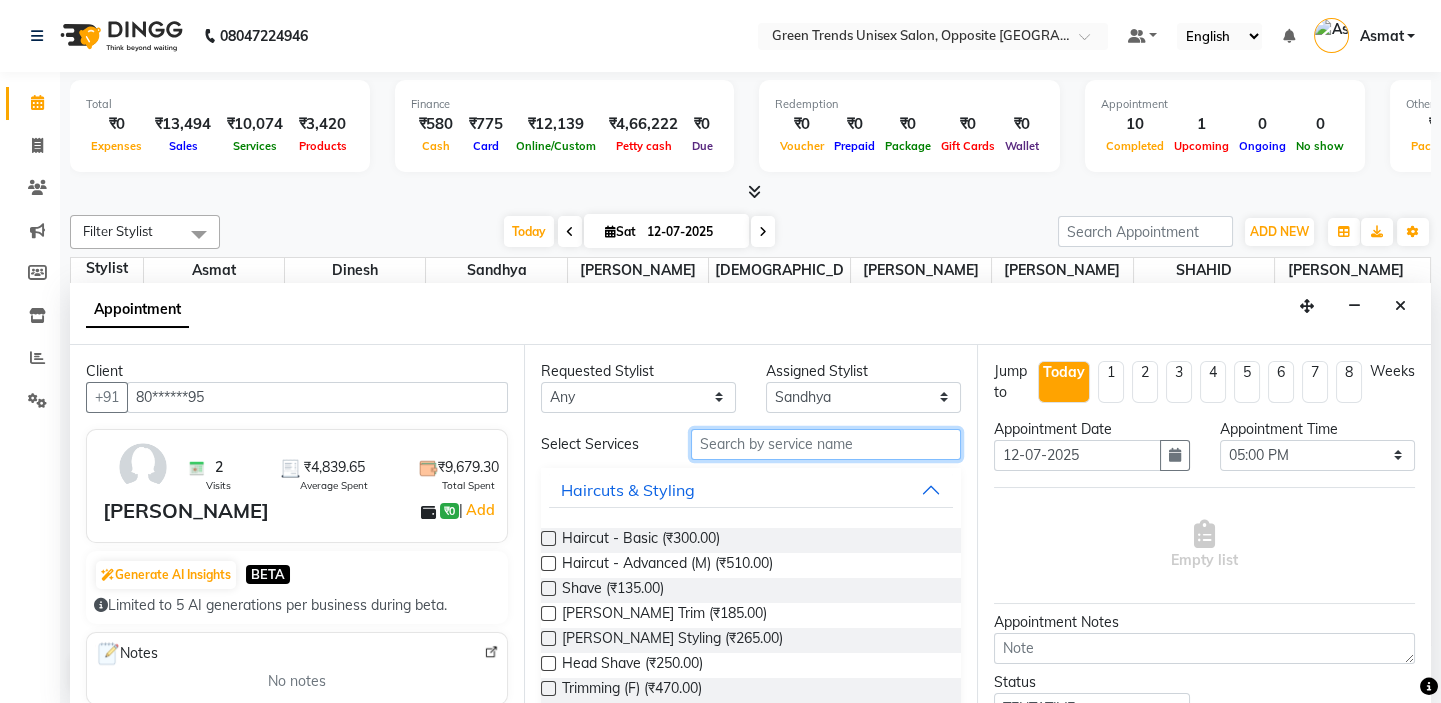 click at bounding box center [826, 444] 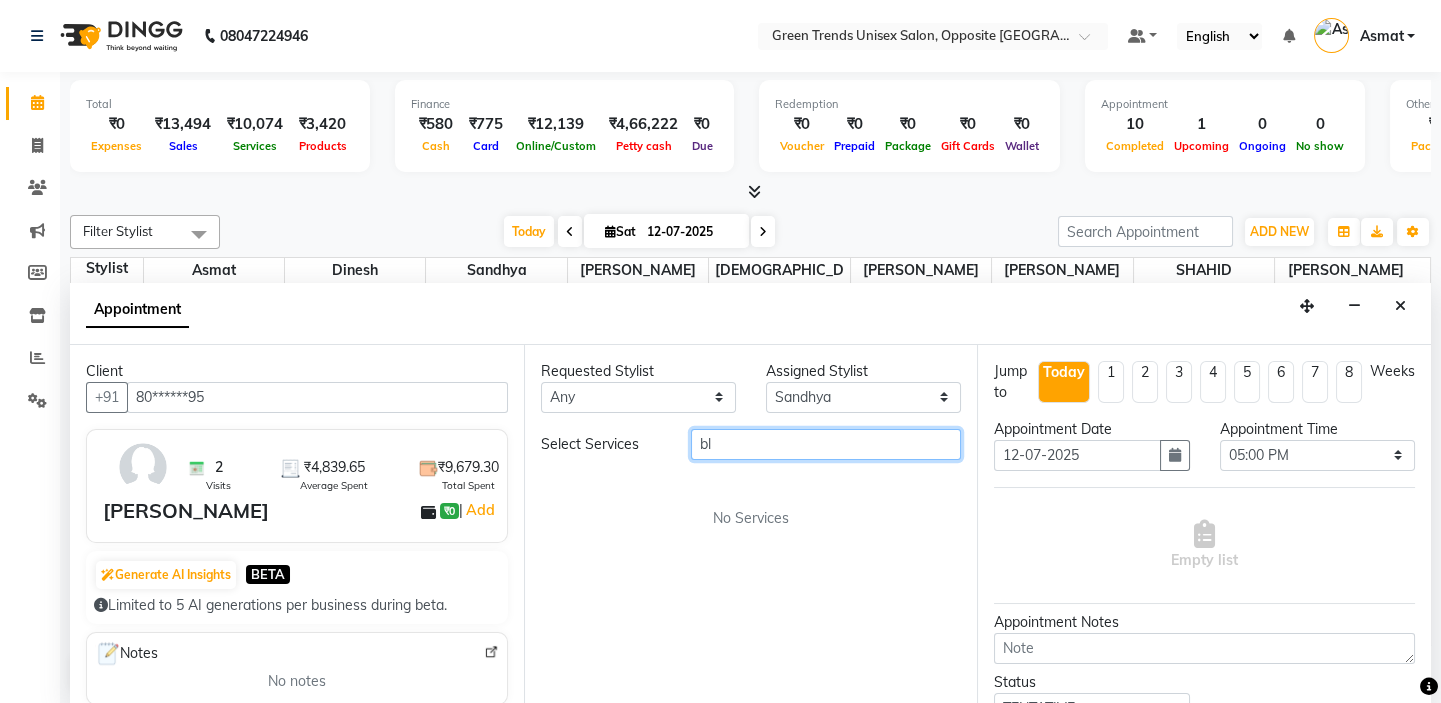 type on "b" 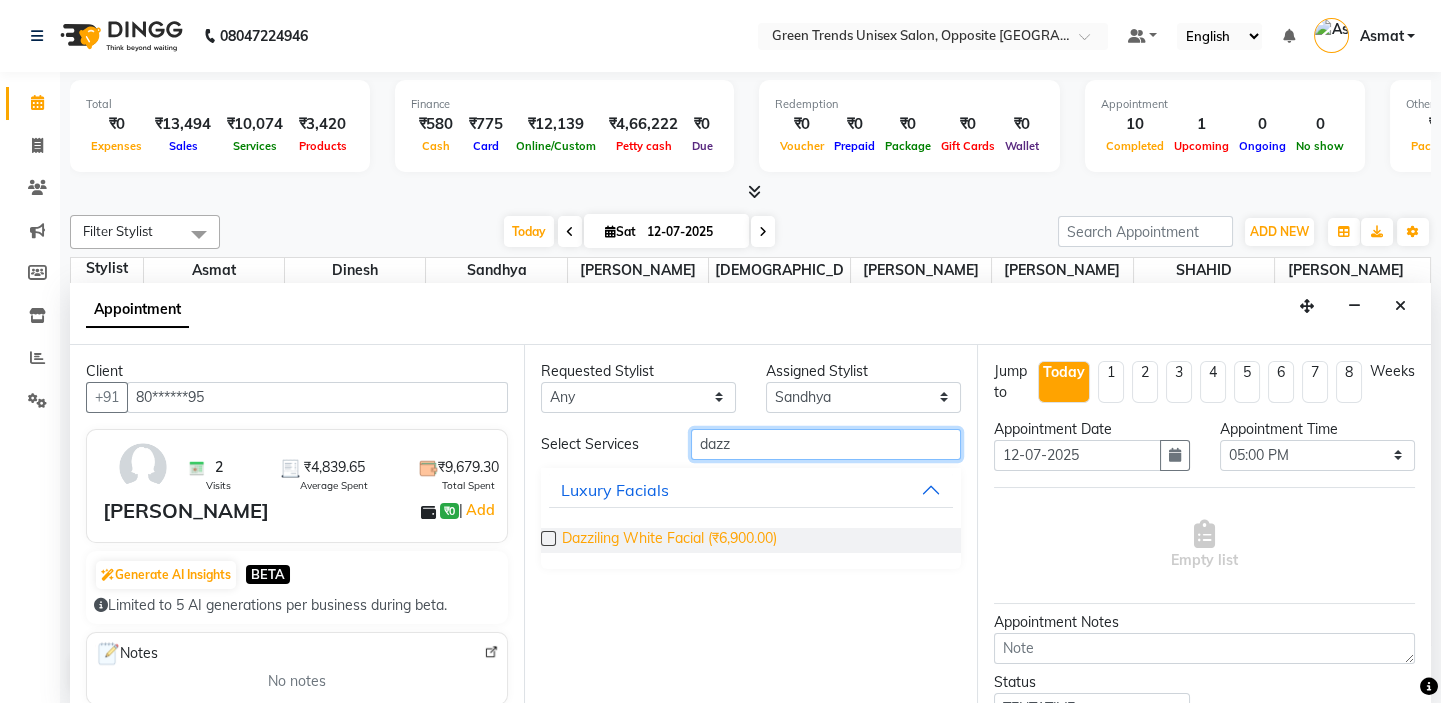 type on "dazz" 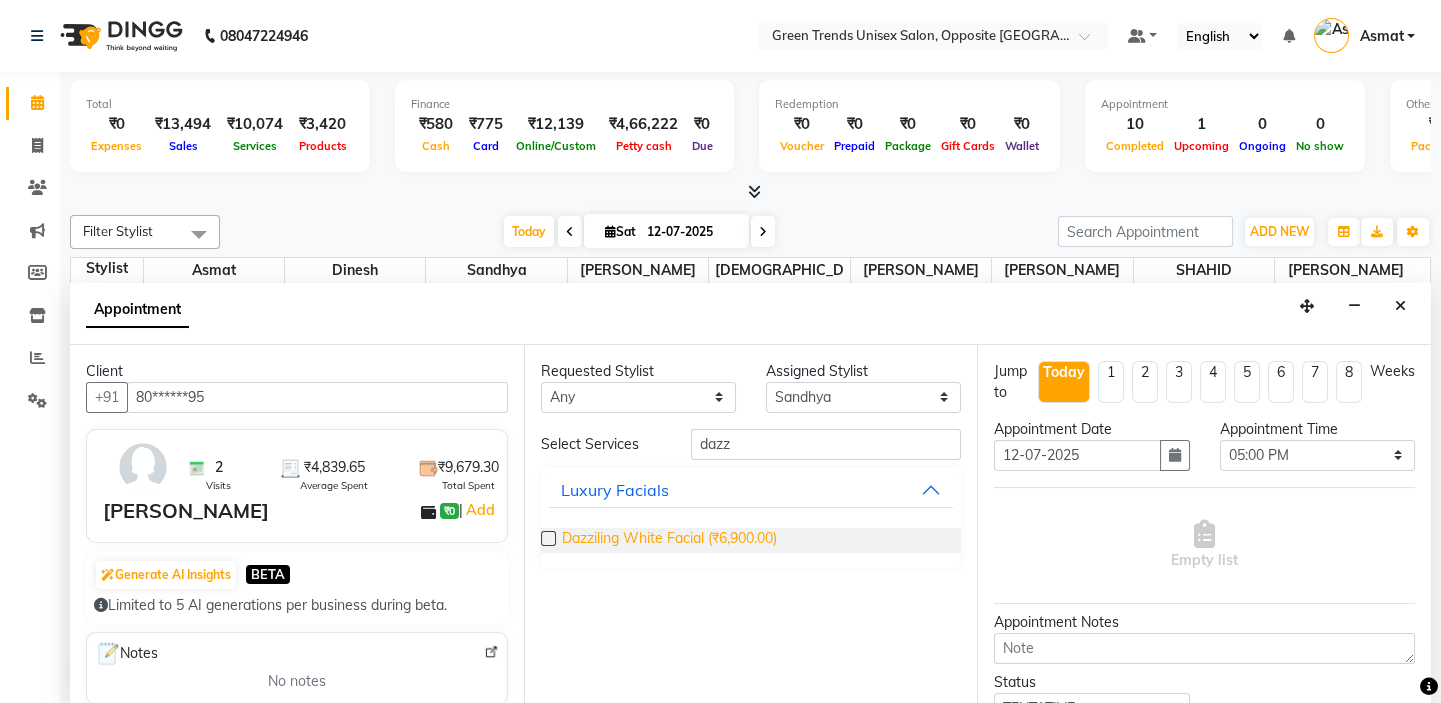 click on "Dazziling White Facial (₹6,900.00)" at bounding box center [669, 540] 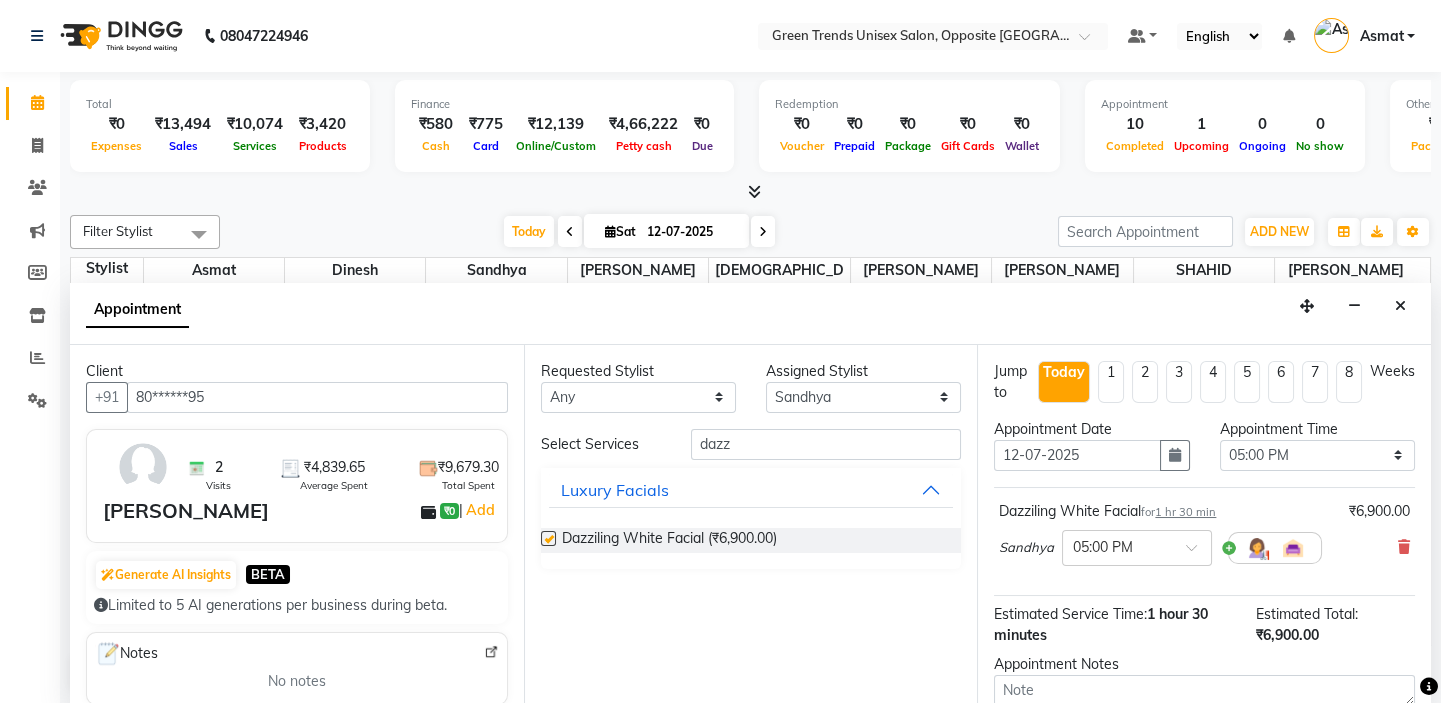 checkbox on "false" 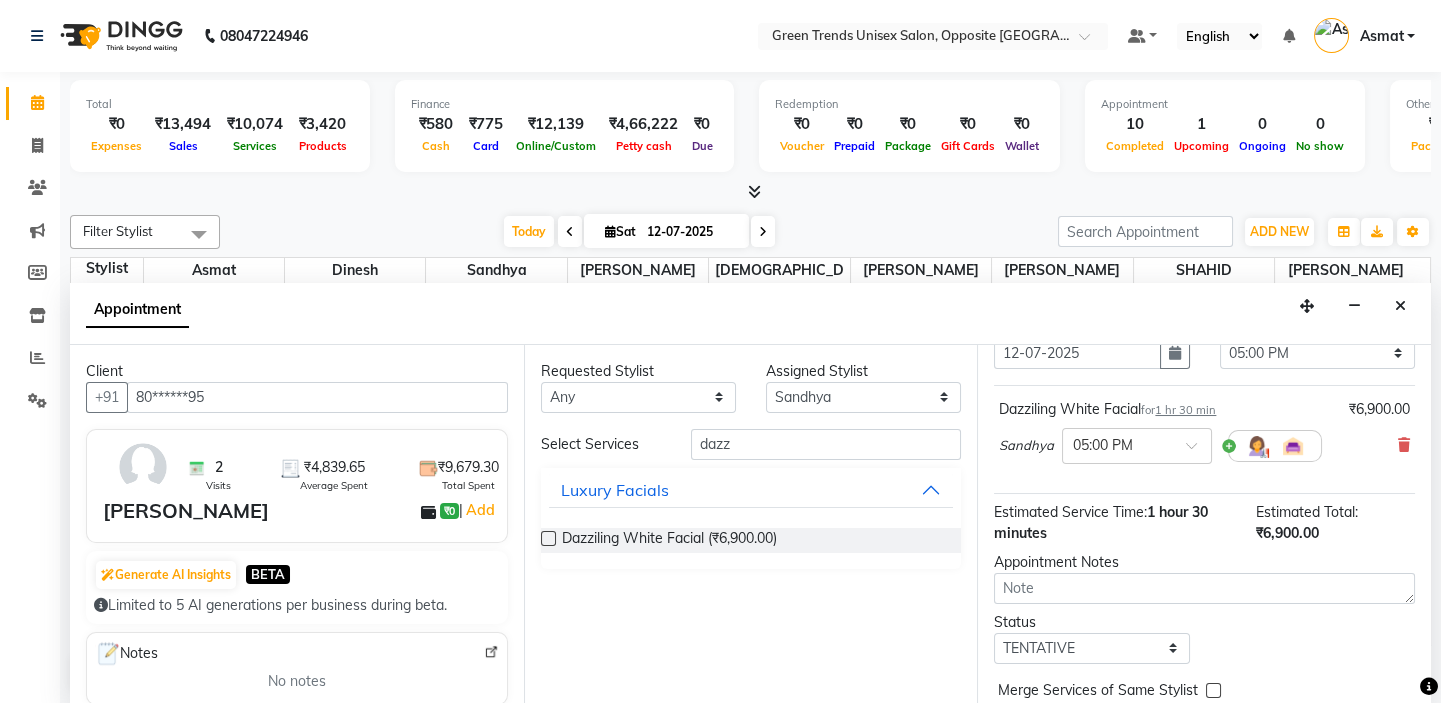 scroll, scrollTop: 0, scrollLeft: 0, axis: both 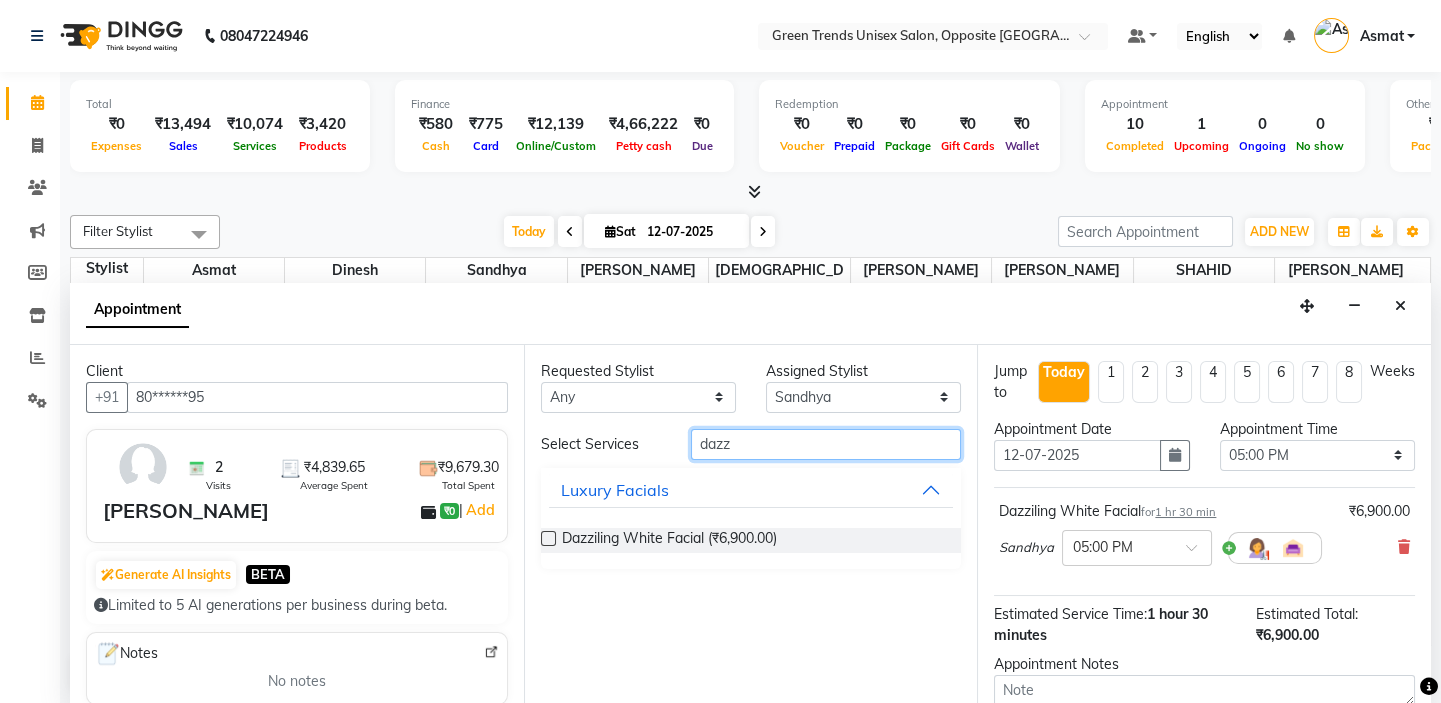 click on "dazz" at bounding box center (826, 444) 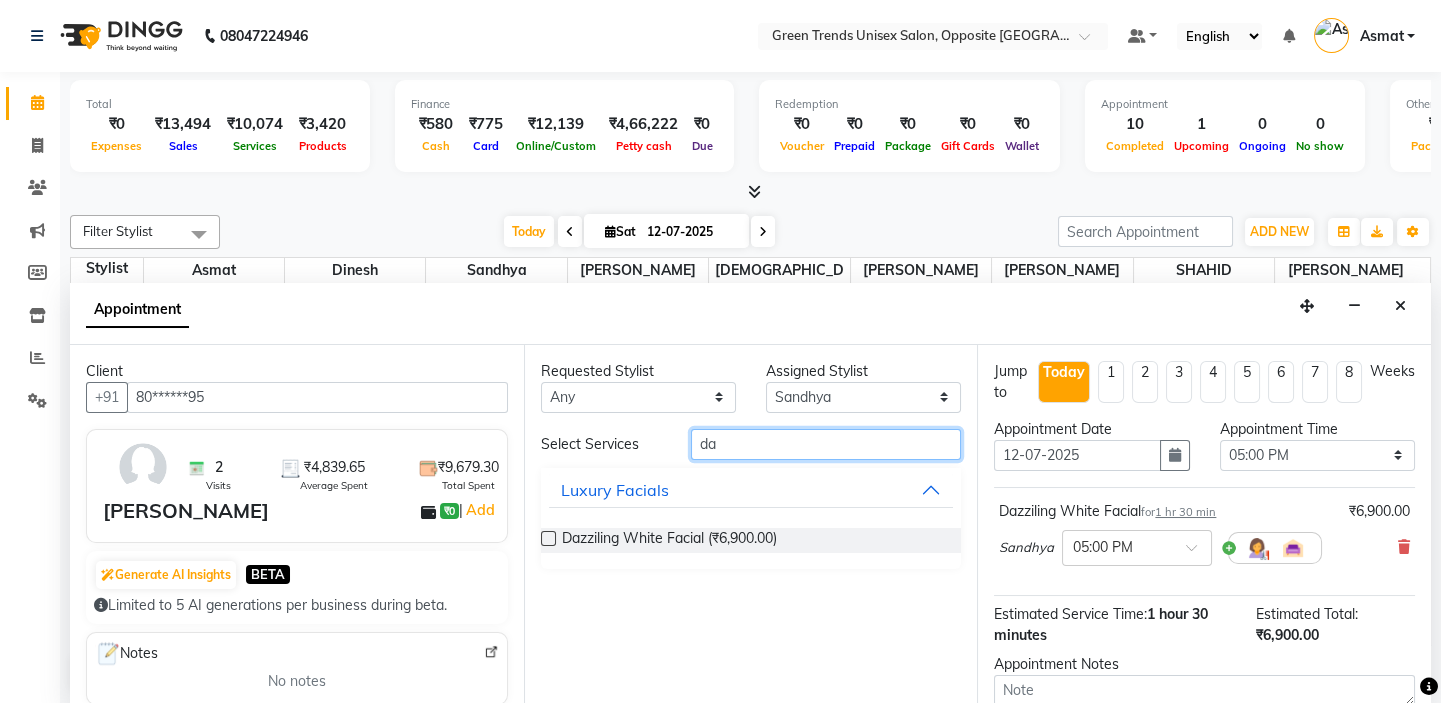 type on "d" 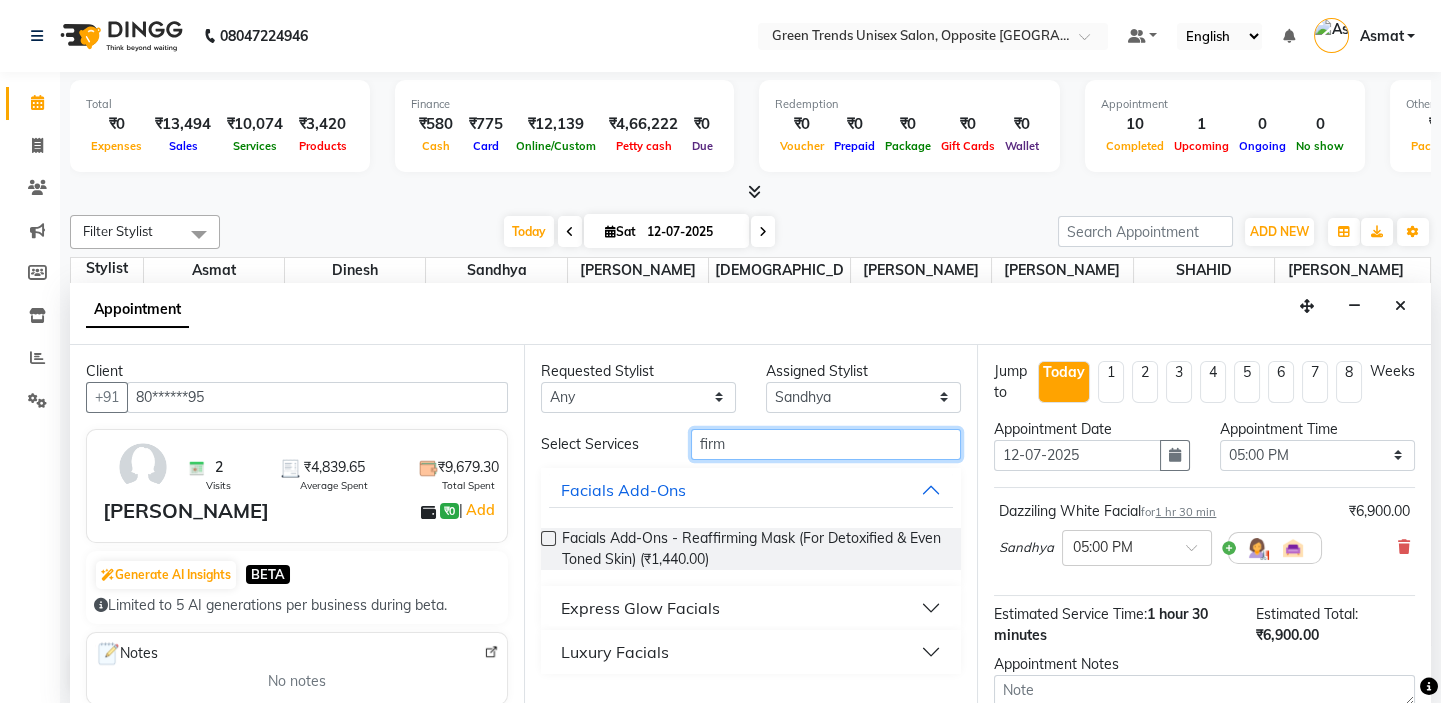 type on "firm" 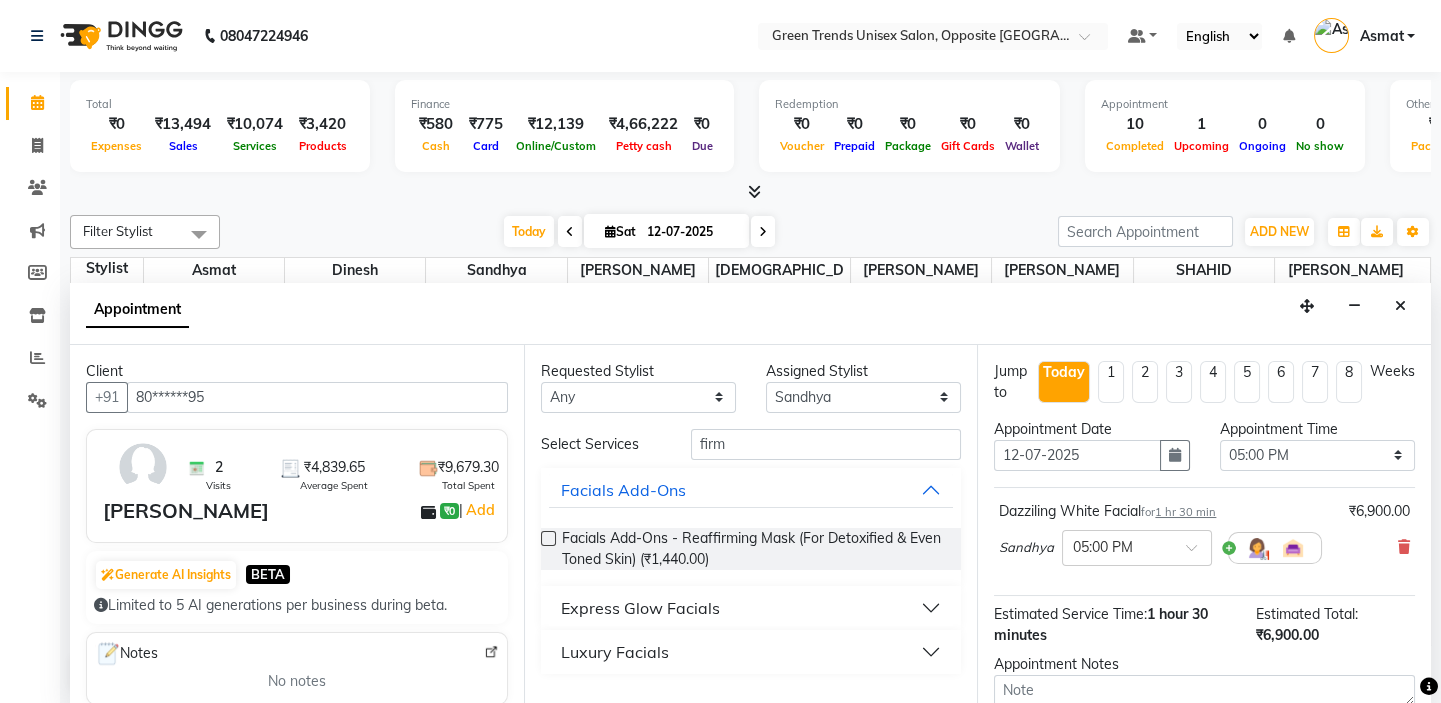 click on "Luxury Facials" at bounding box center [751, 652] 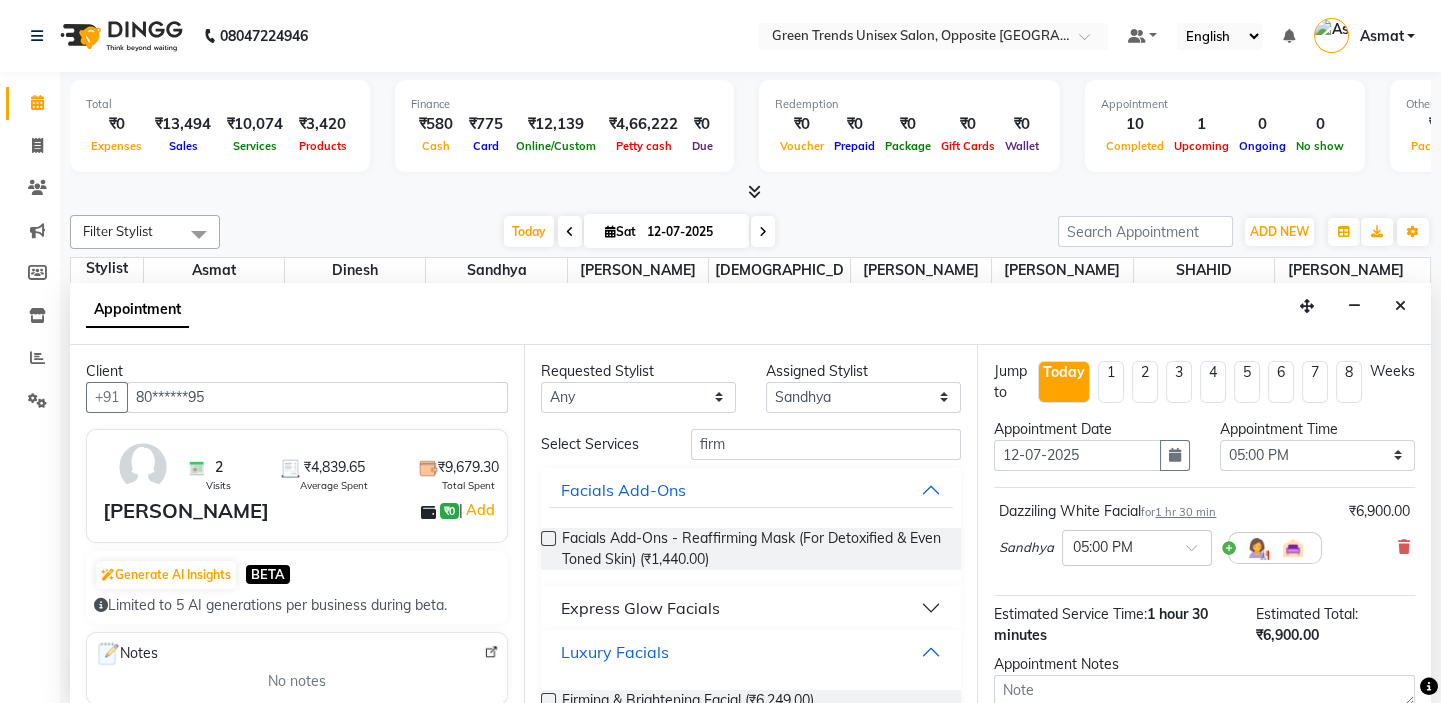 scroll, scrollTop: 41, scrollLeft: 0, axis: vertical 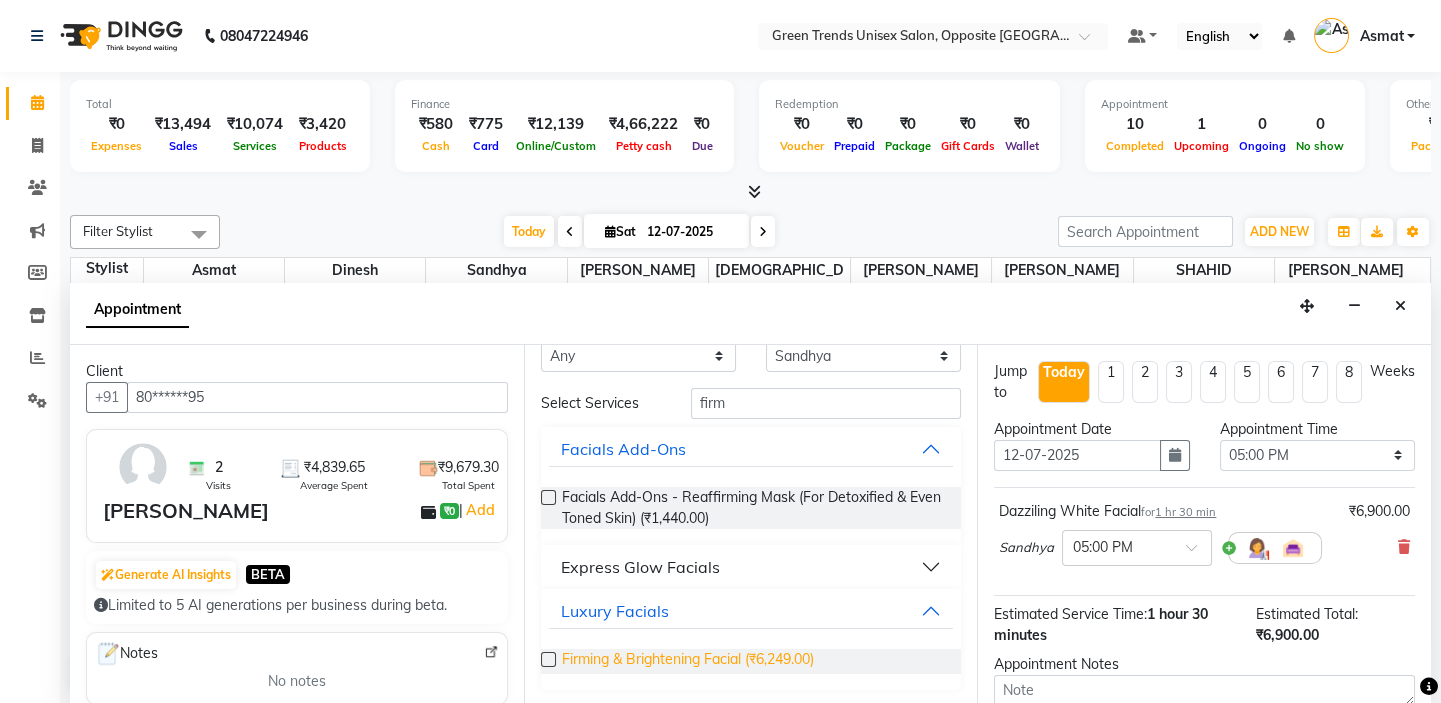click on "Firming & Brightening Facial (₹6,249.00)" at bounding box center [688, 661] 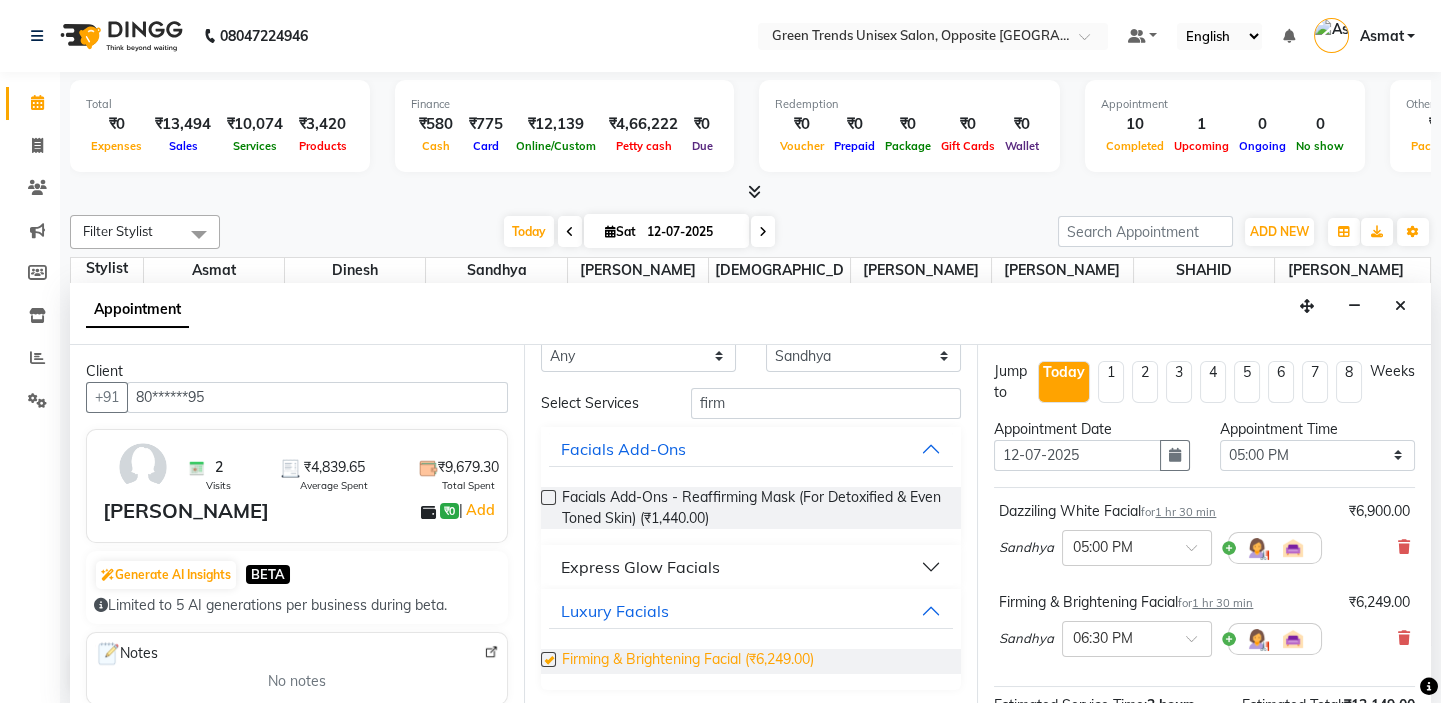 checkbox on "false" 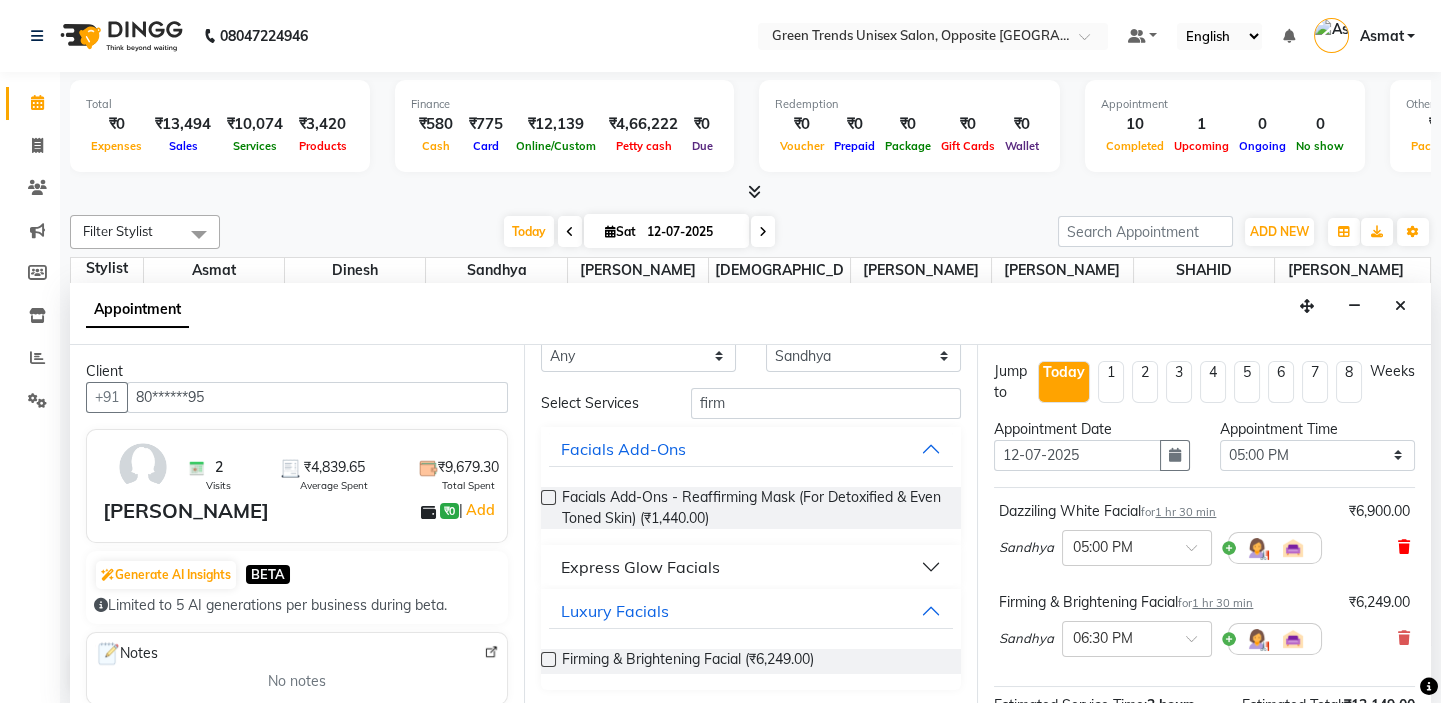click at bounding box center [1404, 547] 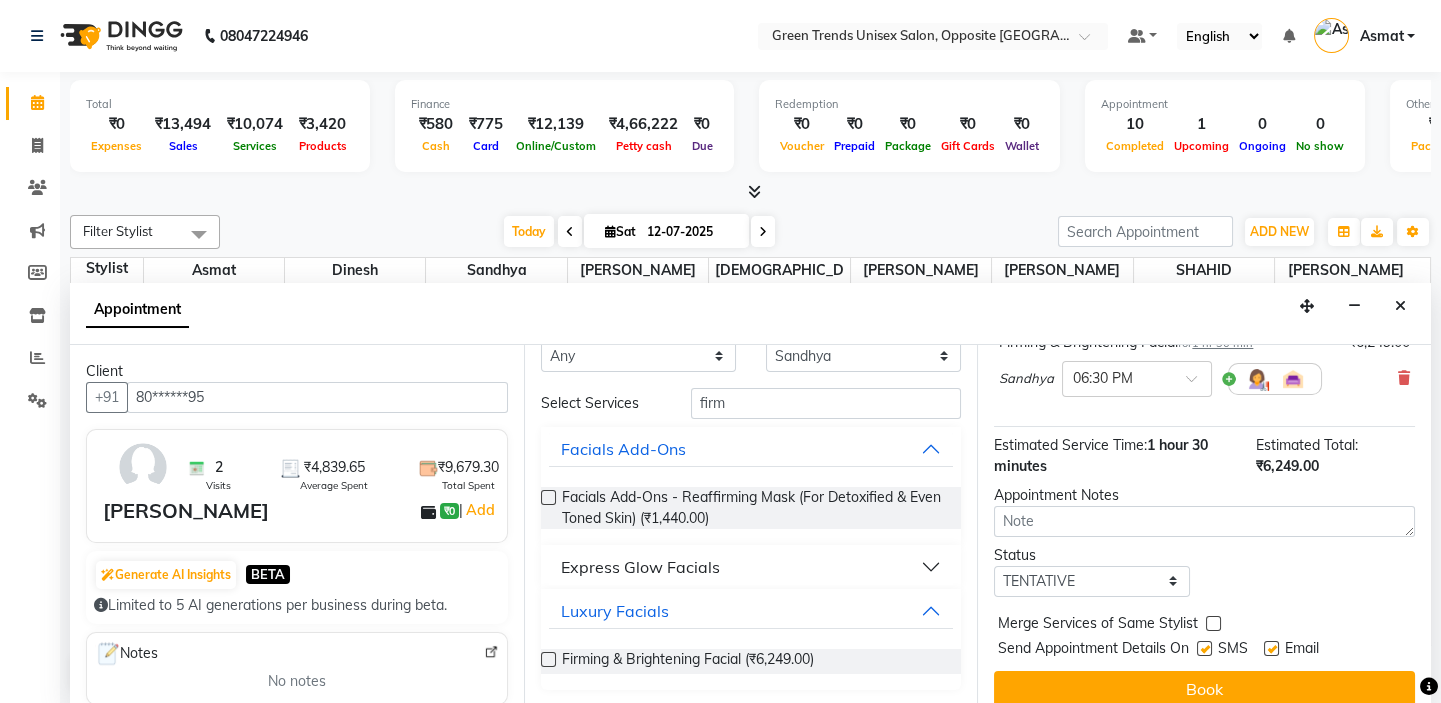 scroll, scrollTop: 186, scrollLeft: 0, axis: vertical 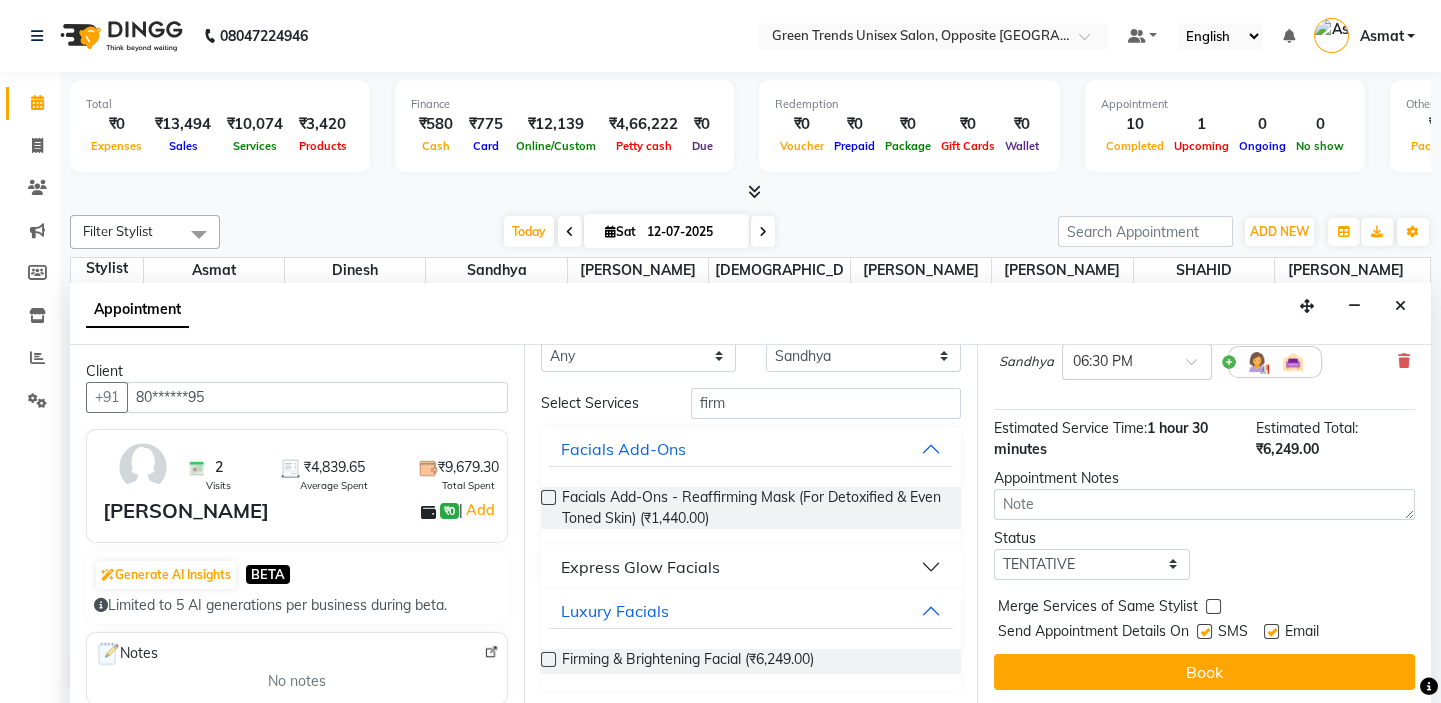 click on "Jump to [DATE] 1 2 3 4 5 6 7 8 Weeks Appointment Date [DATE] Appointment Time Select 05:00 AM 05:15 AM 05:30 AM 05:45 AM 06:00 AM 06:15 AM 06:30 AM 06:45 AM 07:00 AM 07:15 AM 07:30 AM 07:45 AM 08:00 AM 08:15 AM 08:30 AM 08:45 AM 09:00 AM 09:15 AM 09:30 AM 09:45 AM 10:00 AM 10:15 AM 10:30 AM 10:45 AM 11:00 AM 11:15 AM 11:30 AM 11:45 AM 12:00 PM 12:15 PM 12:30 PM 12:45 PM 01:00 PM 01:15 PM 01:30 PM 01:45 PM 02:00 PM 02:15 PM 02:30 PM 02:45 PM 03:00 PM 03:15 PM 03:30 PM 03:45 PM 04:00 PM 04:15 PM 04:30 PM 04:45 PM 05:00 PM 05:15 PM 05:30 PM 05:45 PM 06:00 PM 06:15 PM 06:30 PM 06:45 PM 07:00 PM 07:15 PM 07:30 PM 07:45 PM 08:00 PM 08:15 PM 08:30 PM 08:45 PM 09:00 PM Firming & Brightening Facial   for  1 hr 30 min ₹6,249.00 [PERSON_NAME] × 06:30 PM Estimated Service Time:  1 hour 30 minutes Estimated Total:  ₹6,249.00 Appointment Notes Status Select TENTATIVE CONFIRM CHECK-IN UPCOMING Merge Services of Same Stylist Send Appointment Details On SMS Email  Book" at bounding box center (1204, 525) 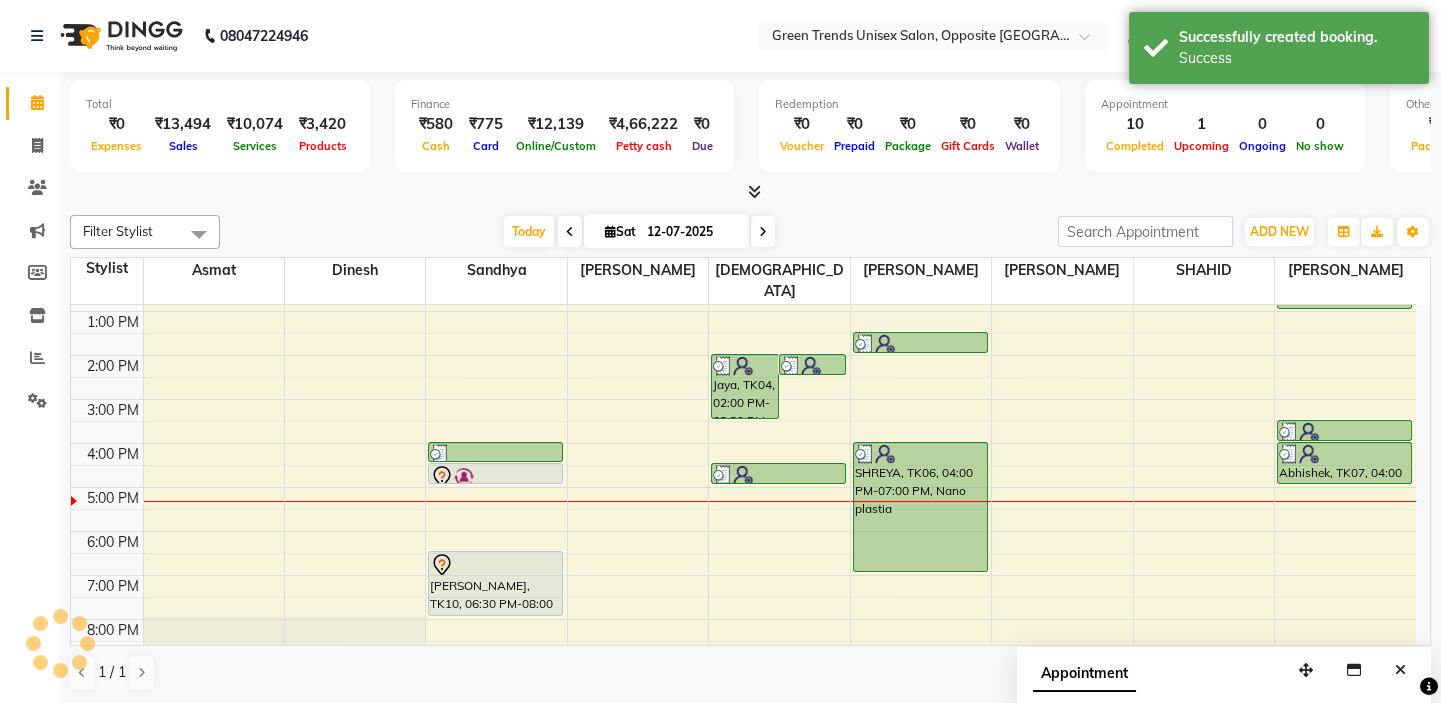 scroll, scrollTop: 0, scrollLeft: 0, axis: both 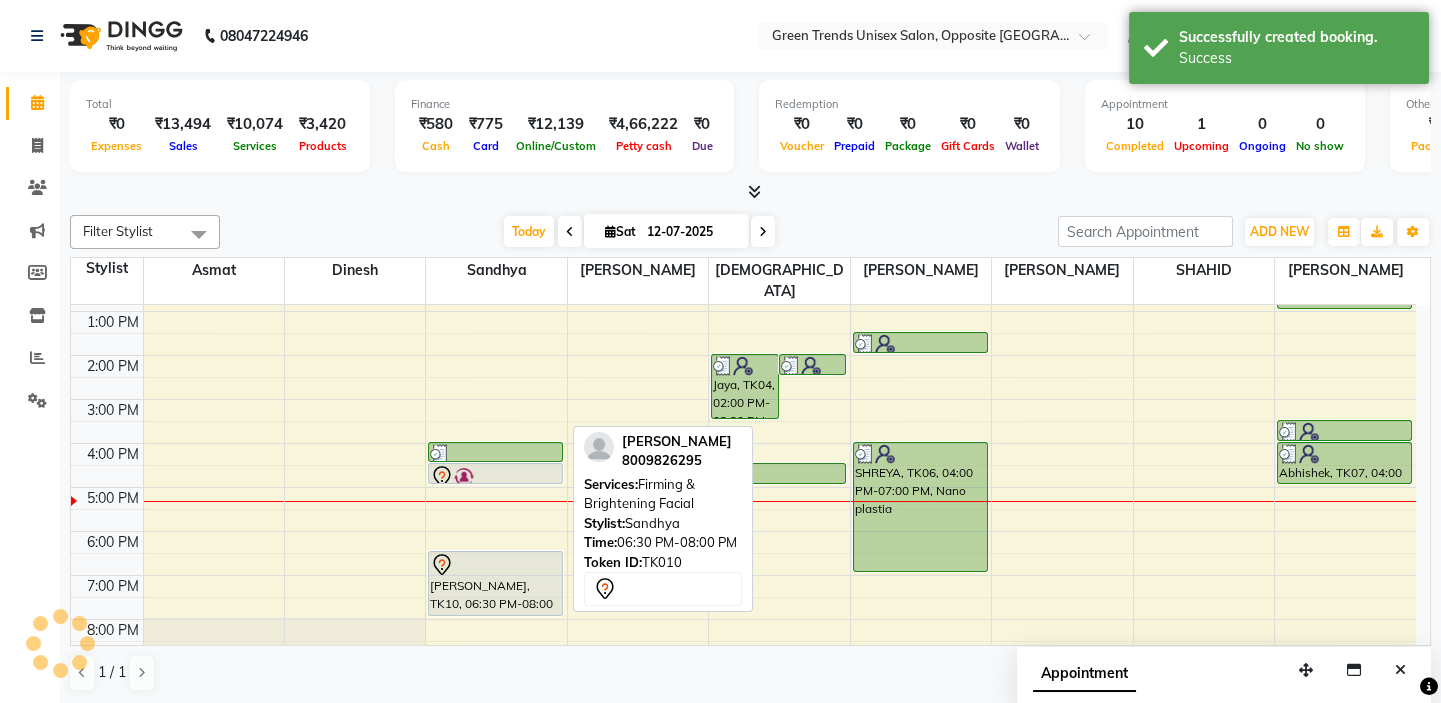 click at bounding box center [495, 565] 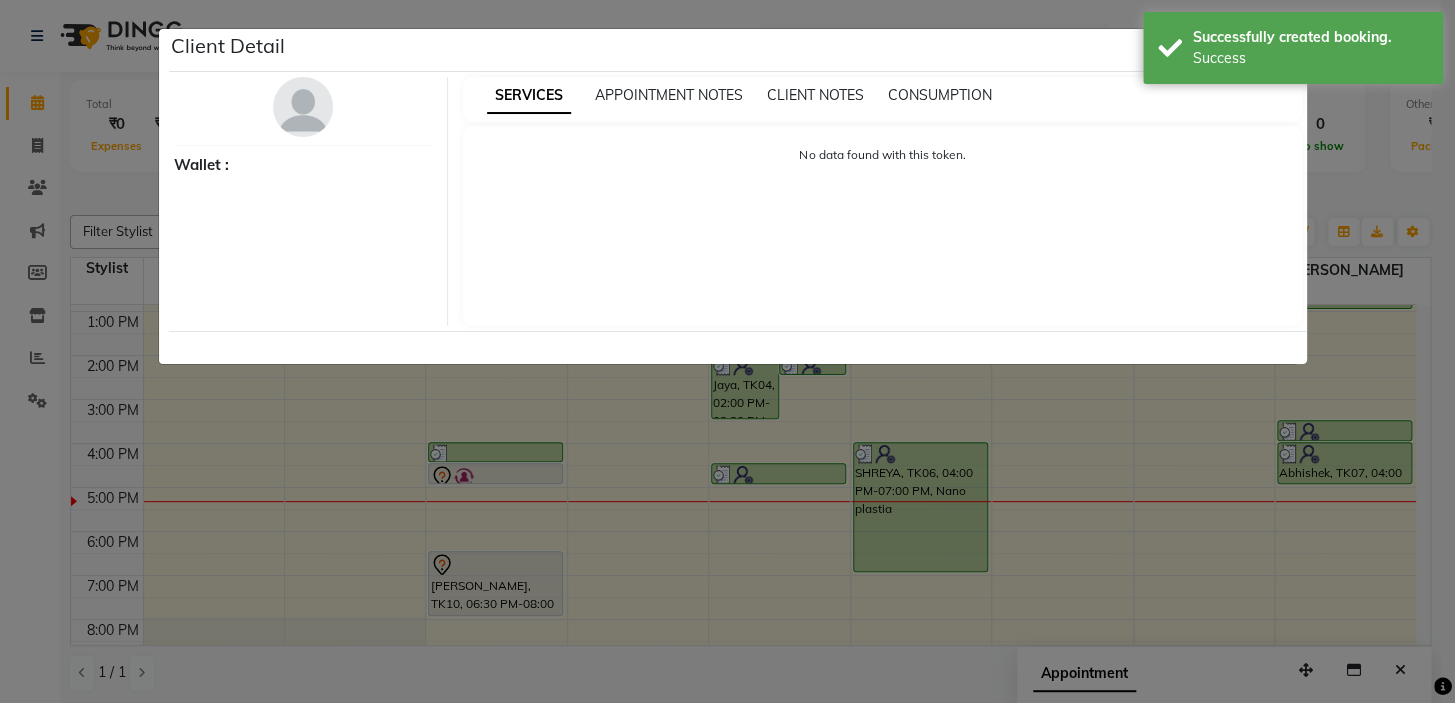select on "7" 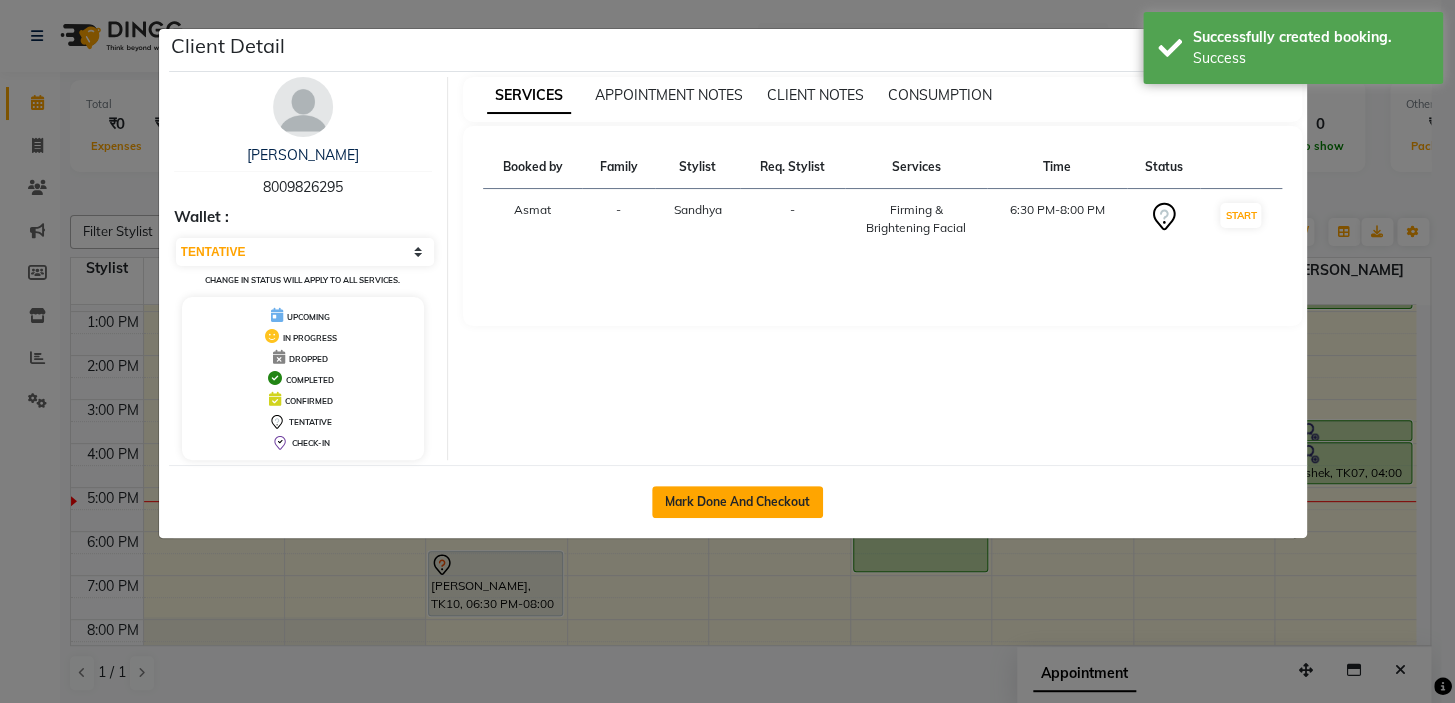 click on "Mark Done And Checkout" 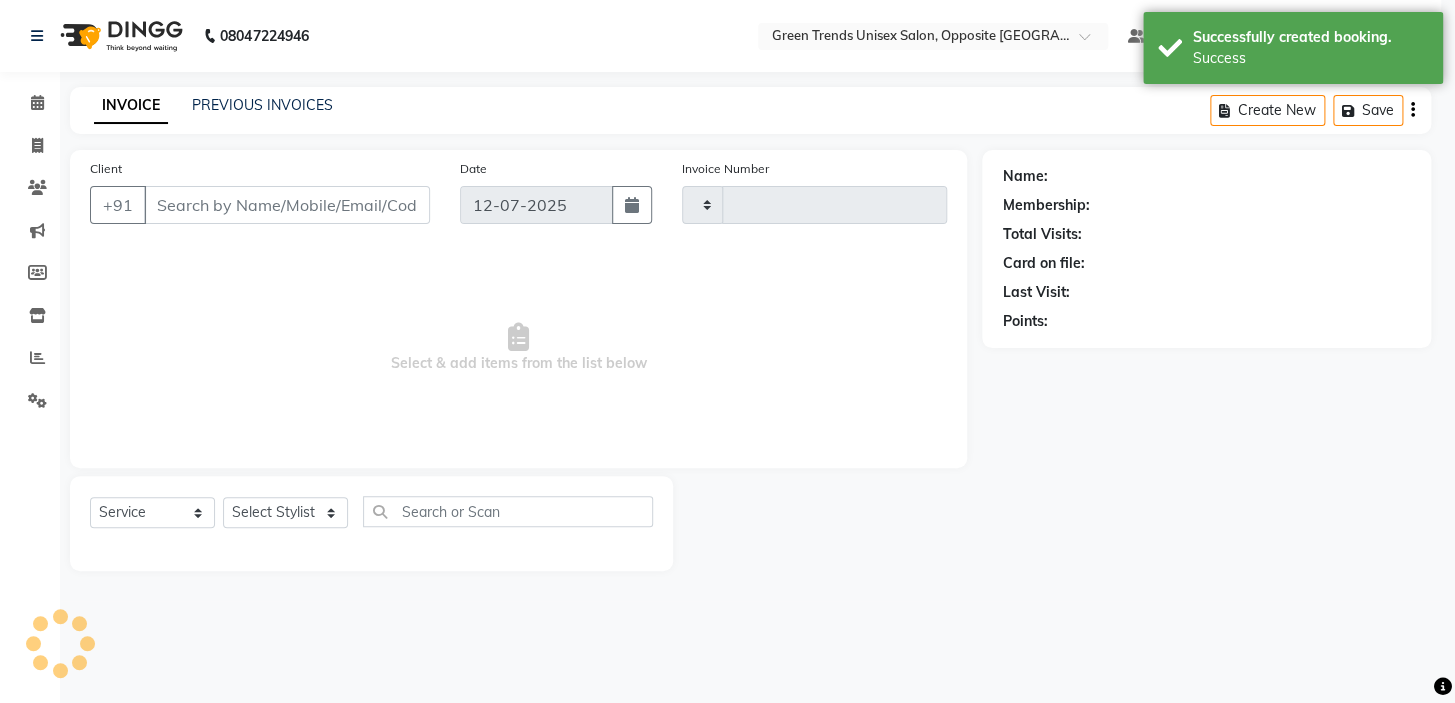 type on "0761" 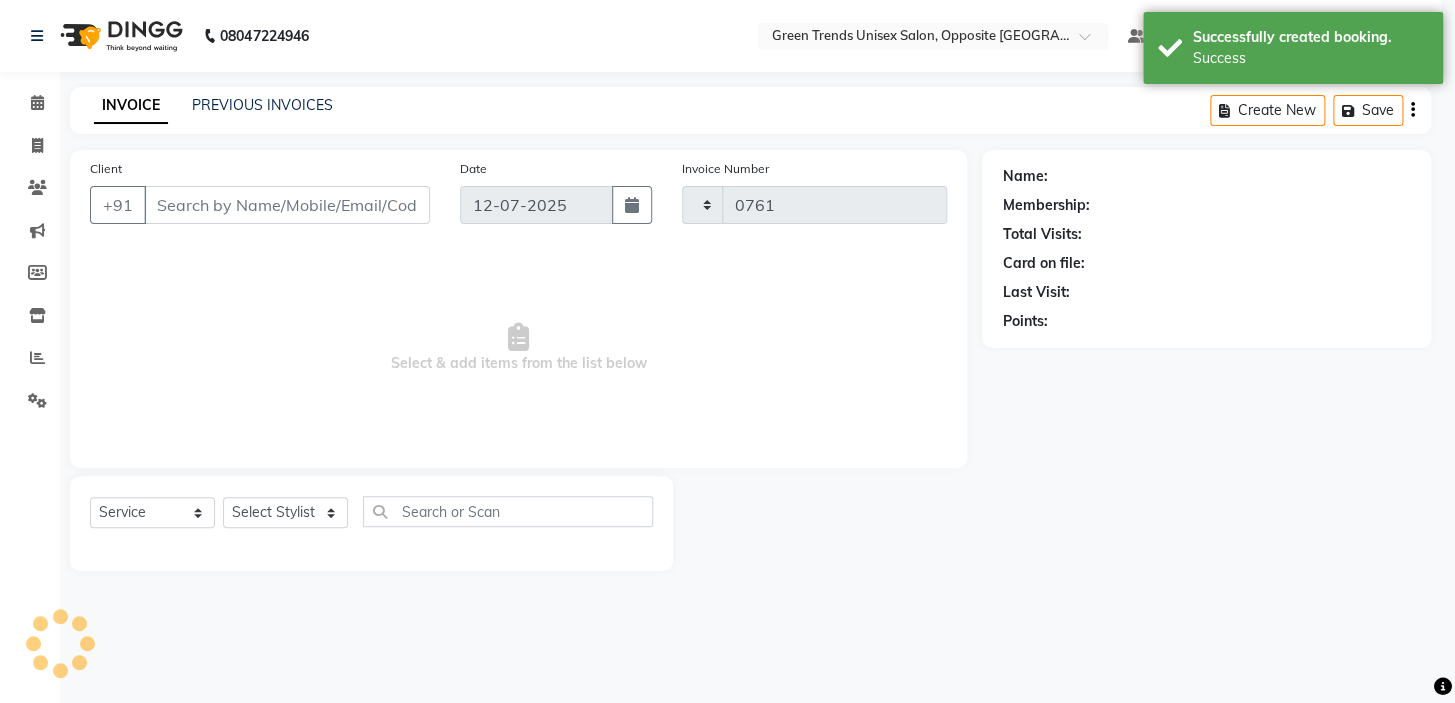 select on "5225" 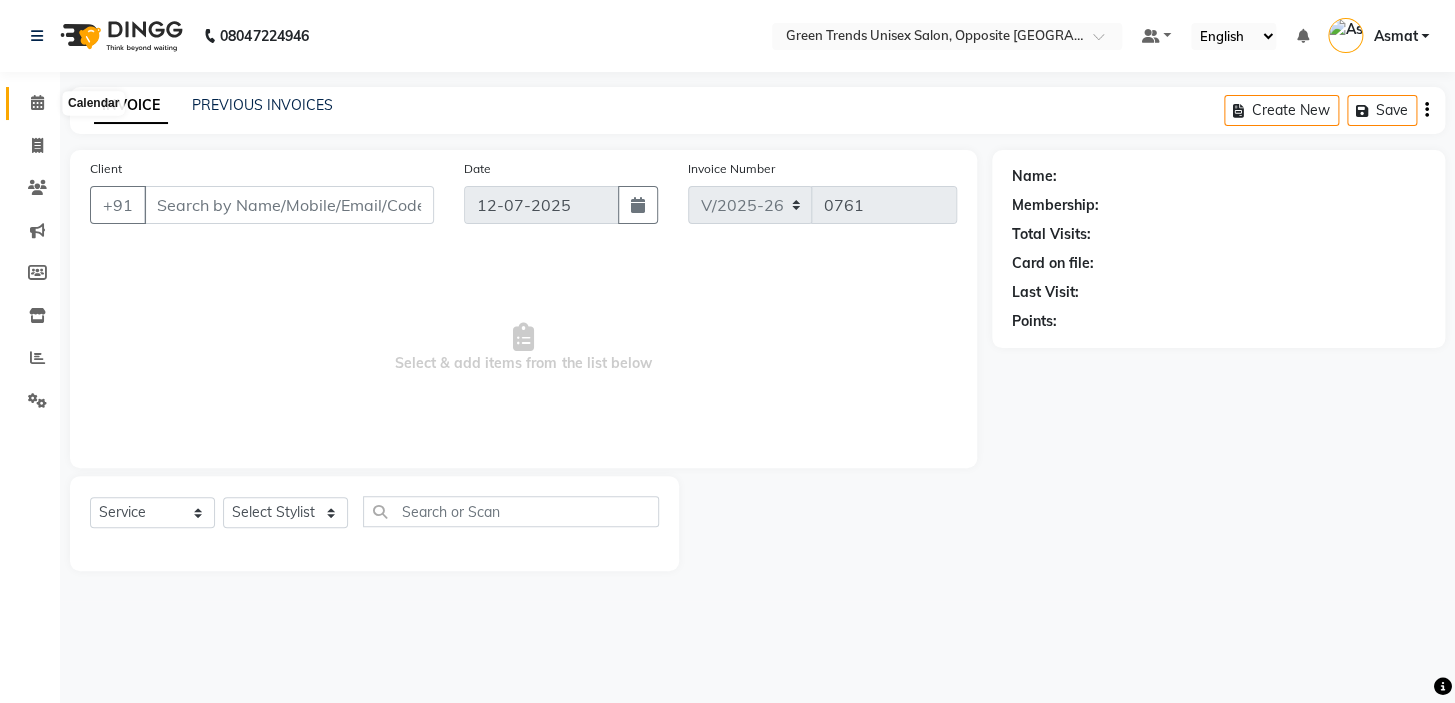 click 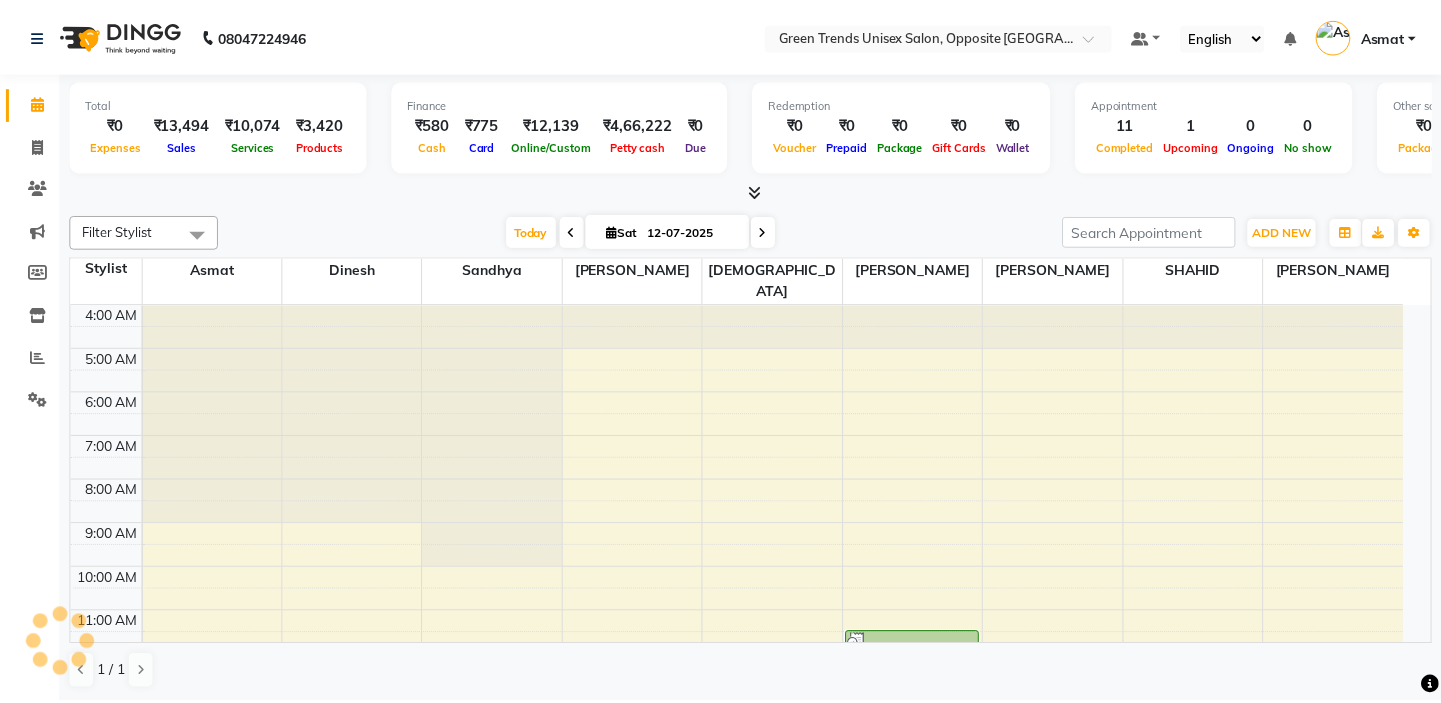 scroll, scrollTop: 389, scrollLeft: 0, axis: vertical 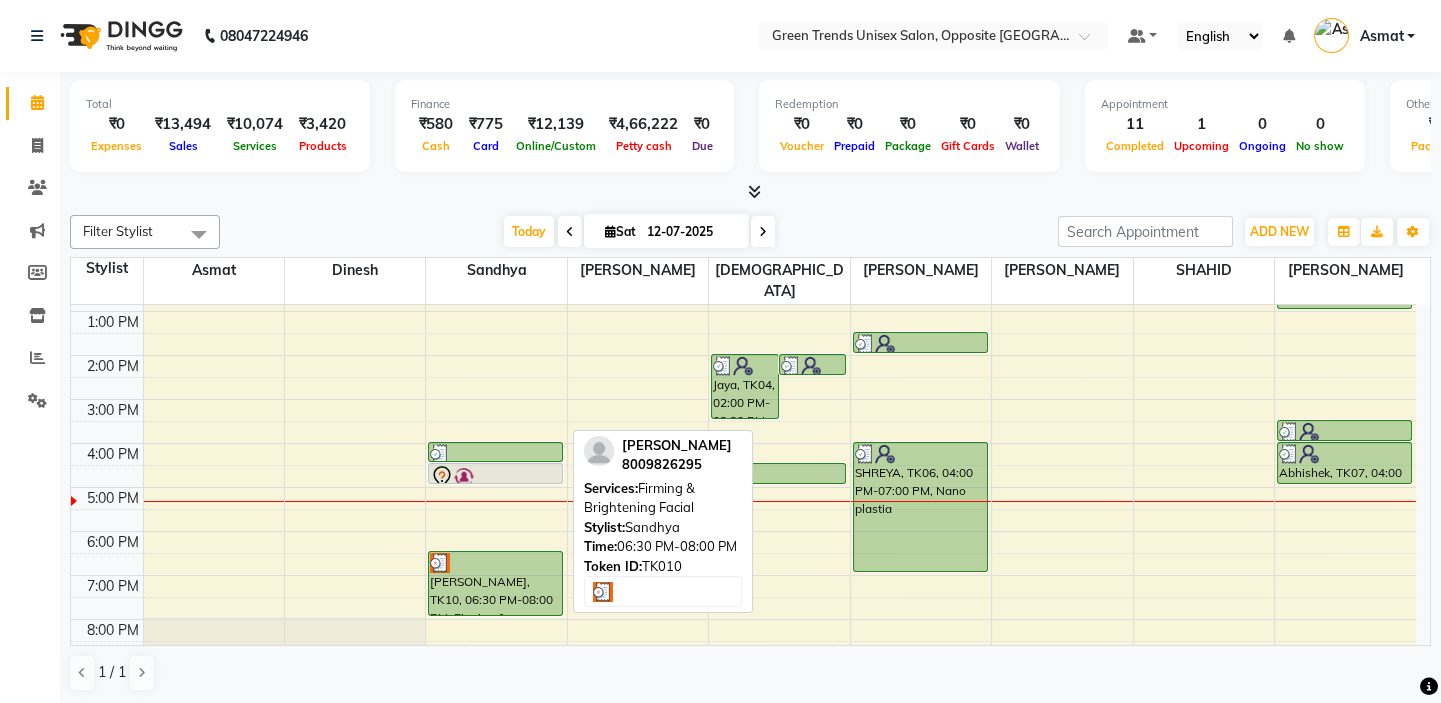 click at bounding box center (495, 563) 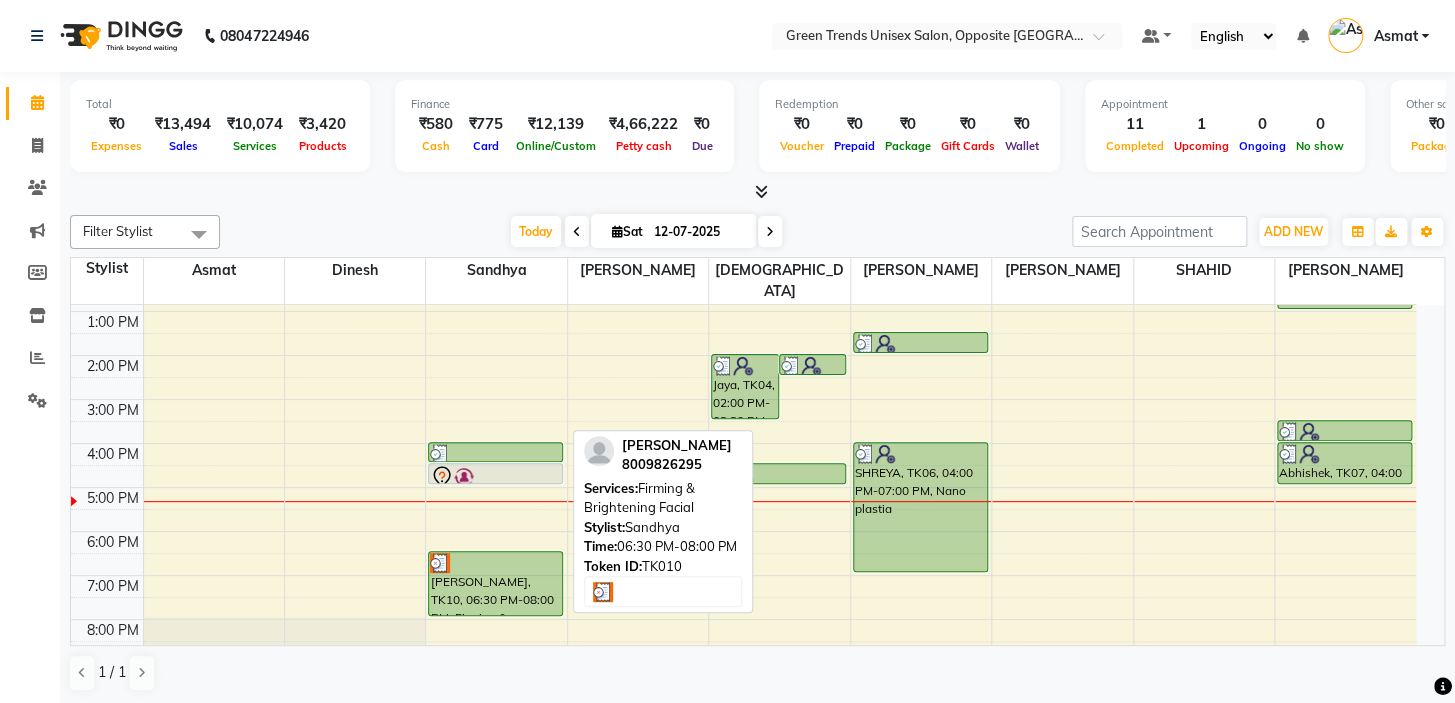 select on "3" 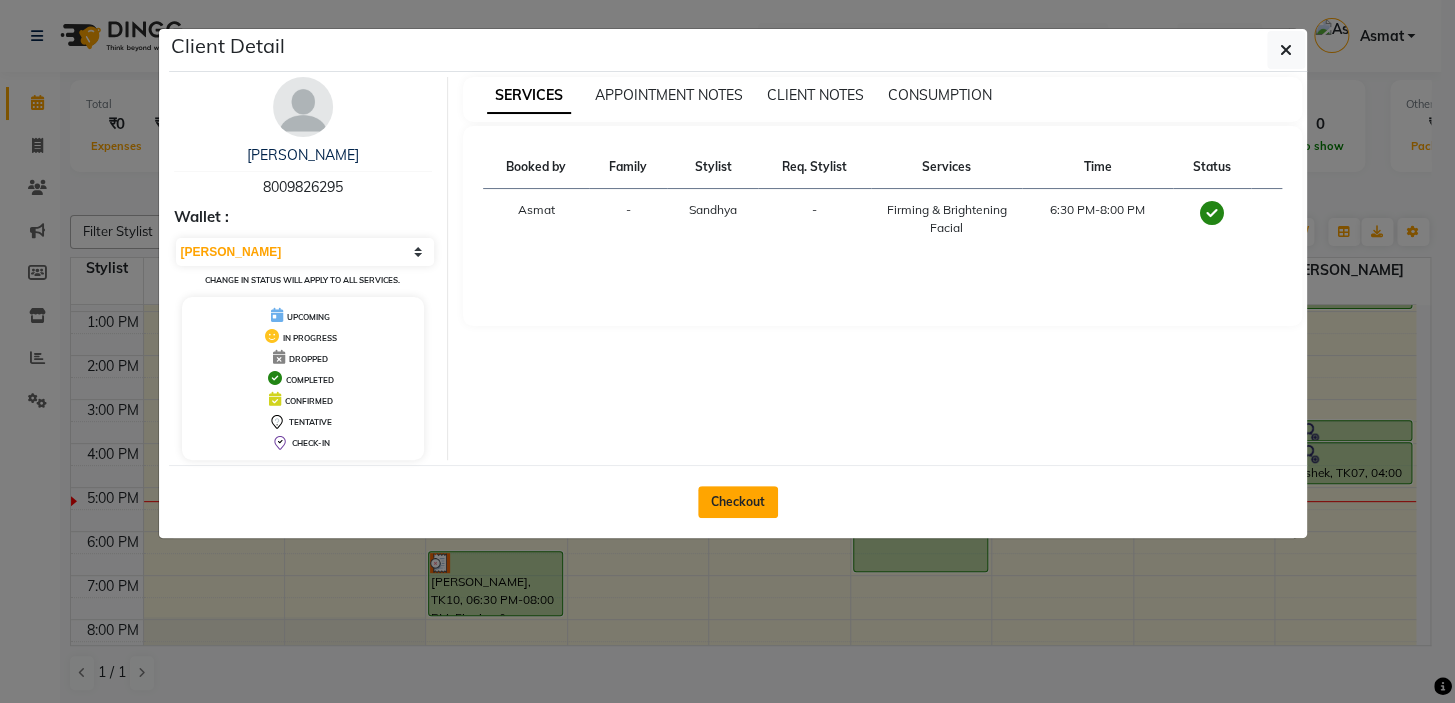 click on "Checkout" 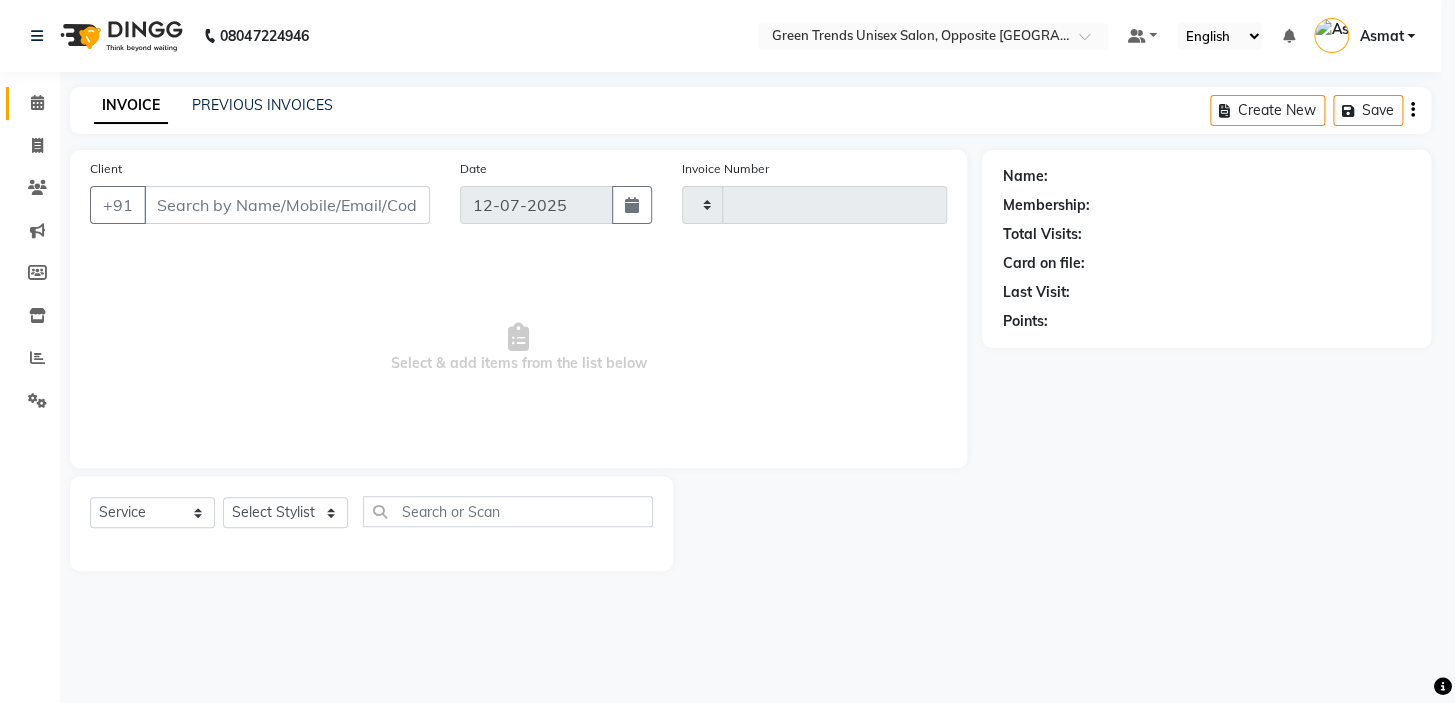 type on "0761" 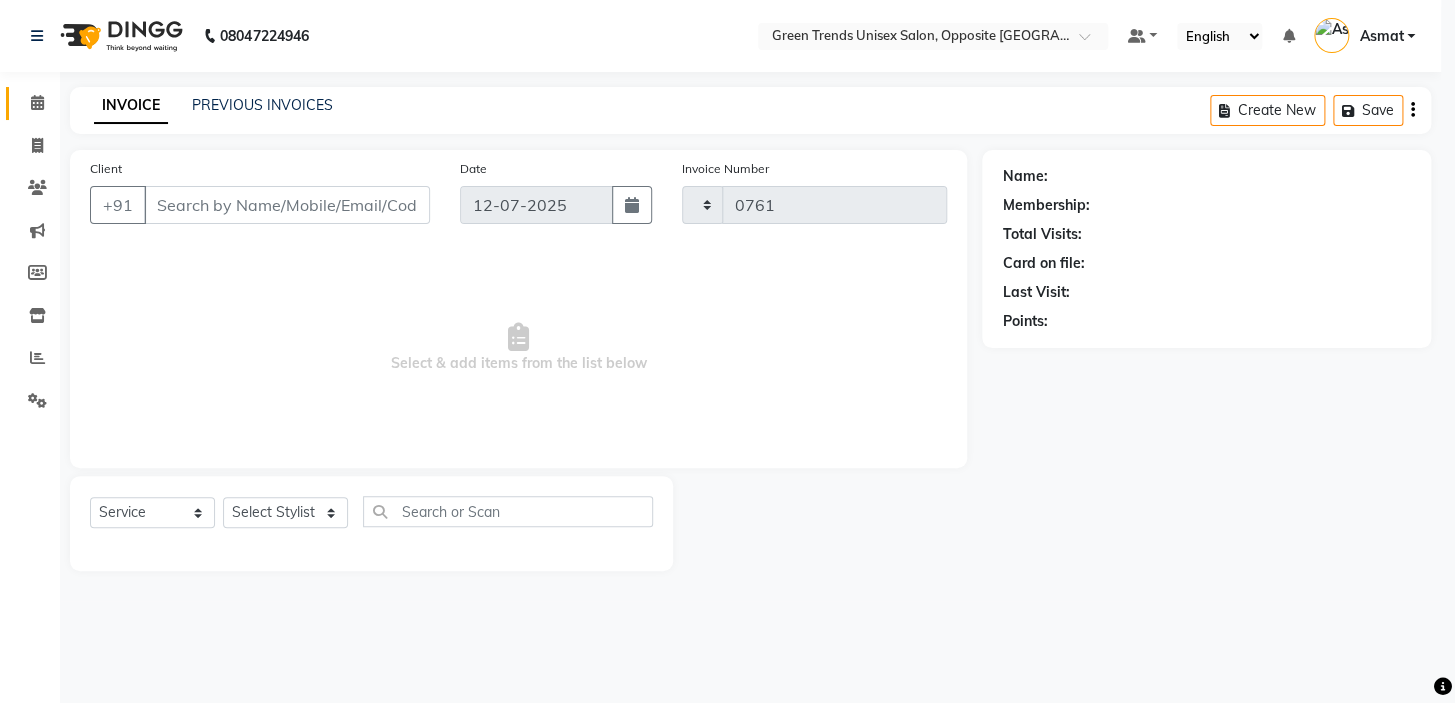select on "5225" 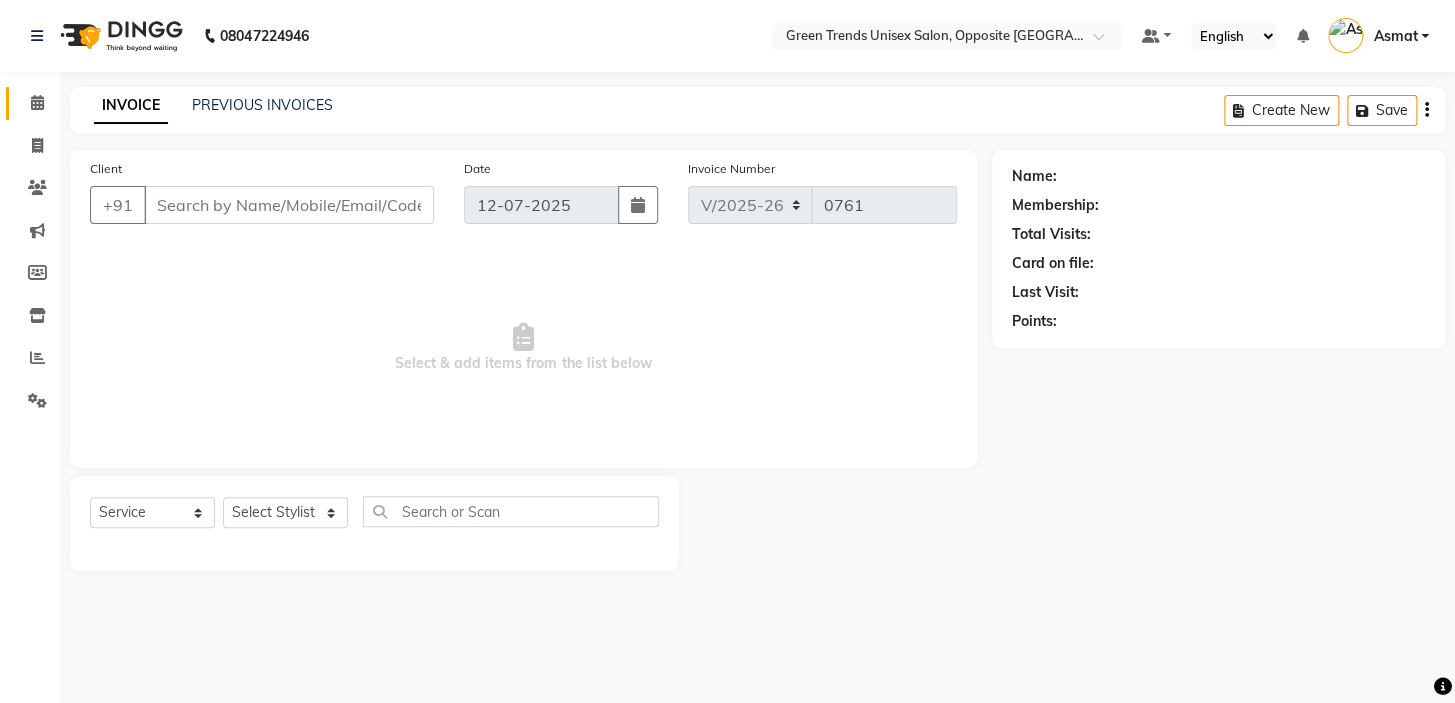 type on "80******95" 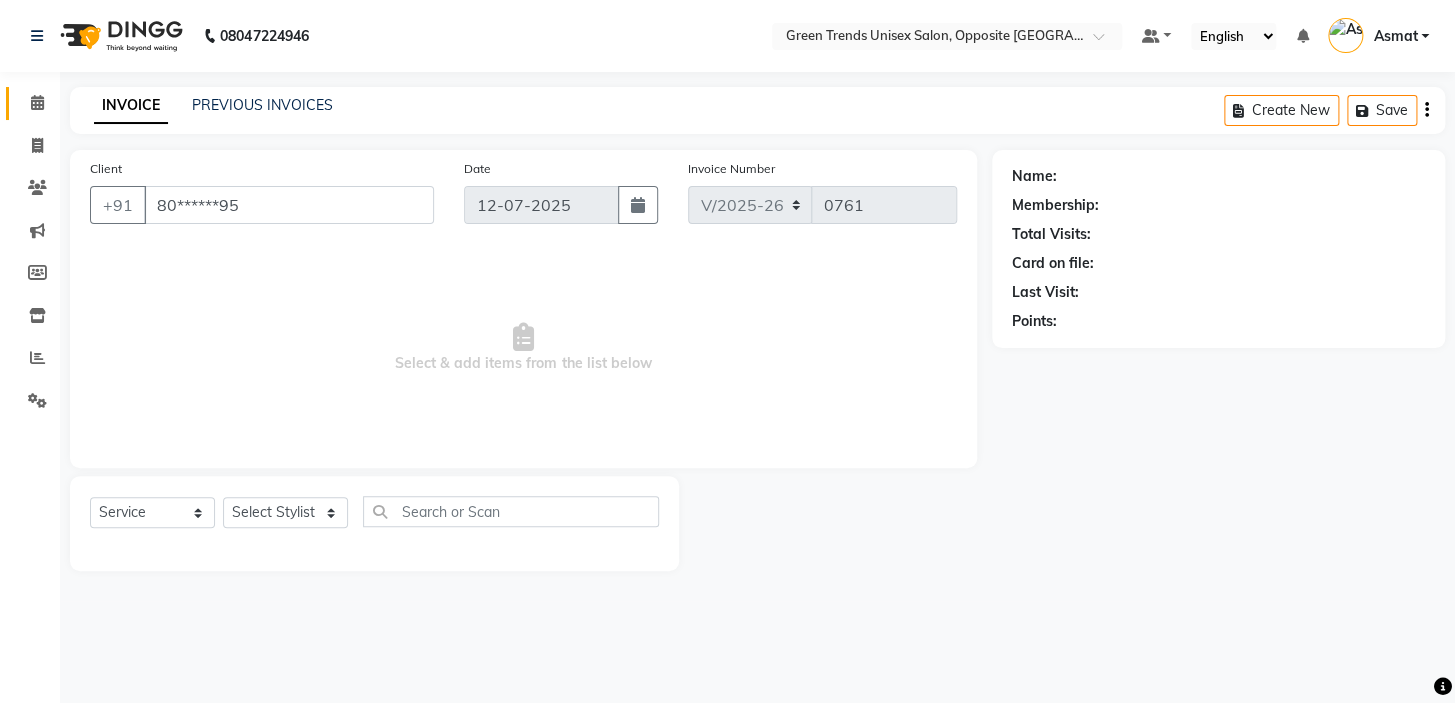 select on "35063" 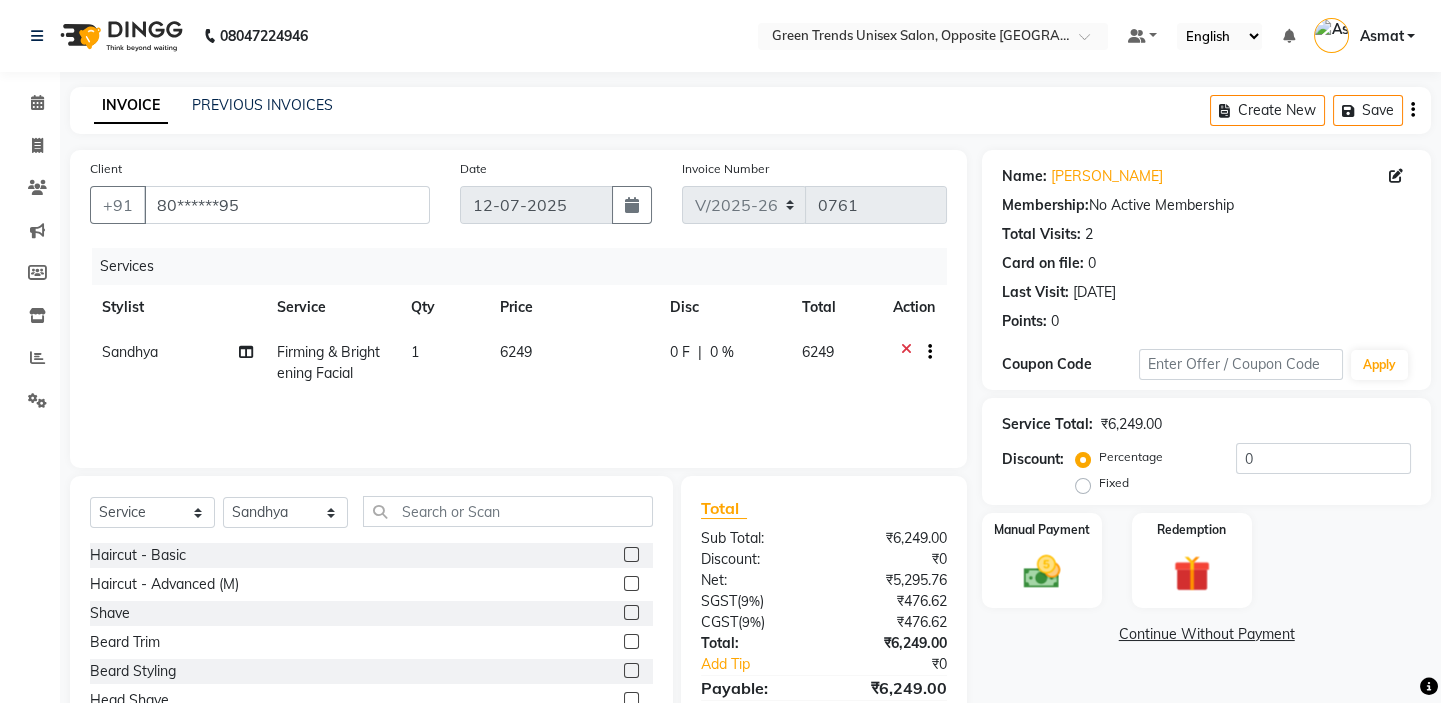 click on "6249" 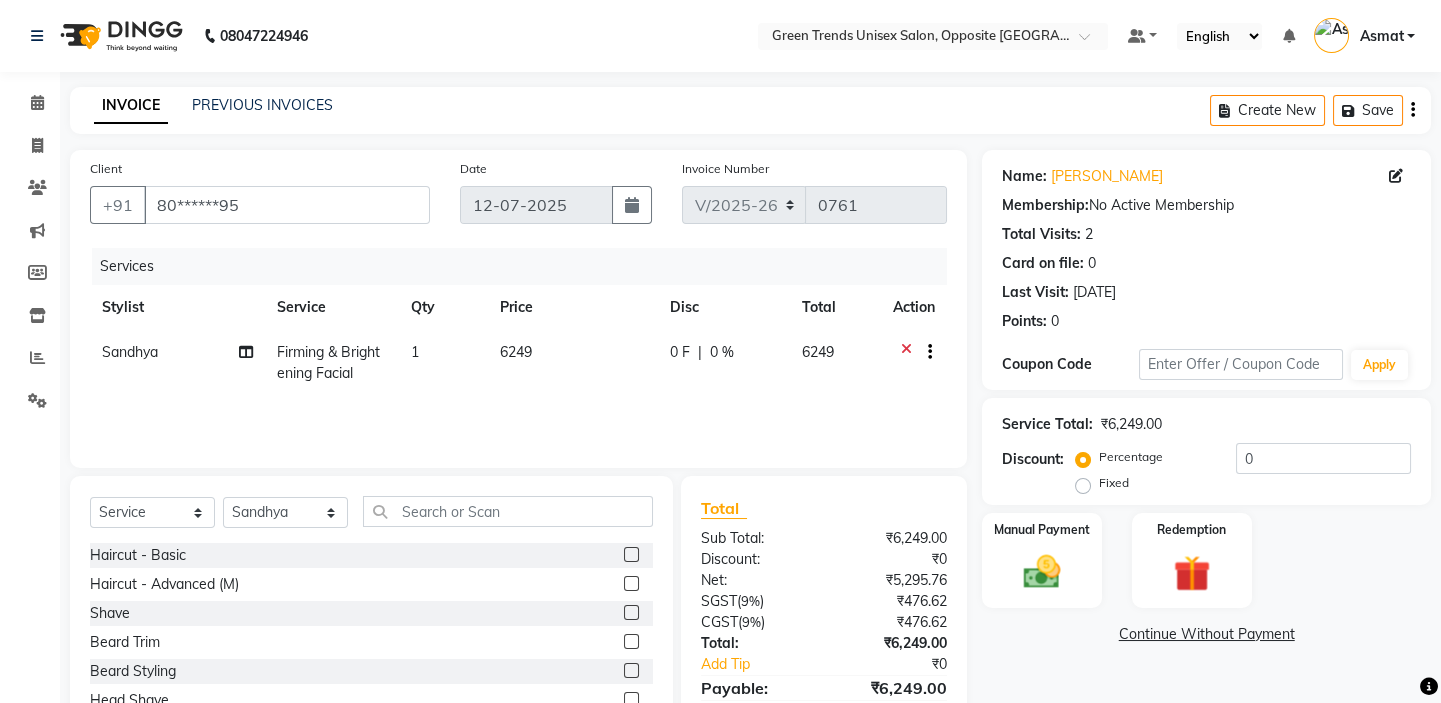 select on "35063" 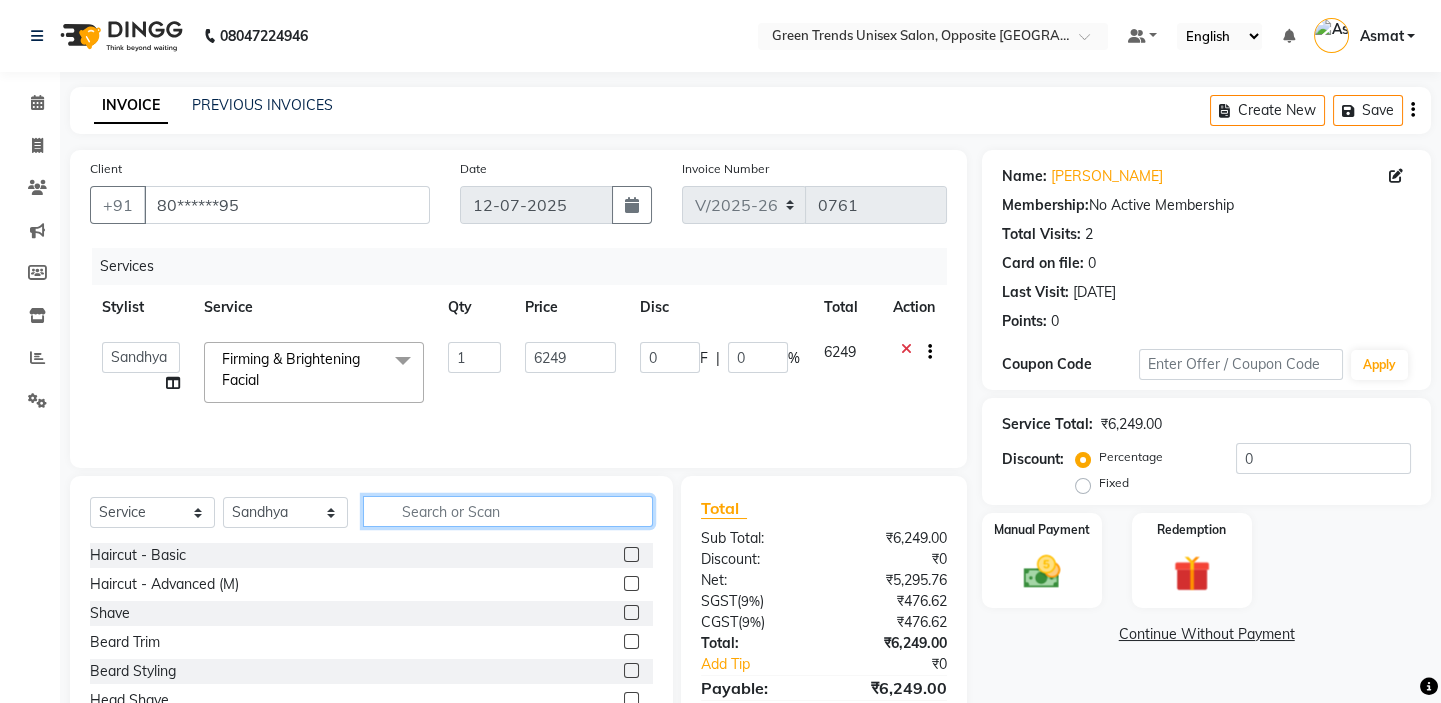 click 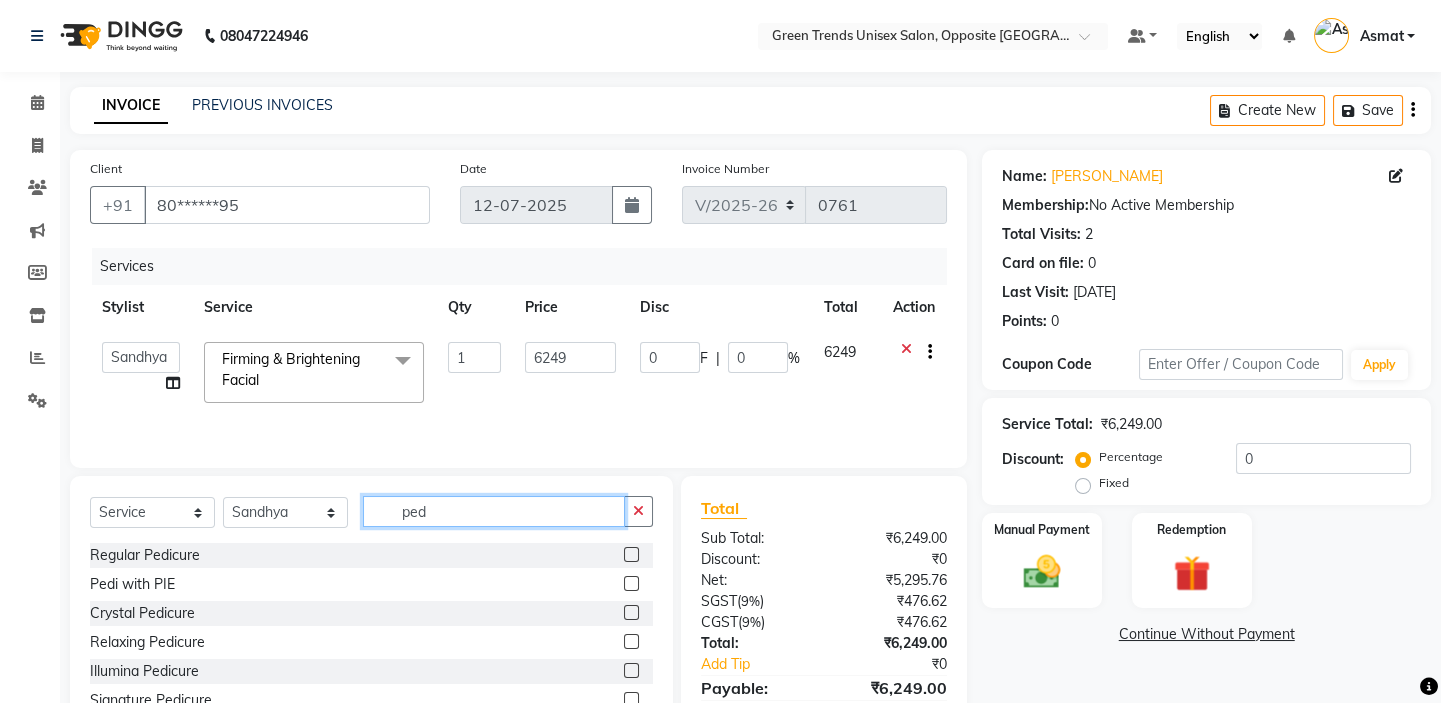 type on "ped" 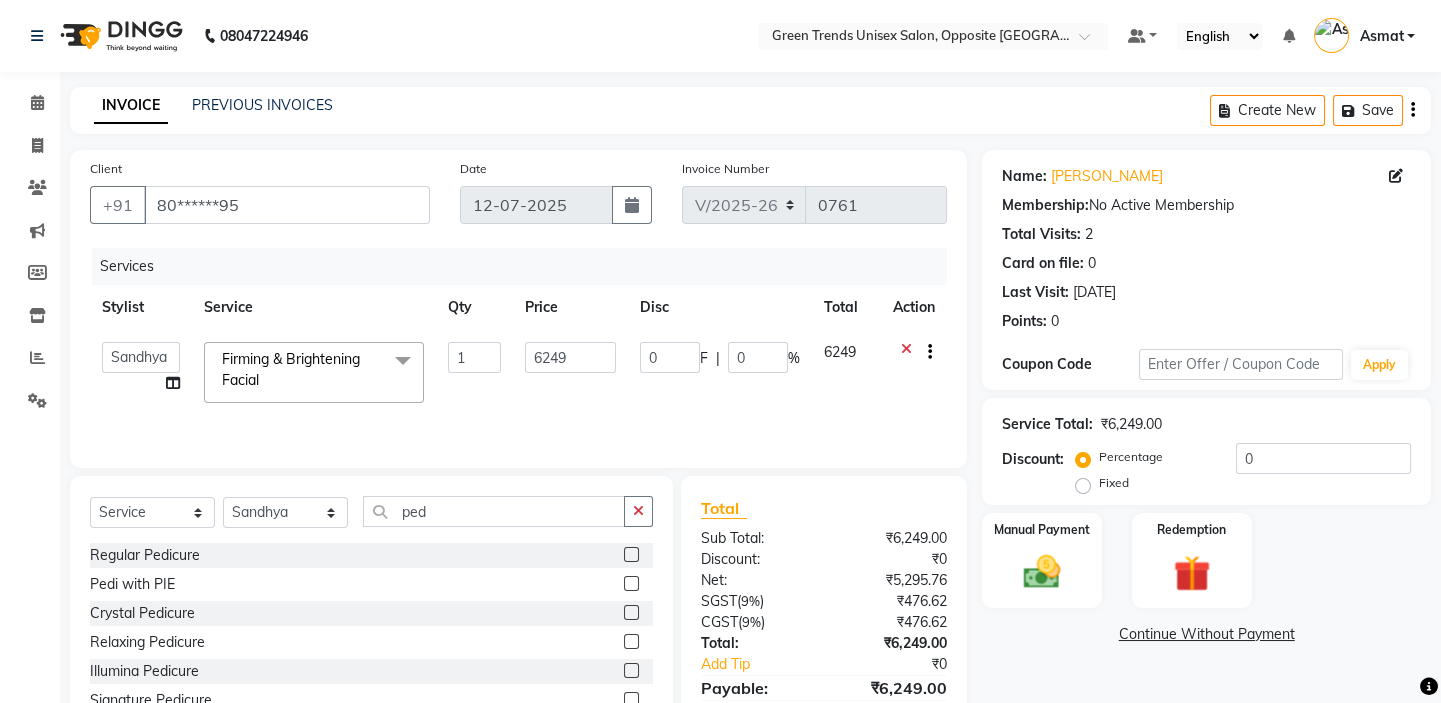 click 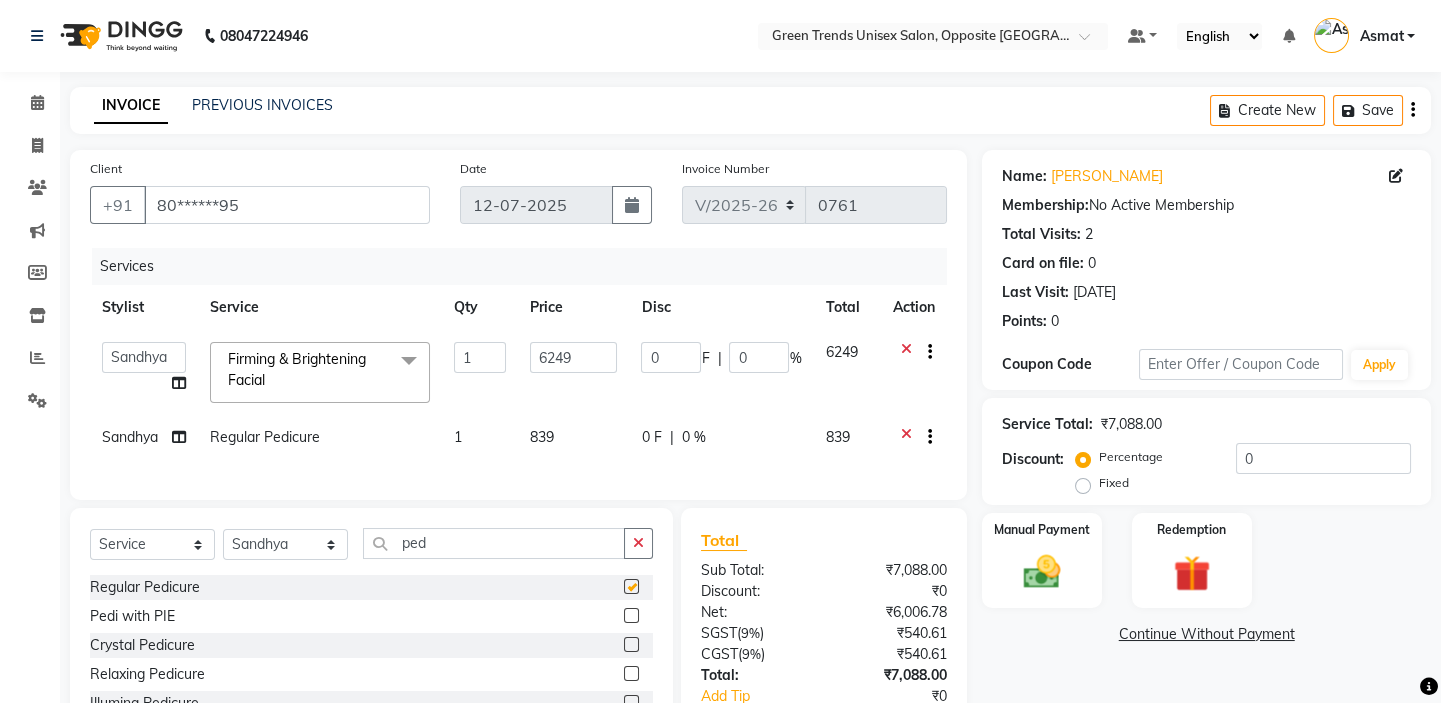checkbox on "false" 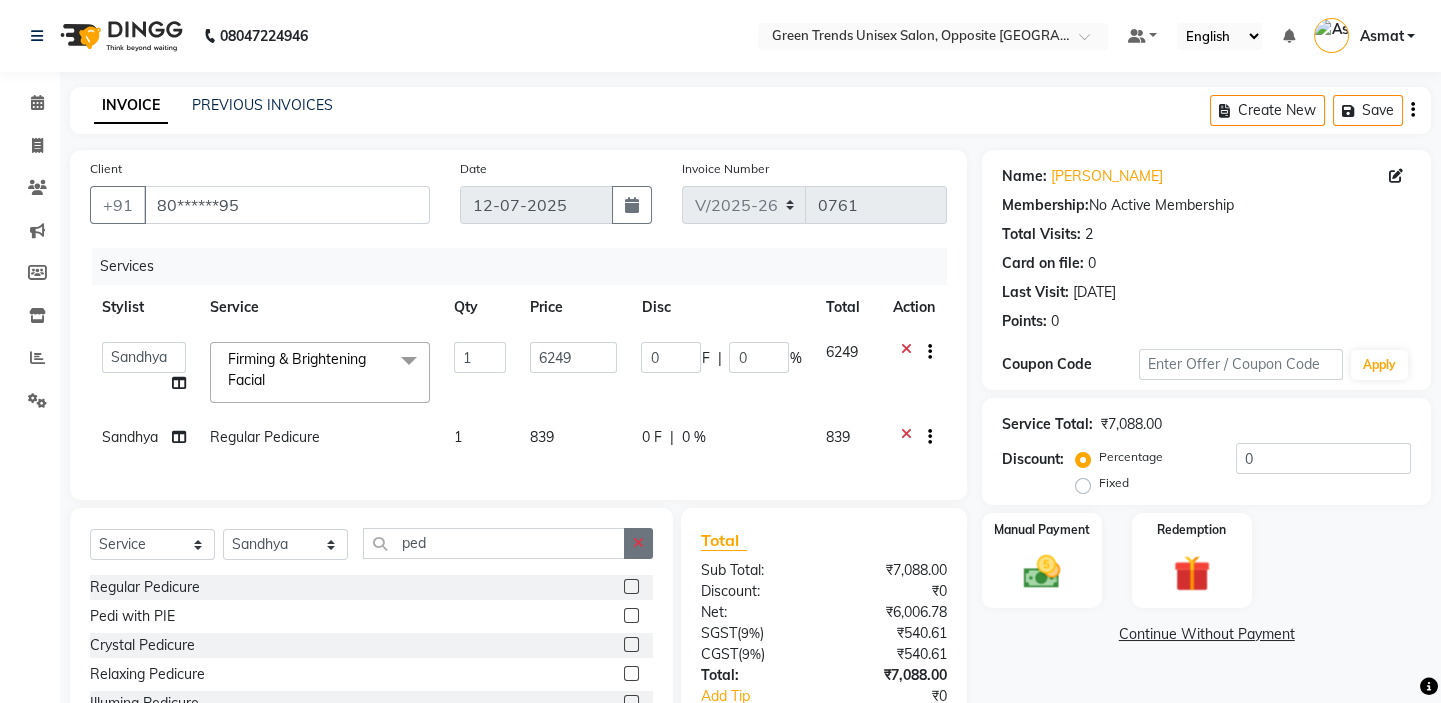 click 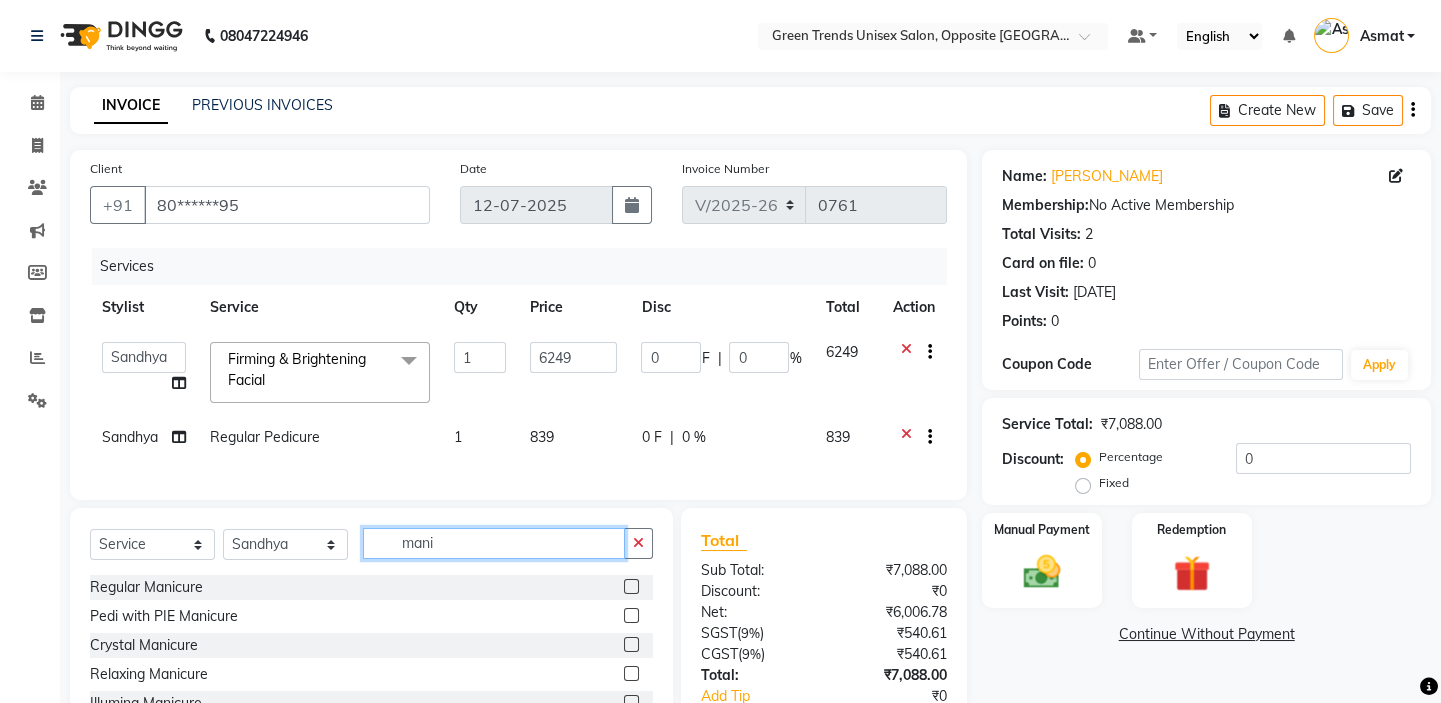 type on "mani" 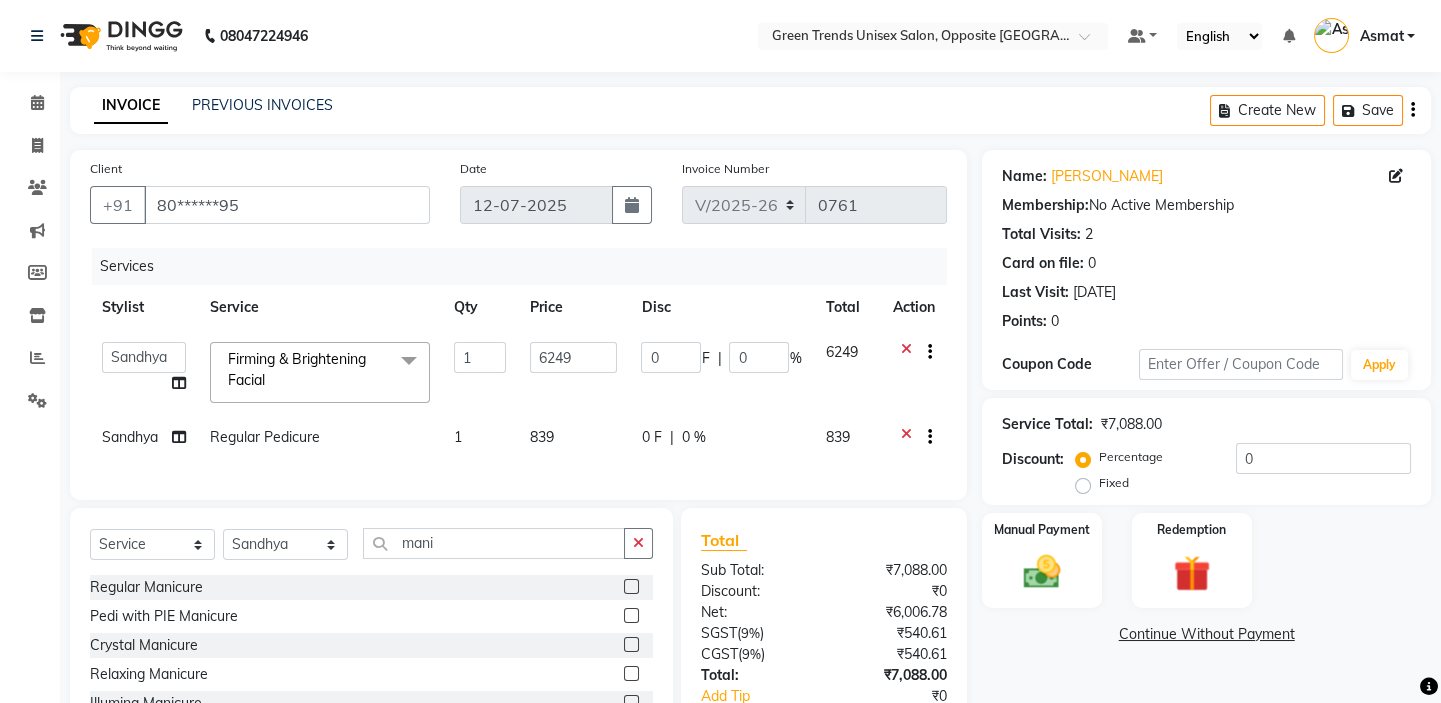 click 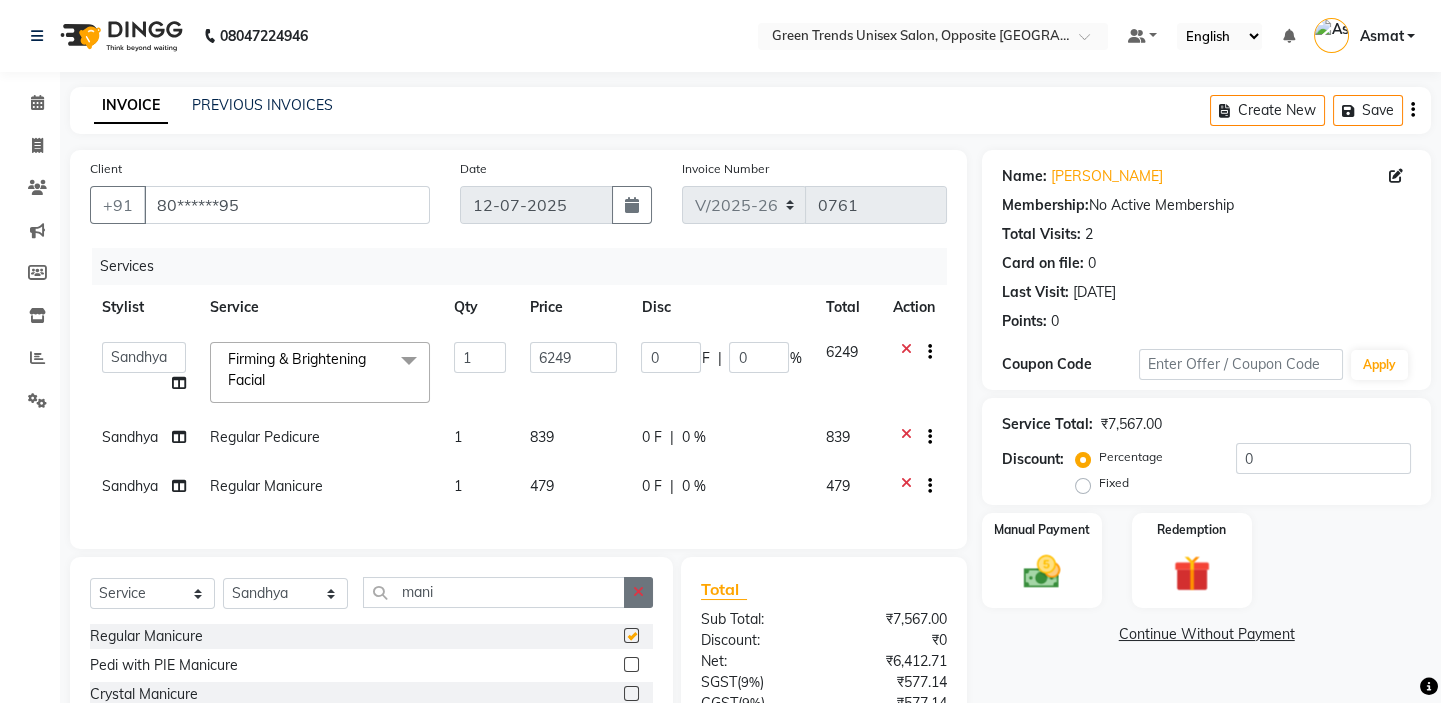 checkbox on "false" 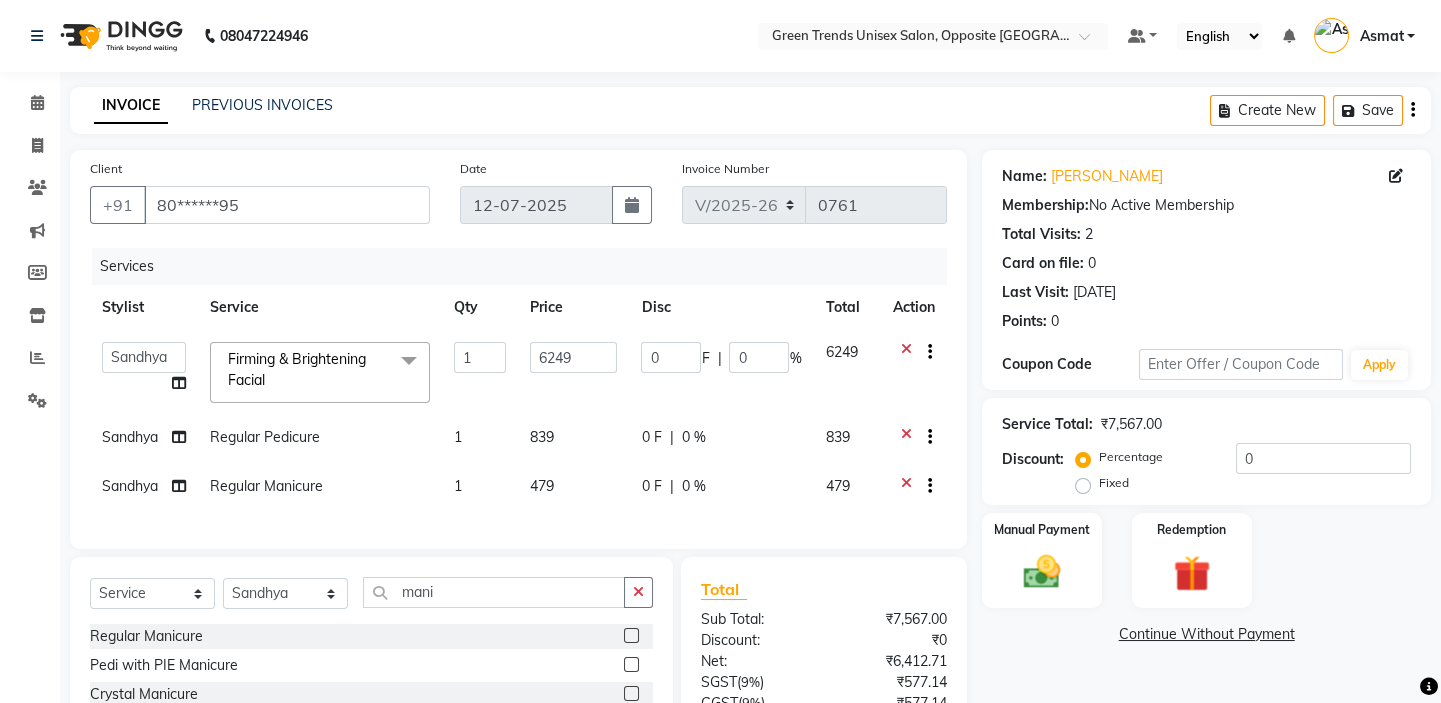 scroll, scrollTop: 192, scrollLeft: 0, axis: vertical 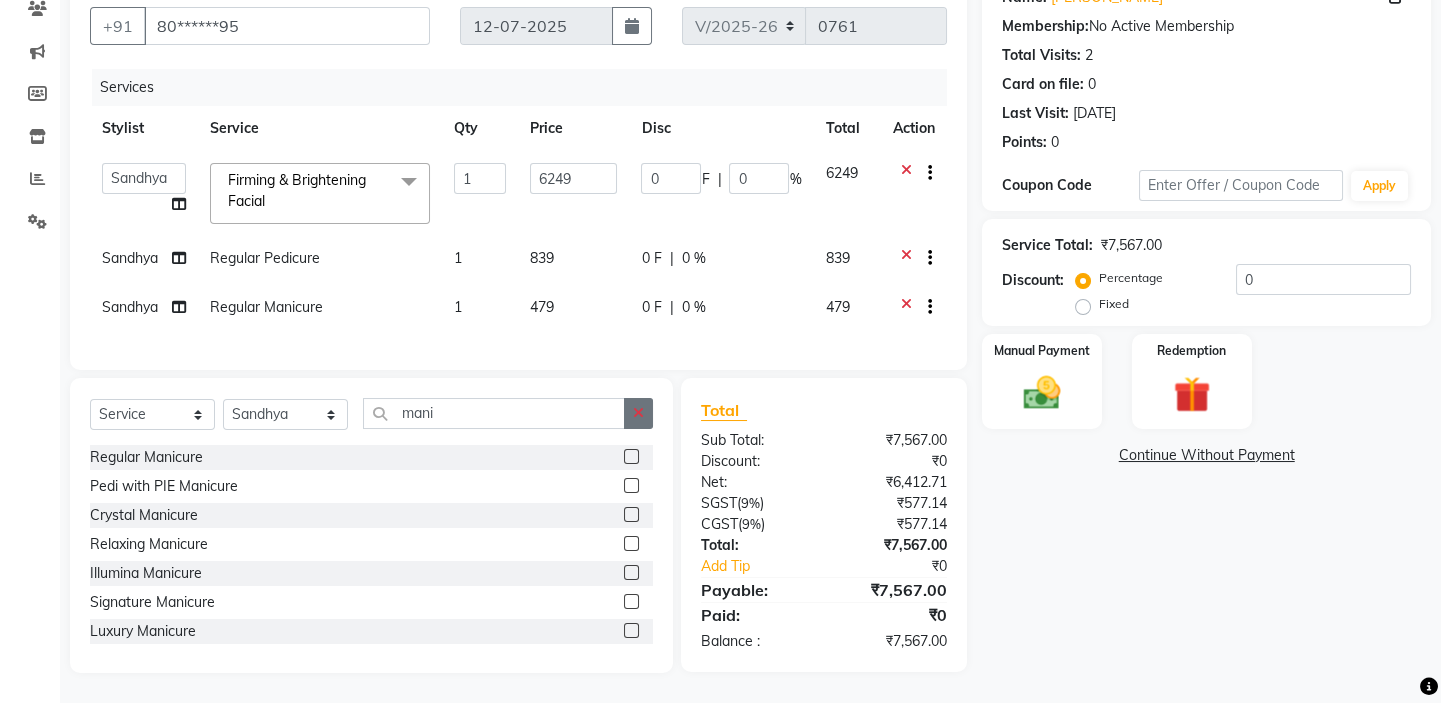 click 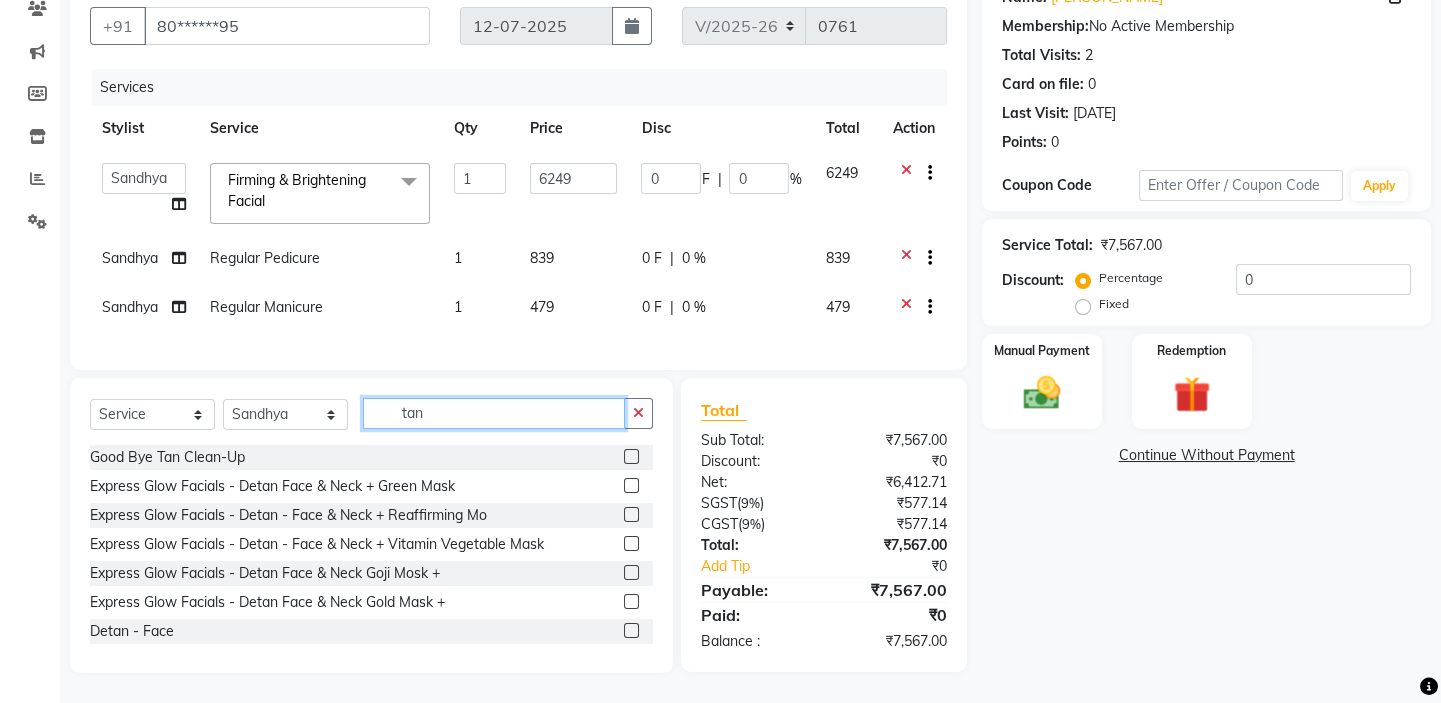 type on "tan" 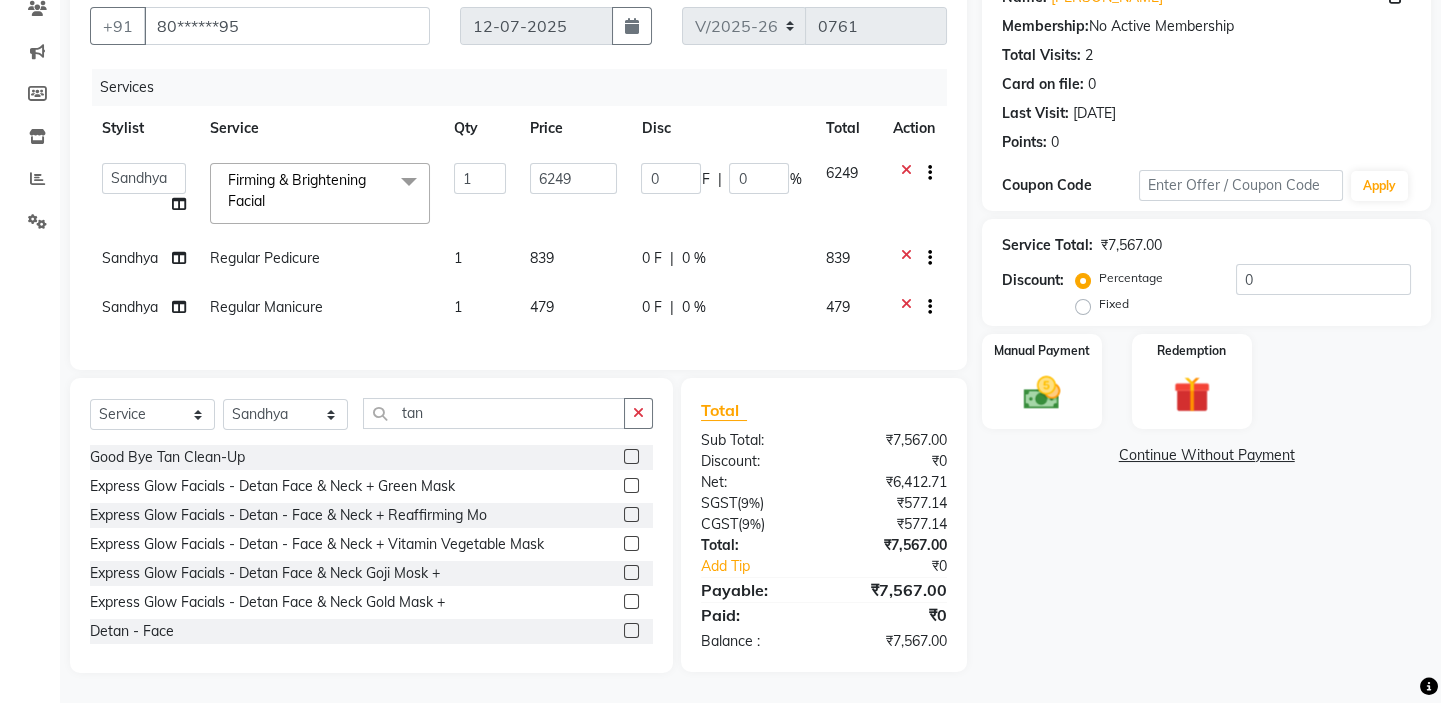 click 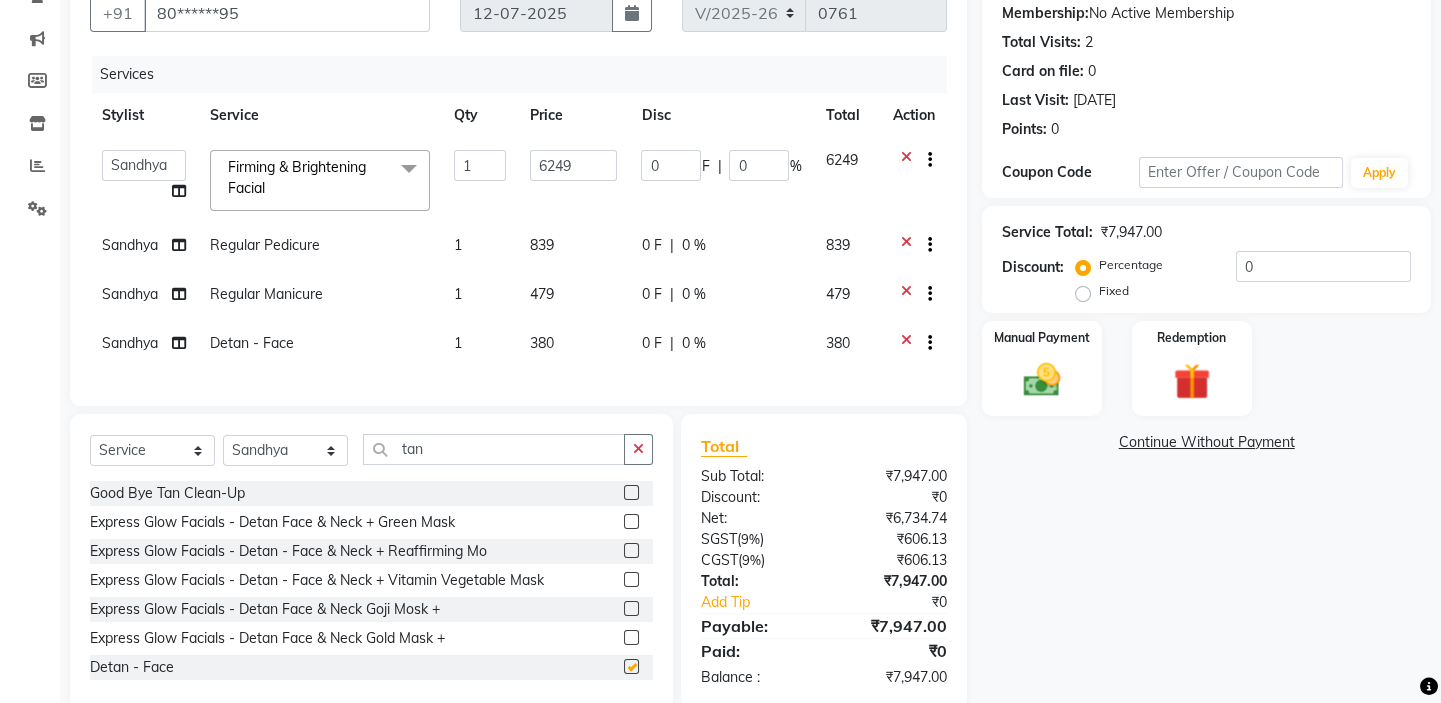 checkbox on "false" 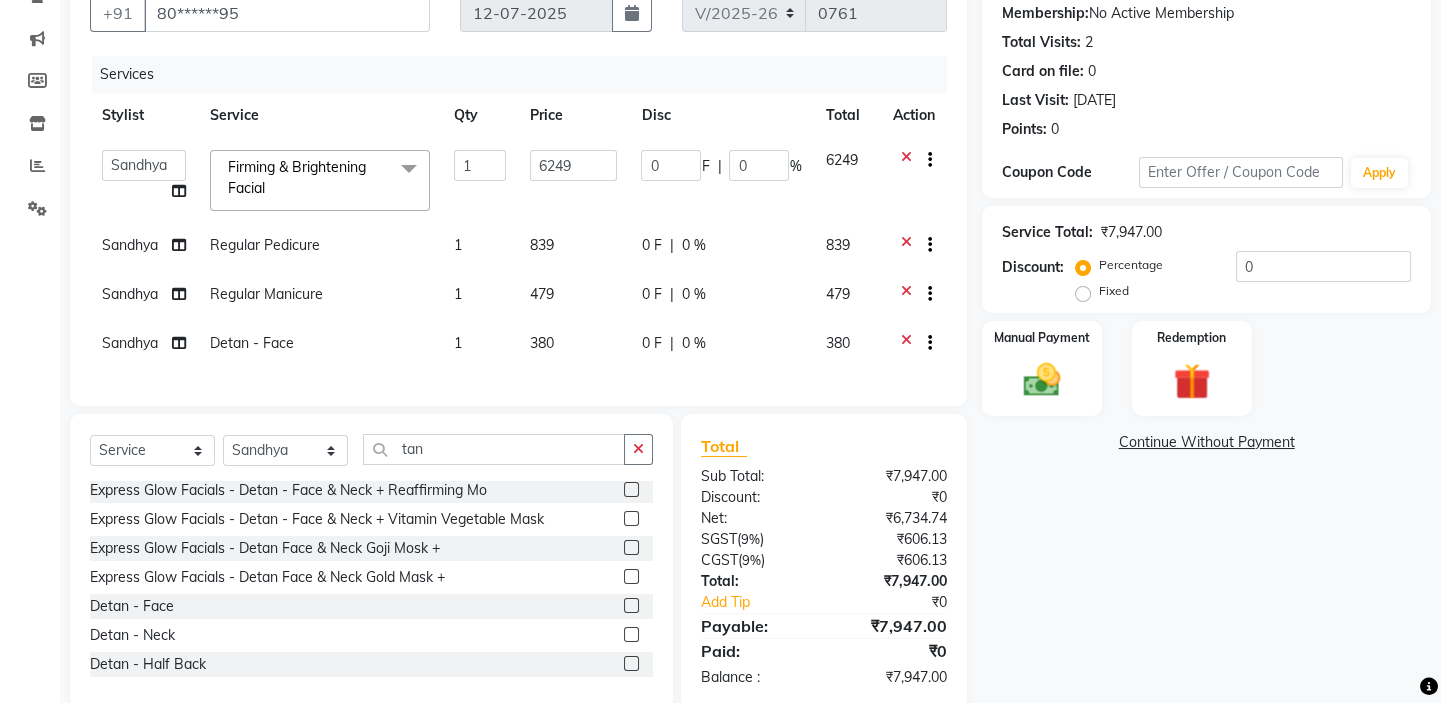 scroll, scrollTop: 69, scrollLeft: 0, axis: vertical 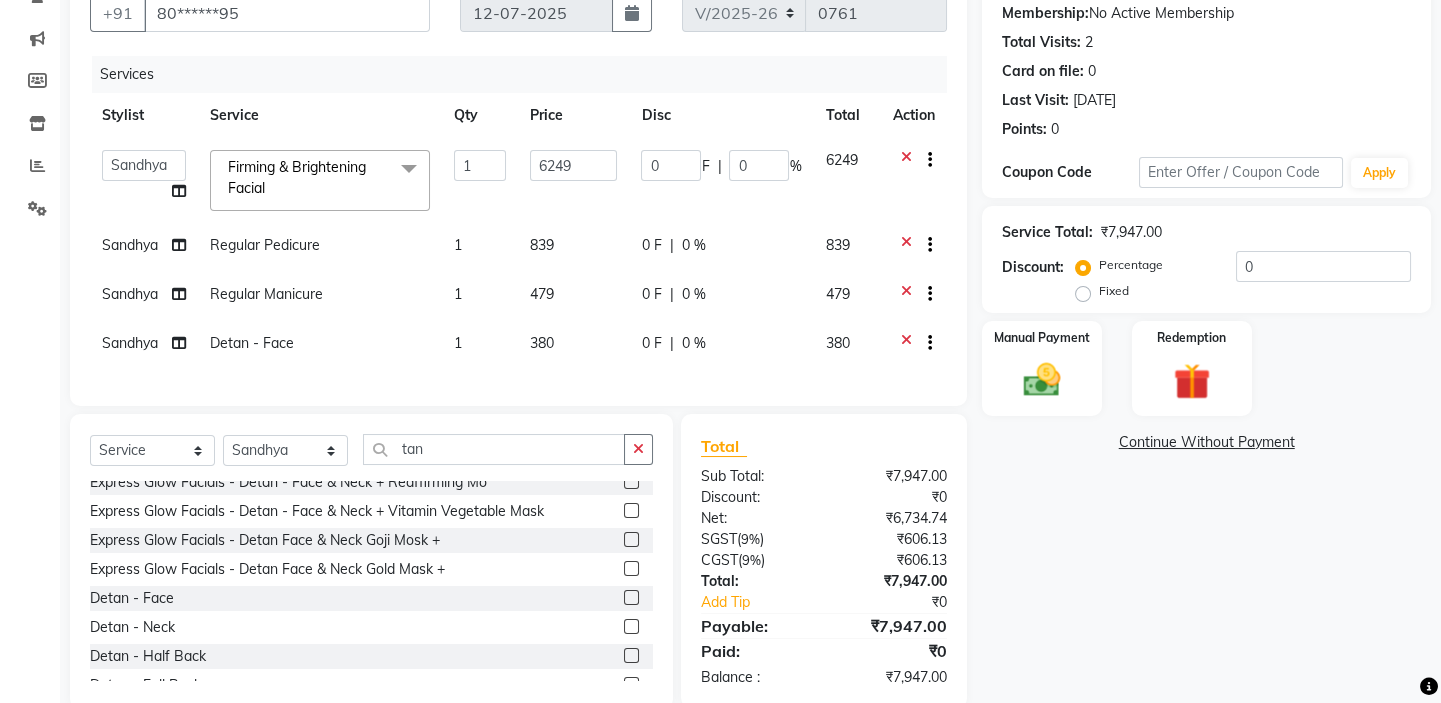click 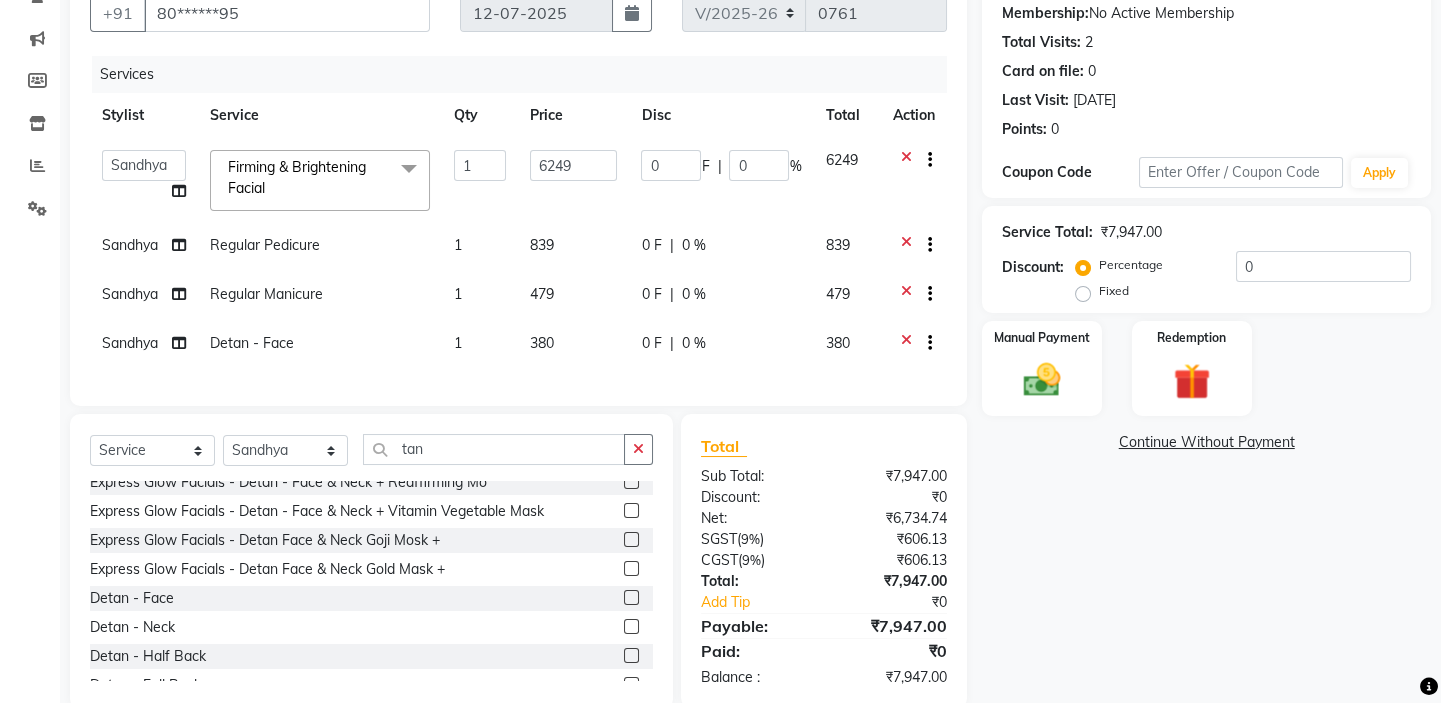 click 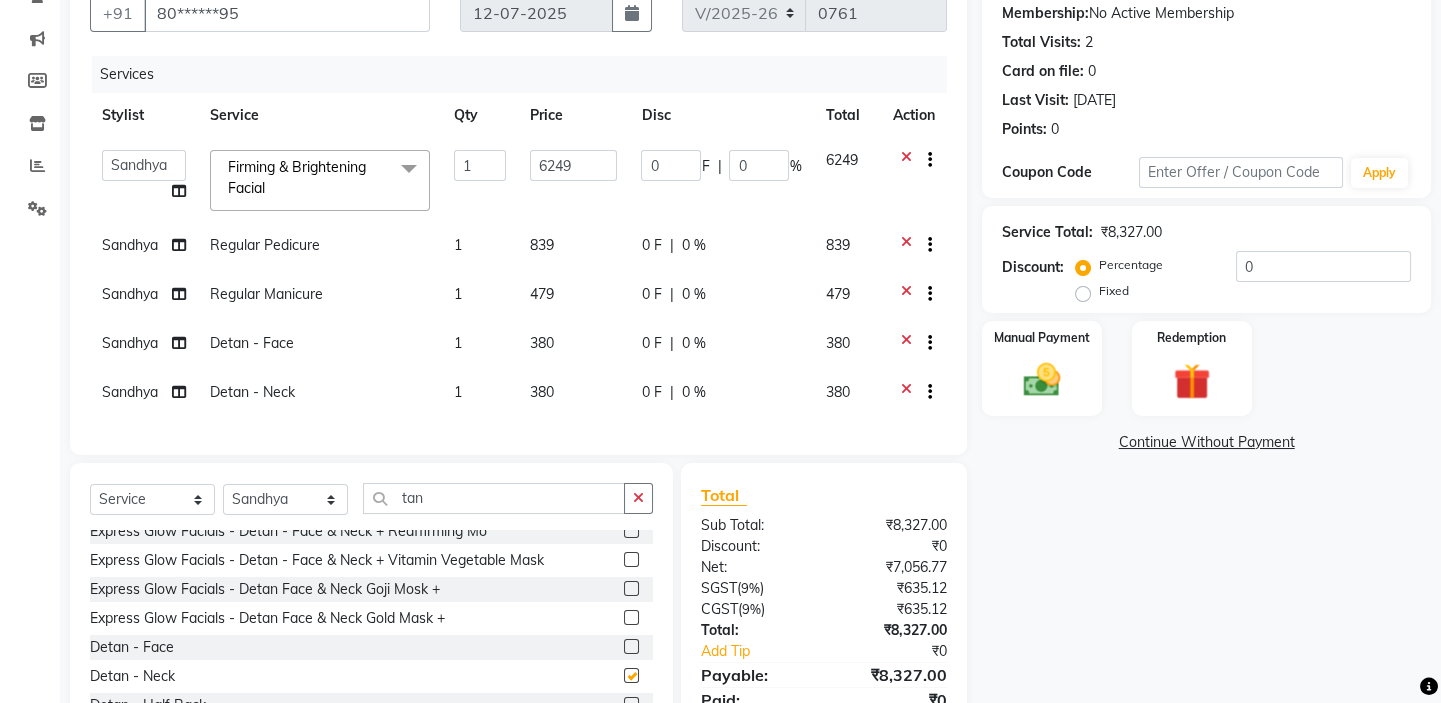 checkbox on "false" 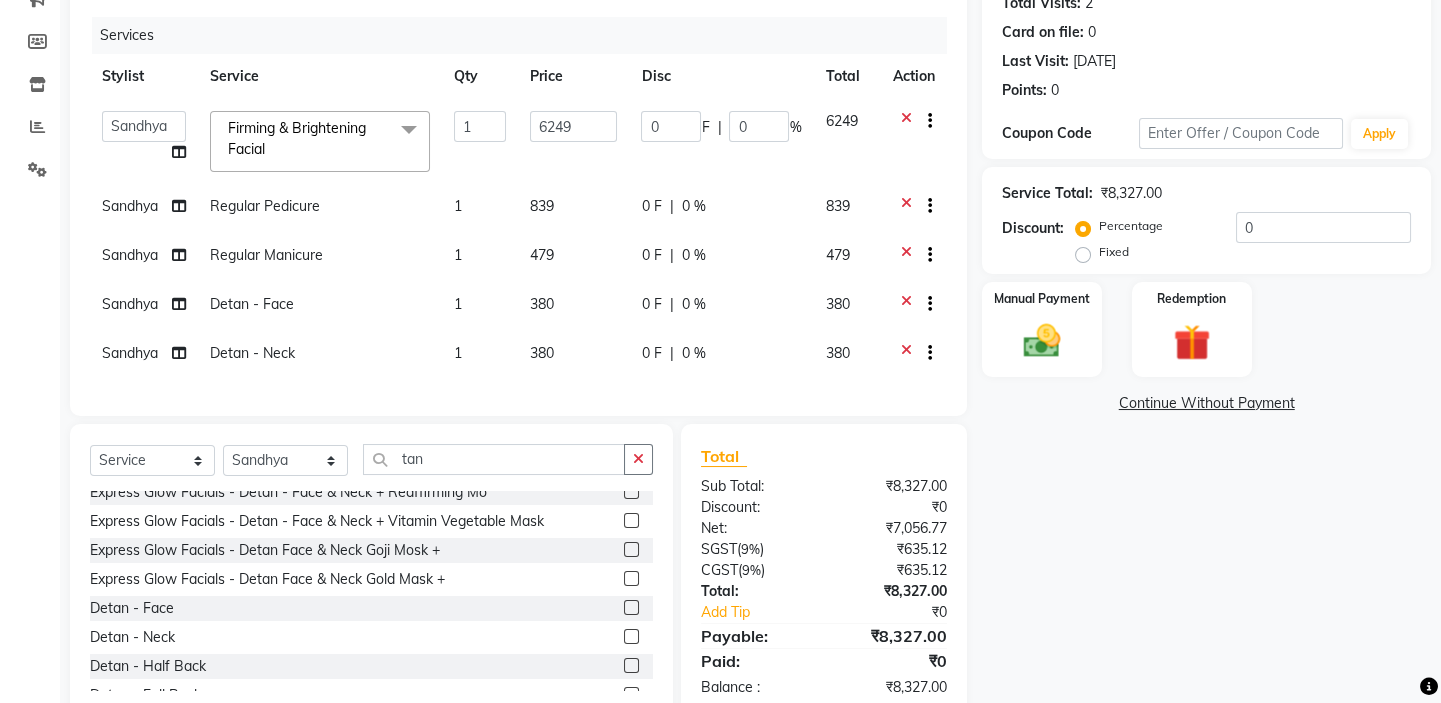 scroll, scrollTop: 170, scrollLeft: 0, axis: vertical 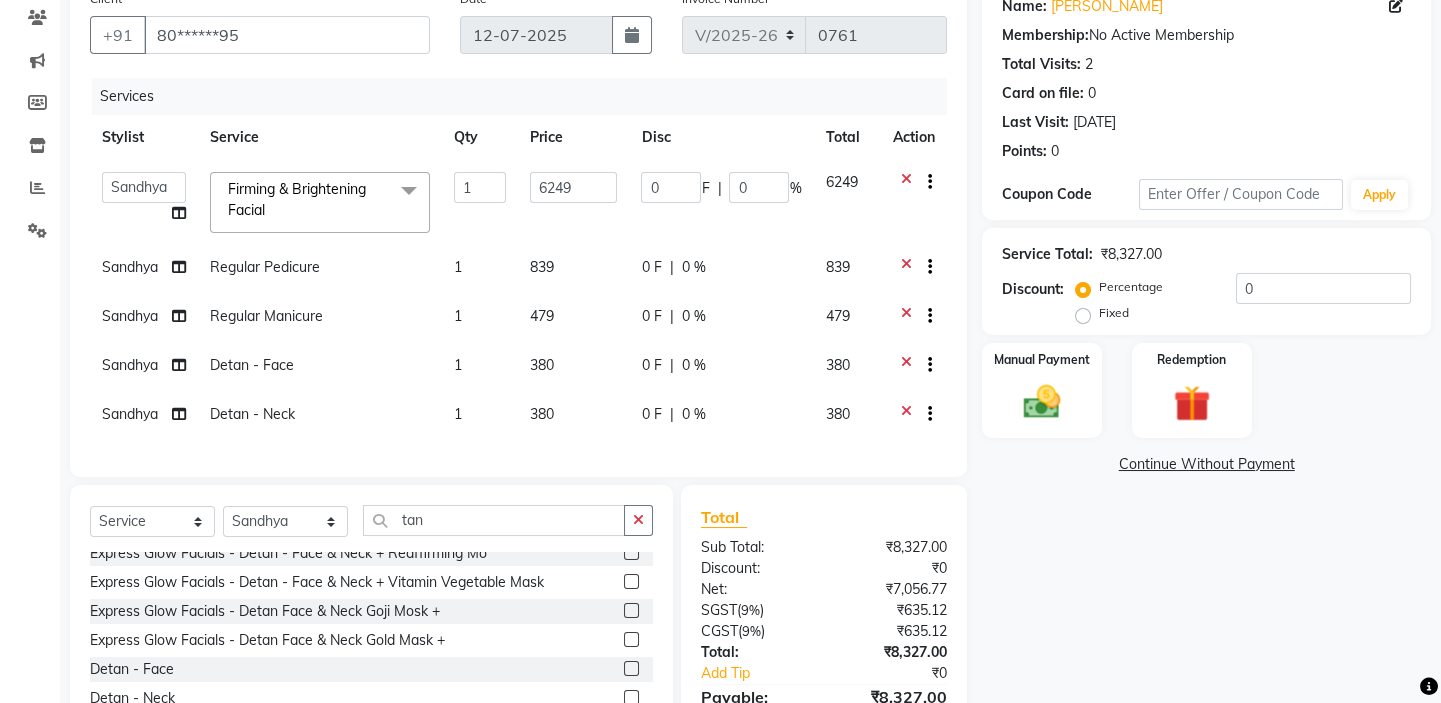 click on "0 F | 0 %" 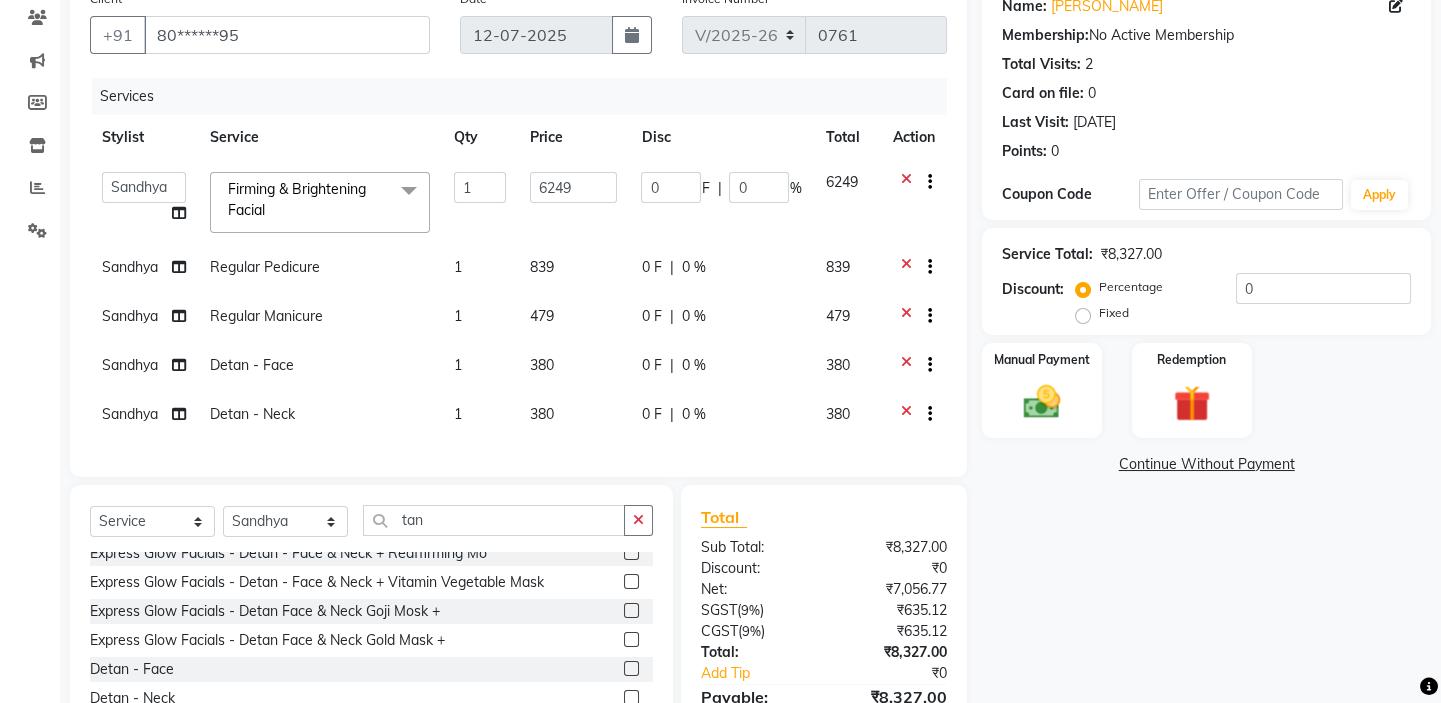 select on "35063" 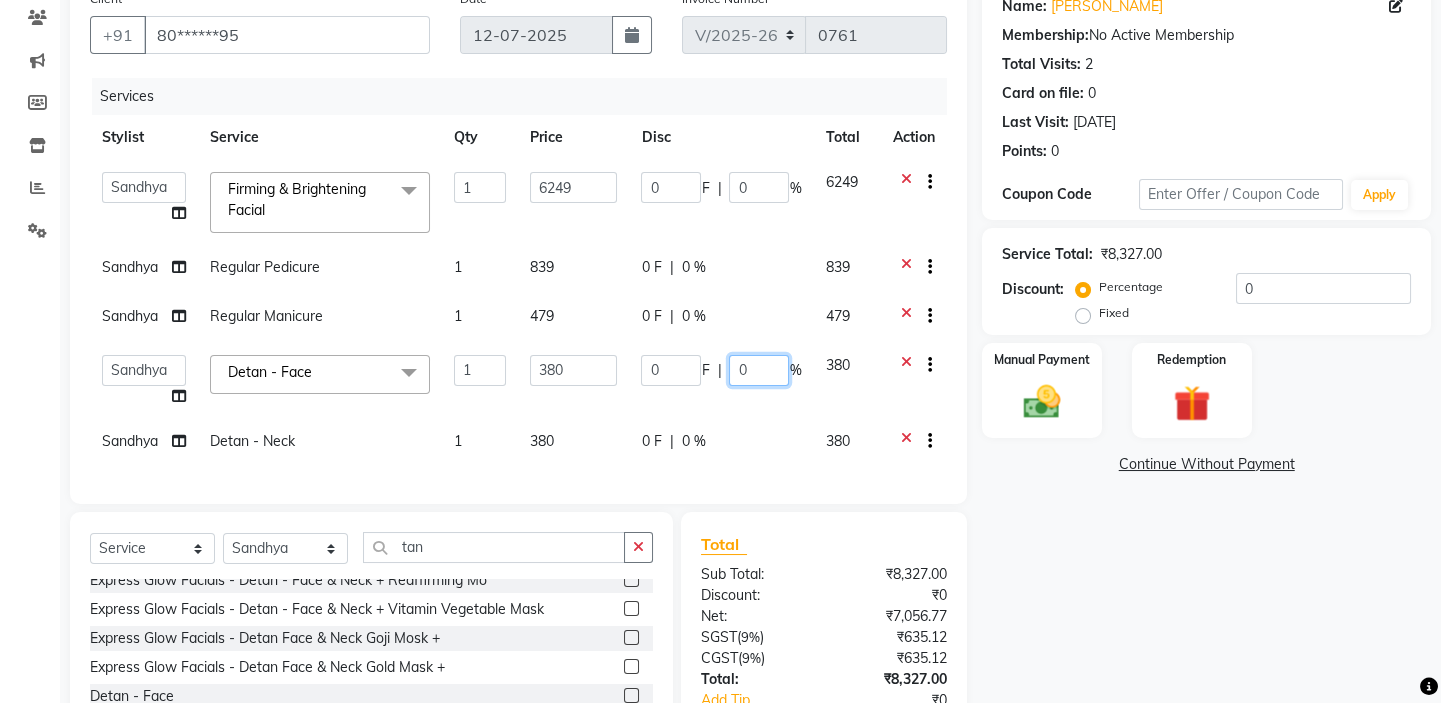 click on "0" 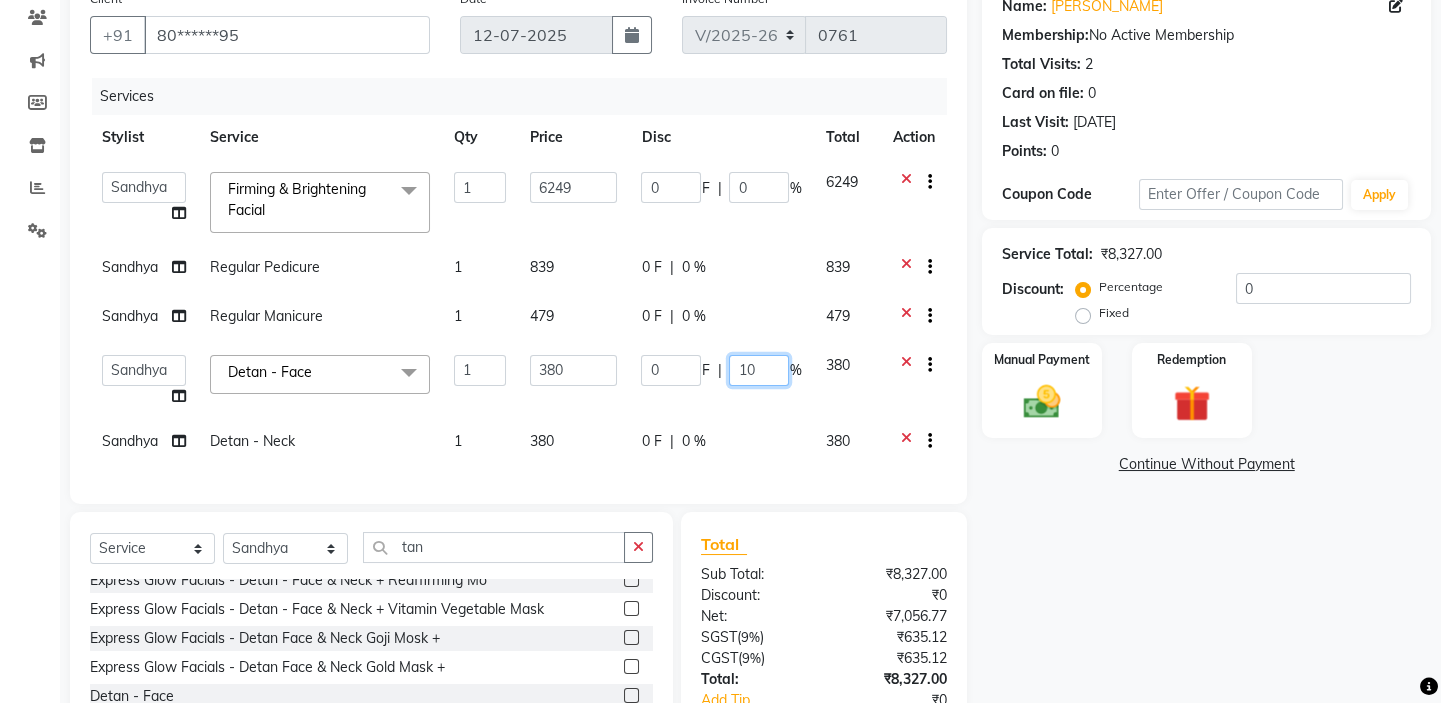 type on "100" 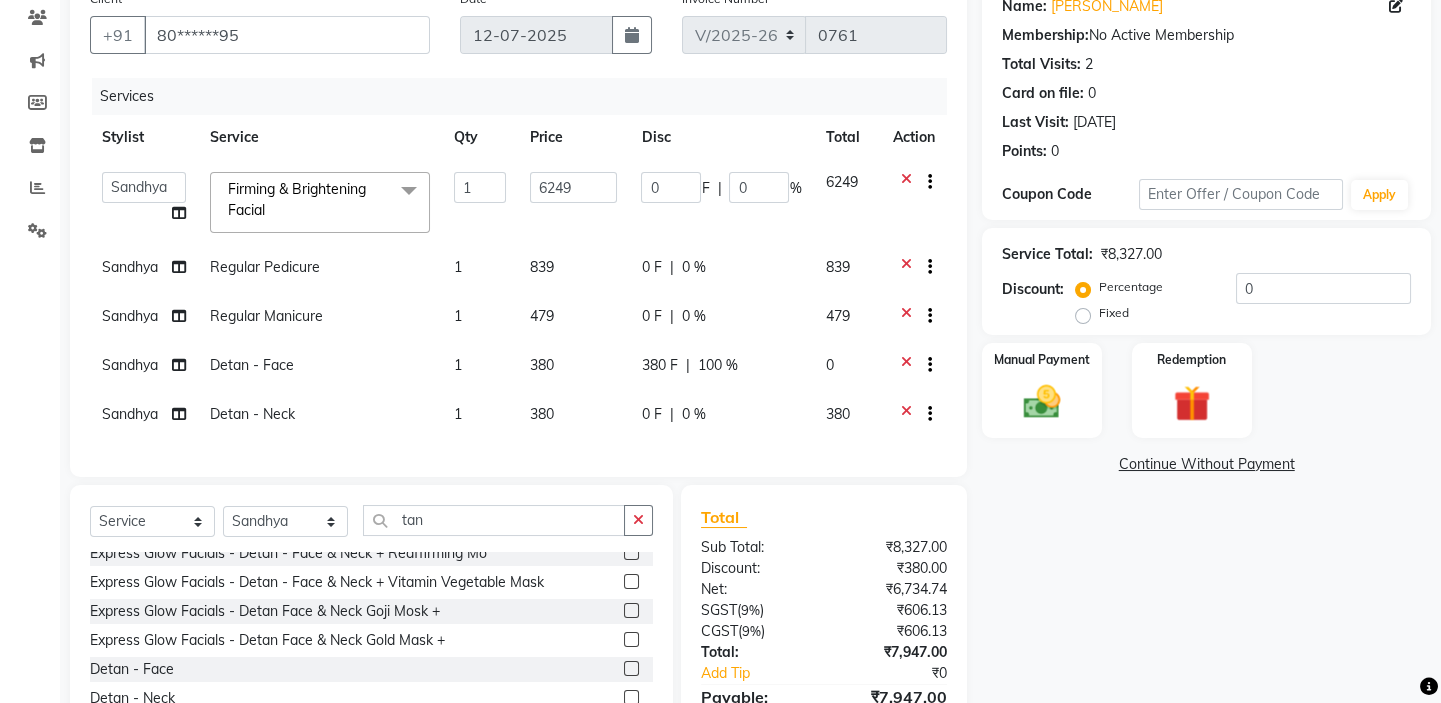 click on "Services Stylist Service Qty Price Disc Total Action  [PERSON_NAME]   [PERSON_NAME] [PERSON_NAME]   [PERSON_NAME]   [PERSON_NAME]  Firming & Brightening Facial  x Haircut - Basic Haircut - Advanced (M) Shave [PERSON_NAME] Trim [PERSON_NAME] Styling Head Shave Trimming (F) Styling Haircut (F) Creative Haircut (F) Nano plastia  Head Massage - [MEDICAL_DATA] Chiller Head Massage - Pure Coconut Nourisher Head Massage - Almond Indulgence Head Massage - [PERSON_NAME] Regular Hair Spa Hair Spas - Mentho Burst Spa Keratin Bosster 700 Scalp Treatment - Anti-[MEDICAL_DATA] Treatment Hair Fall Treatment Repair Rescue Spa Bond Repair Regimine Bond Reapir Ritual with Volumize Booster Bond Reapir Ritual with Fortify Booster Bond Reapir Ritual with Vibrancy Booster Bond Reapir Ritual with Hydrate Booster Bond Reapir Ritual with Tame Booster [PERSON_NAME] Butter Treatment [PERSON_NAME] Collagen Therapy Scalp Sense Treatment Moroccan Oil Treatment Regular Moustache Colouring Regular [PERSON_NAME] Colouring Regular Global Hair Colouring Streaks - Per Streak 1 6249 0" 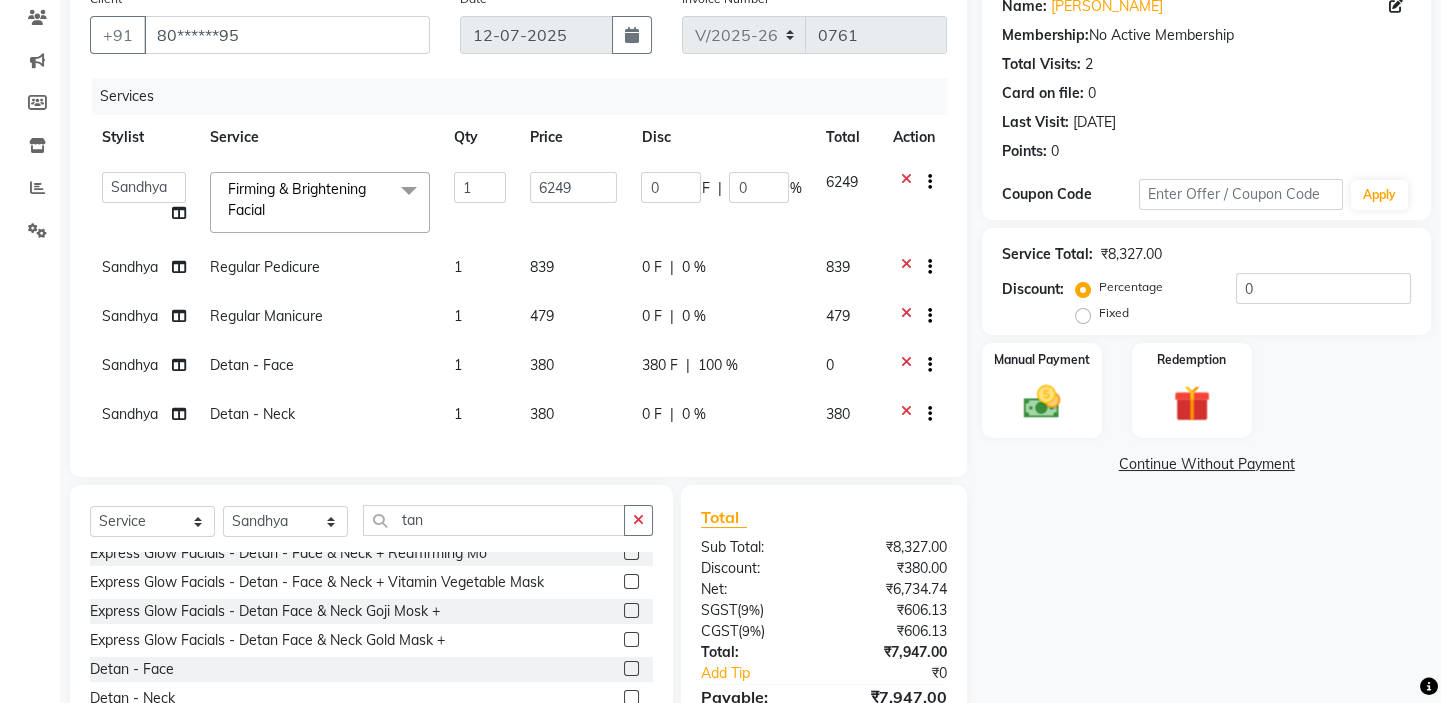 click on "0 %" 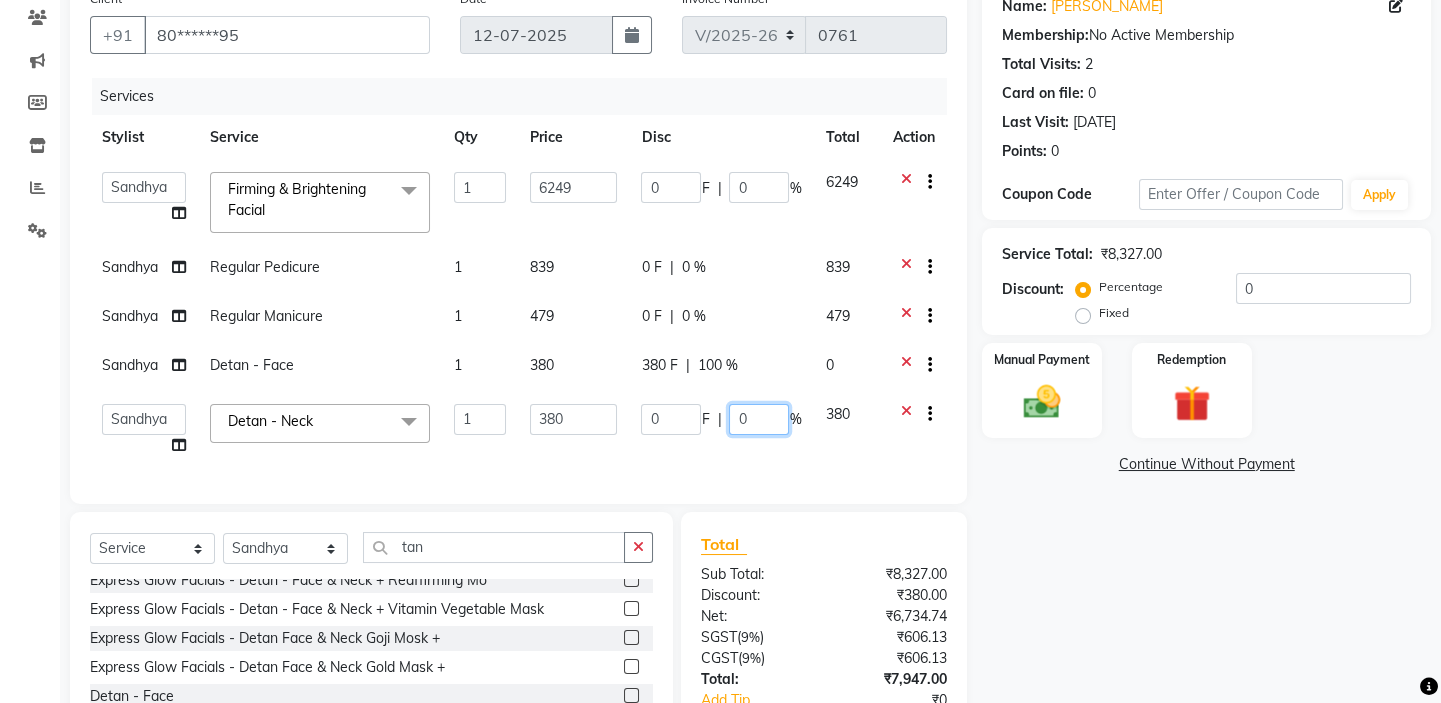click on "0" 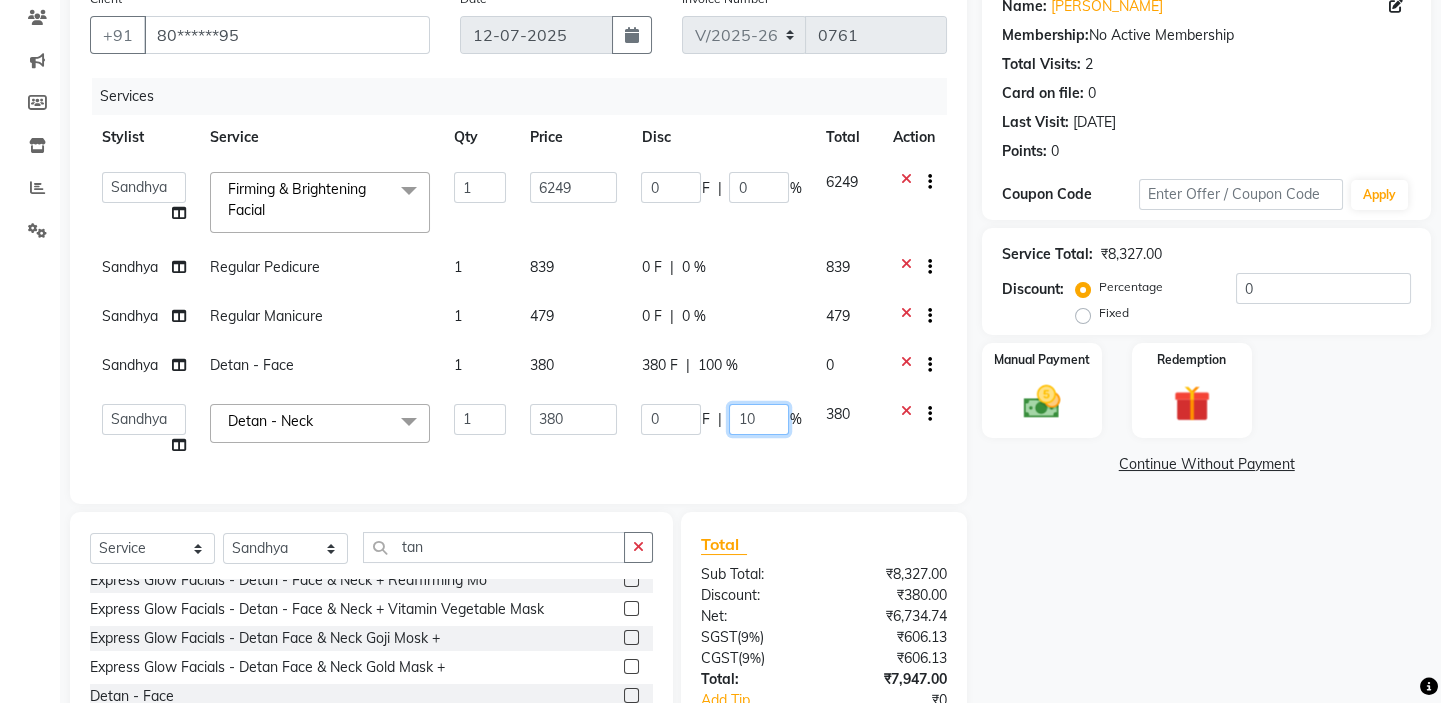 type on "100" 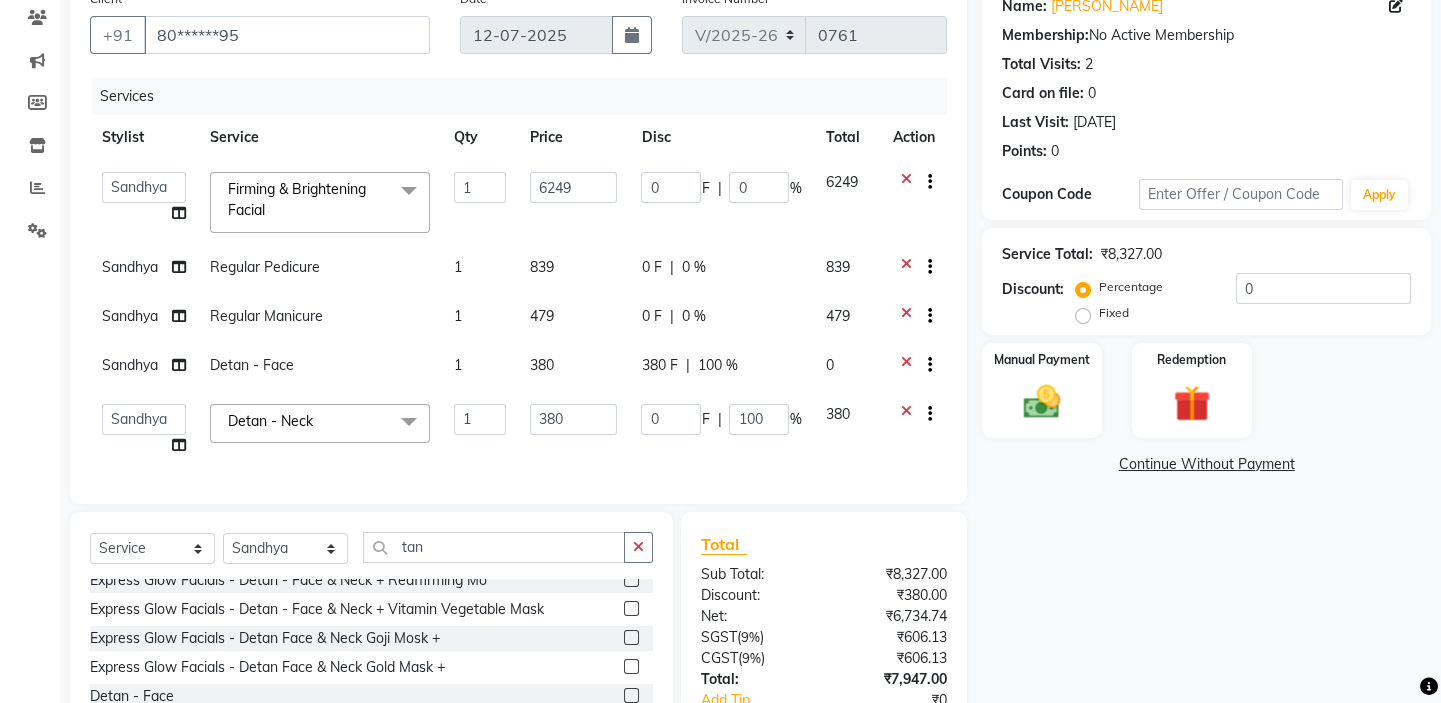 click on "0 F | 0 %" 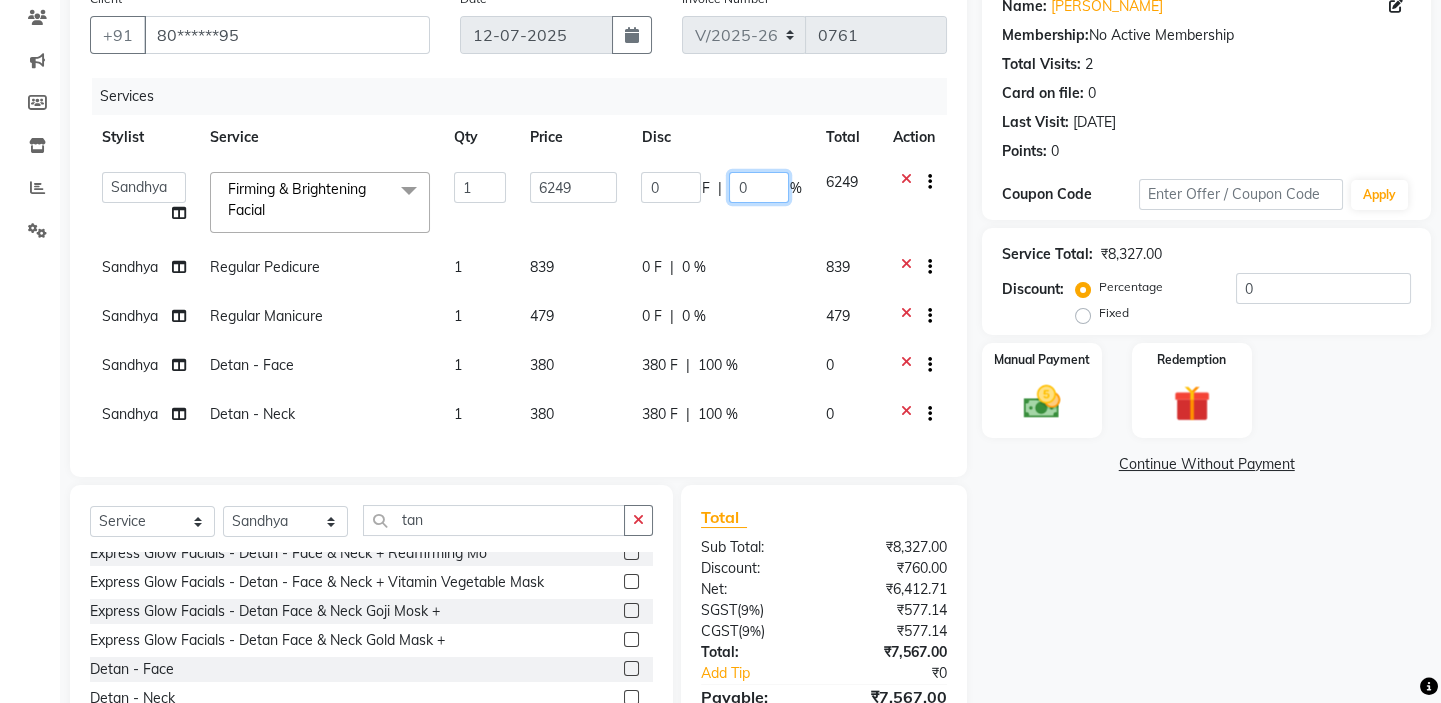 click on "0" 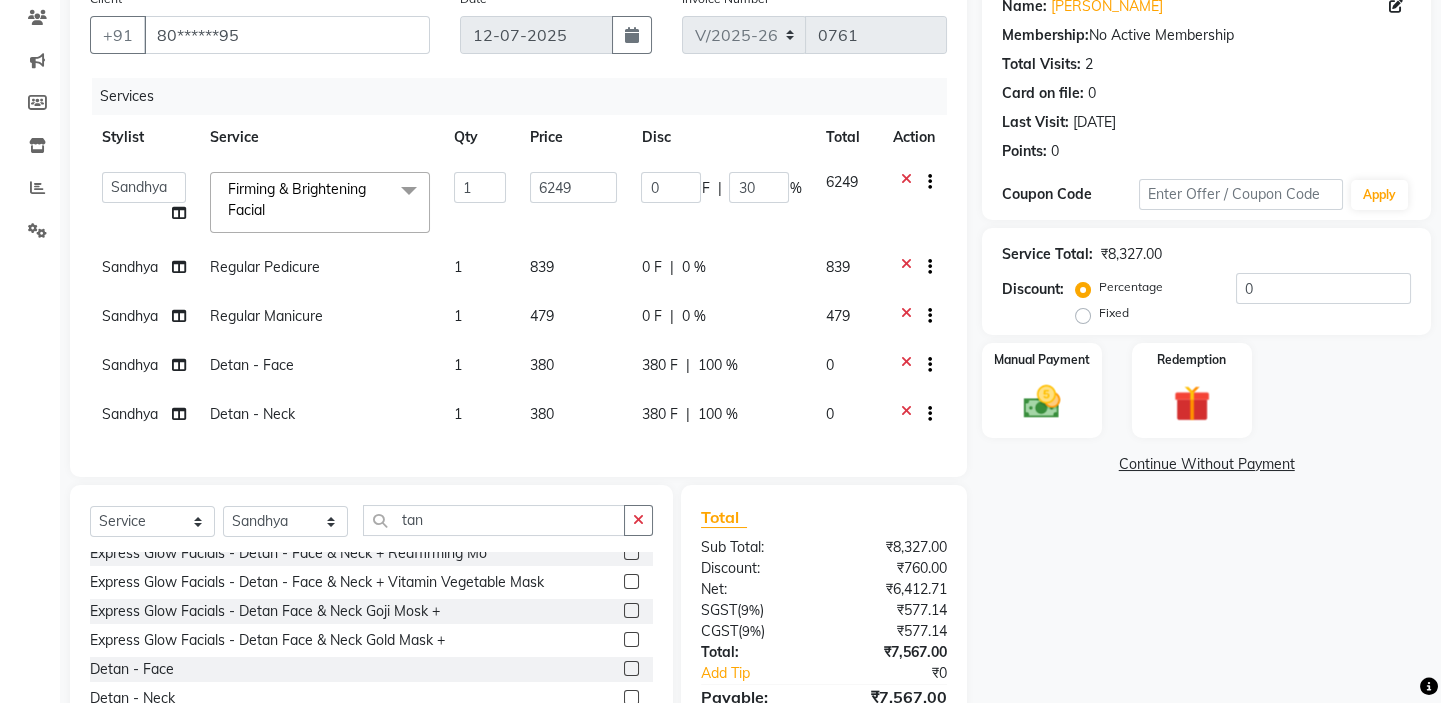 click on "0 F | 0 %" 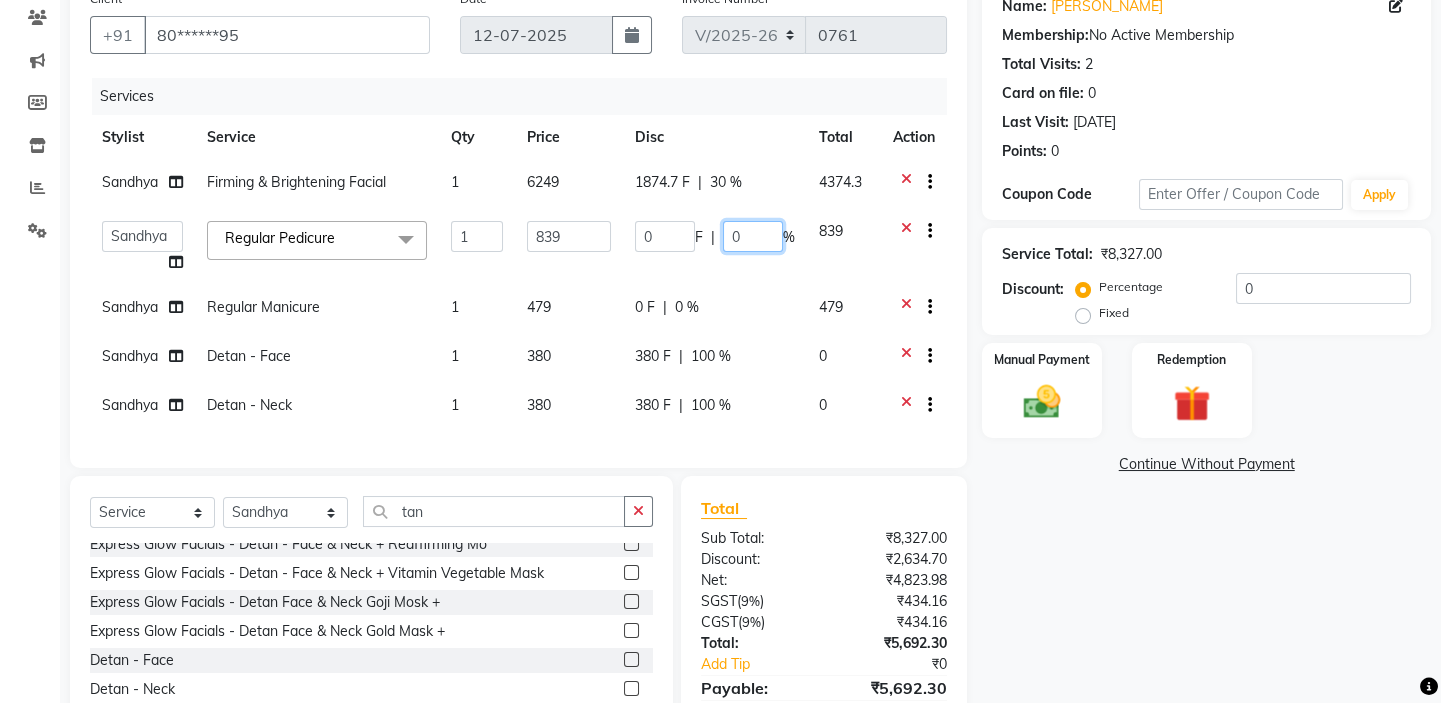 click on "0" 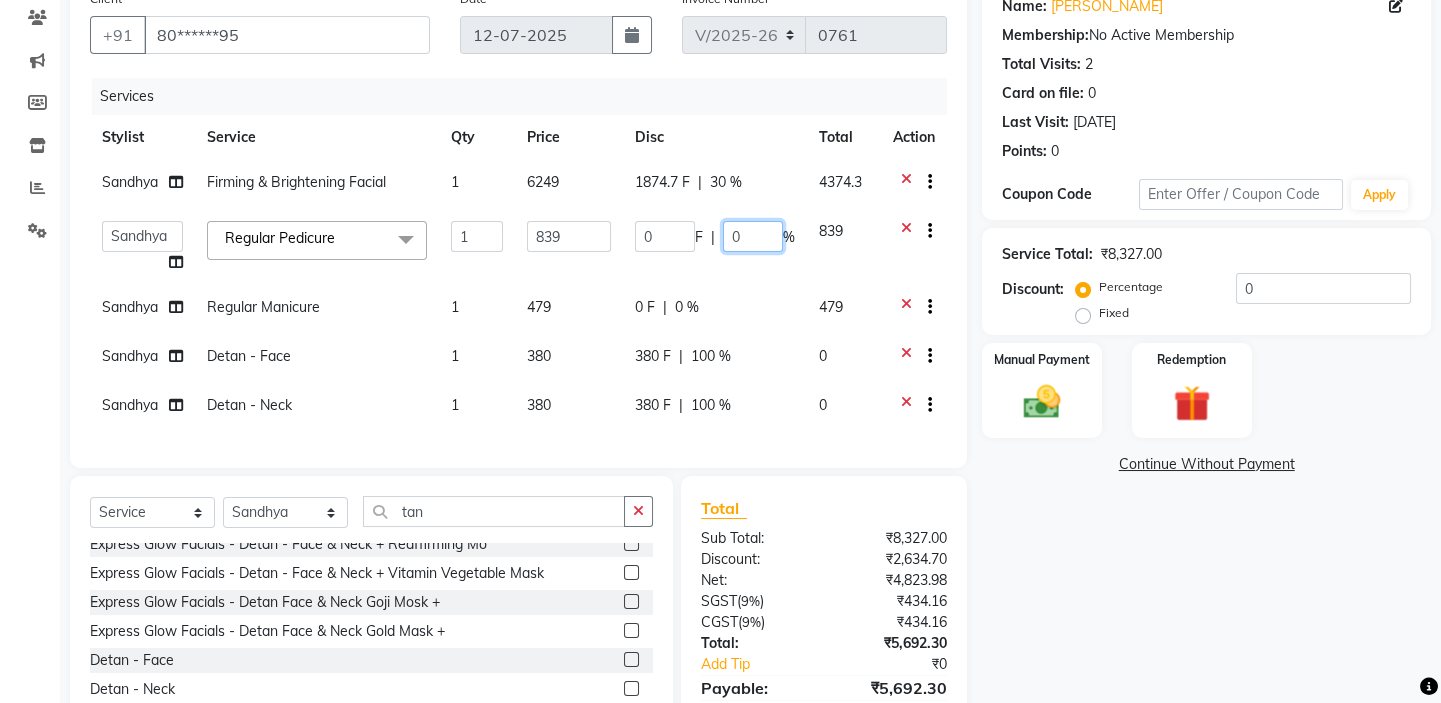 type on "30" 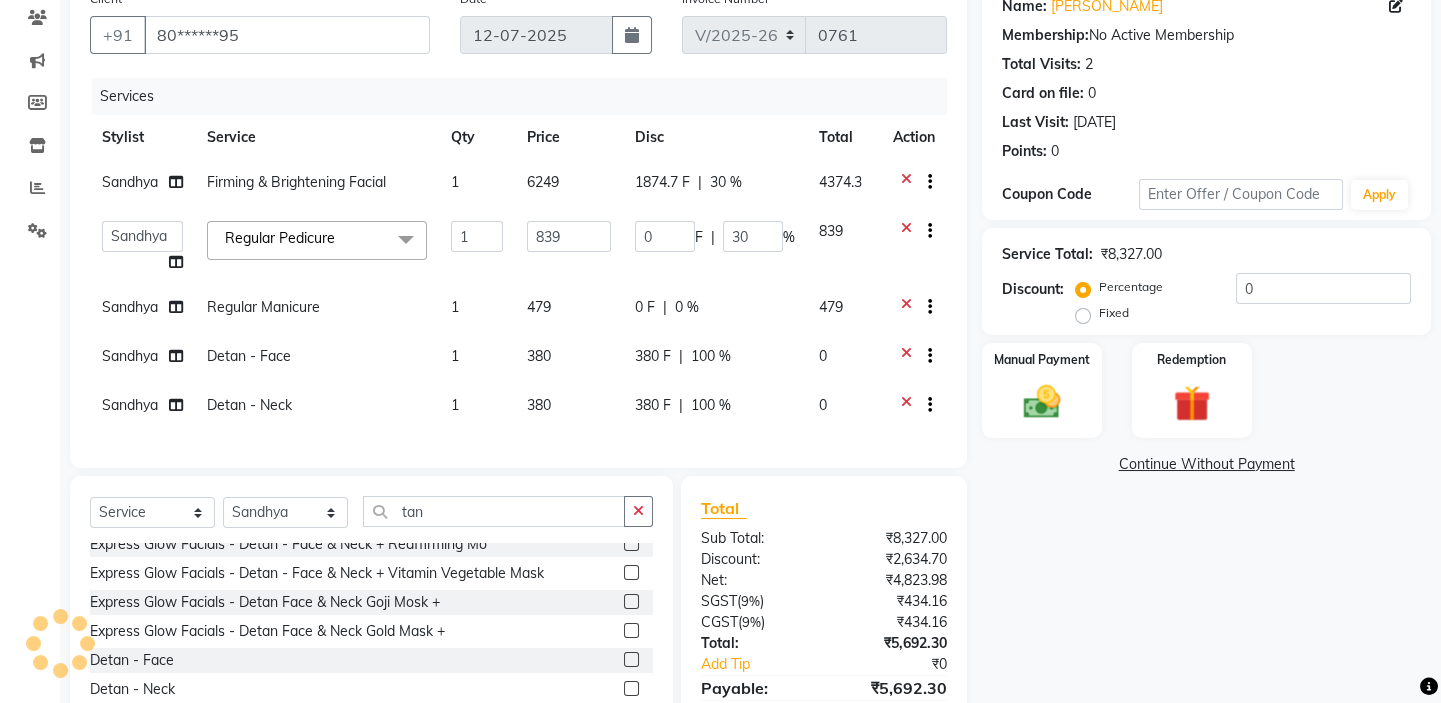 click on "0 F | 0 %" 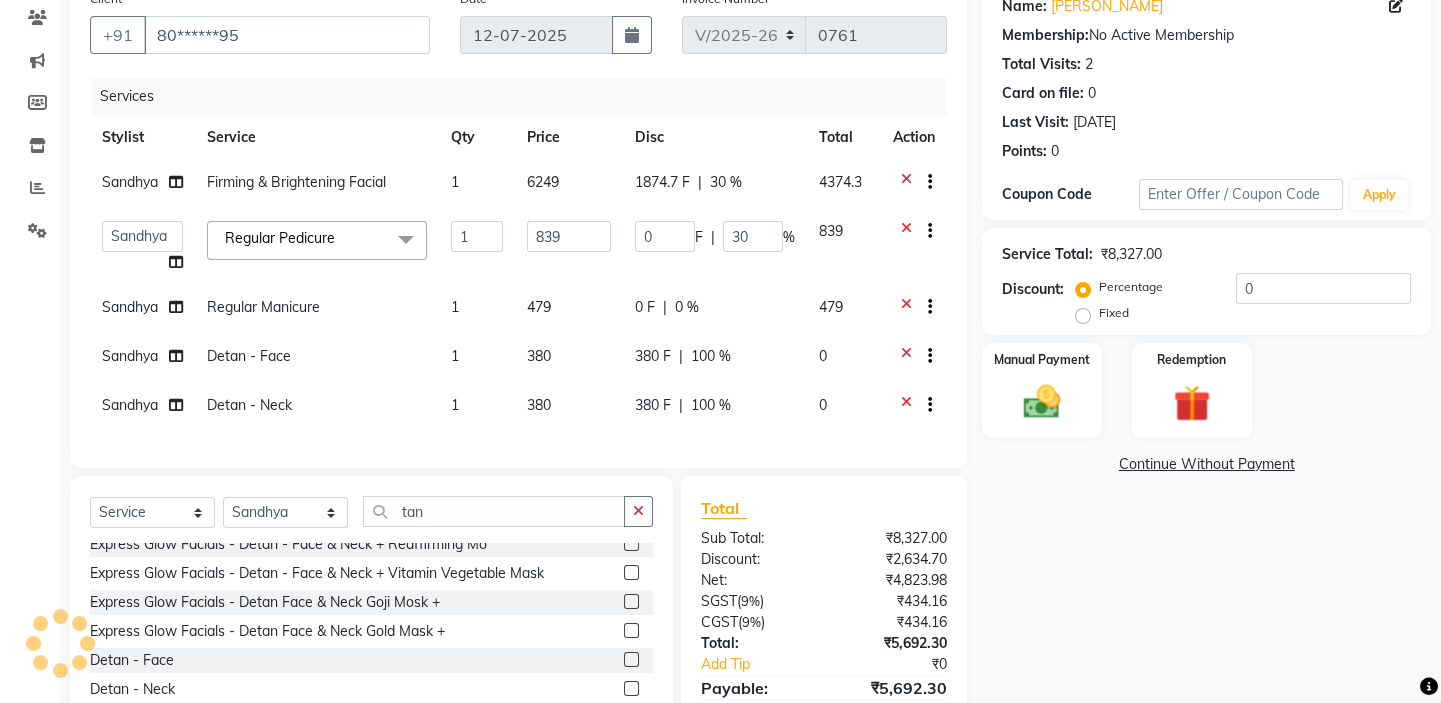 select on "35063" 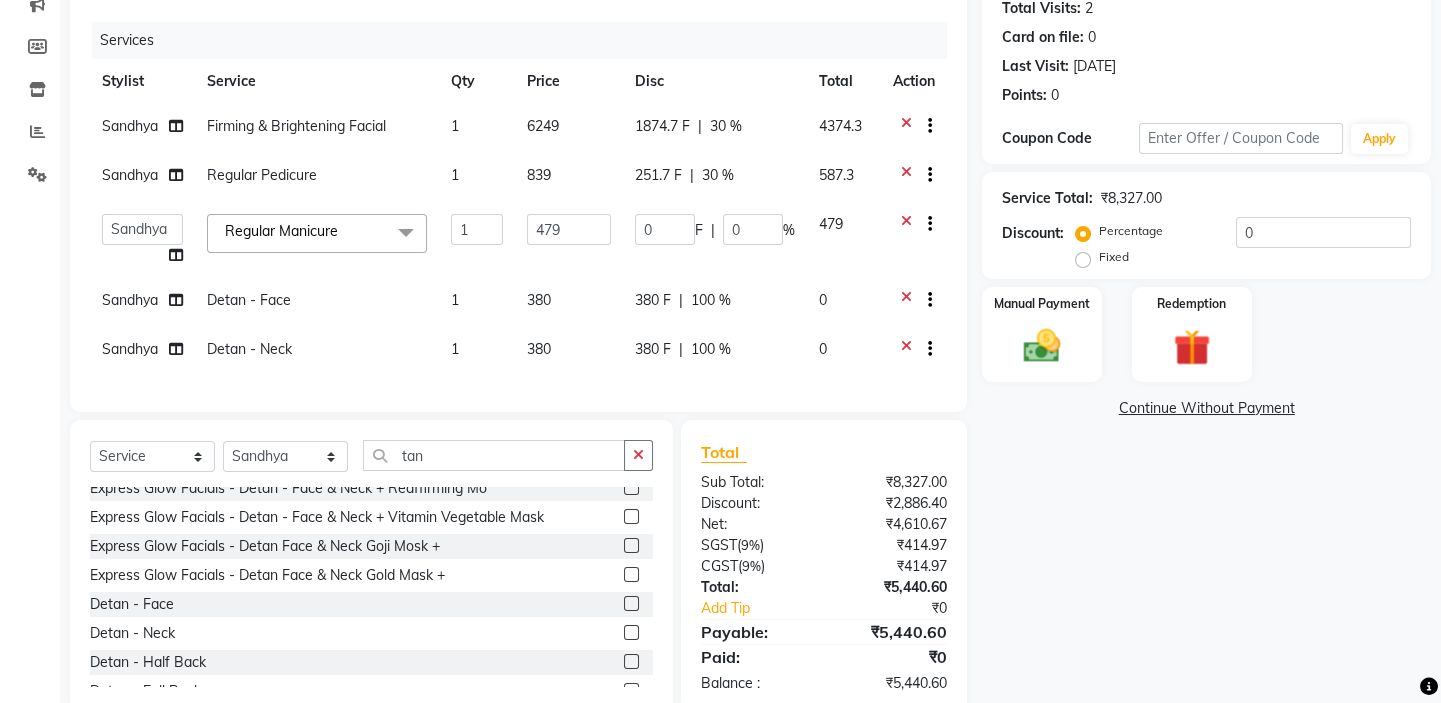 scroll, scrollTop: 110, scrollLeft: 0, axis: vertical 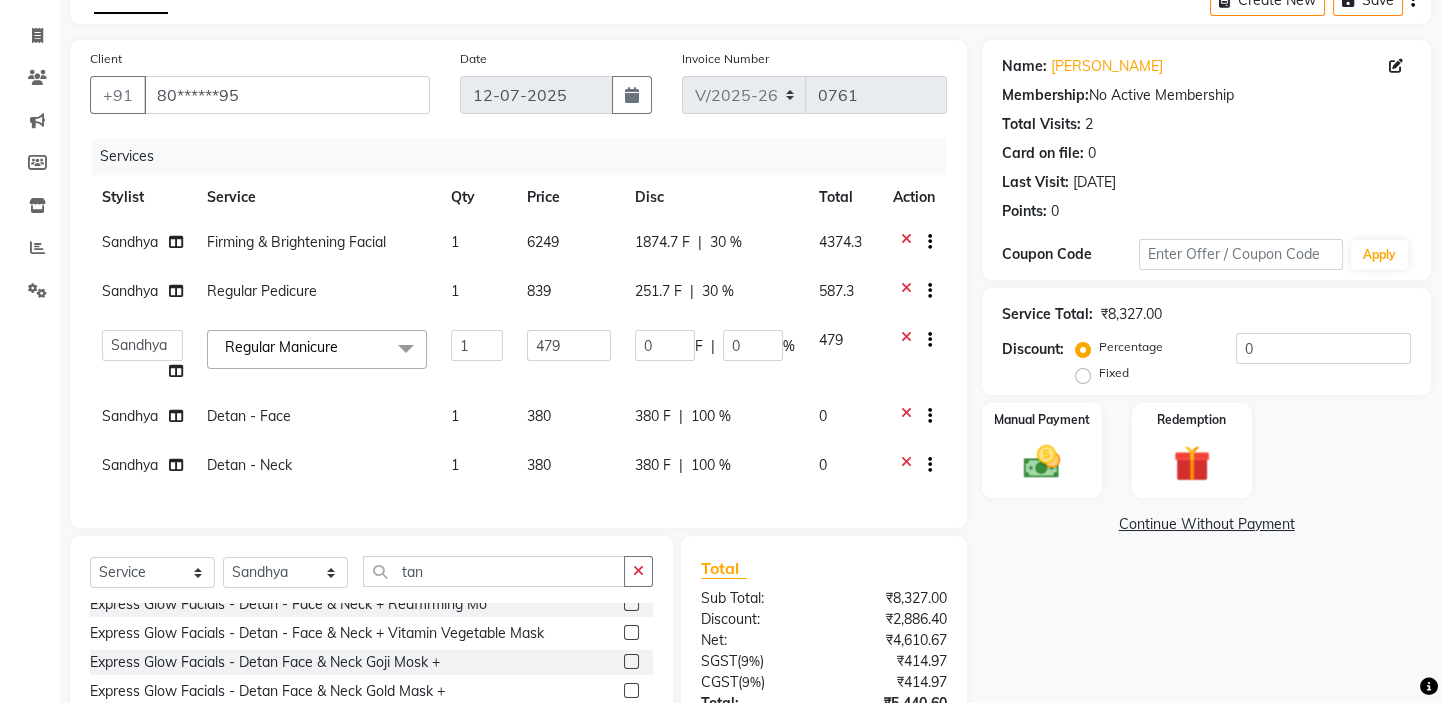 click on "30 %" 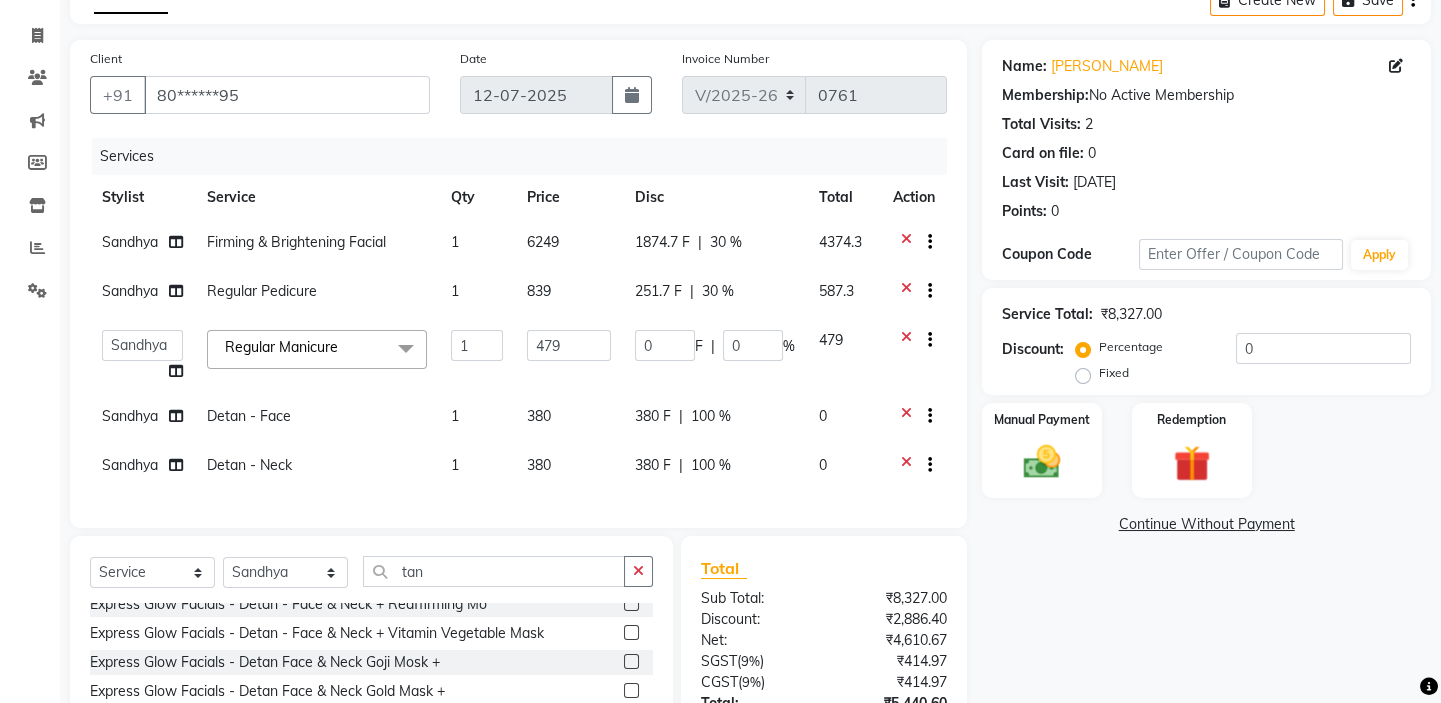 select on "35063" 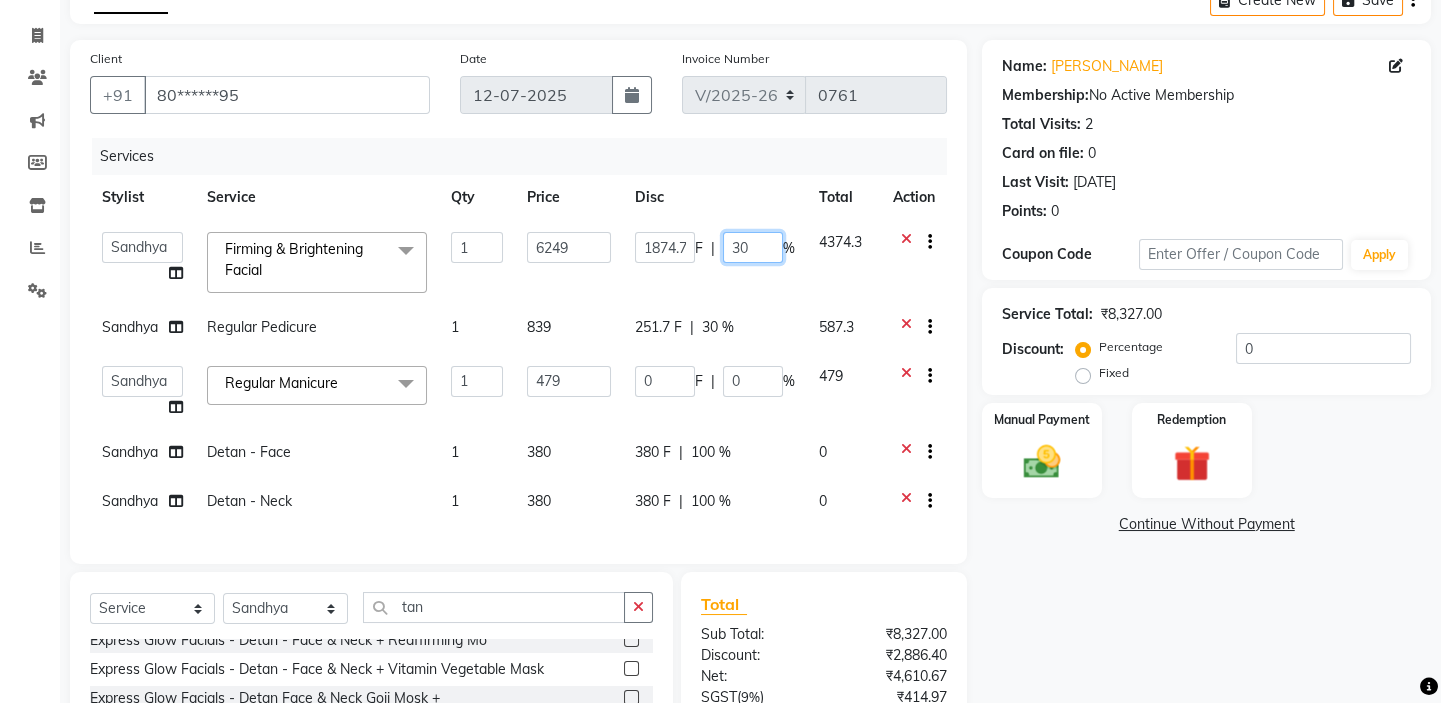 click on "30" 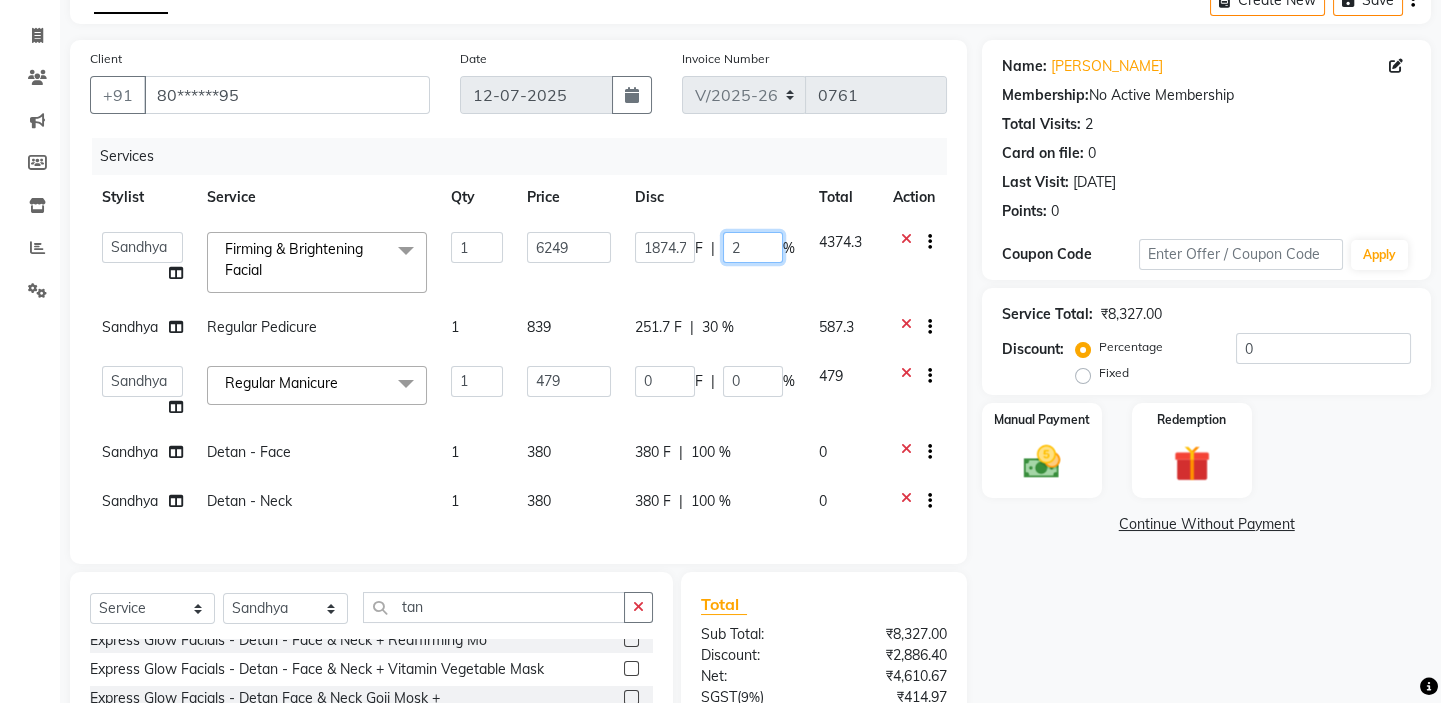 type on "20" 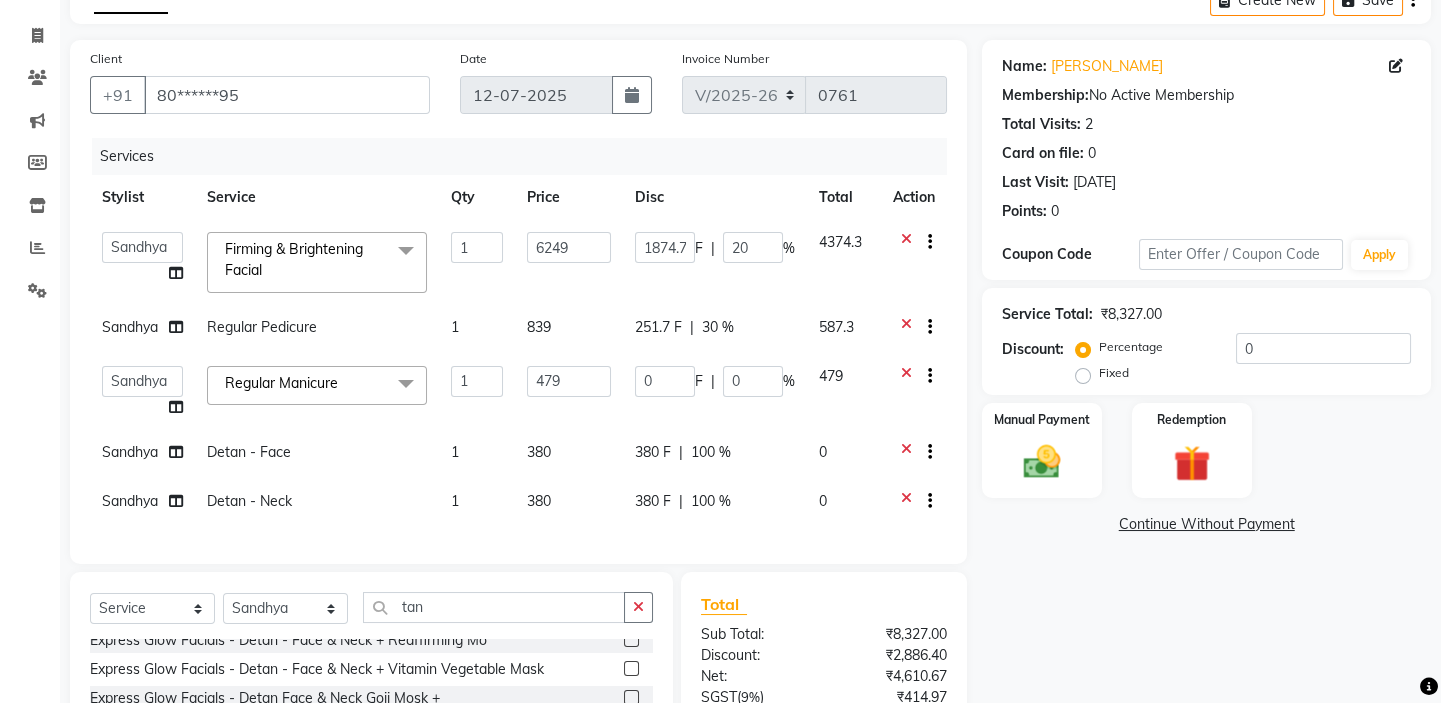 click on "[PERSON_NAME]   [PERSON_NAME] [PERSON_NAME]   [PERSON_NAME]   [PERSON_NAME]  Firming & Brightening Facial  x Haircut - Basic Haircut - Advanced (M) Shave [PERSON_NAME] Trim [PERSON_NAME] Styling Head Shave Trimming (F) Styling Haircut (F) Creative Haircut (F) Nano plastia  Head Massage - [MEDICAL_DATA] Chiller Head Massage - Pure Coconut Nourisher Head Massage - Almond Indulgence Head Massage - [PERSON_NAME] Regular Hair Spa Hair Spas - Mentho Burst Spa Keratin Bosster 700 Scalp Treatment - Anti-[MEDICAL_DATA] Treatment Hair Fall Treatment Repair Rescue Spa Bond Repair Regimine Bond Reapir Ritual with Volumize Booster Bond Reapir Ritual with Fortify Booster Bond Reapir Ritual with Vibrancy Booster Bond Reapir Ritual with Hydrate Booster Bond Reapir Ritual with Tame Booster [PERSON_NAME] Butter Treatment [PERSON_NAME] Collagen Therapy Scalp Sense Treatment Moroccan Oil Treatment Regular Moustache Colouring Regular [PERSON_NAME] Colouring Regular Global Hair Colouring Premium Hair Colouring - Moustache Colouring Streaks - Per Streak Regular Clean Up" 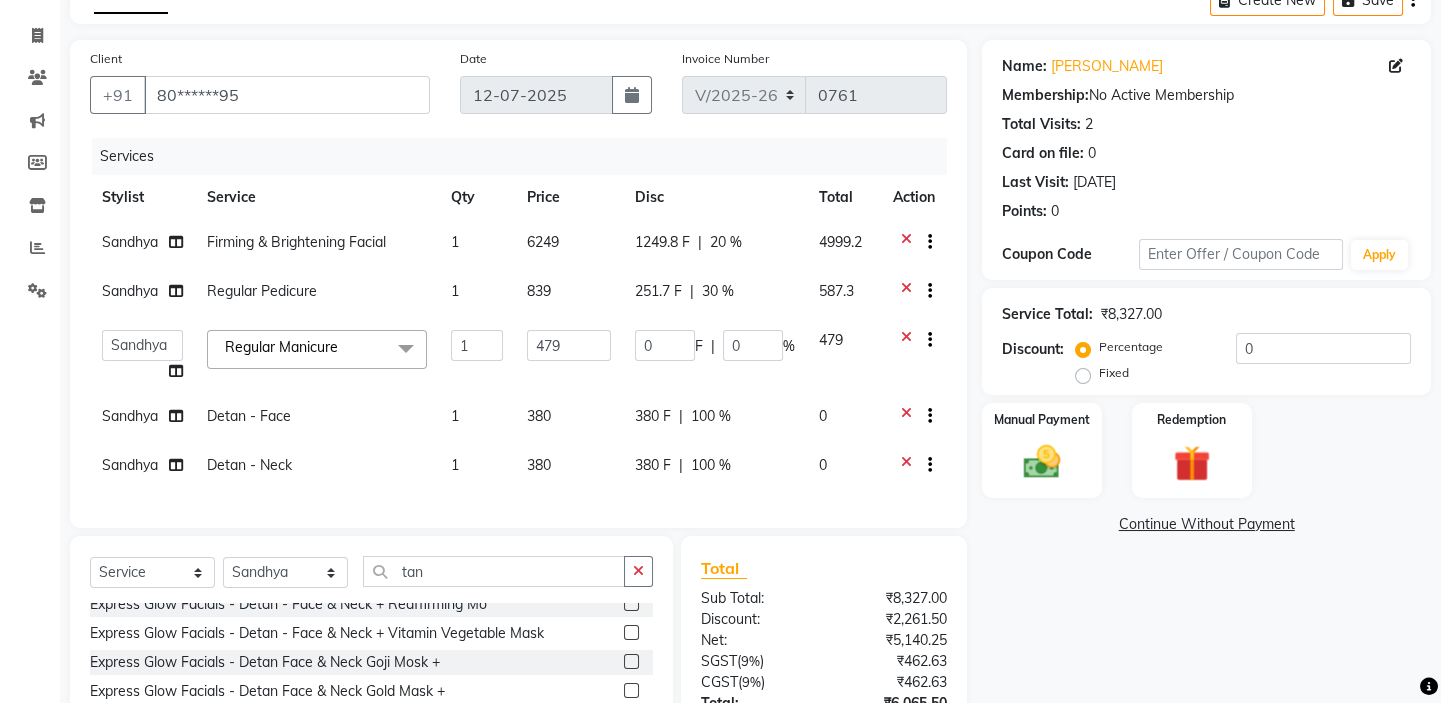 click on "30 %" 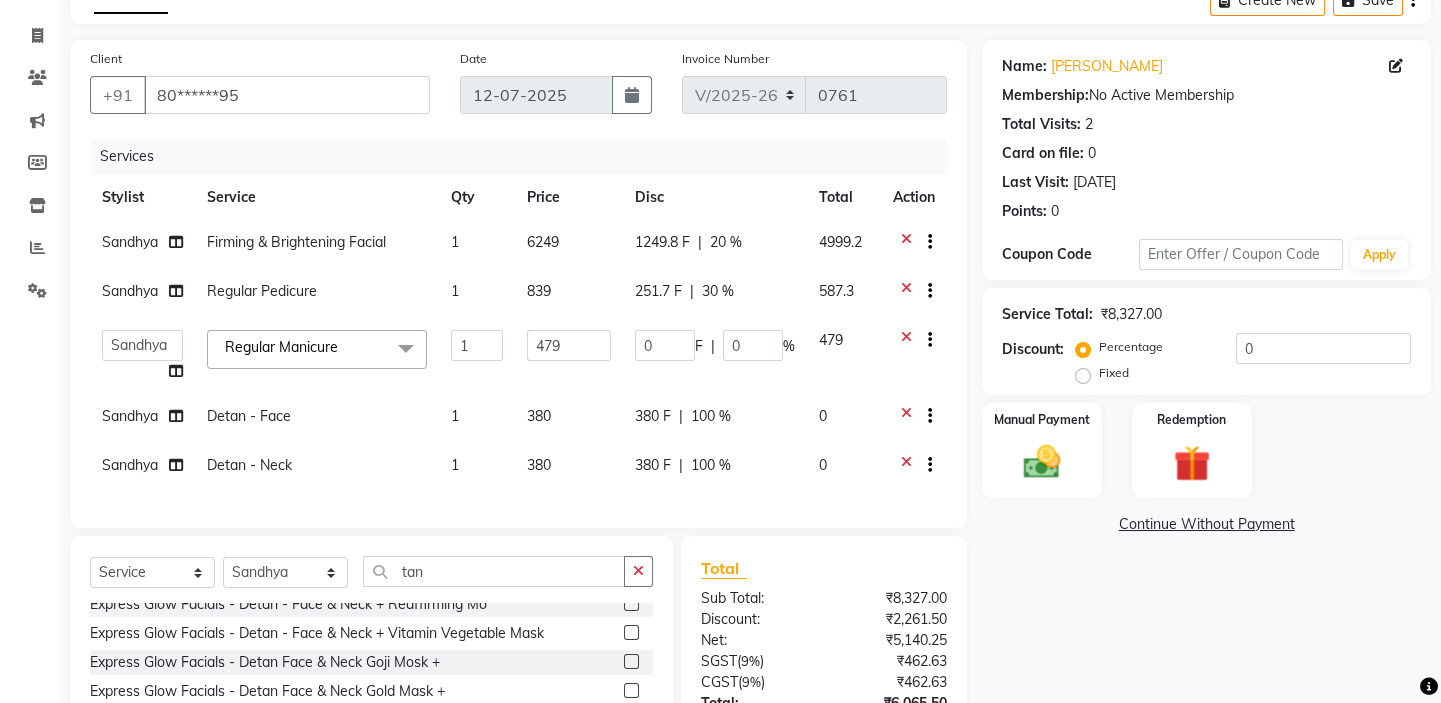 select on "35063" 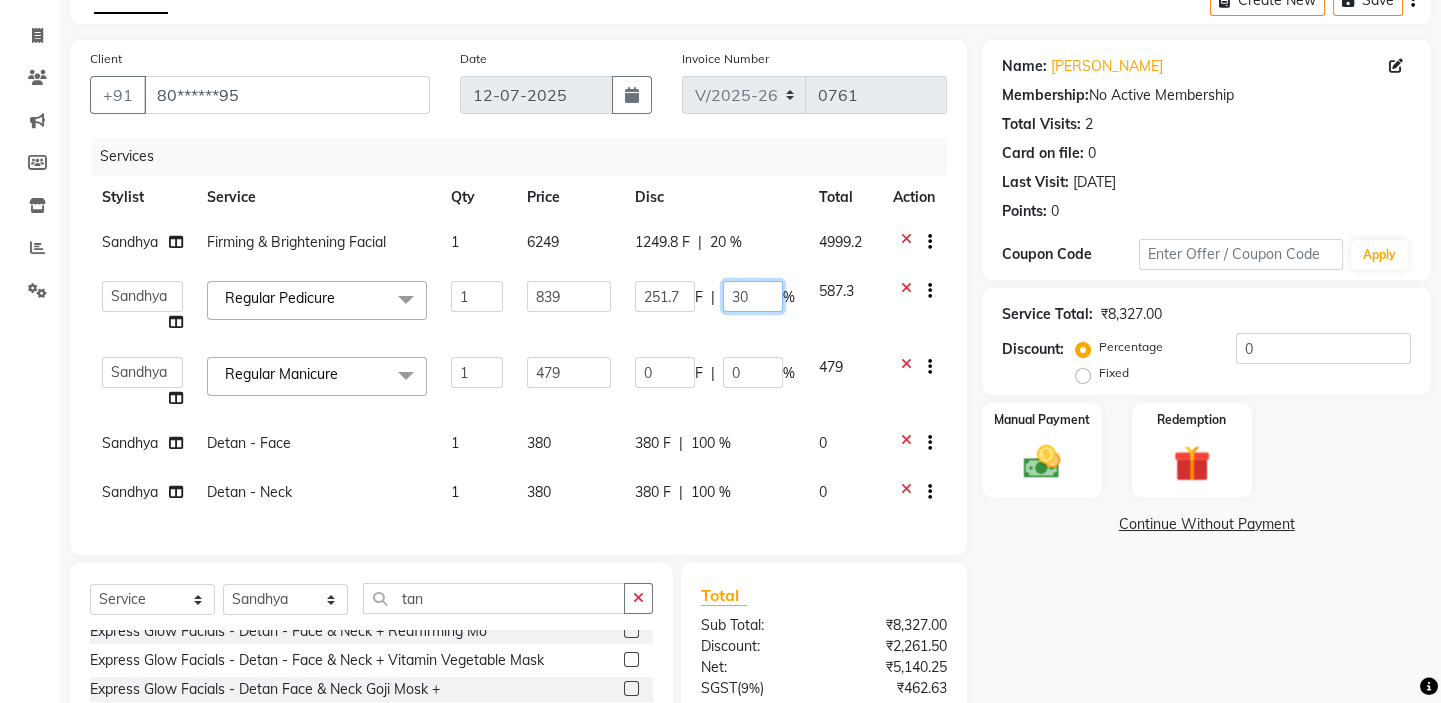 click on "30" 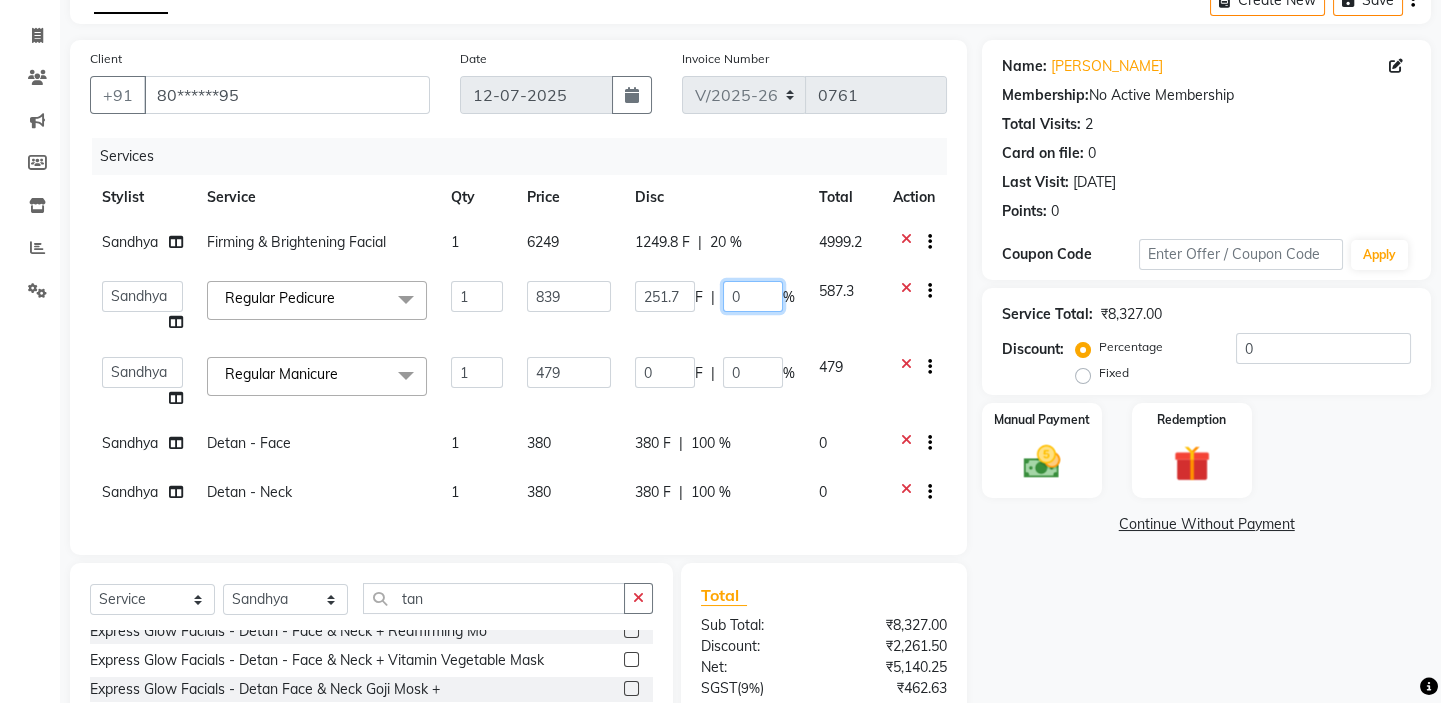 type on "20" 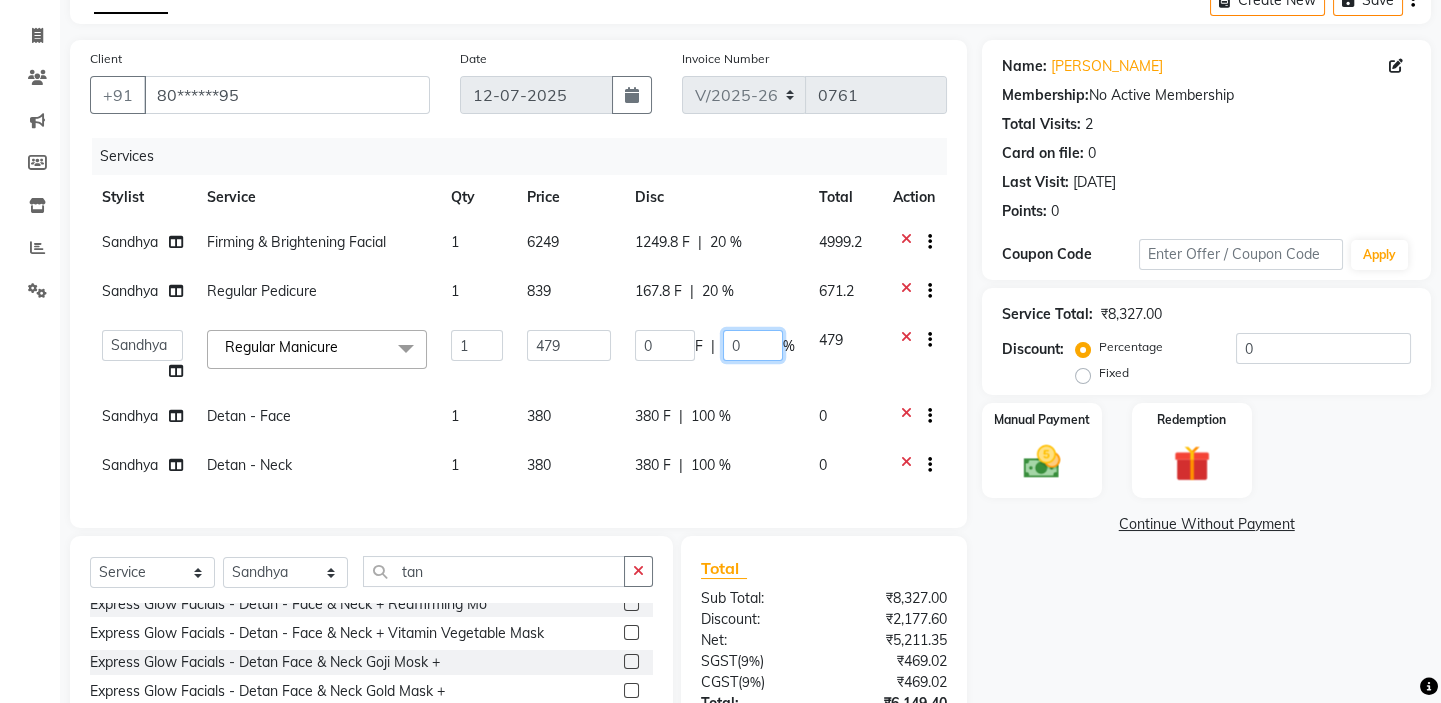 click on "0" 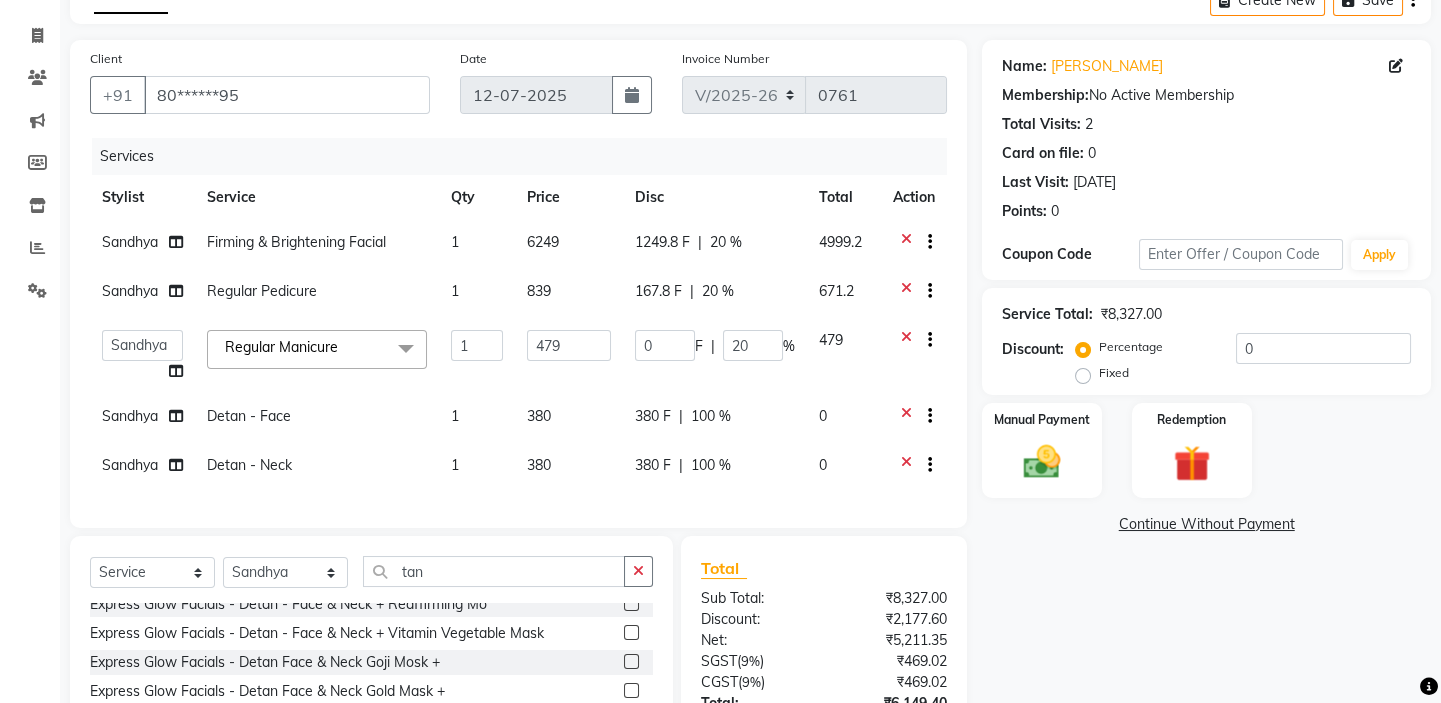click on "Name: [PERSON_NAME]  Membership:  No Active Membership  Total Visits:  2 Card on file:  0 Last Visit:   [DATE] Points:   0  Coupon Code Apply Service Total:  ₹8,327.00  Discount:  Percentage   Fixed  0 Manual Payment Redemption  Continue Without Payment" 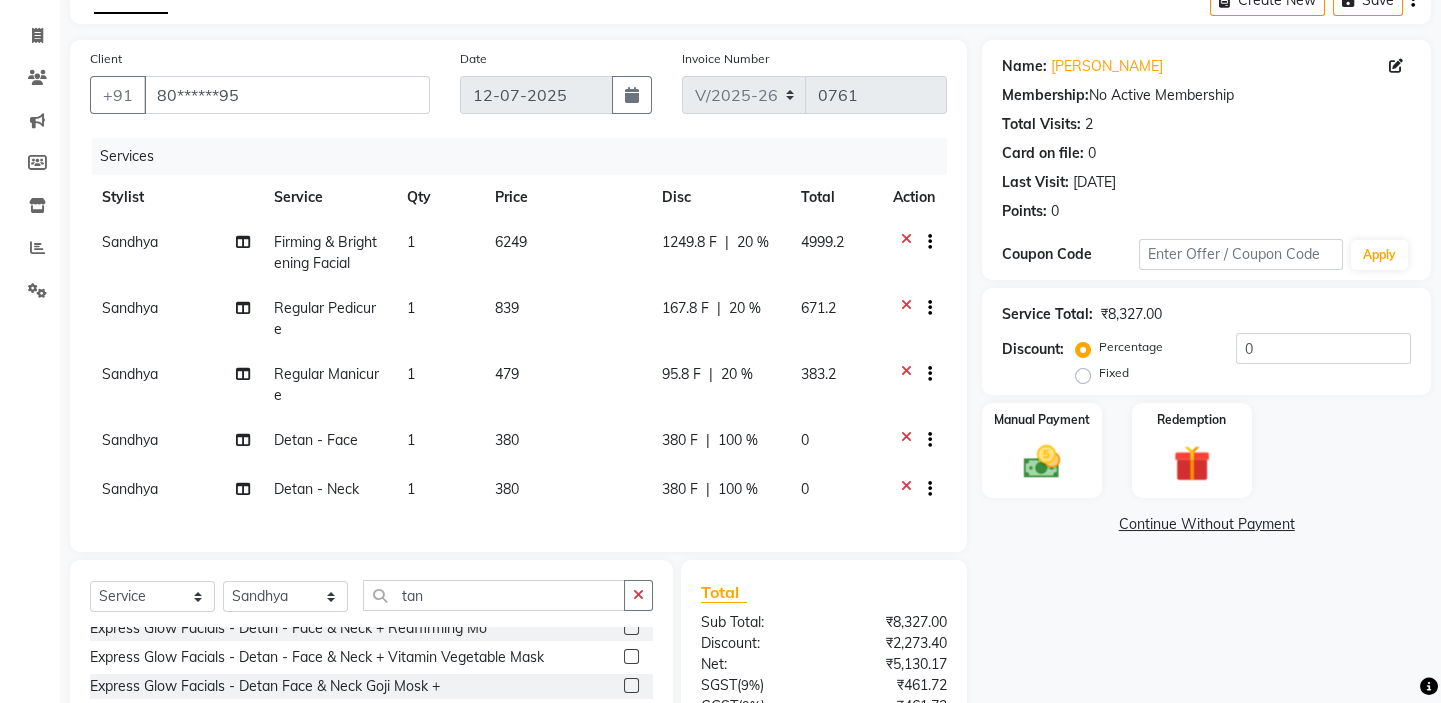 scroll, scrollTop: 306, scrollLeft: 0, axis: vertical 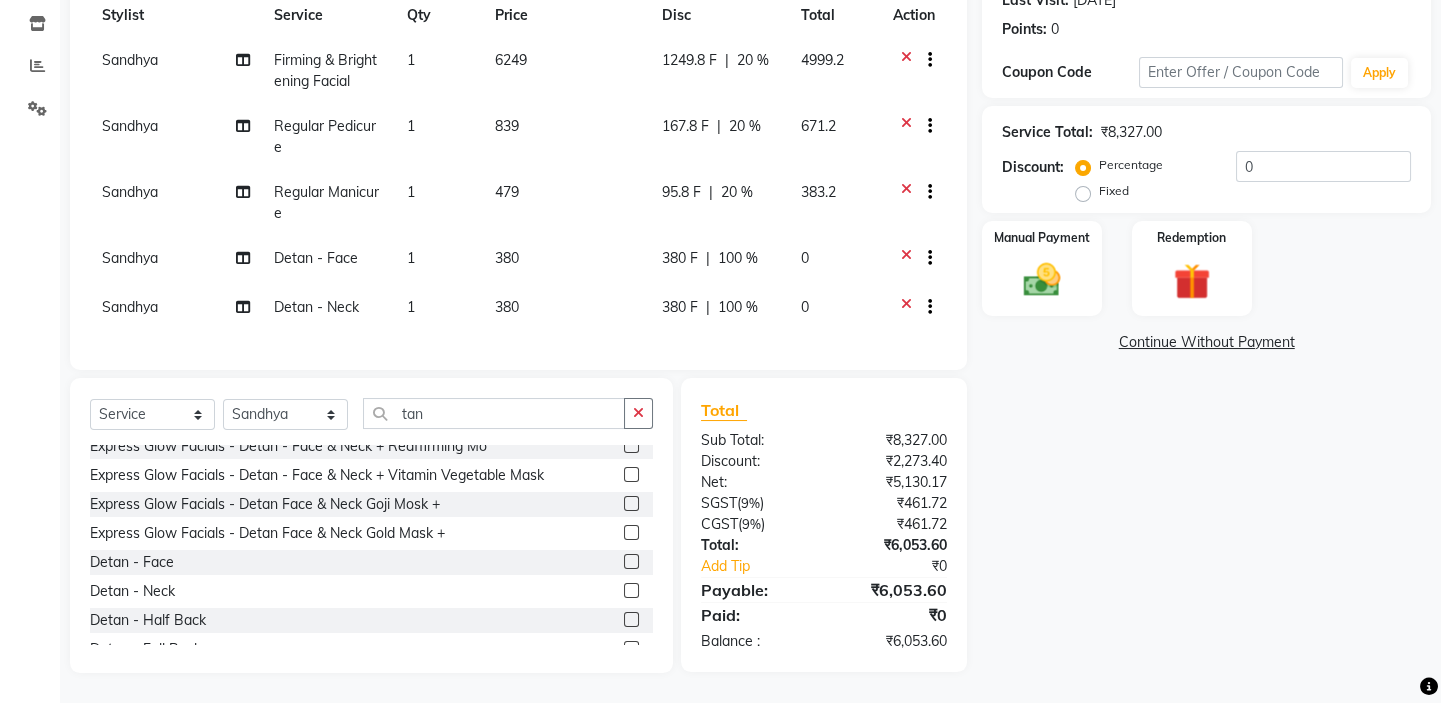 click on "100 %" 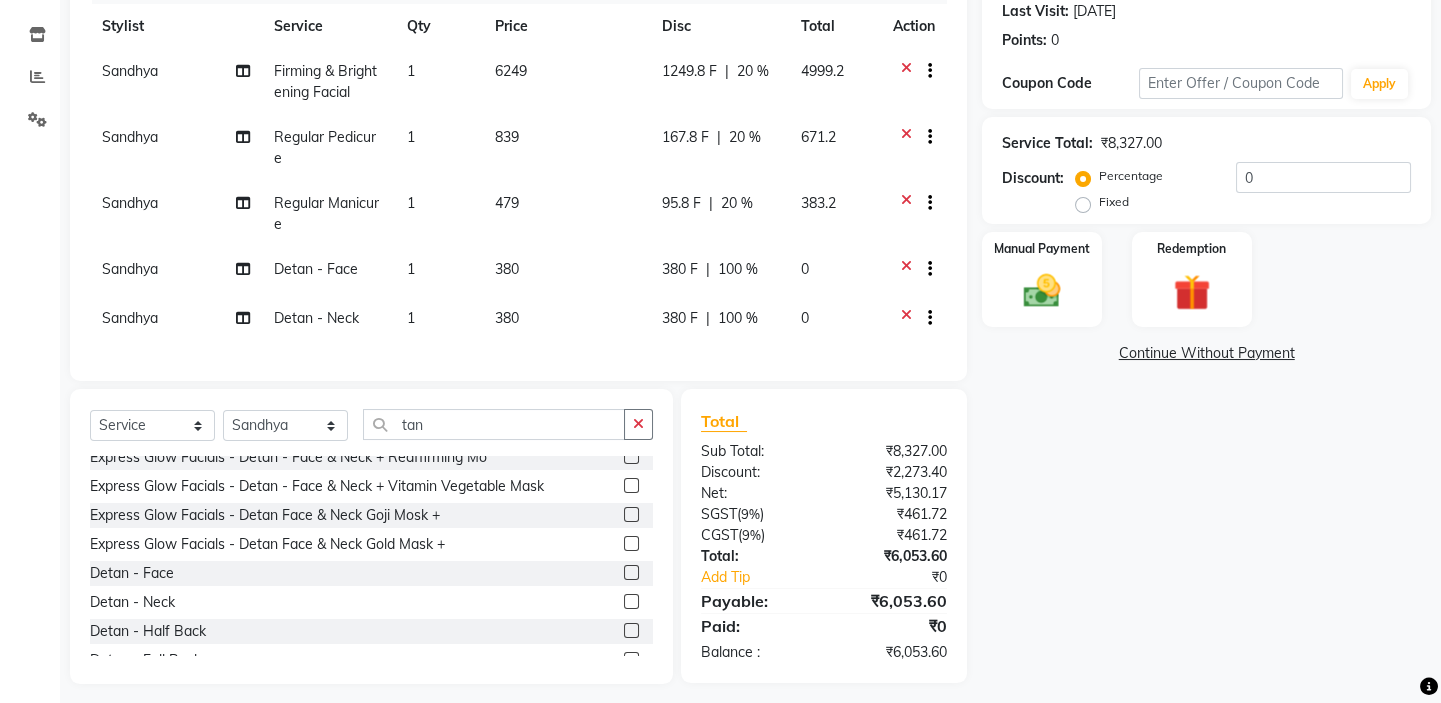 select on "35063" 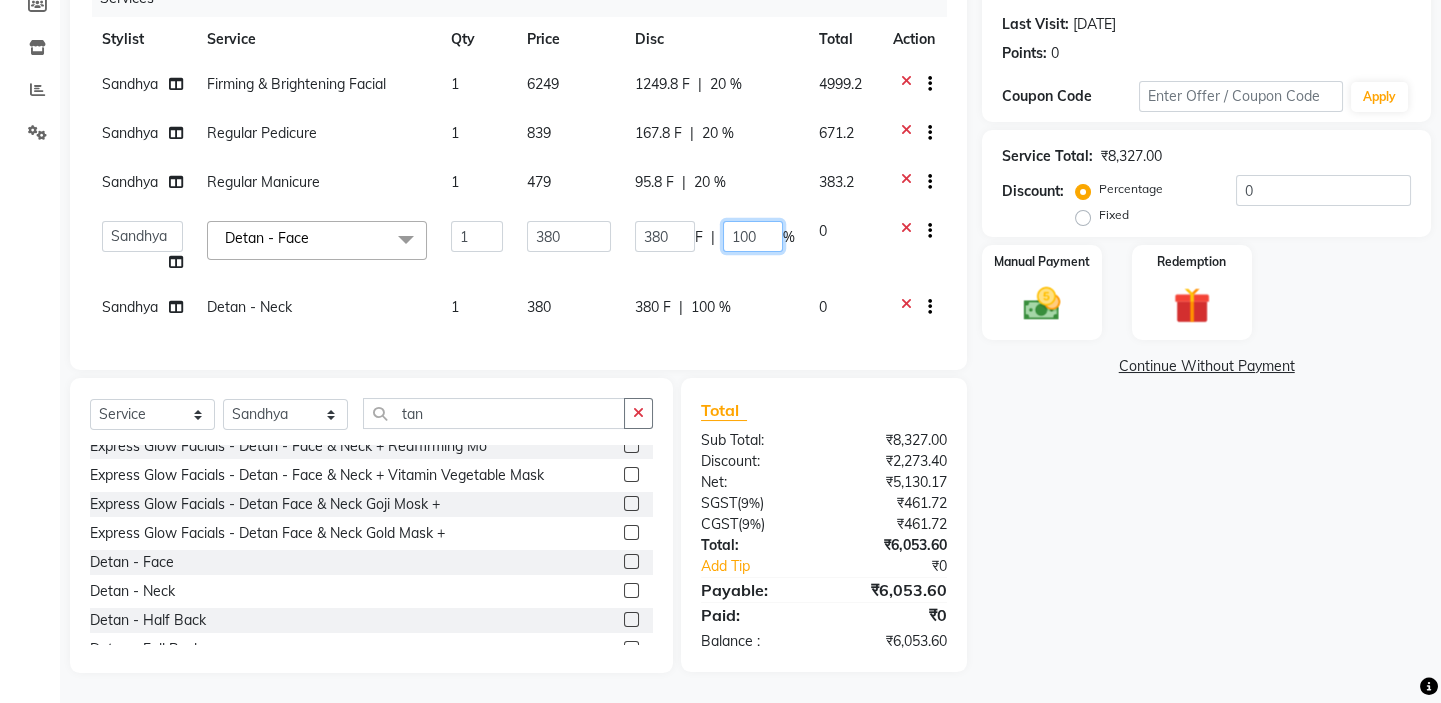 click on "100" 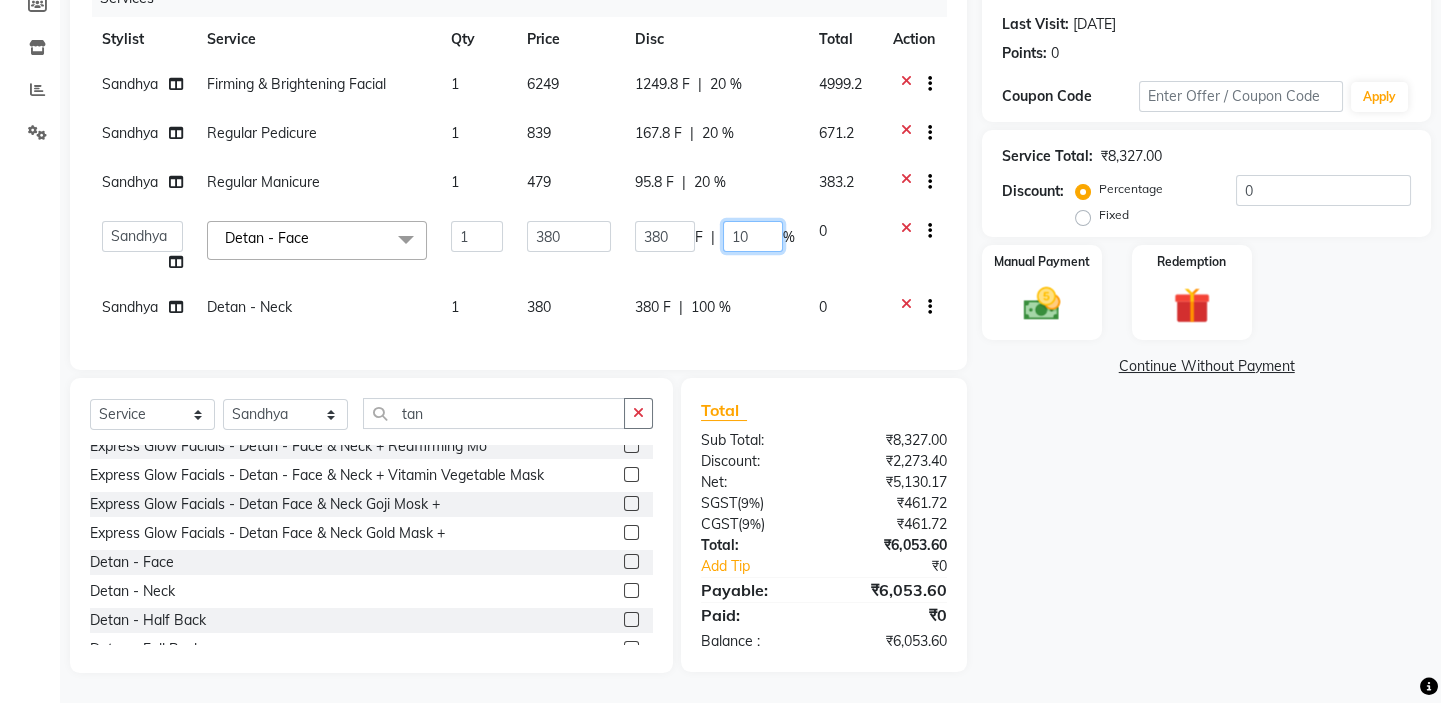 type on "1" 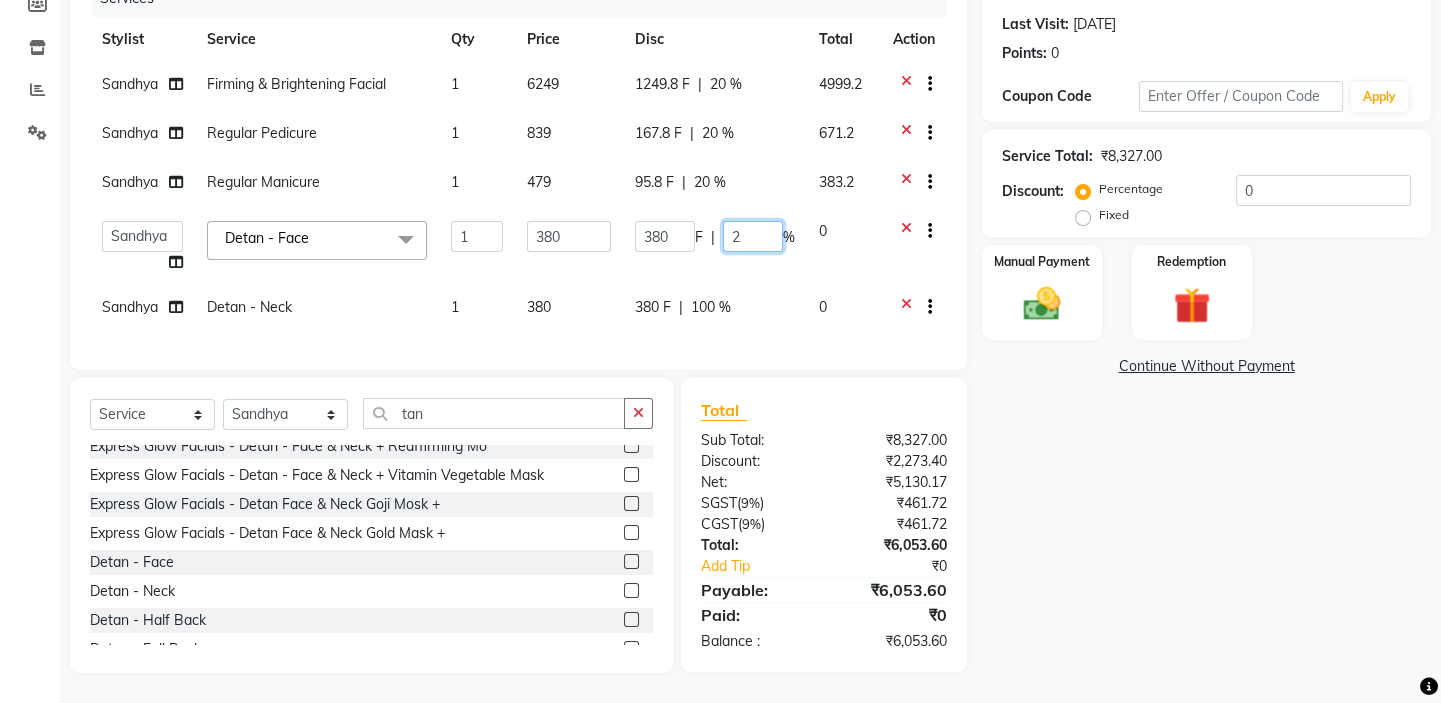 type on "25" 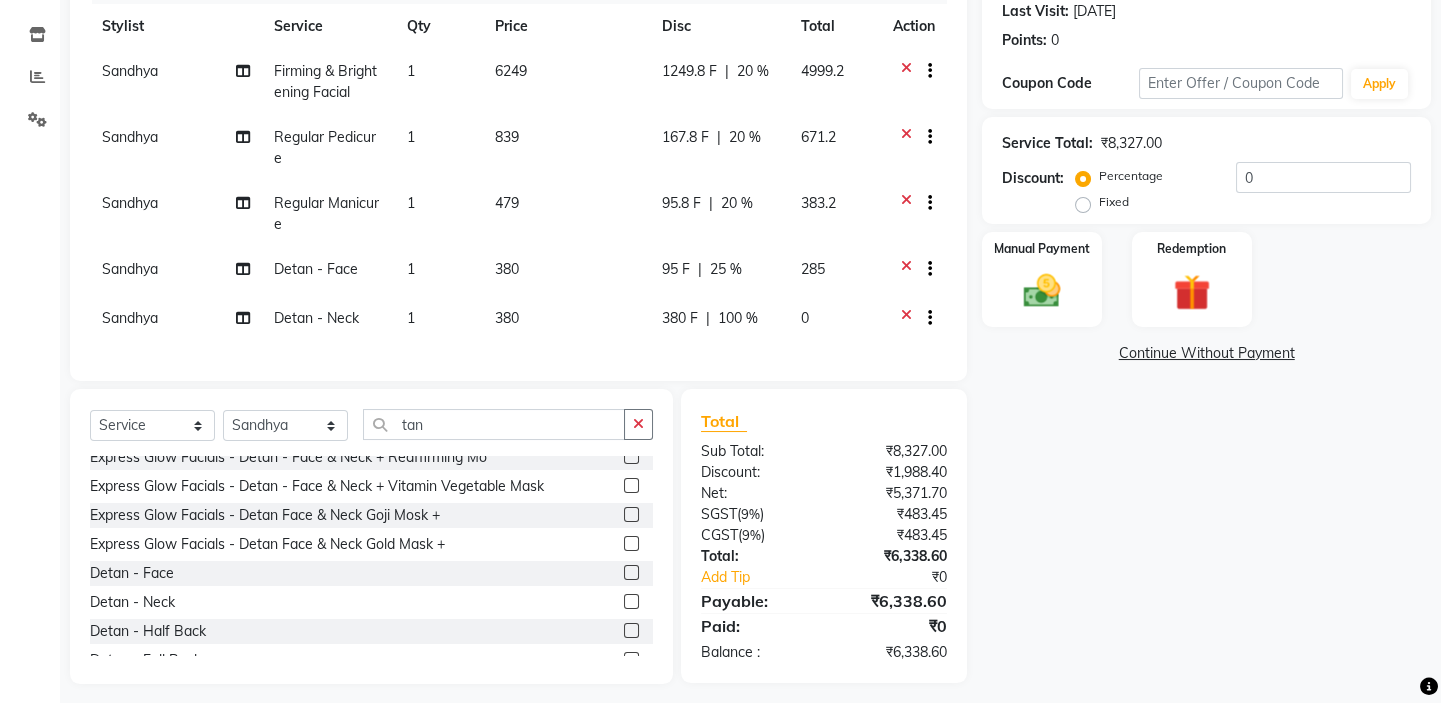 click on "Name: [PERSON_NAME]  Membership:  No Active Membership  Total Visits:  2 Card on file:  0 Last Visit:   [DATE] Points:   0  Coupon Code Apply Service Total:  ₹8,327.00  Discount:  Percentage   Fixed  0 Manual Payment Redemption  Continue Without Payment" 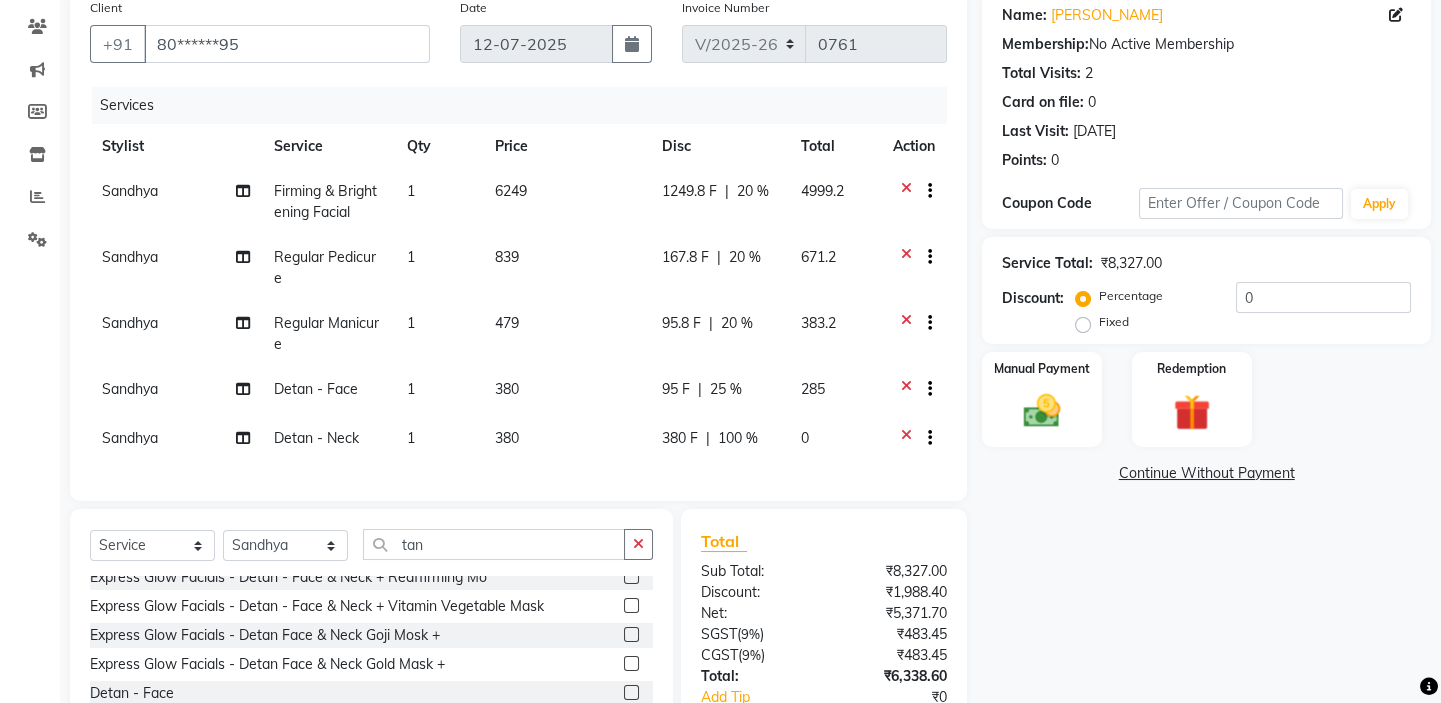 scroll, scrollTop: 127, scrollLeft: 0, axis: vertical 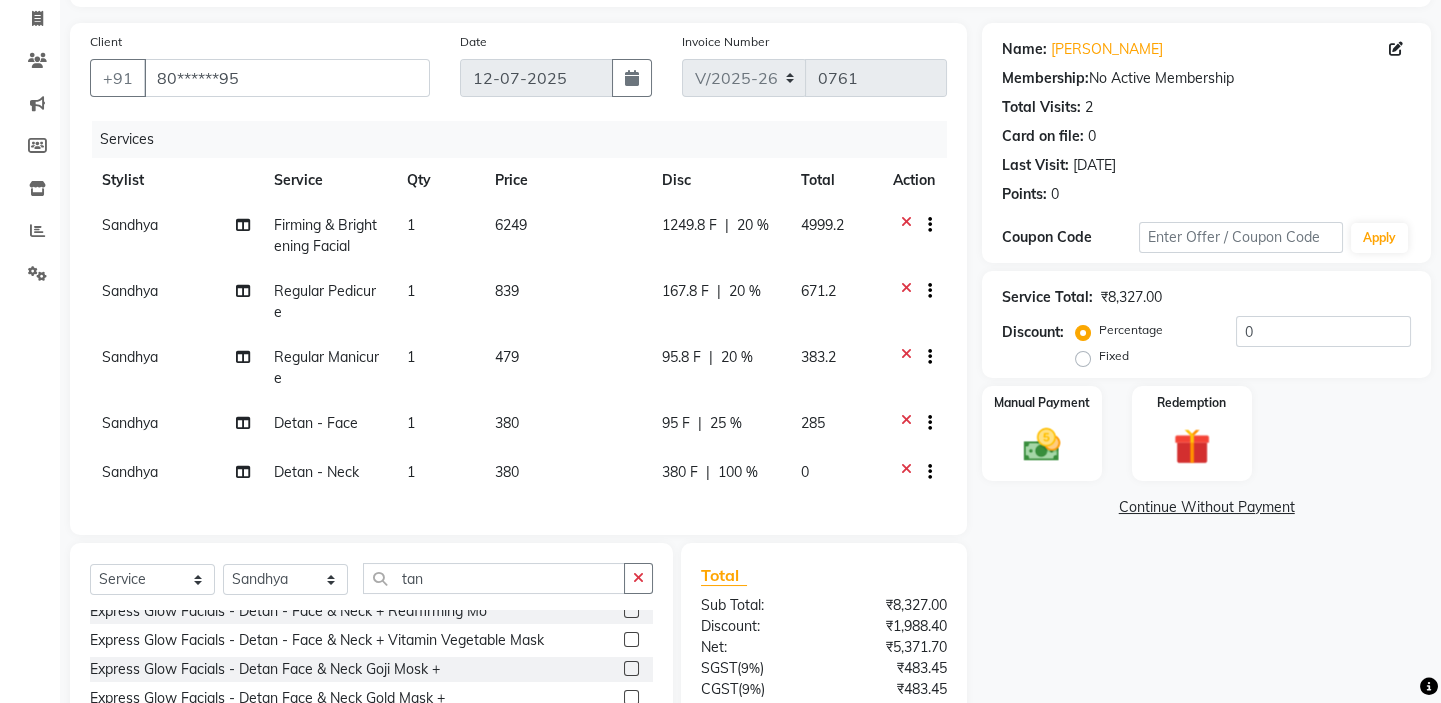 click on "20 %" 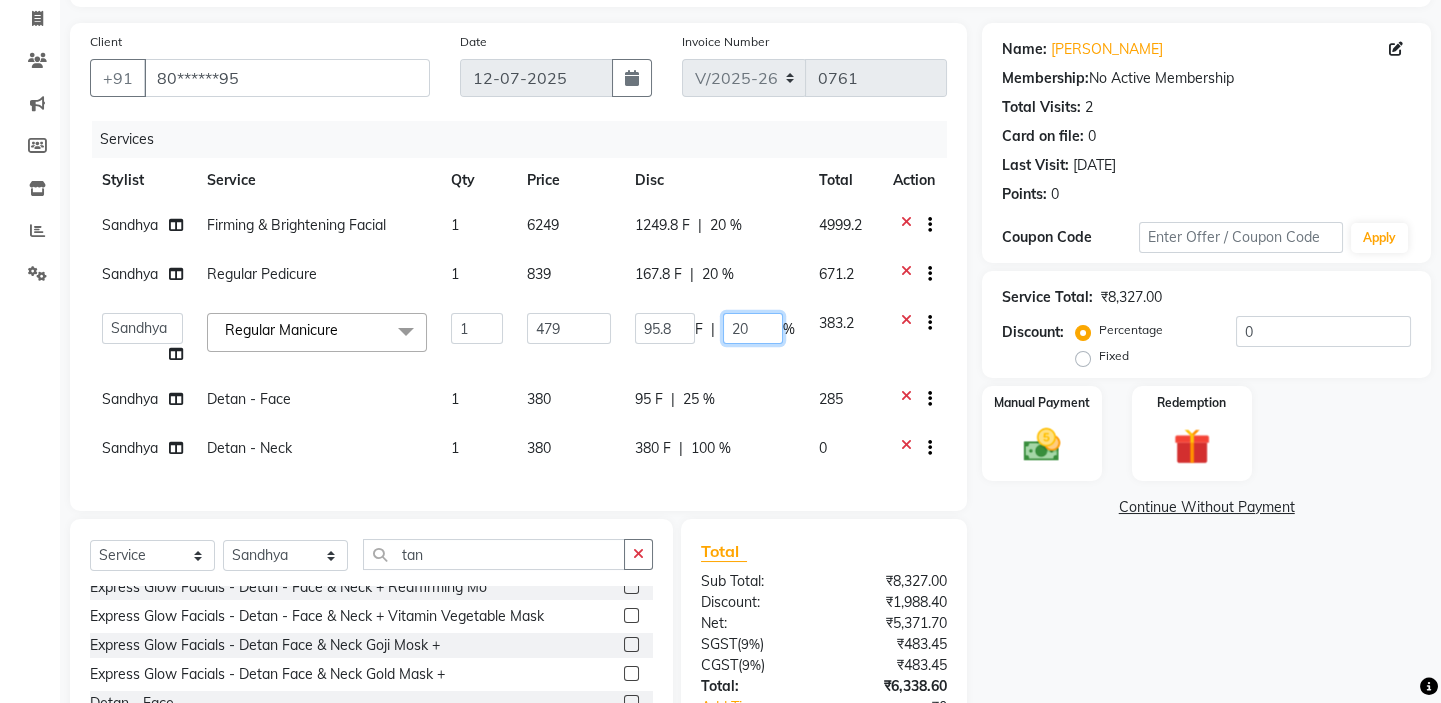 click on "20" 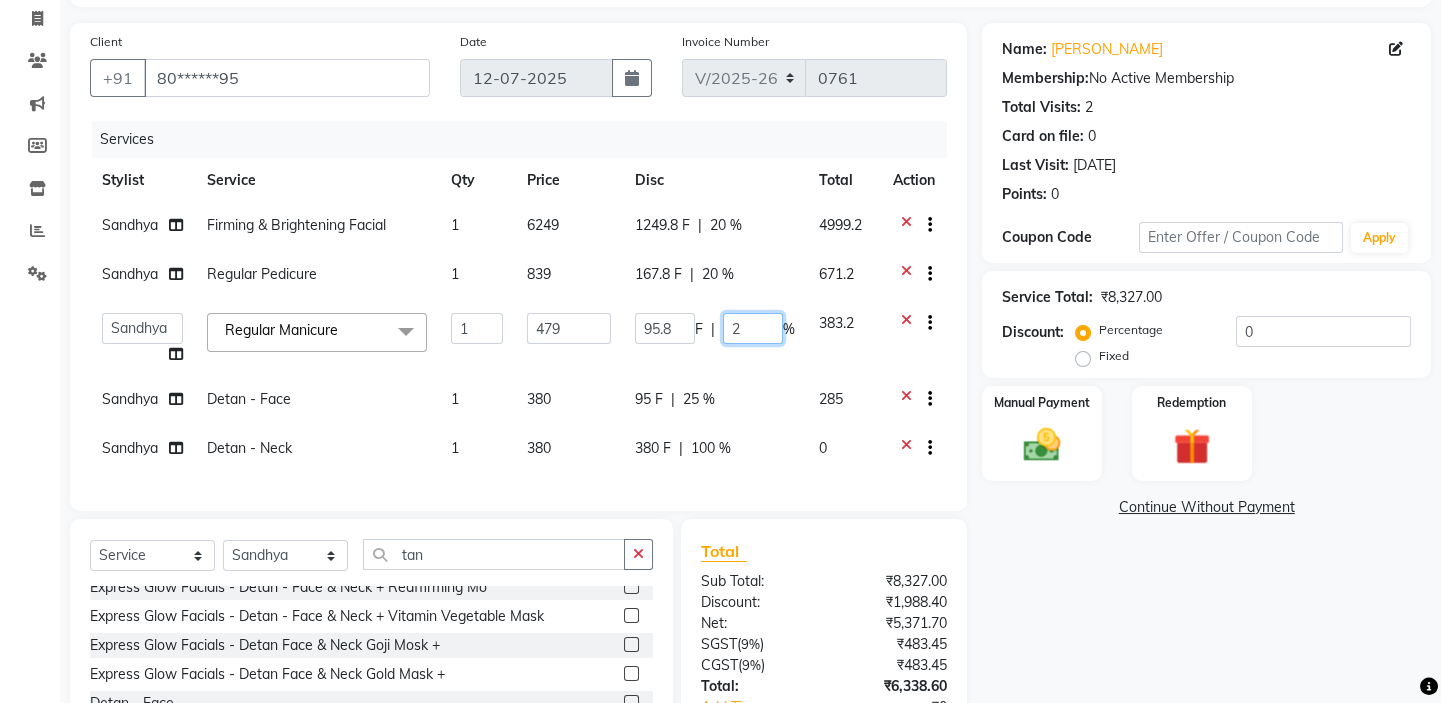 type on "25" 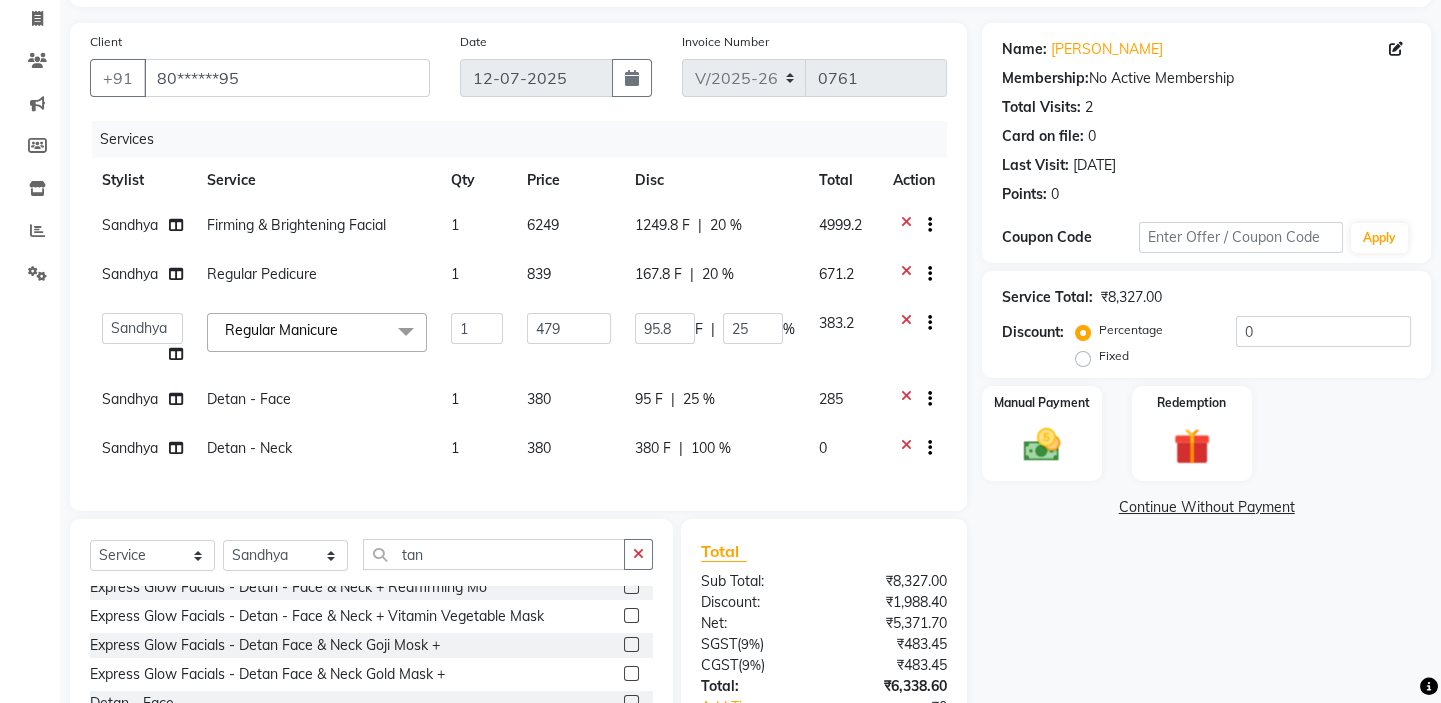 click on "Name: [PERSON_NAME]  Membership:  No Active Membership  Total Visits:  2 Card on file:  0 Last Visit:   [DATE] Points:   0  Coupon Code Apply Service Total:  ₹8,327.00  Discount:  Percentage   Fixed  0 Manual Payment Redemption  Continue Without Payment" 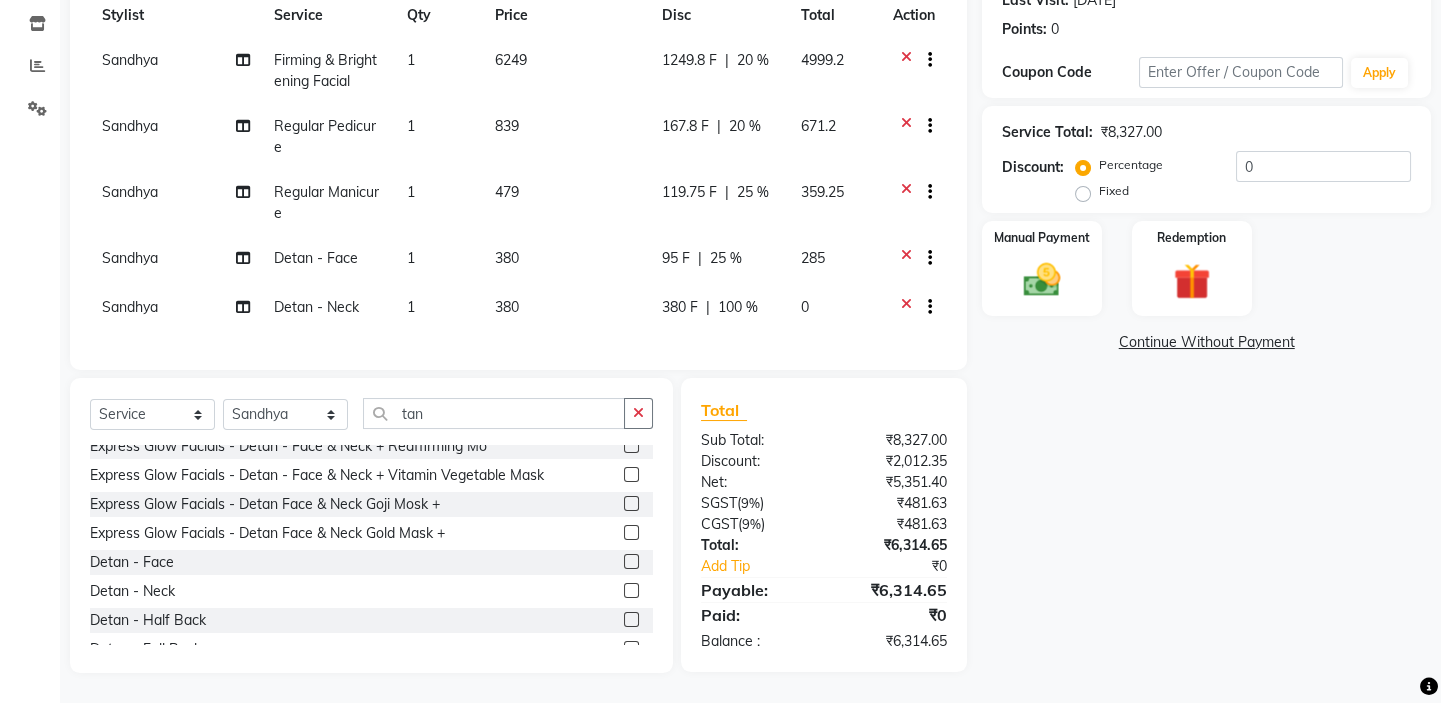 scroll, scrollTop: 83, scrollLeft: 0, axis: vertical 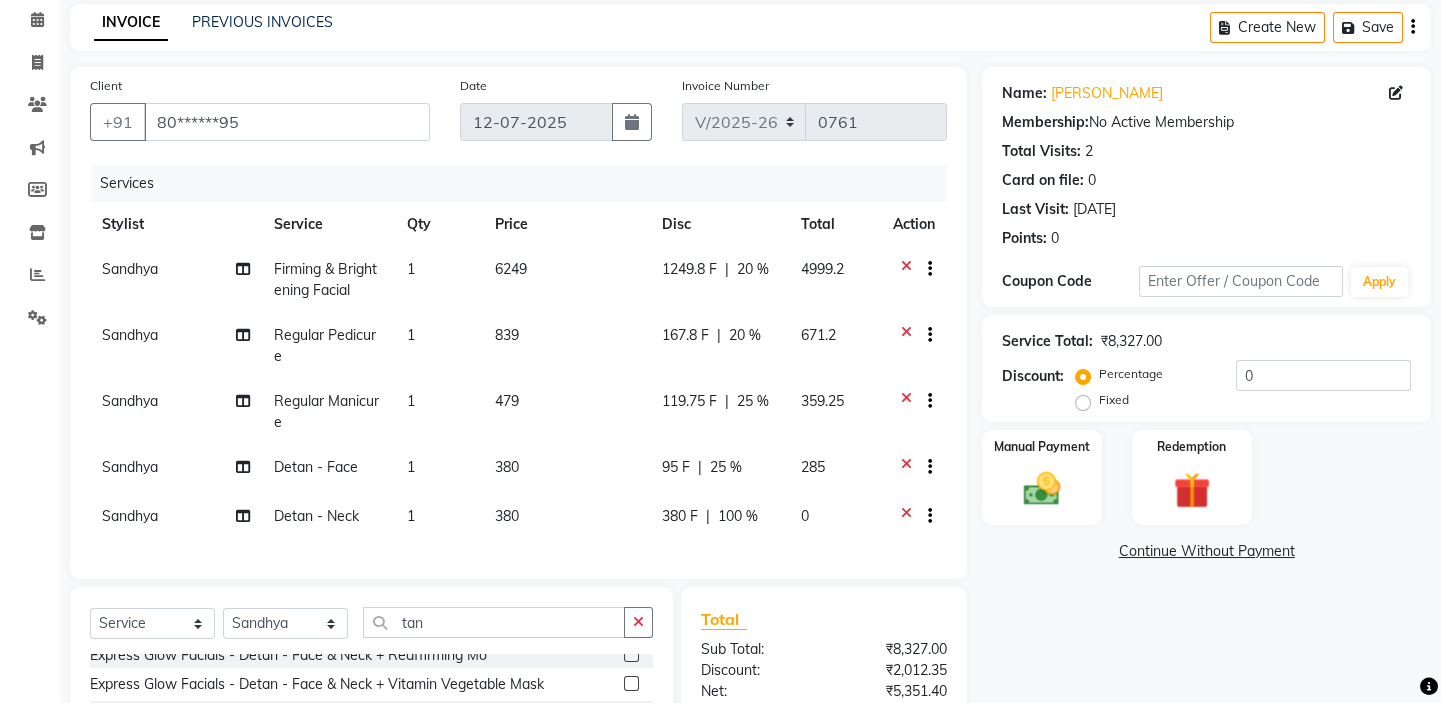 click on "20 %" 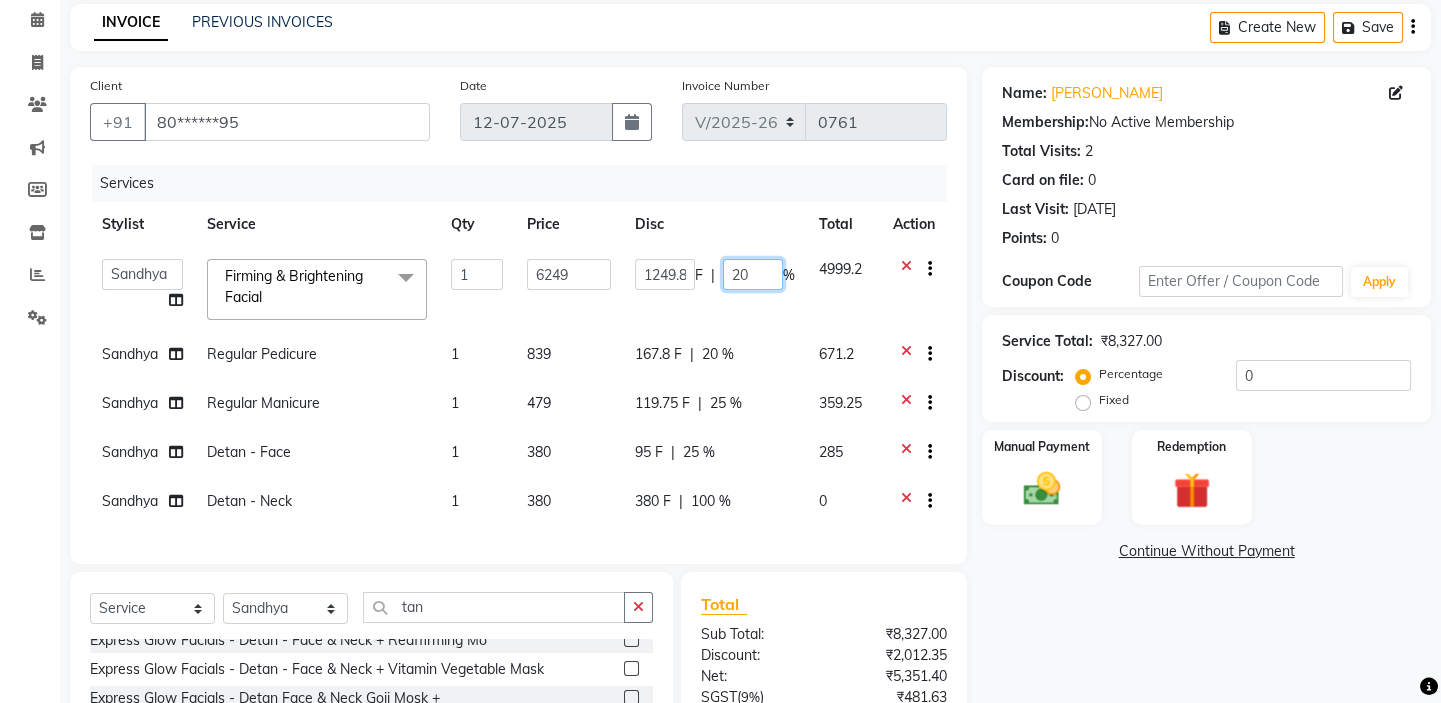 click on "20" 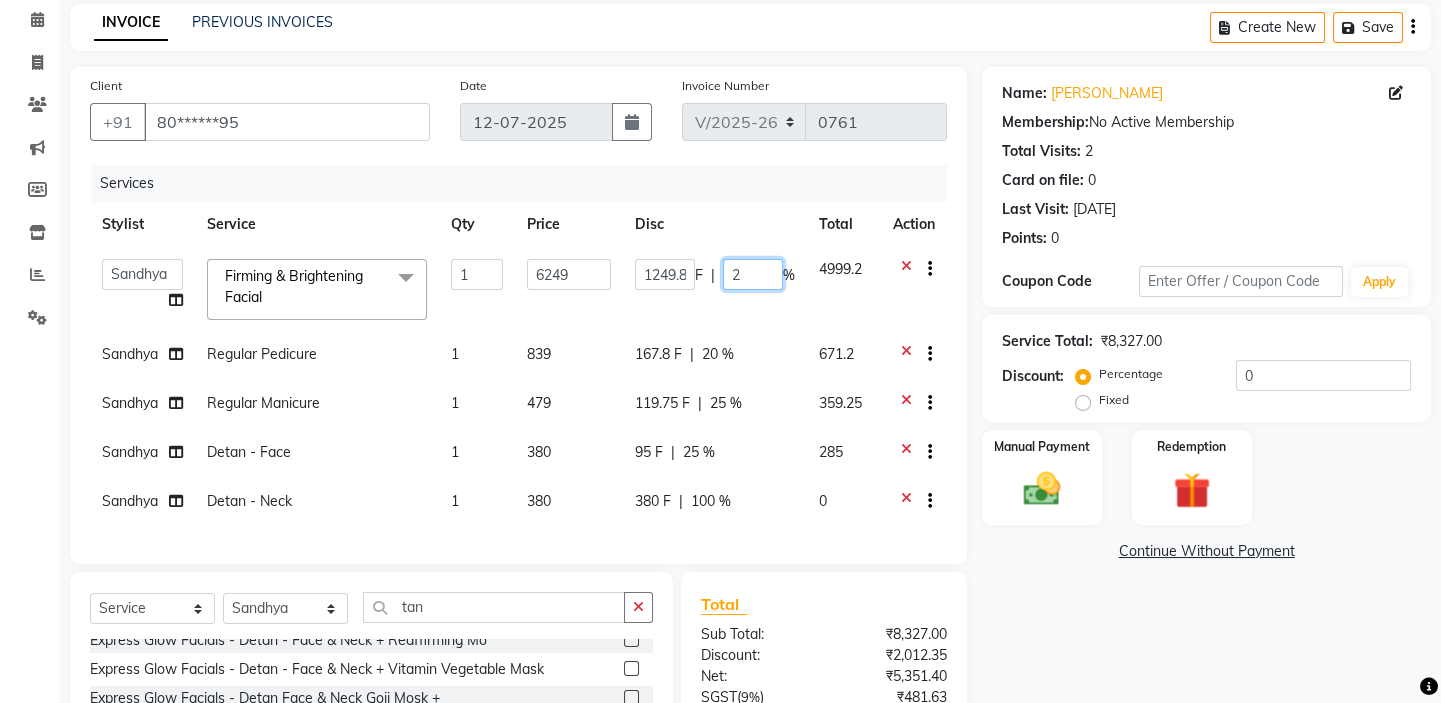 type on "25" 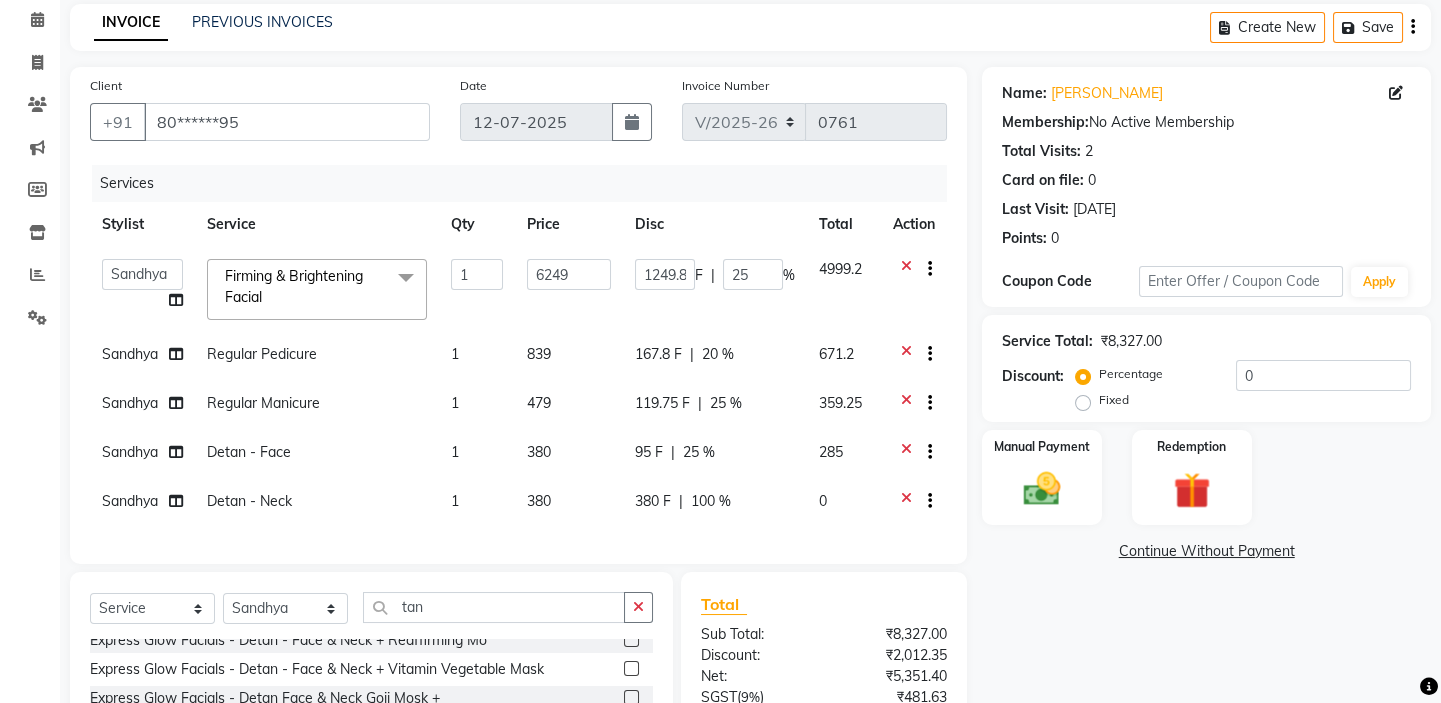 click on "Name: [PERSON_NAME]  Membership:  No Active Membership  Total Visits:  2 Card on file:  0 Last Visit:   [DATE] Points:   0  Coupon Code Apply Service Total:  ₹8,327.00  Discount:  Percentage   Fixed  0 Manual Payment Redemption  Continue Without Payment" 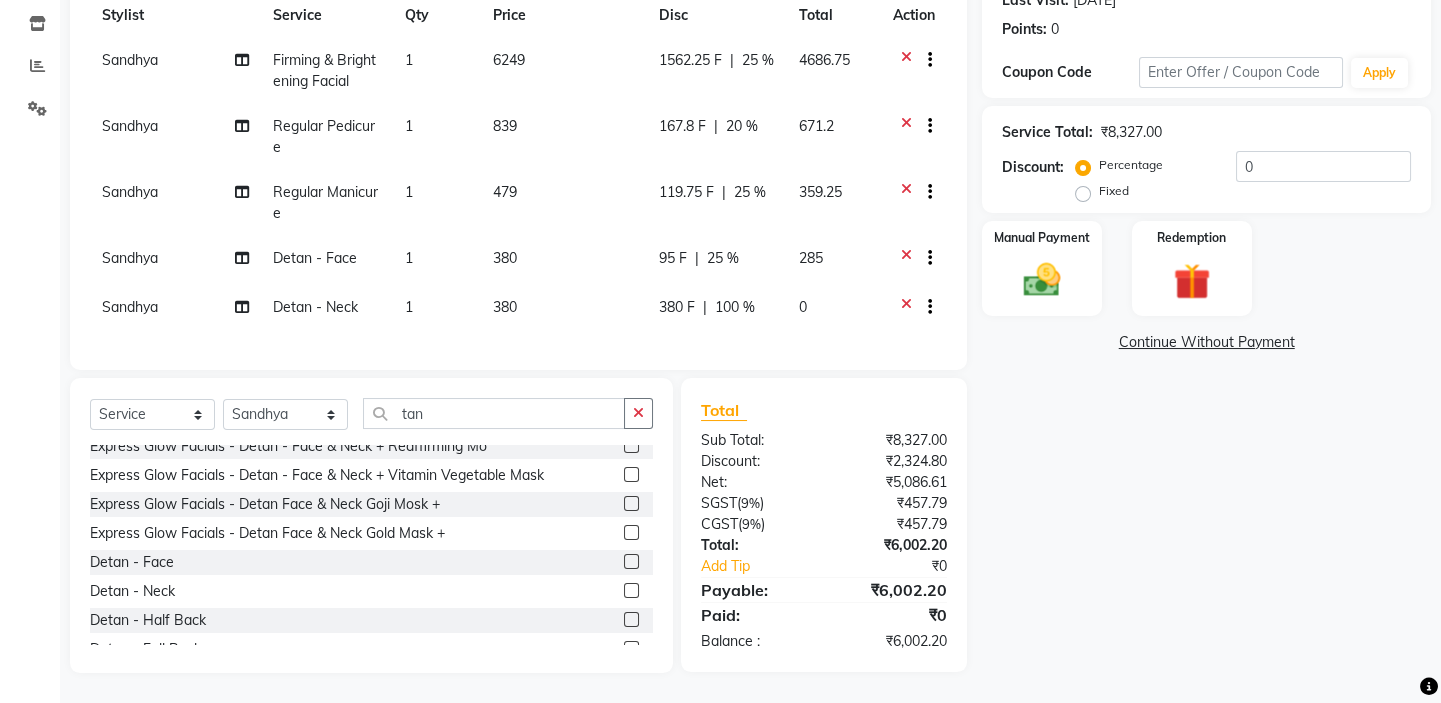 scroll, scrollTop: 116, scrollLeft: 0, axis: vertical 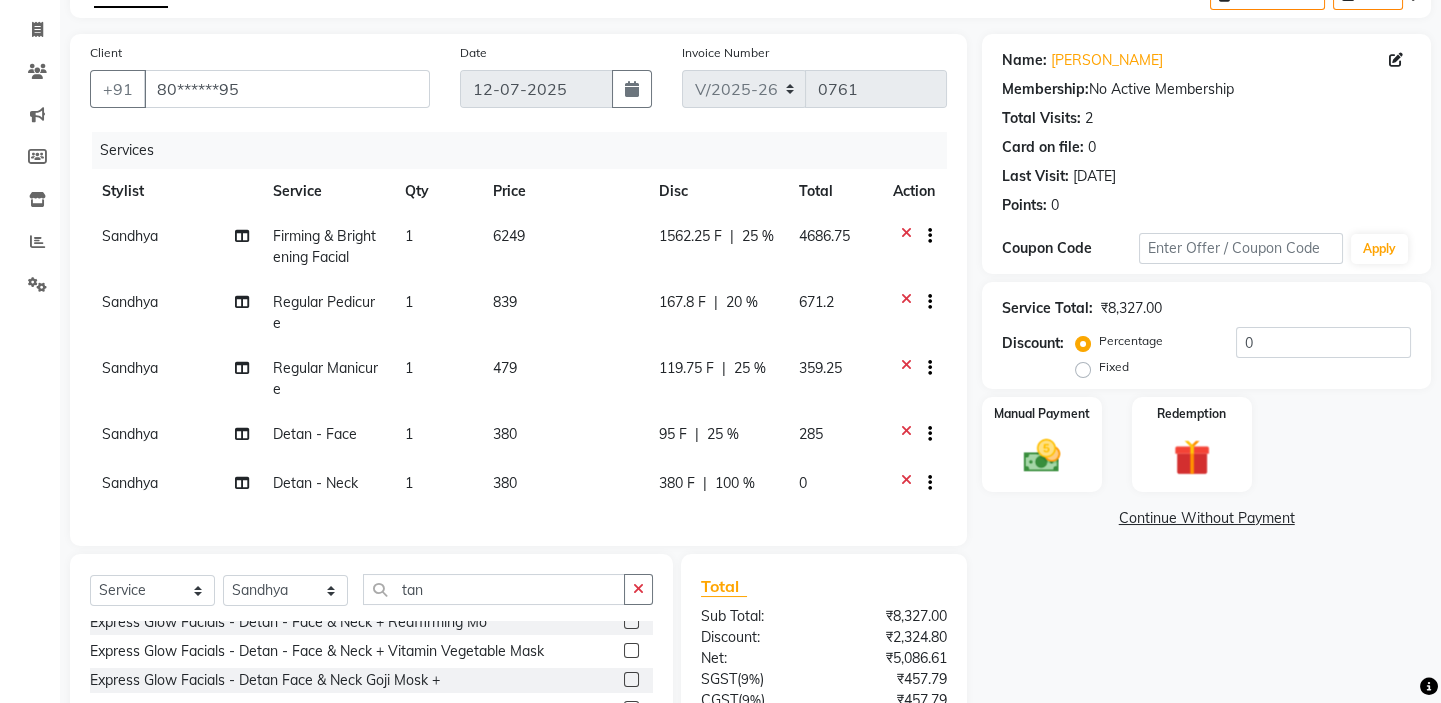 click on "1562.25 F | 25 %" 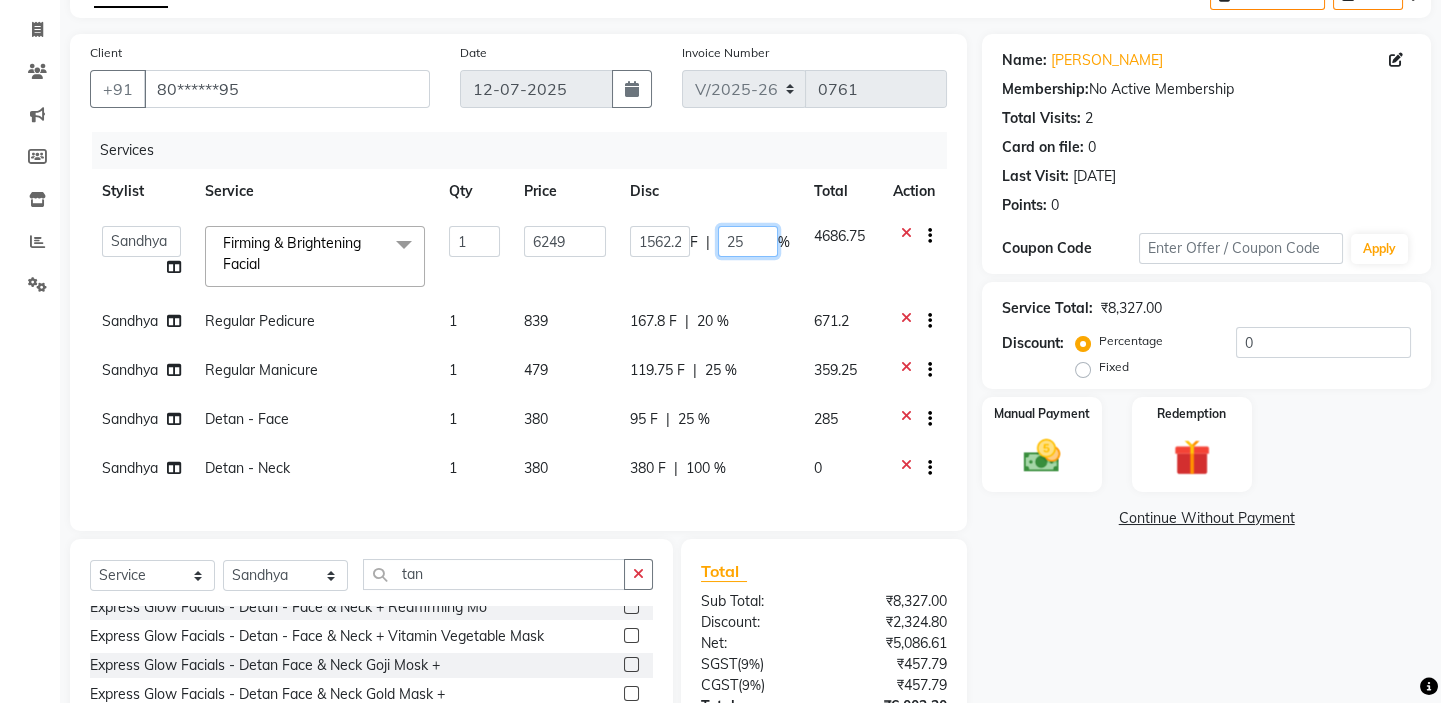 click on "25" 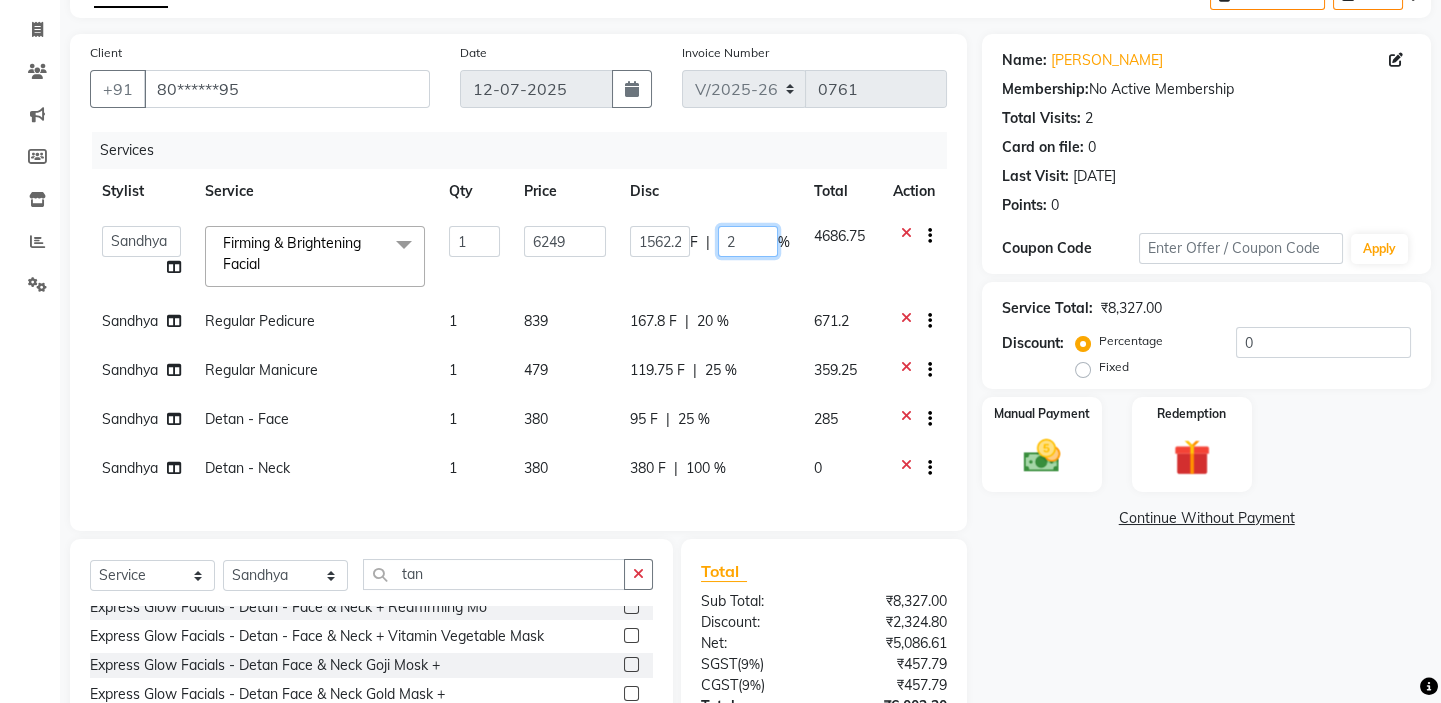 type on "20" 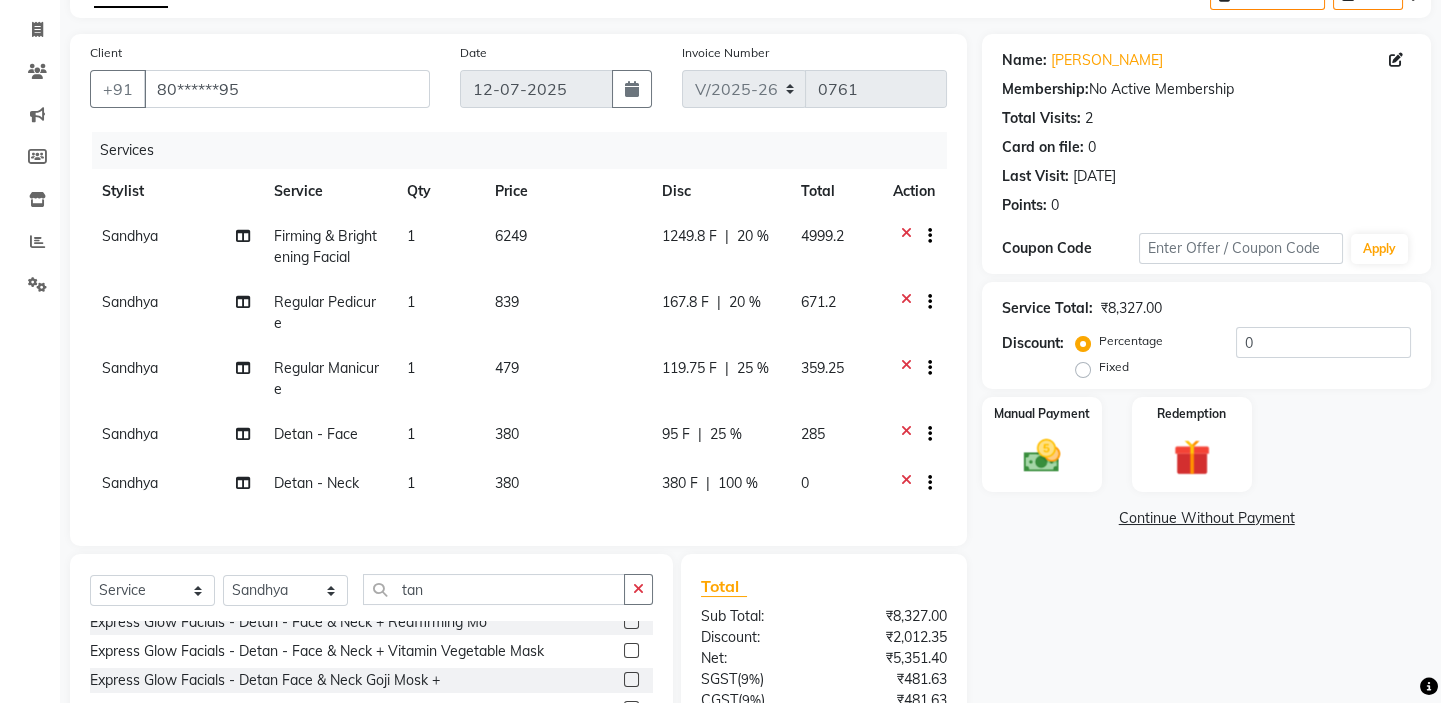 drag, startPoint x: 717, startPoint y: 388, endPoint x: 716, endPoint y: 377, distance: 11.045361 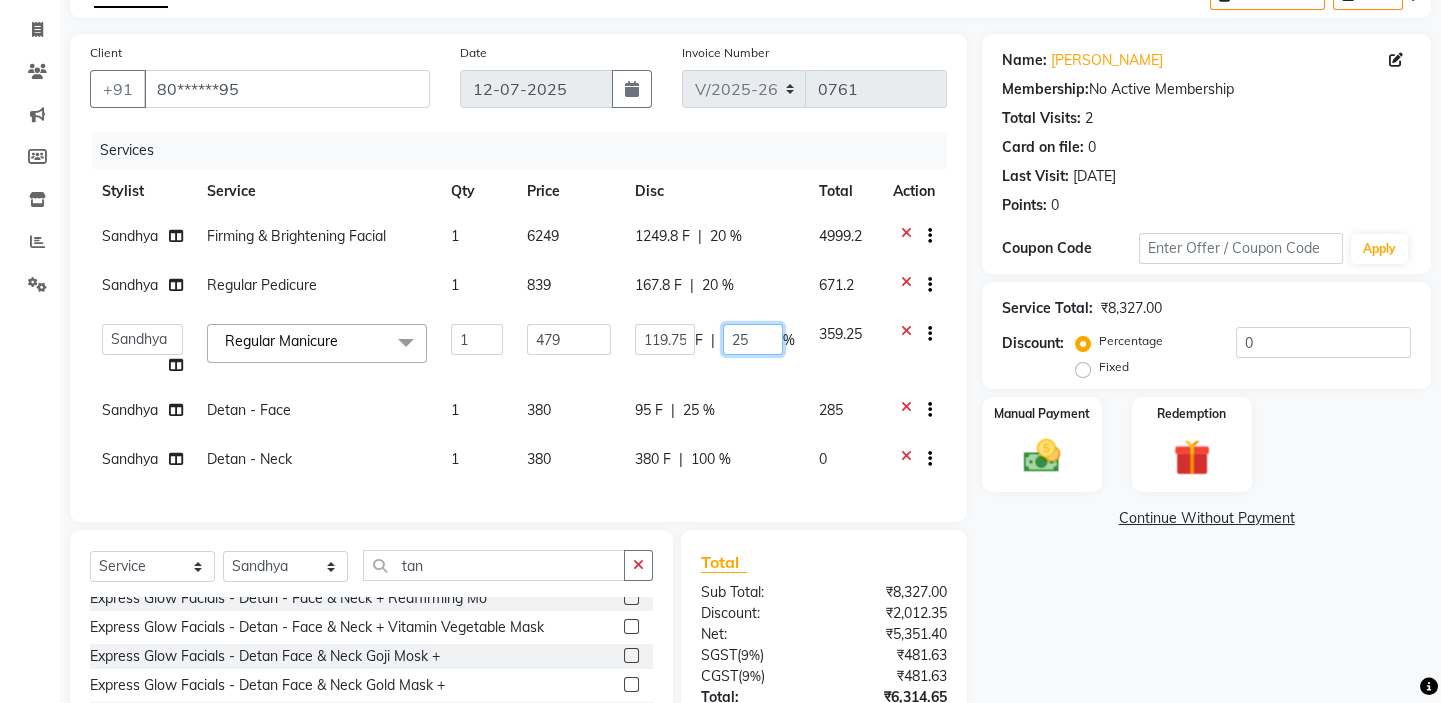 click on "25" 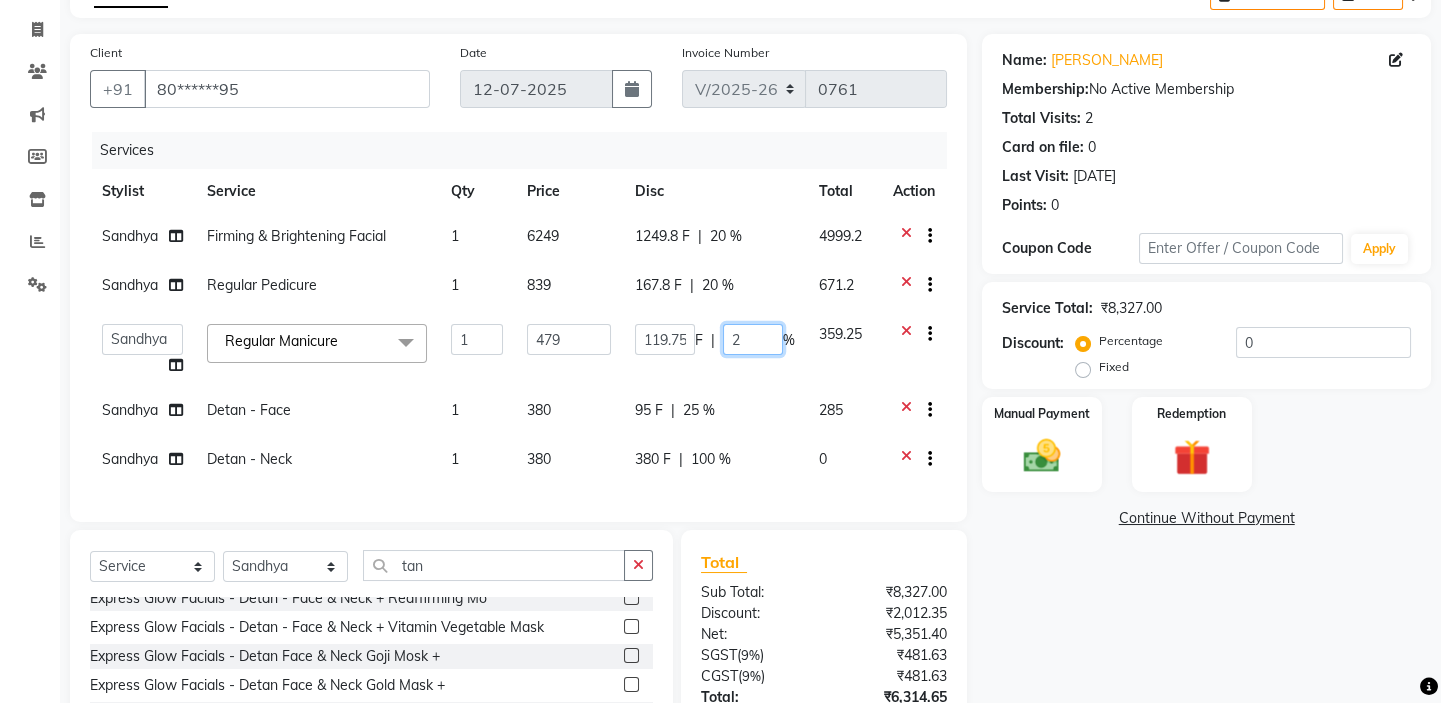 type on "20" 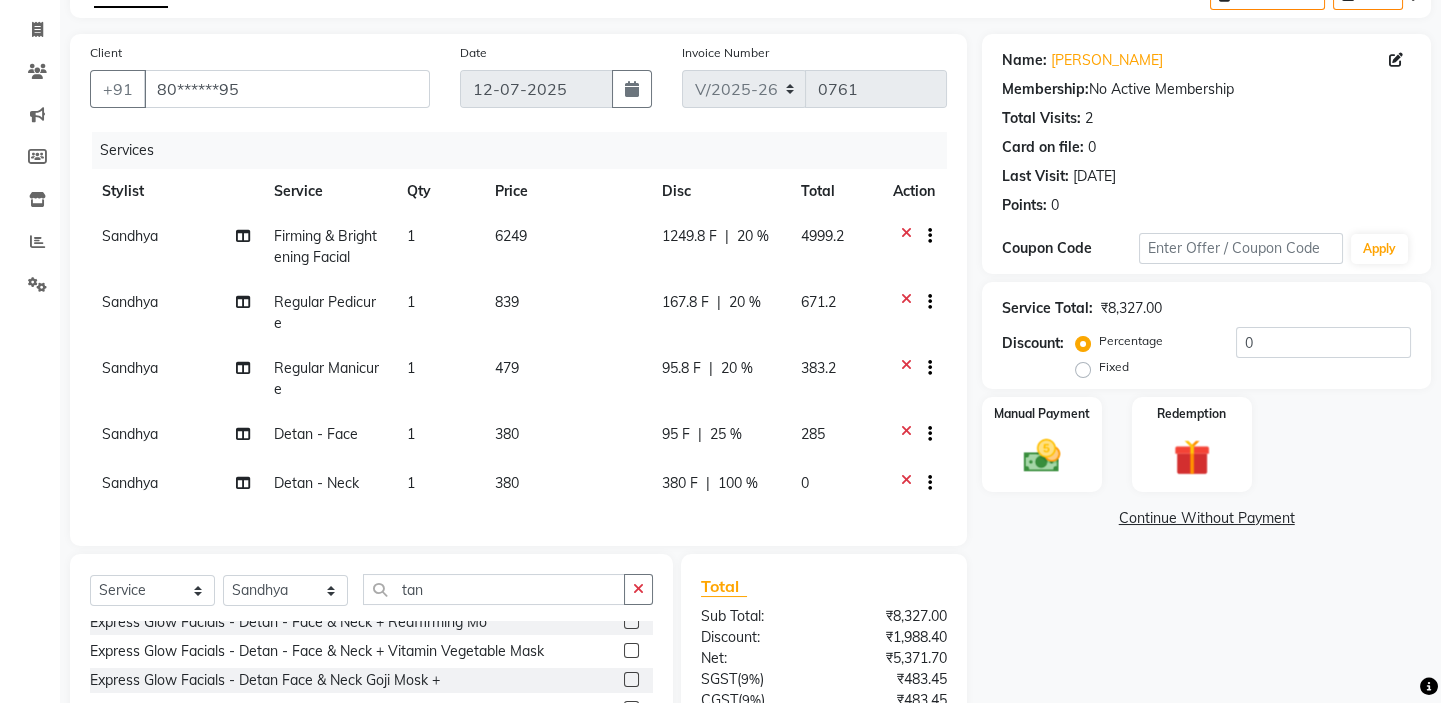 click on "Name: [PERSON_NAME]  Membership:  No Active Membership  Total Visits:  2 Card on file:  0 Last Visit:   [DATE] Points:   0  Coupon Code Apply Service Total:  ₹8,327.00  Discount:  Percentage   Fixed  0 Manual Payment Redemption  Continue Without Payment" 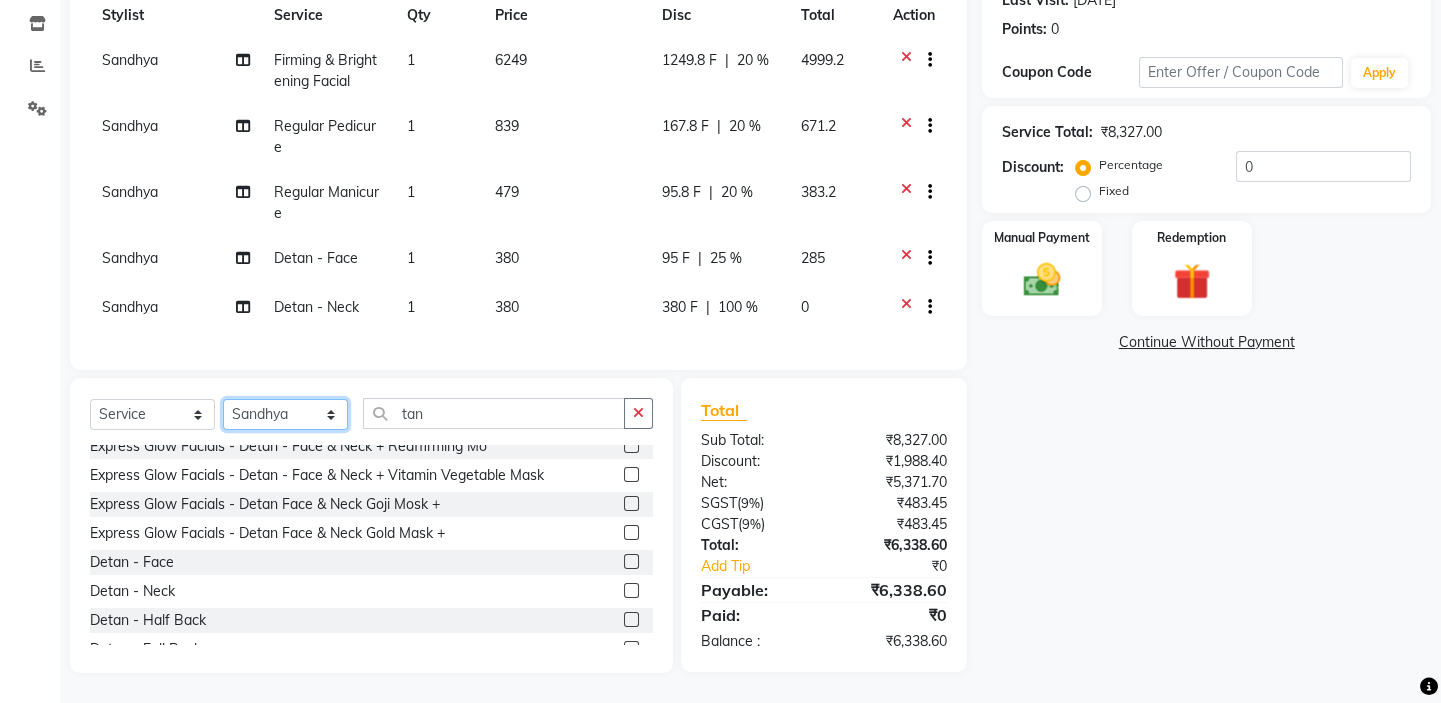 click on "Select Stylist [PERSON_NAME] [PERSON_NAME] [PERSON_NAME] [PERSON_NAME] [PERSON_NAME]" 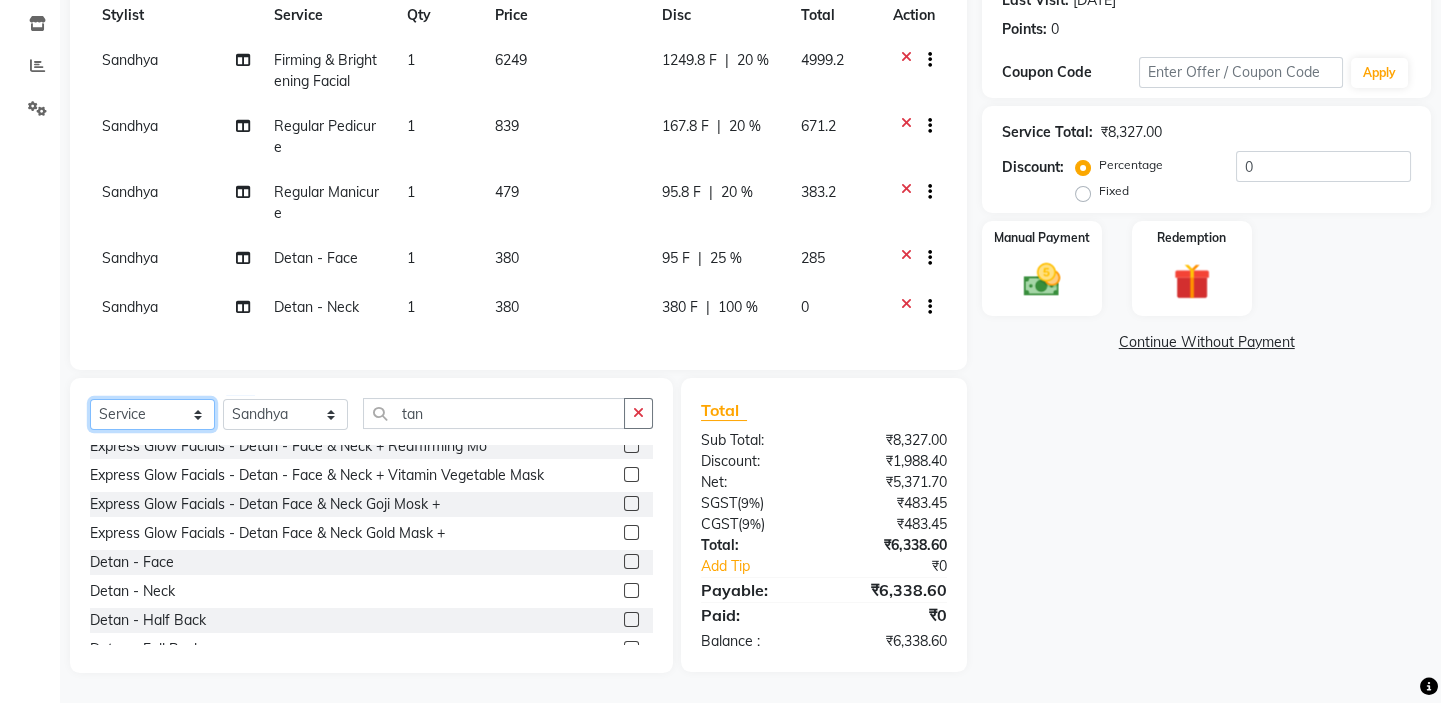 click on "Select  Service  Product  Membership  Package Voucher Prepaid Gift Card" 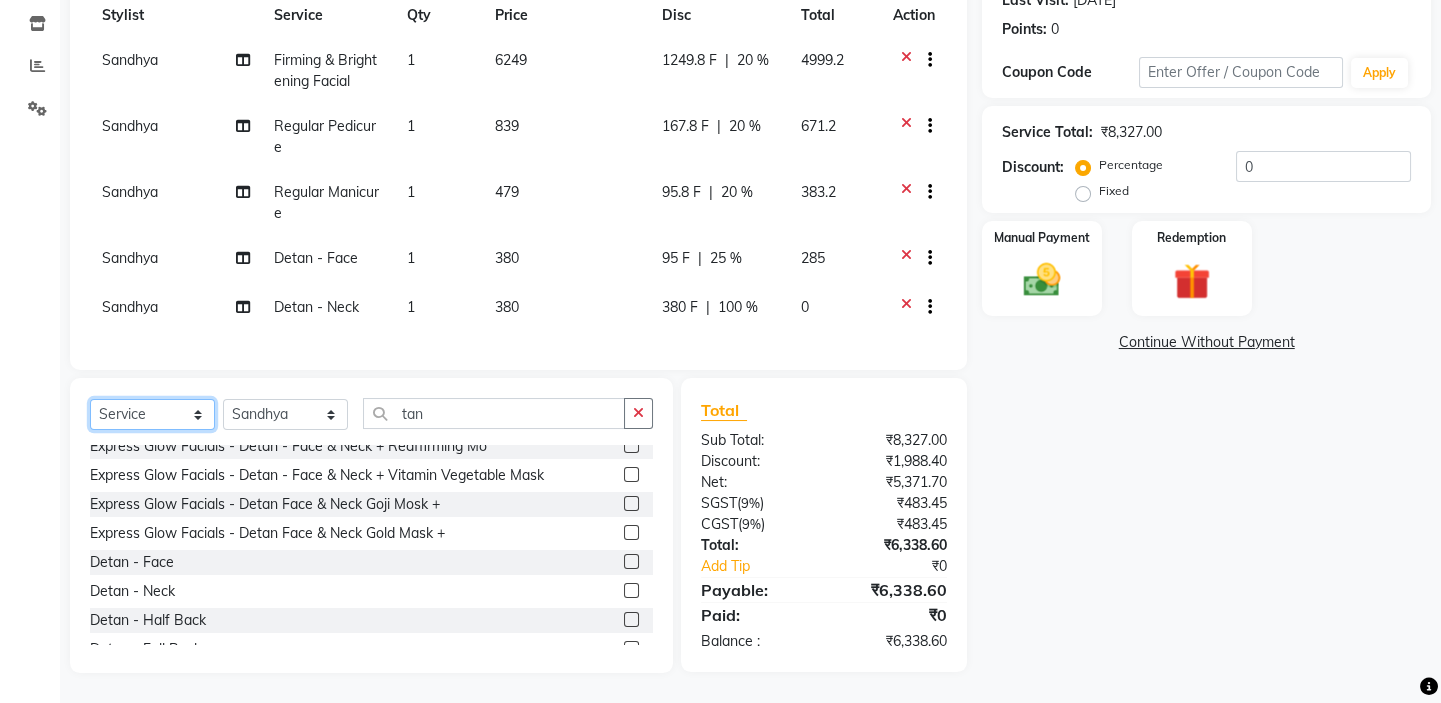 select on "product" 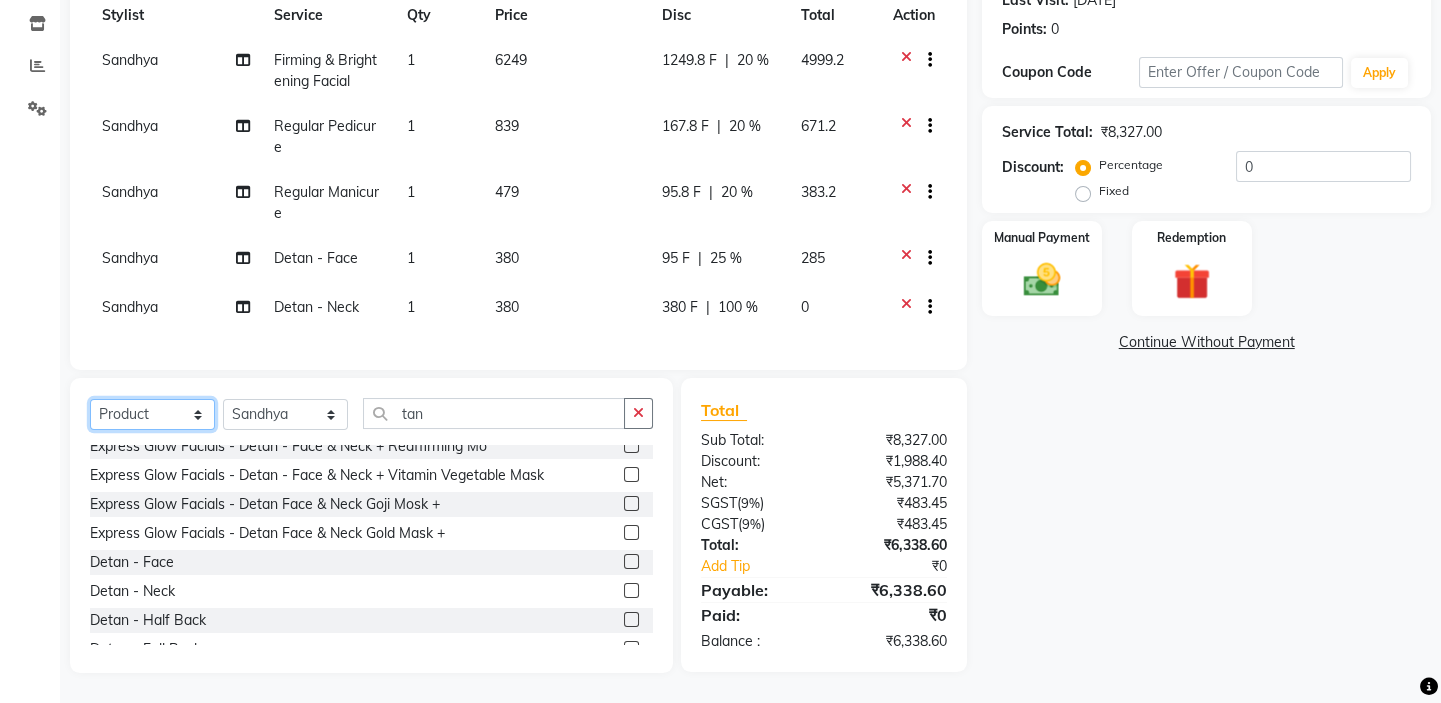 click on "Select  Service  Product  Membership  Package Voucher Prepaid Gift Card" 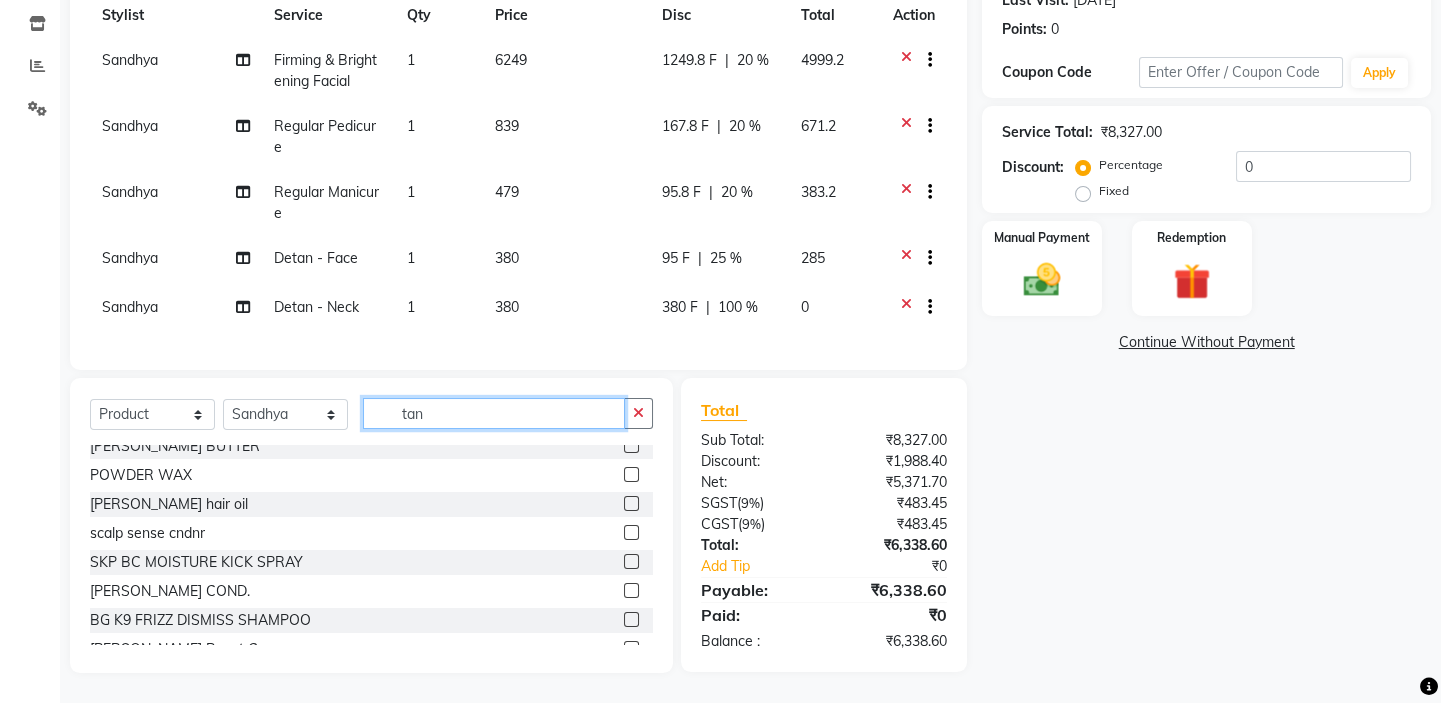 click on "tan" 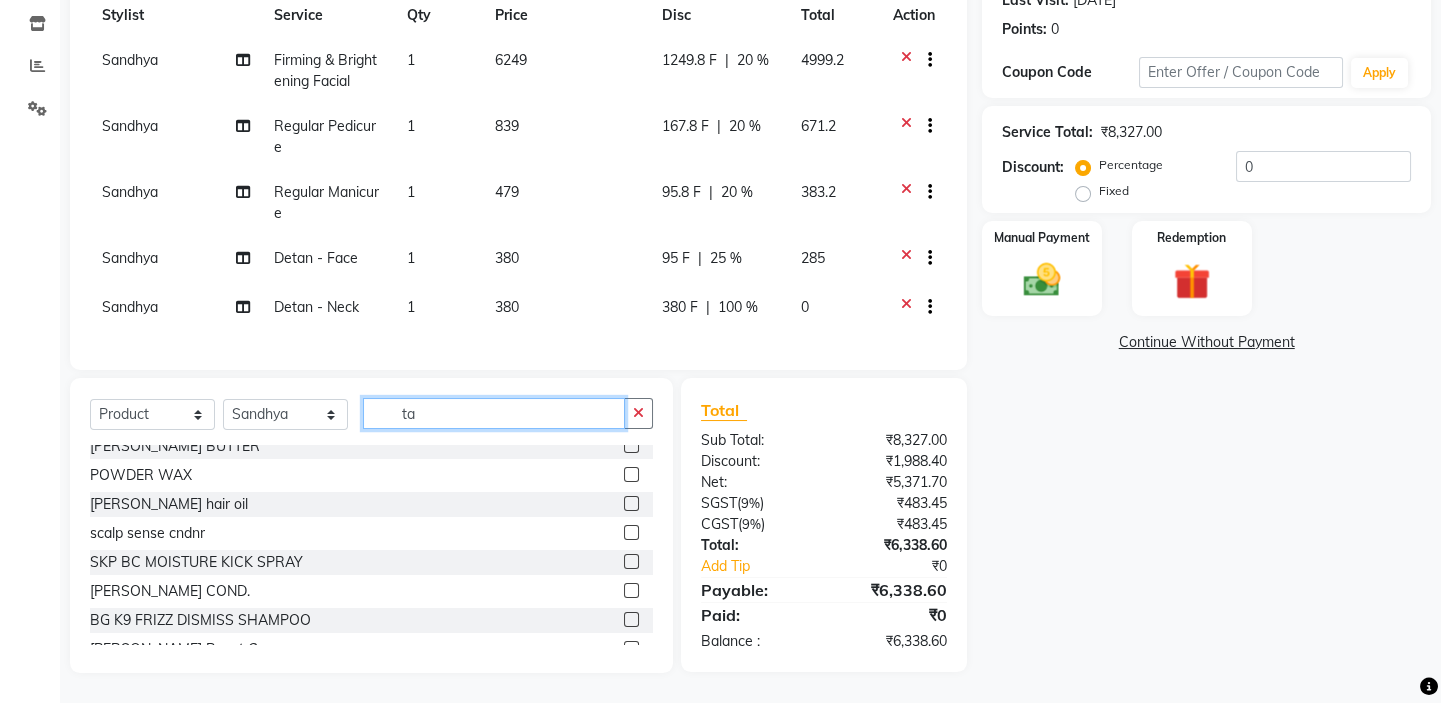 scroll, scrollTop: 0, scrollLeft: 0, axis: both 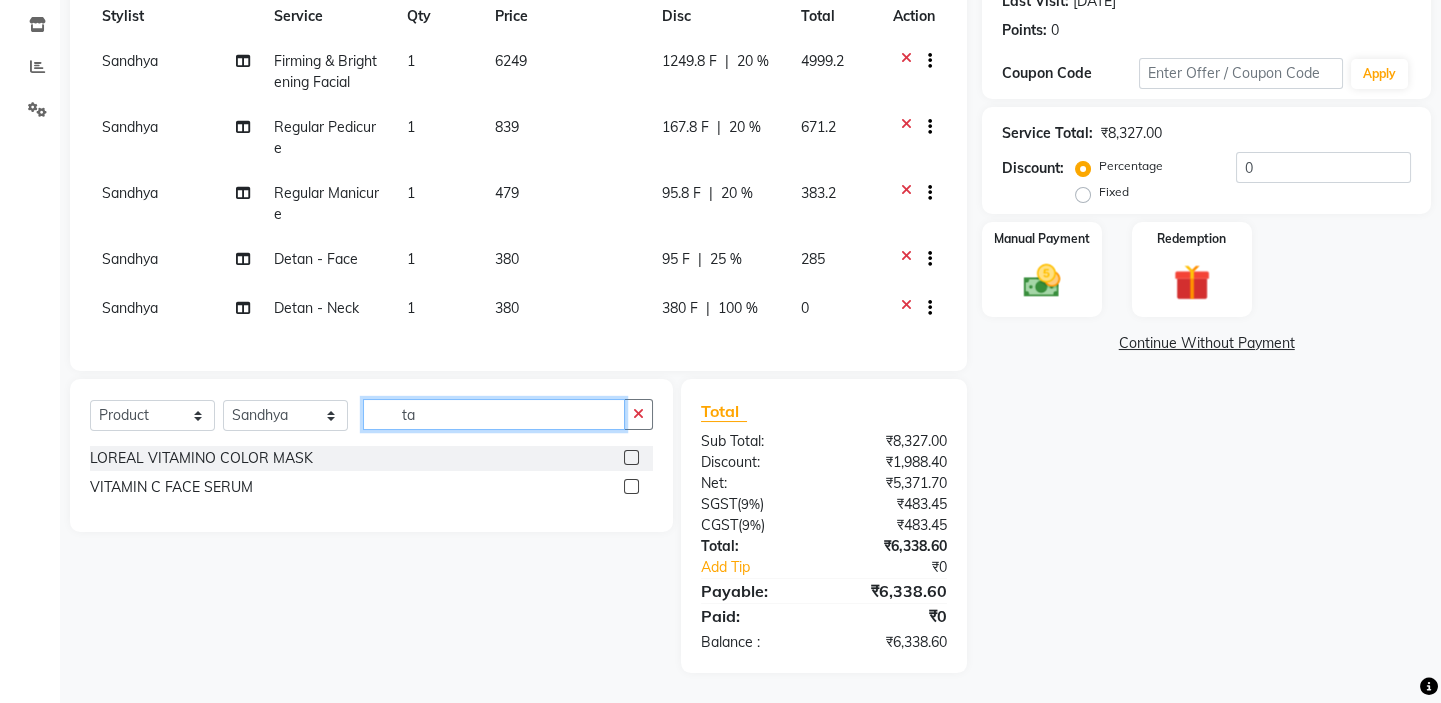 type on "t" 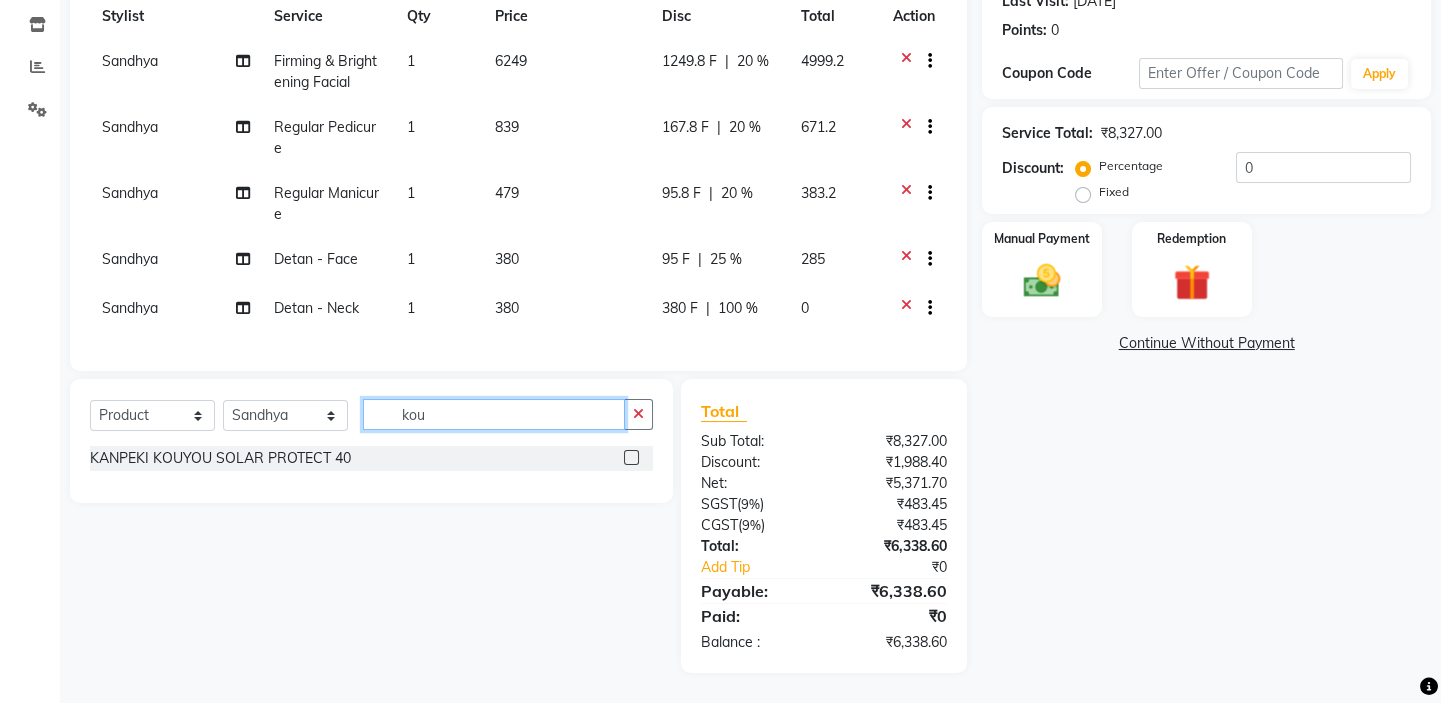 scroll, scrollTop: 305, scrollLeft: 0, axis: vertical 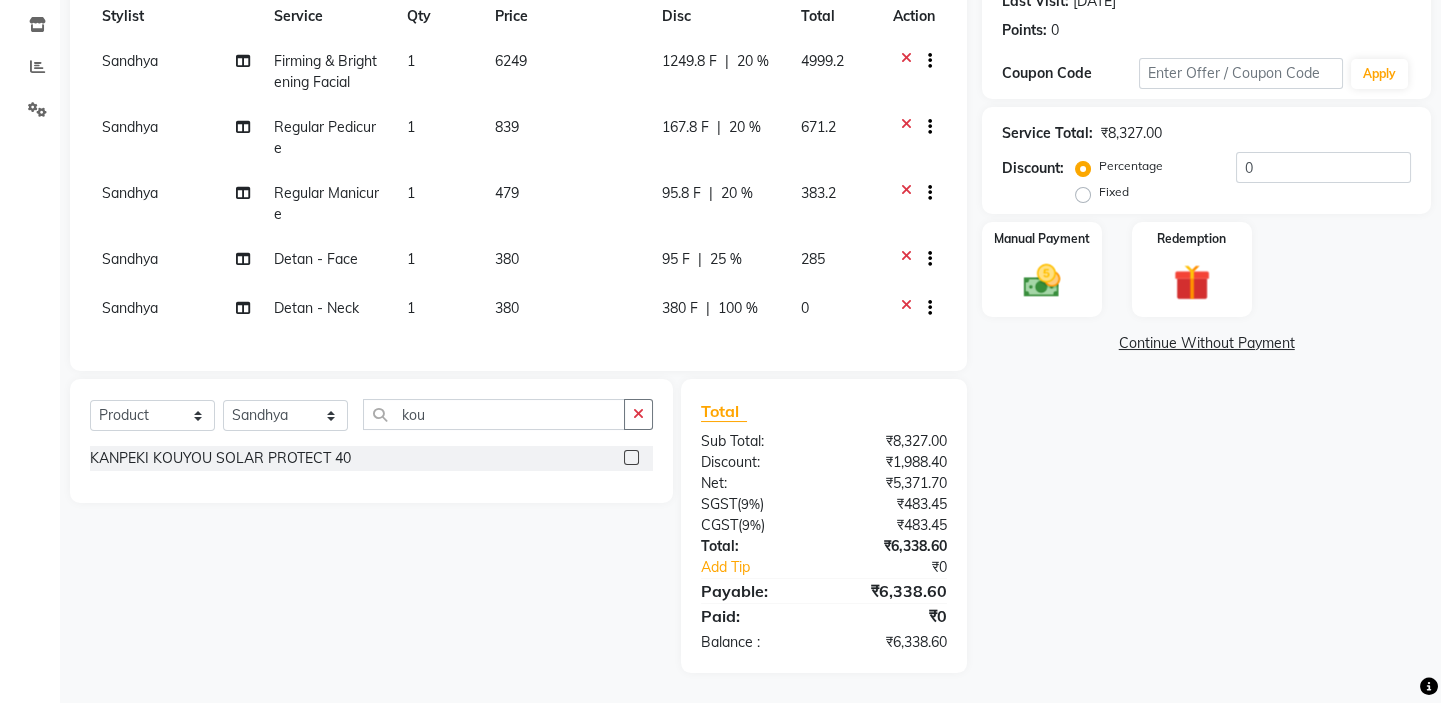 click 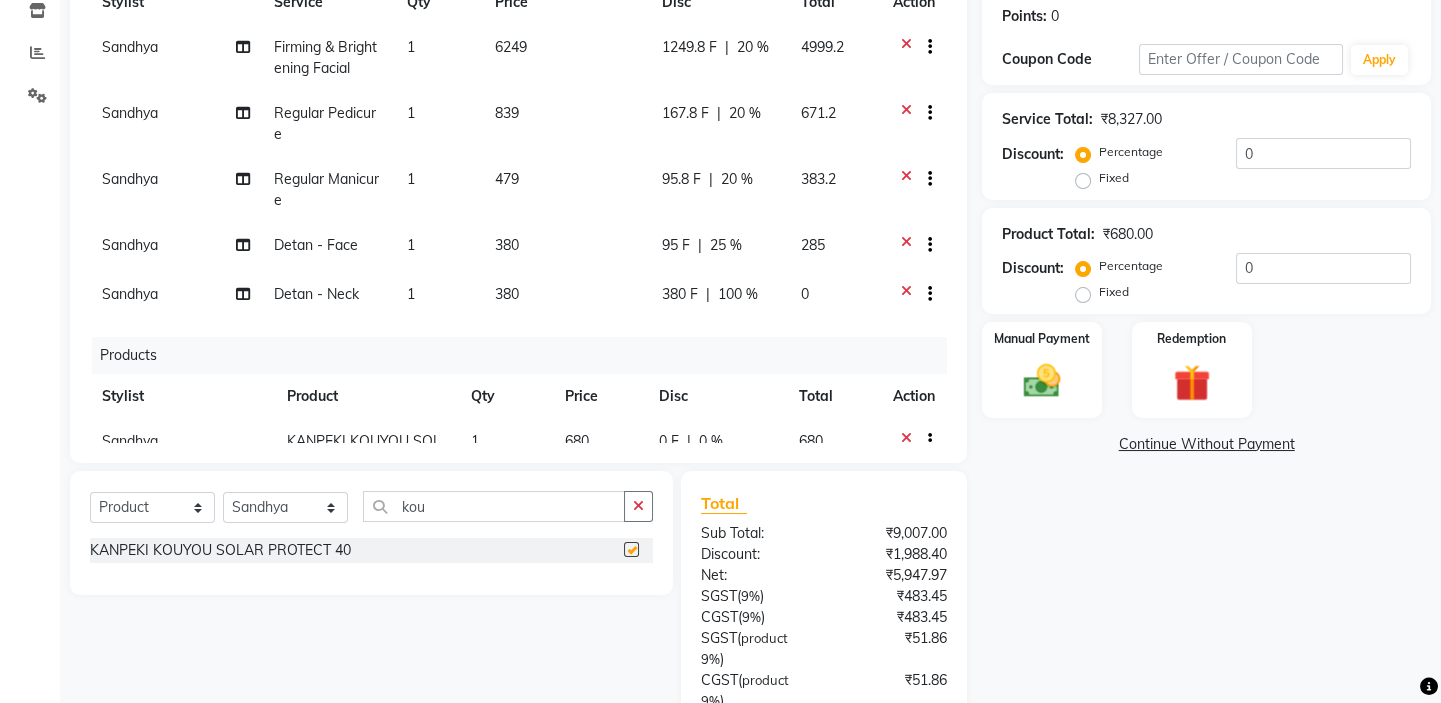 checkbox on "false" 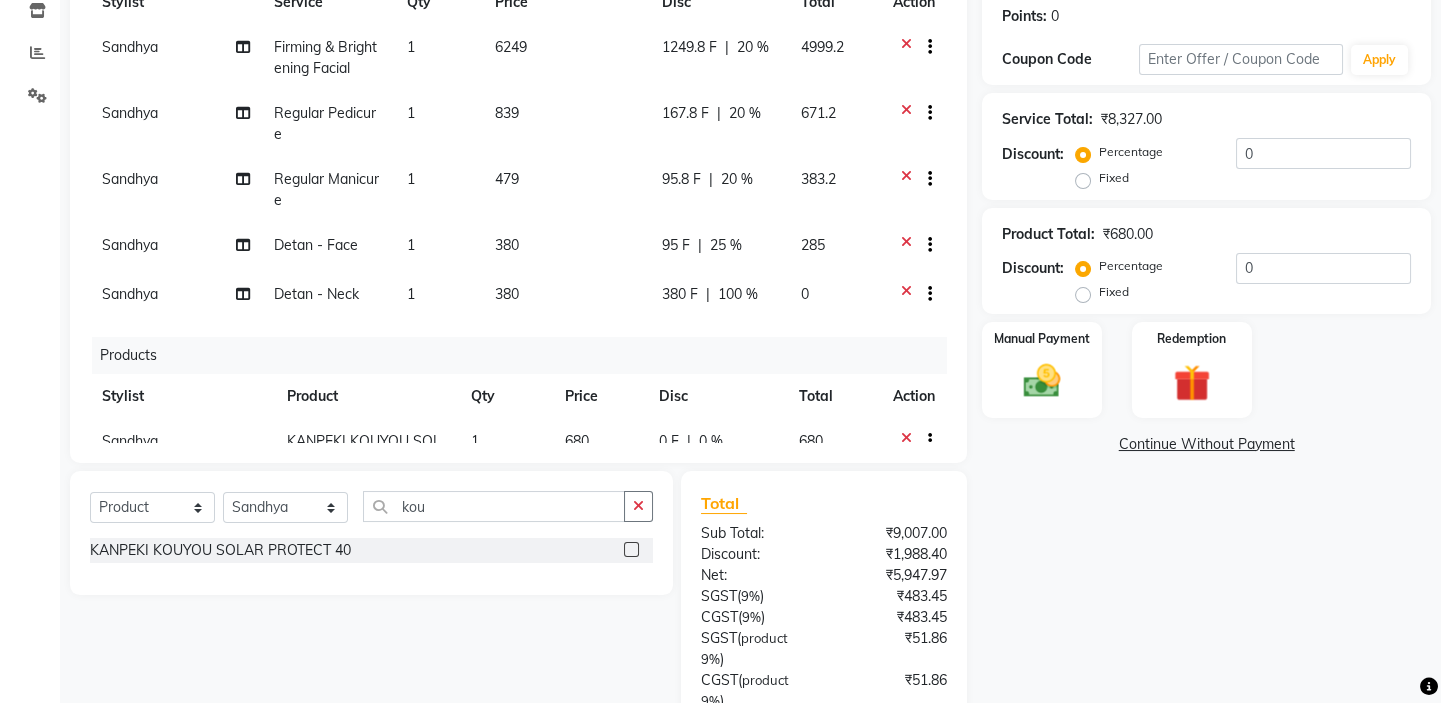 click on "Name: [PERSON_NAME]  Membership:  No Active Membership  Total Visits:  2 Card on file:  0 Last Visit:   [DATE] Points:   0  Coupon Code Apply Service Total:  ₹8,327.00  Discount:  Percentage   Fixed  0 Product Total:  ₹680.00  Discount:  Percentage   Fixed  0 Manual Payment Redemption  Continue Without Payment" 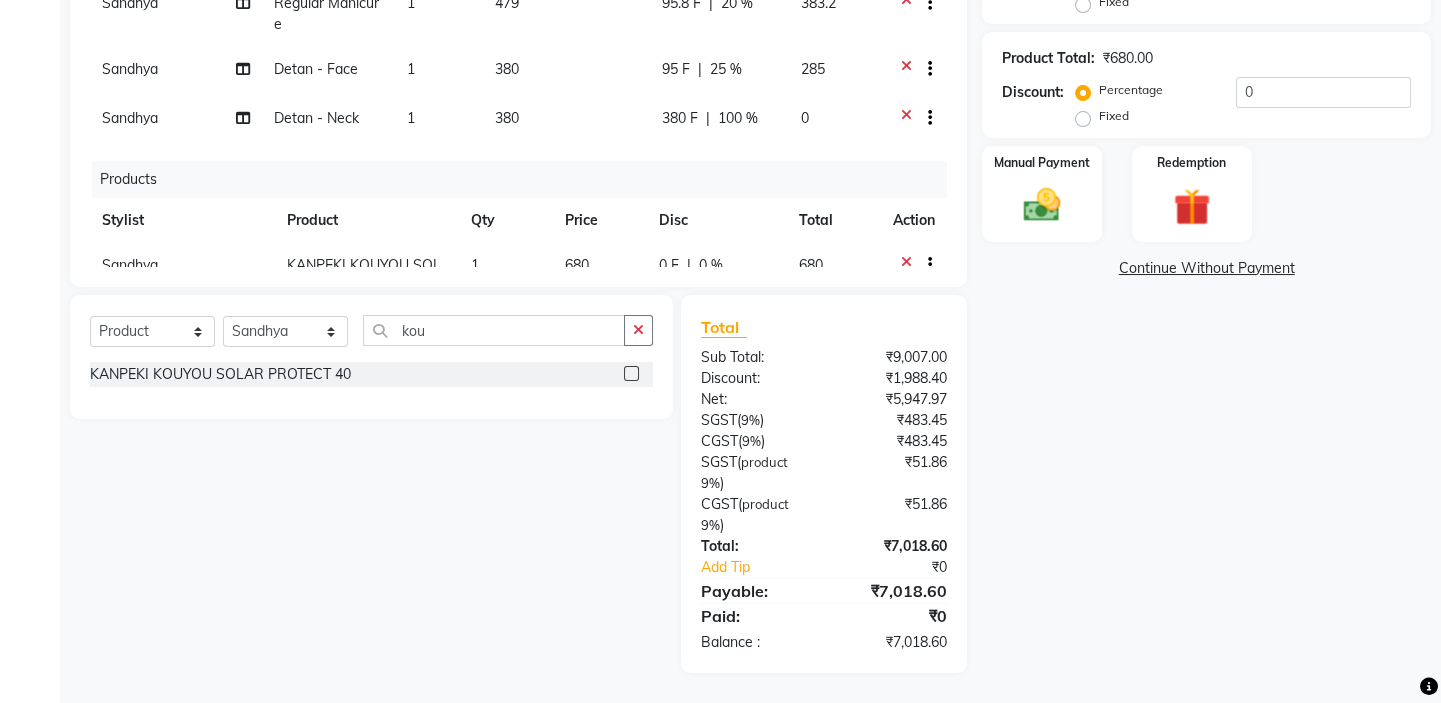 scroll, scrollTop: 360, scrollLeft: 0, axis: vertical 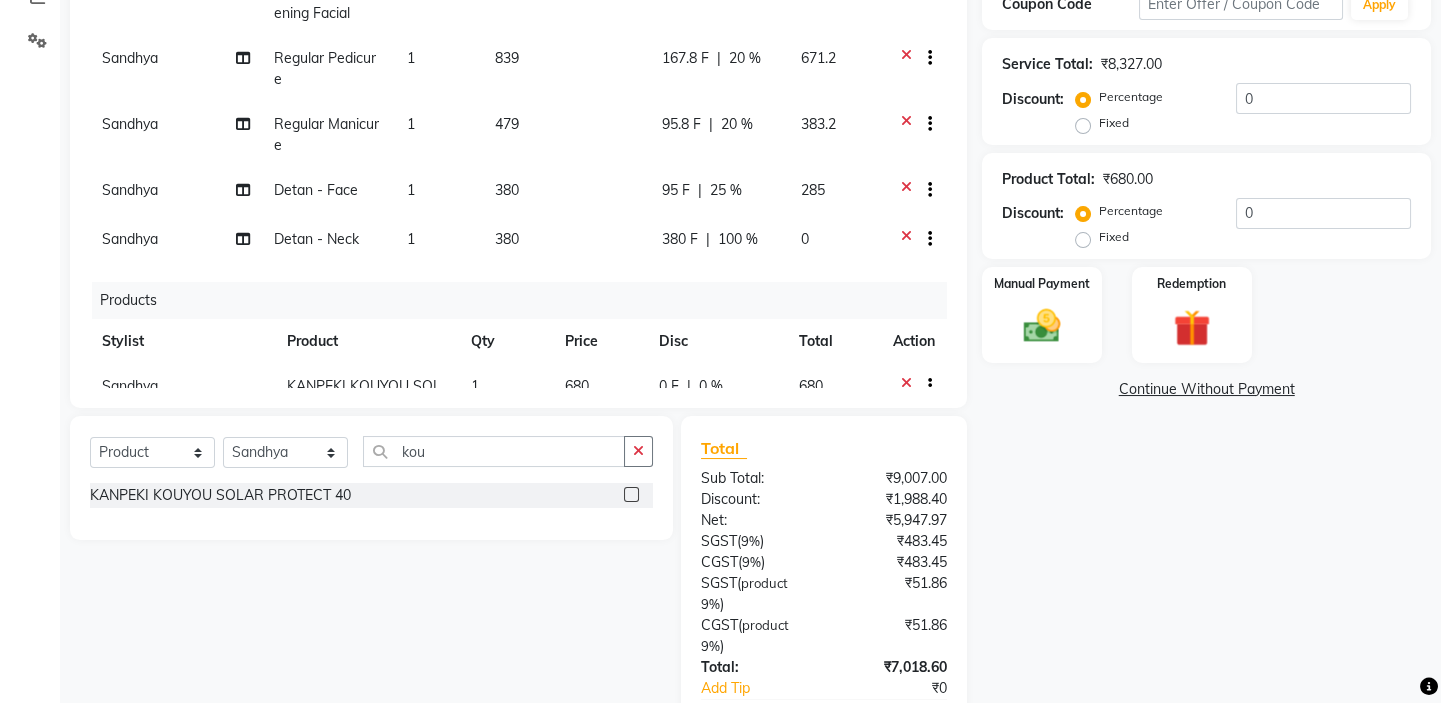 click on "25 %" 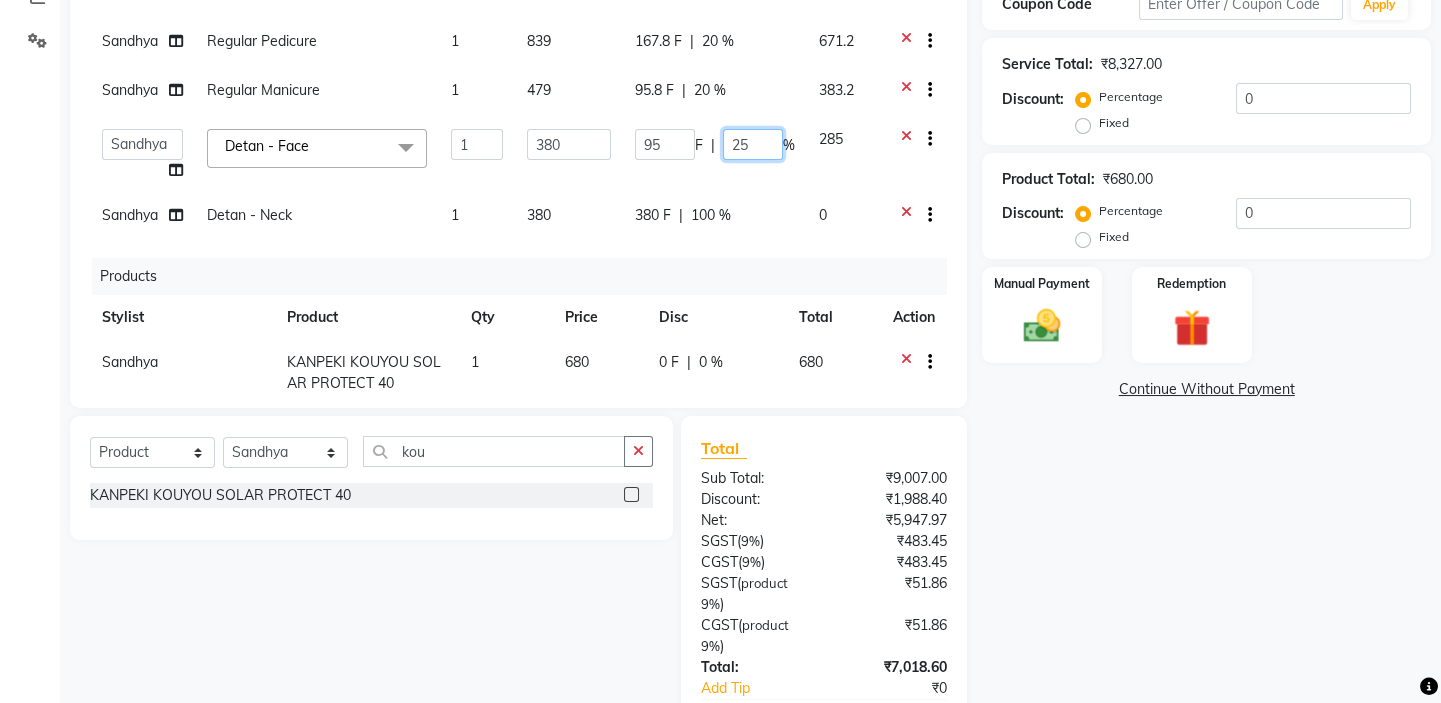 click on "25" 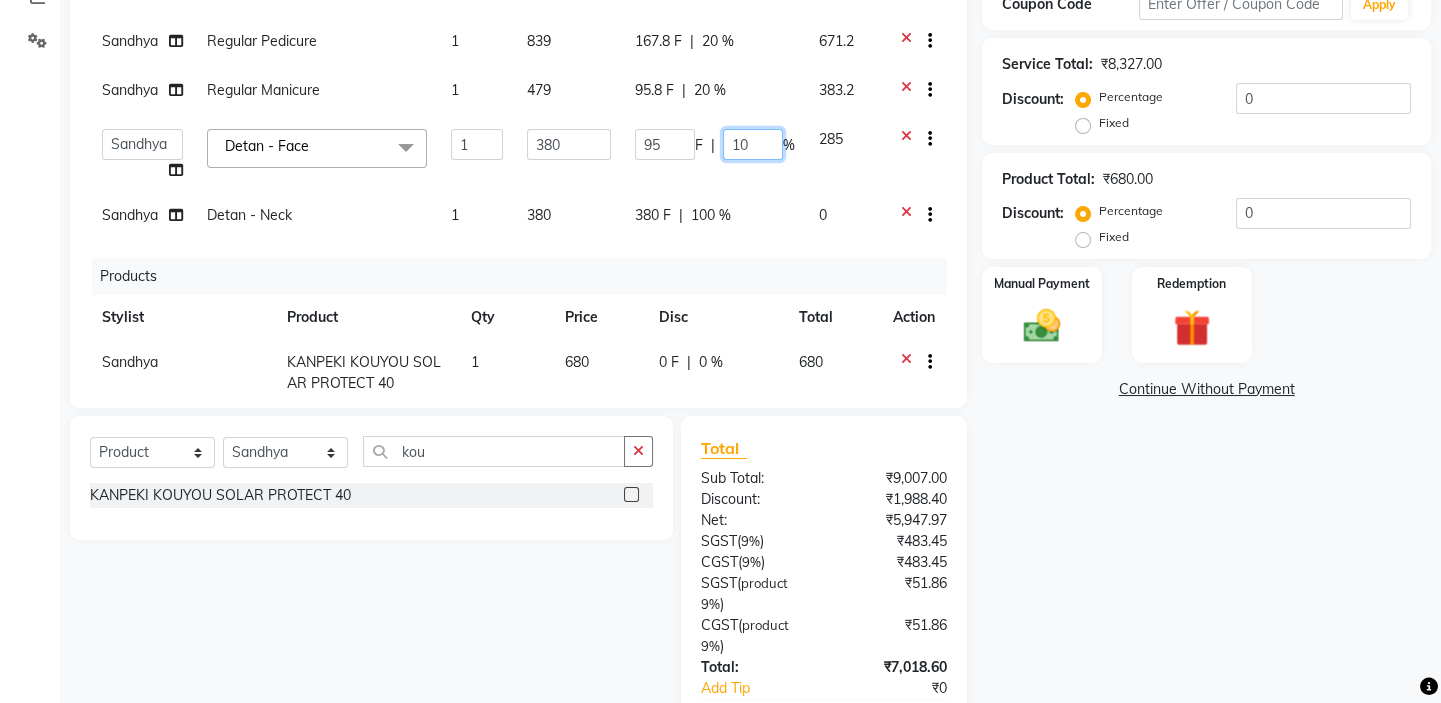 type on "100" 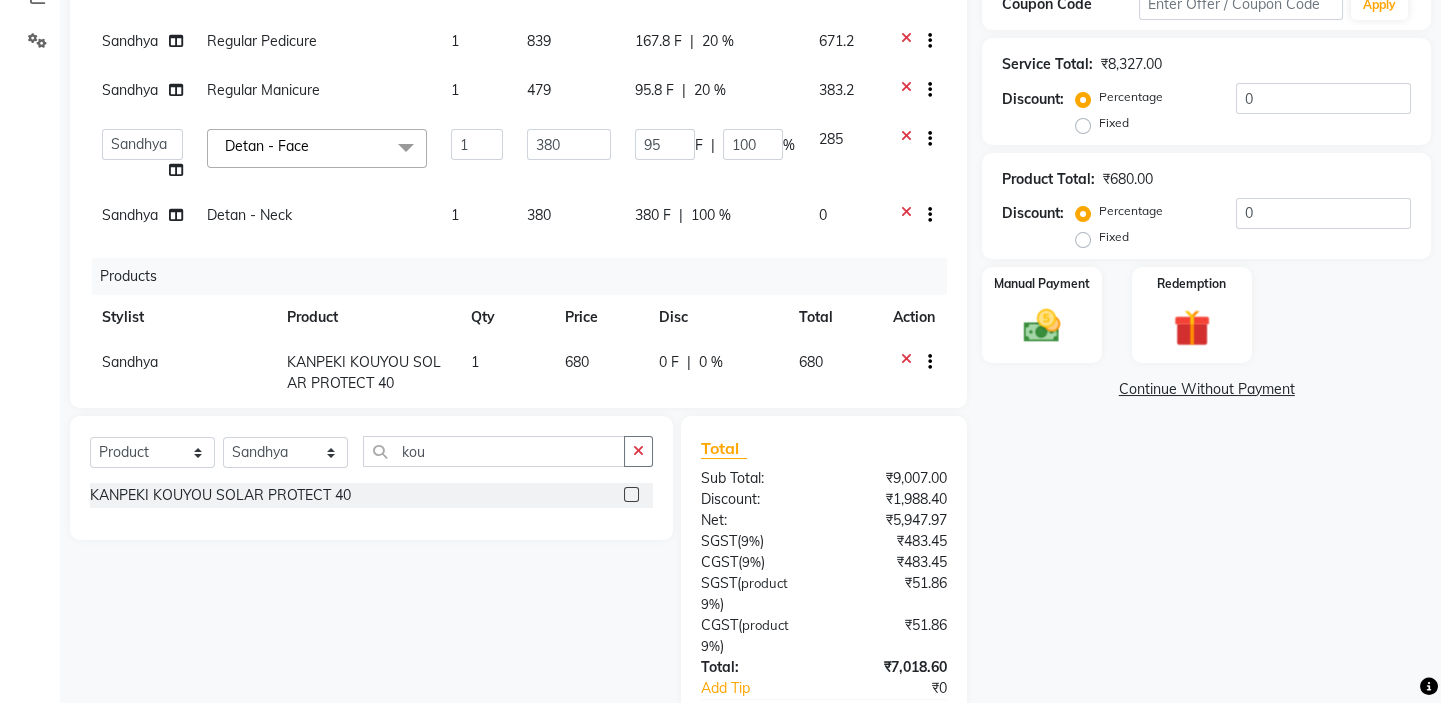 click on "Name: [PERSON_NAME]  Membership:  No Active Membership  Total Visits:  2 Card on file:  0 Last Visit:   [DATE] Points:   0  Coupon Code Apply Service Total:  ₹8,327.00  Discount:  Percentage   Fixed  0 Product Total:  ₹680.00  Discount:  Percentage   Fixed  0 Manual Payment Redemption  Continue Without Payment" 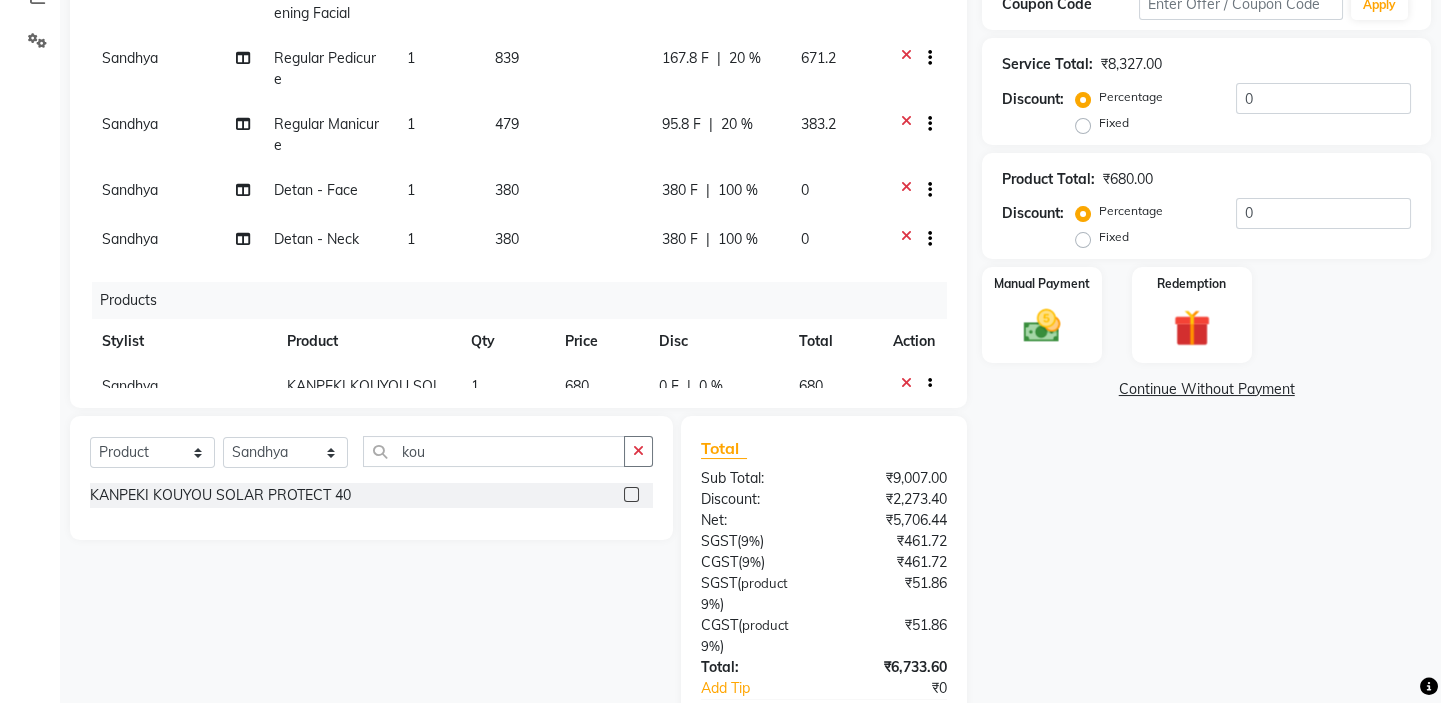 scroll, scrollTop: 483, scrollLeft: 0, axis: vertical 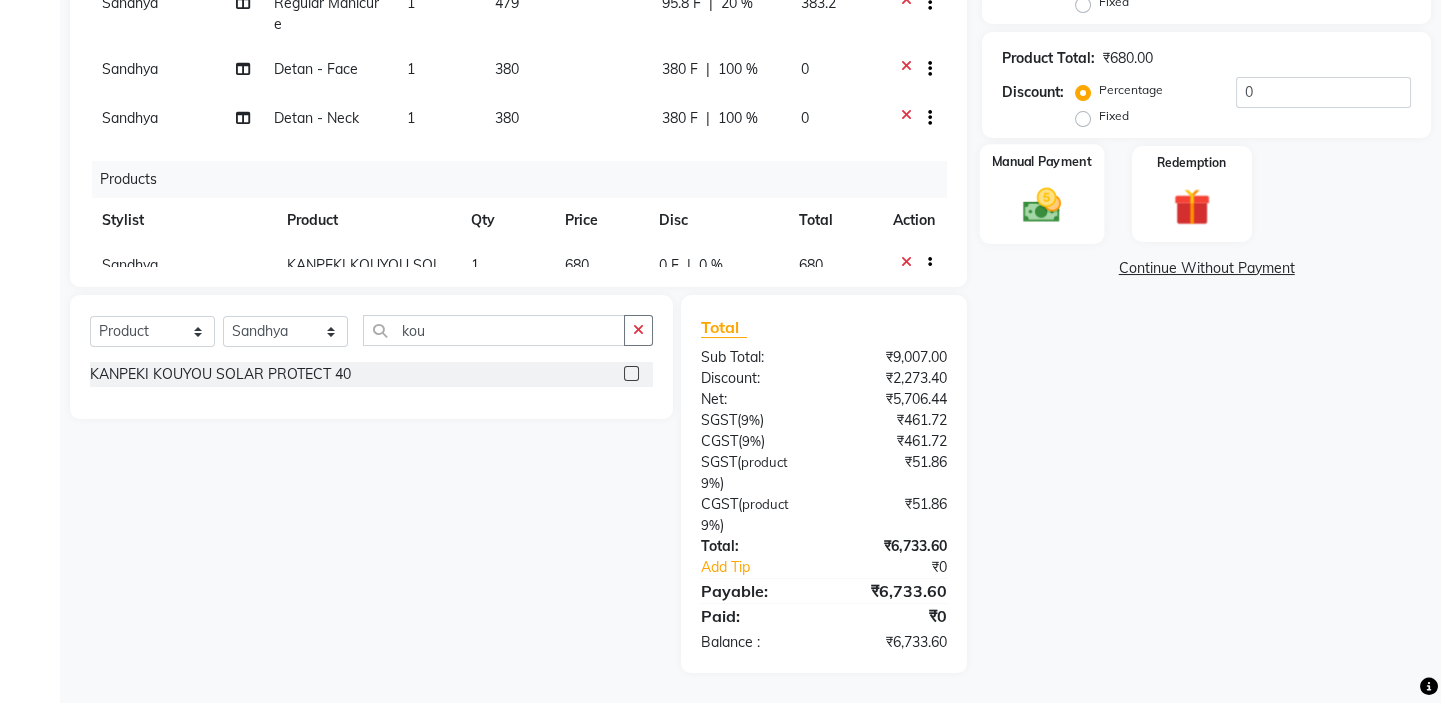 click 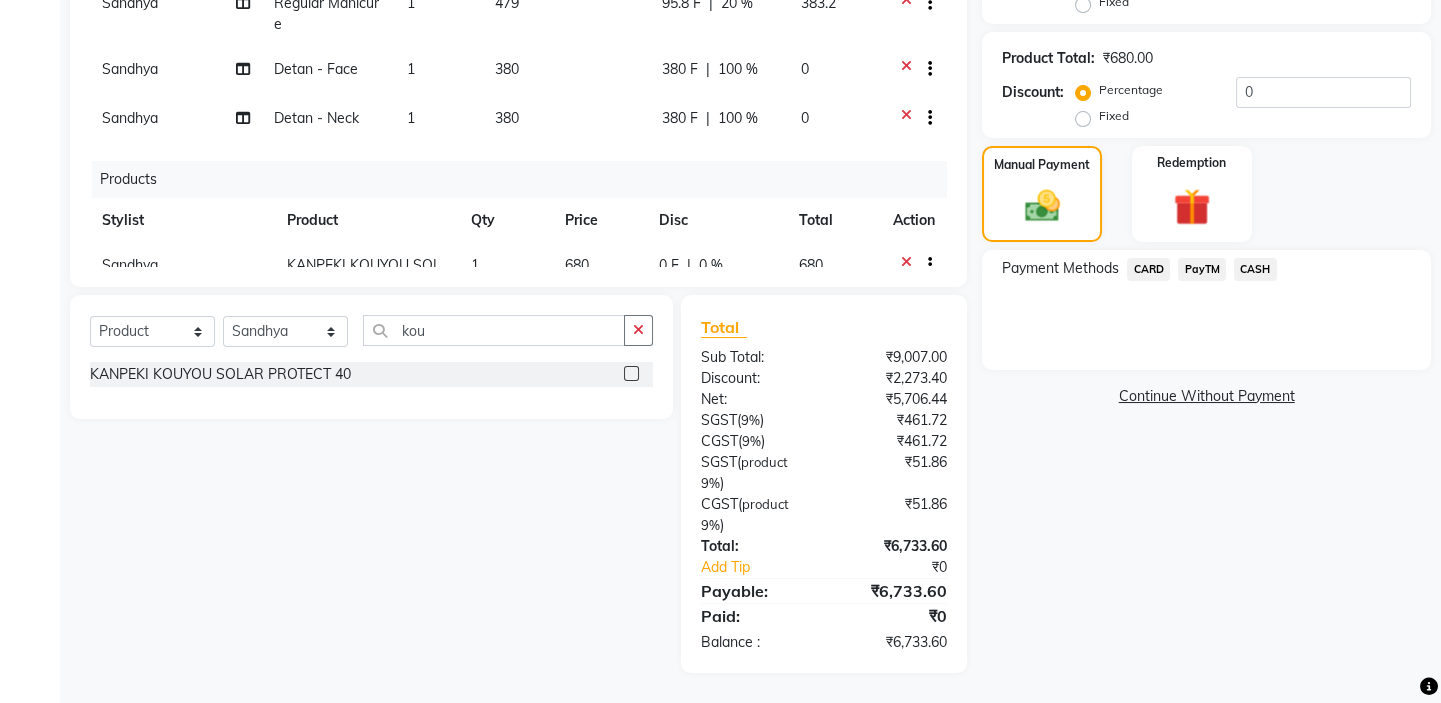 scroll, scrollTop: 343, scrollLeft: 0, axis: vertical 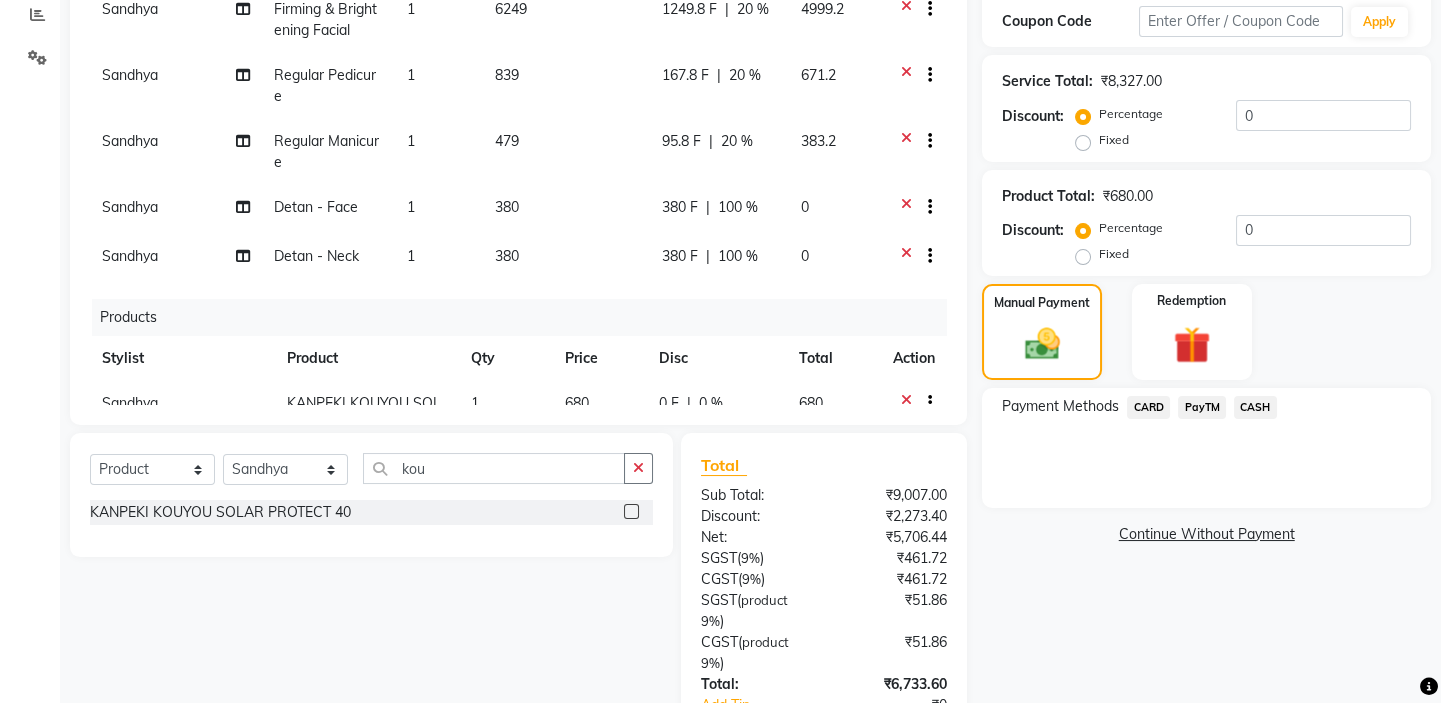 click on "380 F | 100 %" 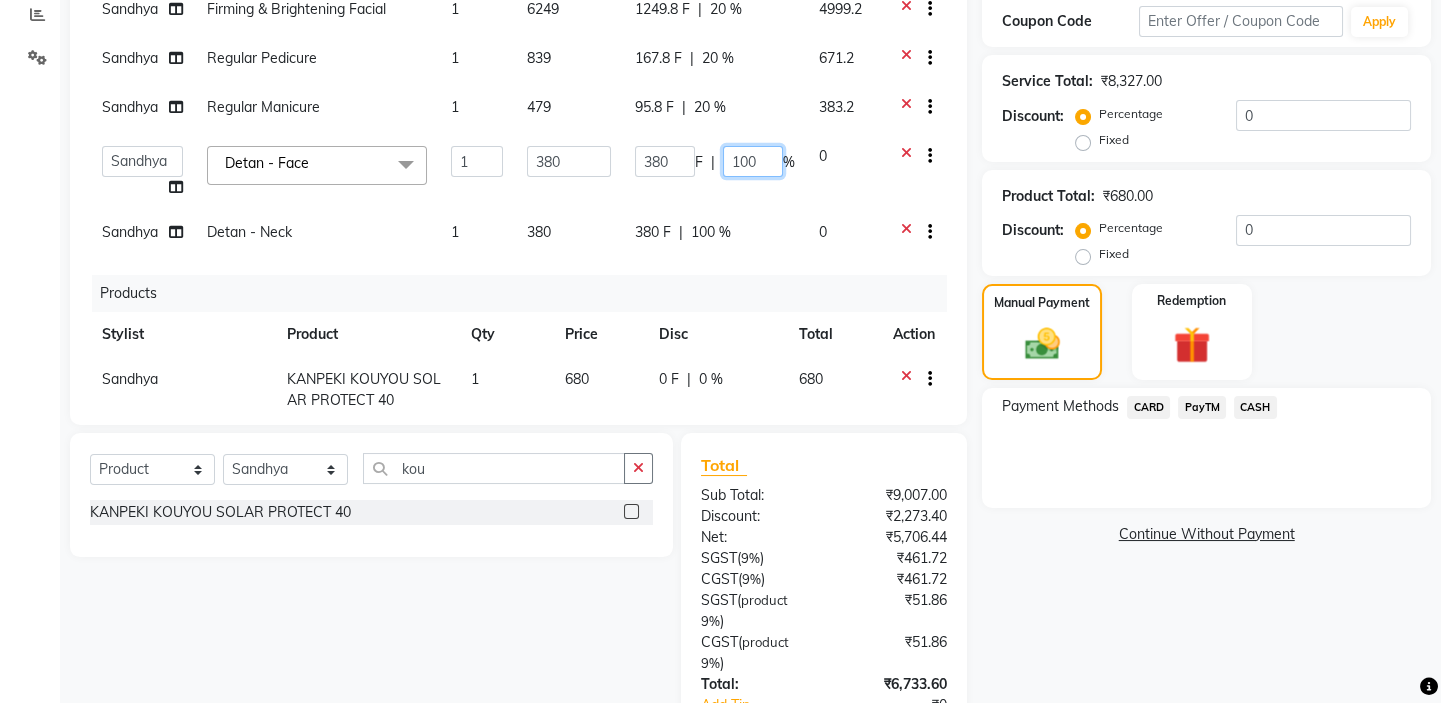 click on "100" 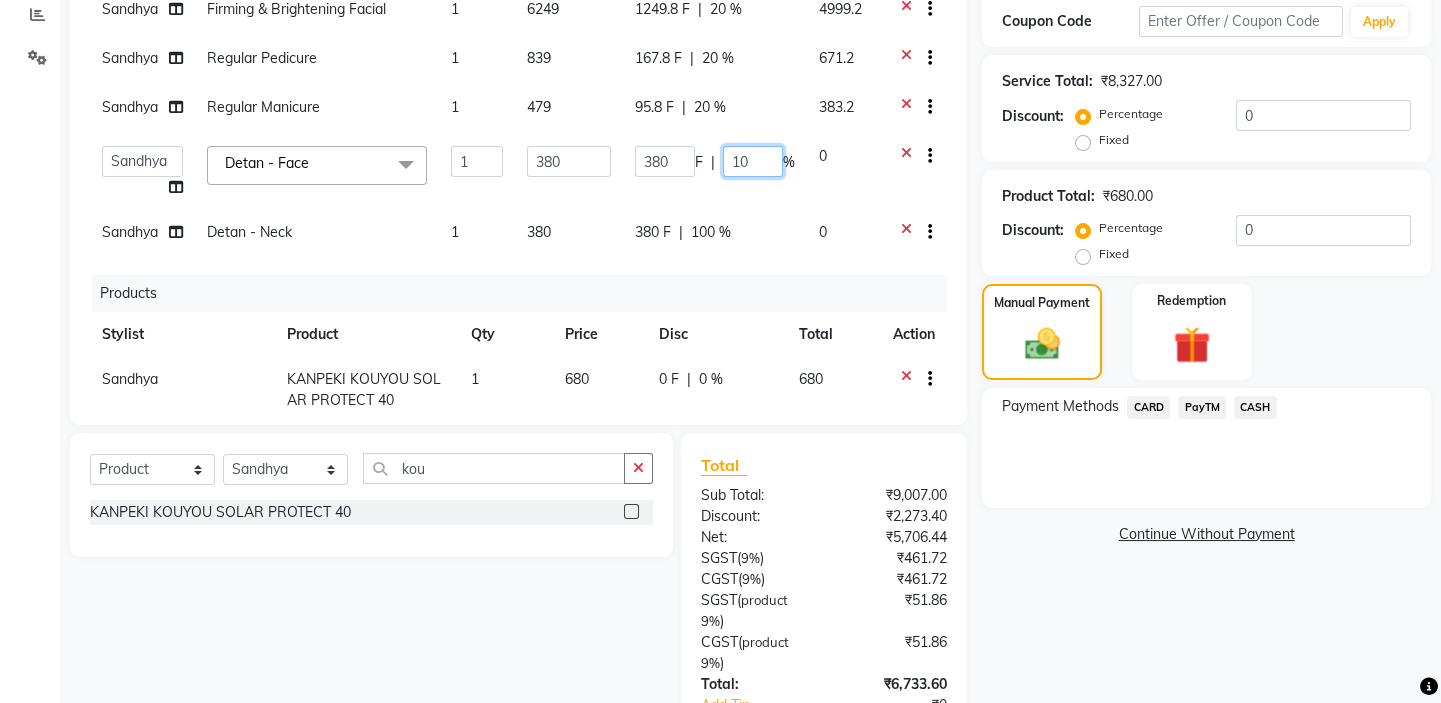 type on "1" 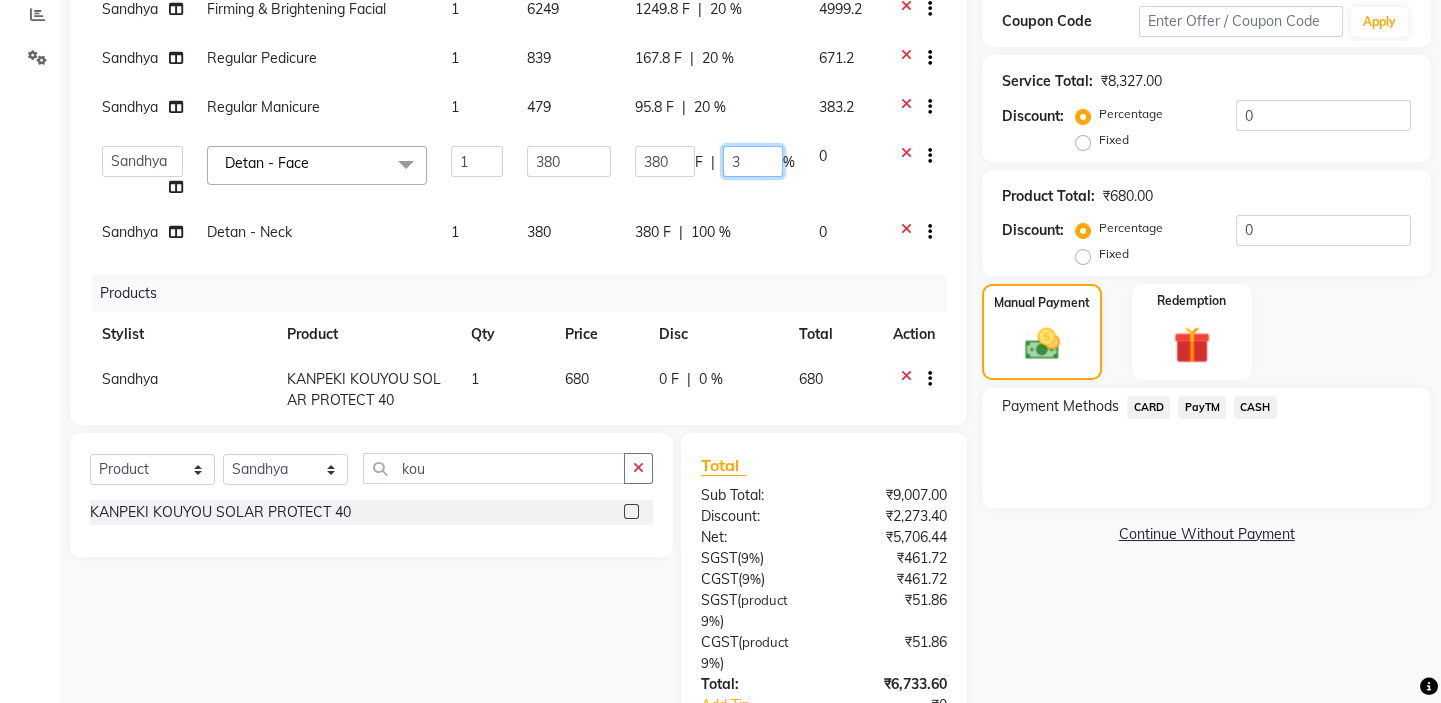 type on "30" 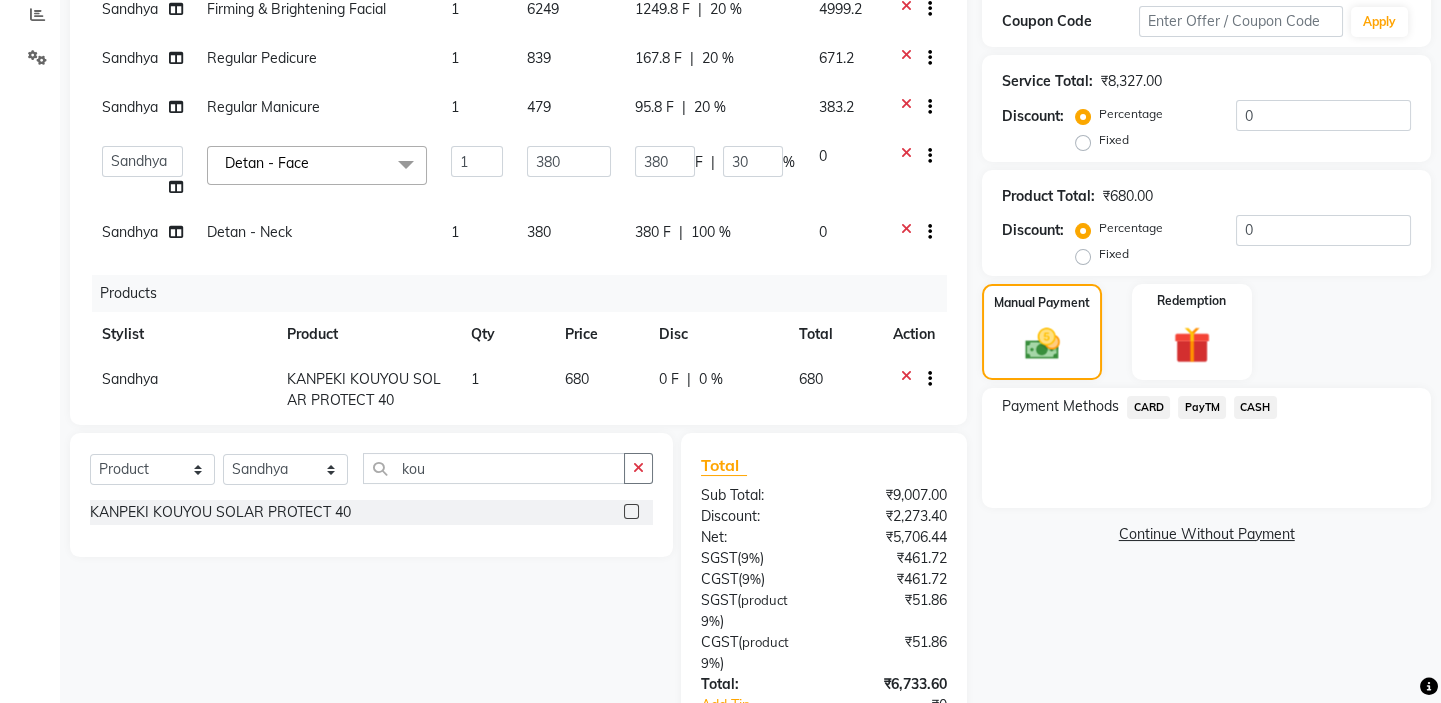 click on "Name: [PERSON_NAME]  Membership:  No Active Membership  Total Visits:  2 Card on file:  0 Last Visit:   [DATE] Points:   0  Coupon Code Apply Service Total:  ₹8,327.00  Discount:  Percentage   Fixed  0 Product Total:  ₹680.00  Discount:  Percentage   Fixed  0 Manual Payment Redemption Payment Methods  CARD   PayTM   CASH   Continue Without Payment" 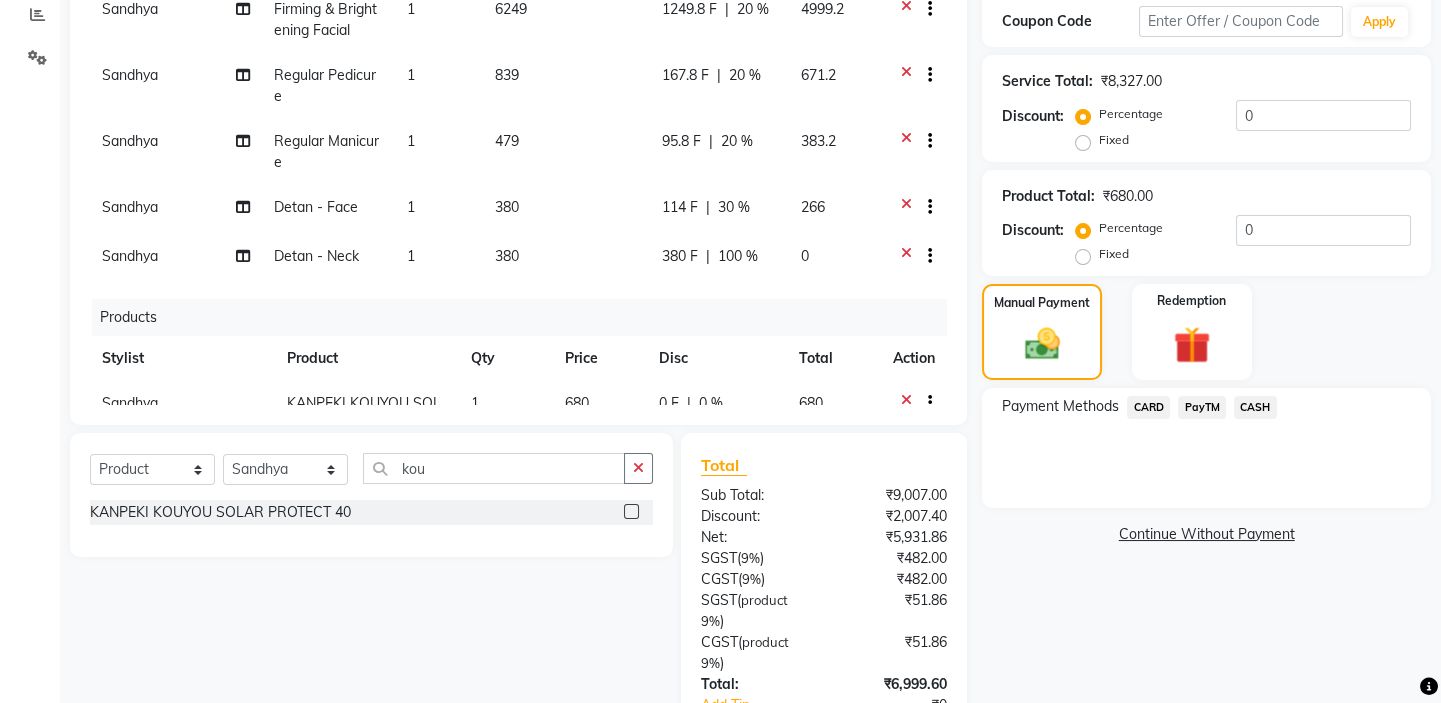 scroll, scrollTop: 483, scrollLeft: 0, axis: vertical 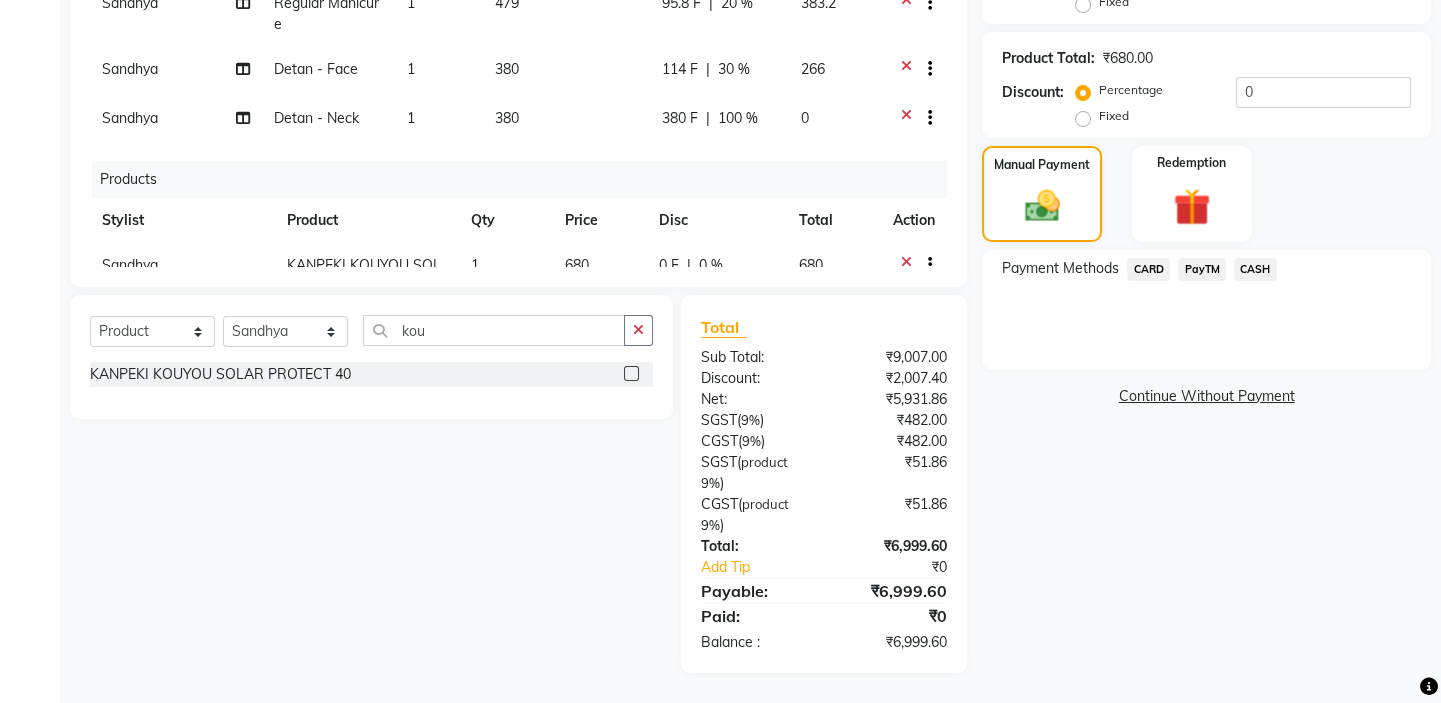click on "Name: [PERSON_NAME]  Membership:  No Active Membership  Total Visits:  2 Card on file:  0 Last Visit:   [DATE] Points:   0  Coupon Code Apply Service Total:  ₹8,327.00  Discount:  Percentage   Fixed  0 Product Total:  ₹680.00  Discount:  Percentage   Fixed  0 Manual Payment Redemption Payment Methods  CARD   PayTM   CASH   Continue Without Payment" 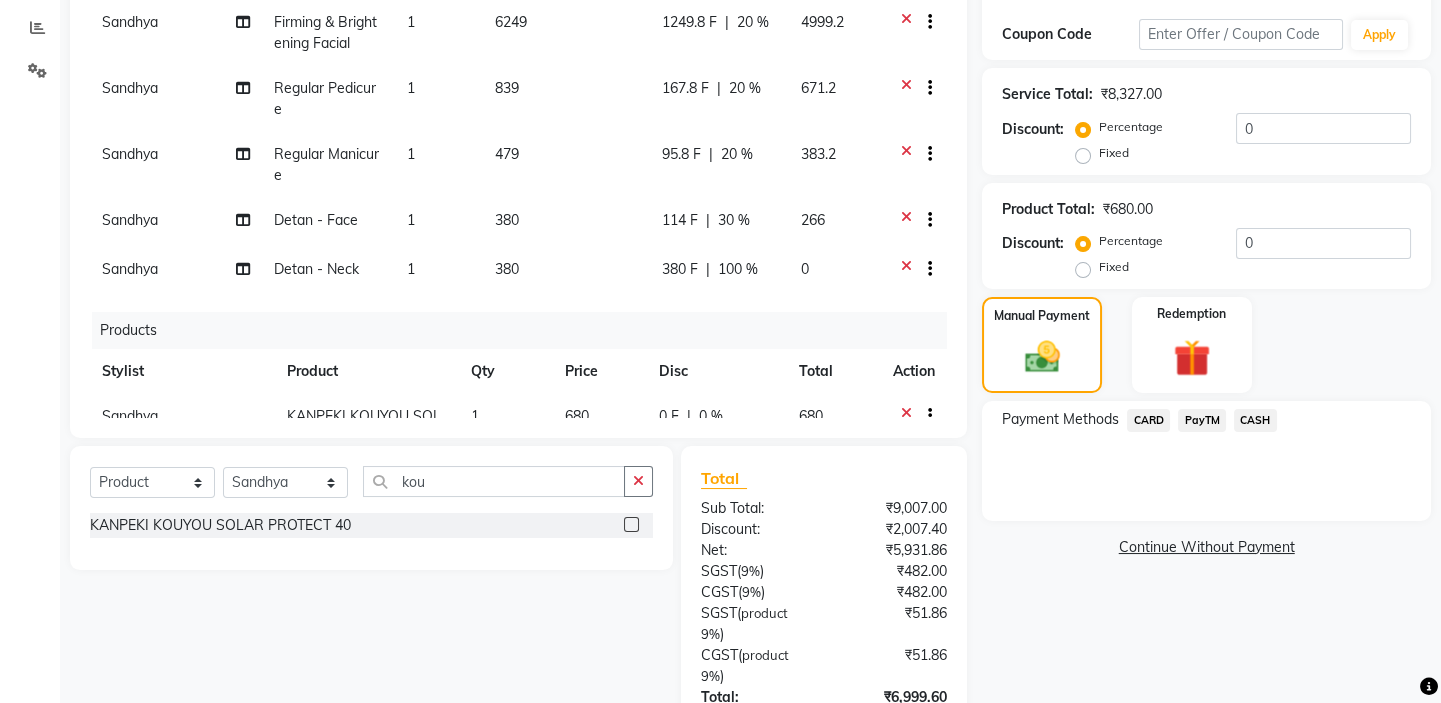 click on "20 %" 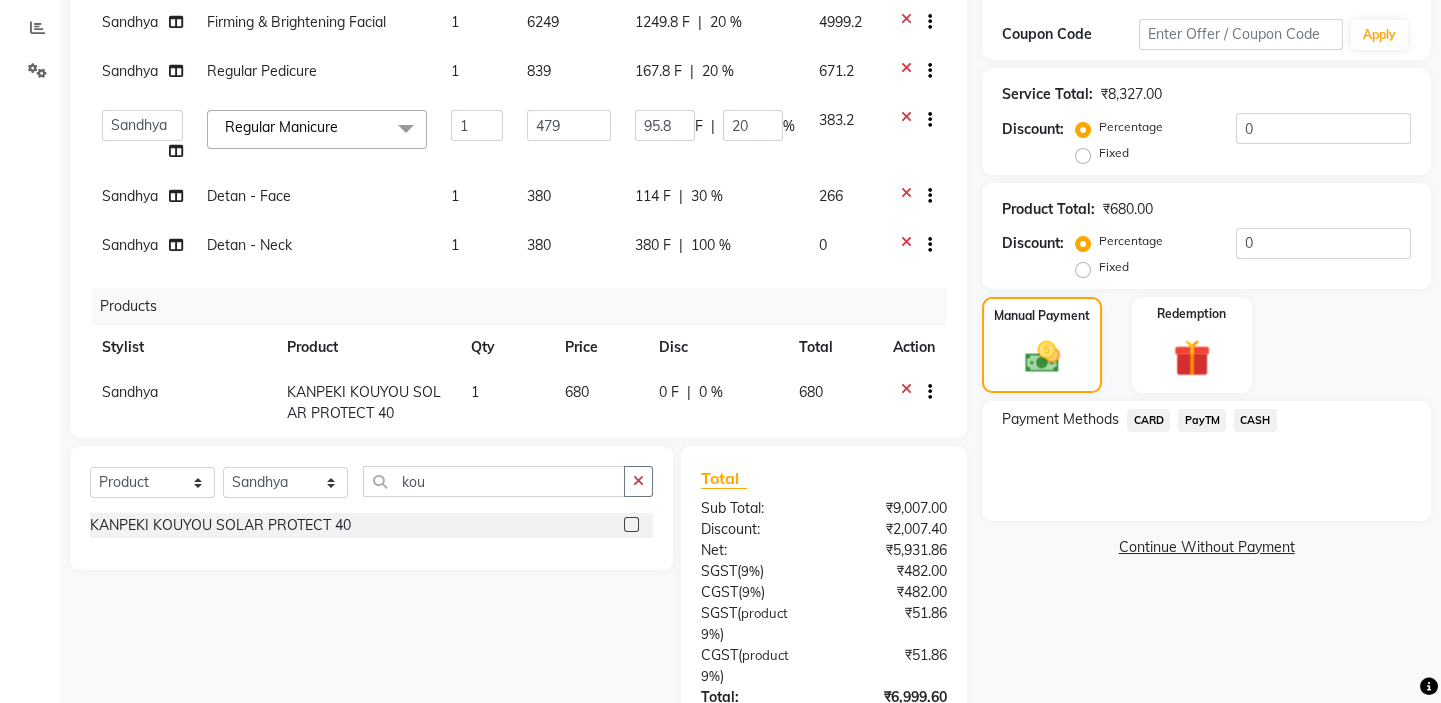 click on "20 %" 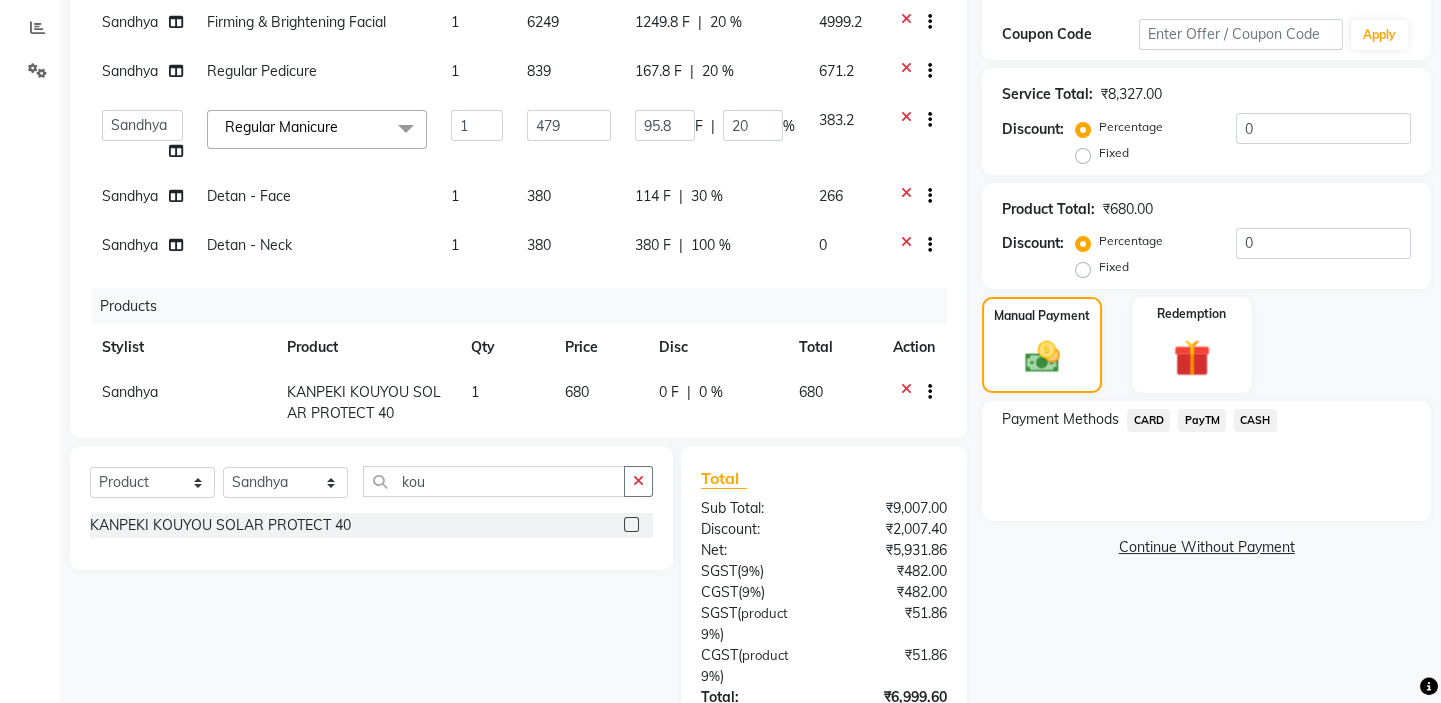 select on "35063" 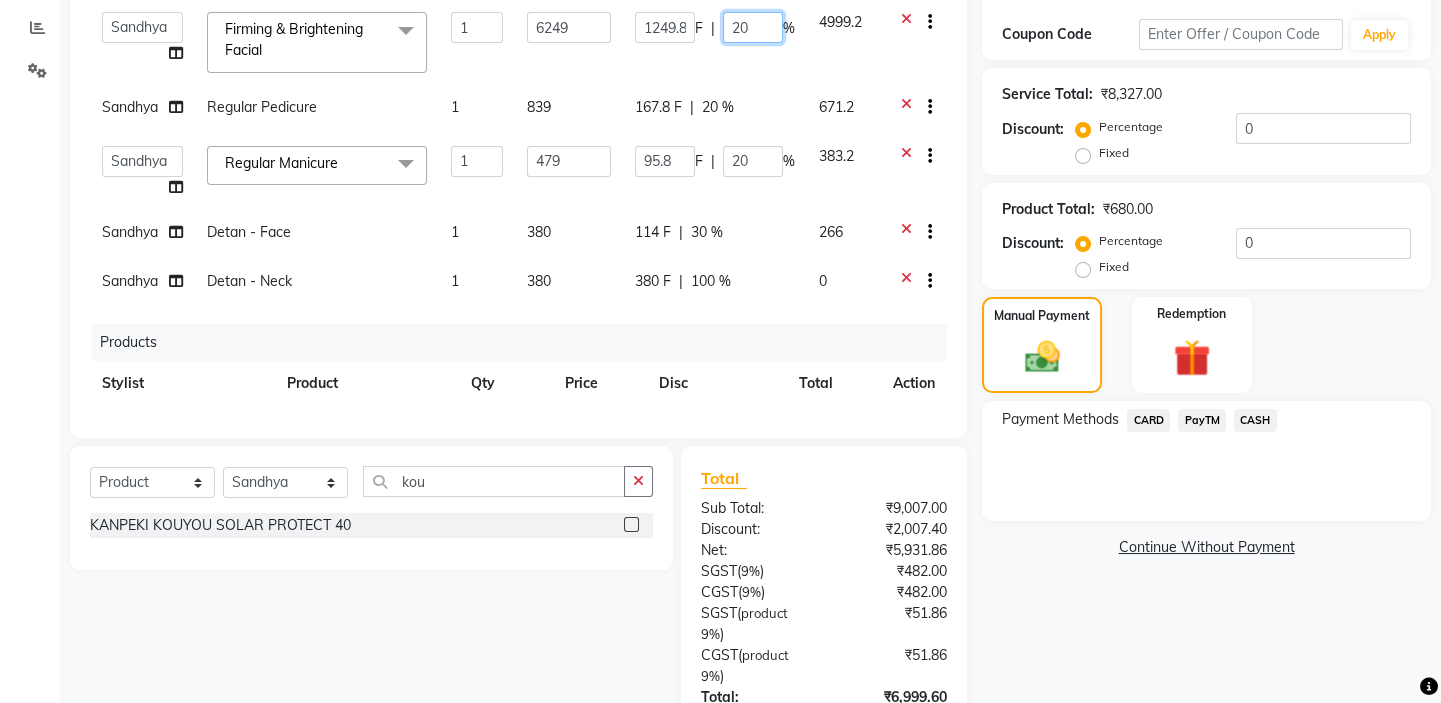 click on "20" 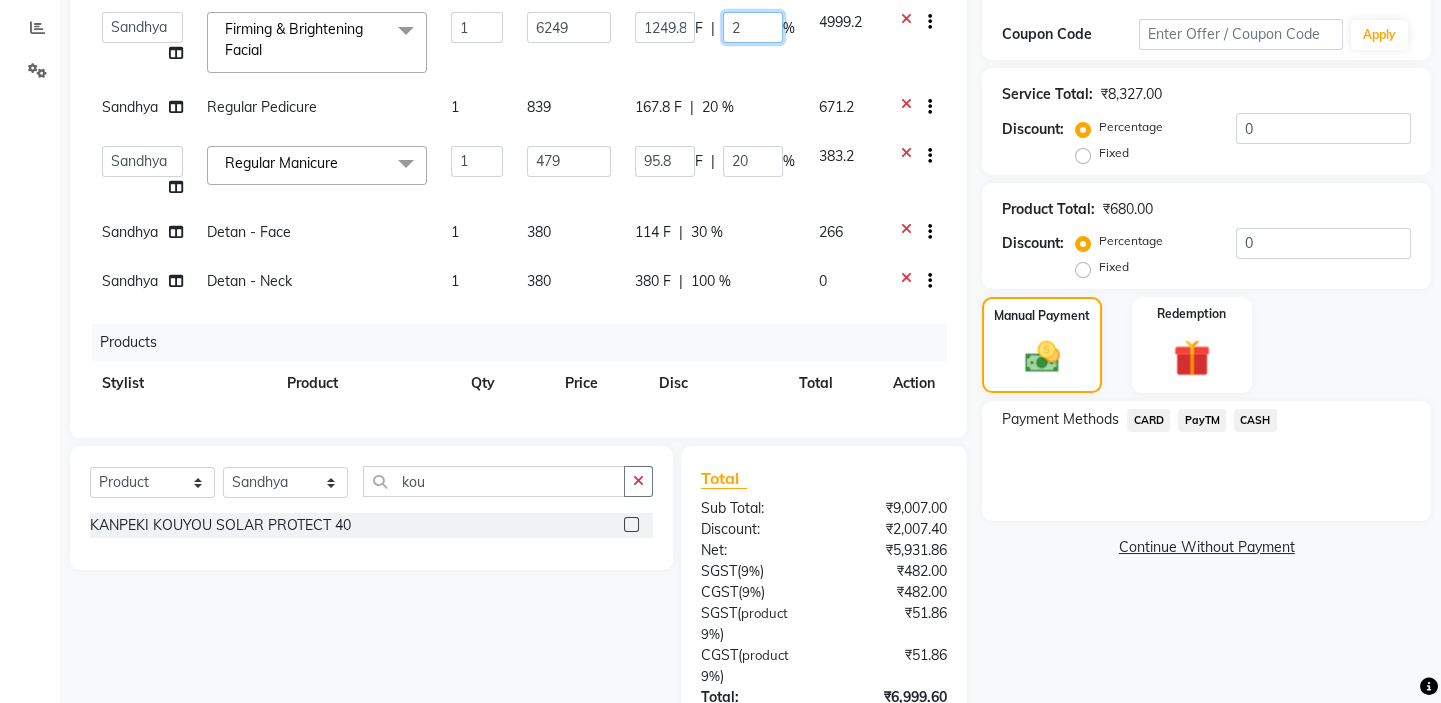 type on "22" 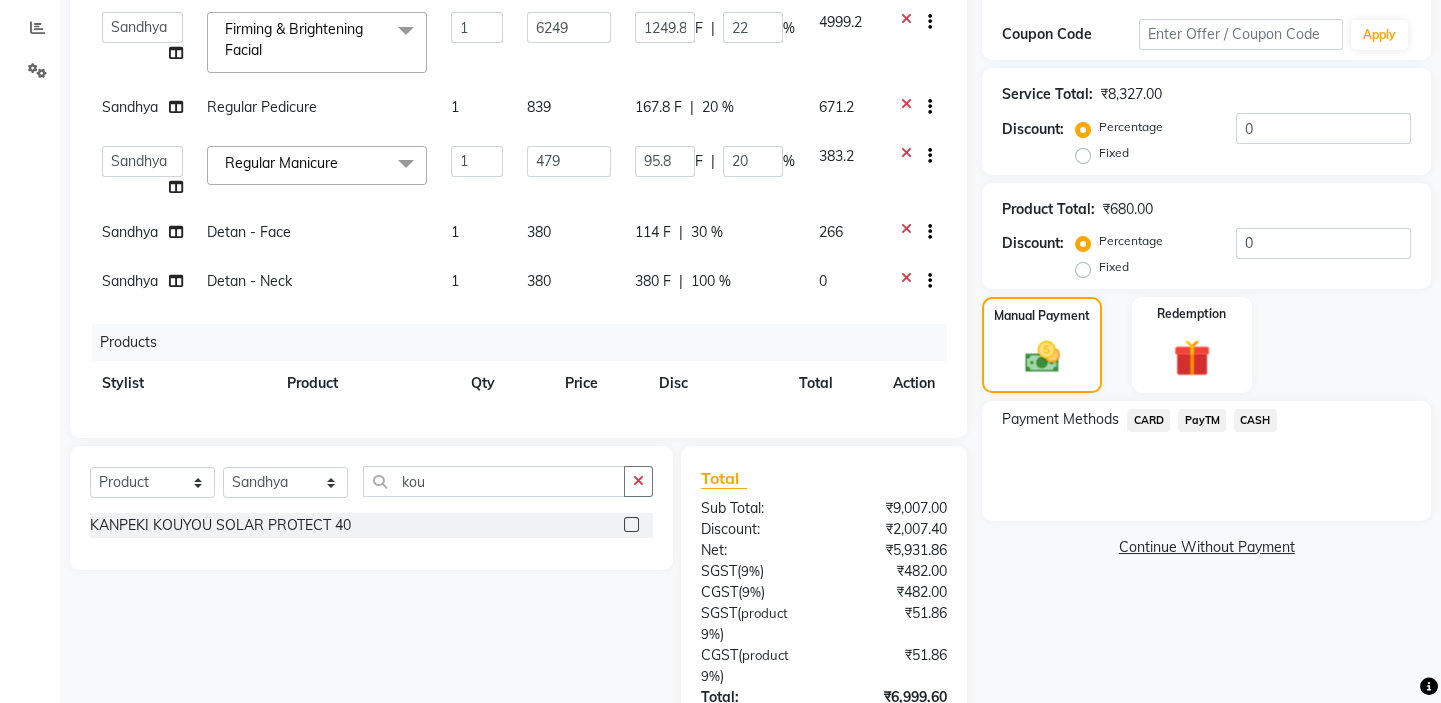 click on "Name: [PERSON_NAME]  Membership:  No Active Membership  Total Visits:  2 Card on file:  0 Last Visit:   [DATE] Points:   0  Coupon Code Apply Service Total:  ₹8,327.00  Discount:  Percentage   Fixed  0 Product Total:  ₹680.00  Discount:  Percentage   Fixed  0 Manual Payment Redemption Payment Methods  CARD   PayTM   CASH   Continue Without Payment" 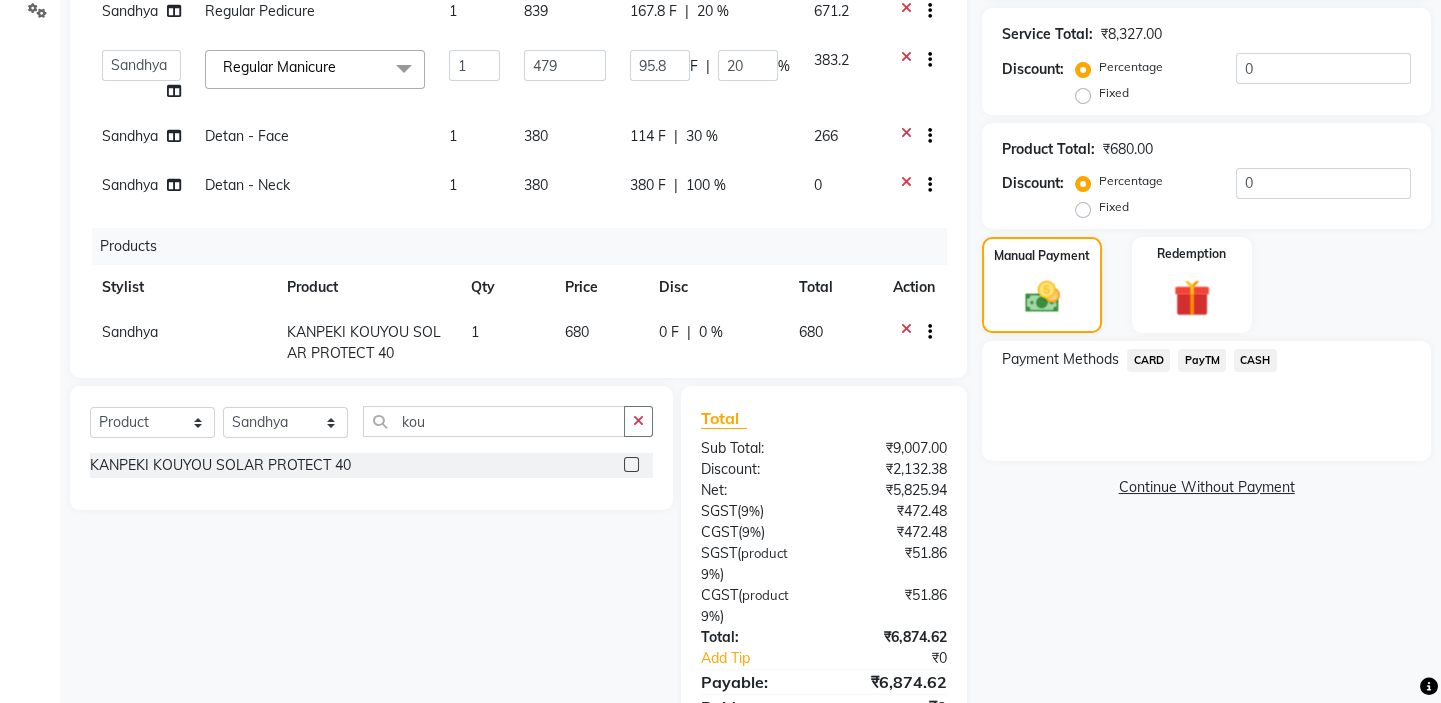 scroll, scrollTop: 470, scrollLeft: 0, axis: vertical 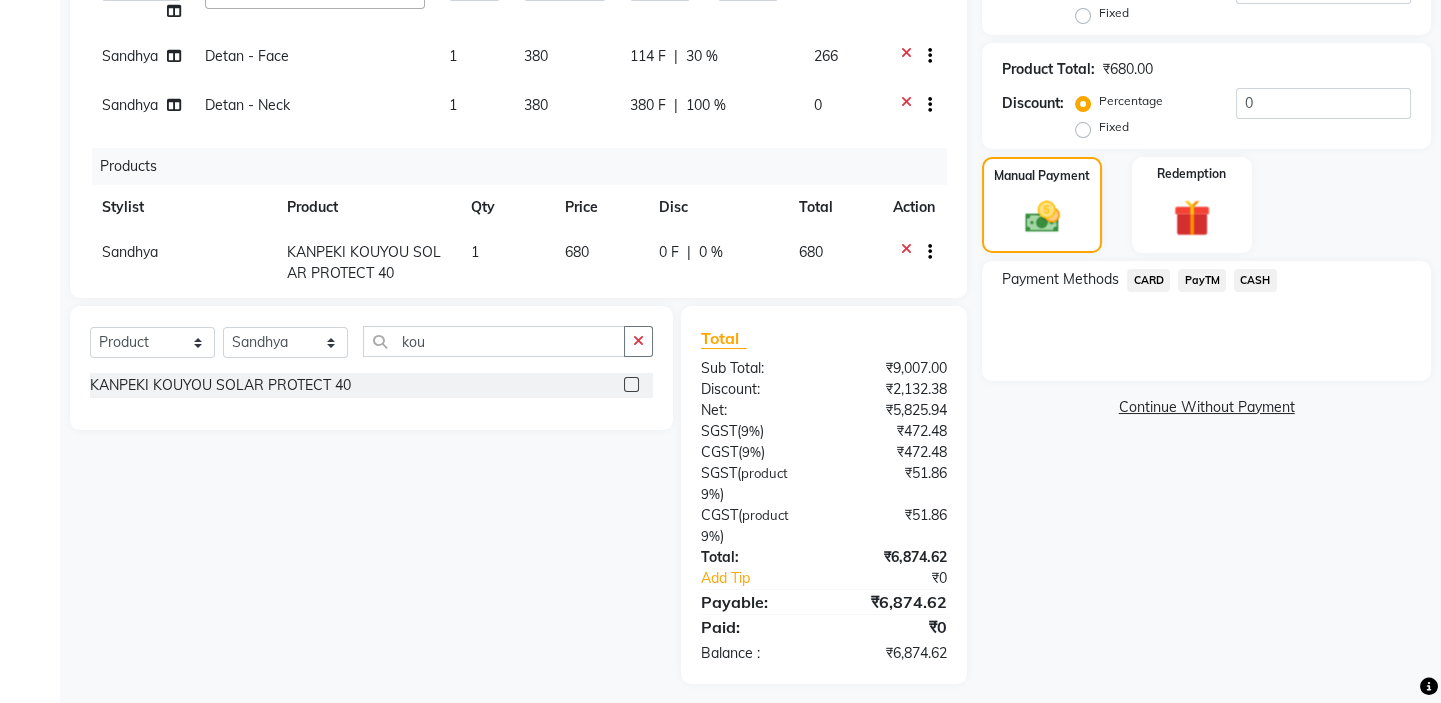 click on "30 %" 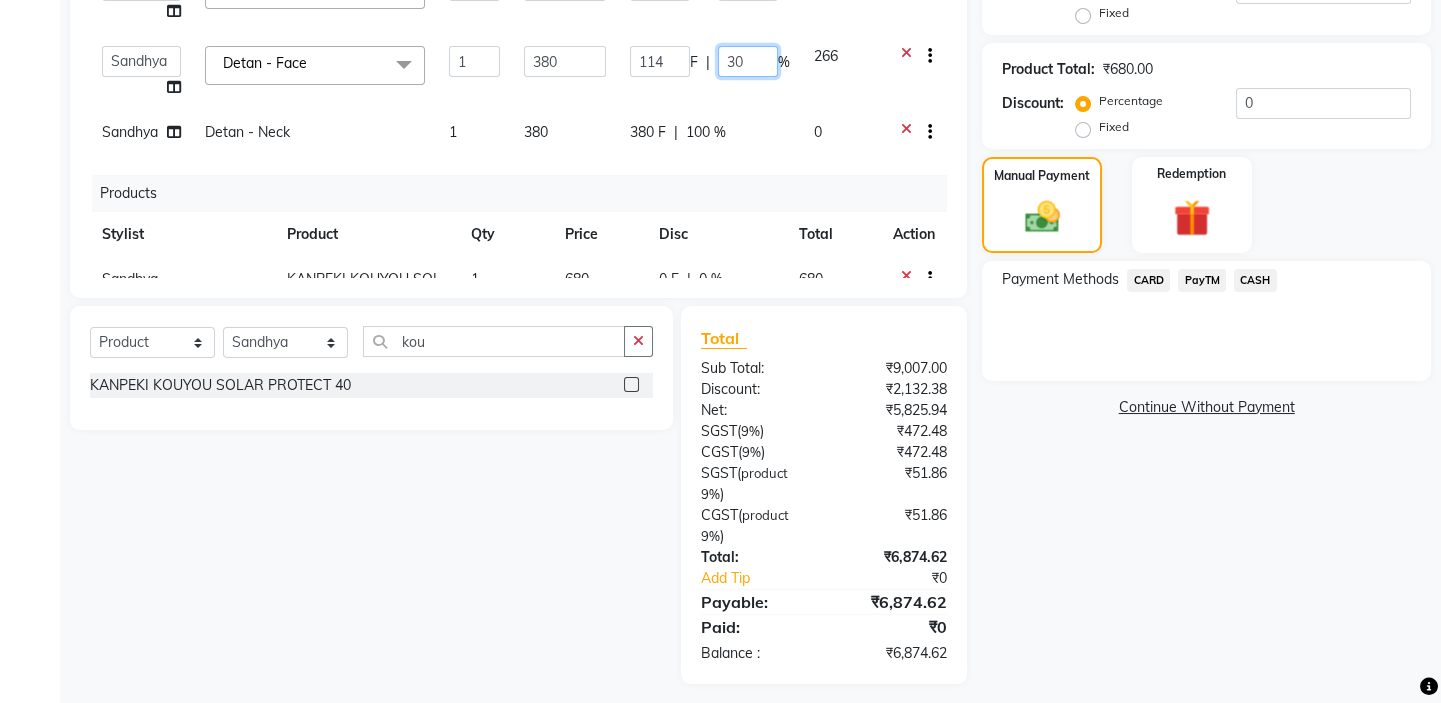 click on "30" 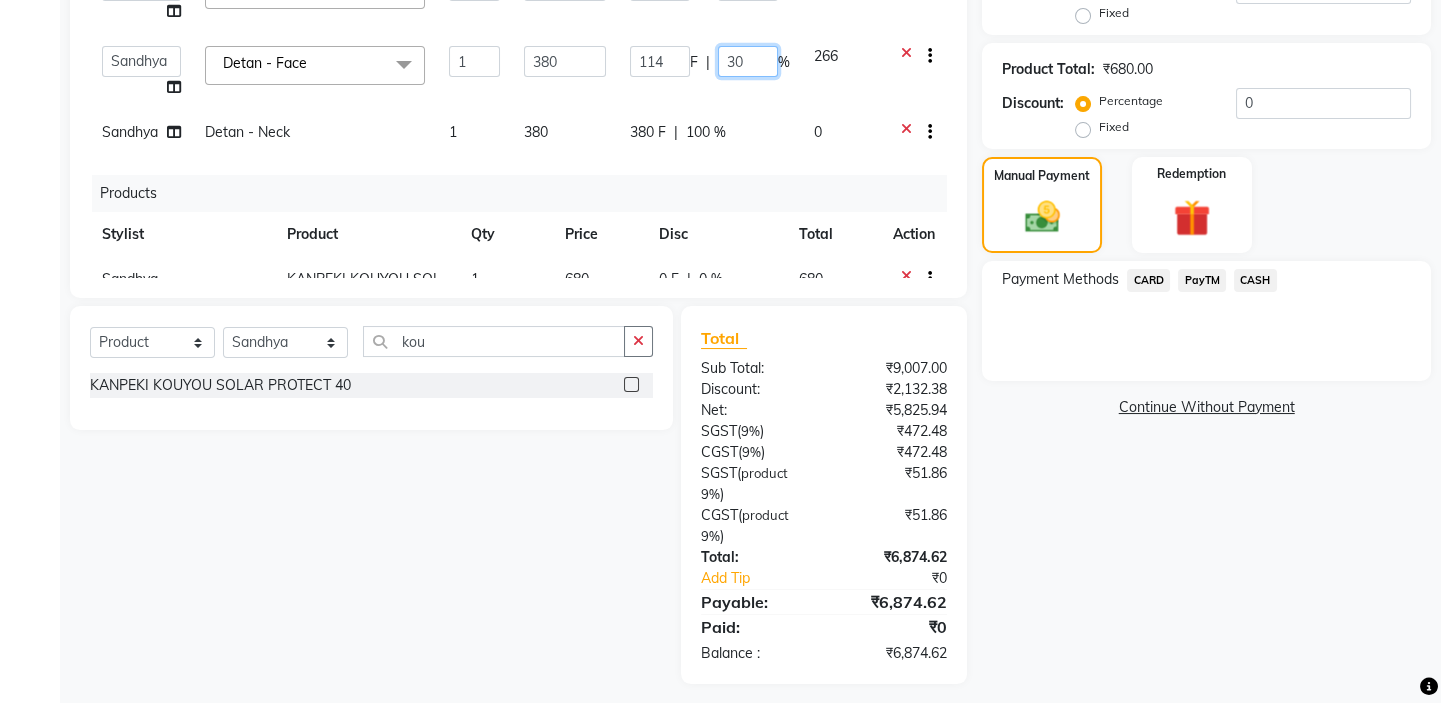 type on "3" 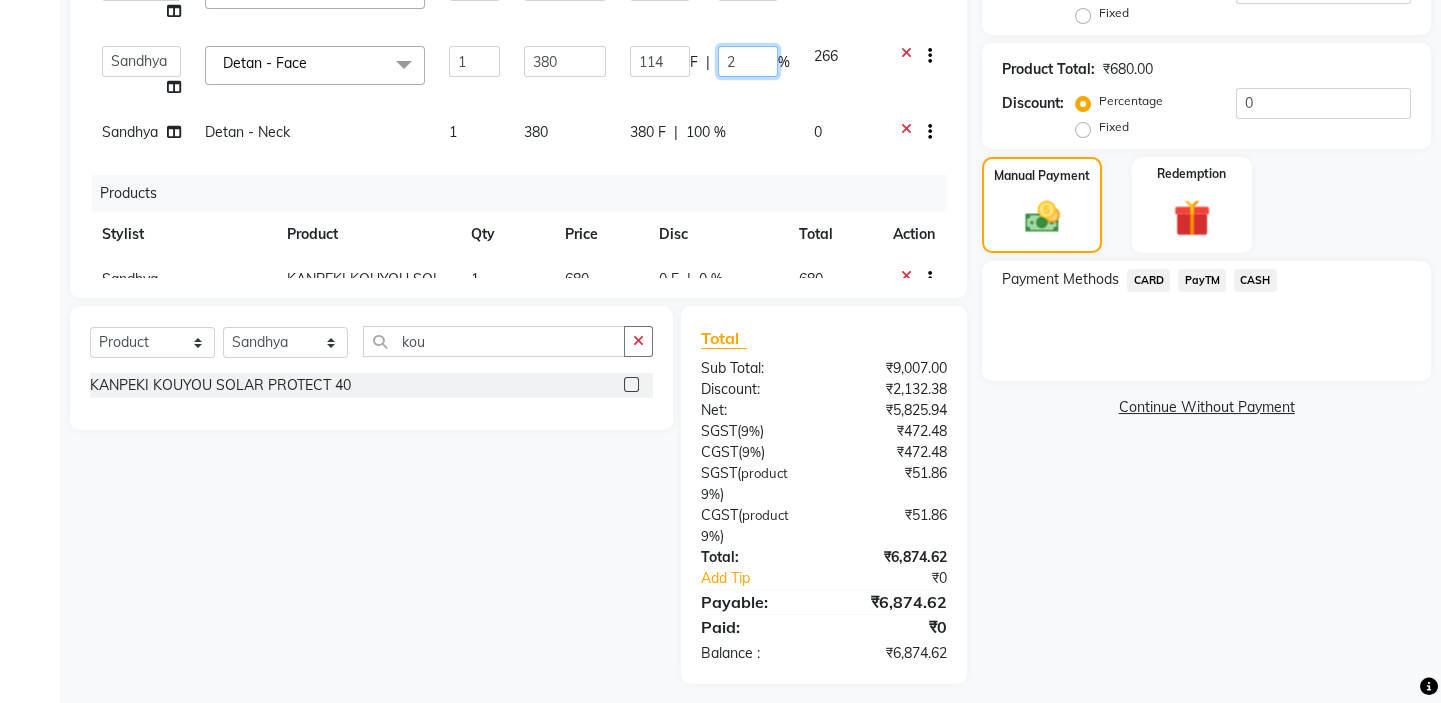 type on "20" 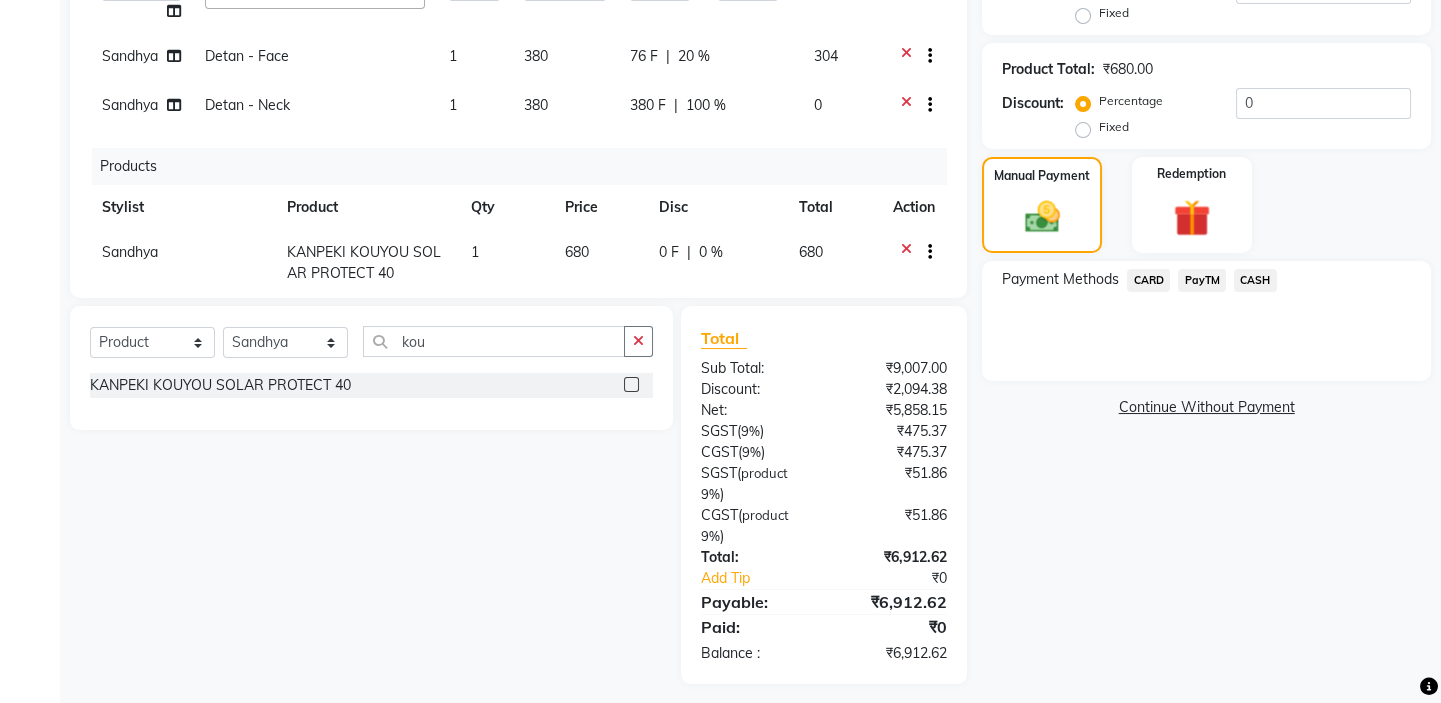 click on "Name: [PERSON_NAME]  Membership:  No Active Membership  Total Visits:  2 Card on file:  0 Last Visit:   [DATE] Points:   0  Coupon Code Apply Service Total:  ₹8,327.00  Discount:  Percentage   Fixed  0 Product Total:  ₹680.00  Discount:  Percentage   Fixed  0 Manual Payment Redemption Payment Methods  CARD   PayTM   CASH   Continue Without Payment" 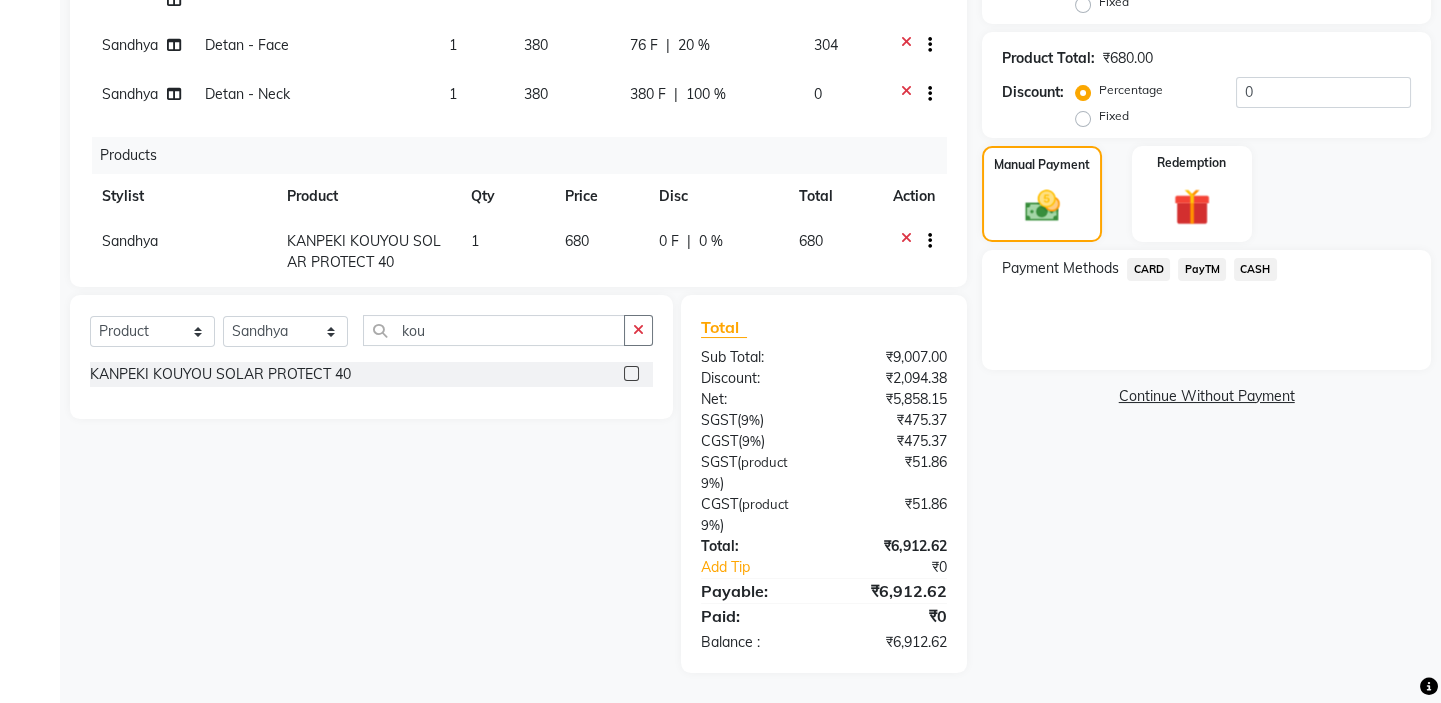 click on "Name: [PERSON_NAME]  Membership:  No Active Membership  Total Visits:  2 Card on file:  0 Last Visit:   [DATE] Points:   0  Coupon Code Apply Service Total:  ₹8,327.00  Discount:  Percentage   Fixed  0 Product Total:  ₹680.00  Discount:  Percentage   Fixed  0 Manual Payment Redemption Payment Methods  CARD   PayTM   CASH   Continue Without Payment" 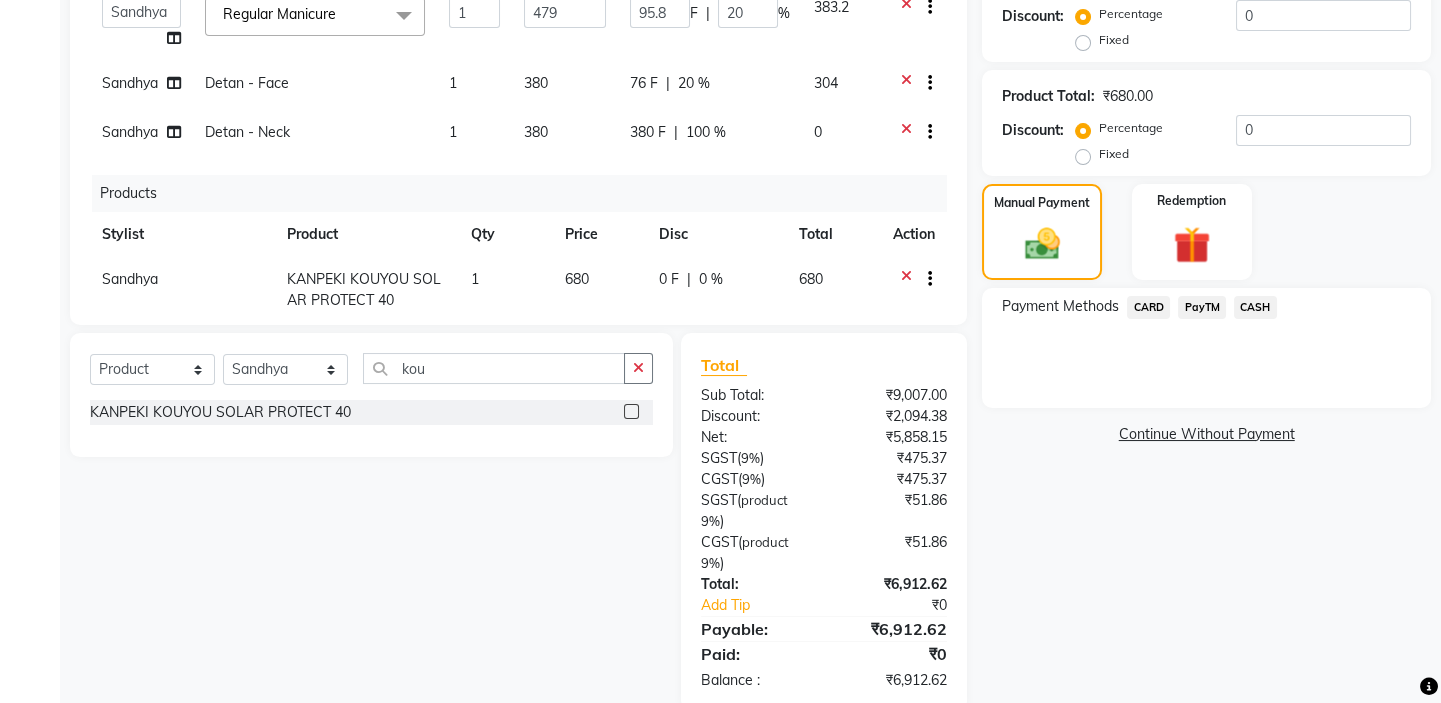 scroll, scrollTop: 396, scrollLeft: 0, axis: vertical 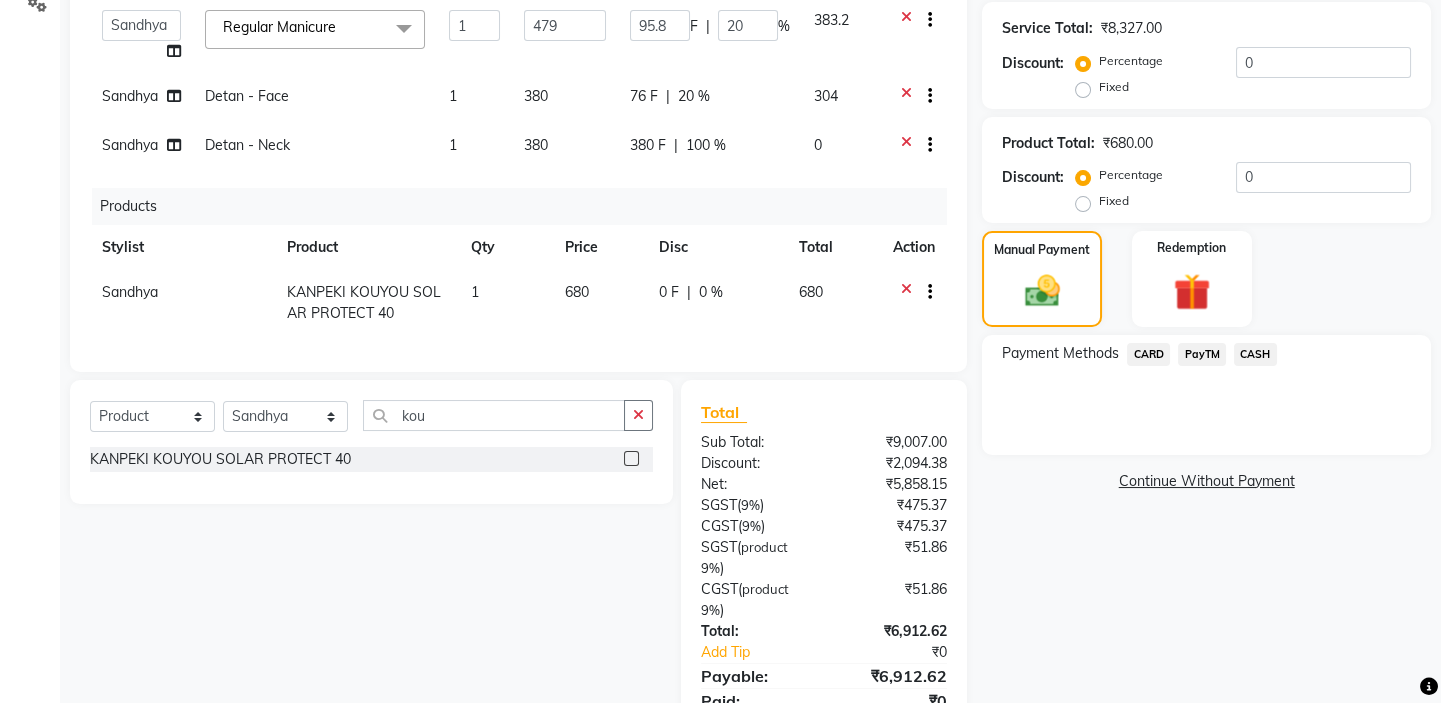click on "680" 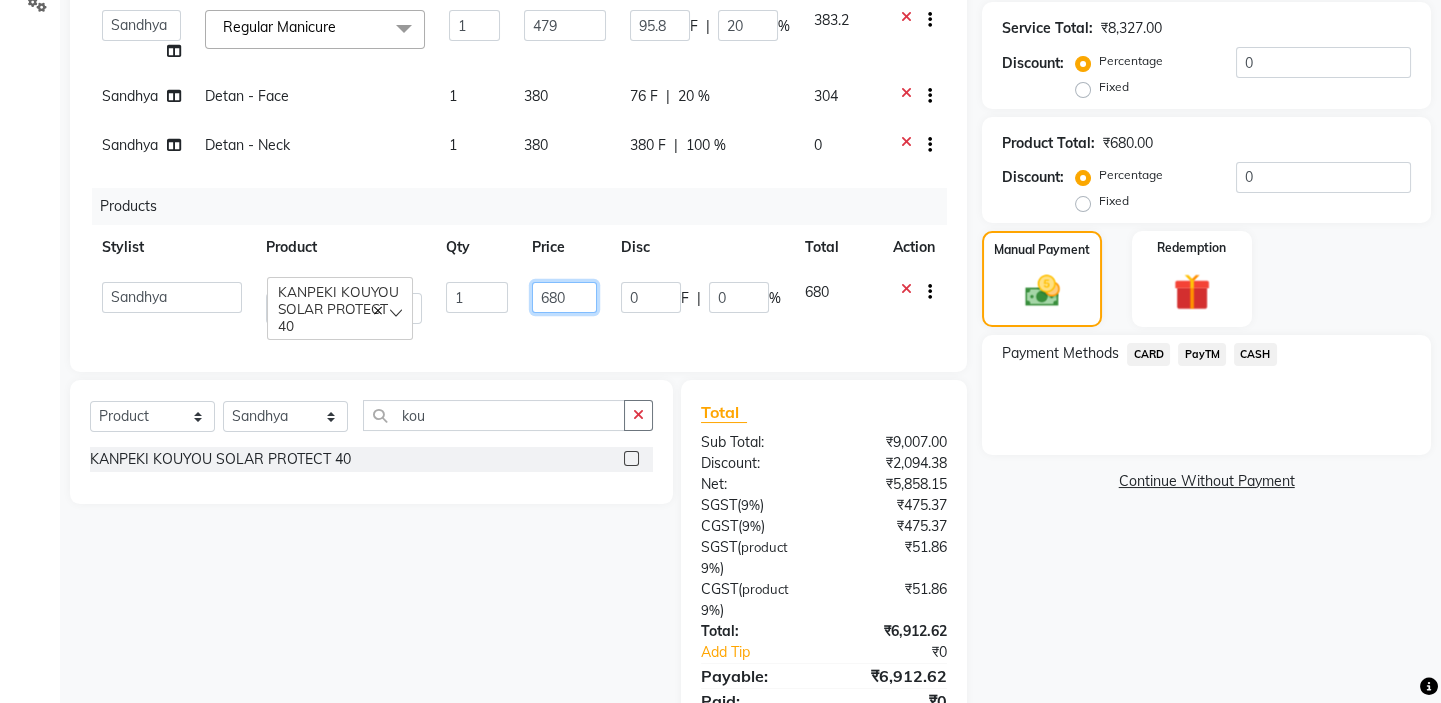 click on "680" 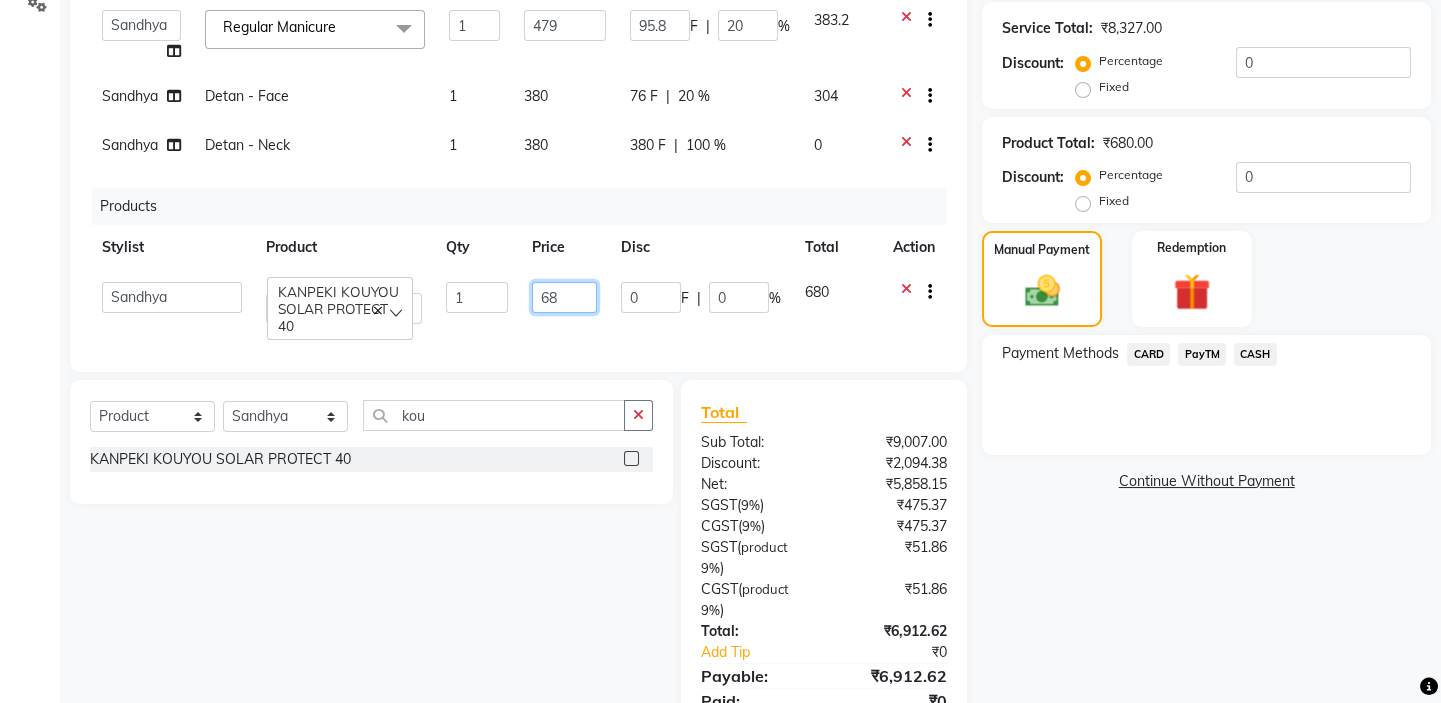 type on "6" 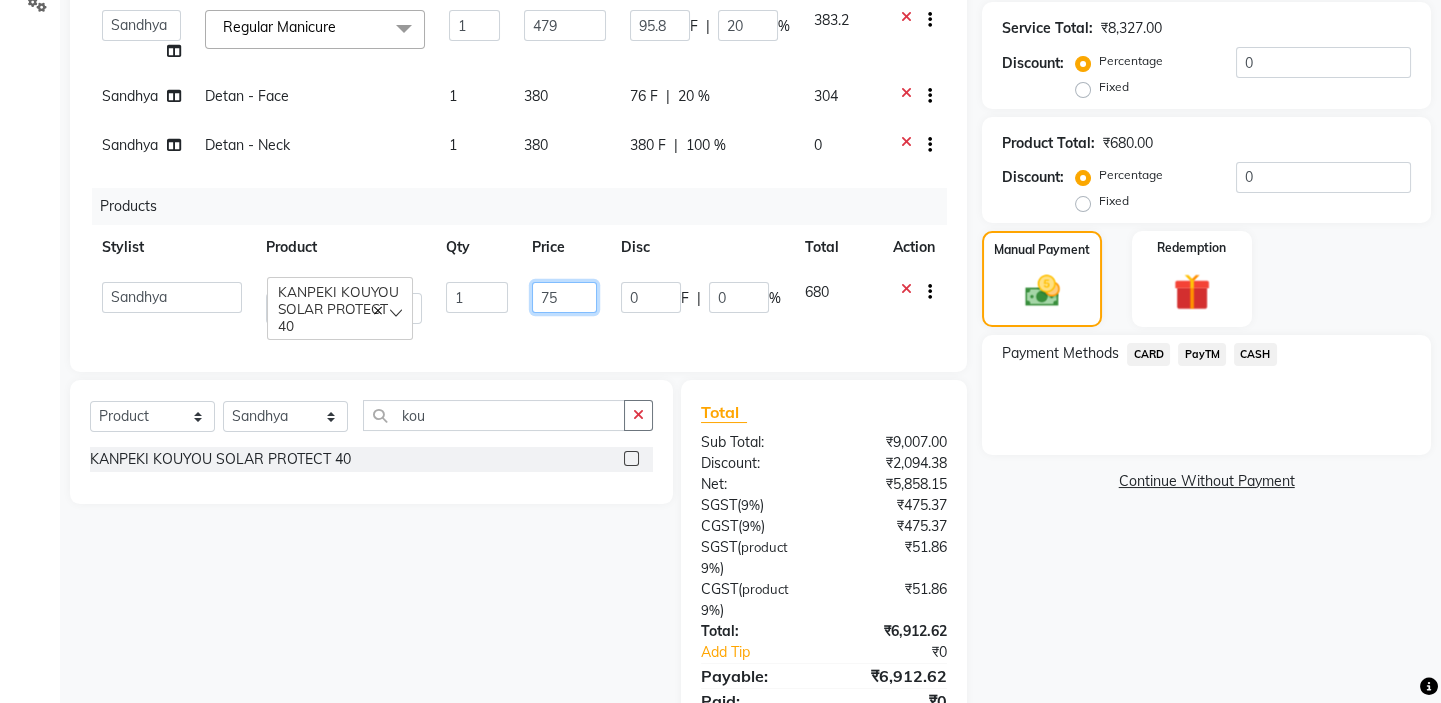 type on "750" 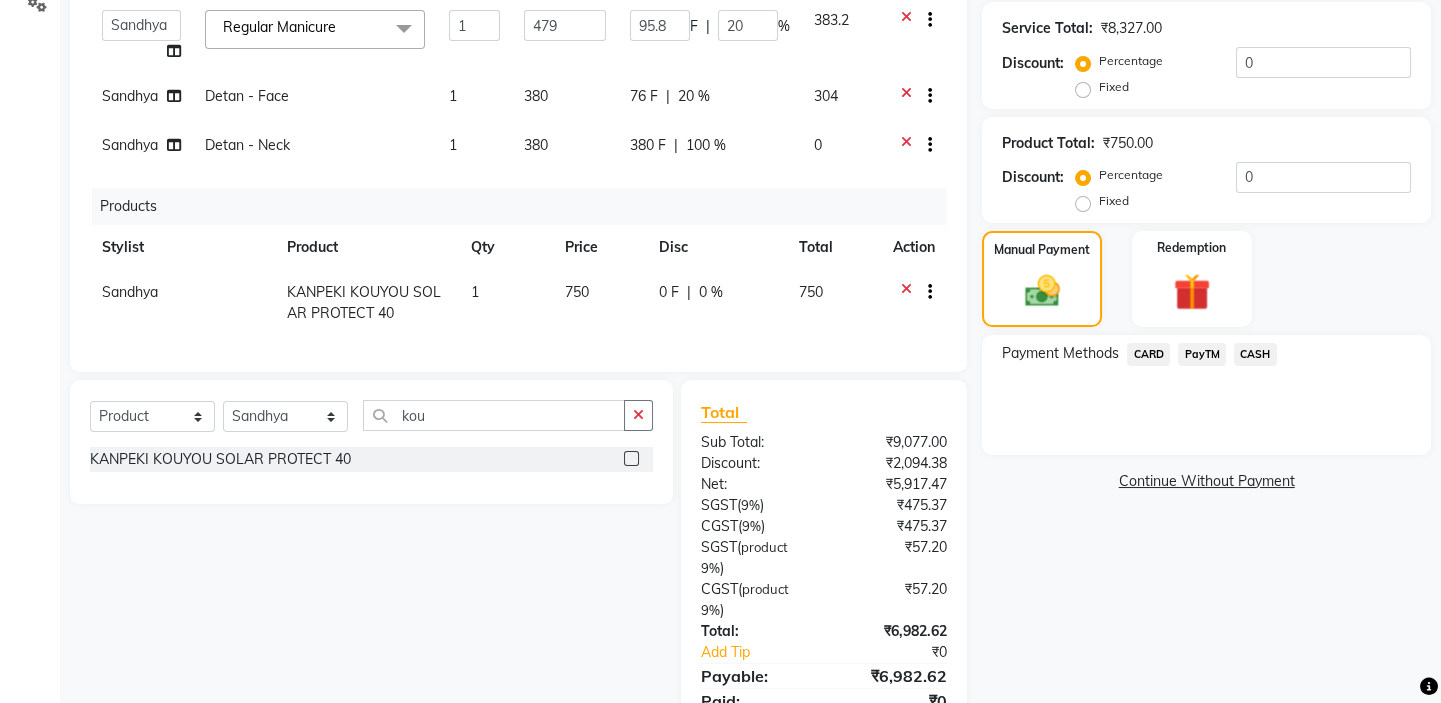 click on "Name: [PERSON_NAME]  Membership:  No Active Membership  Total Visits:  2 Card on file:  0 Last Visit:   [DATE] Points:   0  Coupon Code Apply Service Total:  ₹8,327.00  Discount:  Percentage   Fixed  0 Product Total:  ₹750.00  Discount:  Percentage   Fixed  0 Manual Payment Redemption Payment Methods  CARD   PayTM   CASH   Continue Without Payment" 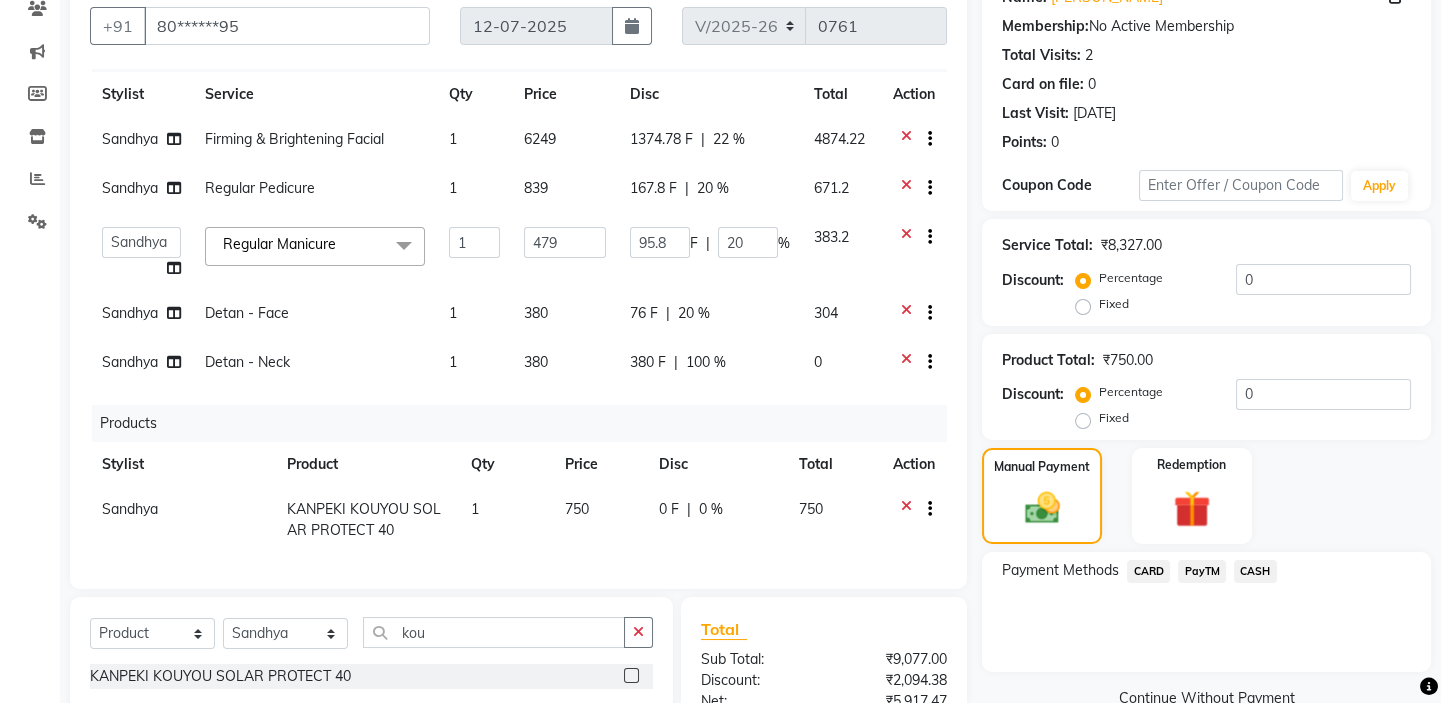 scroll, scrollTop: 396, scrollLeft: 0, axis: vertical 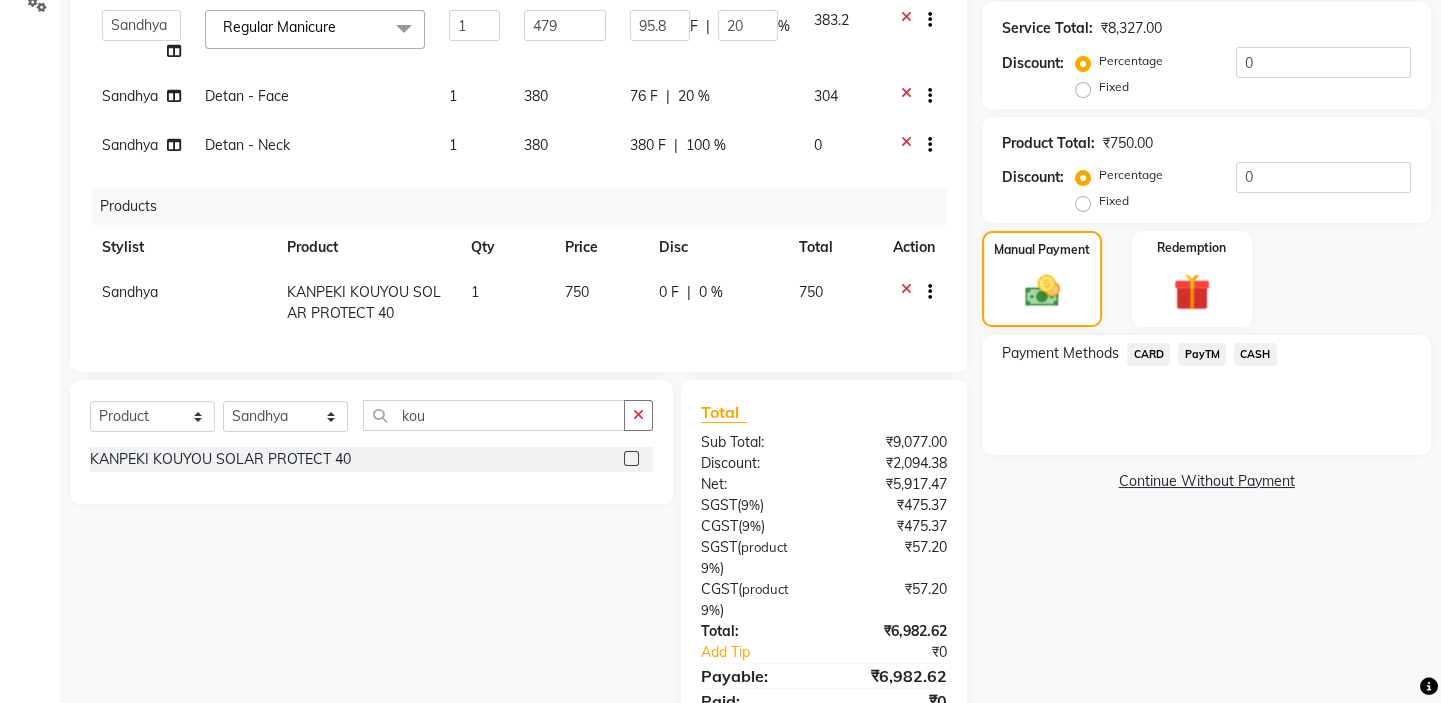 click on "PayTM" 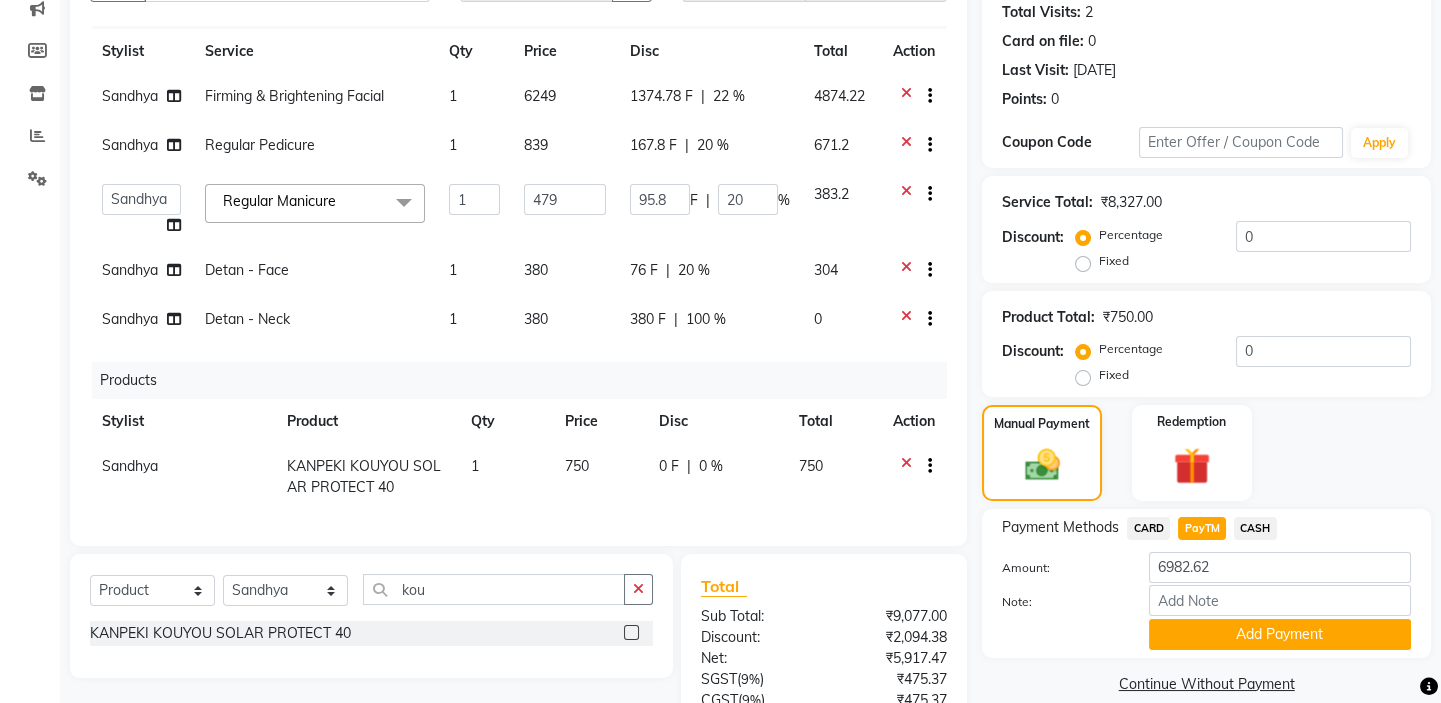 scroll, scrollTop: 191, scrollLeft: 0, axis: vertical 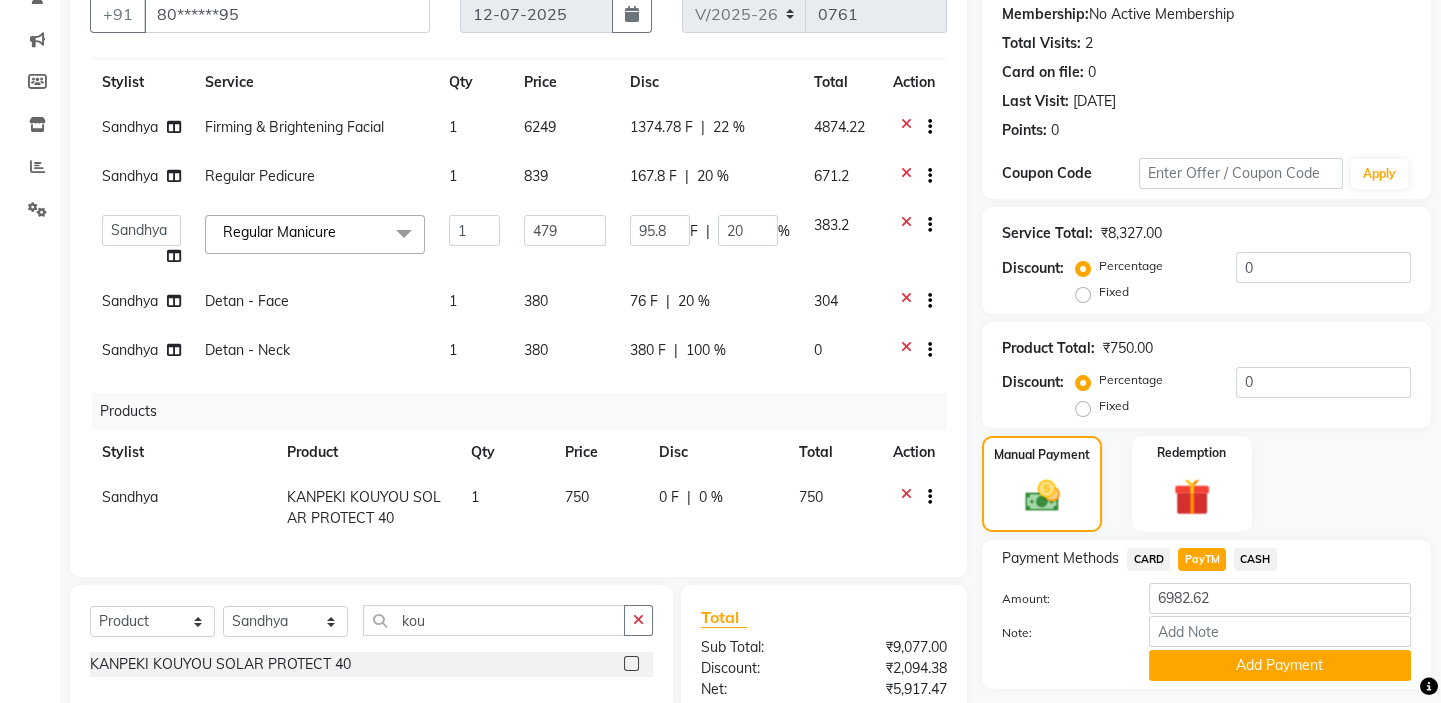 click on "20 %" 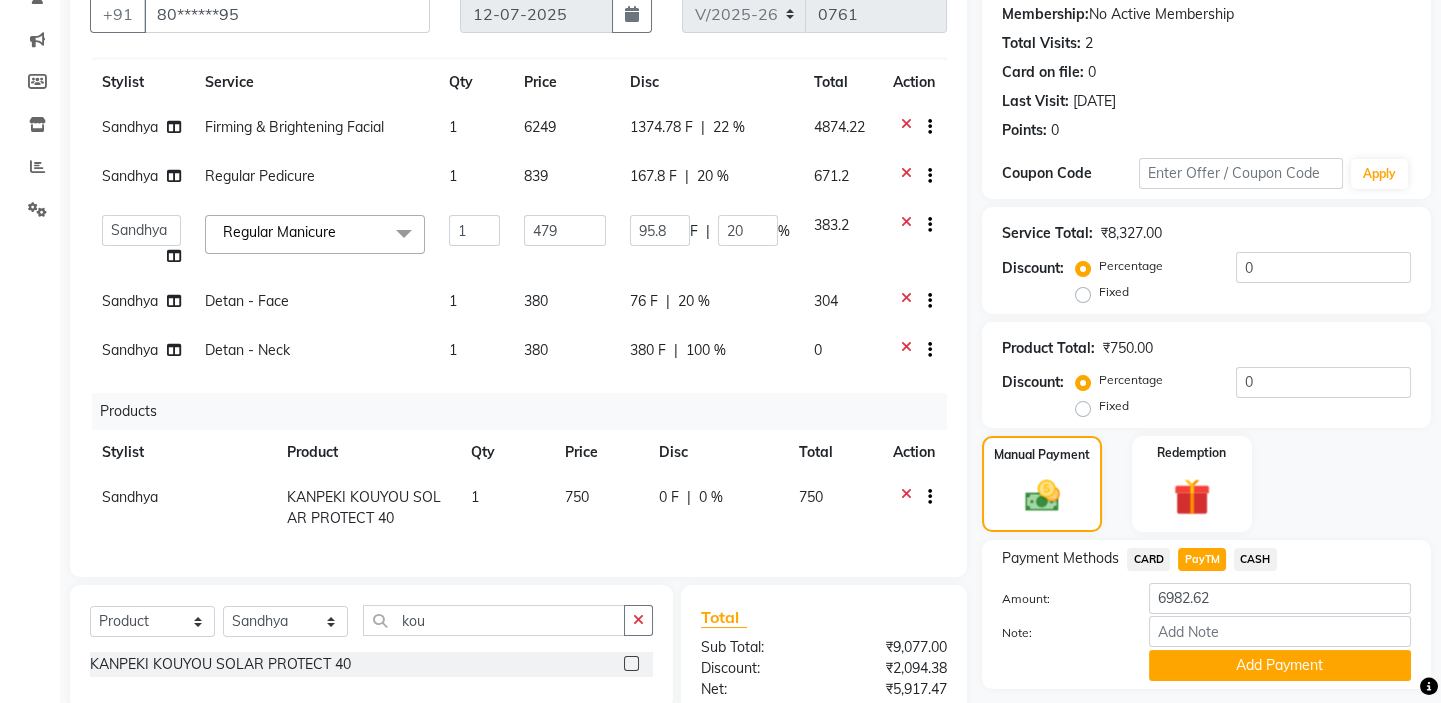 select on "35063" 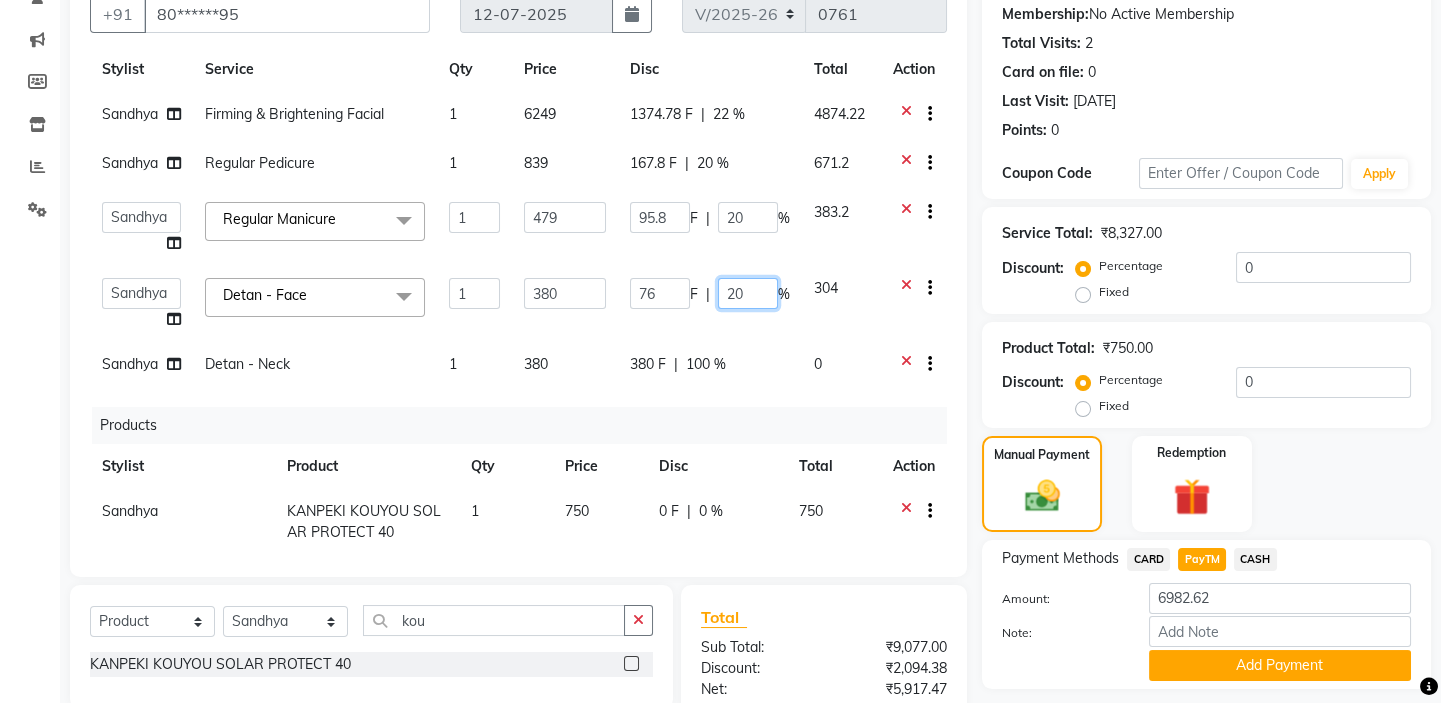click on "20" 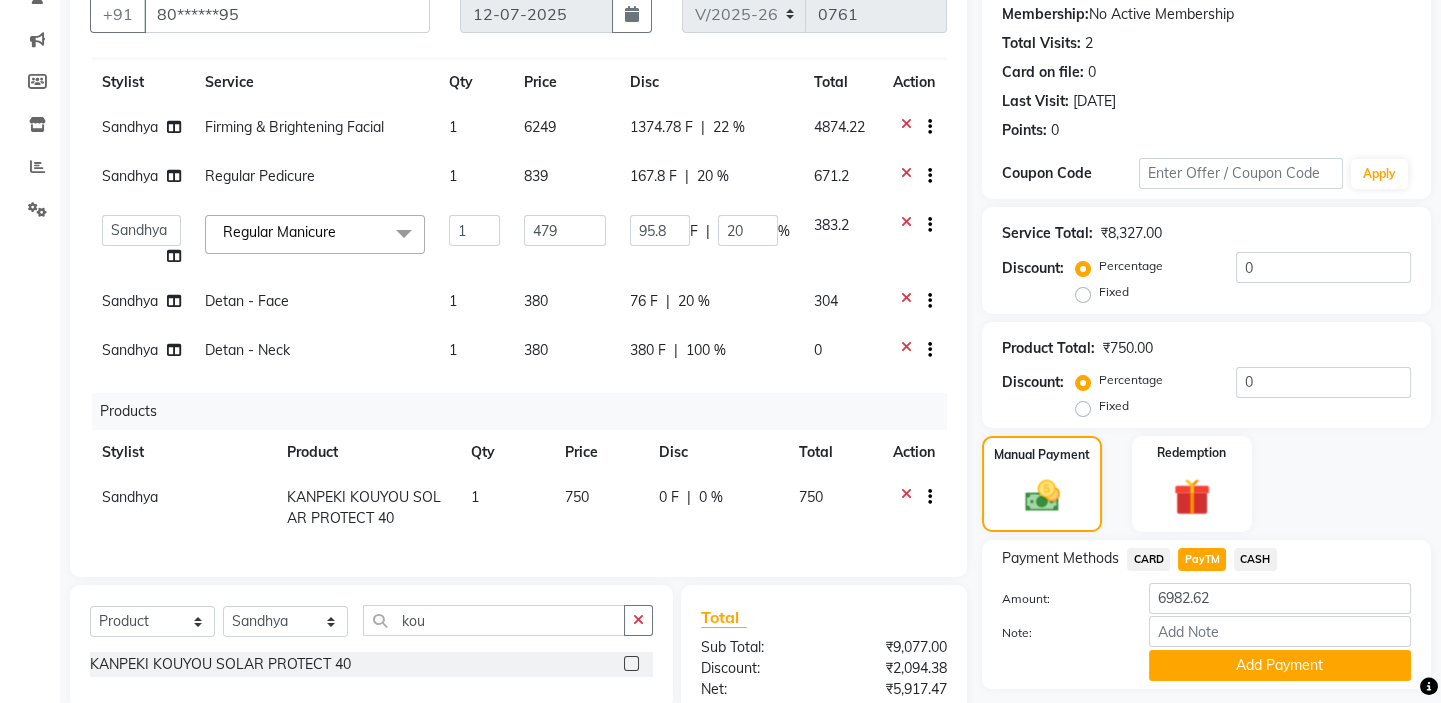 click on "380" 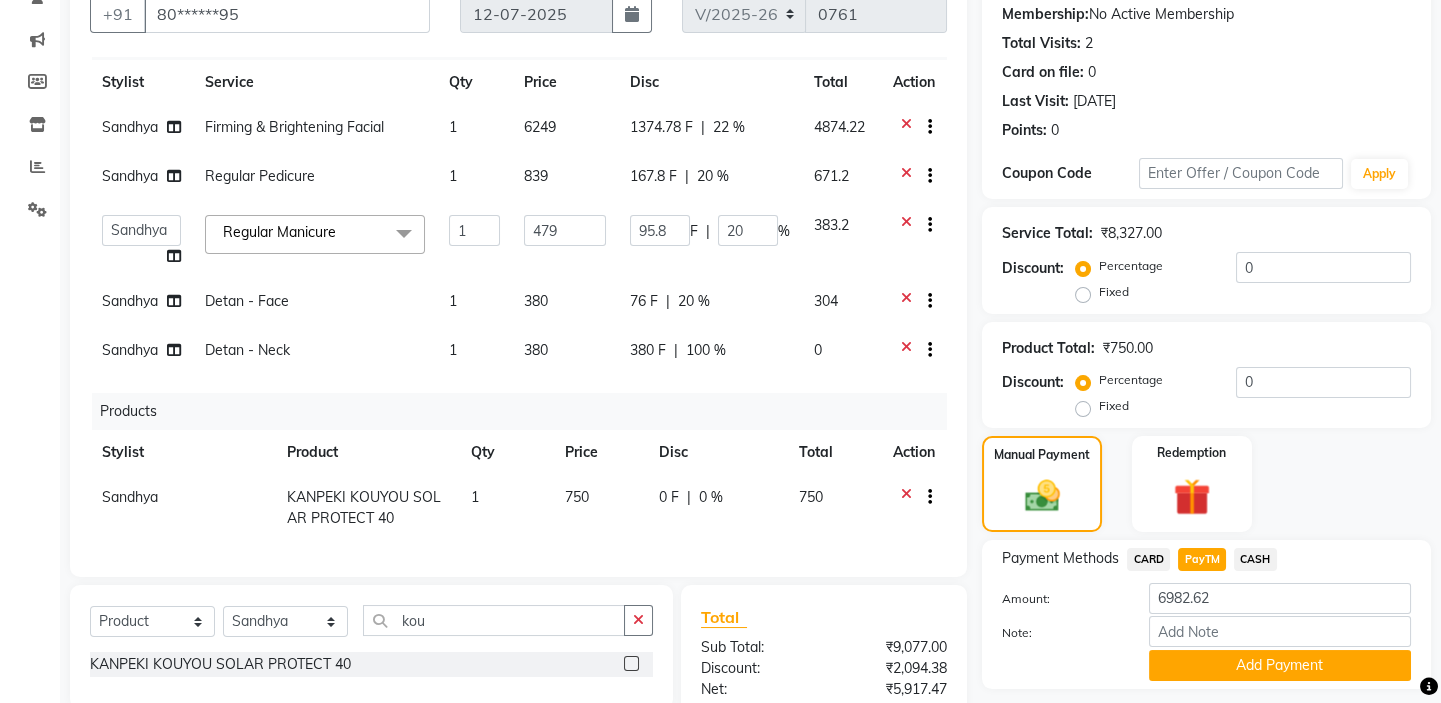 select on "35063" 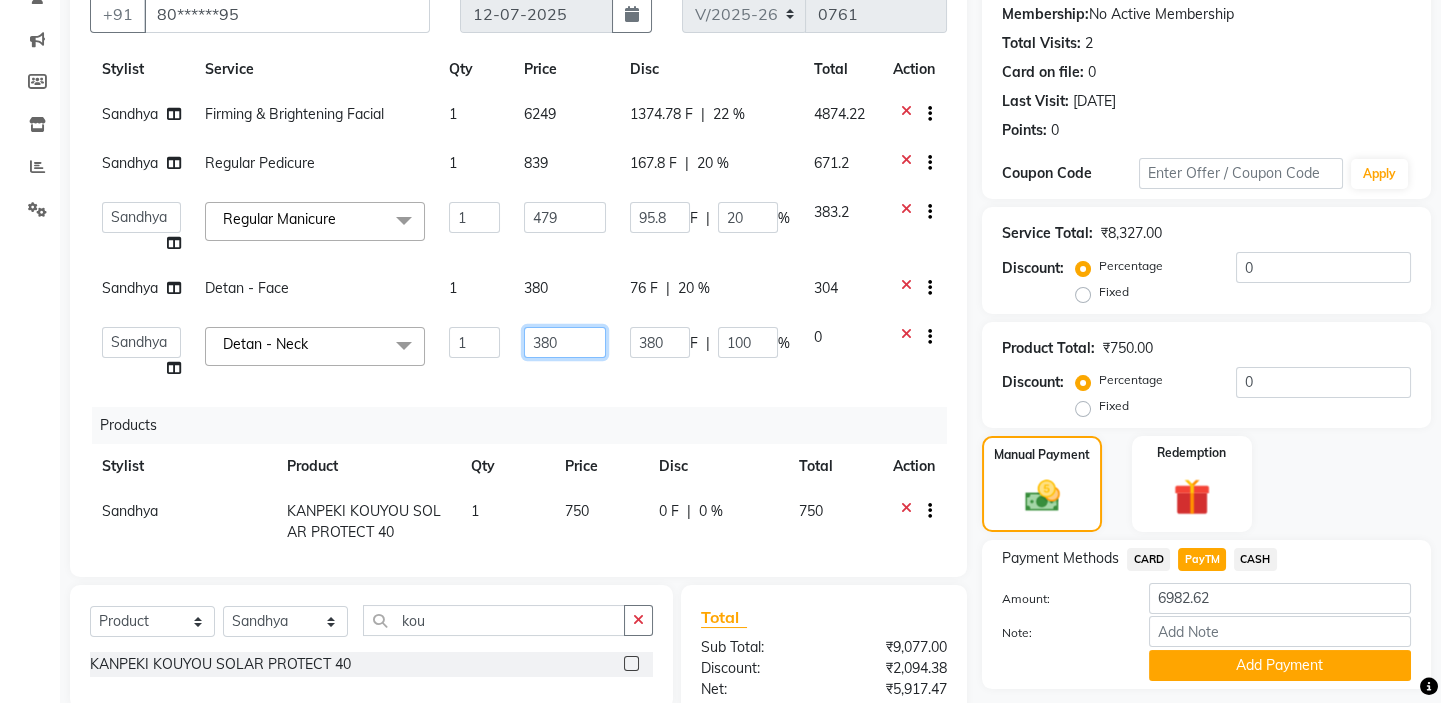 click on "380" 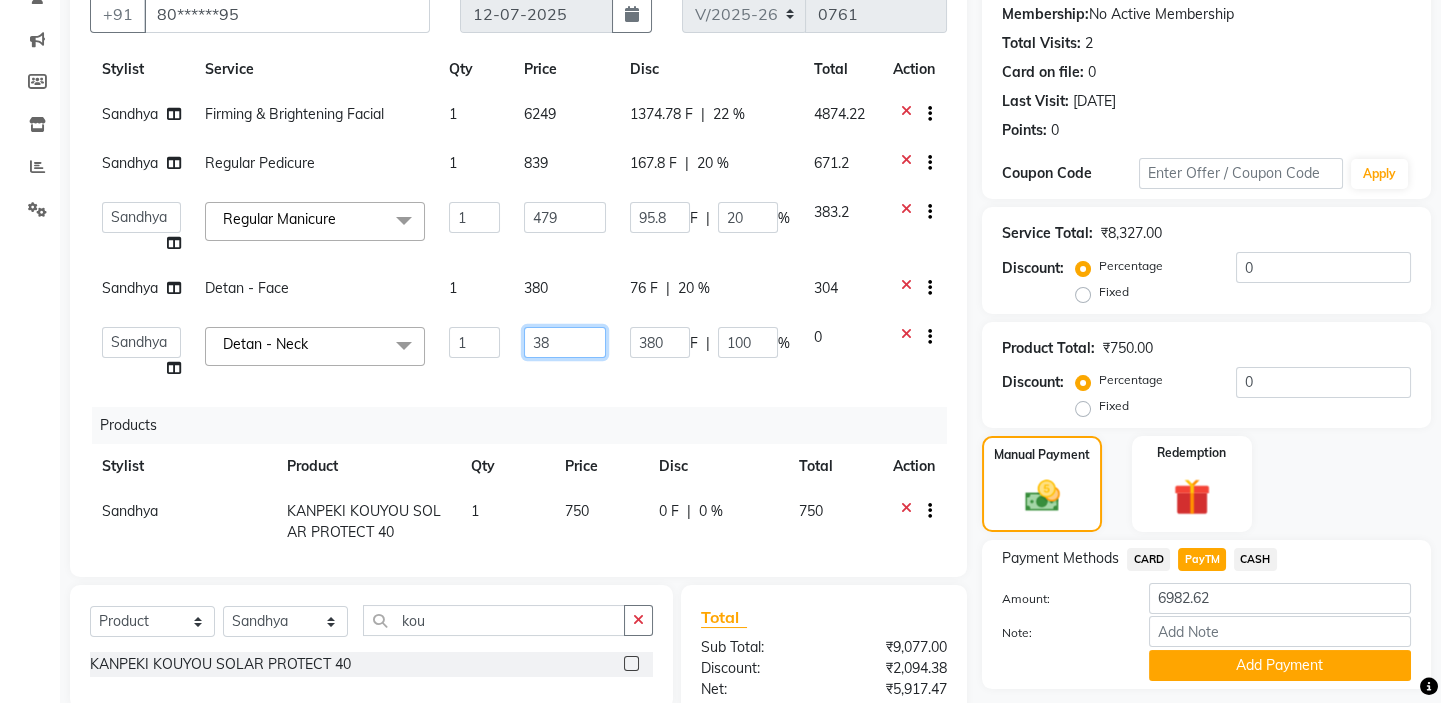 type on "3" 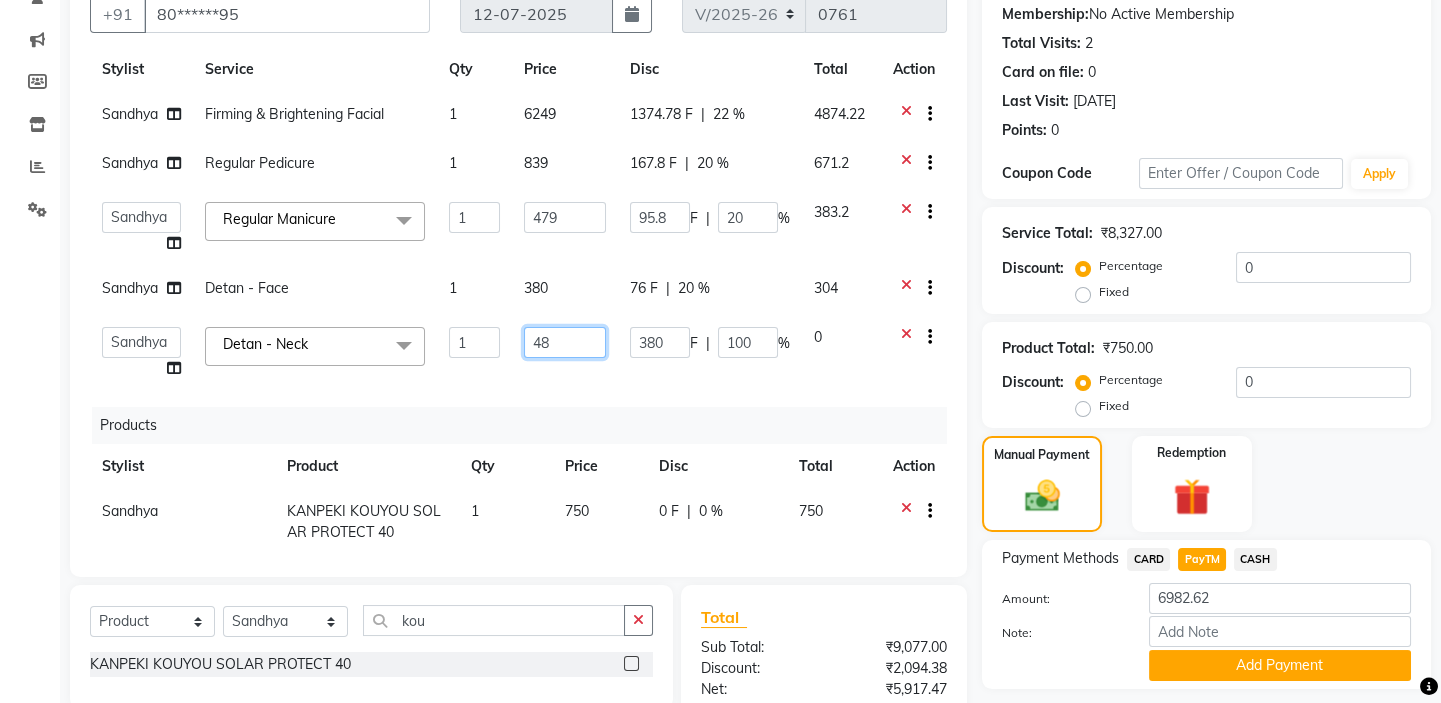 type on "480" 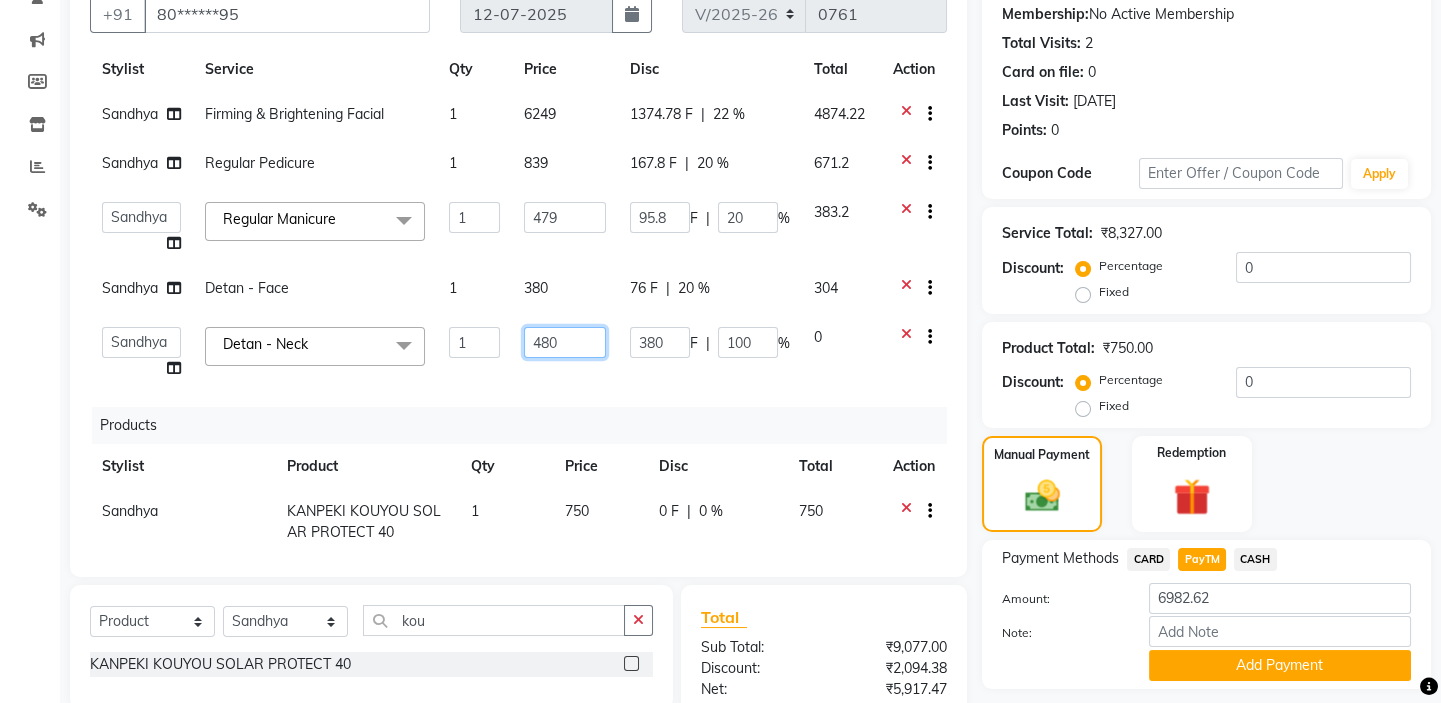 scroll, scrollTop: 298, scrollLeft: 0, axis: vertical 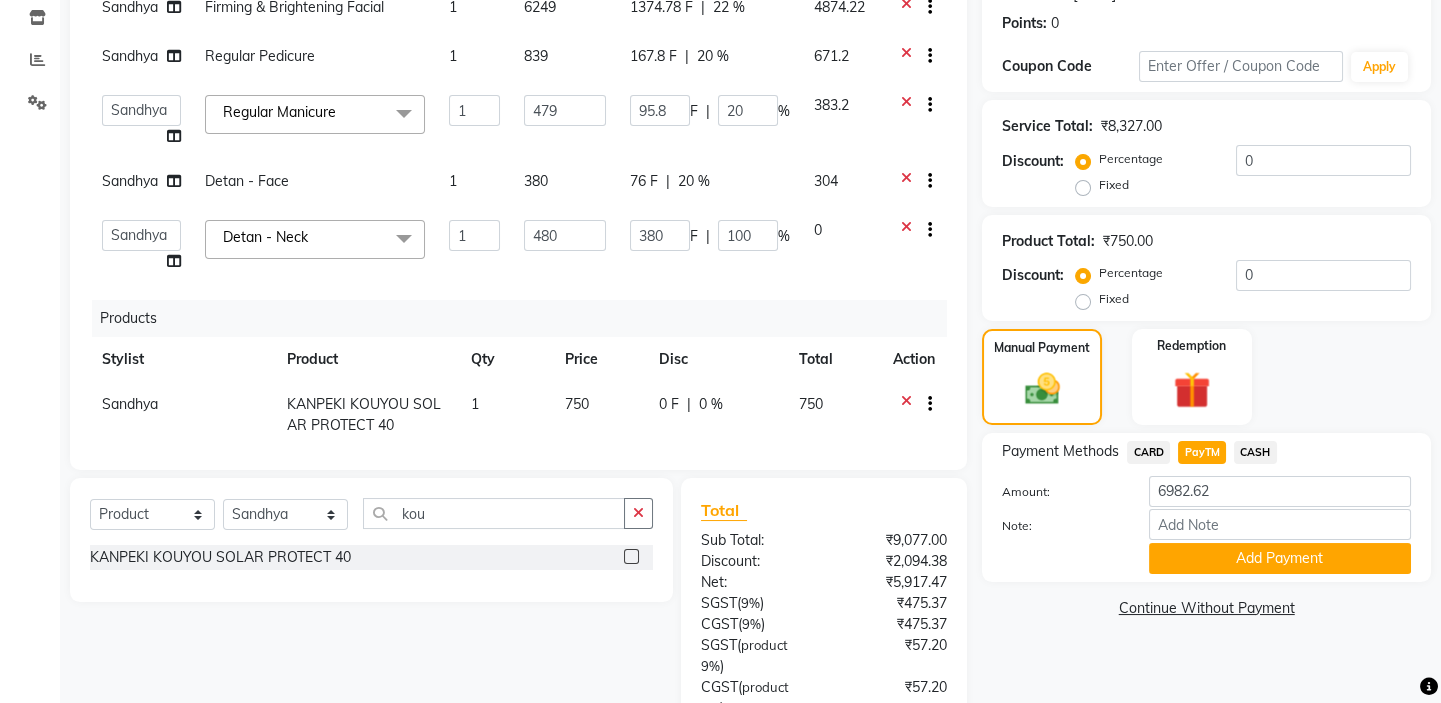 click on "Name: [PERSON_NAME]  Membership:  No Active Membership  Total Visits:  2 Card on file:  0 Last Visit:   [DATE] Points:   0  Coupon Code Apply Service Total:  ₹8,327.00  Discount:  Percentage   Fixed  0 Product Total:  ₹750.00  Discount:  Percentage   Fixed  0 Manual Payment Redemption Payment Methods  CARD   PayTM   CASH  Amount: 6982.62 Note: Add Payment  Continue Without Payment" 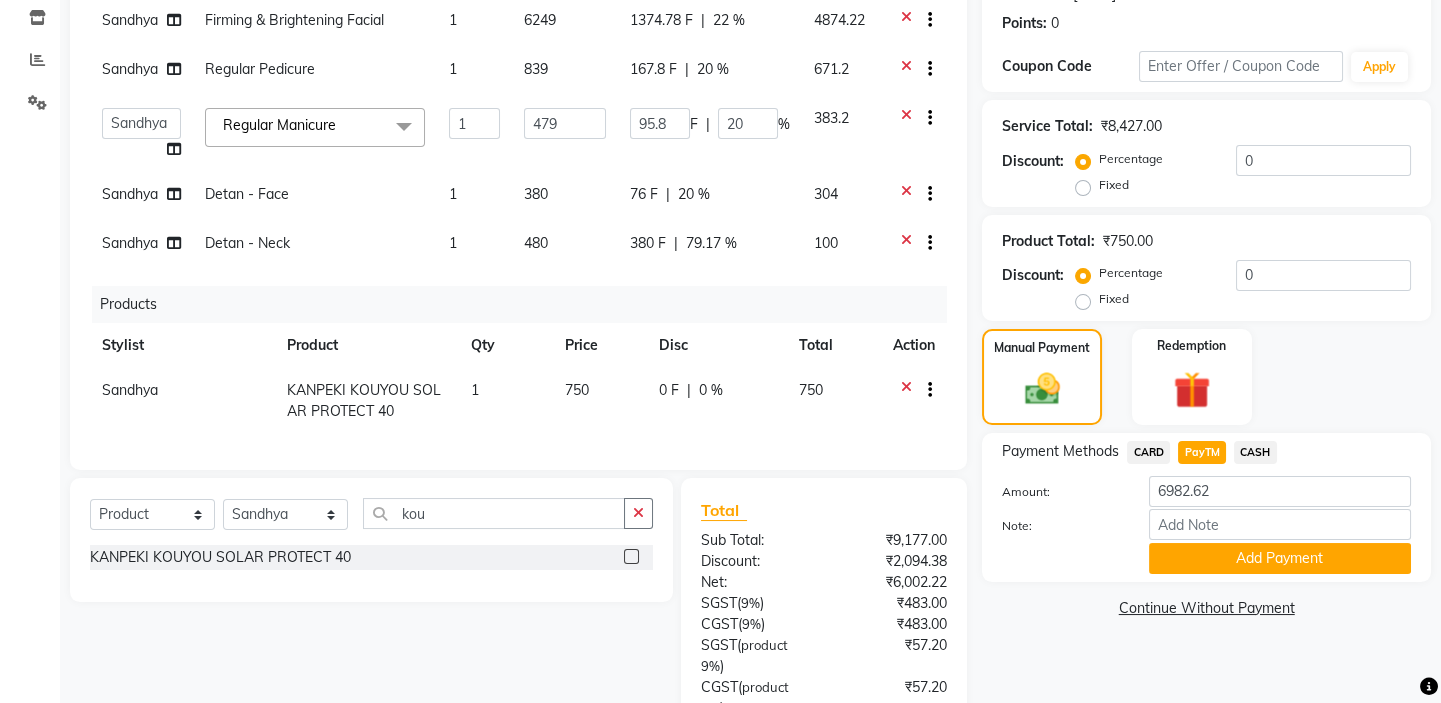 click on "380 F" 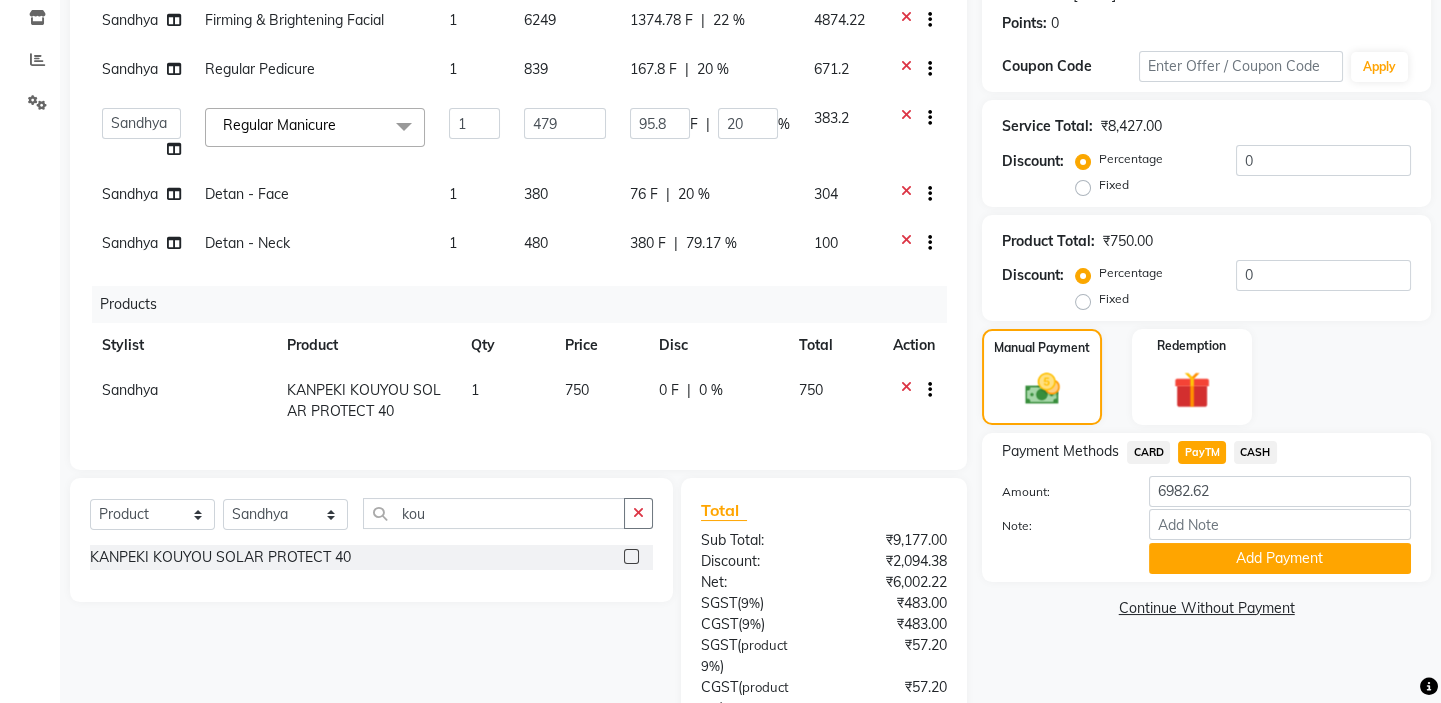 select on "35063" 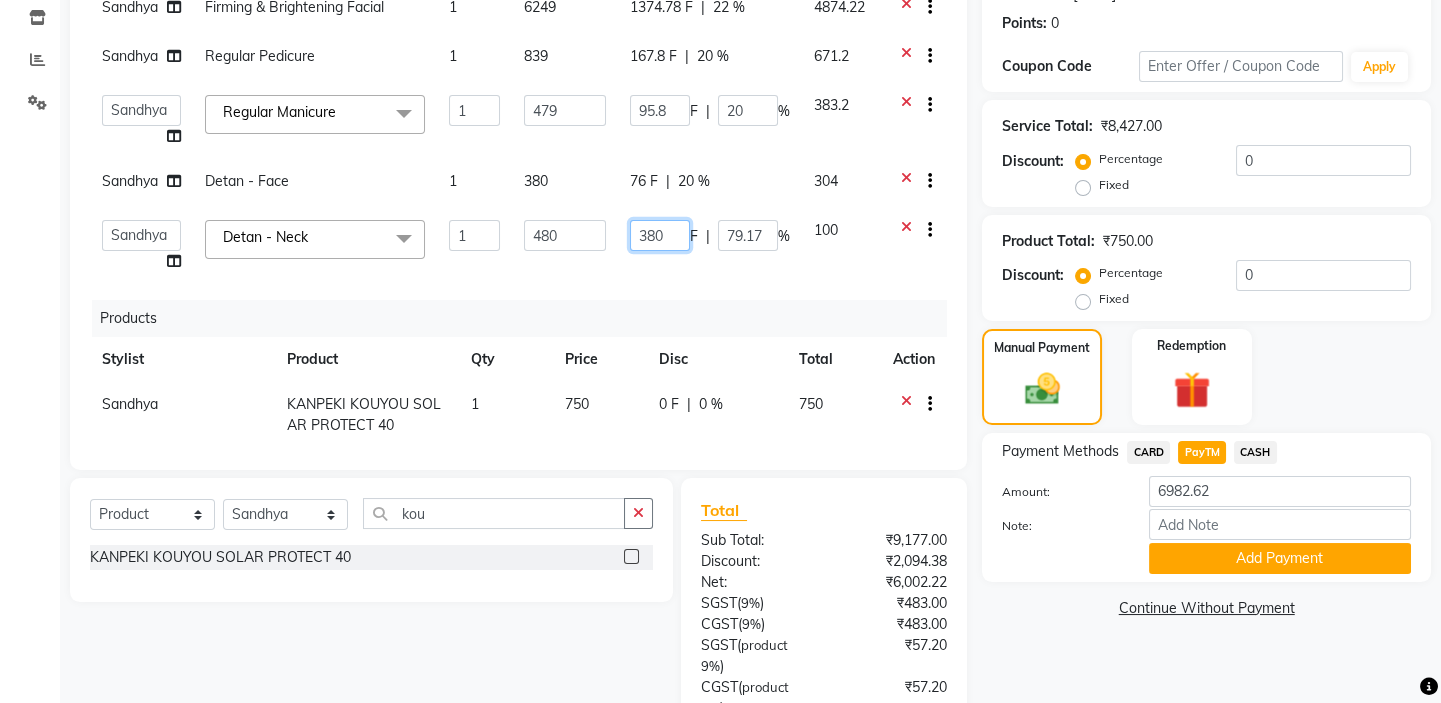 click on "380" 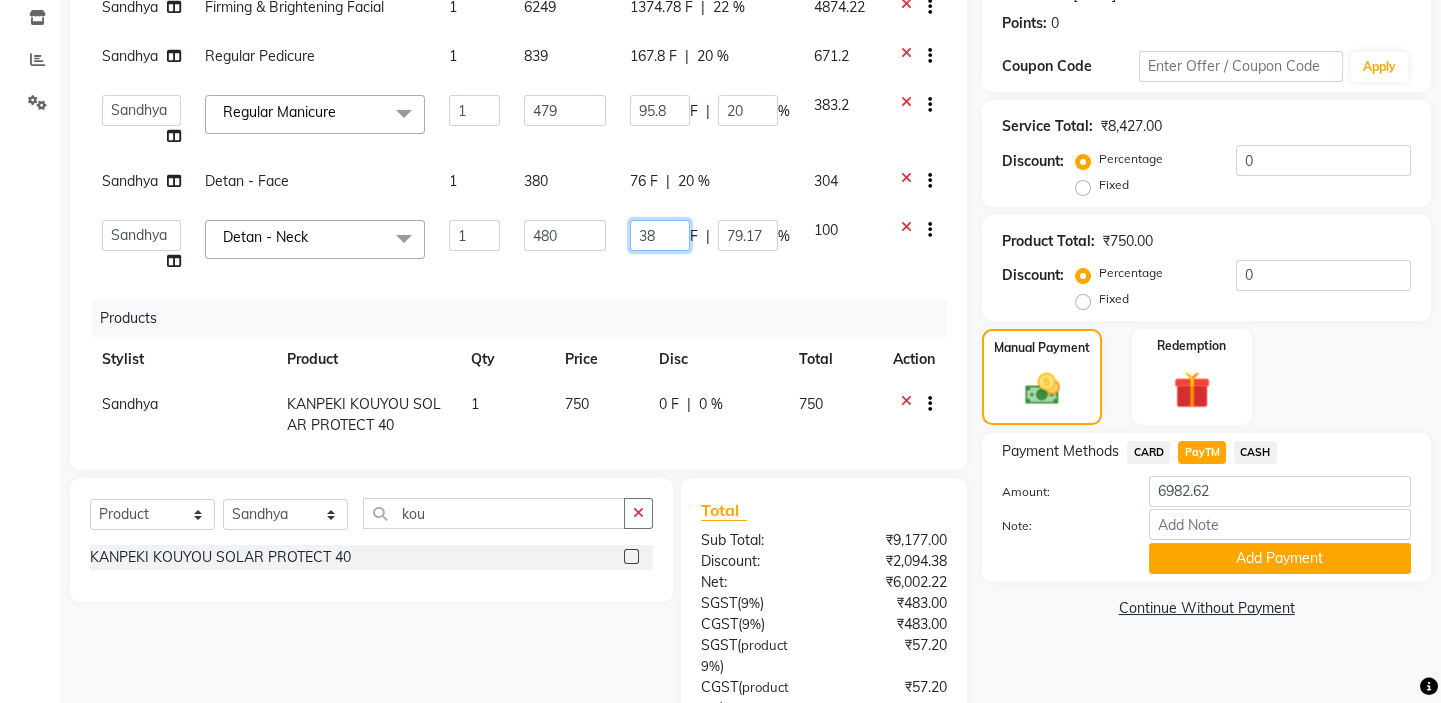 type on "3" 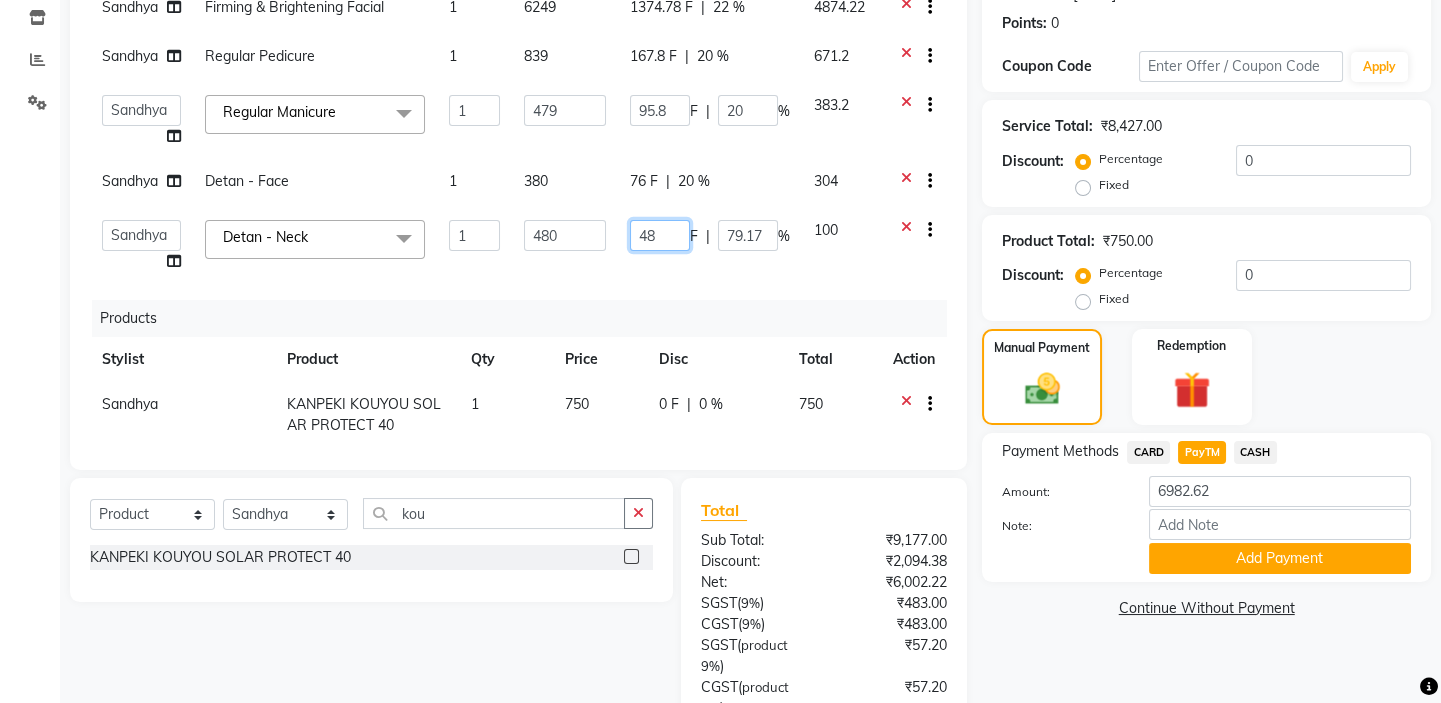 type on "480" 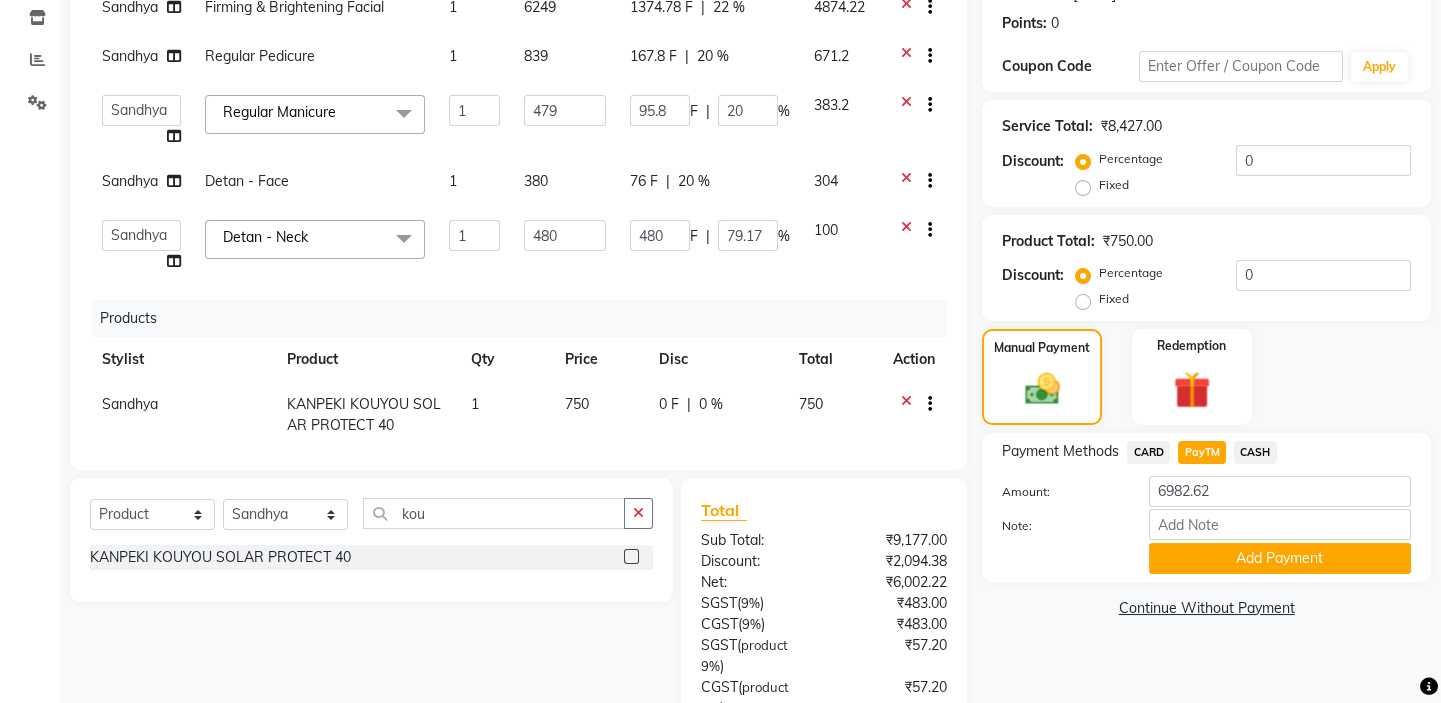 click on "Name: [PERSON_NAME]  Membership:  No Active Membership  Total Visits:  2 Card on file:  0 Last Visit:   [DATE] Points:   0  Coupon Code Apply Service Total:  ₹8,427.00  Discount:  Percentage   Fixed  0 Product Total:  ₹750.00  Discount:  Percentage   Fixed  0 Manual Payment Redemption Payment Methods  CARD   PayTM   CASH  Amount: 6982.62 Note: Add Payment  Continue Without Payment" 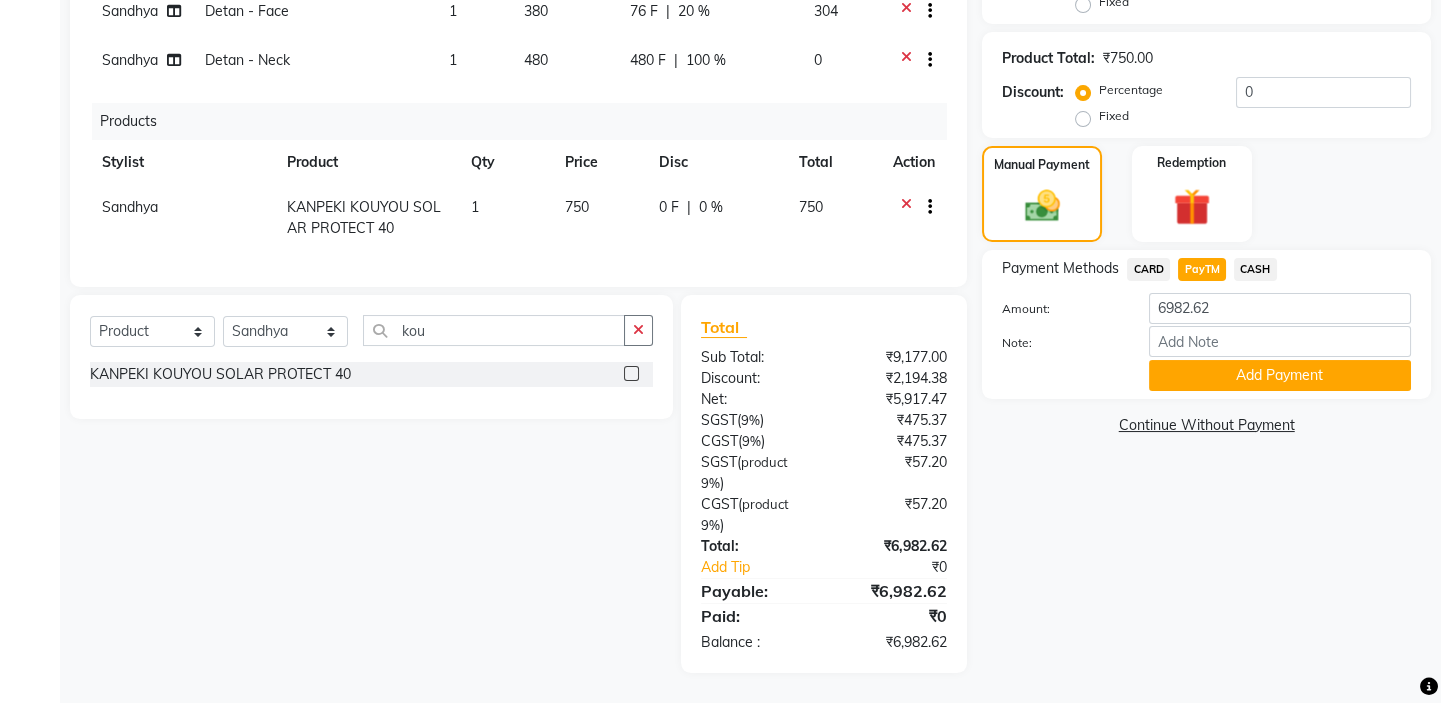 scroll, scrollTop: 188, scrollLeft: 0, axis: vertical 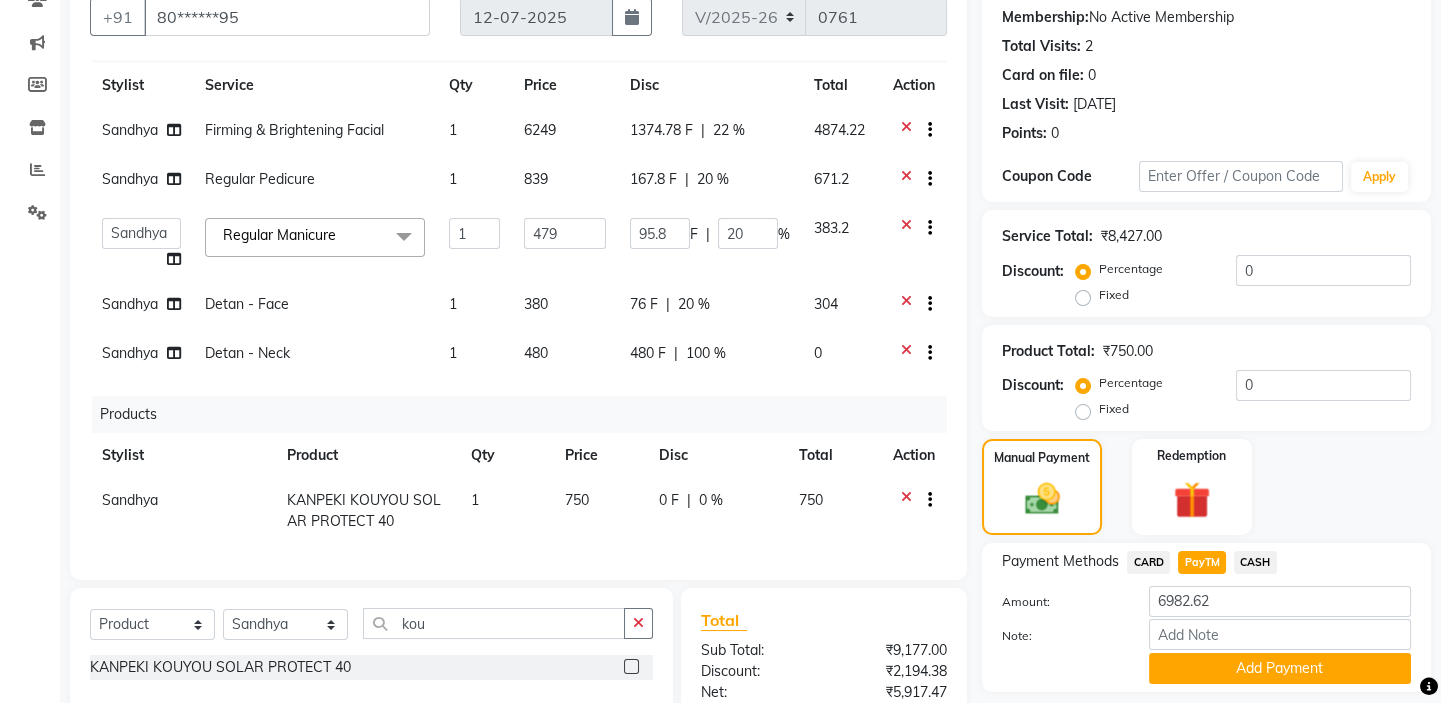 click on "380" 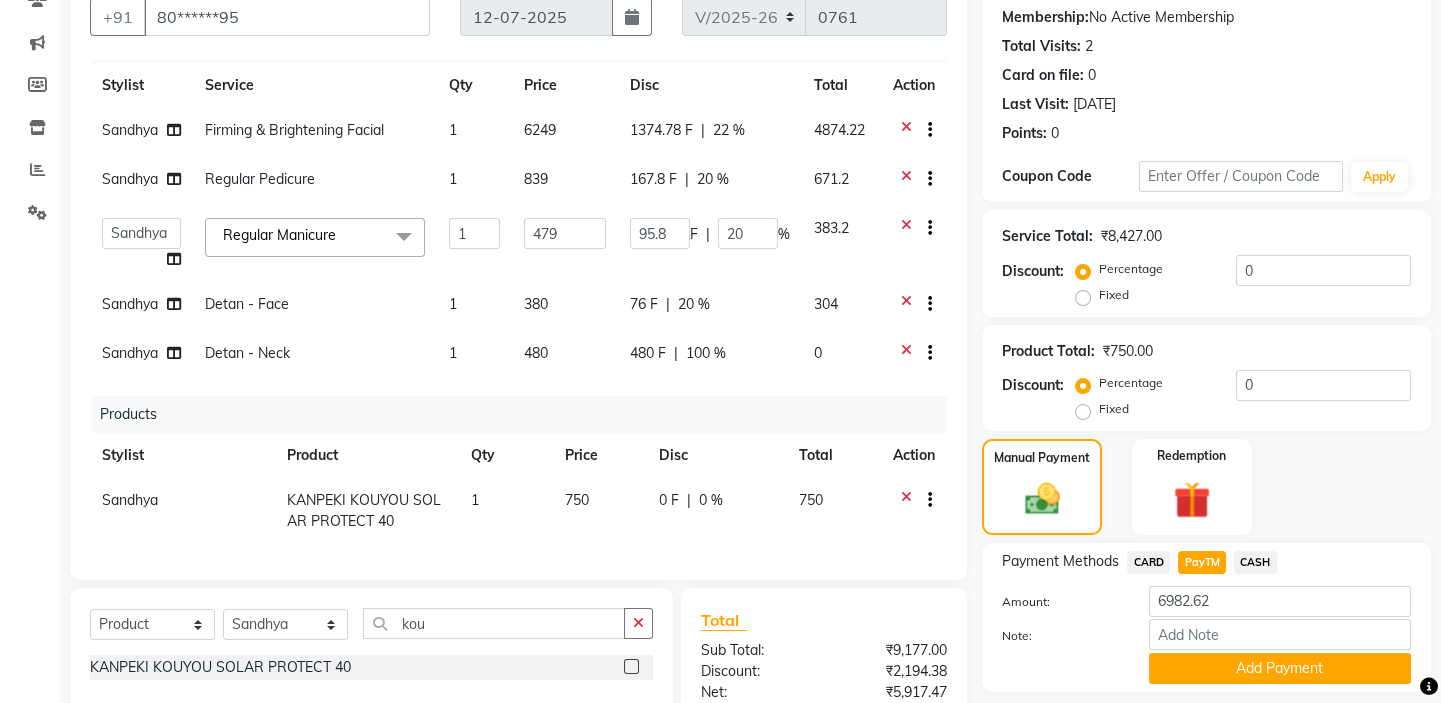 select on "35063" 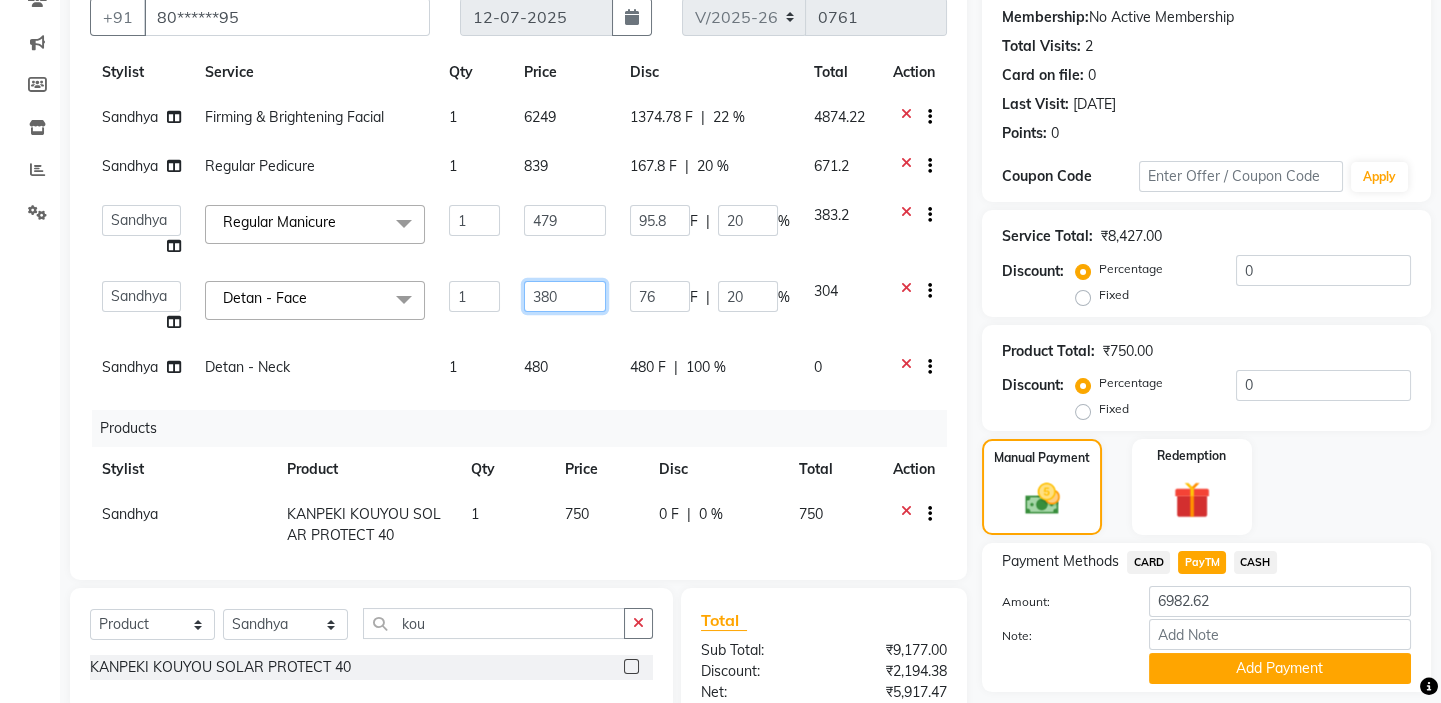 click on "380" 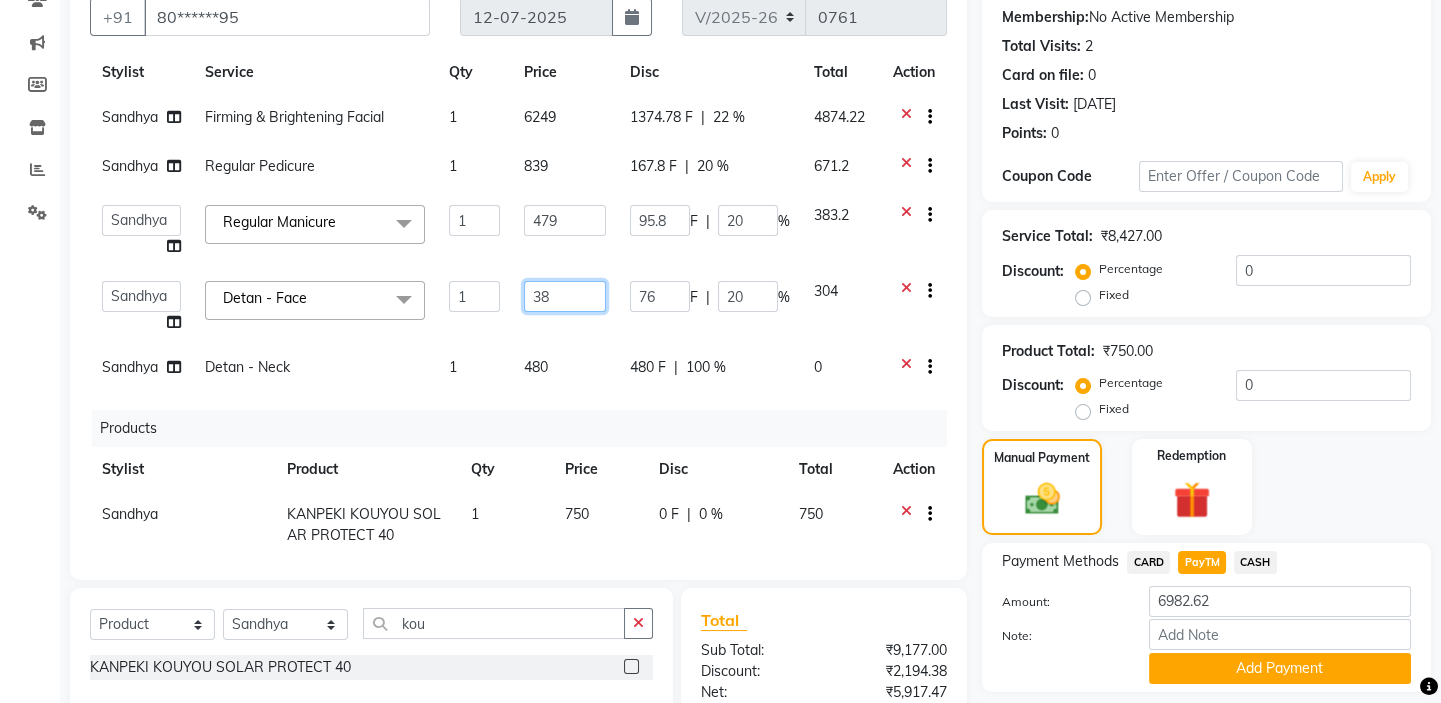 type on "3" 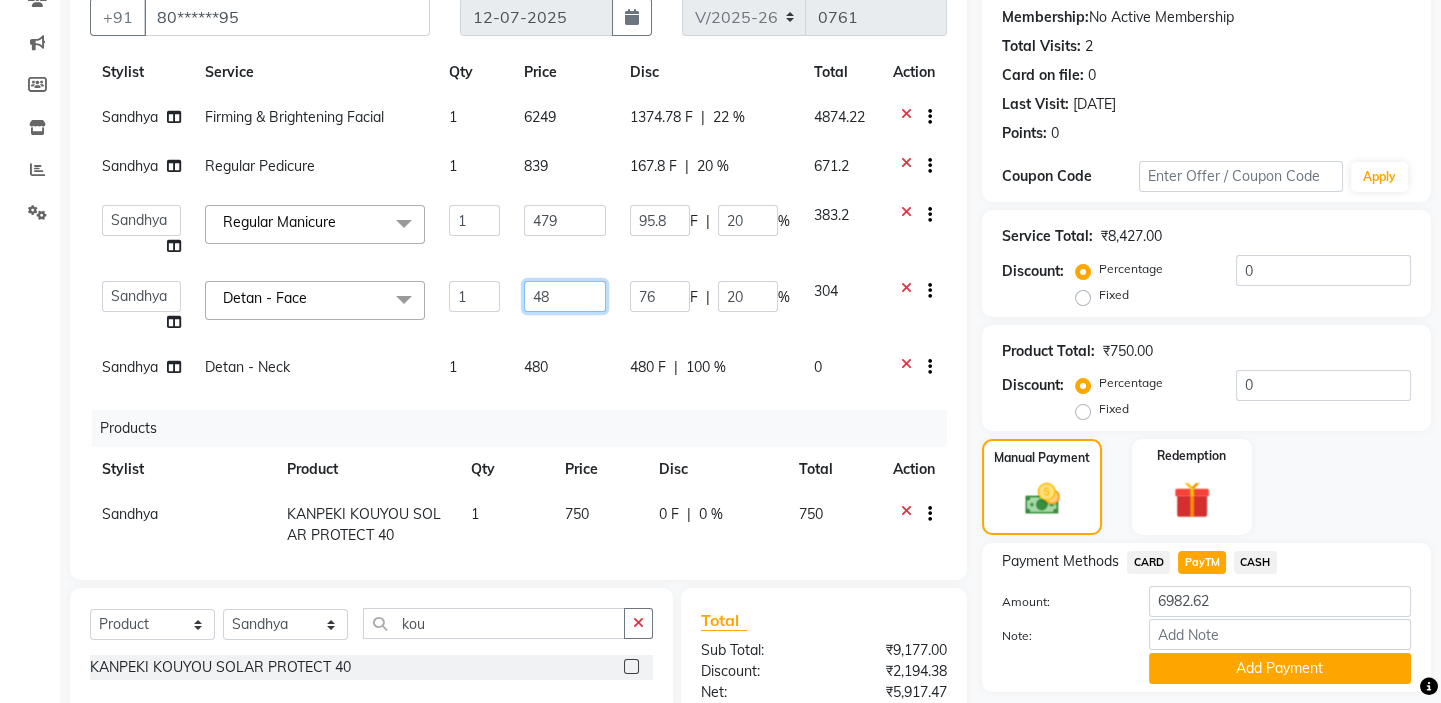type on "480" 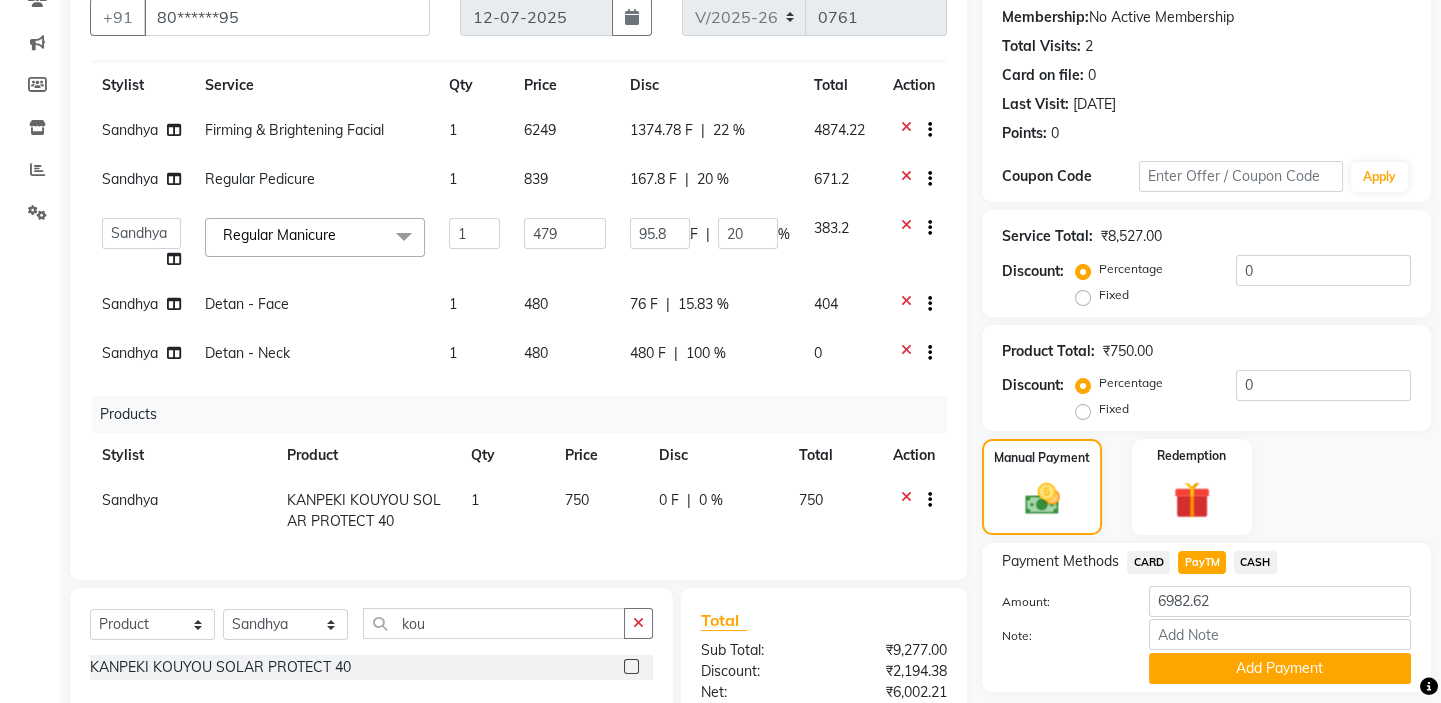 click on "15.83 %" 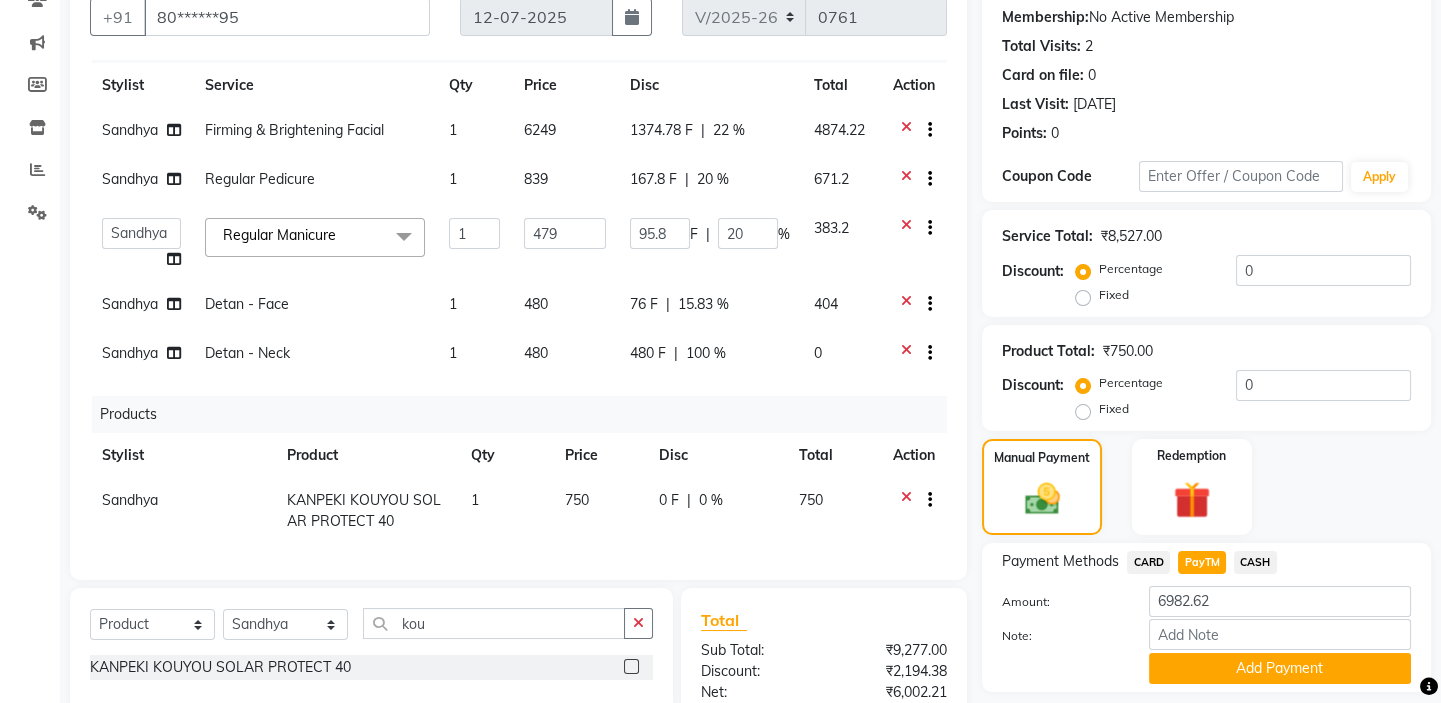 select on "35063" 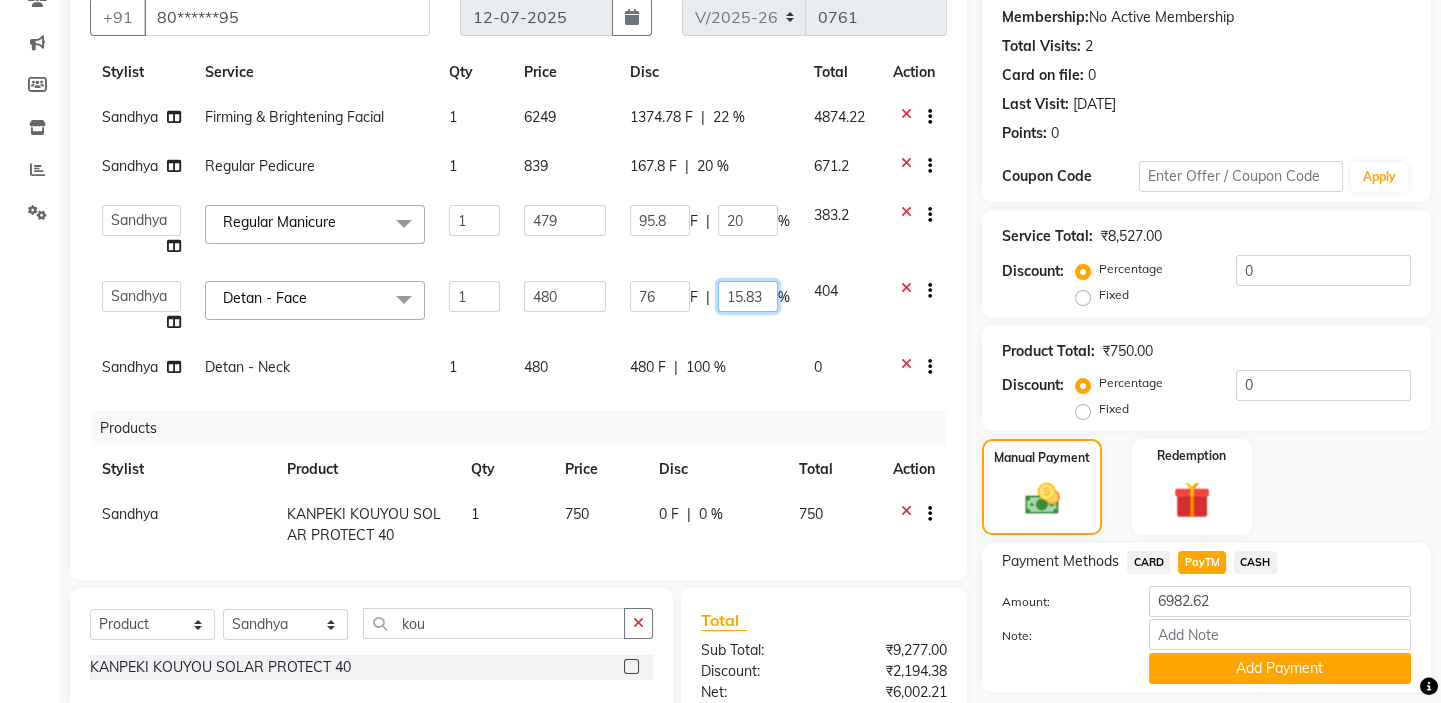 click on "15.83" 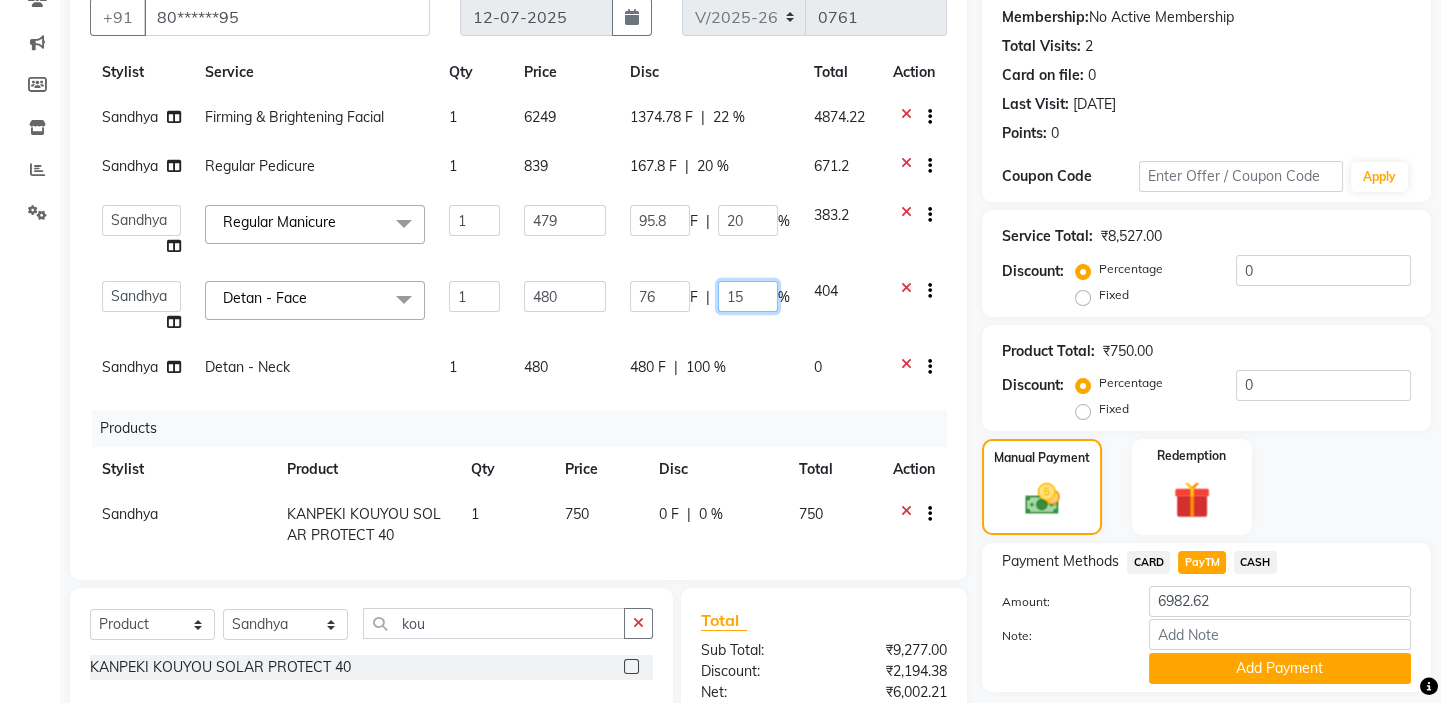 type on "1" 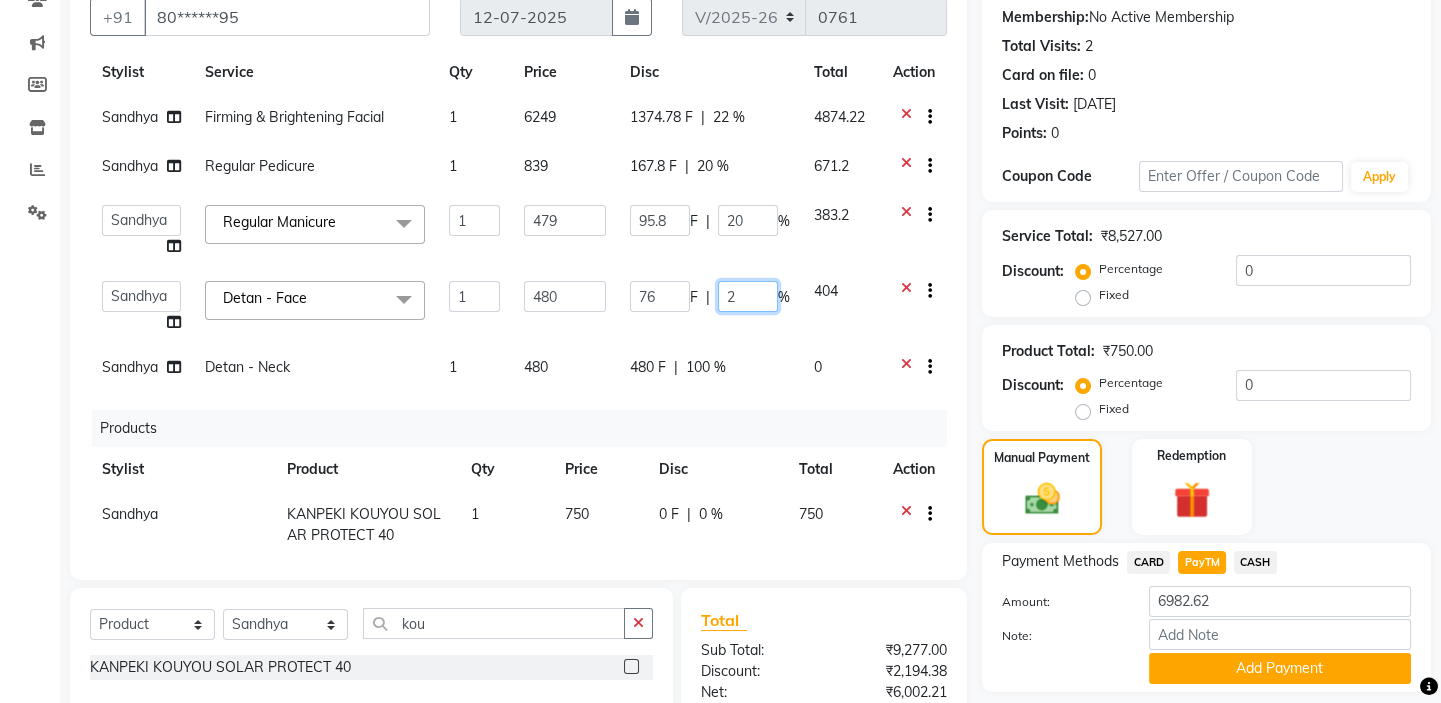 type on "20" 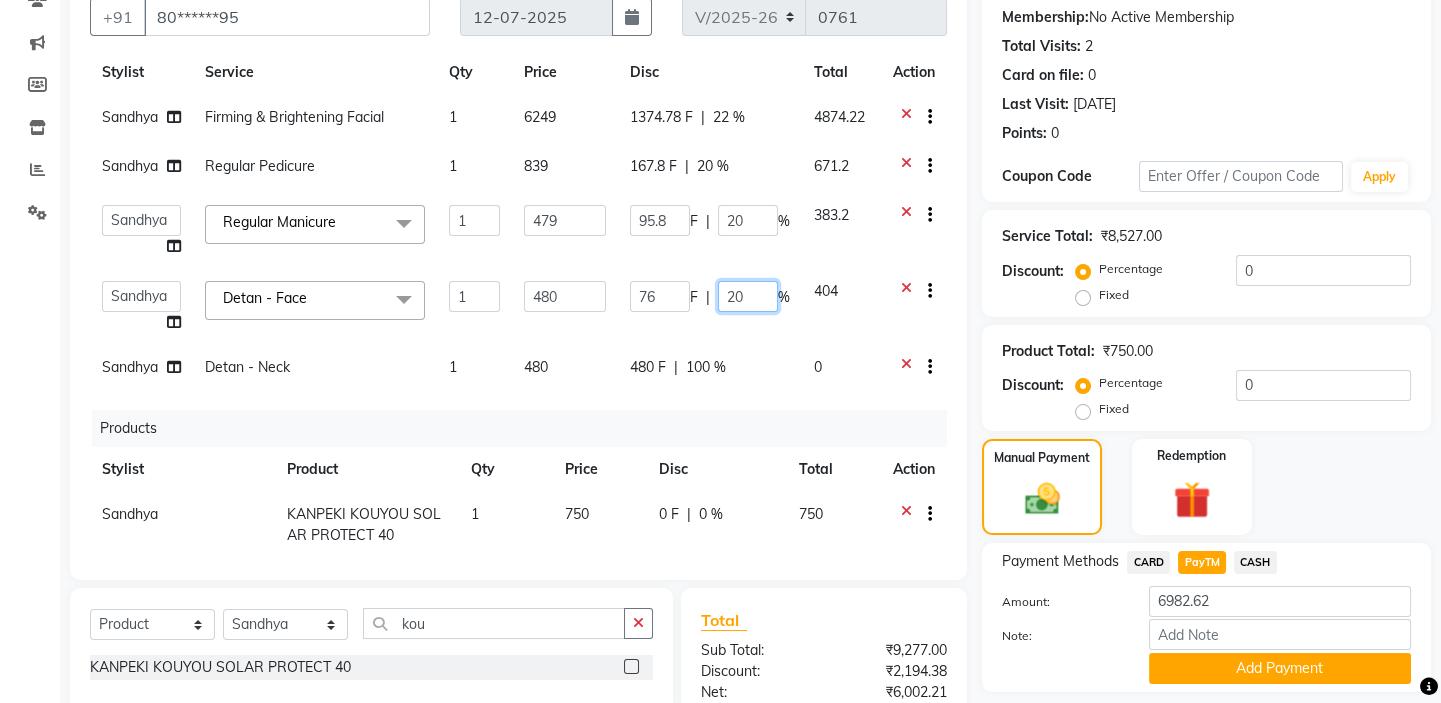 scroll, scrollTop: 483, scrollLeft: 0, axis: vertical 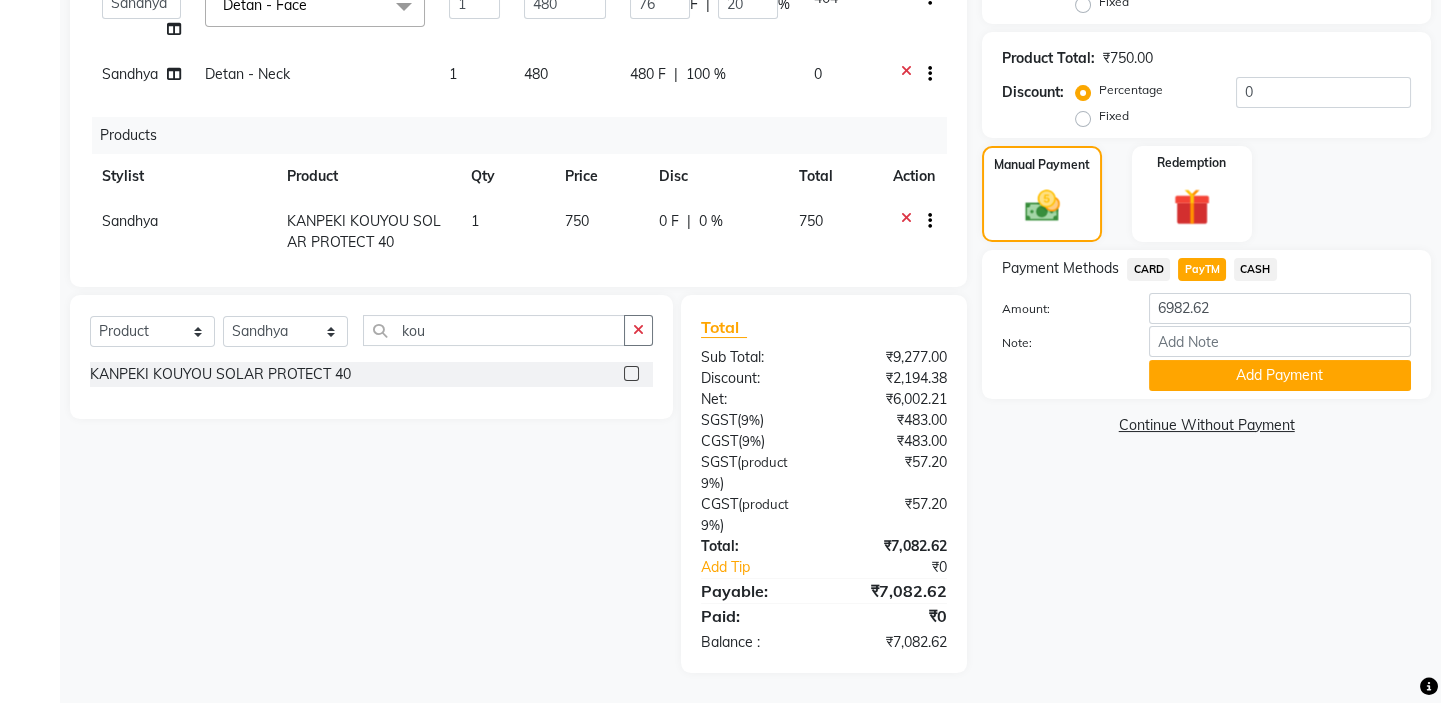 click on "Name: [PERSON_NAME]  Membership:  No Active Membership  Total Visits:  2 Card on file:  0 Last Visit:   [DATE] Points:   0  Coupon Code Apply Service Total:  ₹8,527.00  Discount:  Percentage   Fixed  0 Product Total:  ₹750.00  Discount:  Percentage   Fixed  0 Manual Payment Redemption Payment Methods  CARD   PayTM   CASH  Amount: 6982.62 Note: Add Payment  Continue Without Payment" 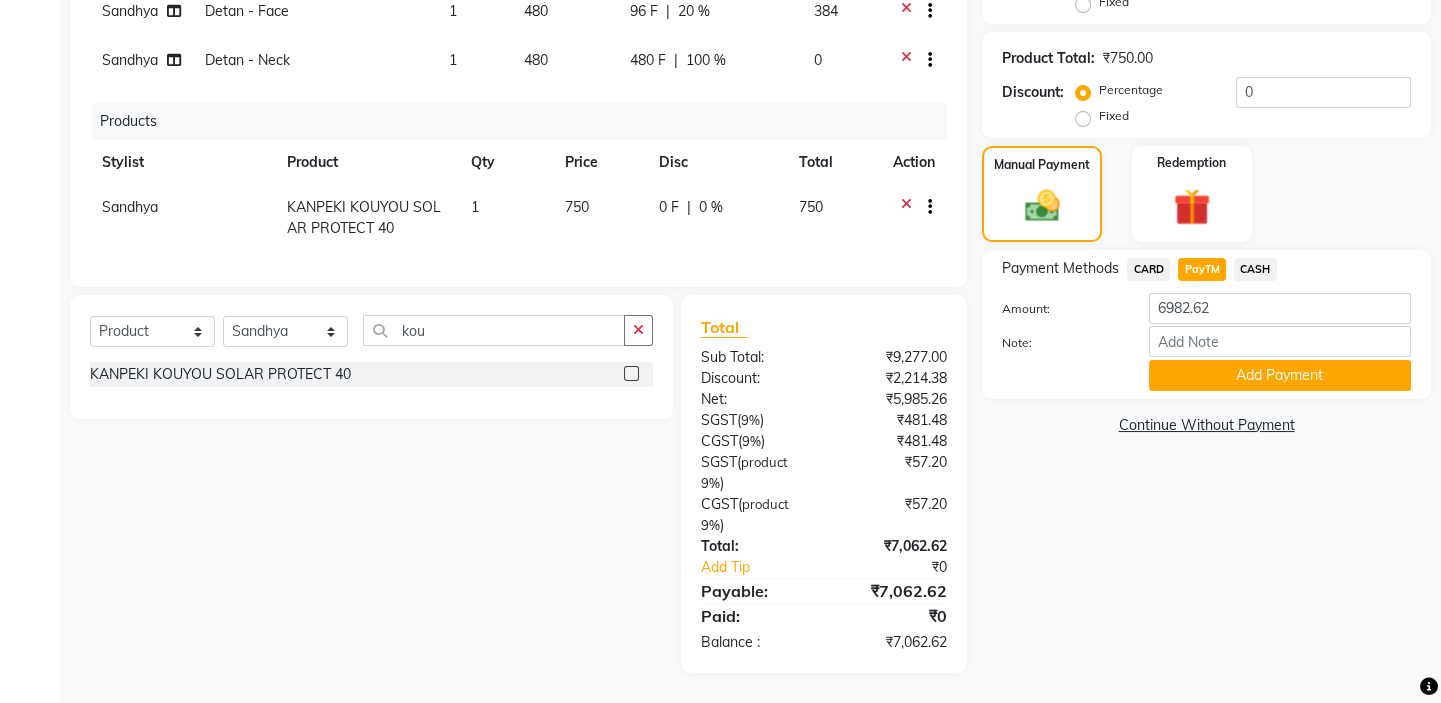 click on "CASH" 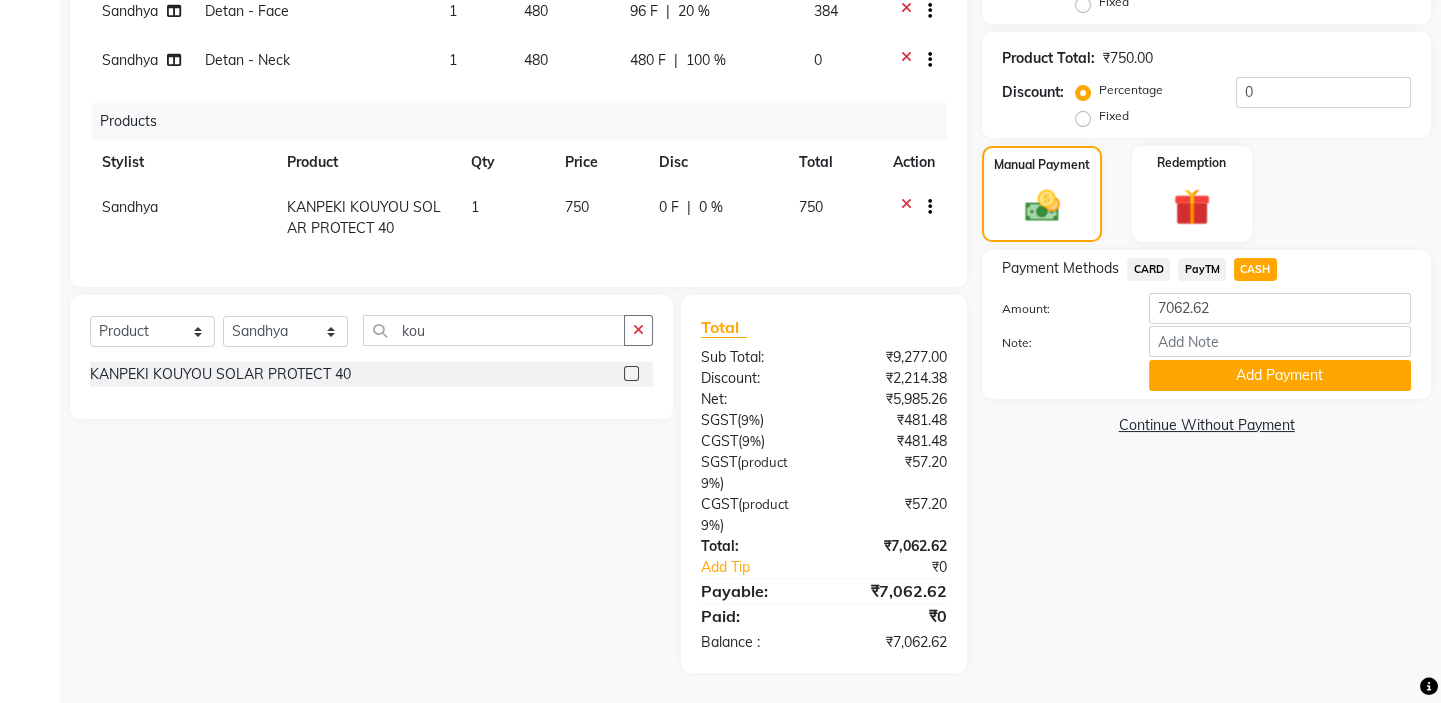 click on "PayTM" 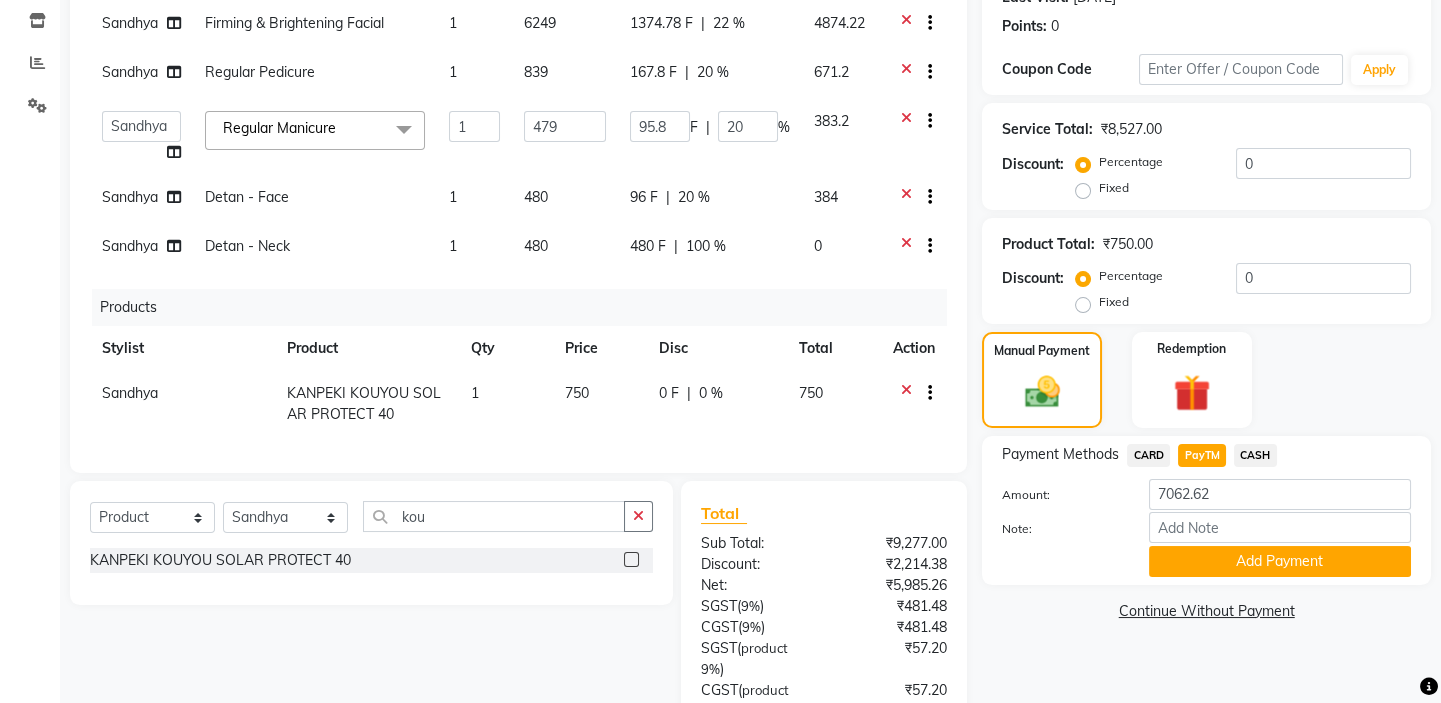 scroll, scrollTop: 266, scrollLeft: 0, axis: vertical 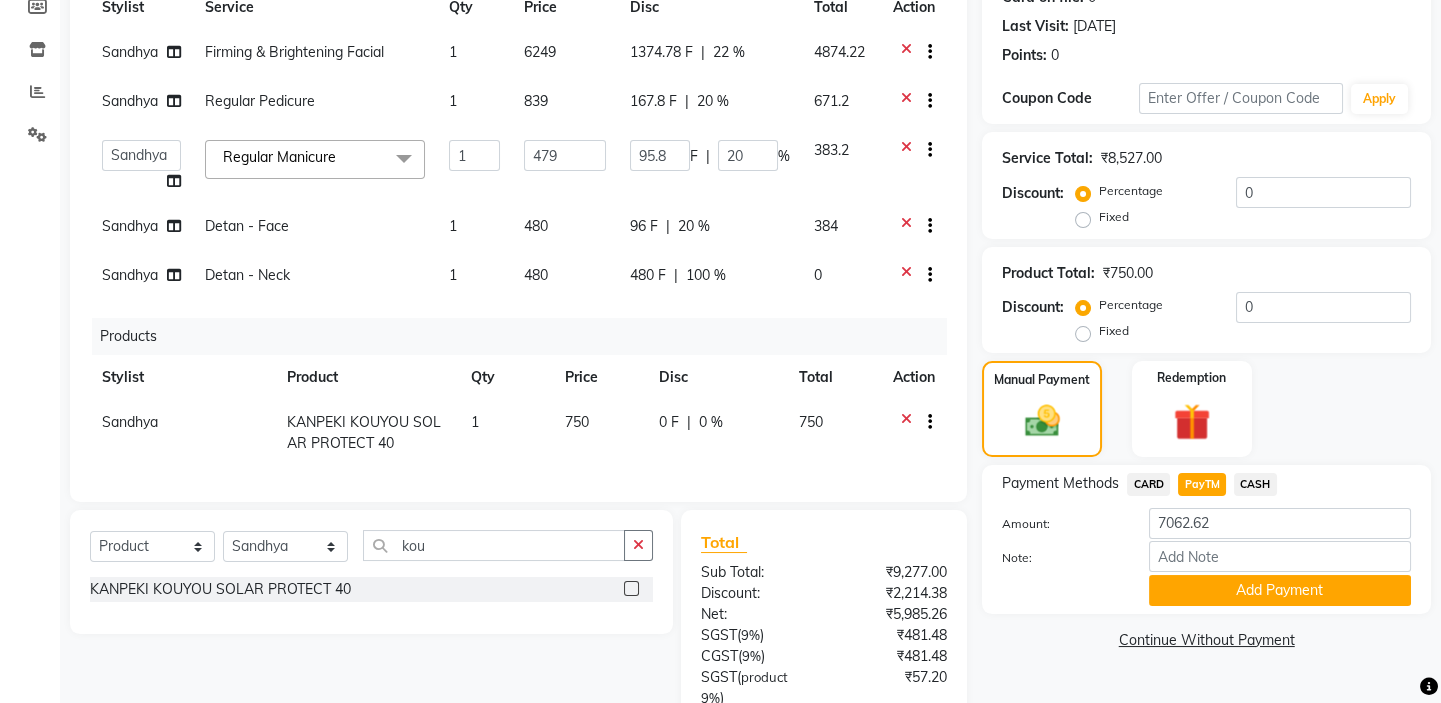 click on "20 %" 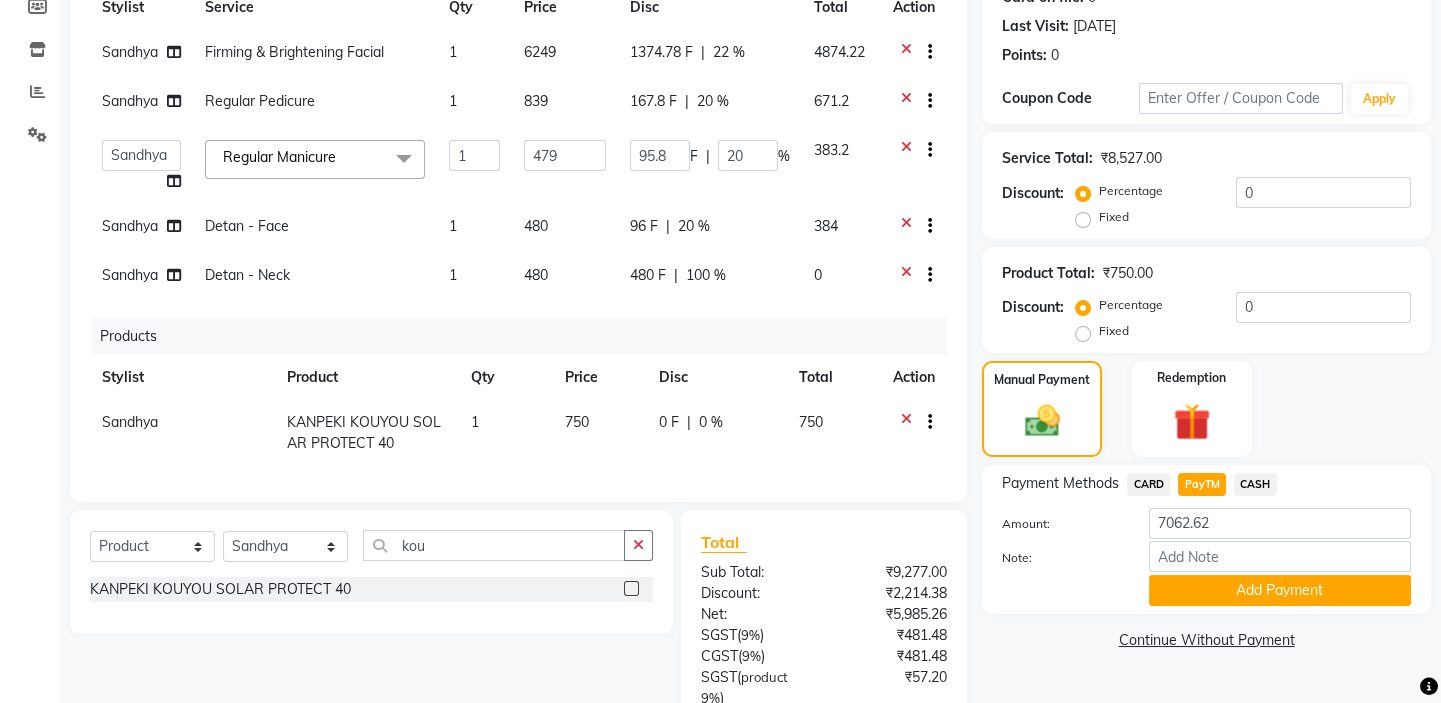 select on "35063" 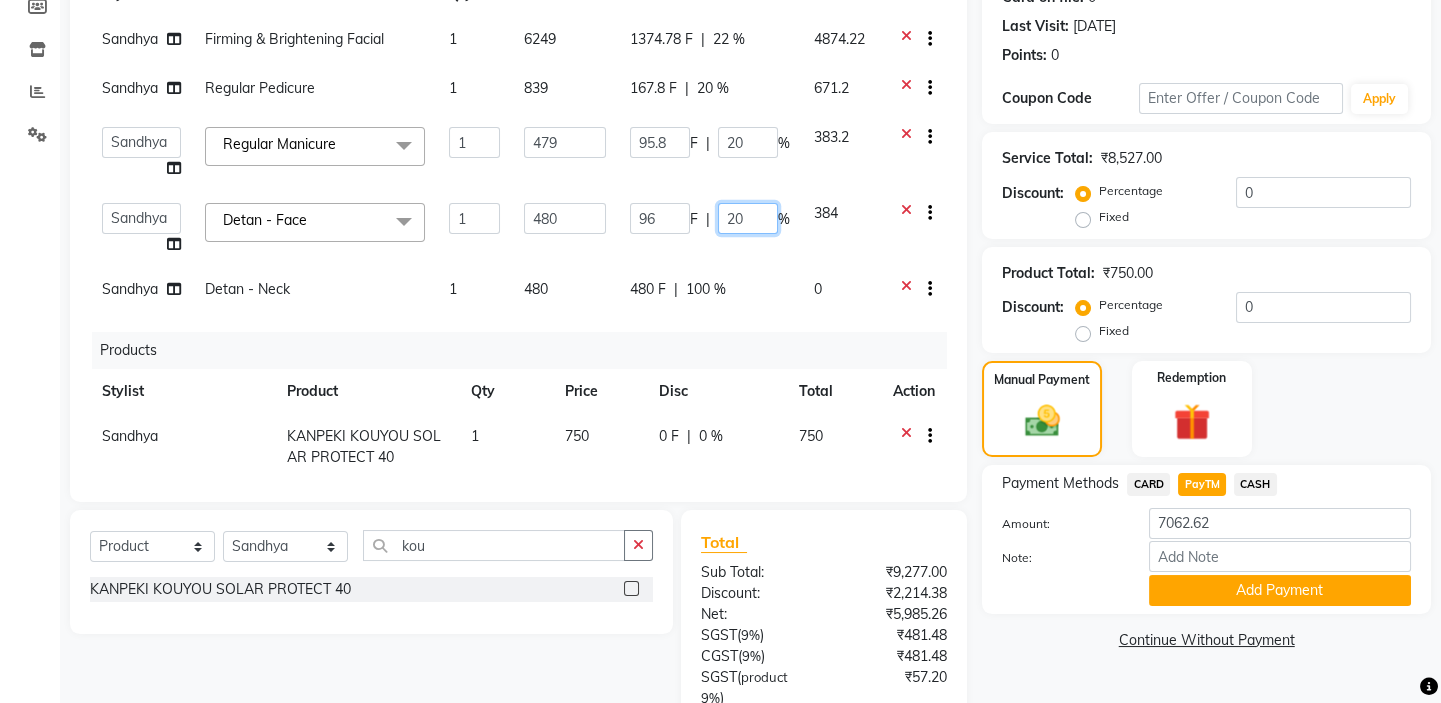 click on "20" 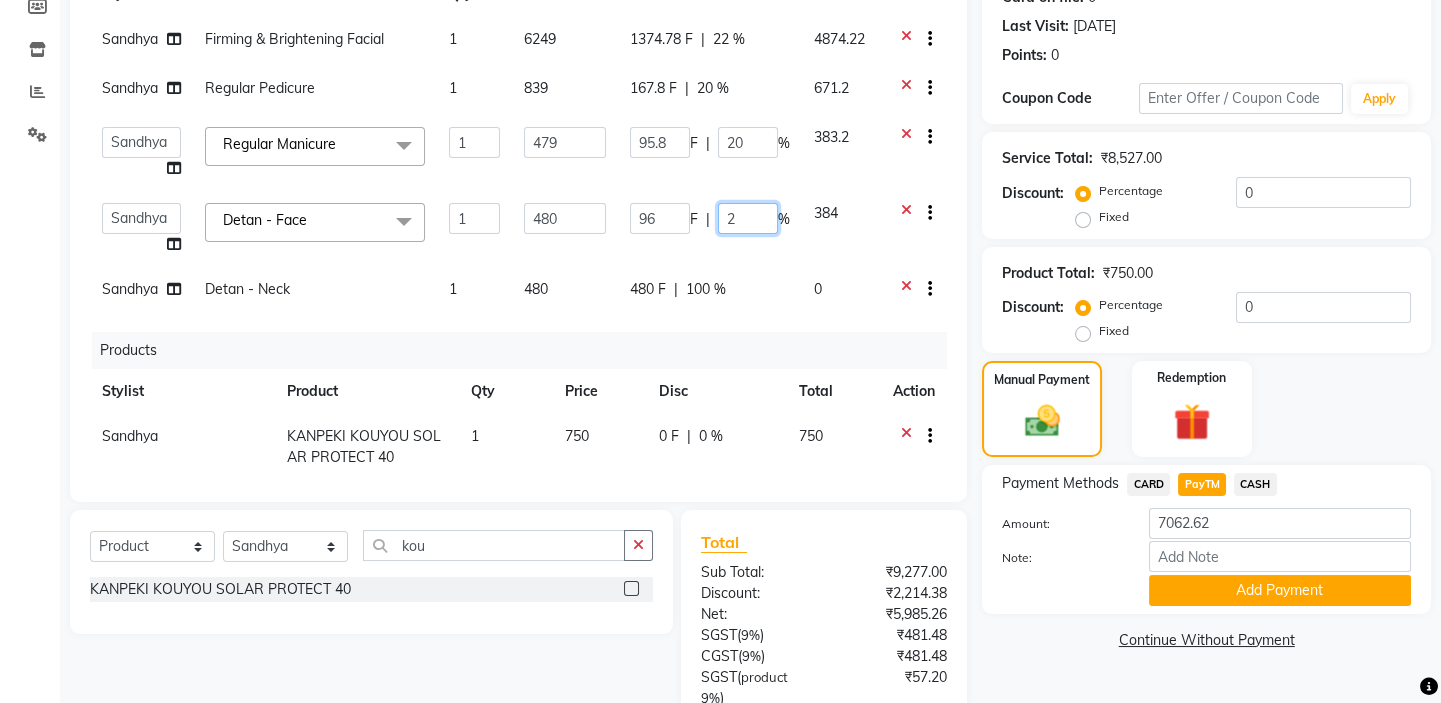type on "25" 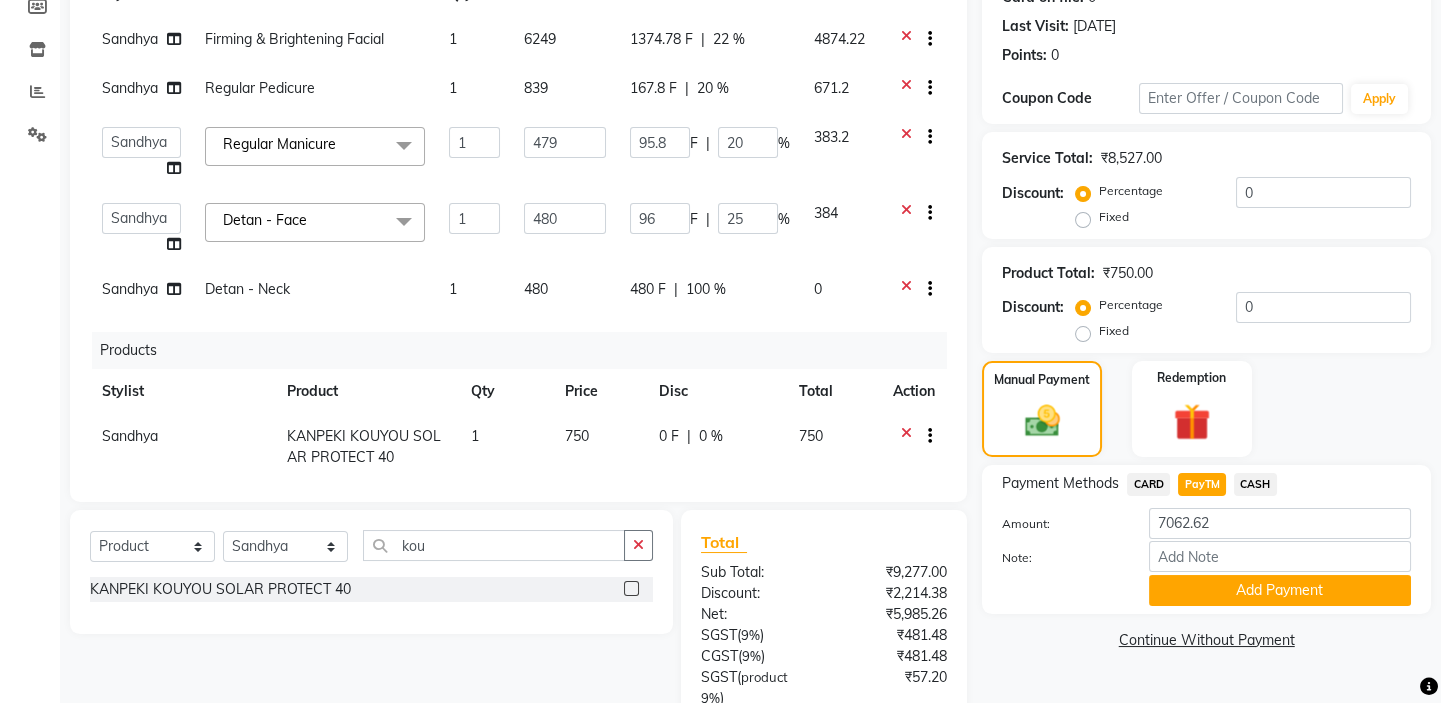 click on "Name: [PERSON_NAME]  Membership:  No Active Membership  Total Visits:  2 Card on file:  0 Last Visit:   [DATE] Points:   0  Coupon Code Apply Service Total:  ₹8,527.00  Discount:  Percentage   Fixed  0 Product Total:  ₹750.00  Discount:  Percentage   Fixed  0 Manual Payment Redemption Payment Methods  CARD   PayTM   CASH  Amount: 7062.62 Note: Add Payment  Continue Without Payment" 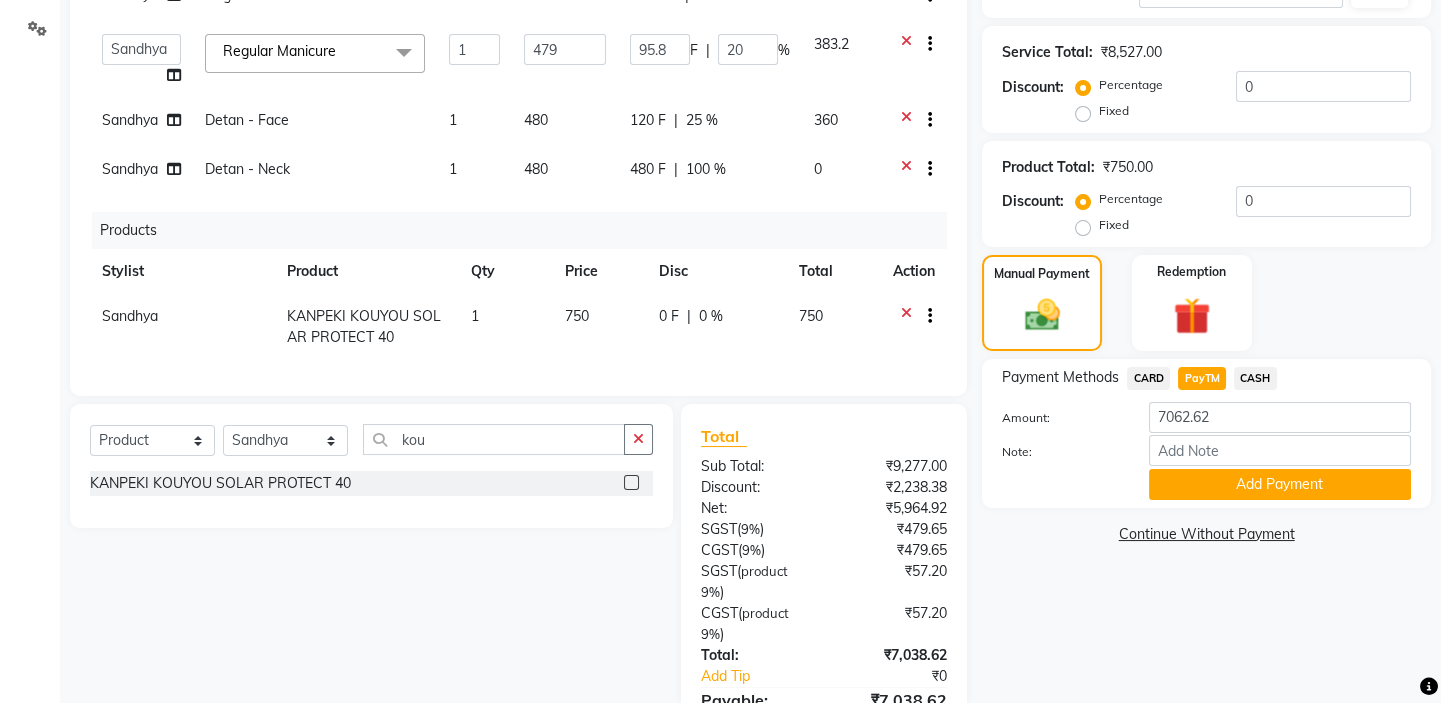 scroll, scrollTop: 222, scrollLeft: 0, axis: vertical 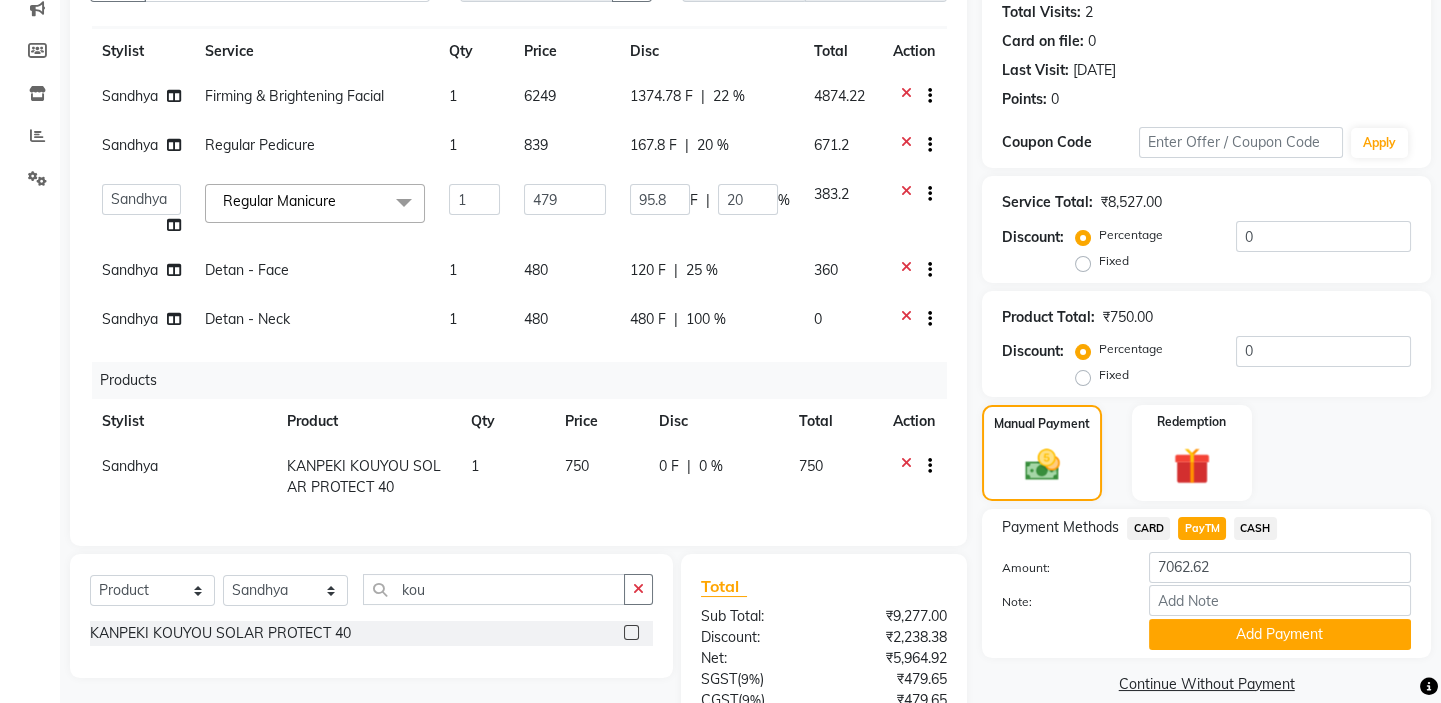 click on "25 %" 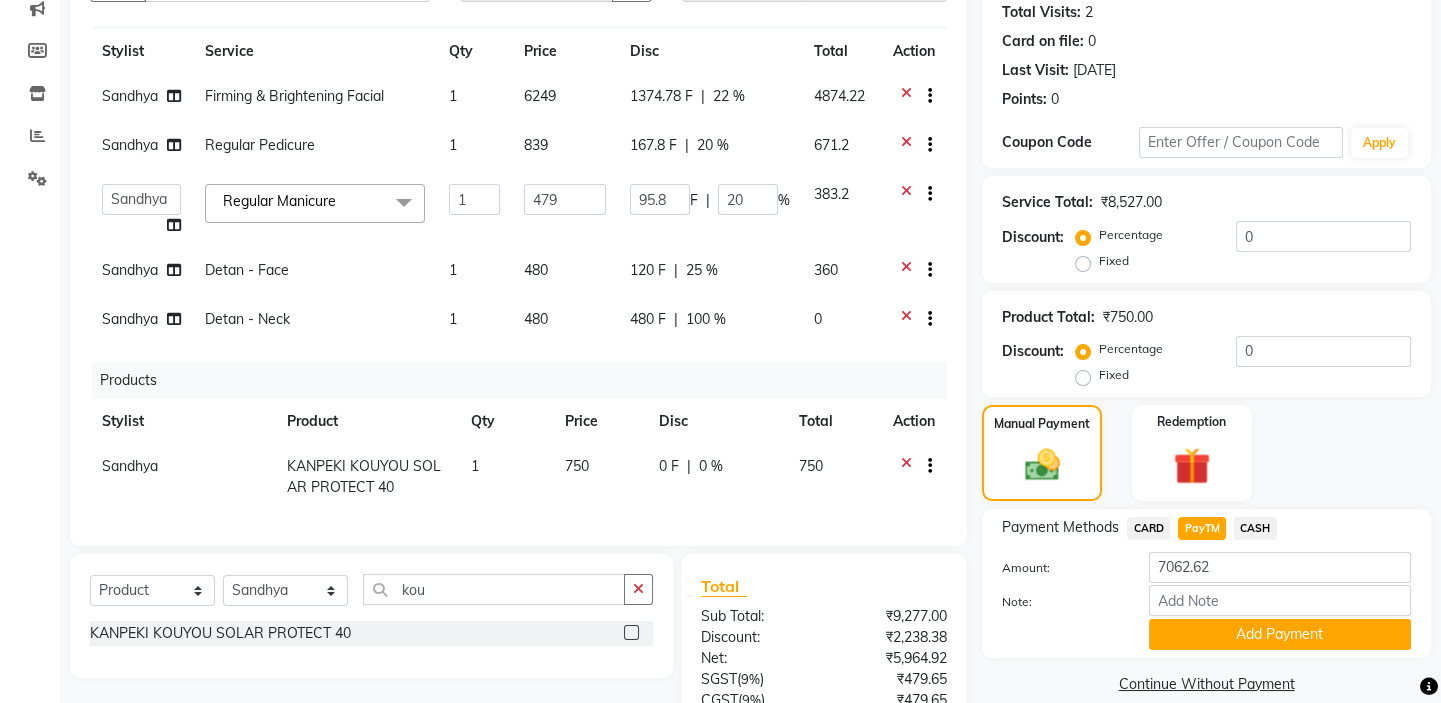select on "35063" 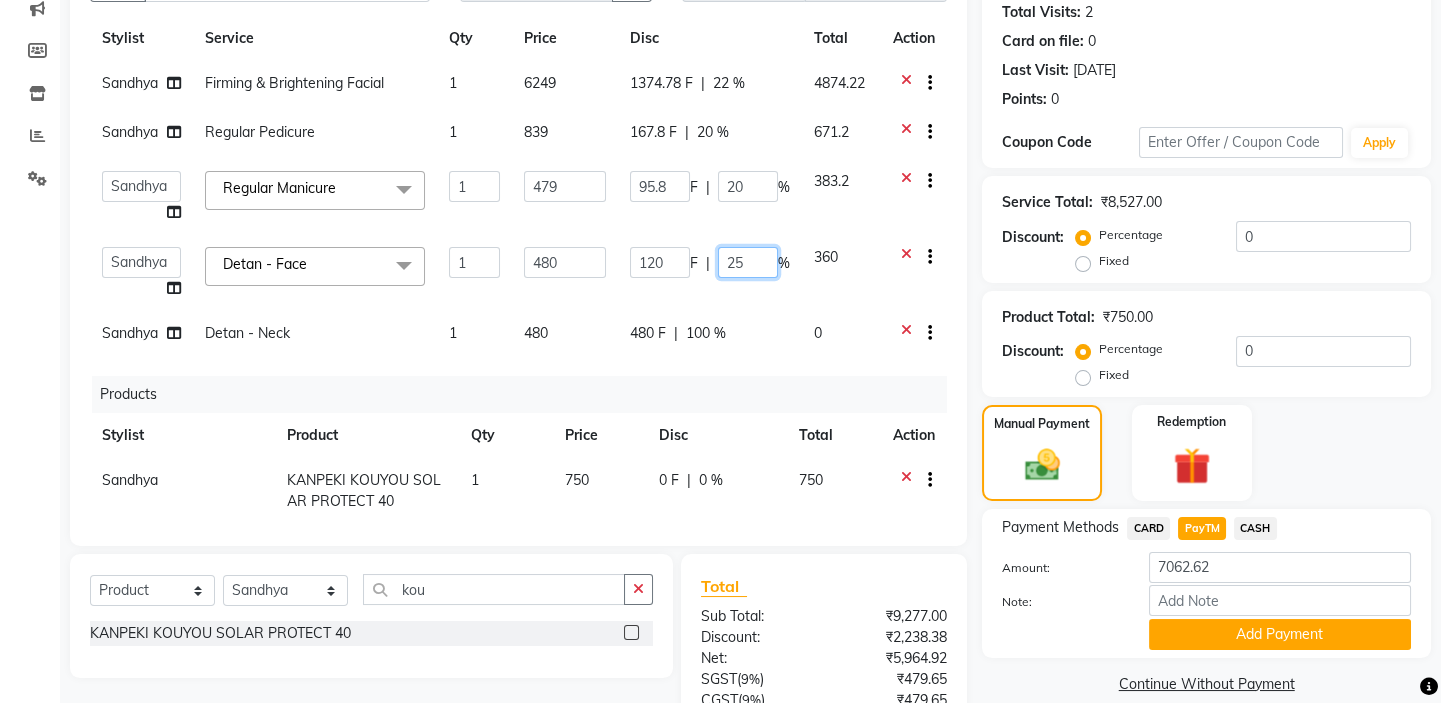 click on "25" 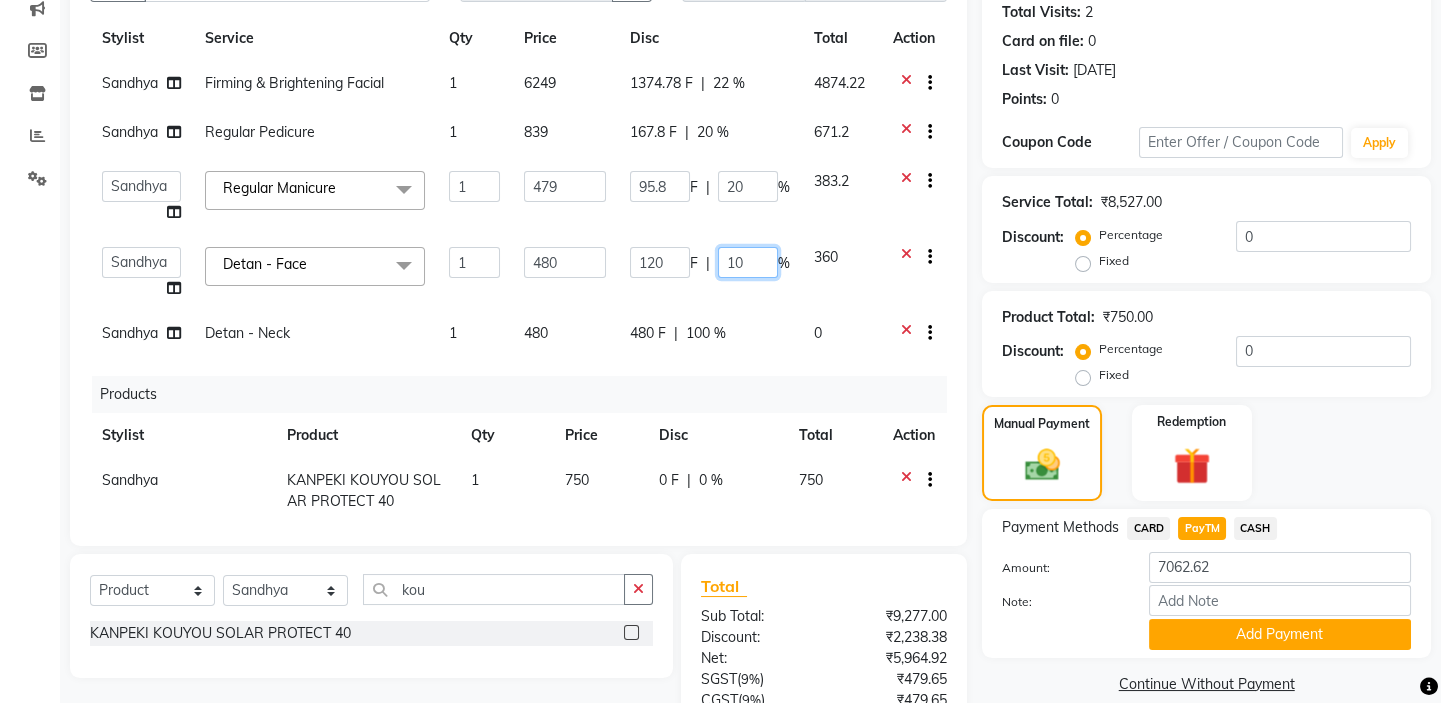 type on "100" 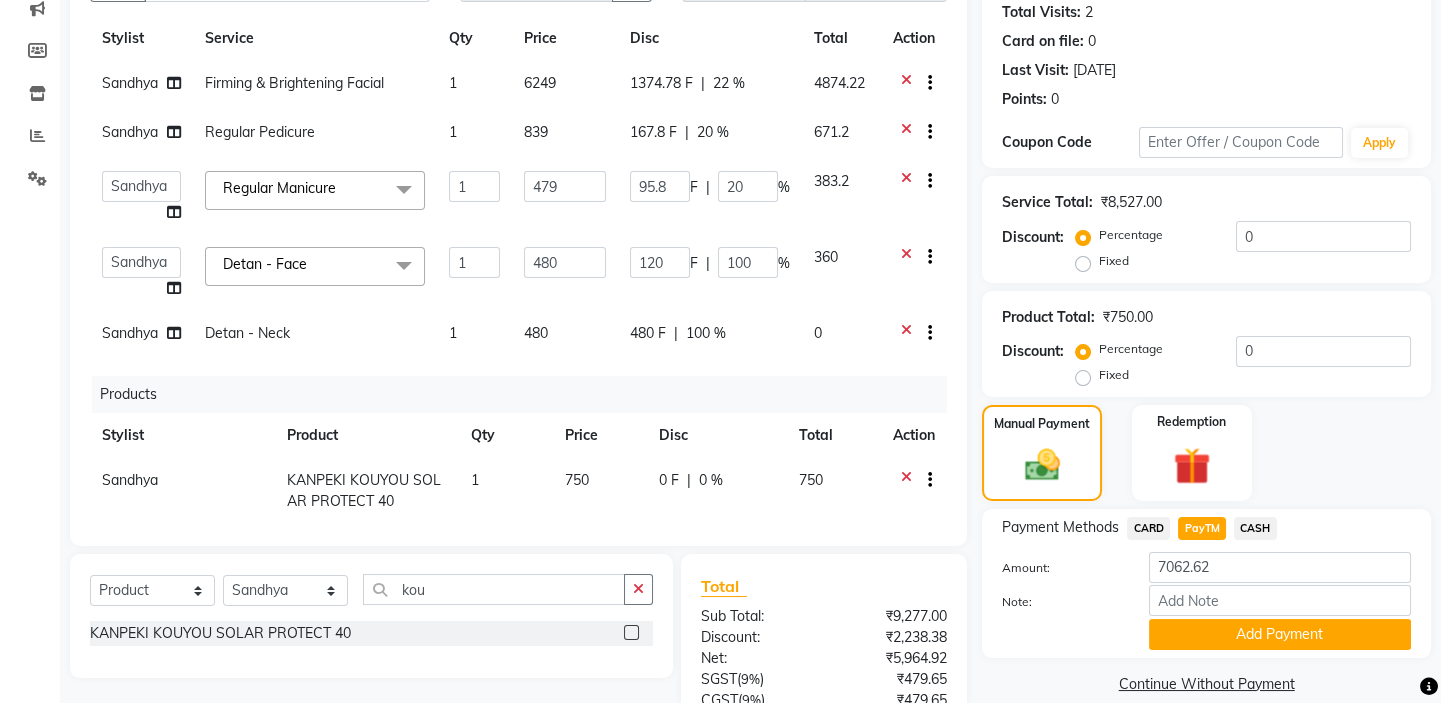 click on "22 %" 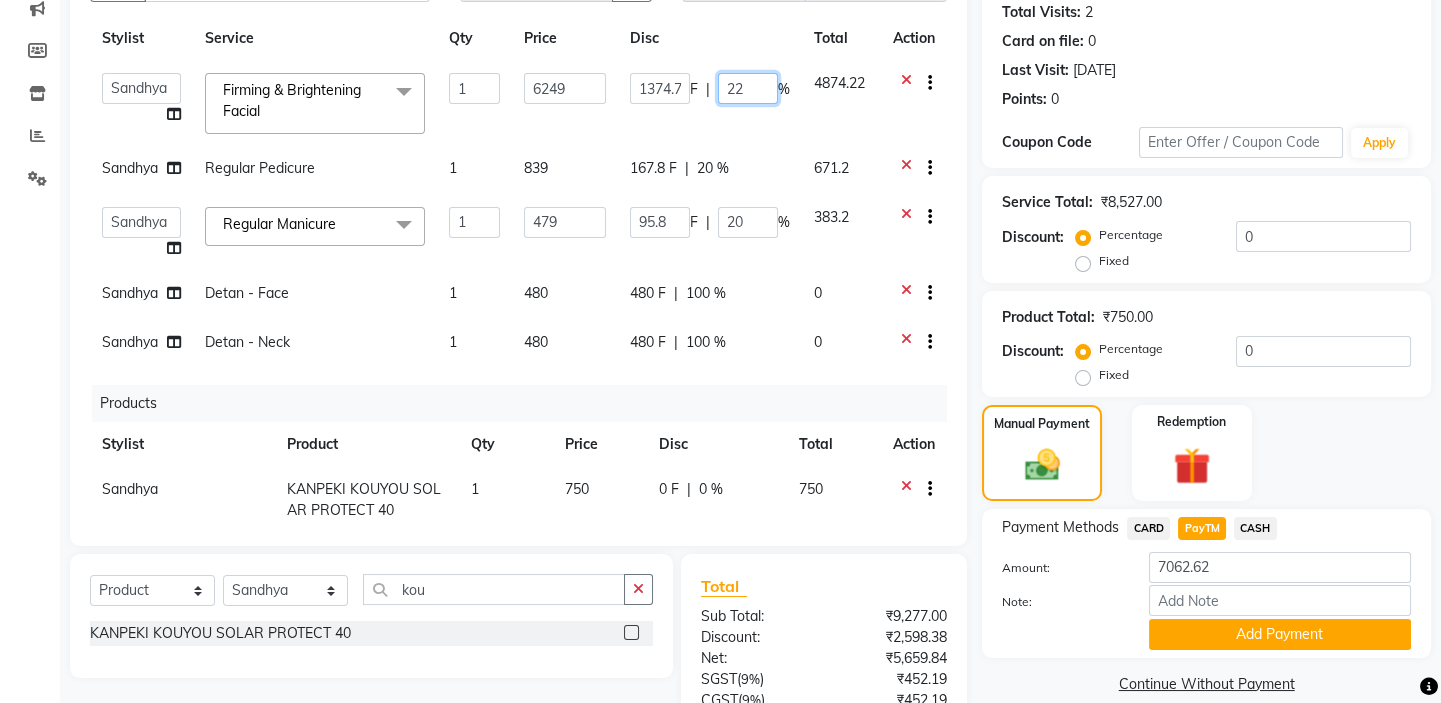 click on "22" 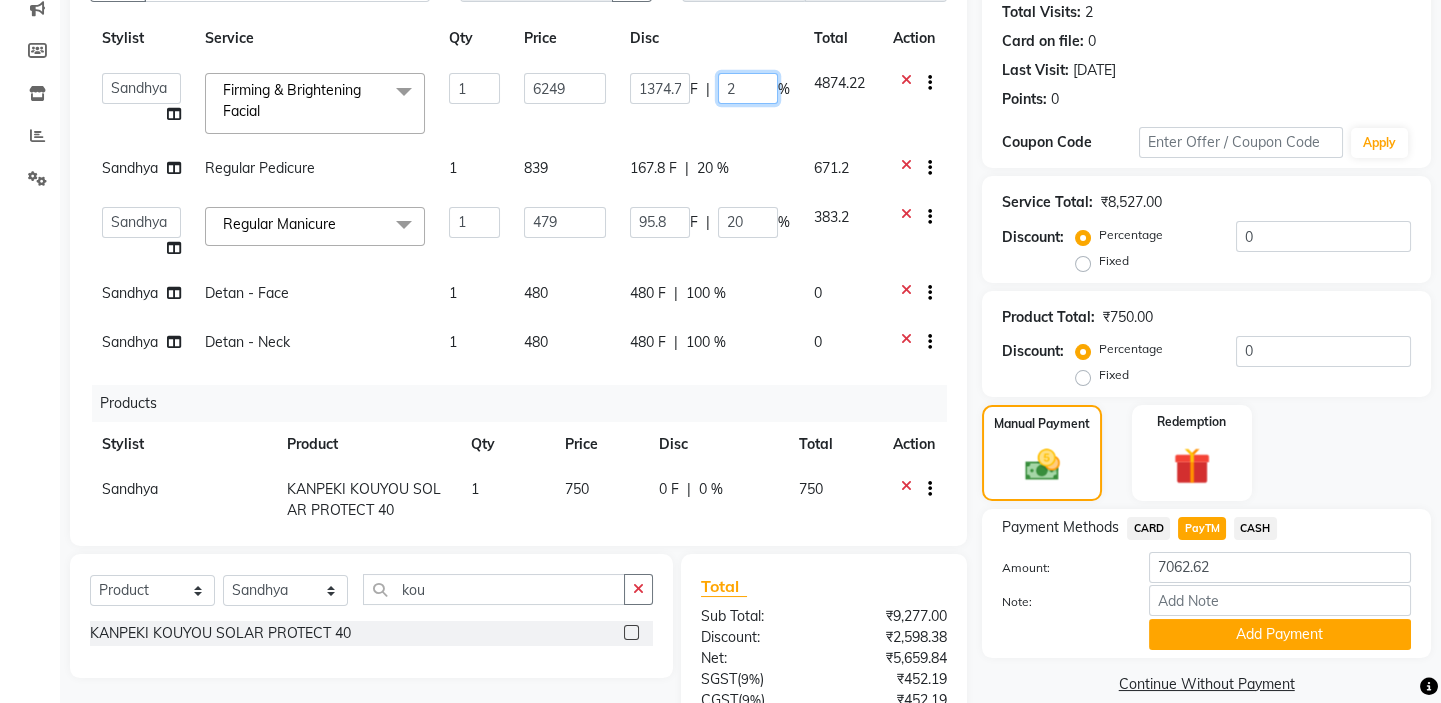 type 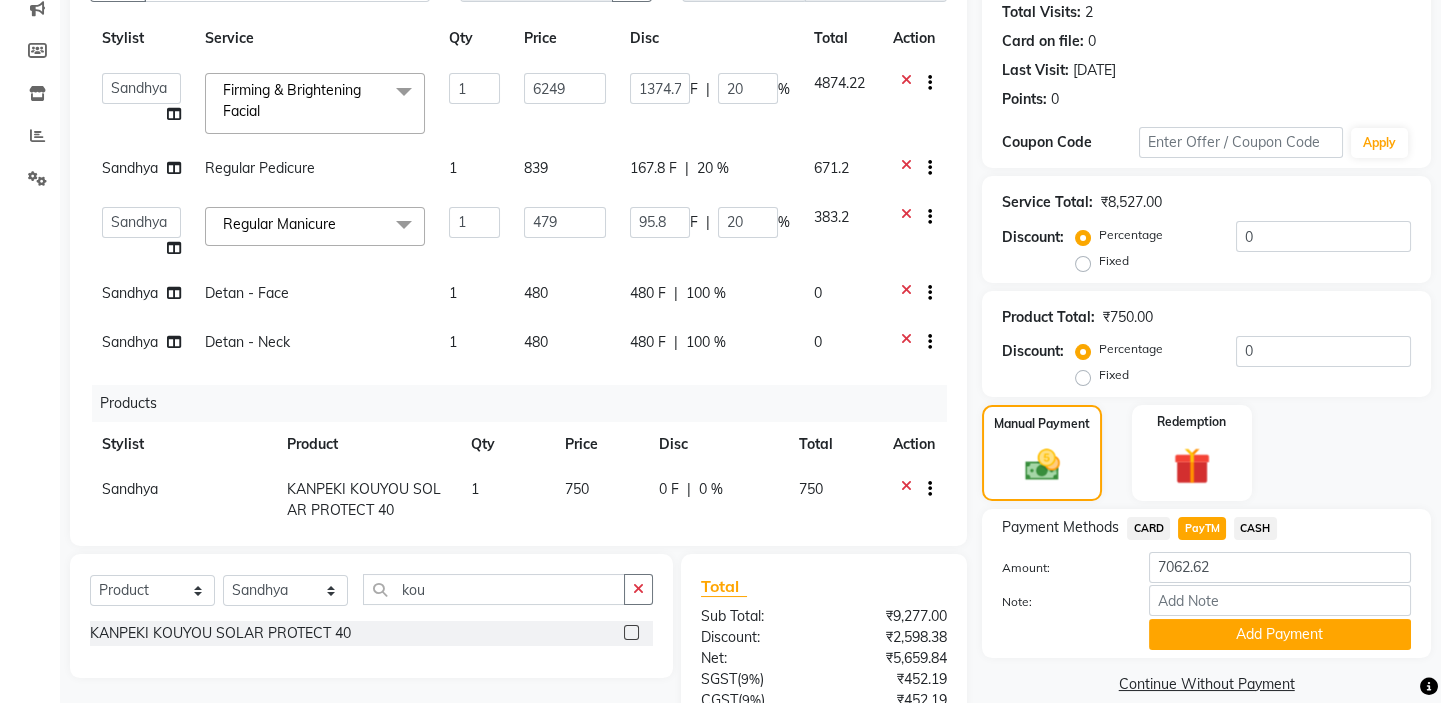 click on "Name: [PERSON_NAME]  Membership:  No Active Membership  Total Visits:  2 Card on file:  0 Last Visit:   [DATE] Points:   0  Coupon Code Apply Service Total:  ₹8,527.00  Discount:  Percentage   Fixed  0 Product Total:  ₹750.00  Discount:  Percentage   Fixed  0 Manual Payment Redemption Payment Methods  CARD   PayTM   CASH  Amount: 7062.62 Note: Add Payment  Continue Without Payment" 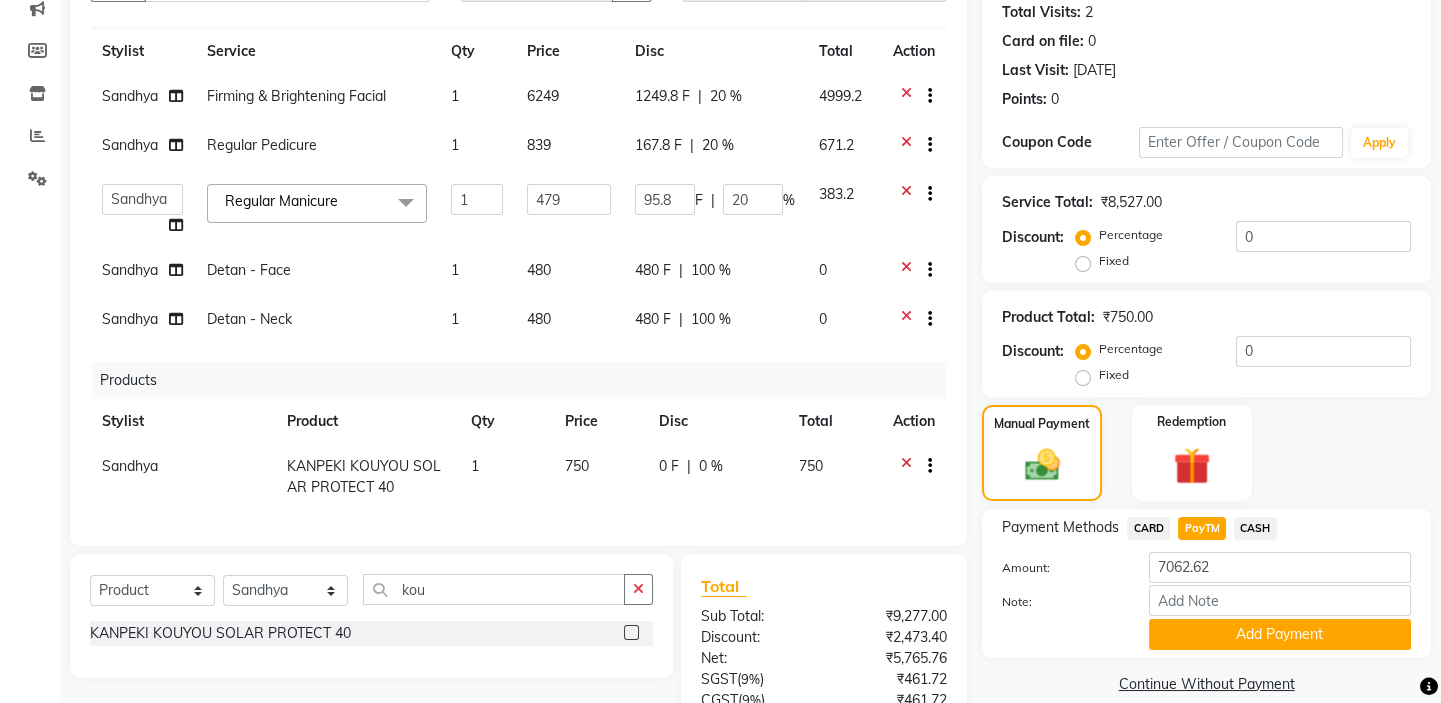scroll, scrollTop: 483, scrollLeft: 0, axis: vertical 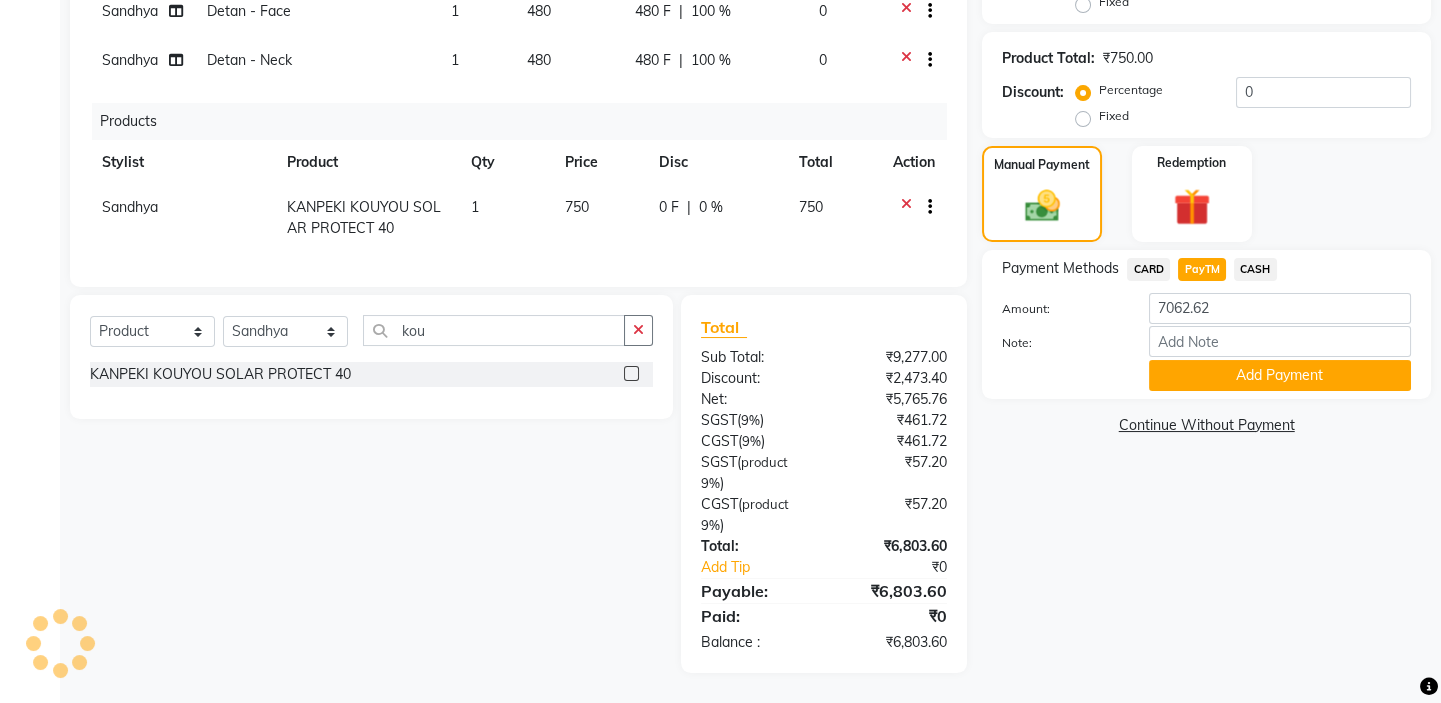 click on "Name: [PERSON_NAME]  Membership:  No Active Membership  Total Visits:  2 Card on file:  0 Last Visit:   [DATE] Points:   0  Coupon Code Apply Service Total:  ₹8,527.00  Discount:  Percentage   Fixed  0 Product Total:  ₹750.00  Discount:  Percentage   Fixed  0 Manual Payment Redemption Payment Methods  CARD   PayTM   CASH  Amount: 7062.62 Note: Add Payment  Continue Without Payment" 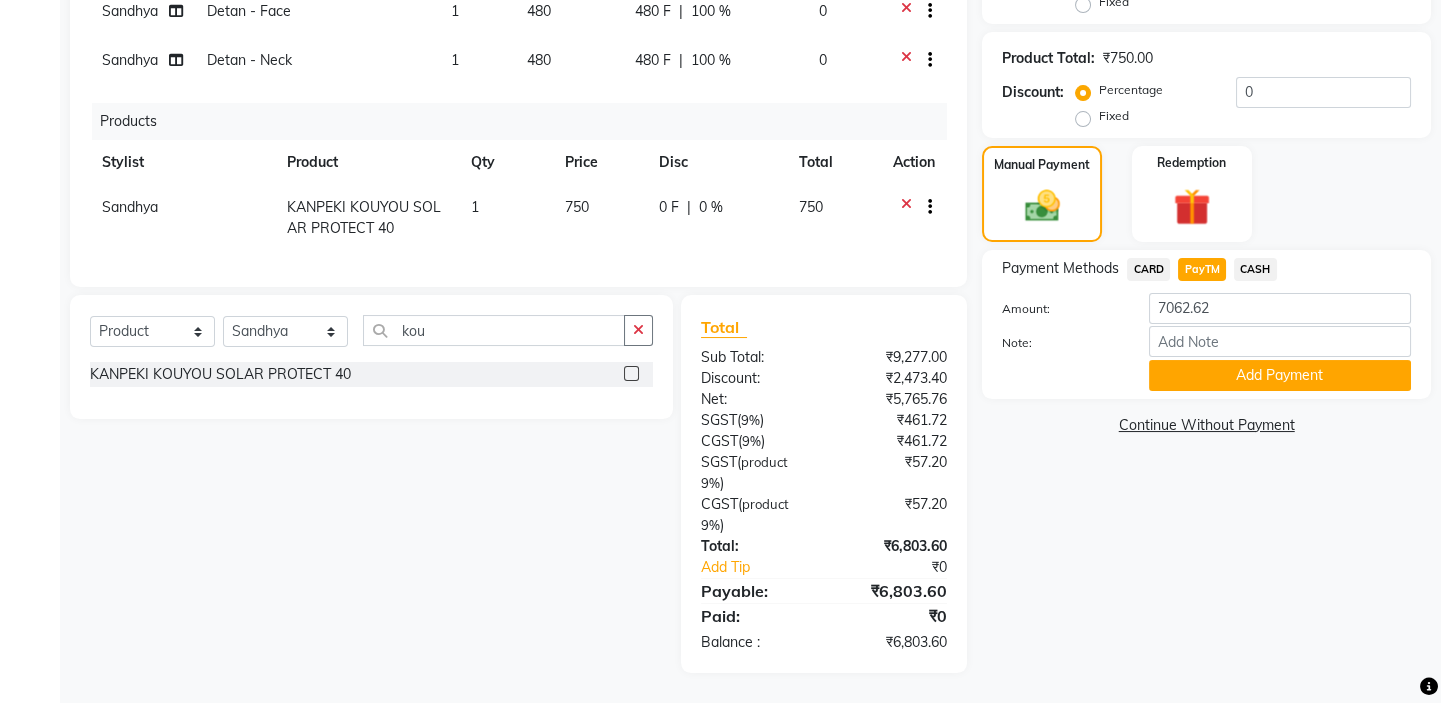 click on "CASH" 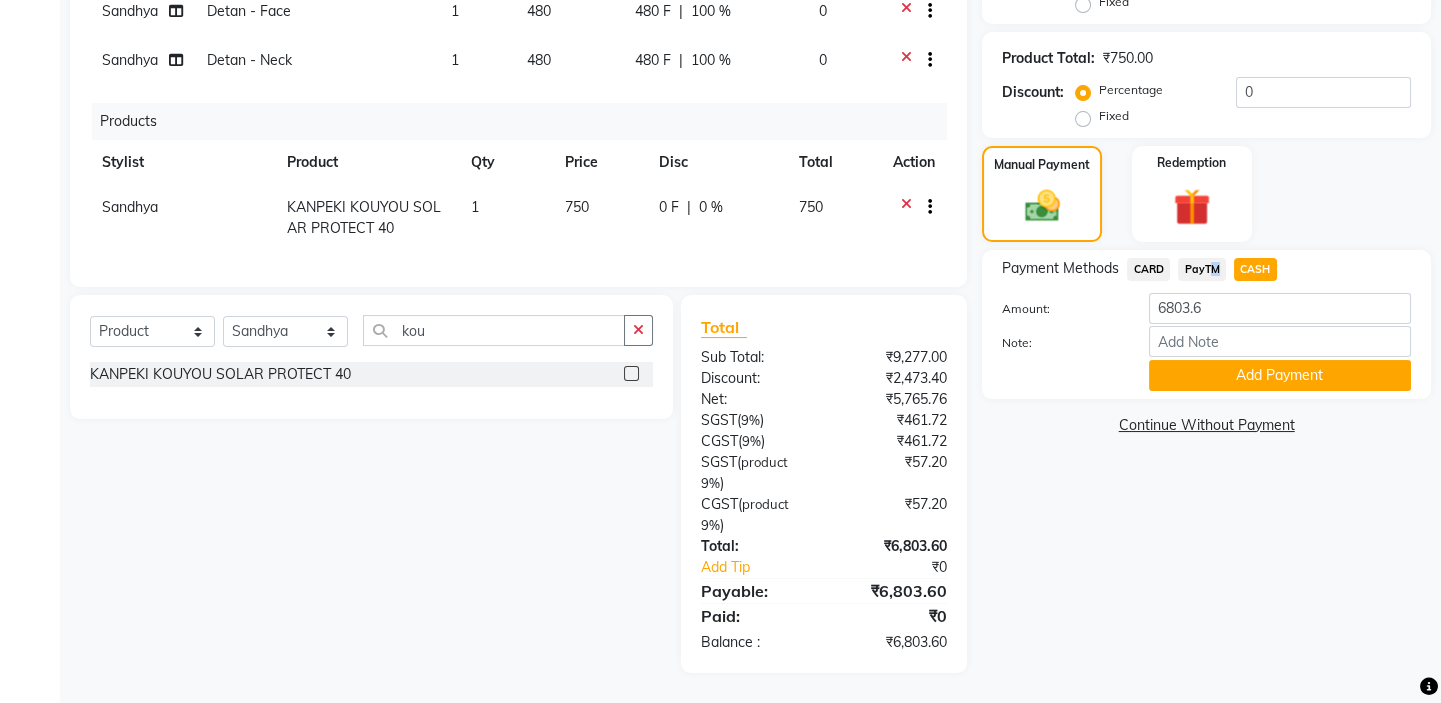 click on "PayTM" 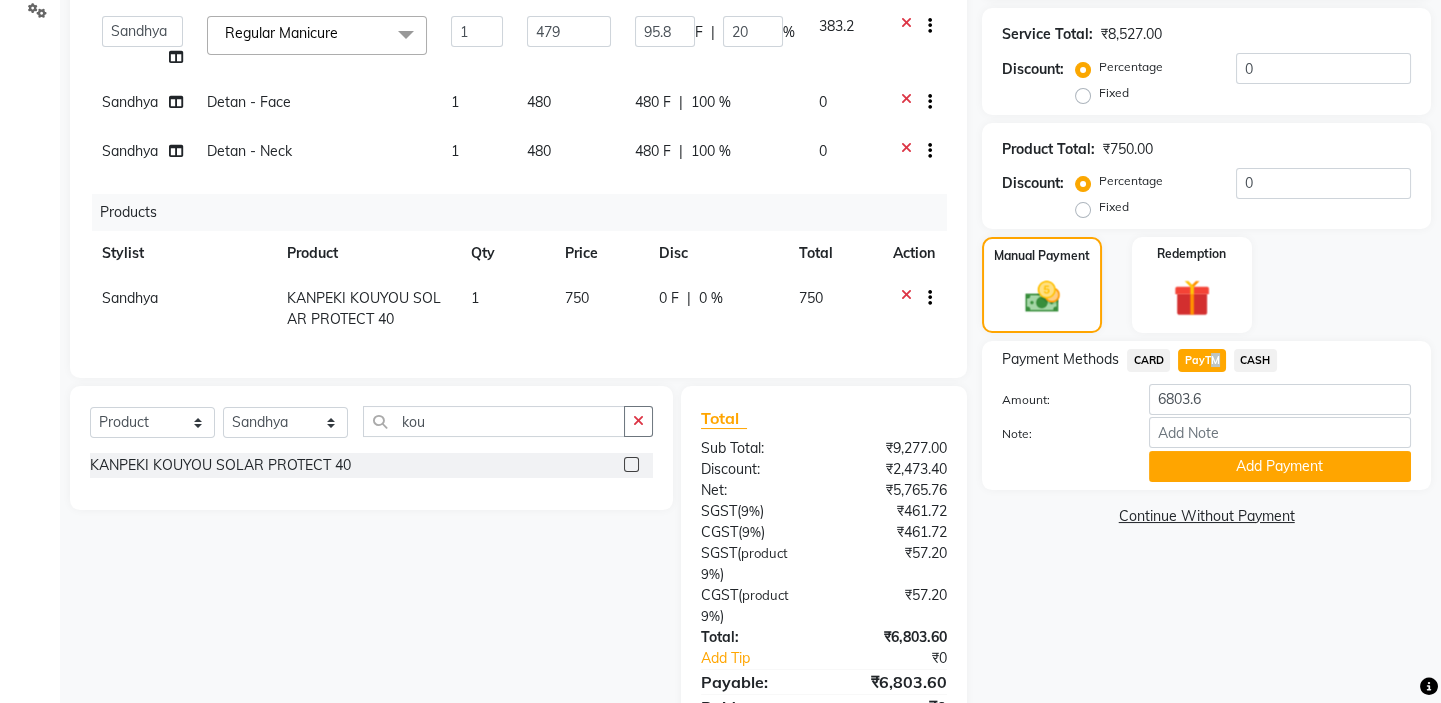 scroll, scrollTop: 483, scrollLeft: 0, axis: vertical 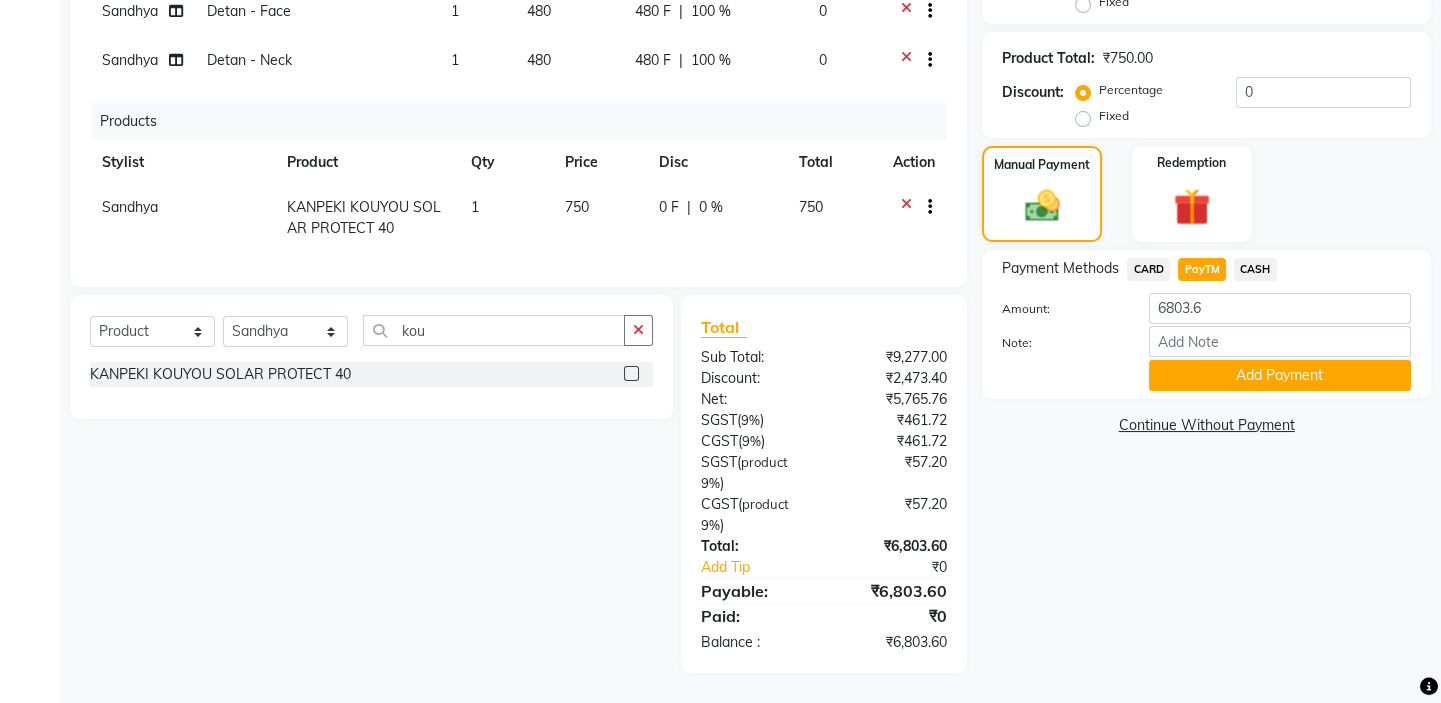 click on "CASH" 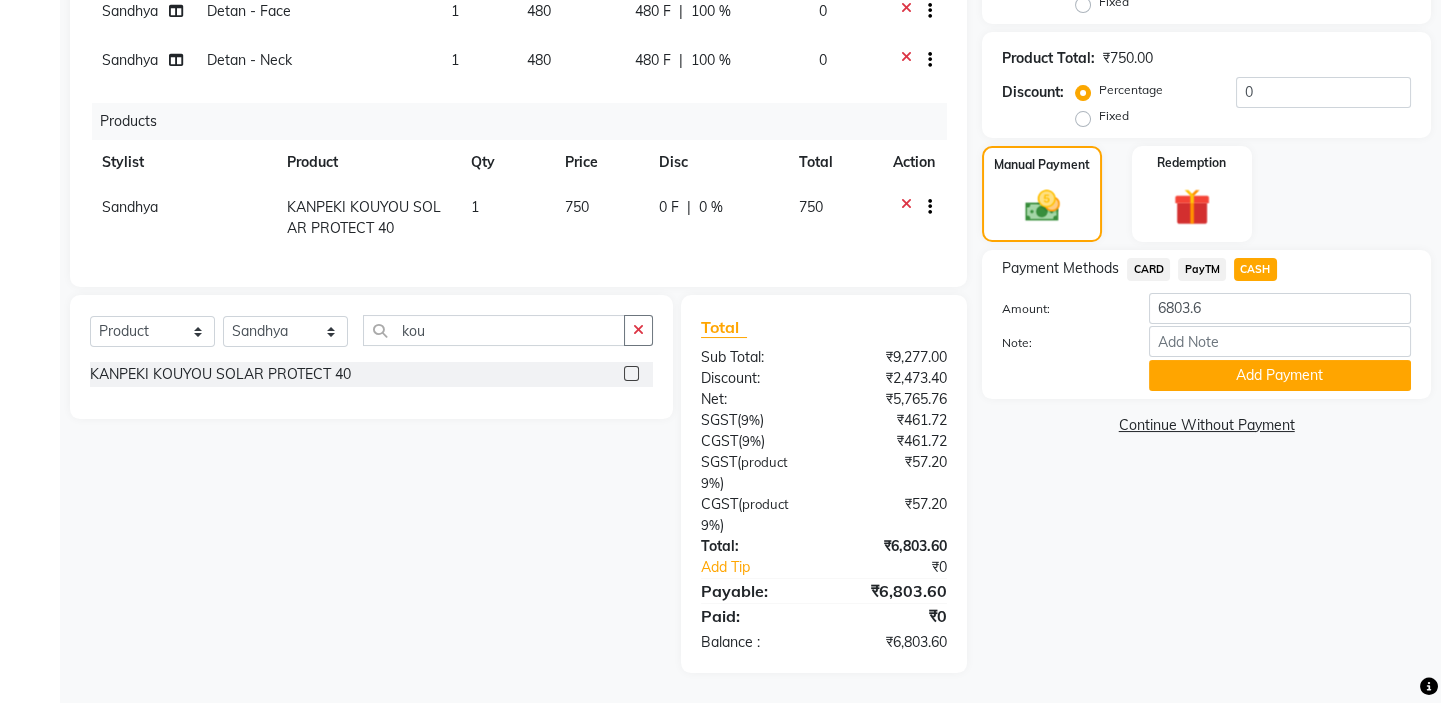 click on "PayTM" 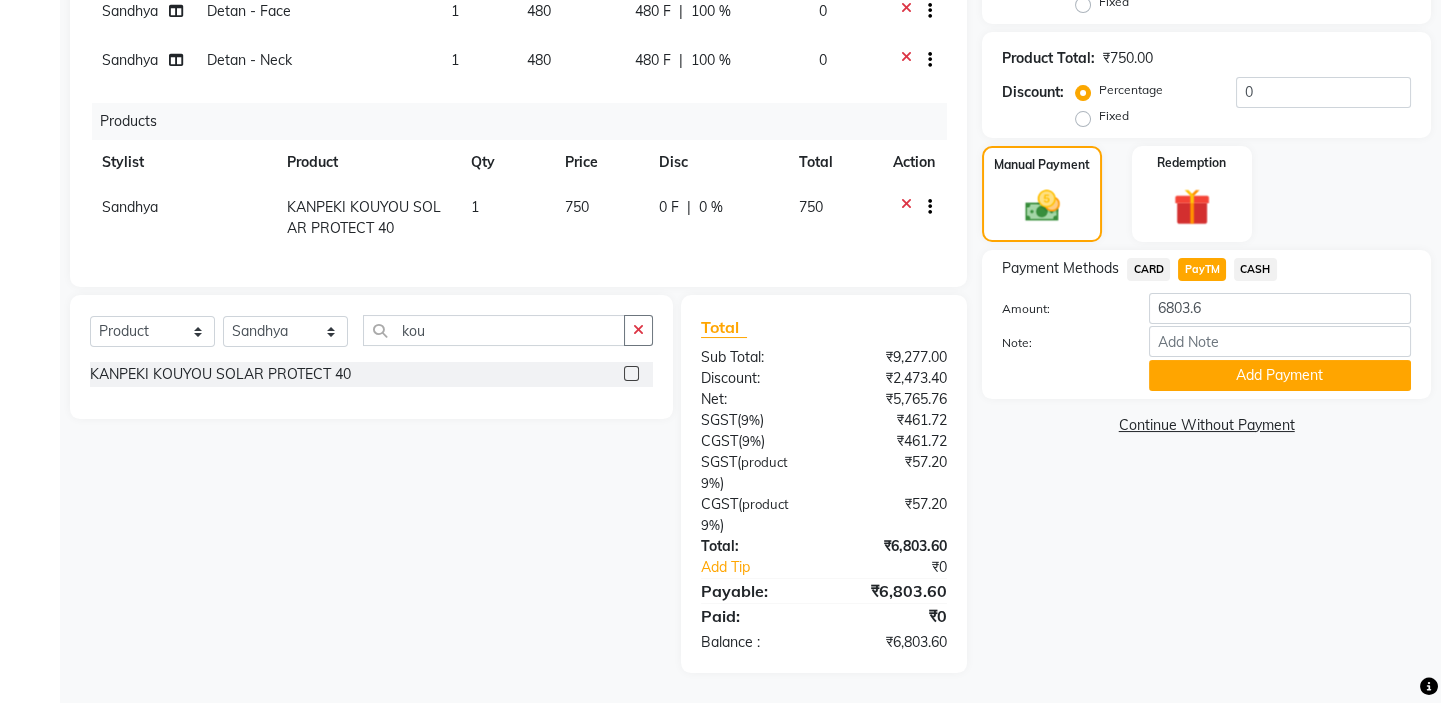 drag, startPoint x: 1124, startPoint y: 520, endPoint x: 979, endPoint y: 17, distance: 523.48254 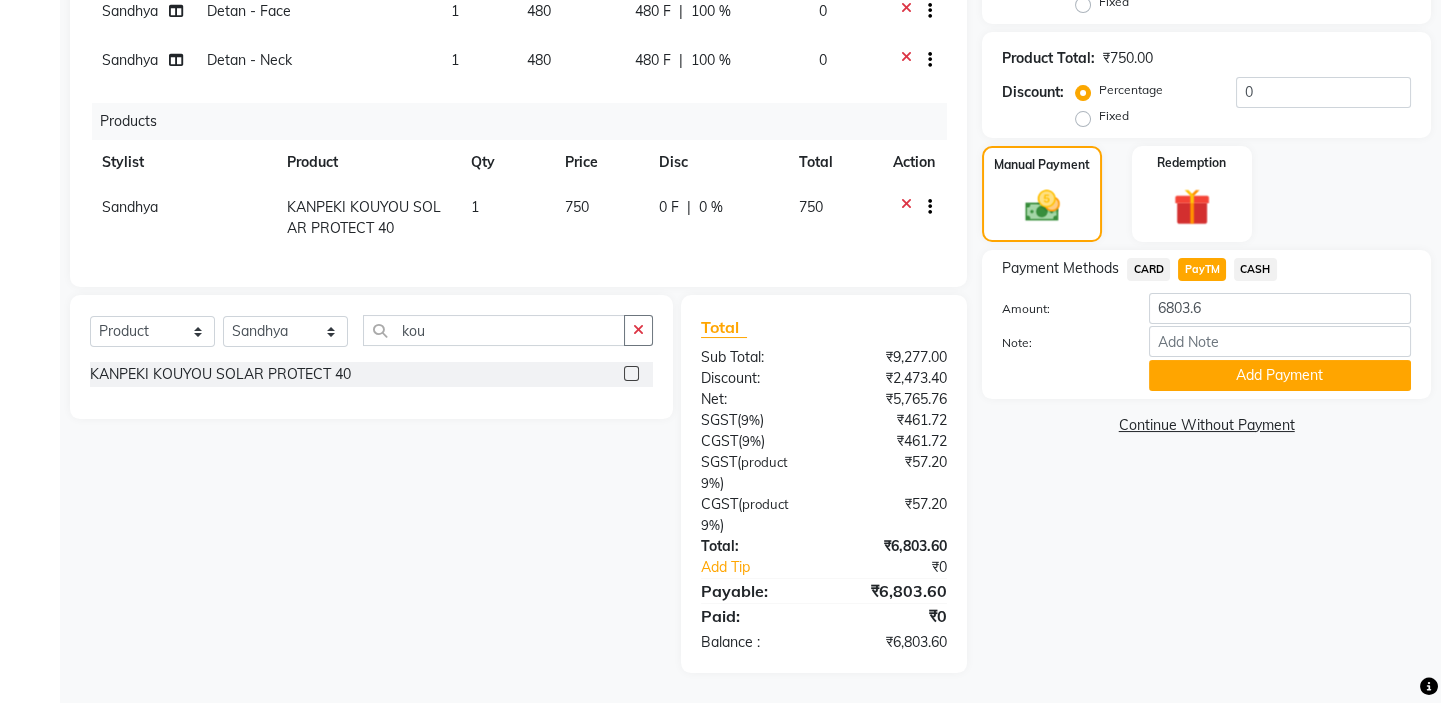 click on "Name: [PERSON_NAME]  Membership:  No Active Membership  Total Visits:  2 Card on file:  0 Last Visit:   [DATE] Points:   0  Coupon Code Apply Service Total:  ₹8,527.00  Discount:  Percentage   Fixed  0 Product Total:  ₹750.00  Discount:  Percentage   Fixed  0 Manual Payment Redemption Payment Methods  CARD   PayTM   CASH  Amount: 6803.6 Note: Add Payment  Continue Without Payment" 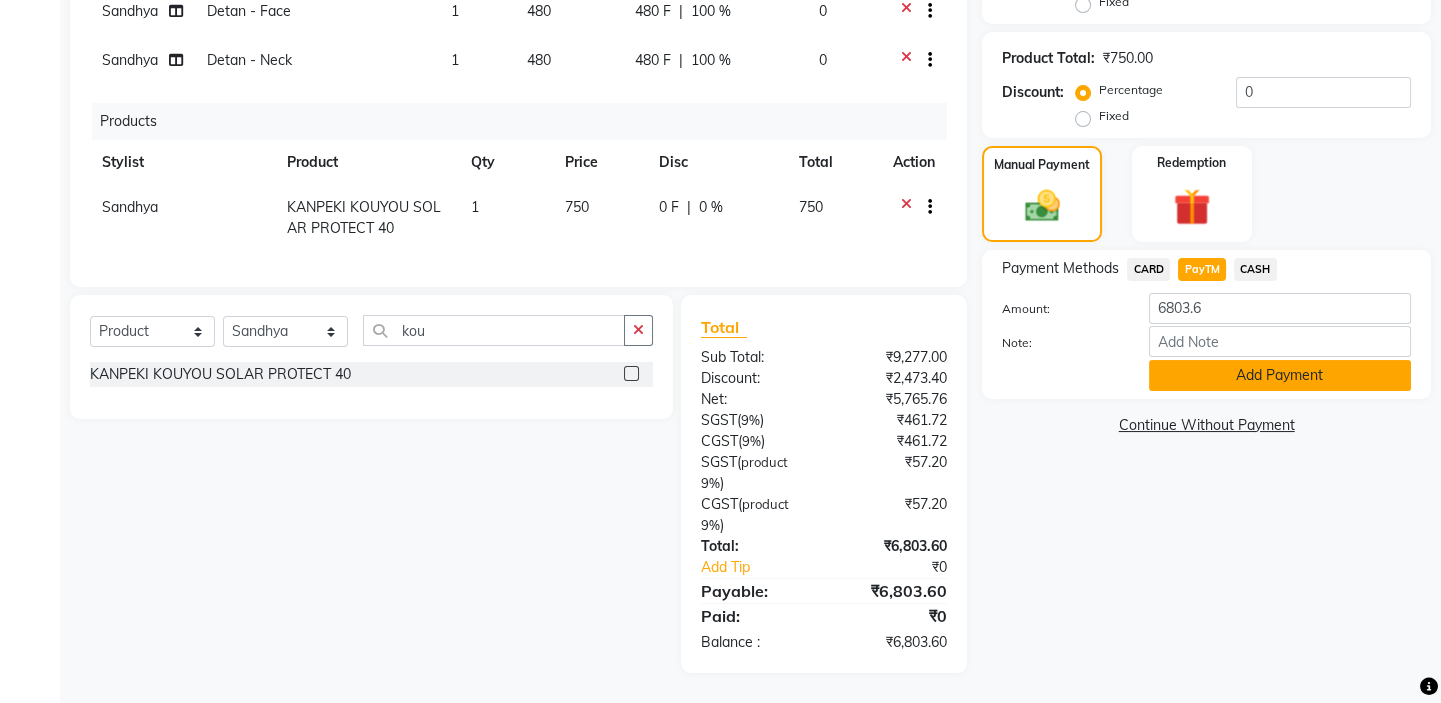 click on "Add Payment" 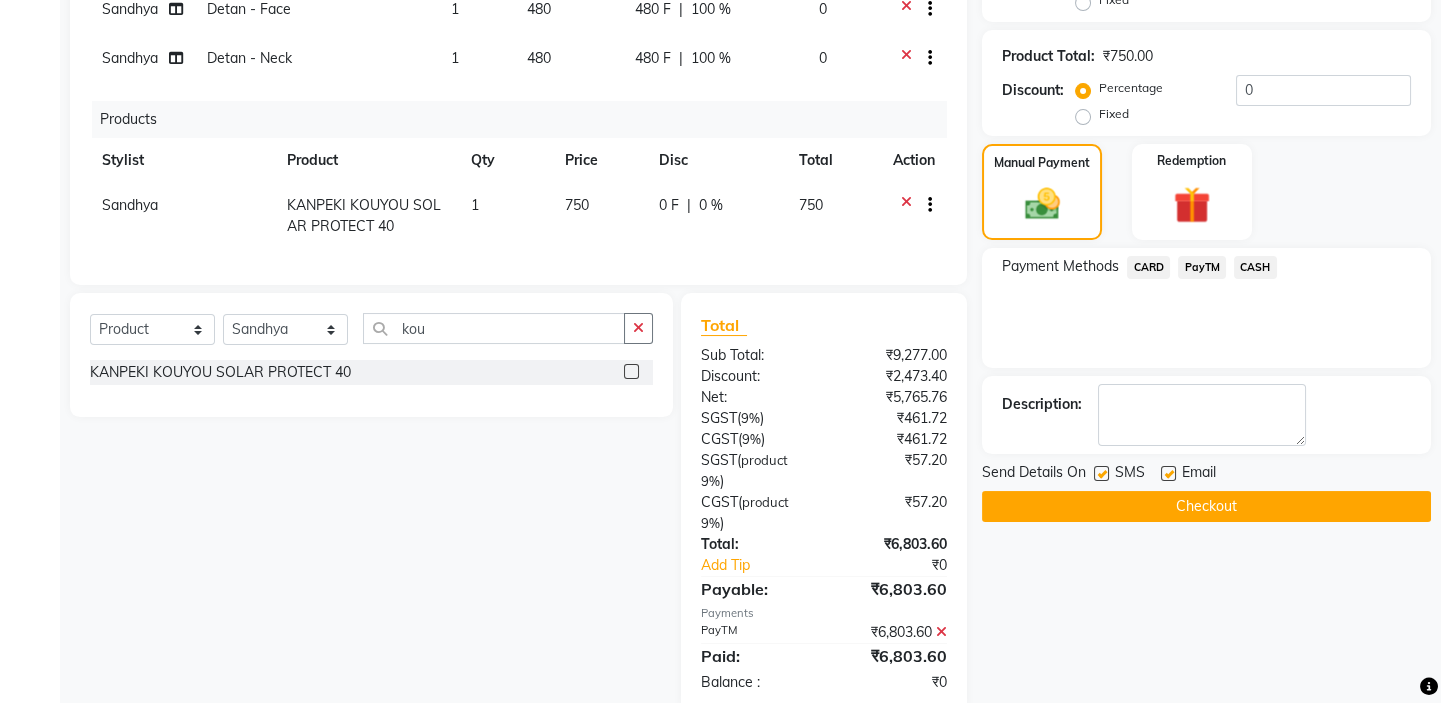 click on "Checkout" 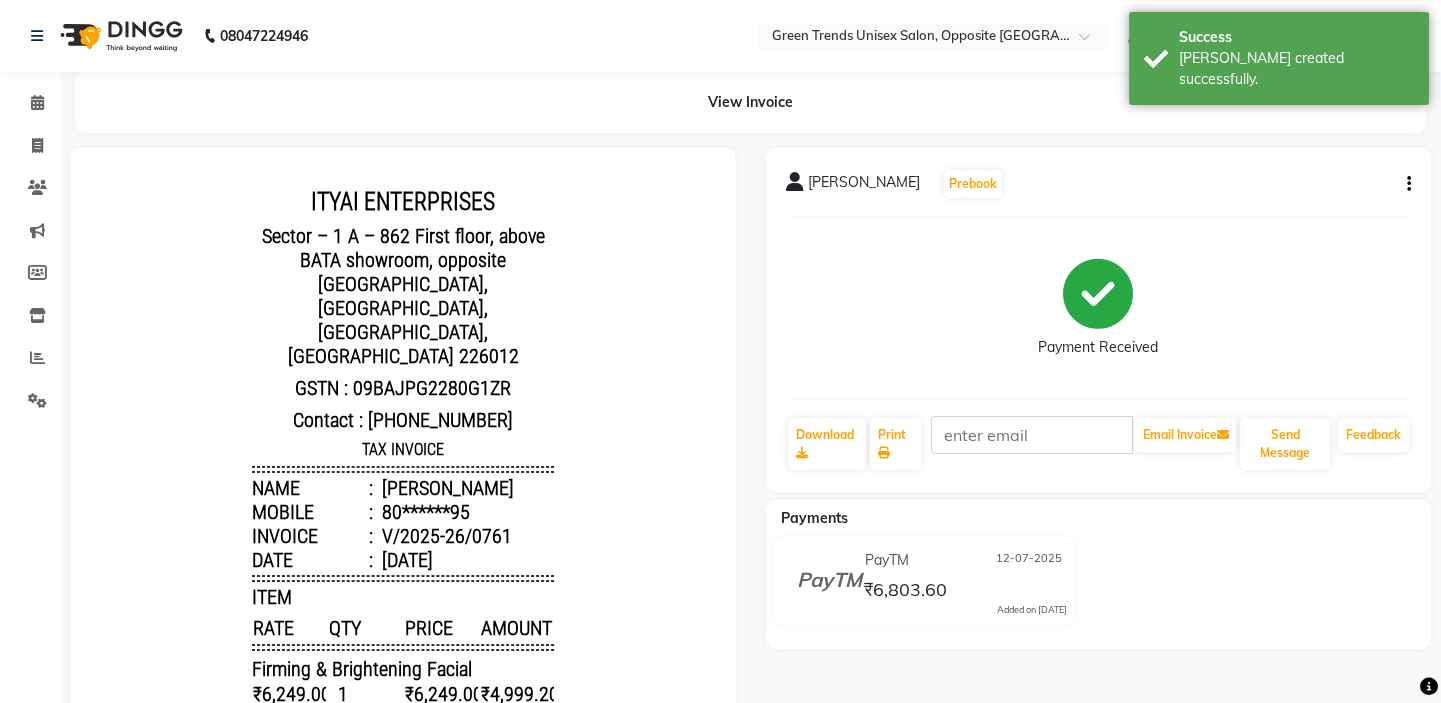 scroll, scrollTop: 0, scrollLeft: 0, axis: both 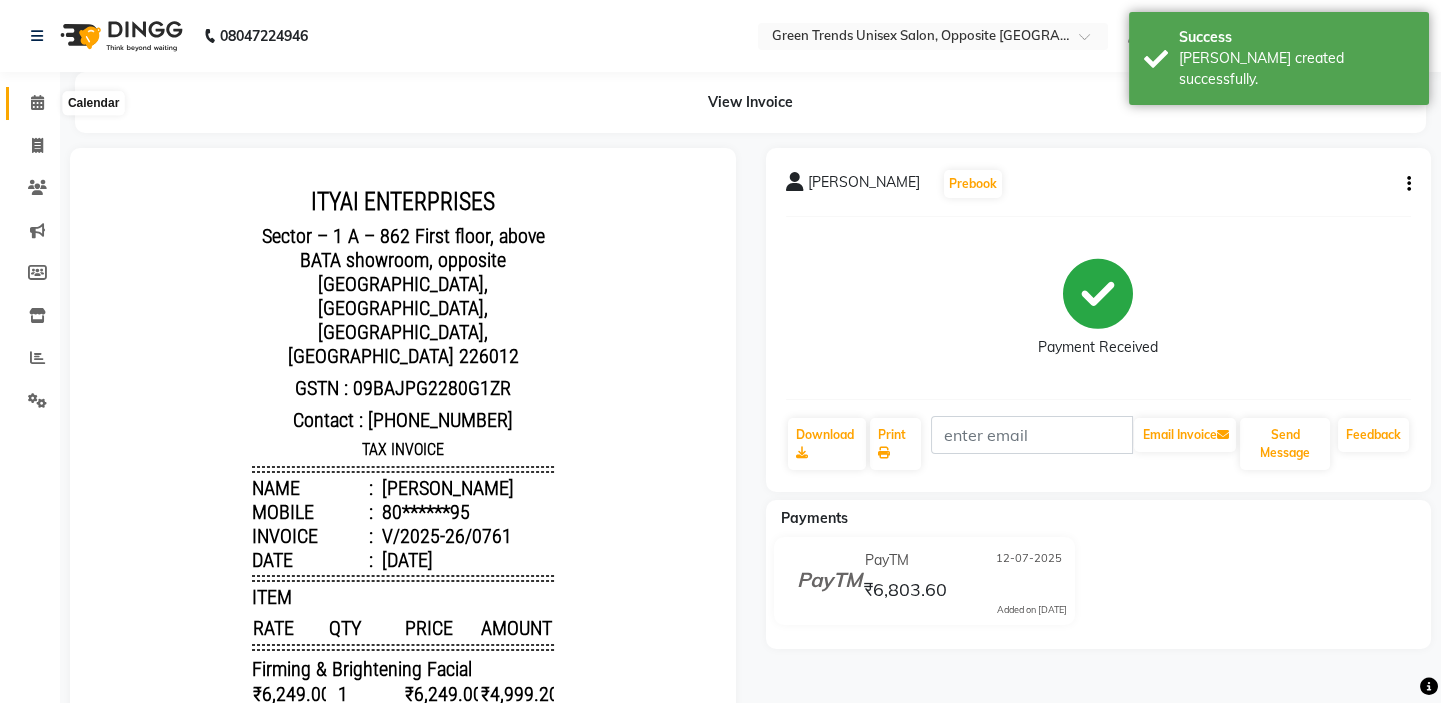 click 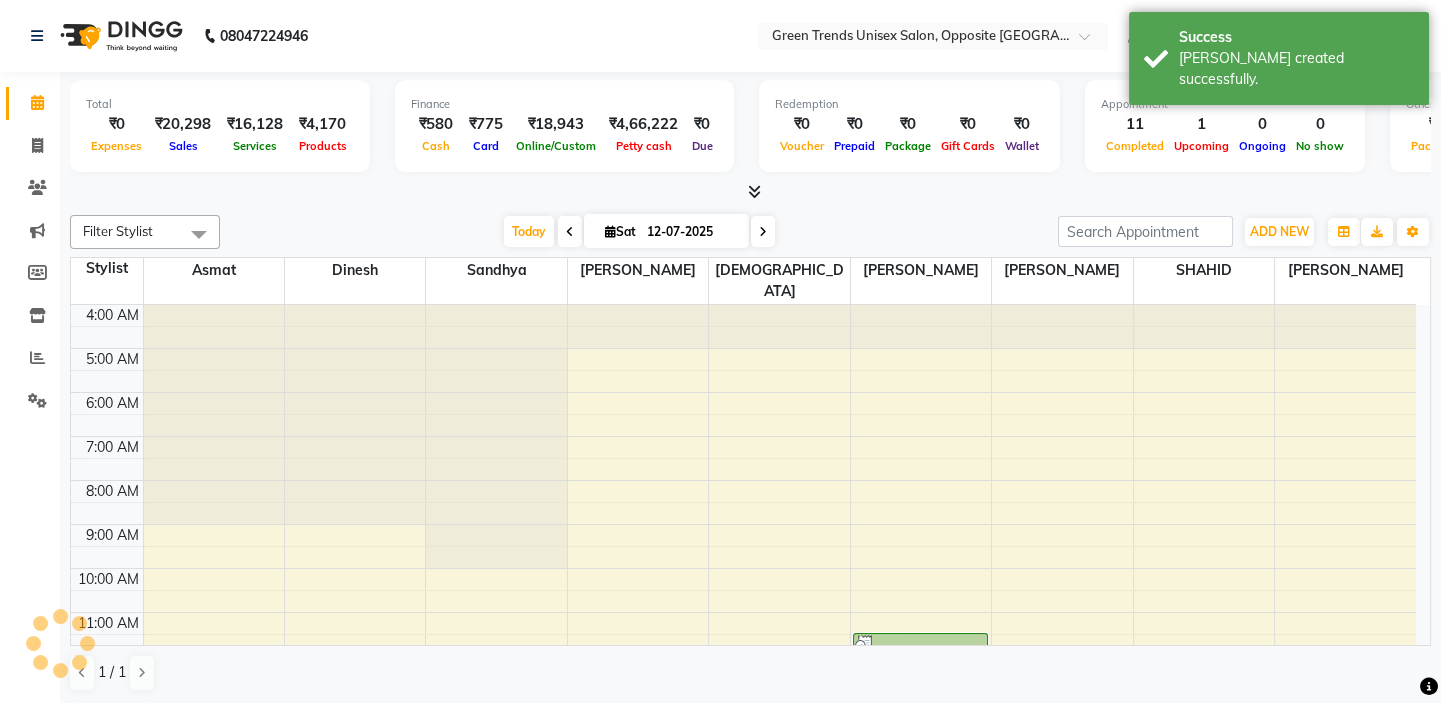 scroll, scrollTop: 0, scrollLeft: 0, axis: both 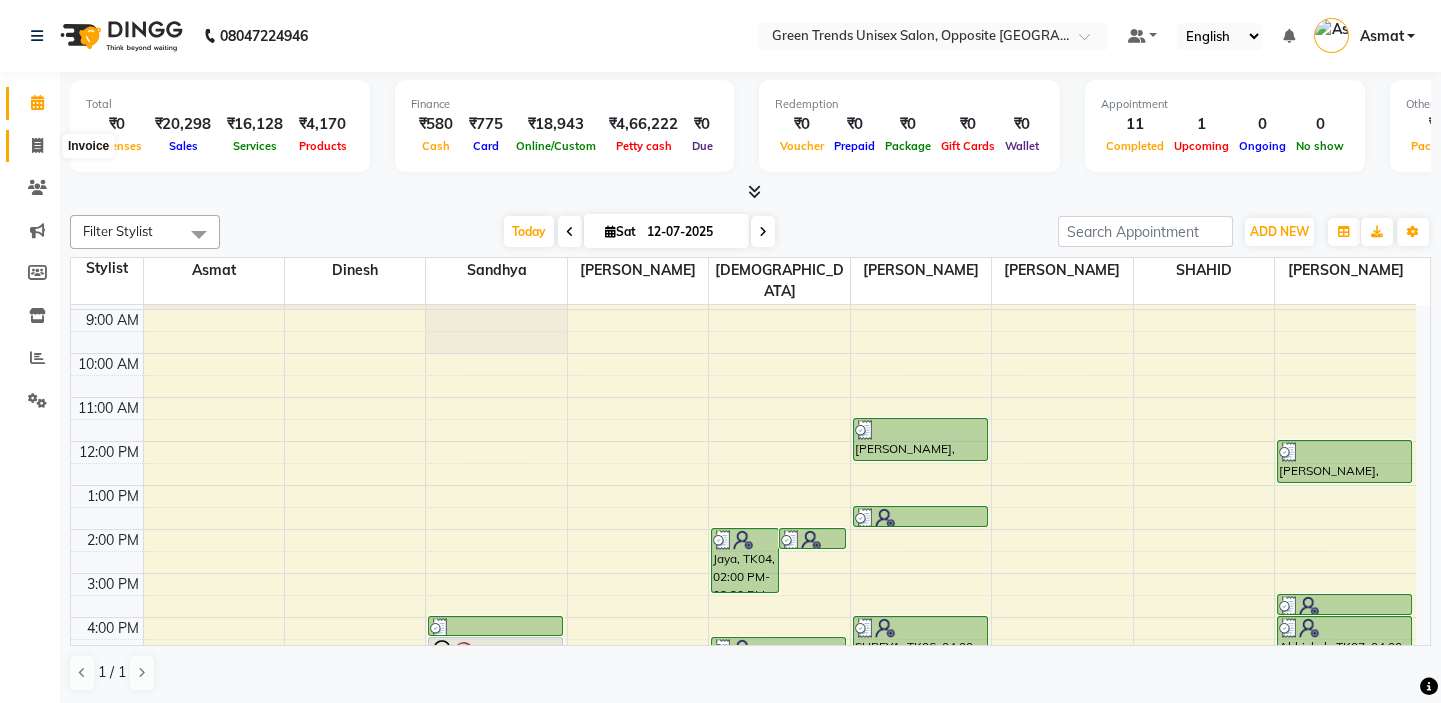 click 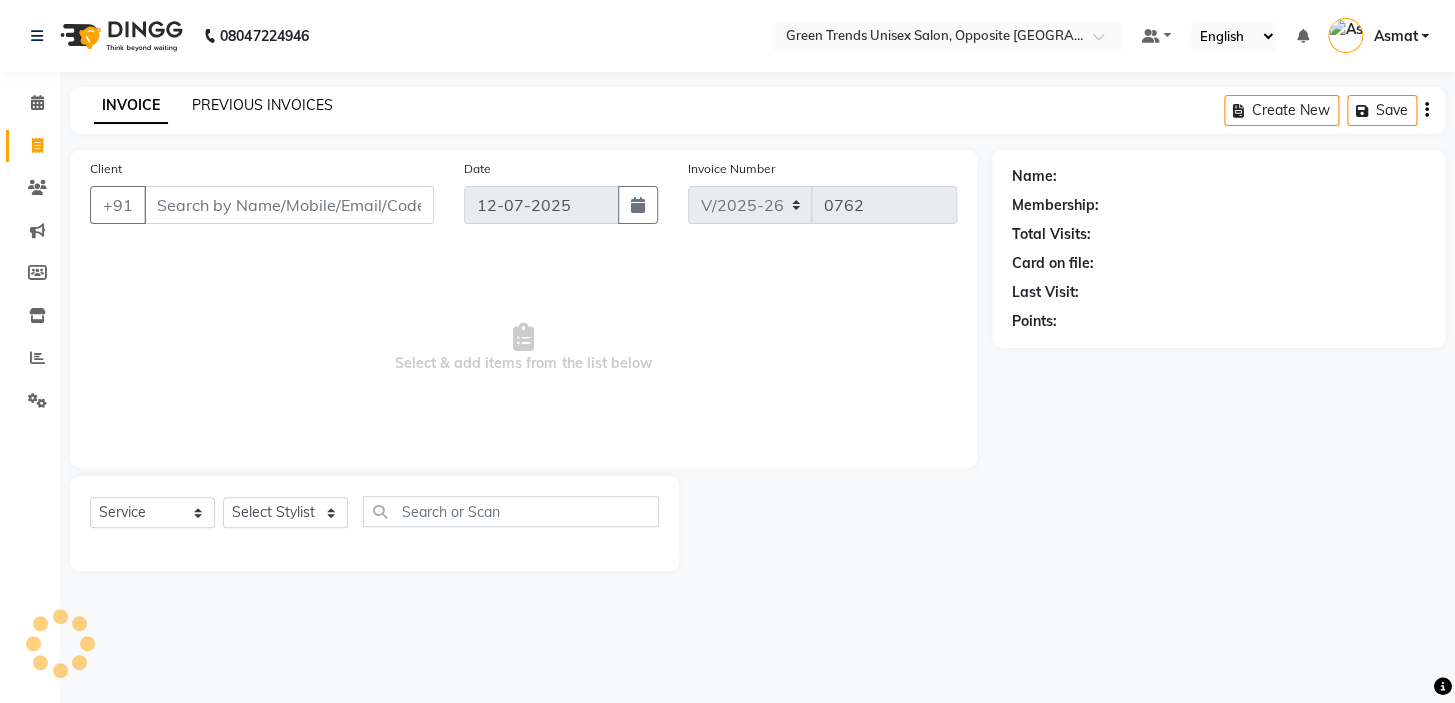 click on "PREVIOUS INVOICES" 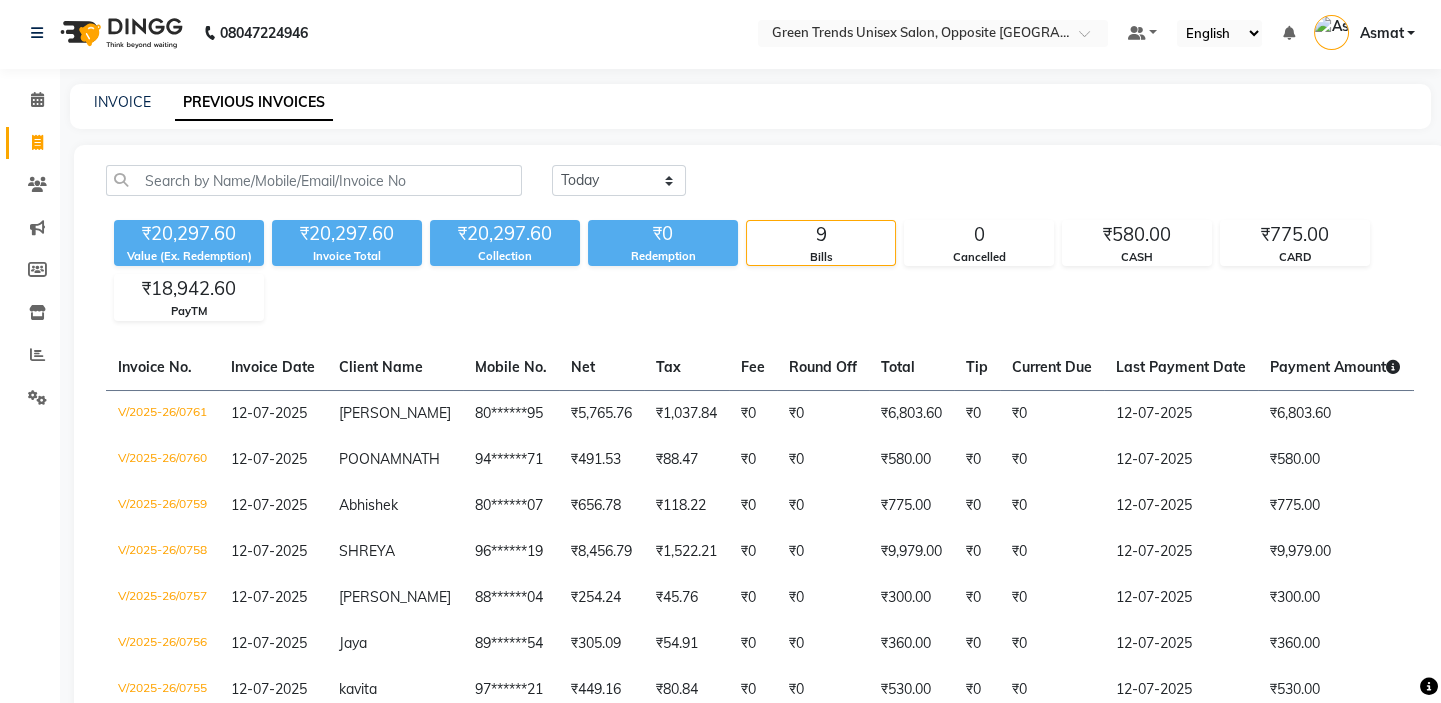 scroll, scrollTop: 0, scrollLeft: 0, axis: both 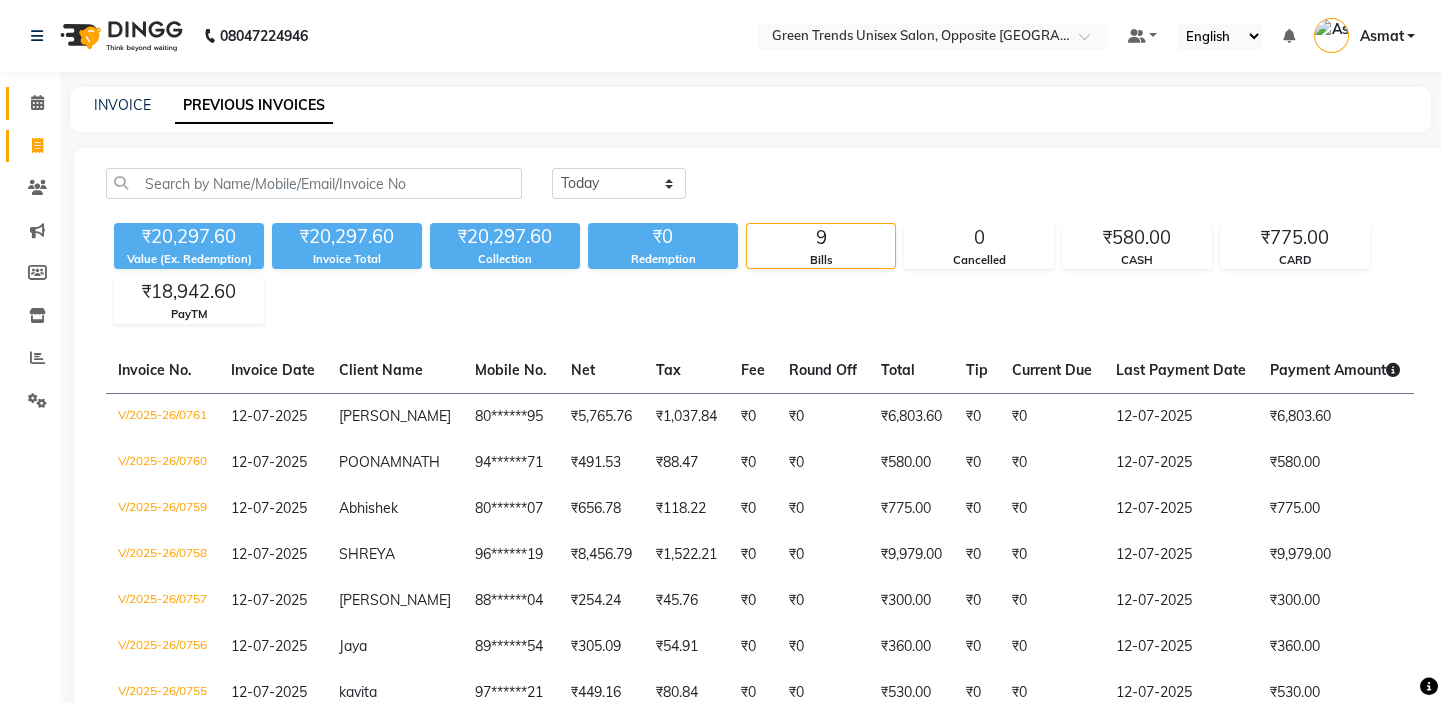 click on "Calendar" 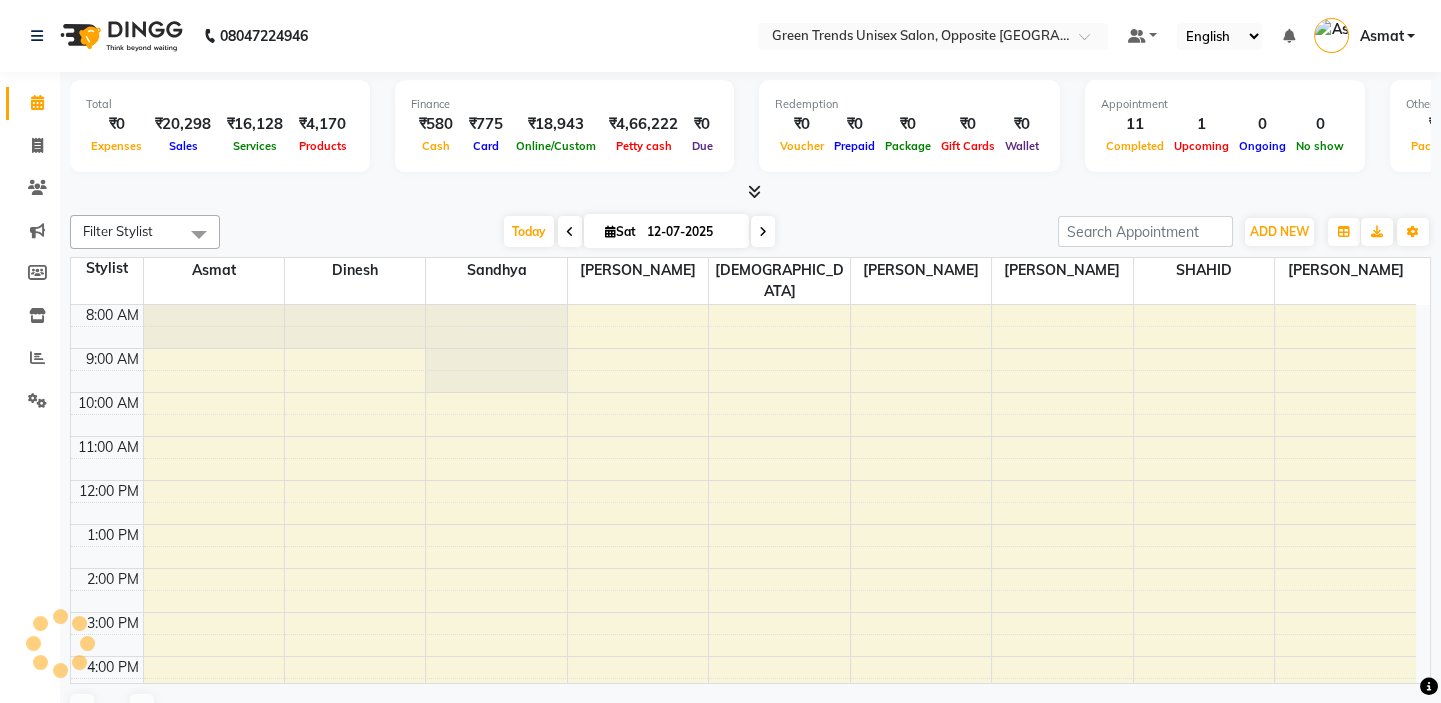 scroll, scrollTop: 122, scrollLeft: 0, axis: vertical 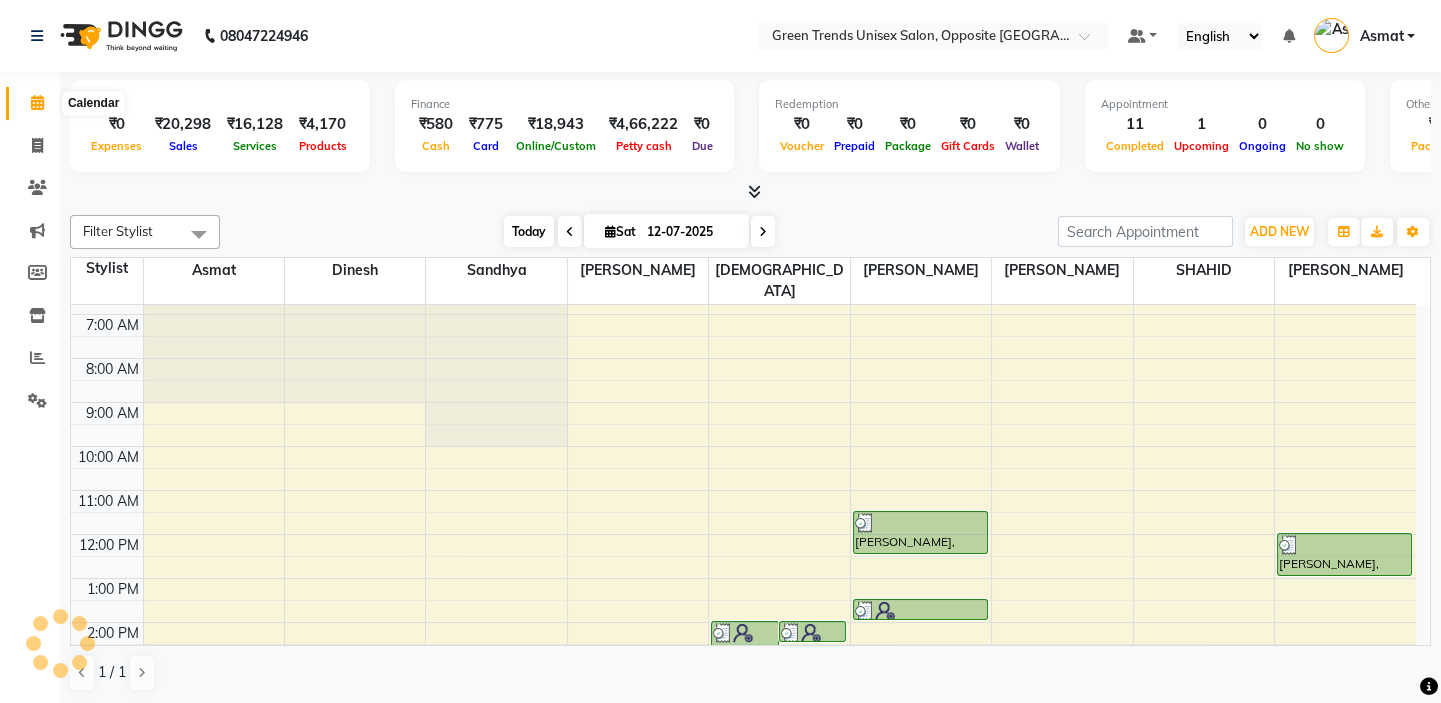 click on "Today" at bounding box center [529, 231] 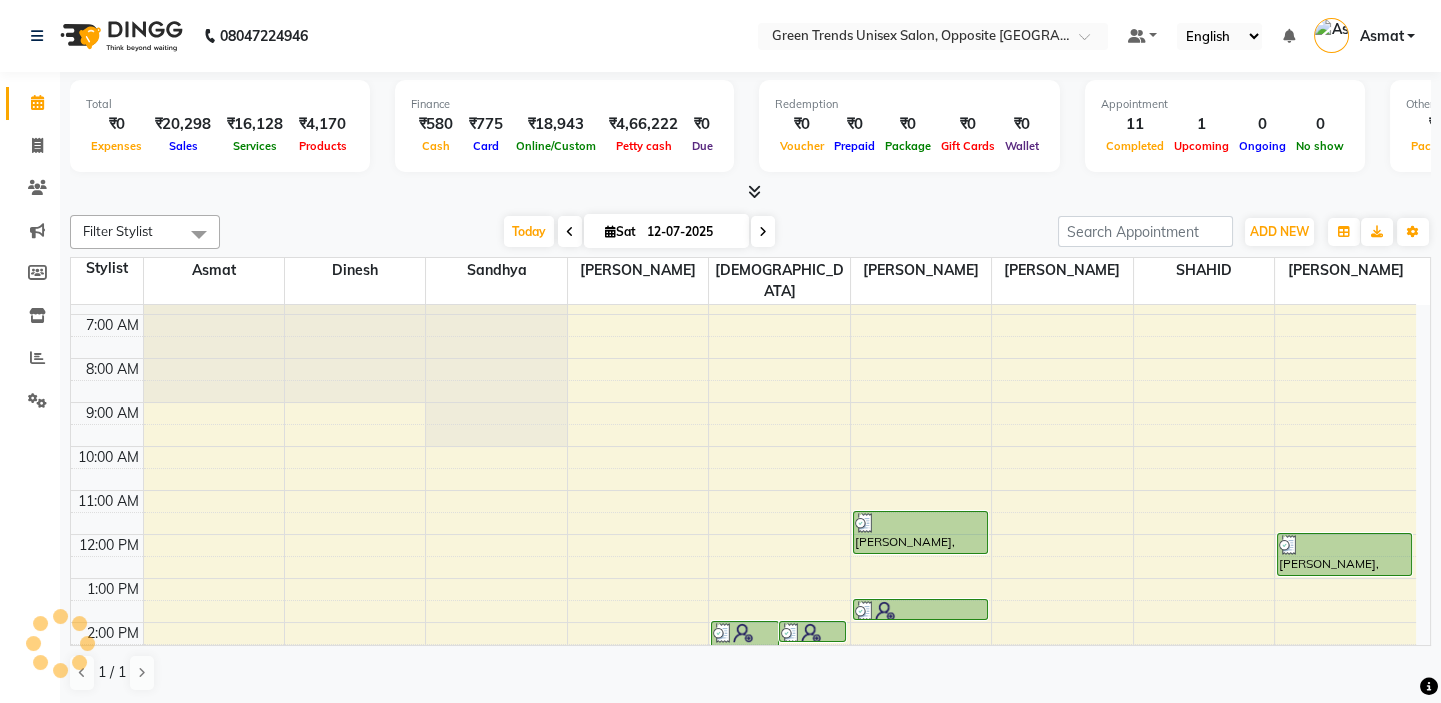 click at bounding box center (750, 192) 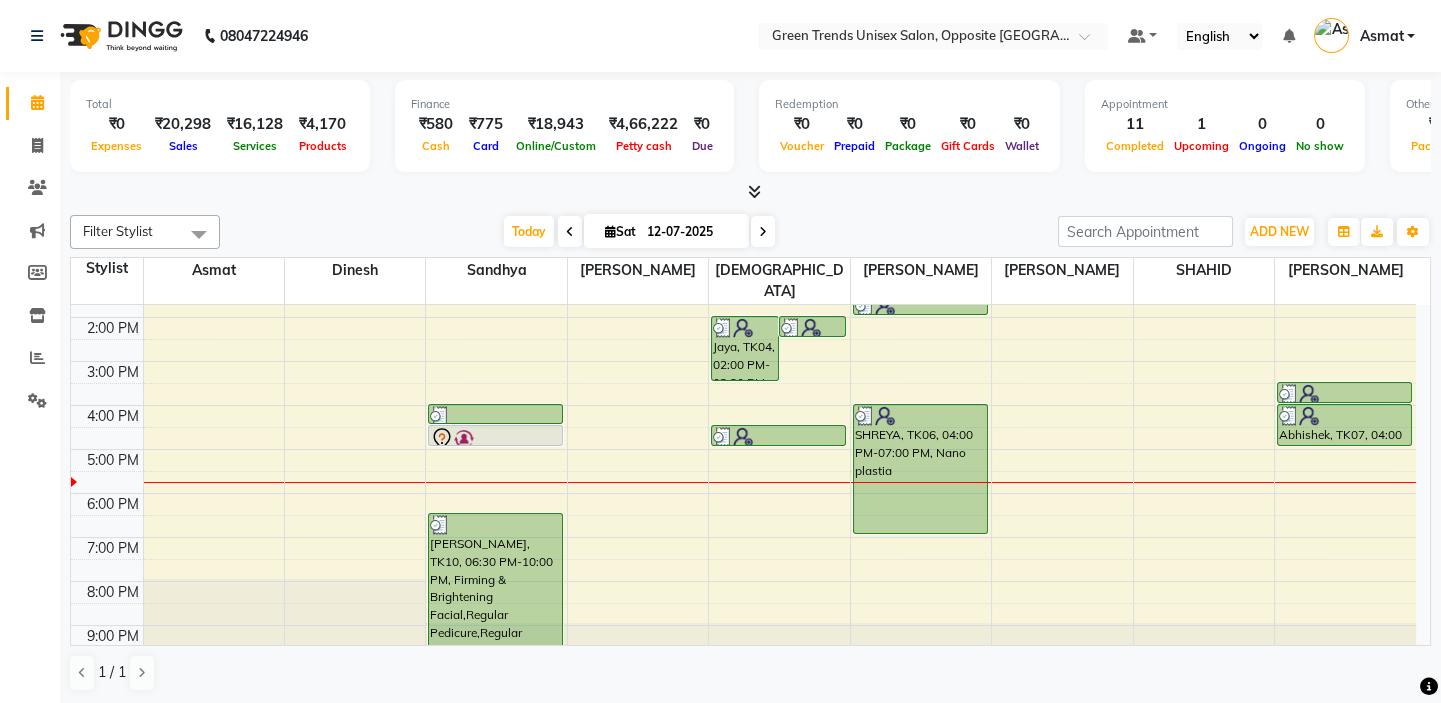 click on "4:00 AM 5:00 AM 6:00 AM 7:00 AM 8:00 AM 9:00 AM 10:00 AM 11:00 AM 12:00 PM 1:00 PM 2:00 PM 3:00 PM 4:00 PM 5:00 PM 6:00 PM 7:00 PM 8:00 PM 9:00 PM     [PERSON_NAME], TK09, 04:00 PM-04:30 PM, Cartridge Waxing (F) - Half Legs             [PERSON_NAME], TK08, 04:30 PM-05:00 PM, Cartridge Waxing (F) - Full Arms     [PERSON_NAME], TK10, 06:30 PM-10:00 PM, Firming & Brightening Facial,Regular Pedicure,Regular Manicure,Detan - Face,Detan - Neck     Jaya, TK04, 02:00 PM-03:30 PM, Threading (F) - Eyebrow,Brazilian Waxing (F) - Threading - Upper Lip,Brazilian Waxing (F) - Chin/Forehead     kavita, TK03, 02:00 PM-02:30 PM, Threading (F) - Eyebrow     SHREYA, TK06, 04:30 PM-05:00 PM, Threading (F) - Eyebrow     [PERSON_NAME], TK01, 11:30 AM-12:30 PM, Haircut - Basic,Trendy Kiddy Cut     kavita, TK03, 01:30 PM-02:00 PM, Trimming (F)     SHREYA, TK06, 04:00 PM-07:00 PM, Nano plastia      [PERSON_NAME], TK02, 12:00 PM-01:00 PM, Haircut - Basic,[PERSON_NAME] Styling     Ali, TK05, 03:30 PM-04:00 PM, Trendy Kiddy Cut" at bounding box center [743, 273] 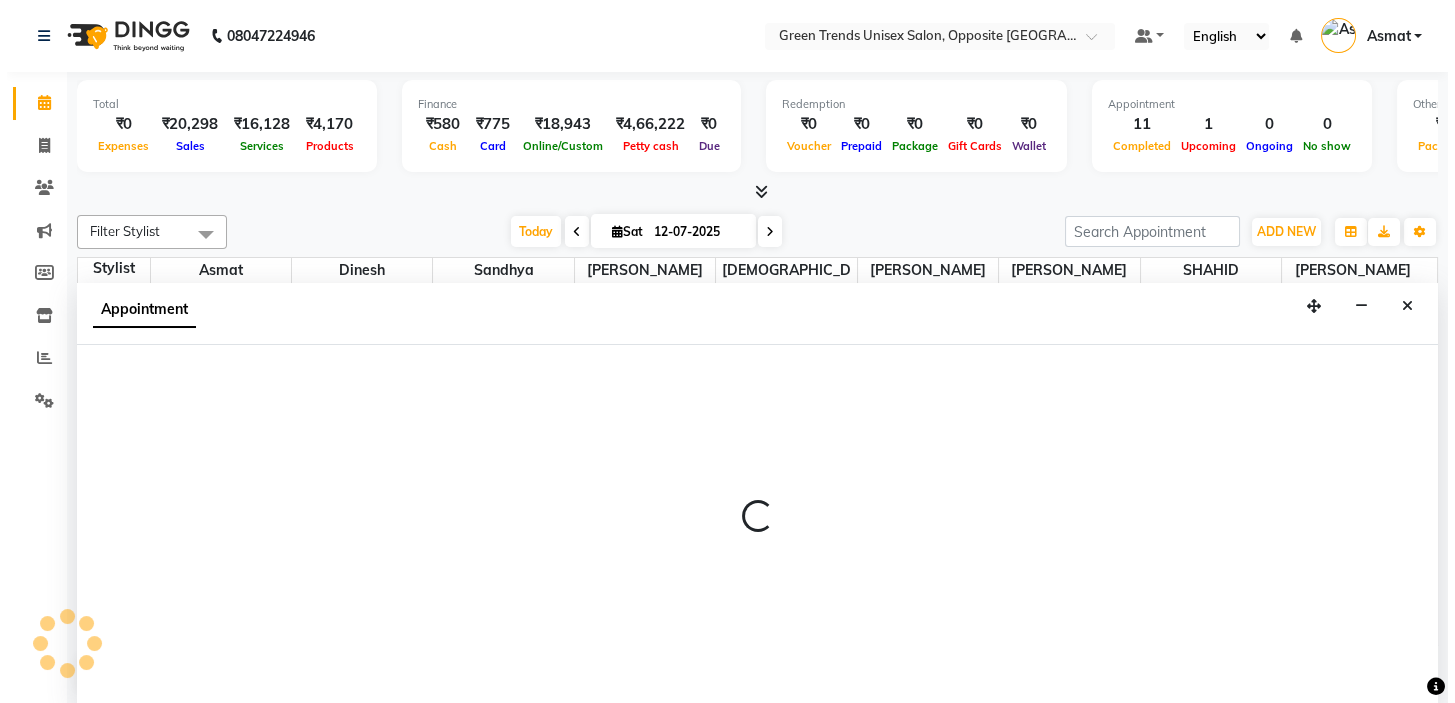 scroll, scrollTop: 0, scrollLeft: 0, axis: both 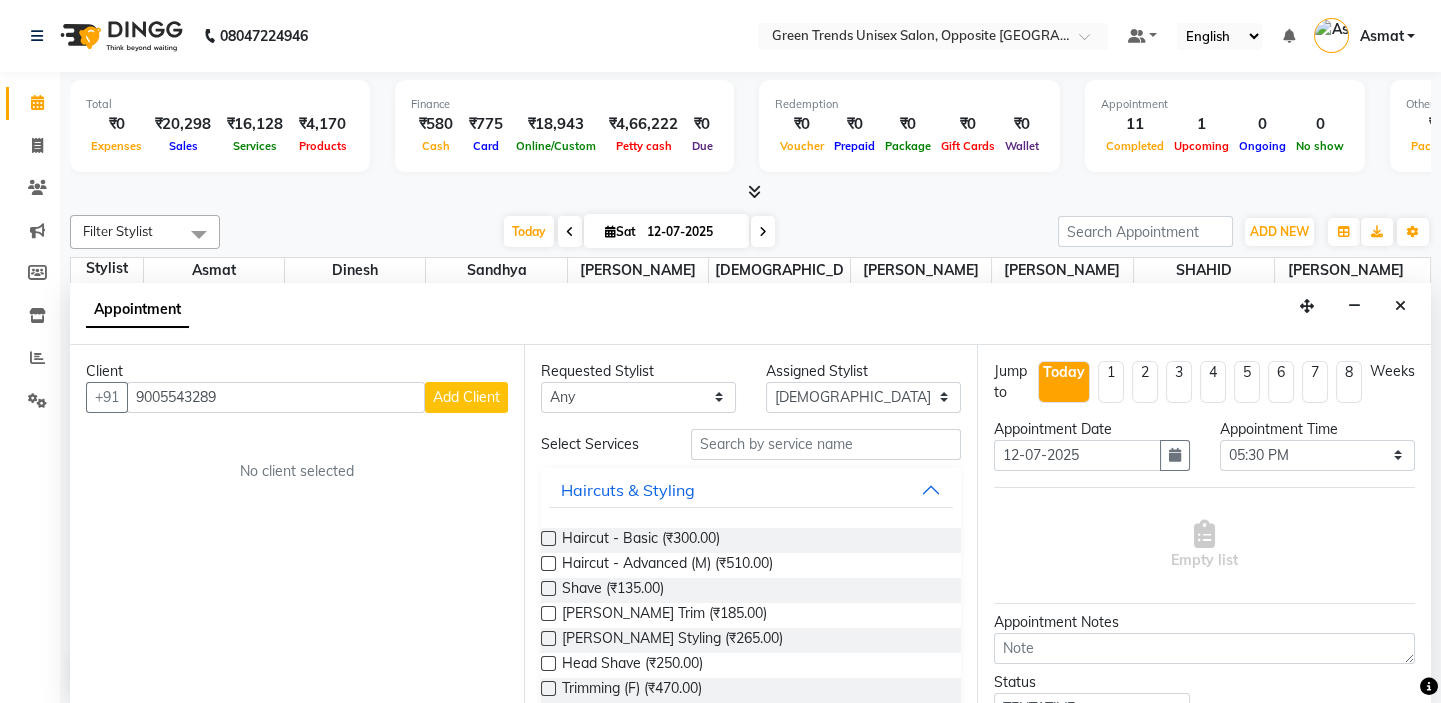 click on "Add Client" at bounding box center (466, 397) 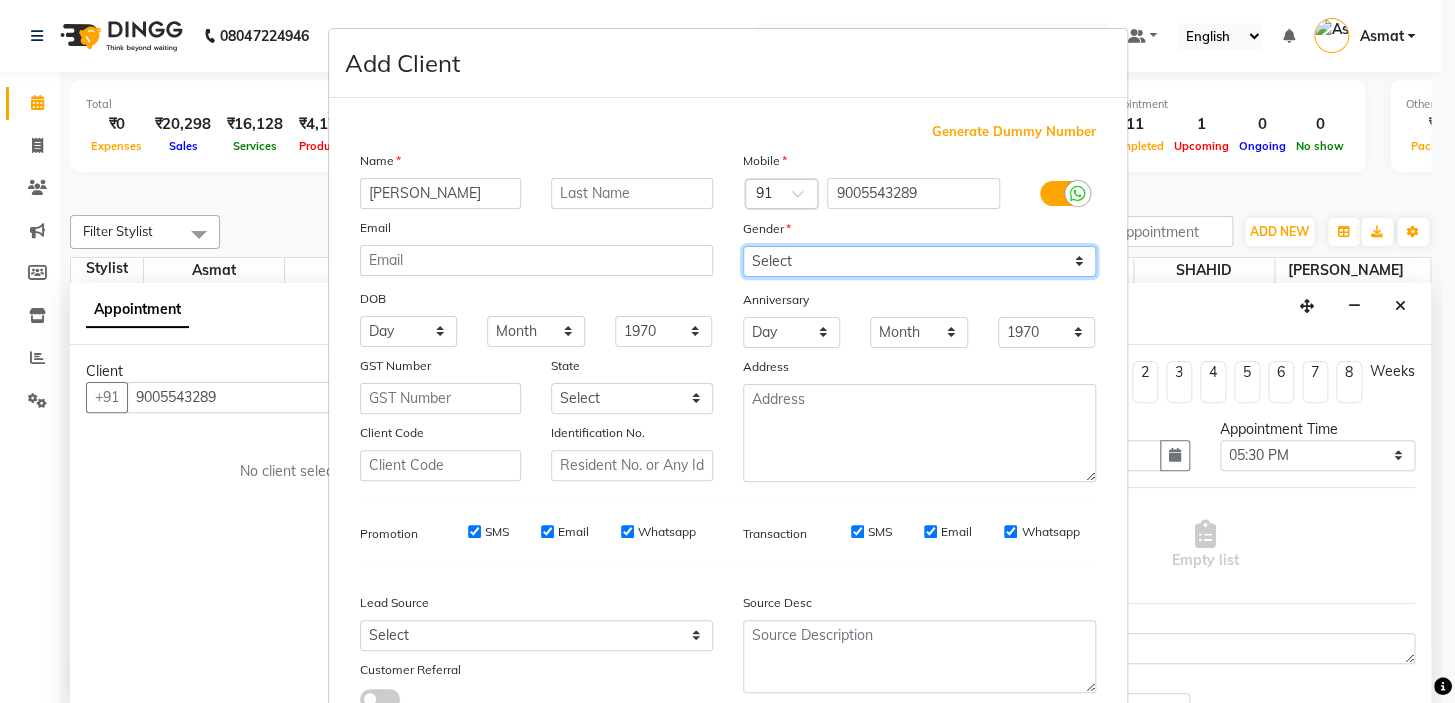 click on "Select [DEMOGRAPHIC_DATA] [DEMOGRAPHIC_DATA] Other Prefer Not To Say" at bounding box center (919, 261) 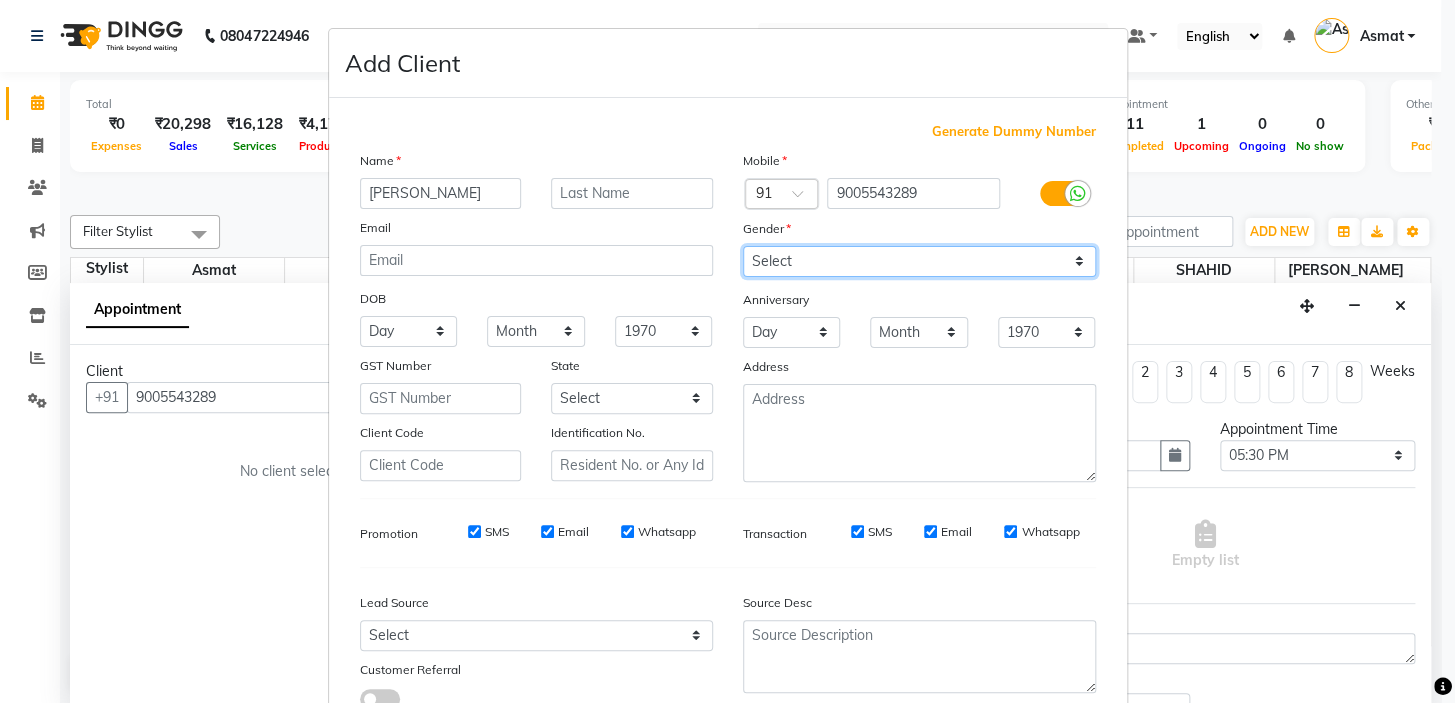 click on "Select [DEMOGRAPHIC_DATA] [DEMOGRAPHIC_DATA] Other Prefer Not To Say" at bounding box center (919, 261) 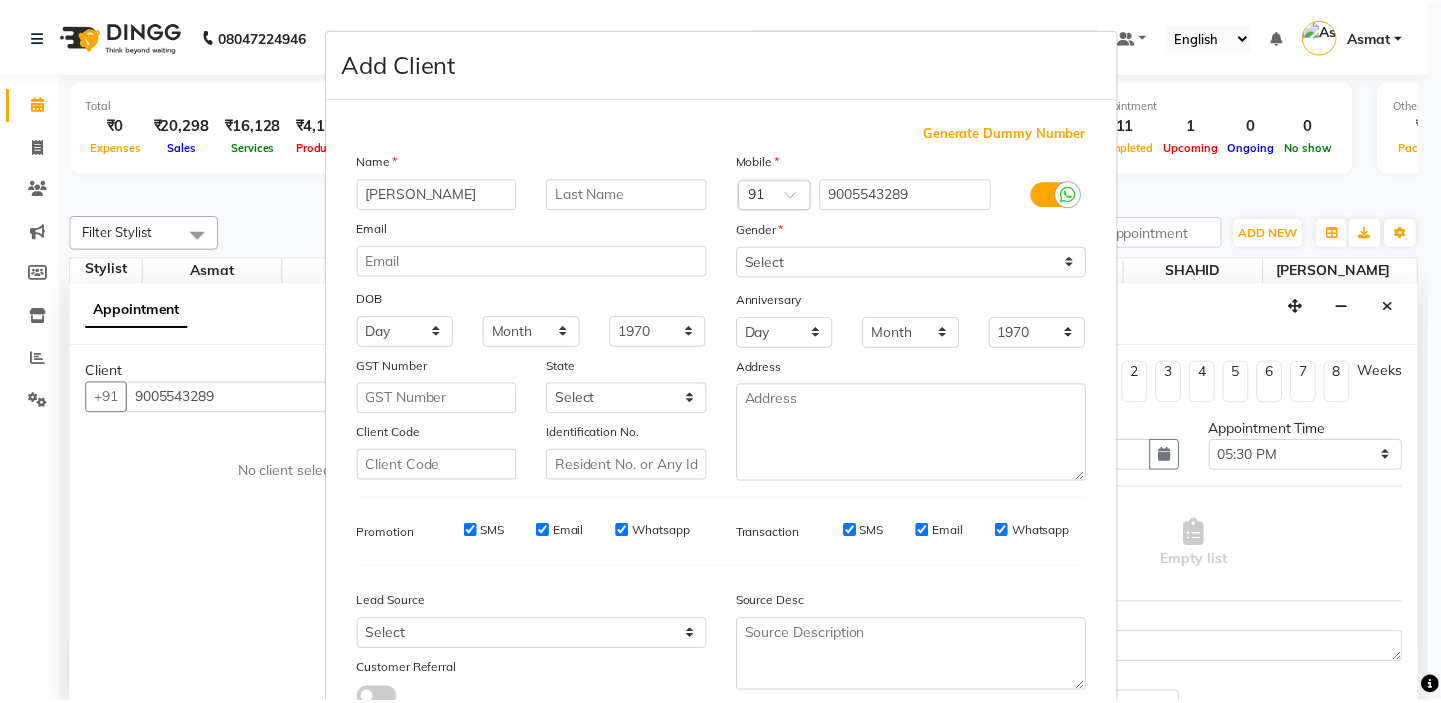 scroll, scrollTop: 150, scrollLeft: 0, axis: vertical 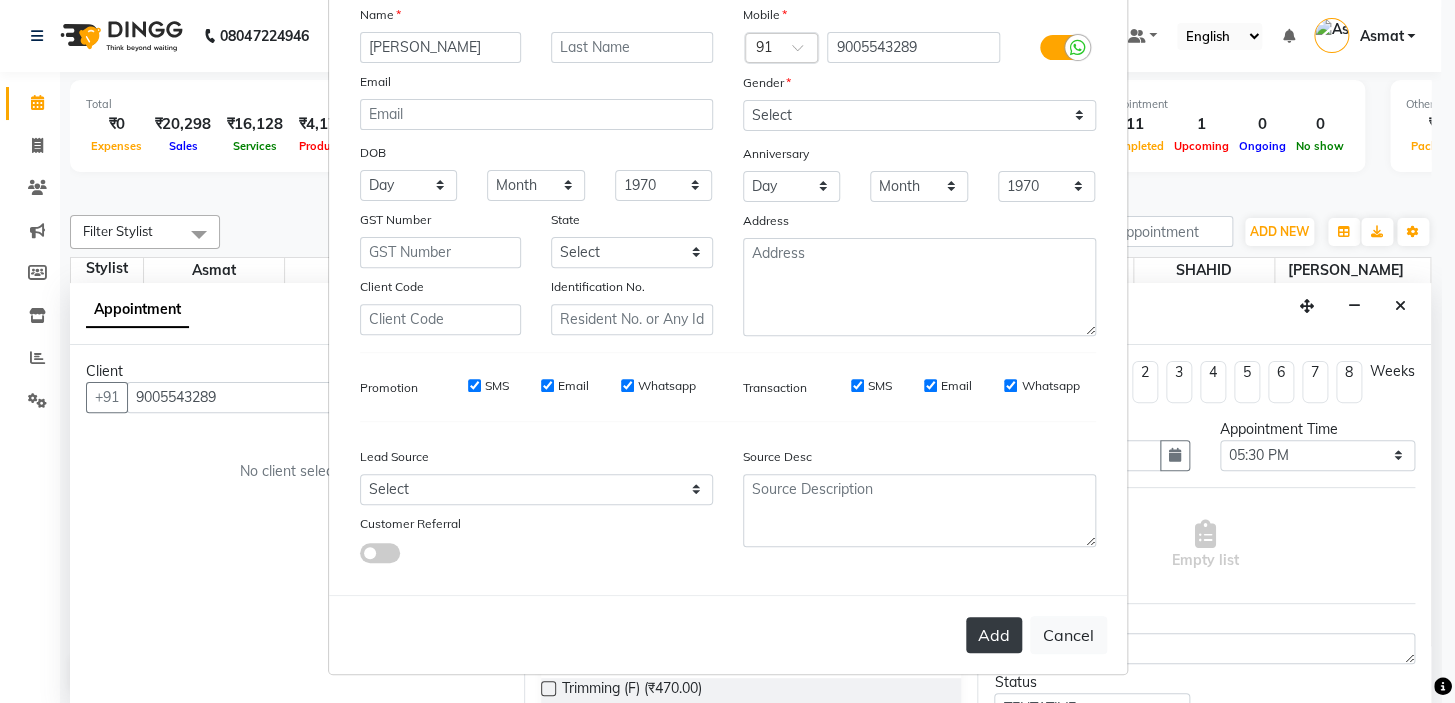 click on "Add" at bounding box center [994, 635] 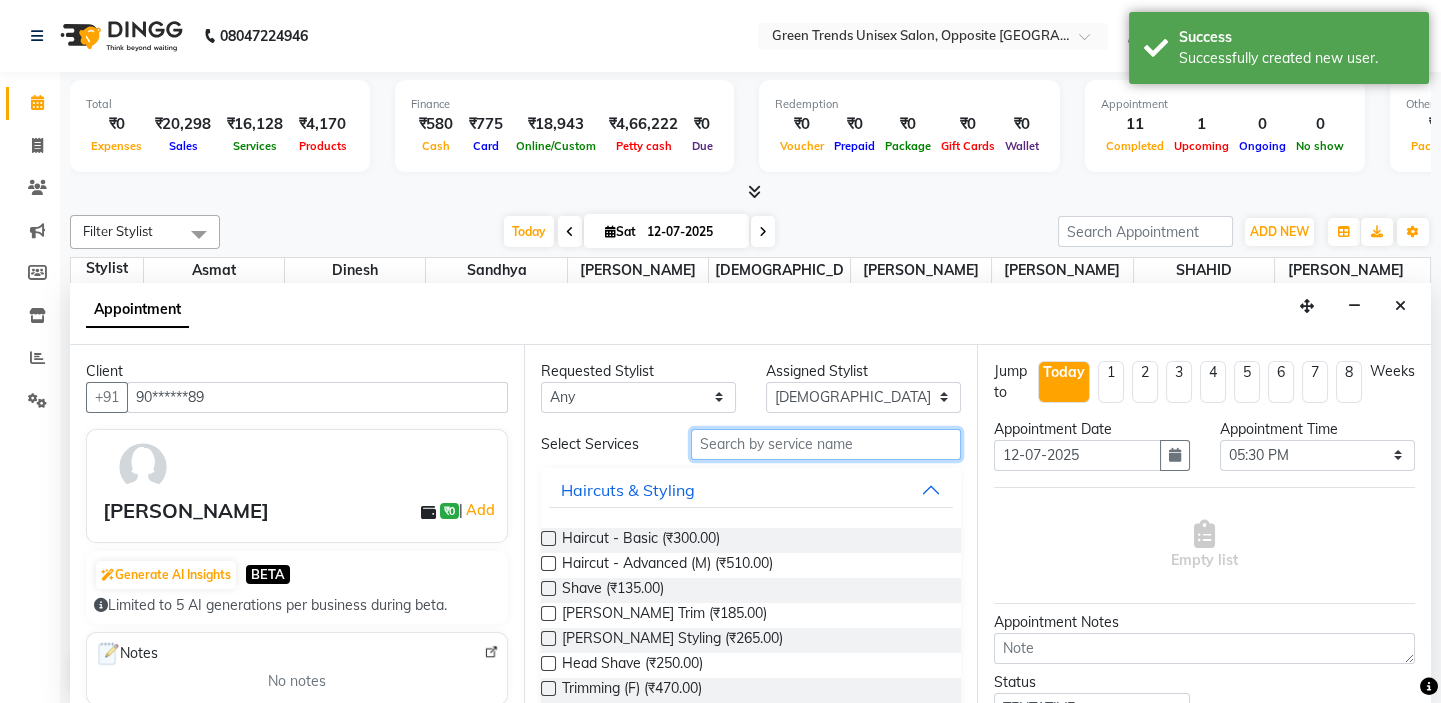 drag, startPoint x: 785, startPoint y: 458, endPoint x: 802, endPoint y: 457, distance: 17.029387 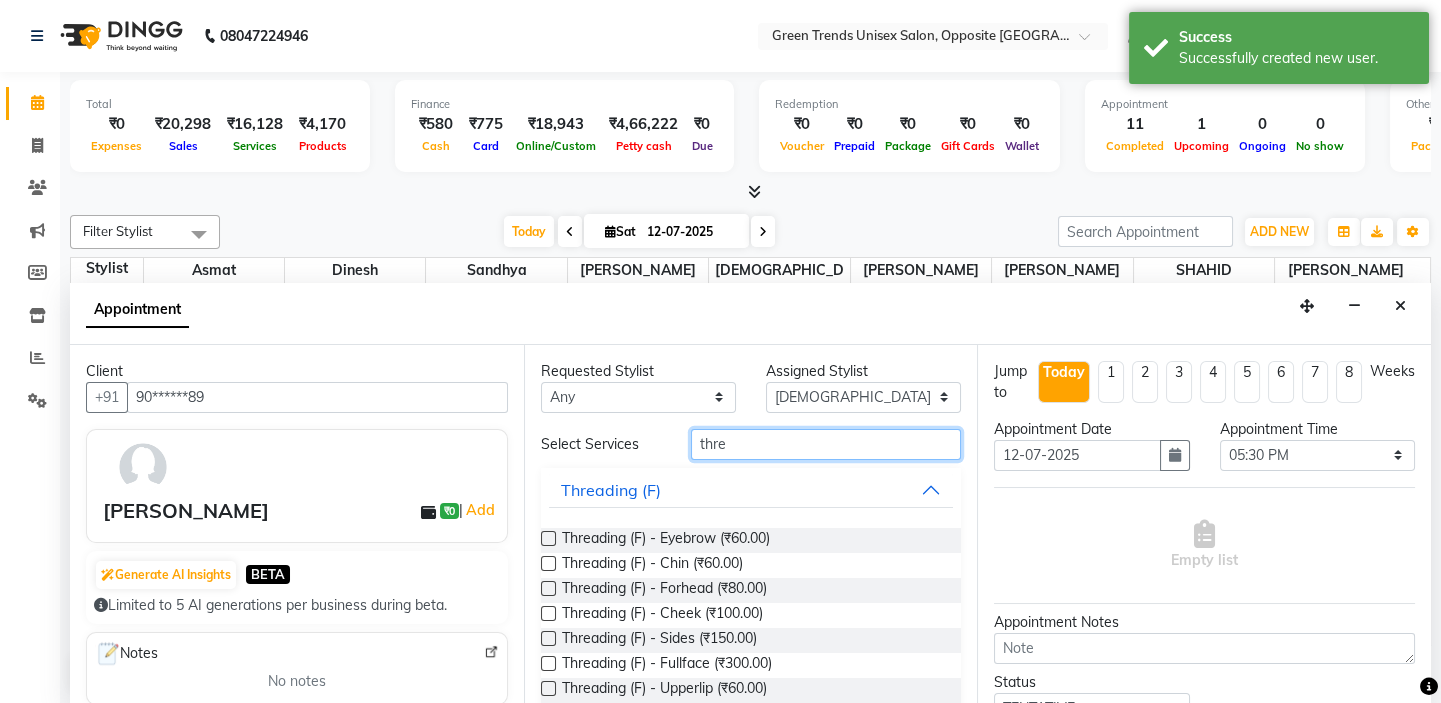 scroll, scrollTop: 145, scrollLeft: 0, axis: vertical 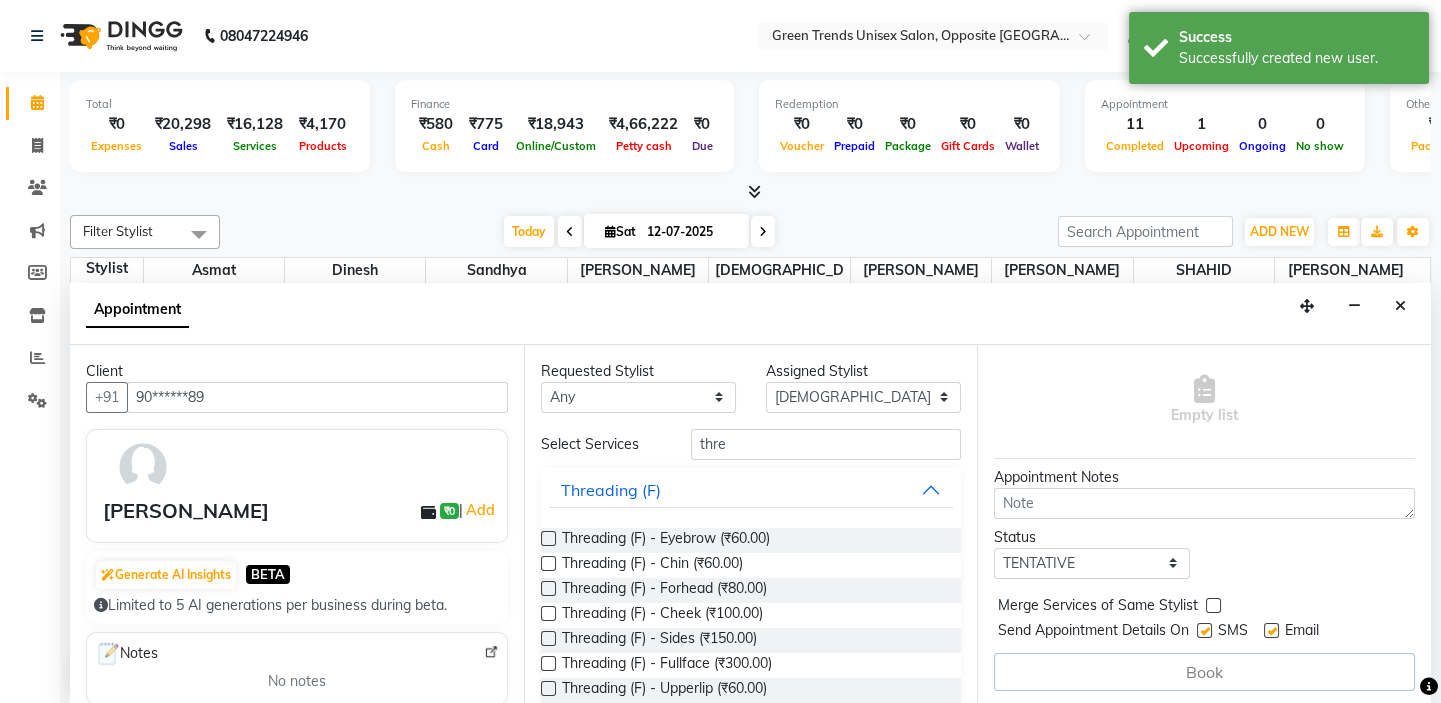 click at bounding box center (548, 538) 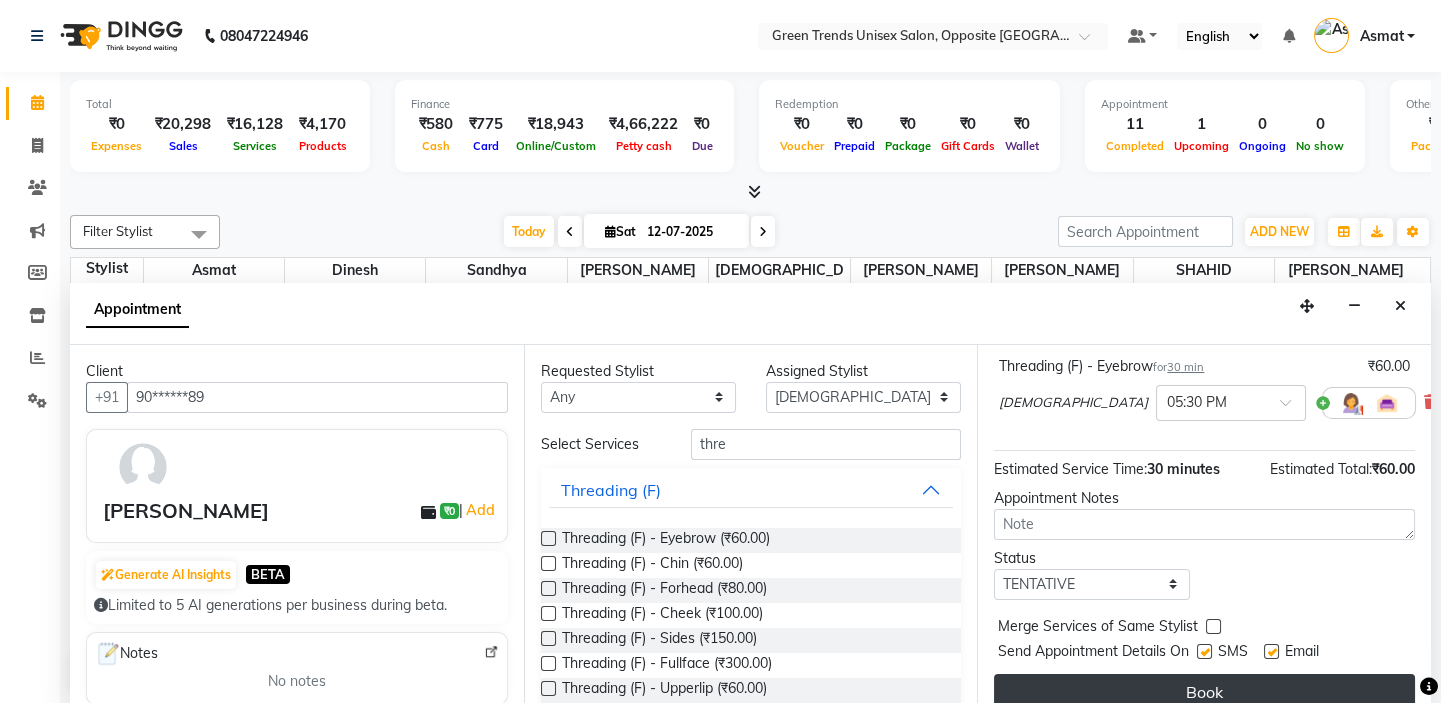 click on "Book" at bounding box center [1204, 692] 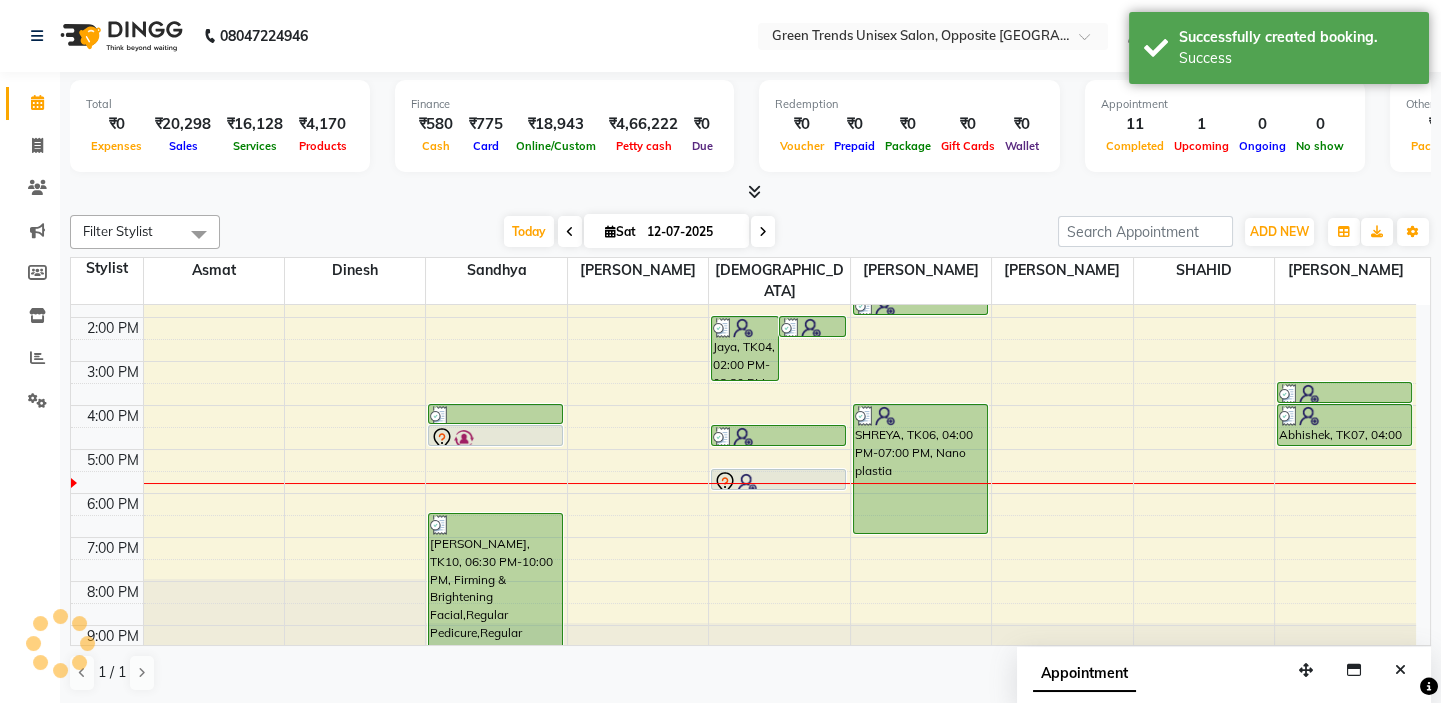 scroll, scrollTop: 0, scrollLeft: 0, axis: both 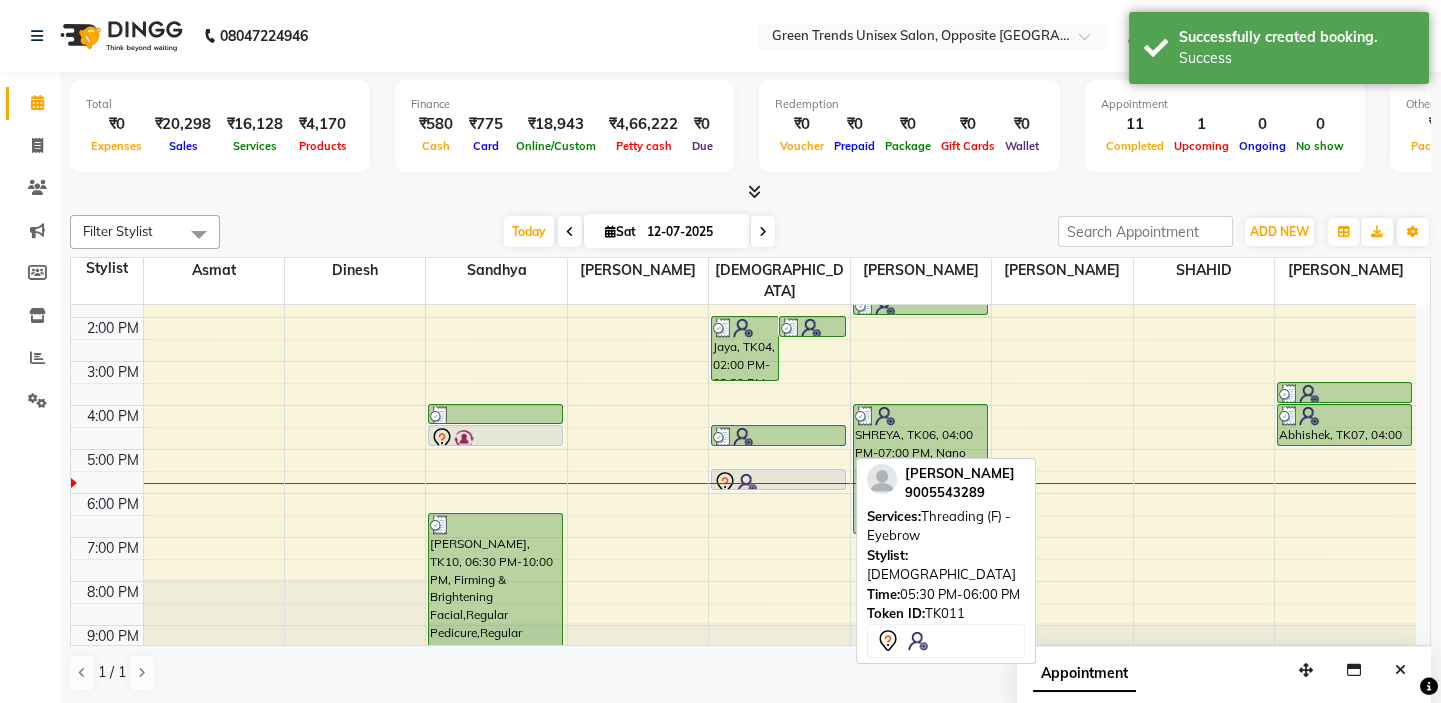 click at bounding box center [778, 483] 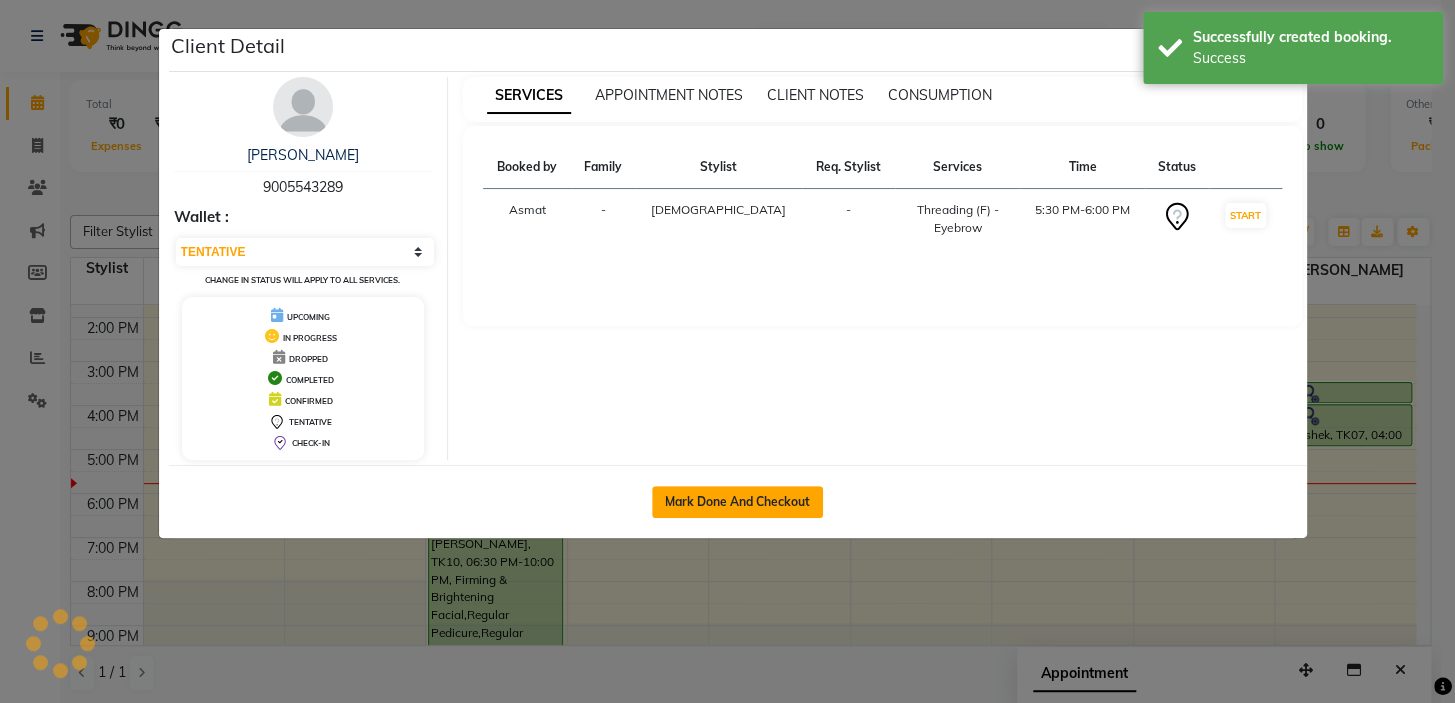 click on "Mark Done And Checkout" 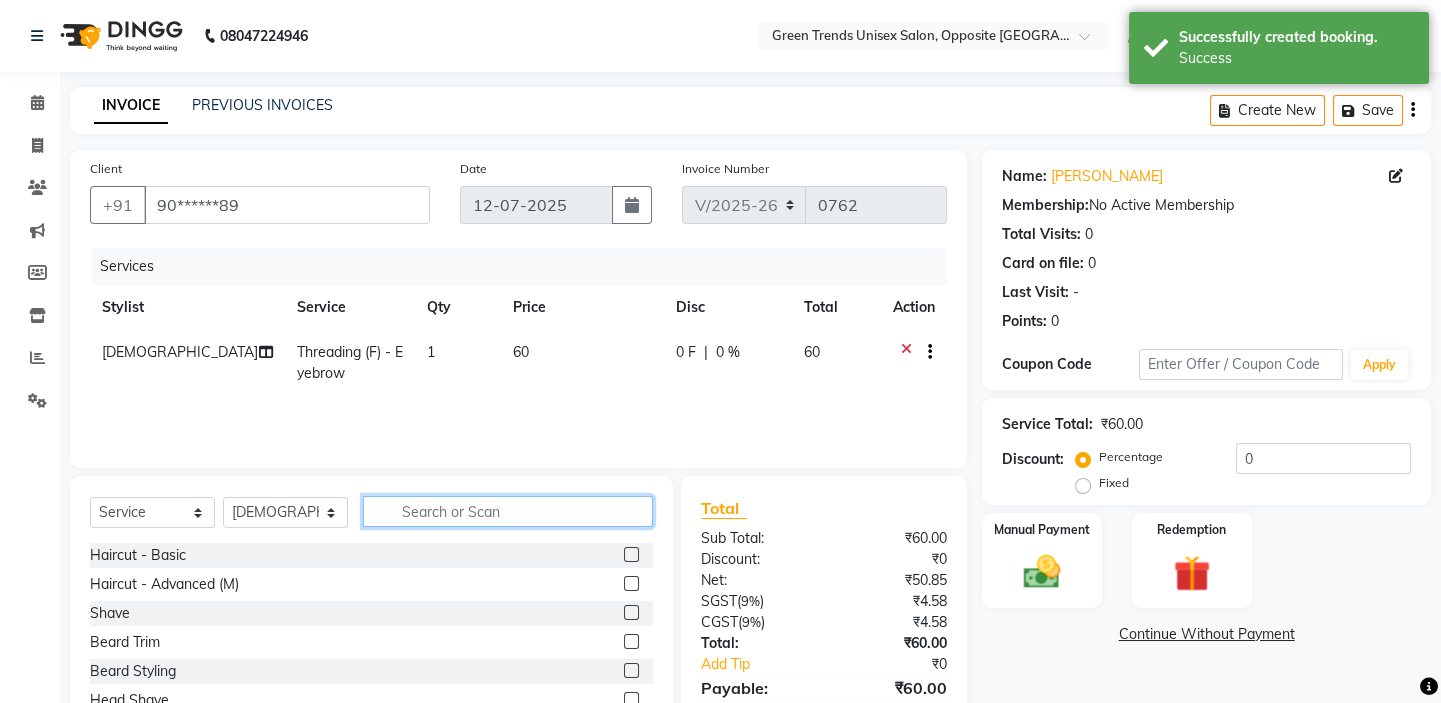 click 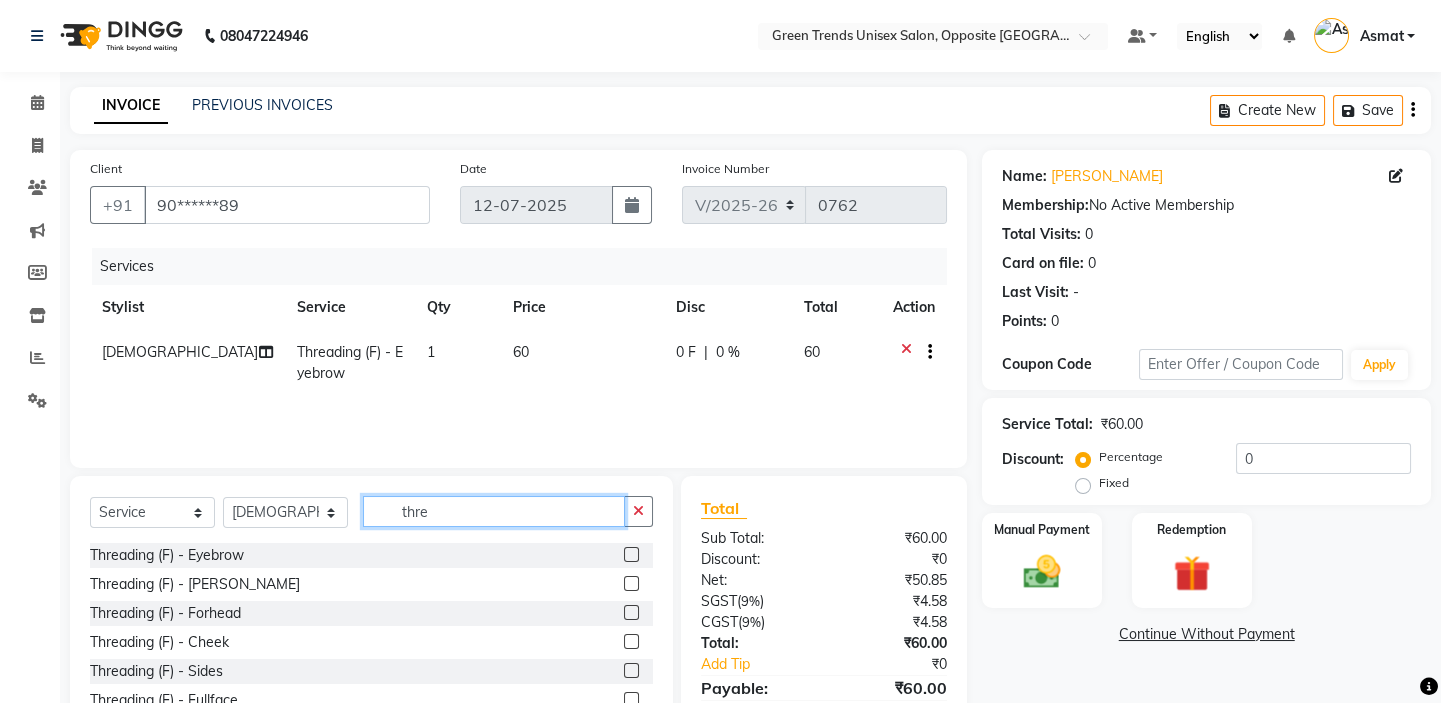 scroll, scrollTop: 99, scrollLeft: 0, axis: vertical 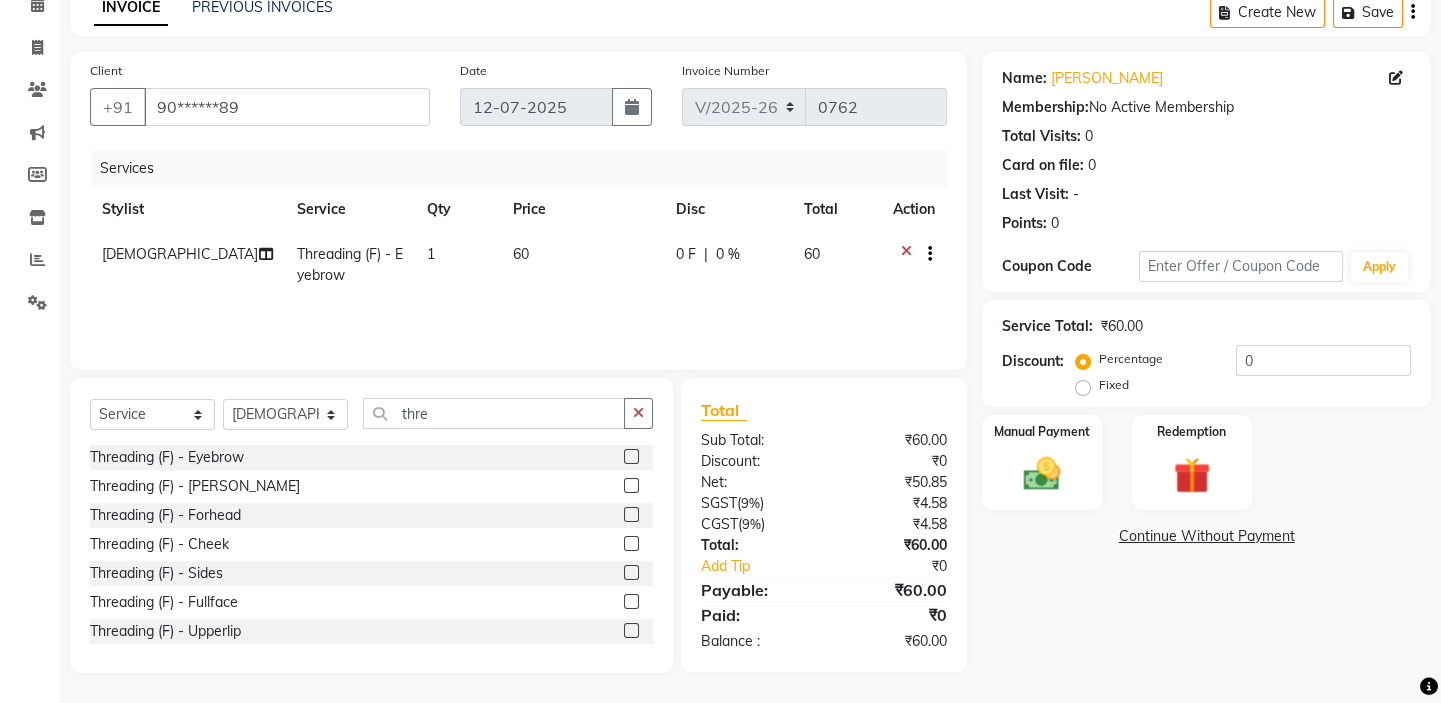 click 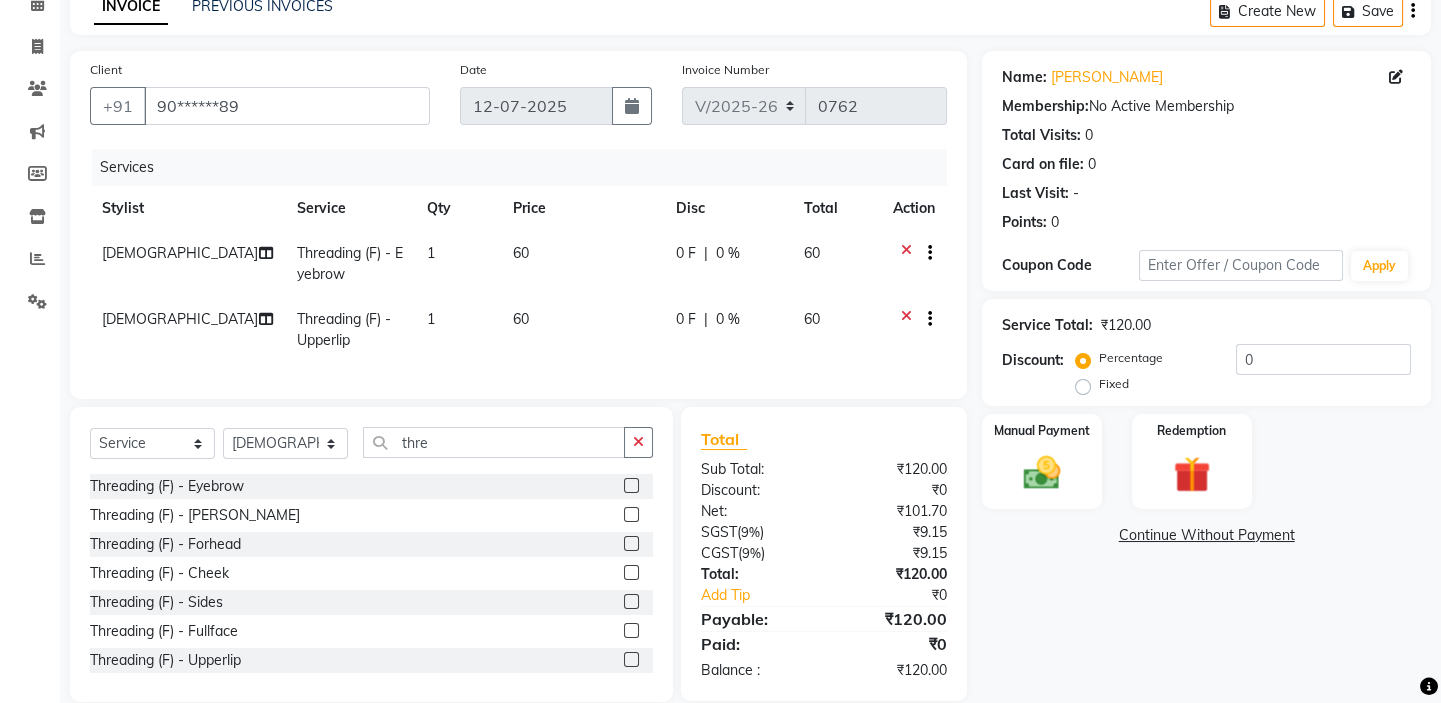 click 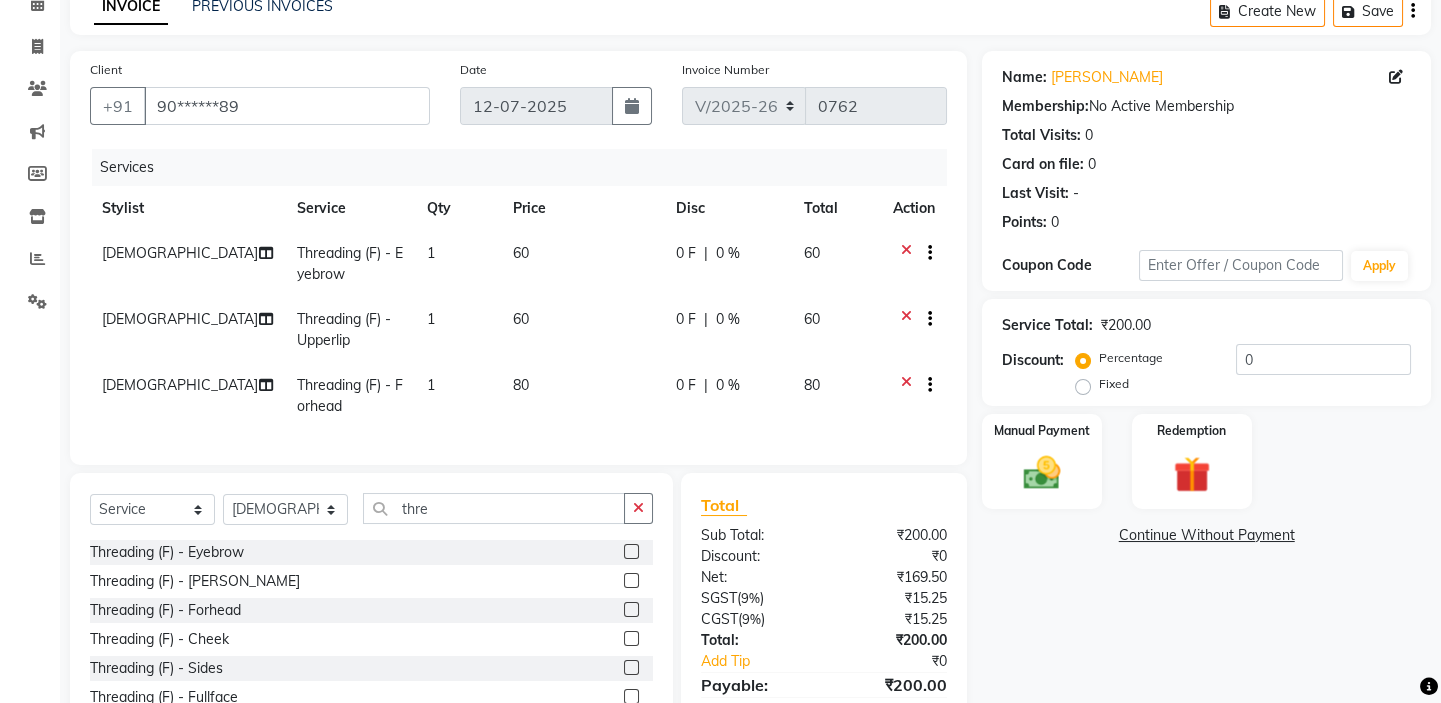 click on "Name: [PERSON_NAME]  Membership:  No Active Membership  Total Visits:  0 Card on file:  0 Last Visit:   - Points:   0  Coupon Code Apply Service Total:  ₹200.00  Discount:  Percentage   Fixed  0 Manual Payment Redemption  Continue Without Payment" 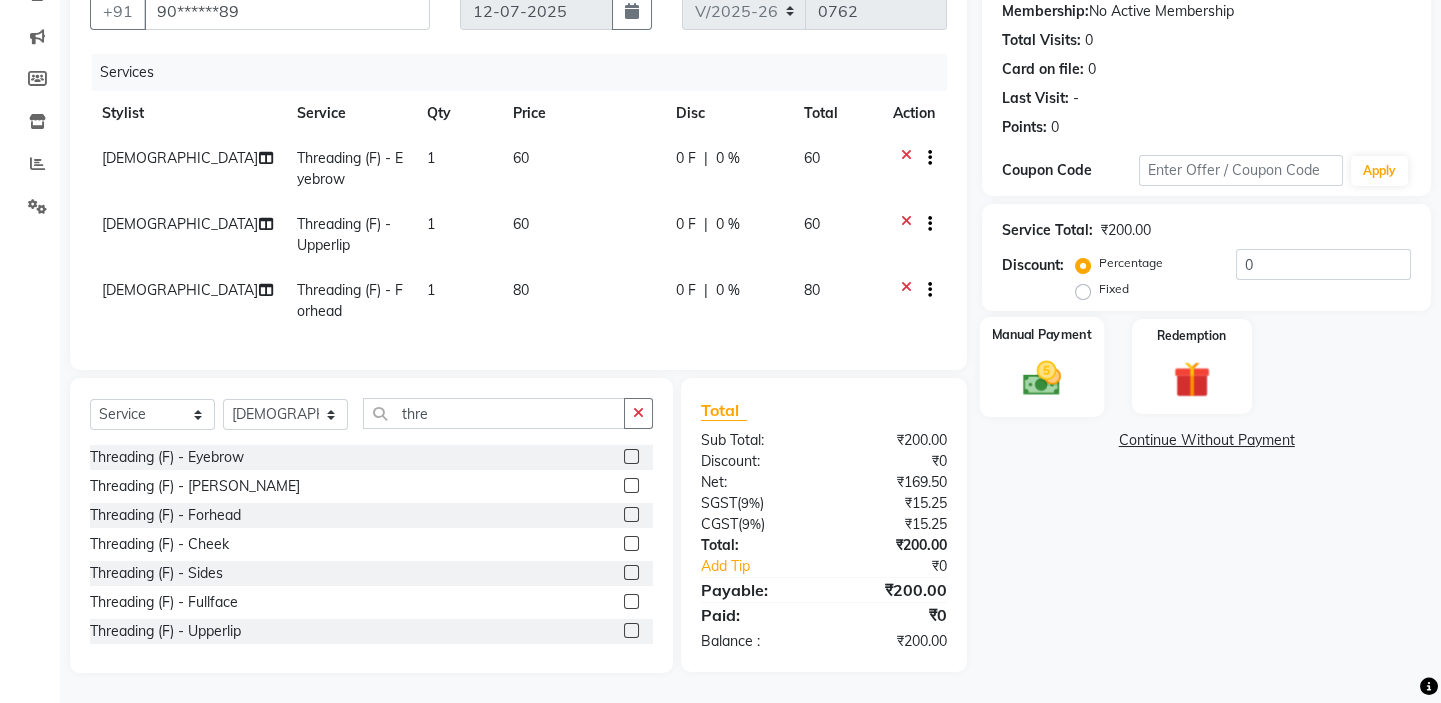 click 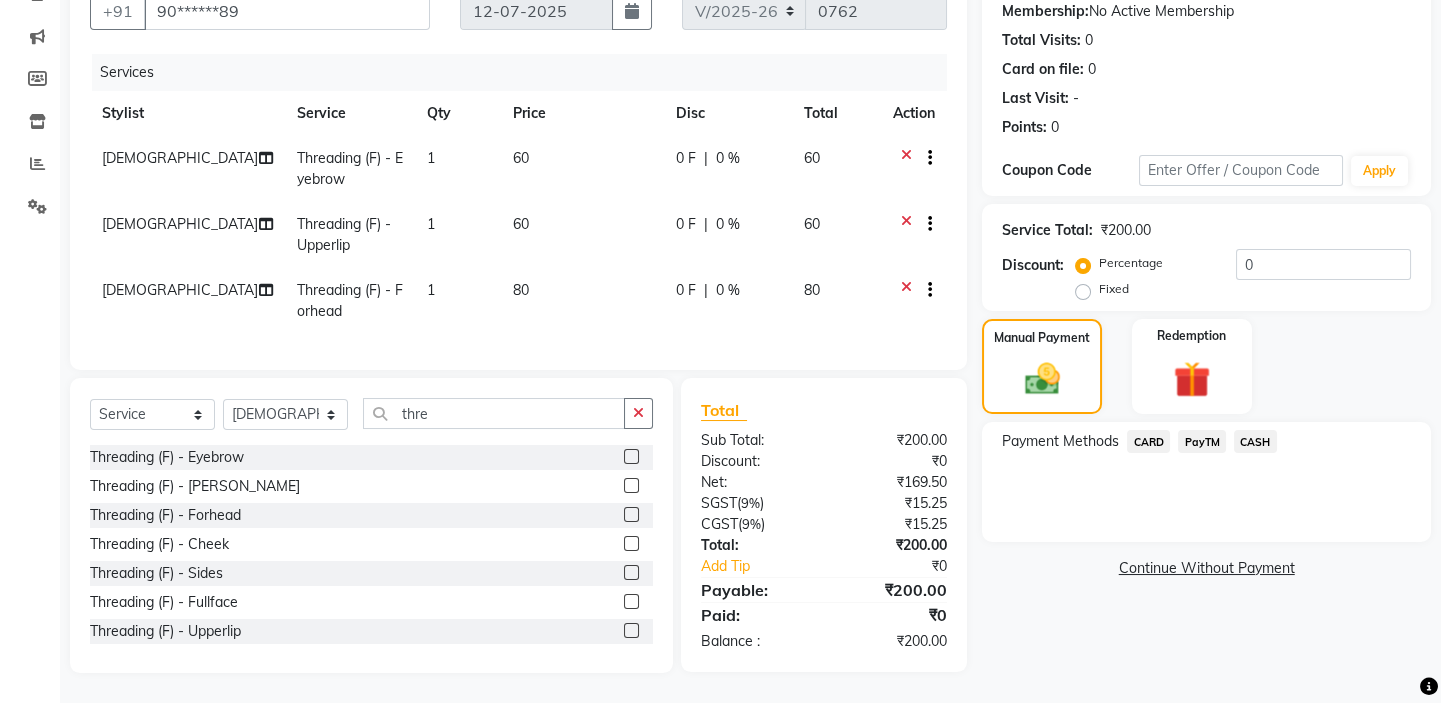 click on "CASH" 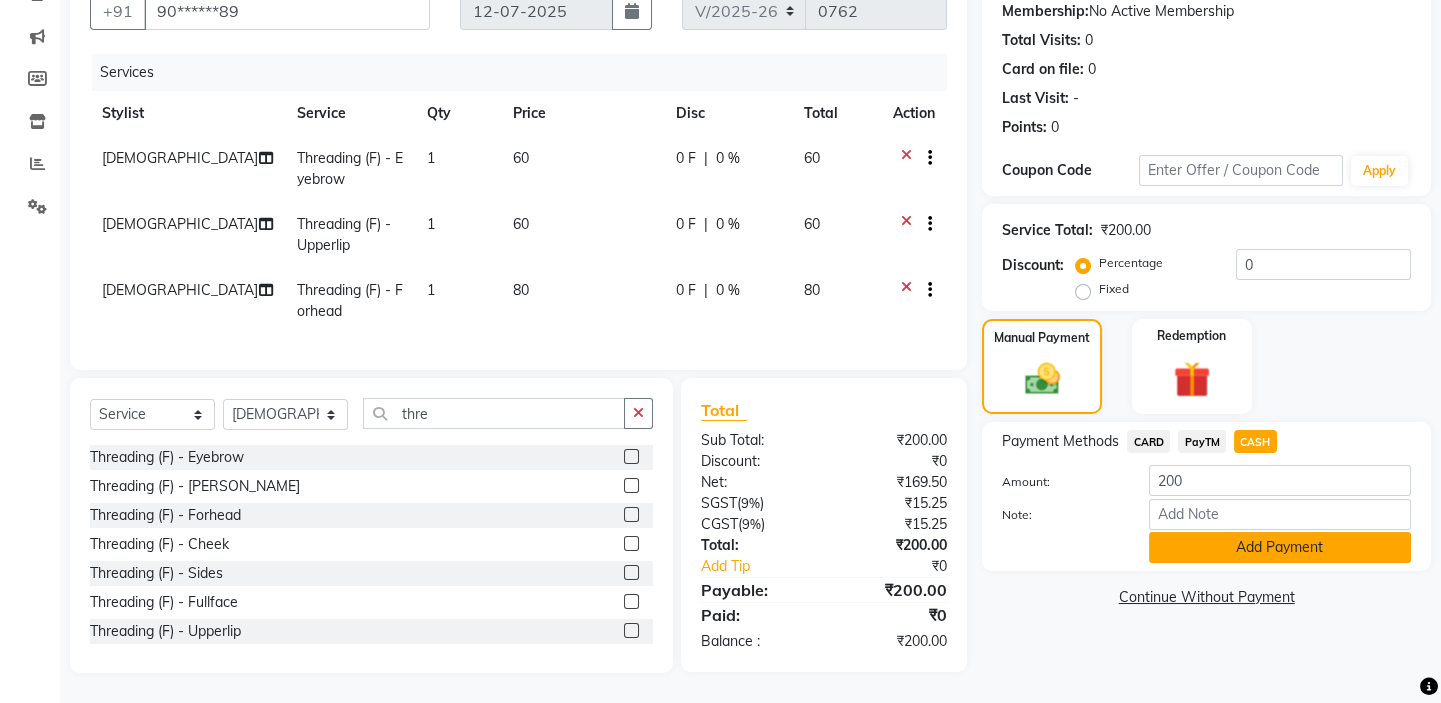 click on "Add Payment" 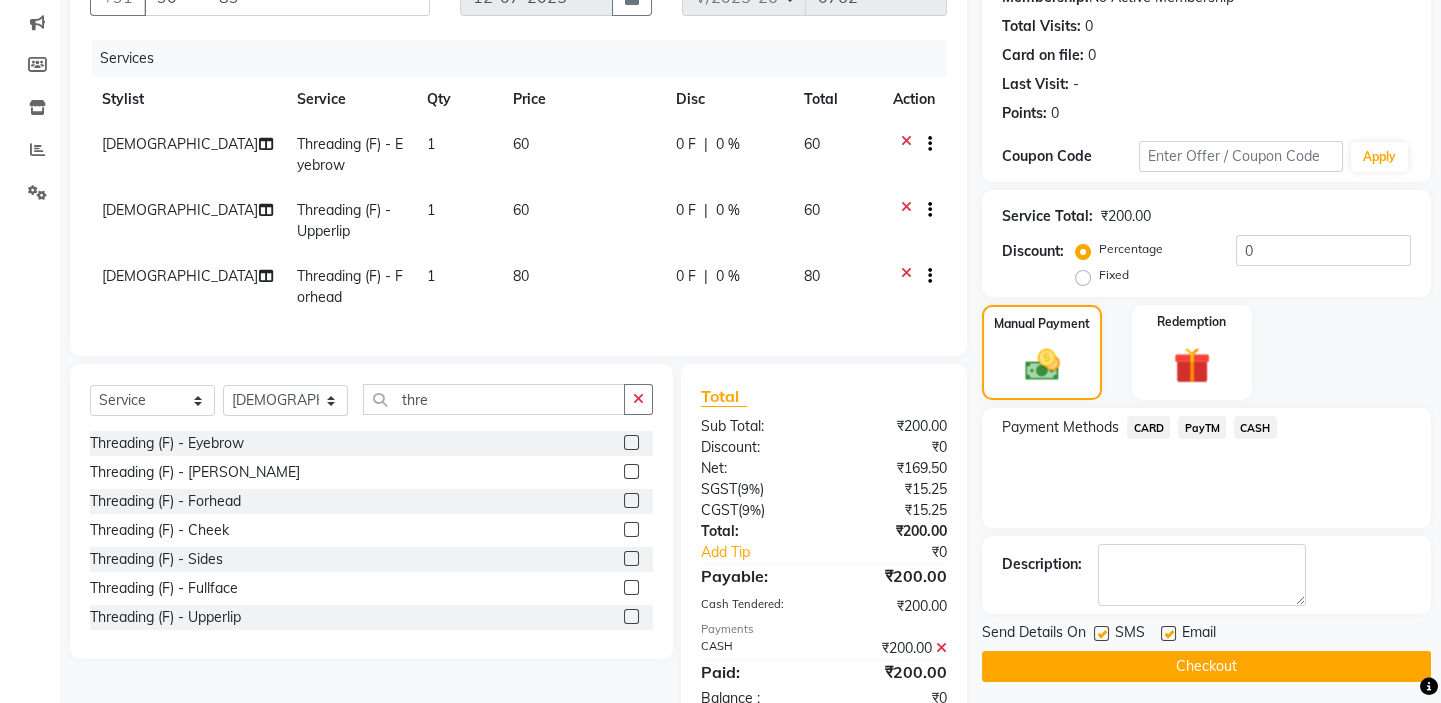 scroll, scrollTop: 278, scrollLeft: 0, axis: vertical 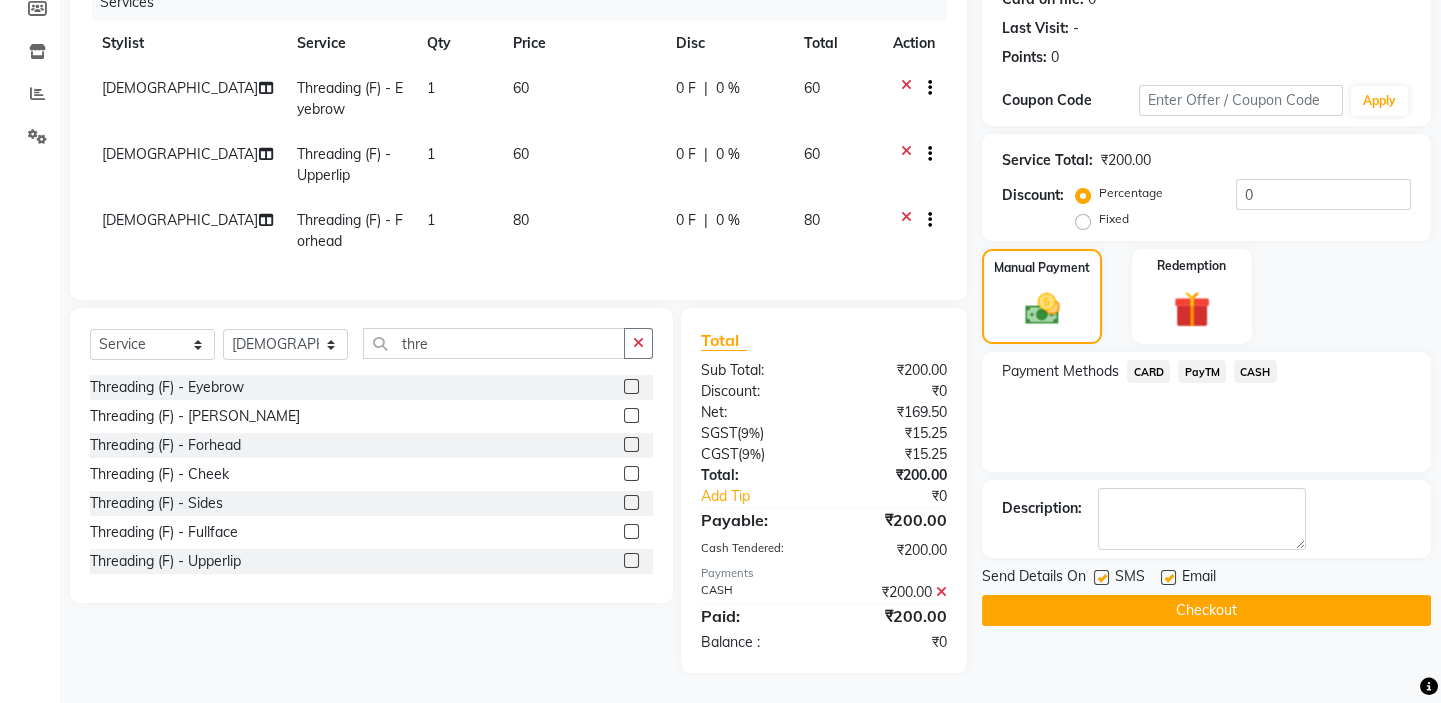 click on "Checkout" 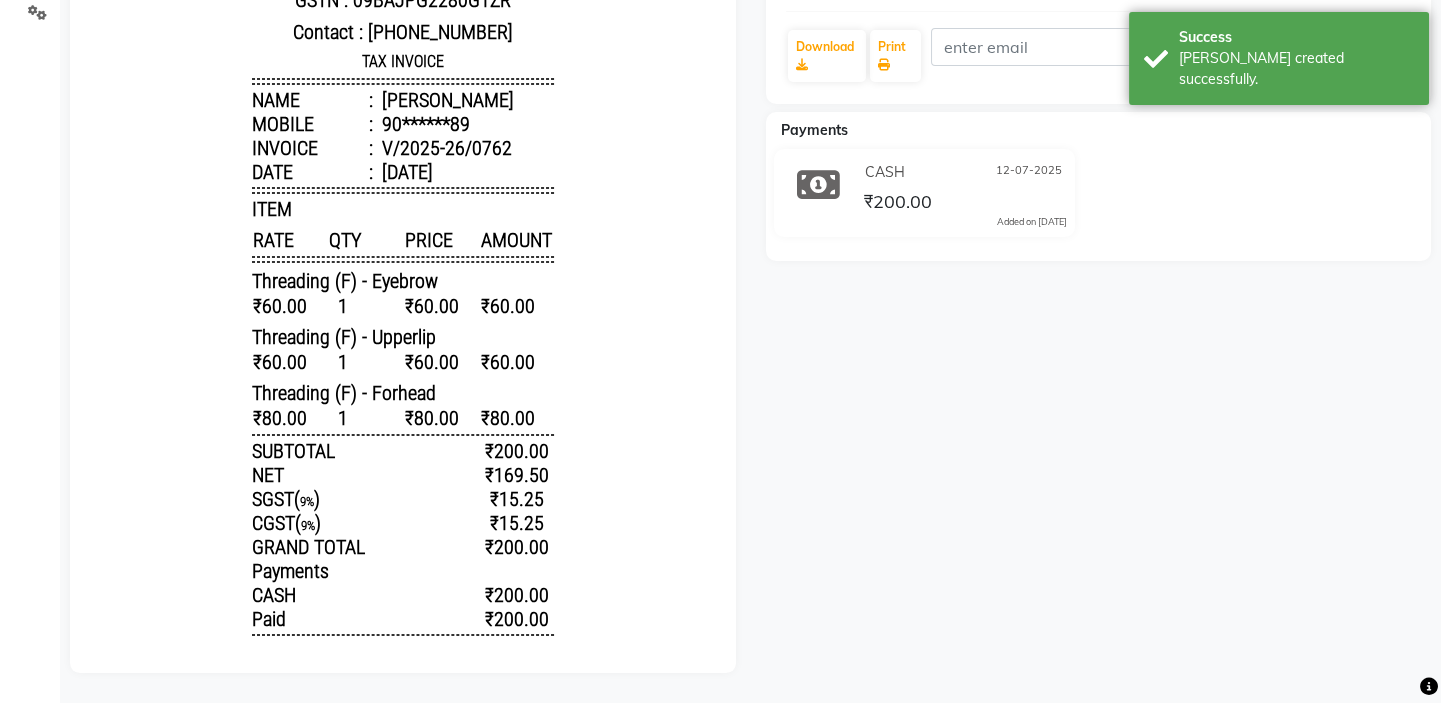 scroll, scrollTop: 0, scrollLeft: 0, axis: both 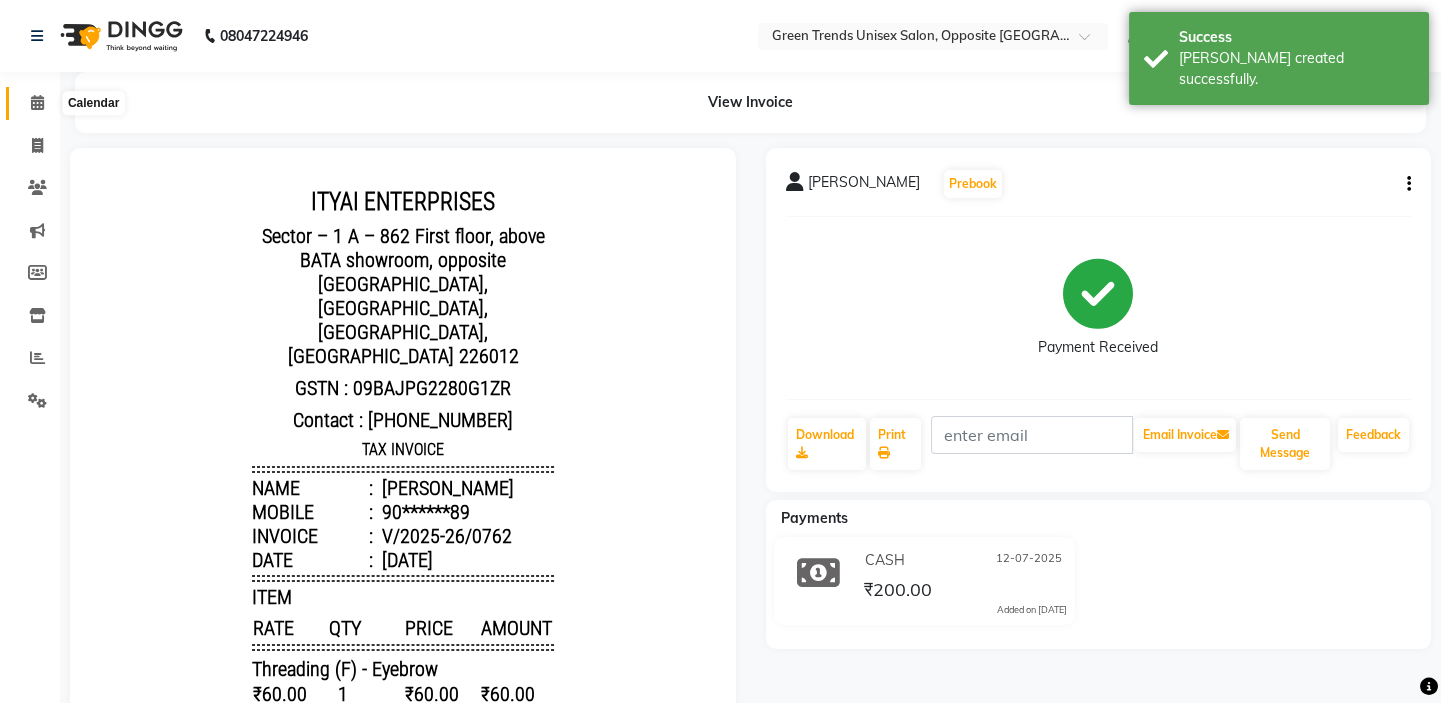 click 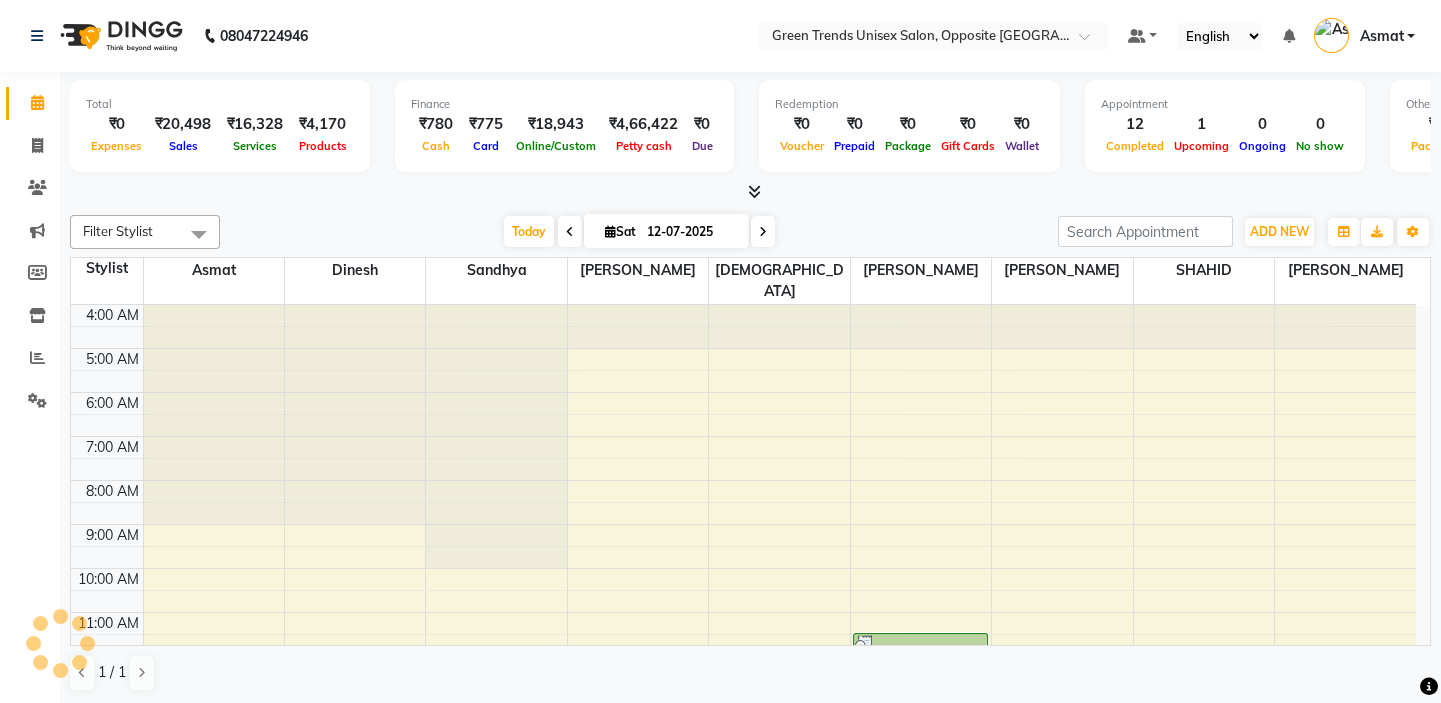 scroll, scrollTop: 0, scrollLeft: 0, axis: both 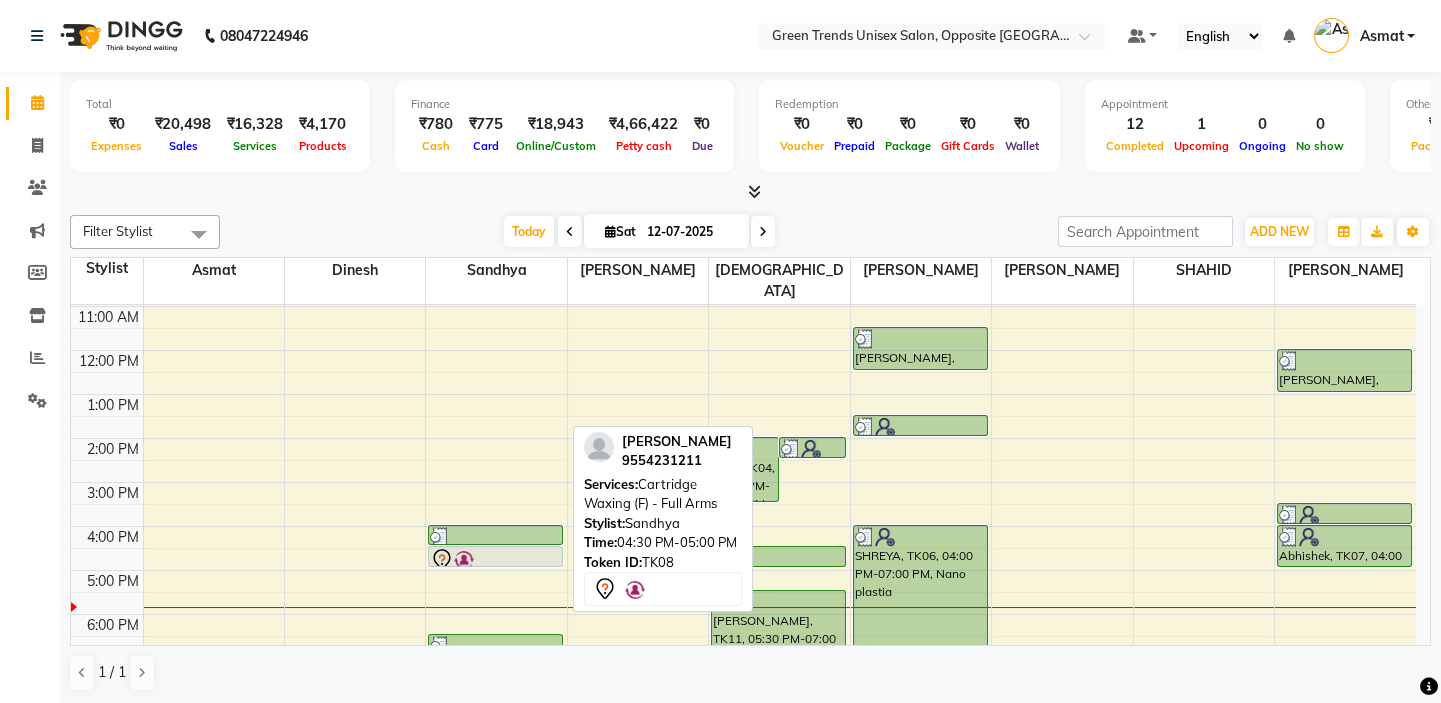 click at bounding box center (495, 560) 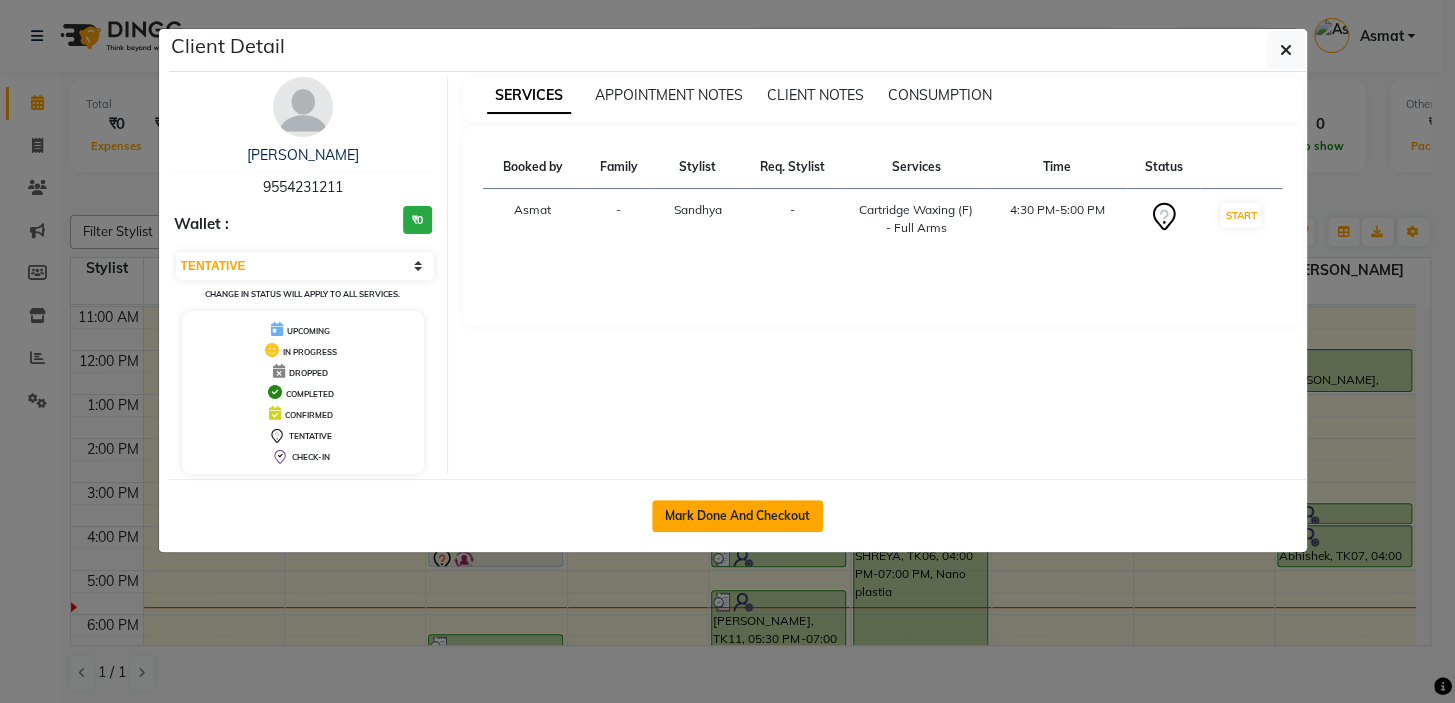 click on "Mark Done And Checkout" 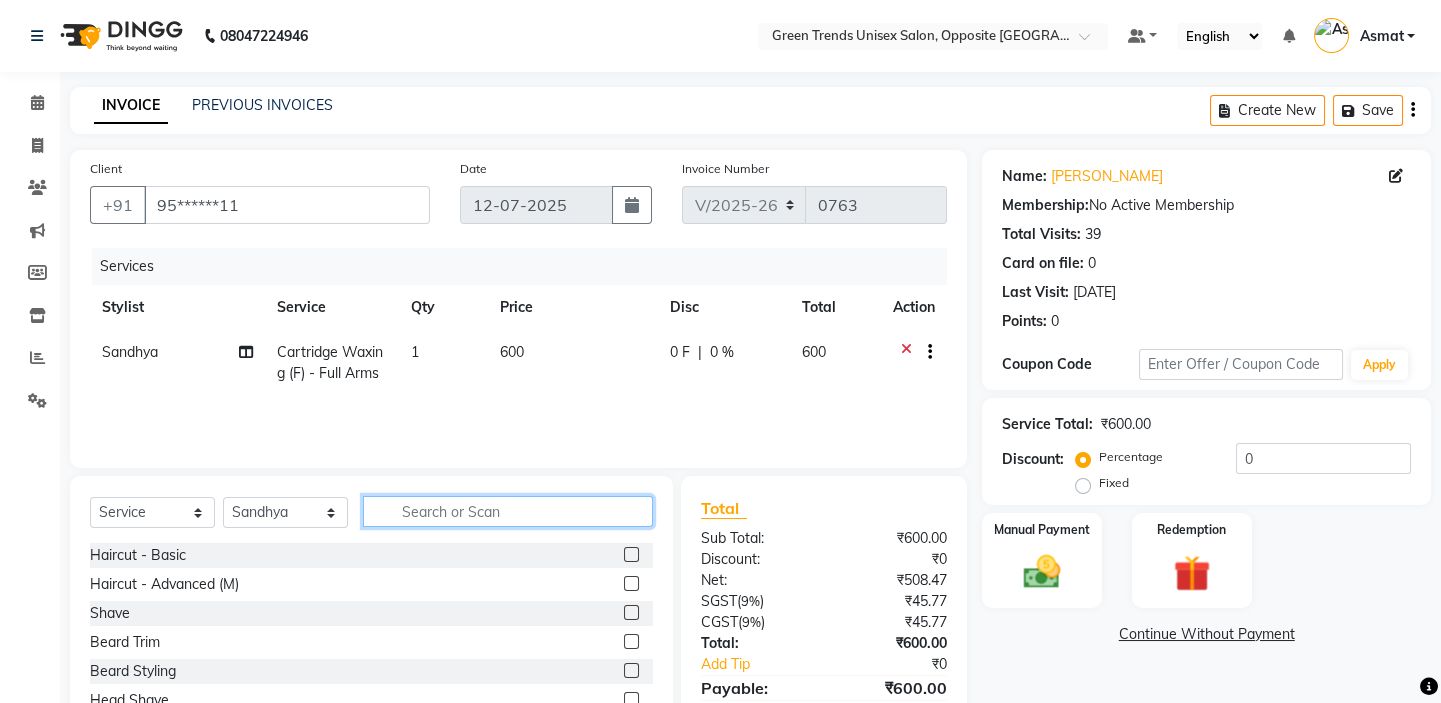 click 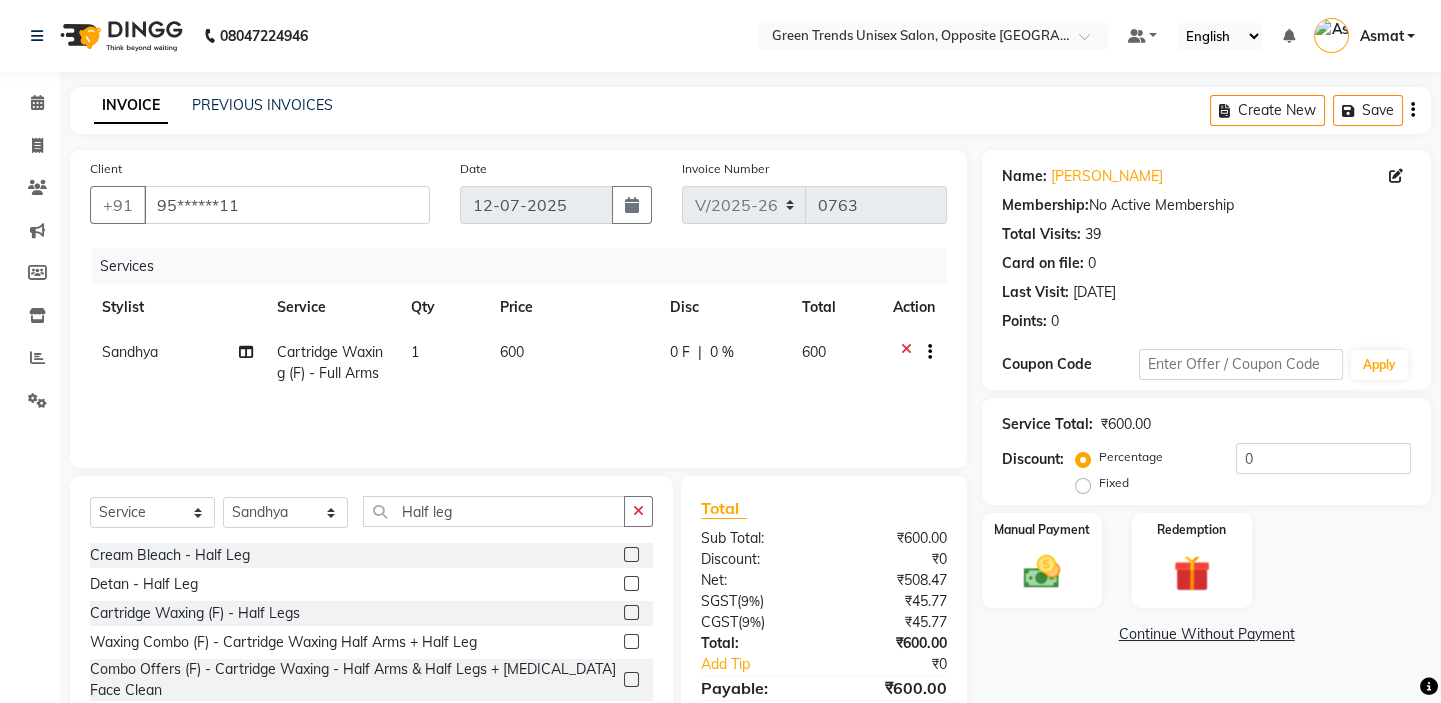 click 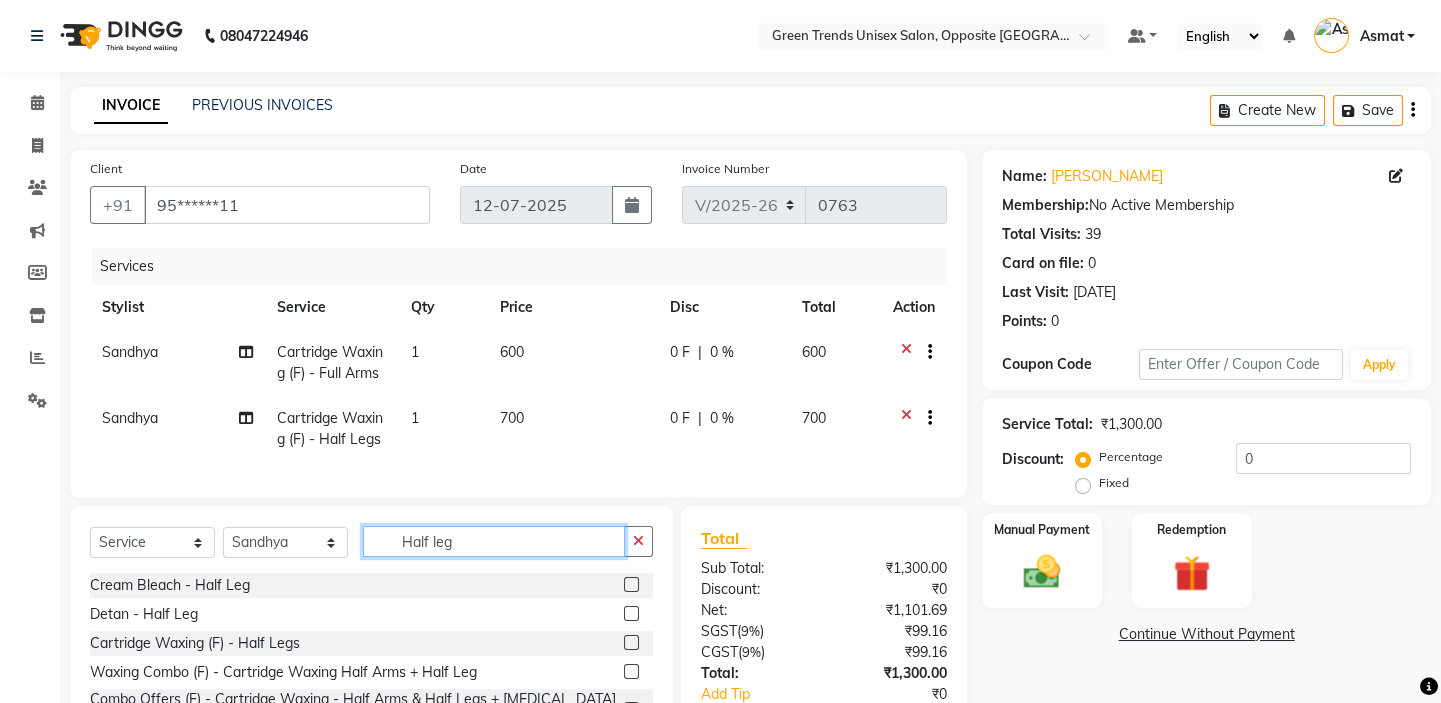 click on "Half leg" 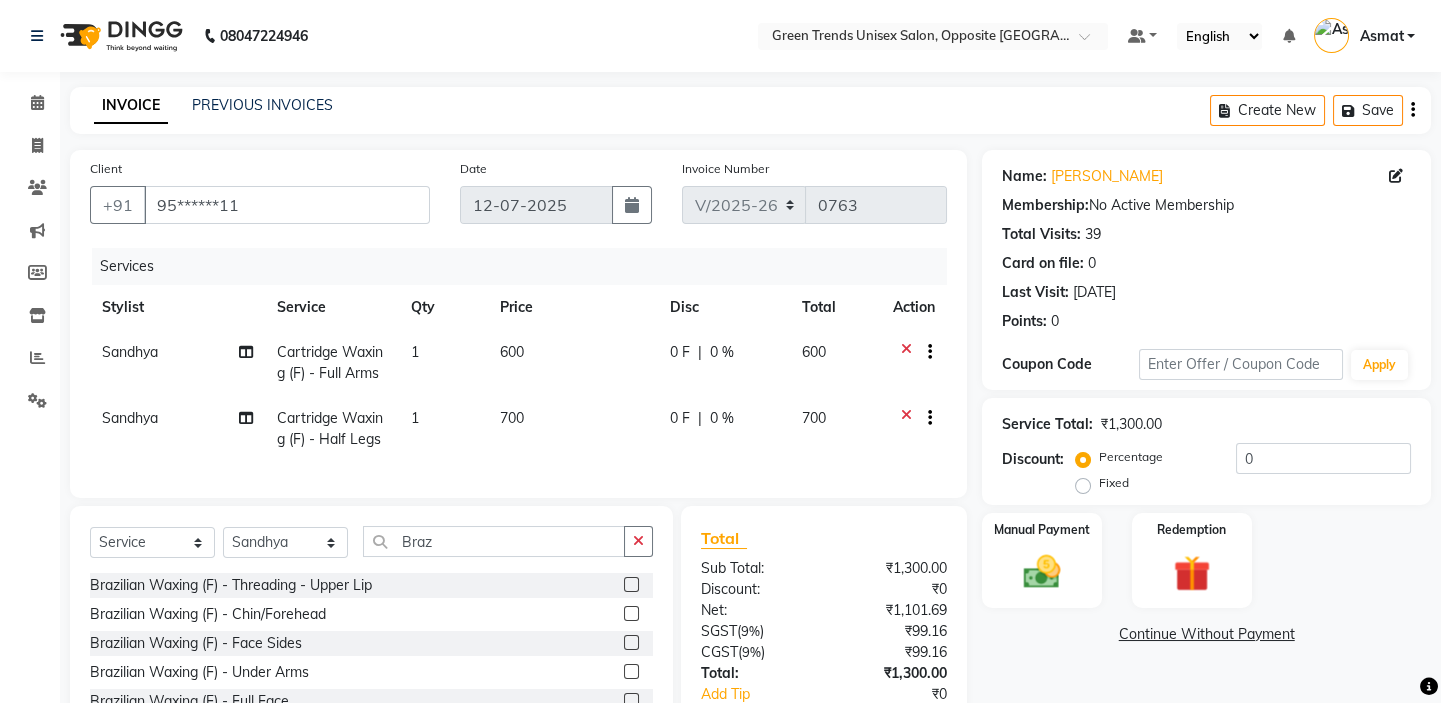 click 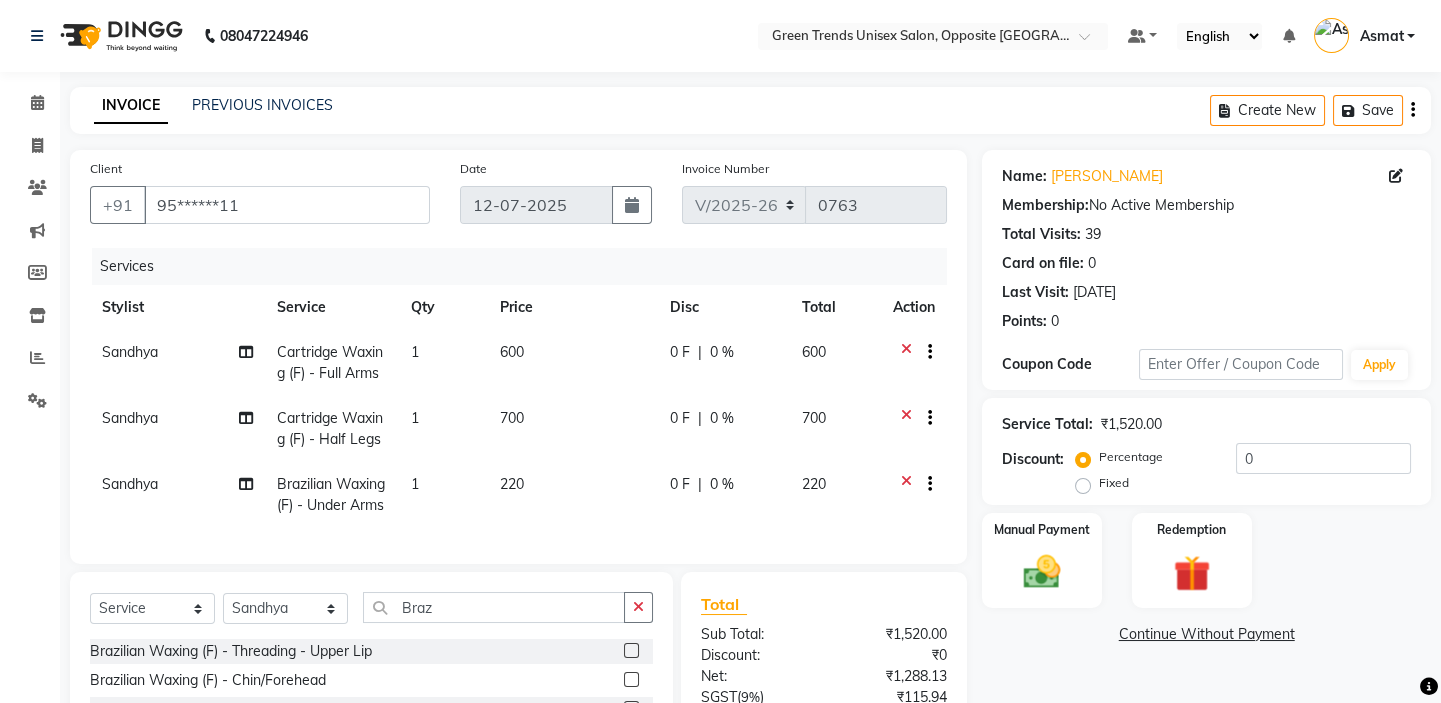 click on "0 F | 0 %" 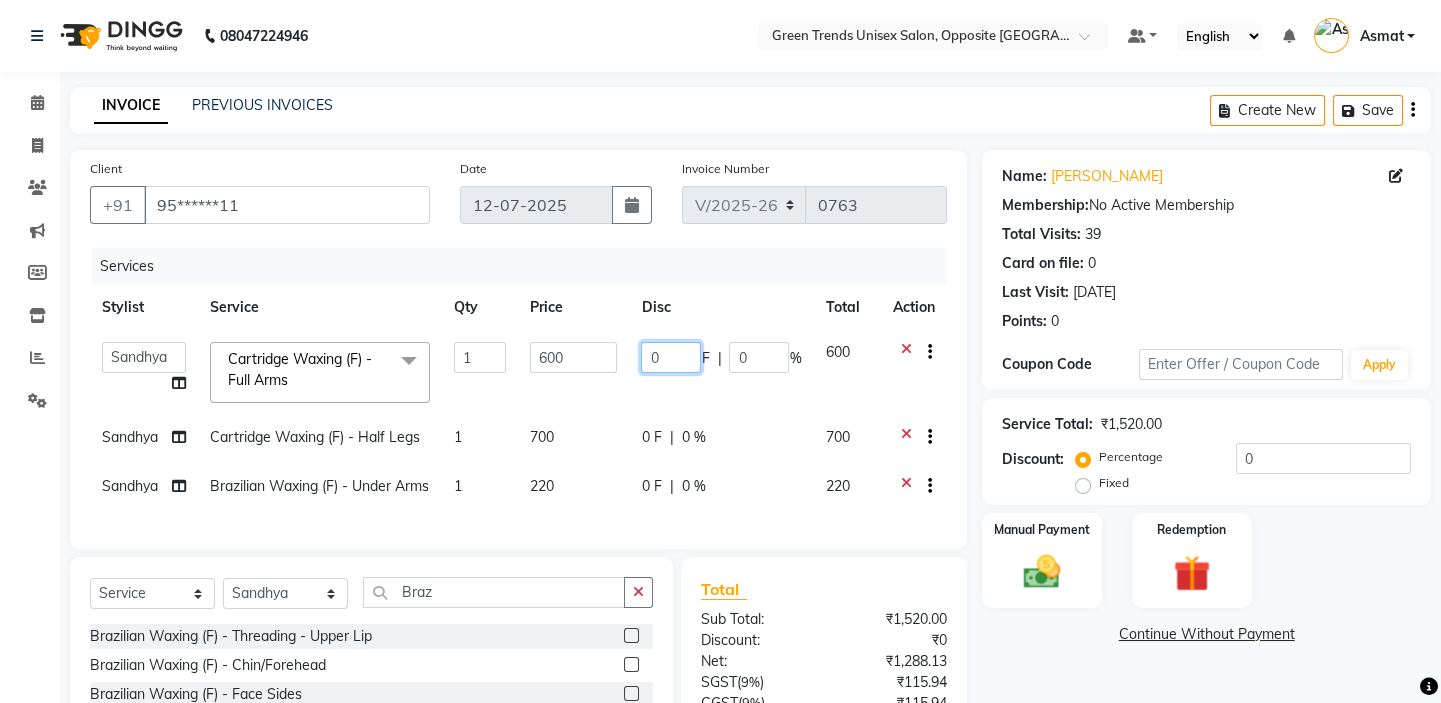 click on "0" 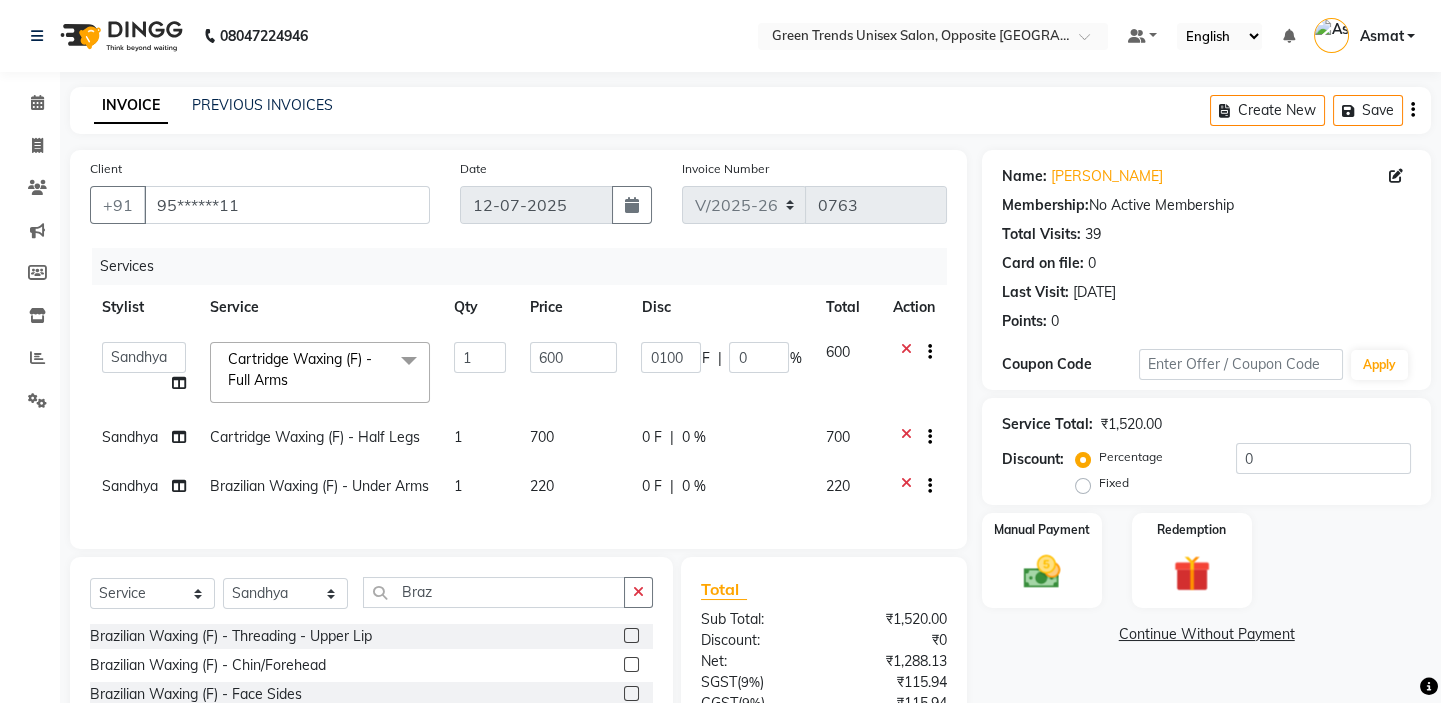 click on "Sandhya Cartridge Waxing (F) - Half Legs 1 700 0 F | 0 % 700" 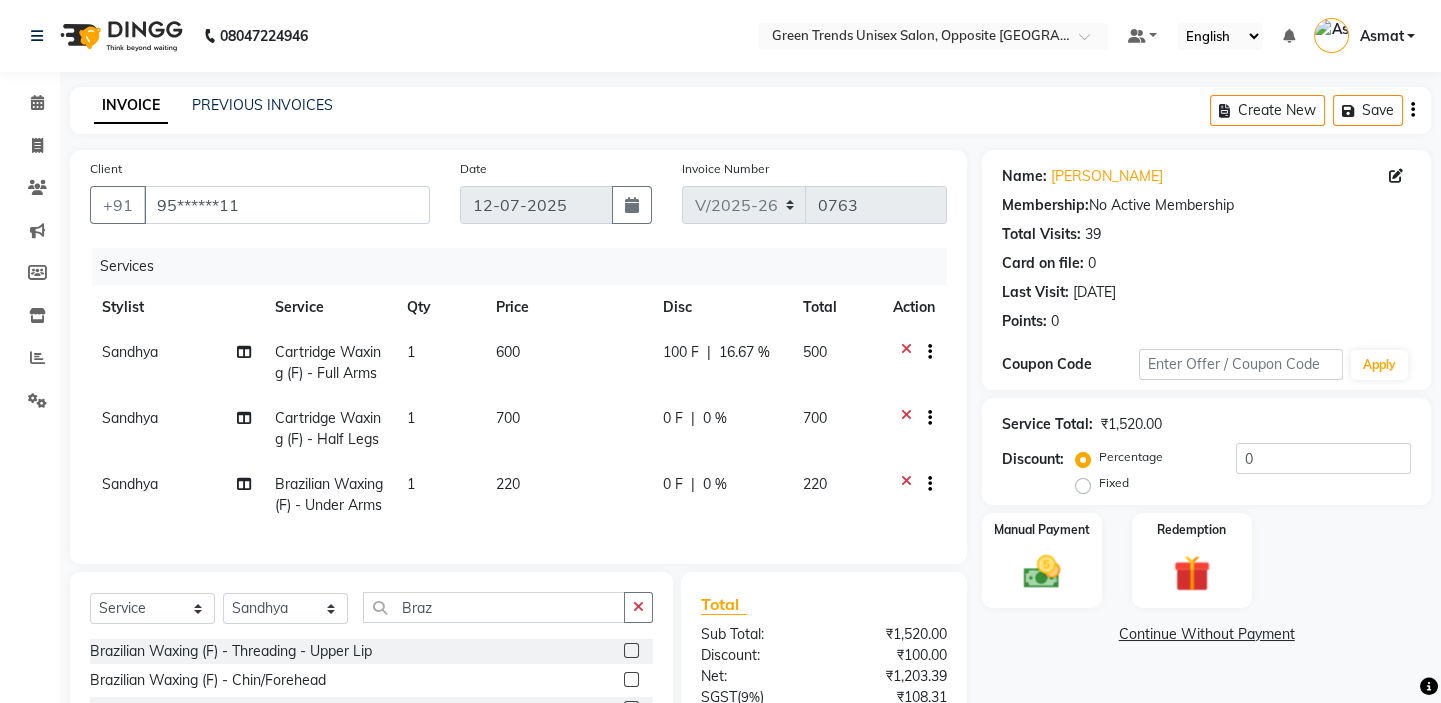 click on "700" 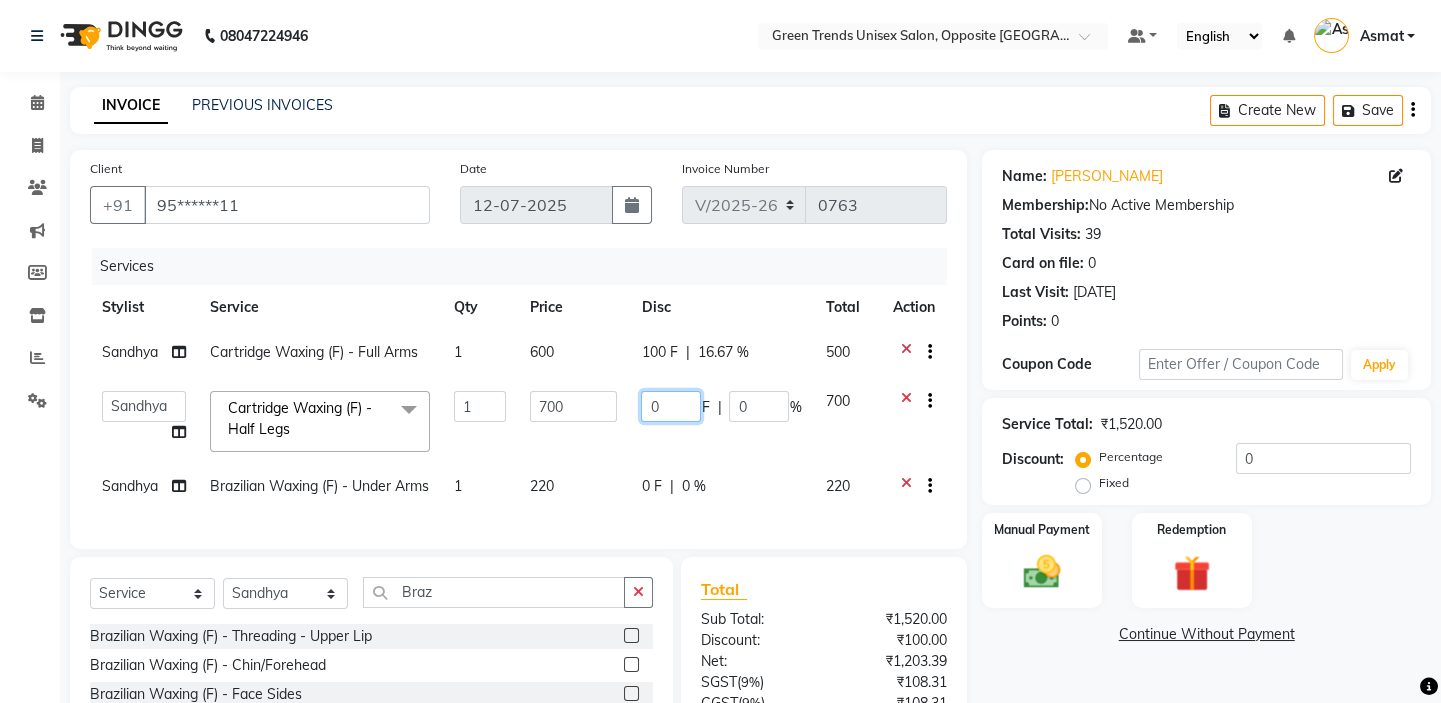 click on "0" 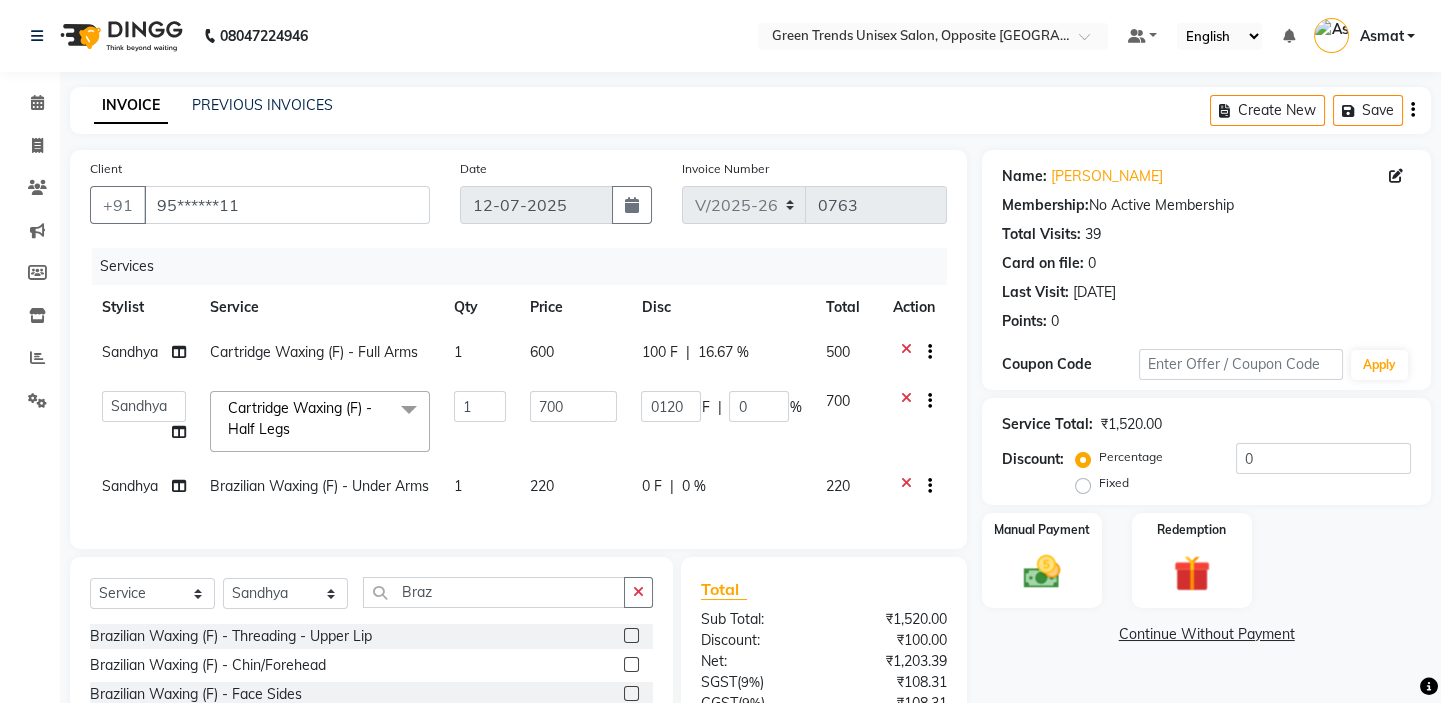 click on "0 F | 0 %" 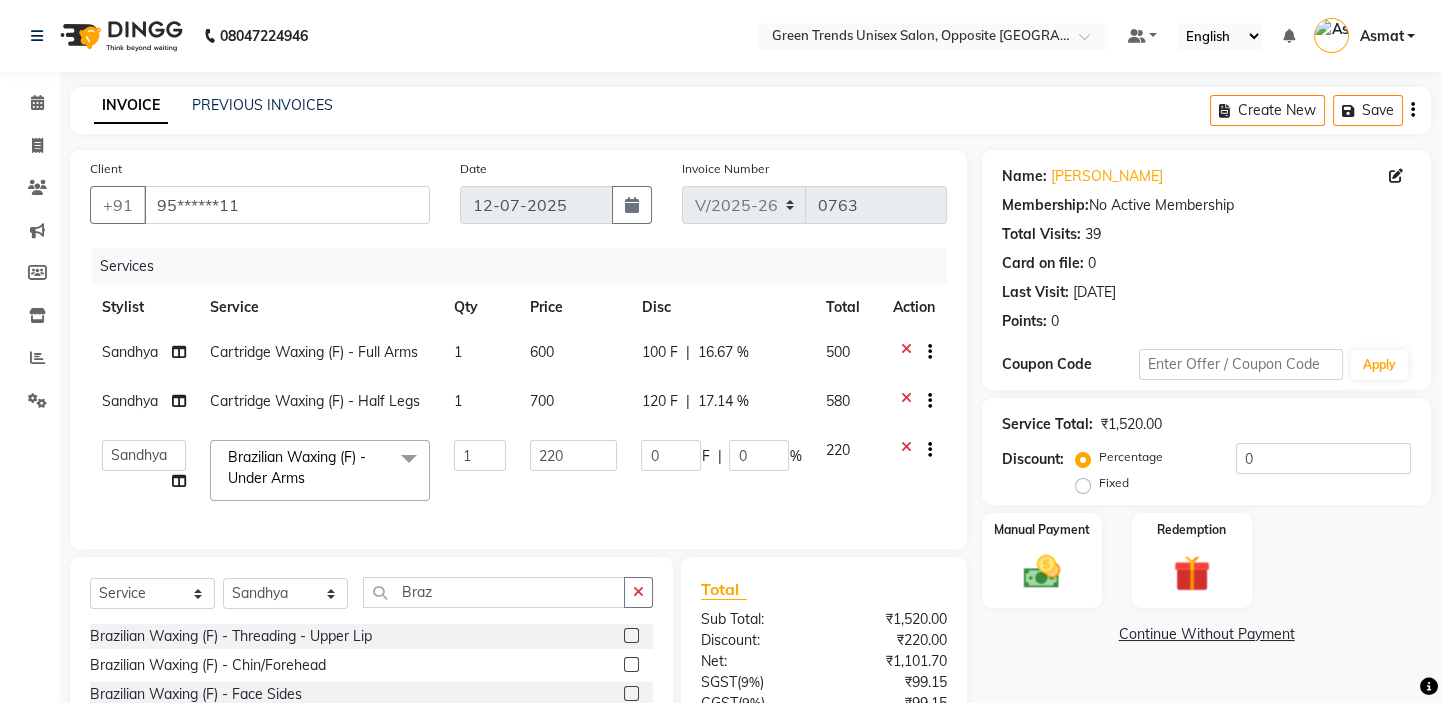 click on "0 F | 0 %" 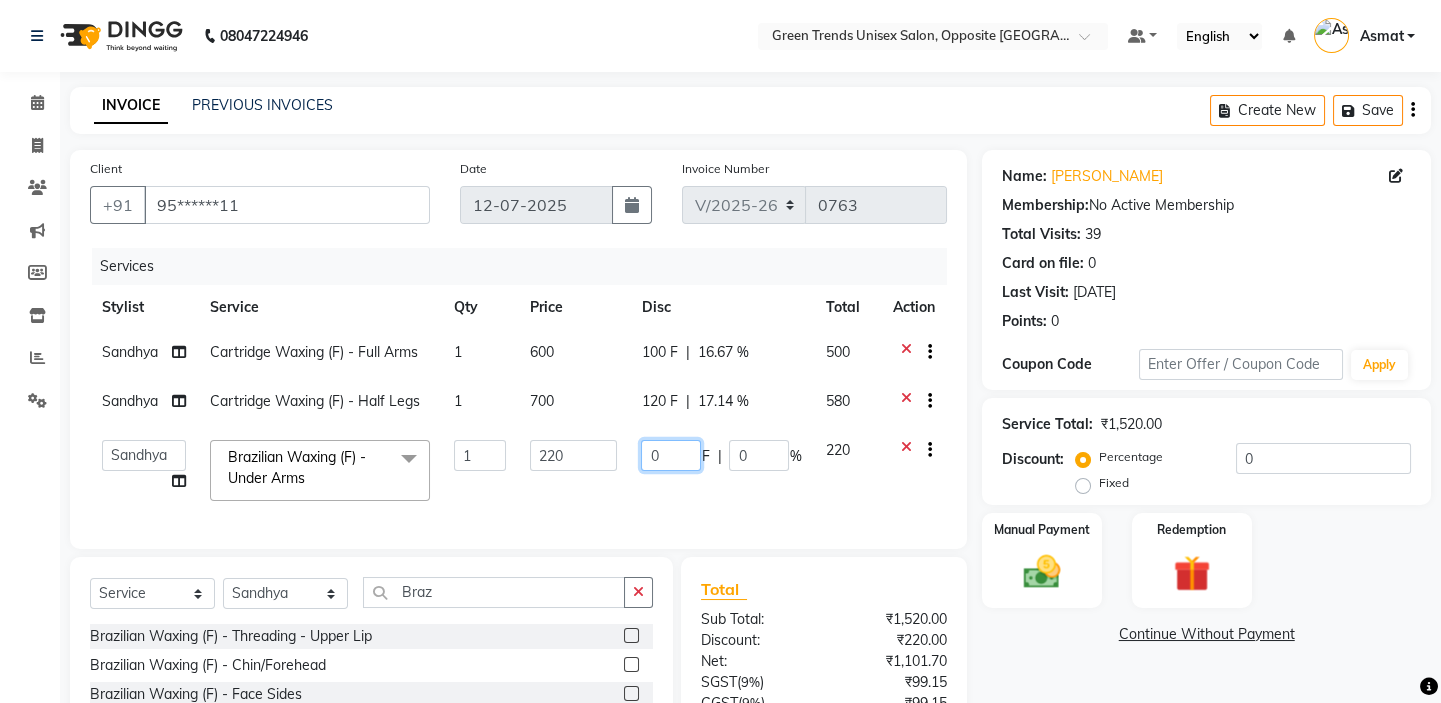 click on "0" 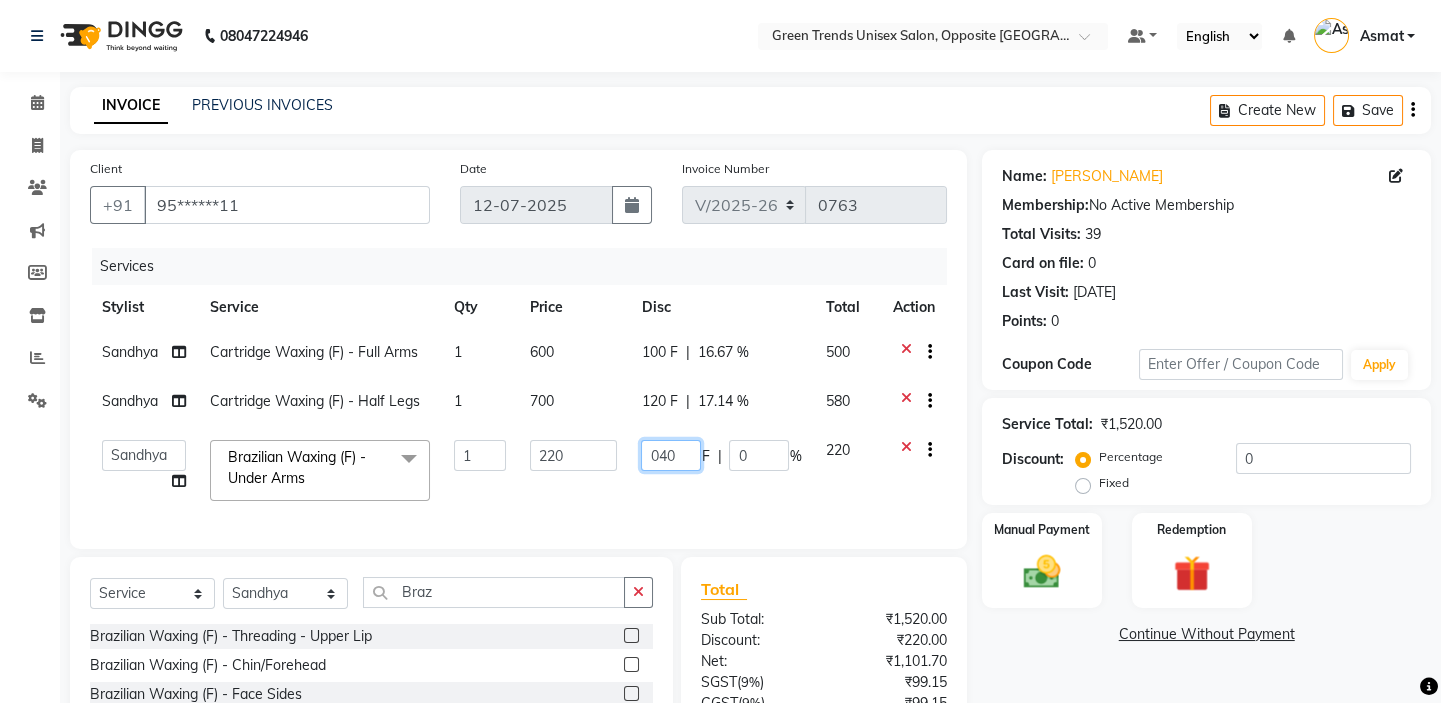 scroll, scrollTop: 192, scrollLeft: 0, axis: vertical 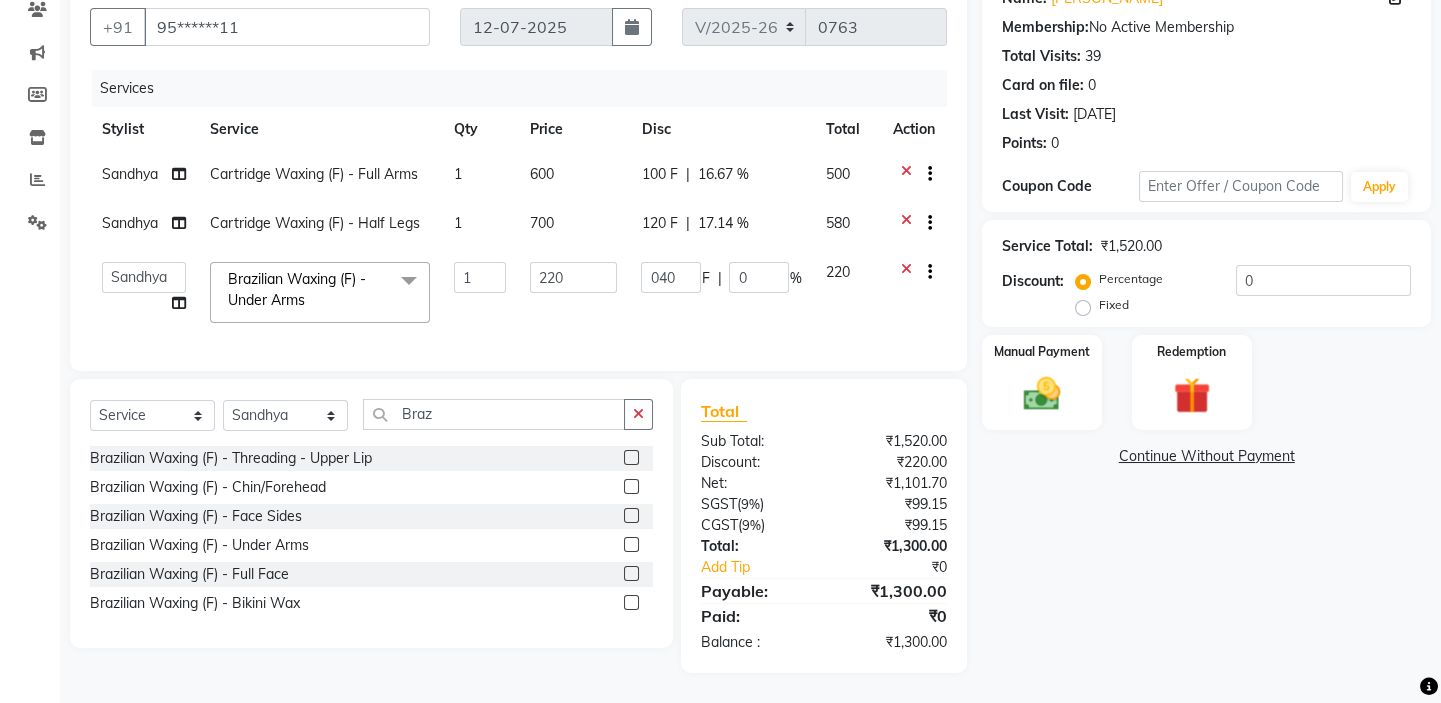 click on "Services Stylist Service Qty Price Disc Total Action Sandhya Cartridge Waxing (F) - Full Arms 1 600 100 F | 16.67 % 500 Sandhya Cartridge Waxing (F) - Half Legs 1 700 120 F | 17.14 % 580  [PERSON_NAME]   [PERSON_NAME] [PERSON_NAME]   [PERSON_NAME]   [PERSON_NAME]  Brazilian Waxing (F) - Under Arms  x Haircut - Basic Haircut - Advanced (M) Shave [PERSON_NAME] Trim [PERSON_NAME] Styling Head Shave Trimming (F) Styling Haircut (F) Creative Haircut (F) Nano plastia  Head Massage - [MEDICAL_DATA] Chiller Head Massage - Pure Coconut Nourisher Head Massage - Almond Indulgence Head Massage - [PERSON_NAME] Regular Hair Spa Hair Spas - Mentho Burst Spa Keratin Bosster 700 Scalp Treatment - Anti-[MEDICAL_DATA] Treatment Hair Fall Treatment Repair Rescue Spa Bond Repair Regimine Bond Reapir Ritual with Volumize Booster Bond Reapir Ritual with Fortify Booster Bond Reapir Ritual with Vibrancy Booster Bond Reapir Ritual with Hydrate Booster Bond Reapir Ritual with Tame Booster [PERSON_NAME] Butter Treatment [PERSON_NAME] Collagen Therapy Regular Clean Up 1" 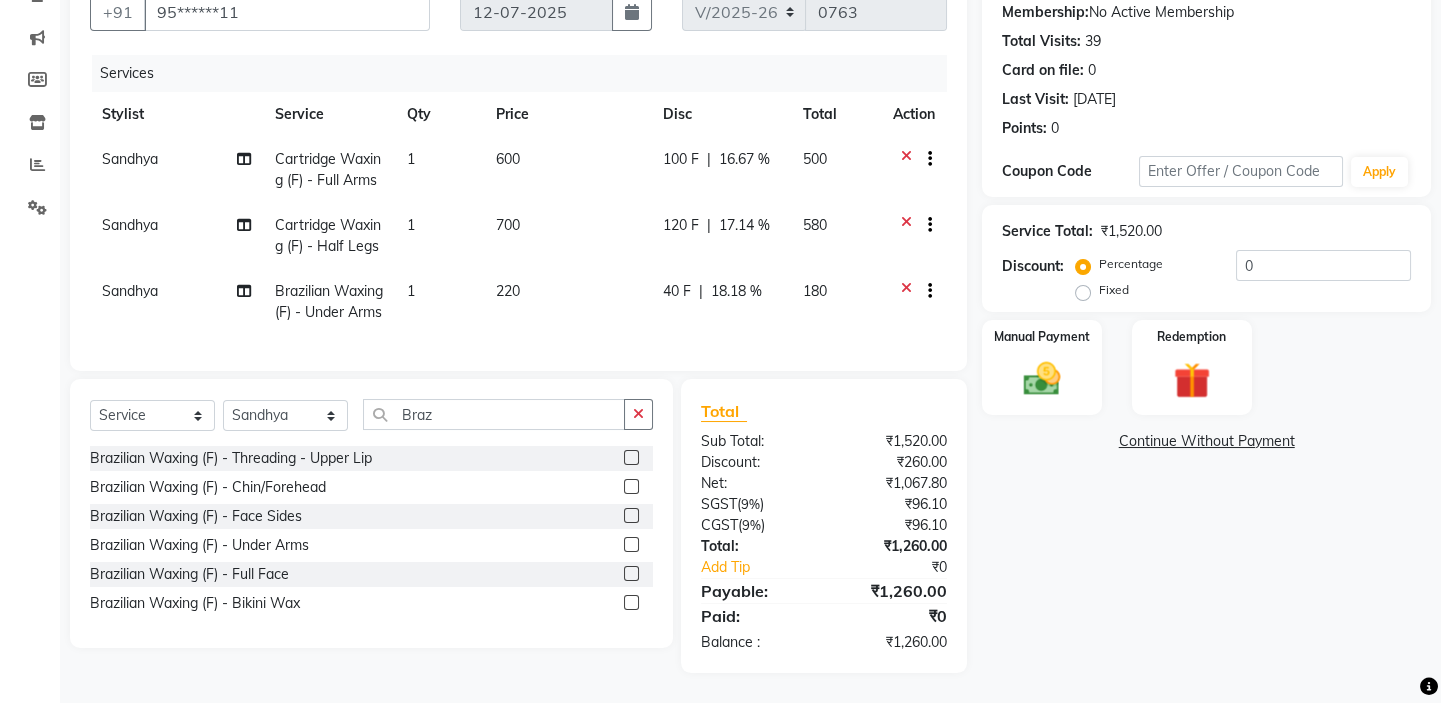 scroll, scrollTop: 138, scrollLeft: 0, axis: vertical 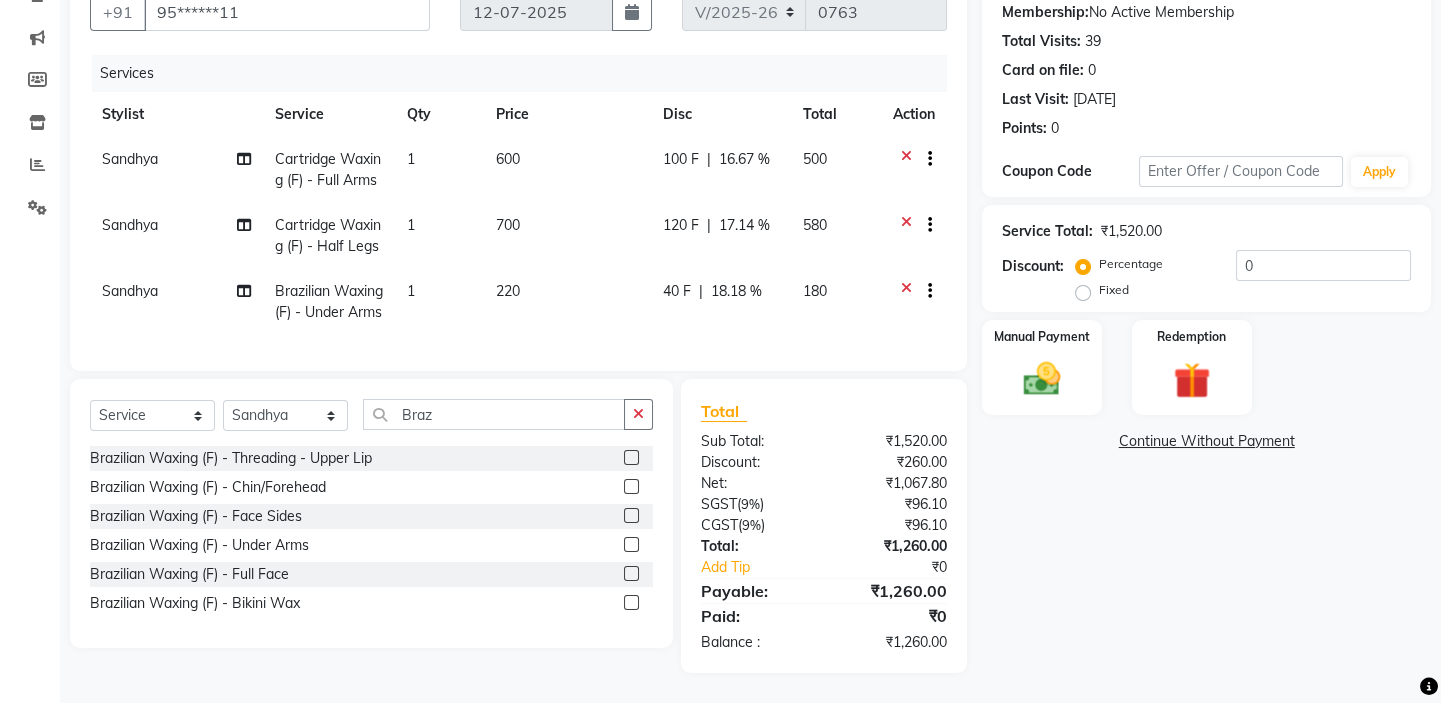 click on "Name: [PERSON_NAME] Membership:  No Active Membership  Total Visits:  39 Card on file:  0 Last Visit:   [DATE] Points:   0  Coupon Code Apply Service Total:  ₹1,520.00  Discount:  Percentage   Fixed  0 Manual Payment Redemption  Continue Without Payment" 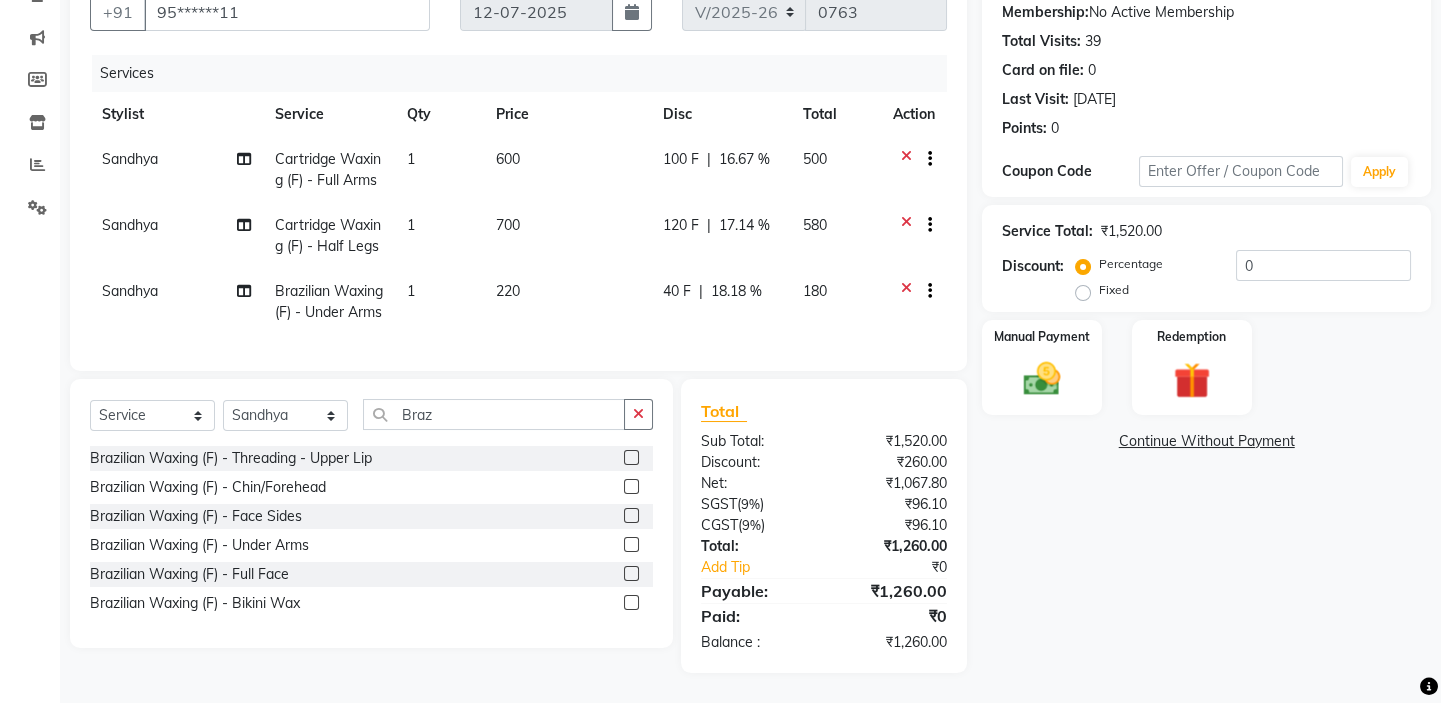scroll, scrollTop: 0, scrollLeft: 0, axis: both 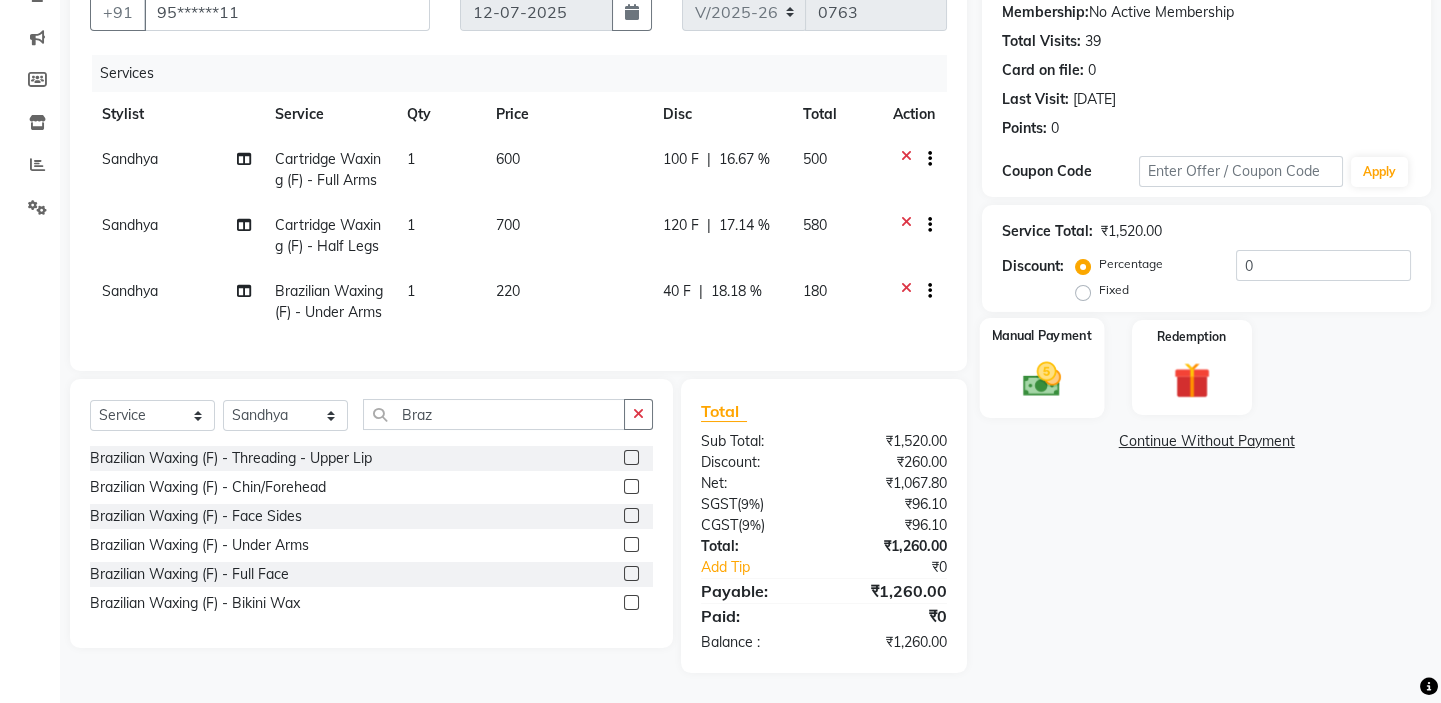 click on "Manual Payment" 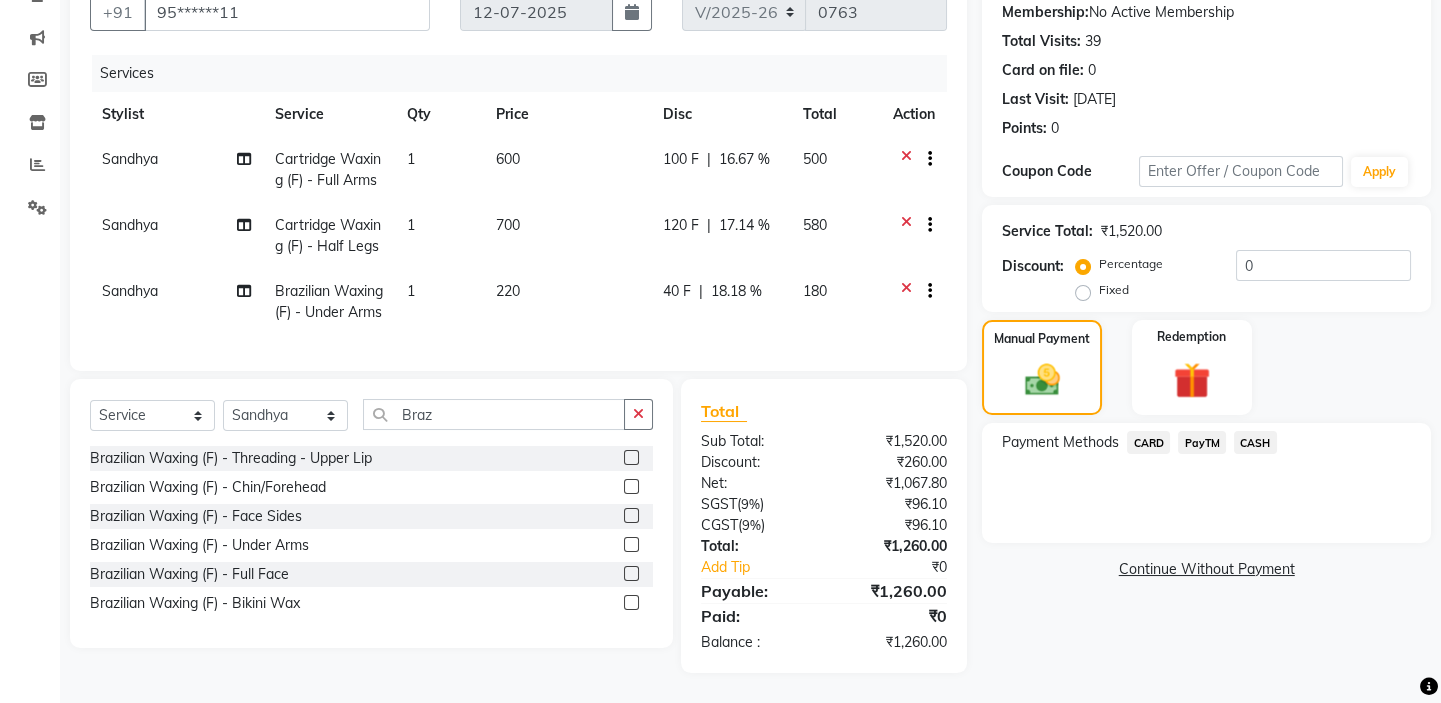 click on "PayTM" 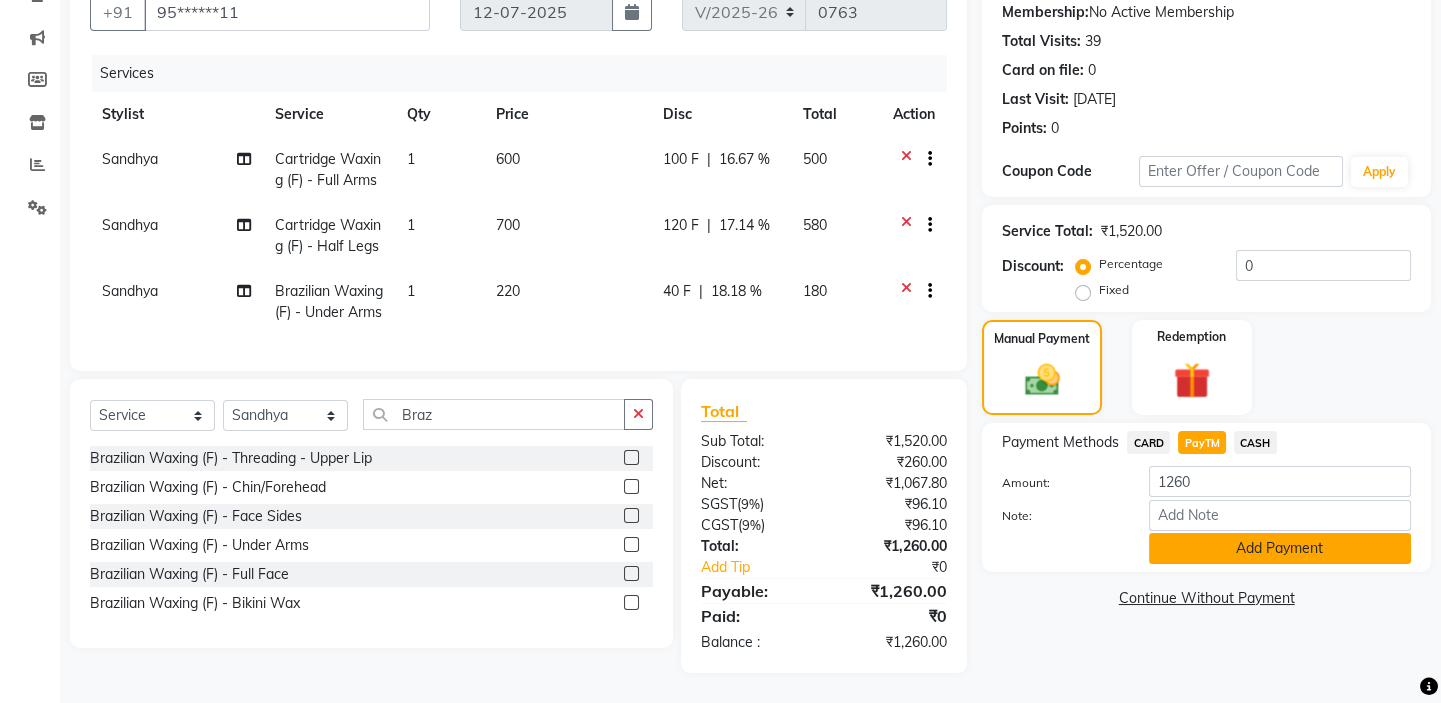 click on "Add Payment" 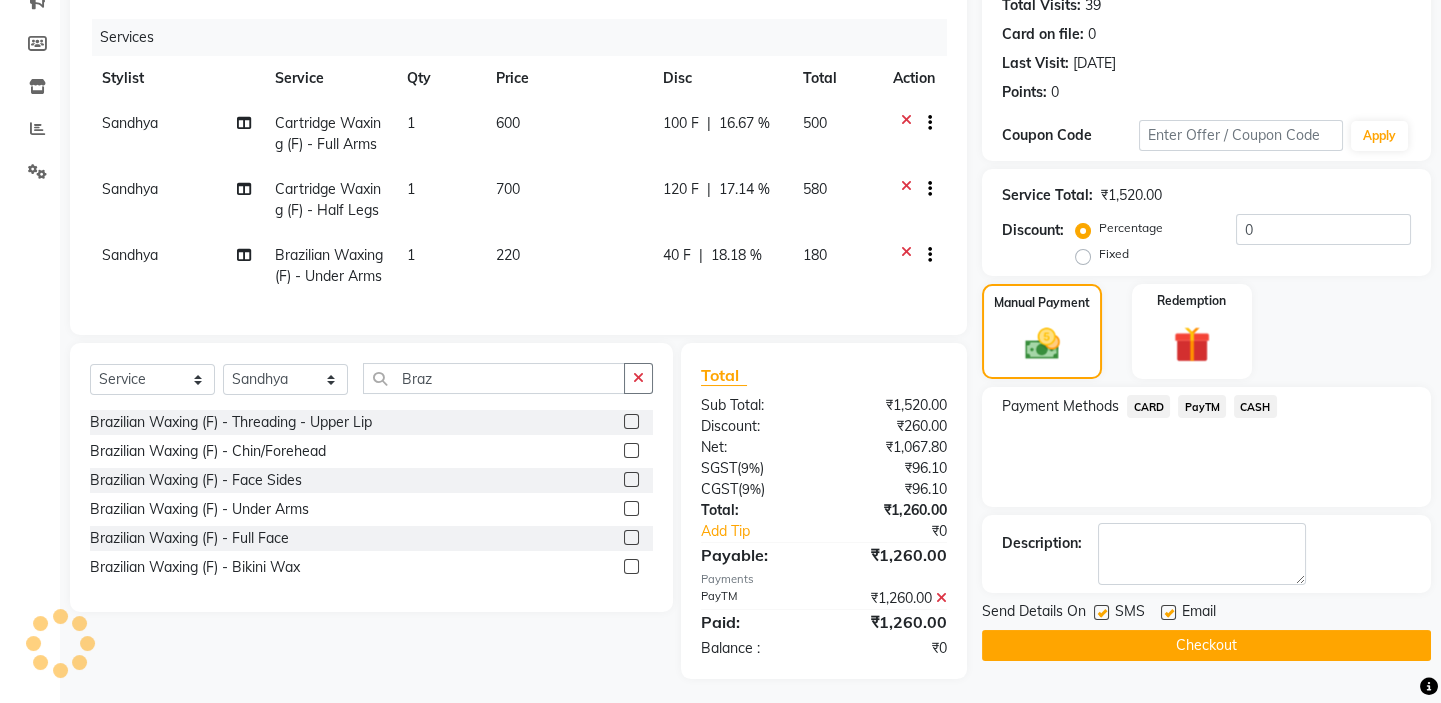 scroll, scrollTop: 270, scrollLeft: 0, axis: vertical 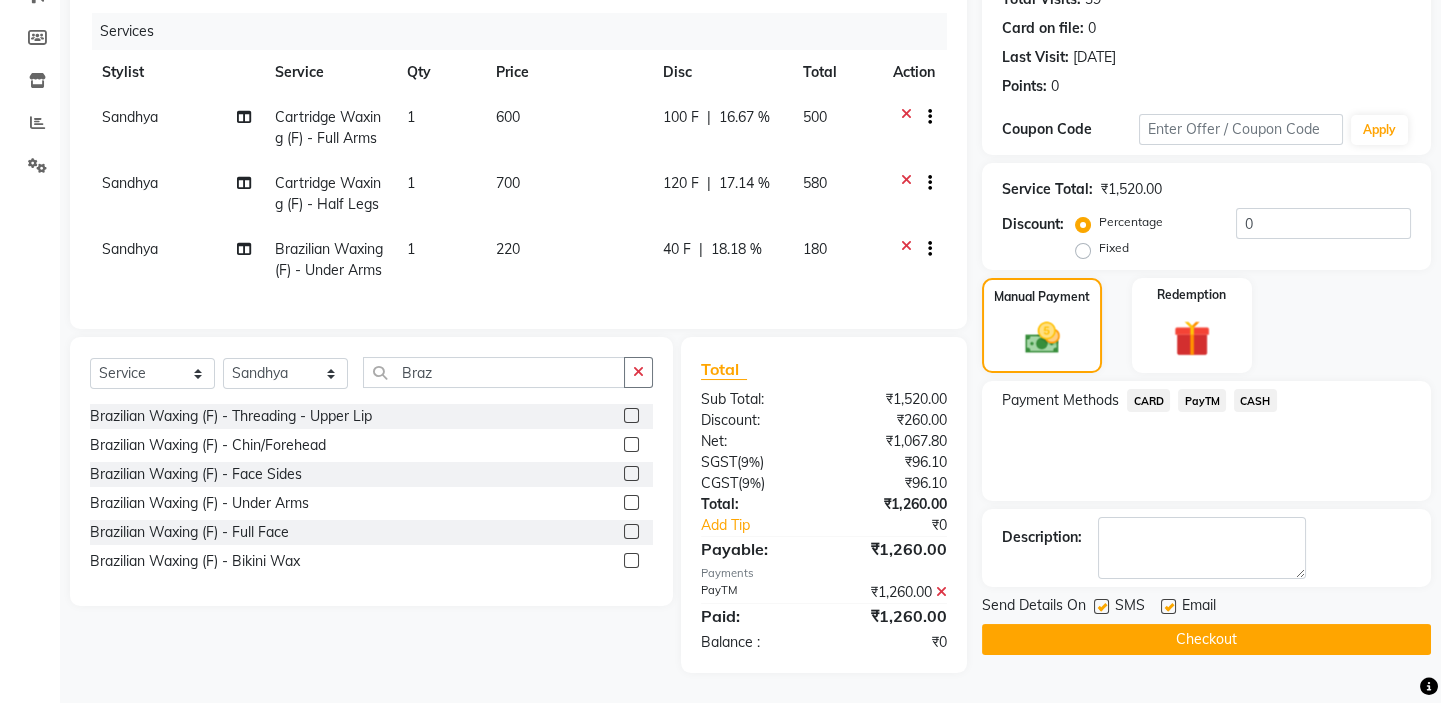 click on "Checkout" 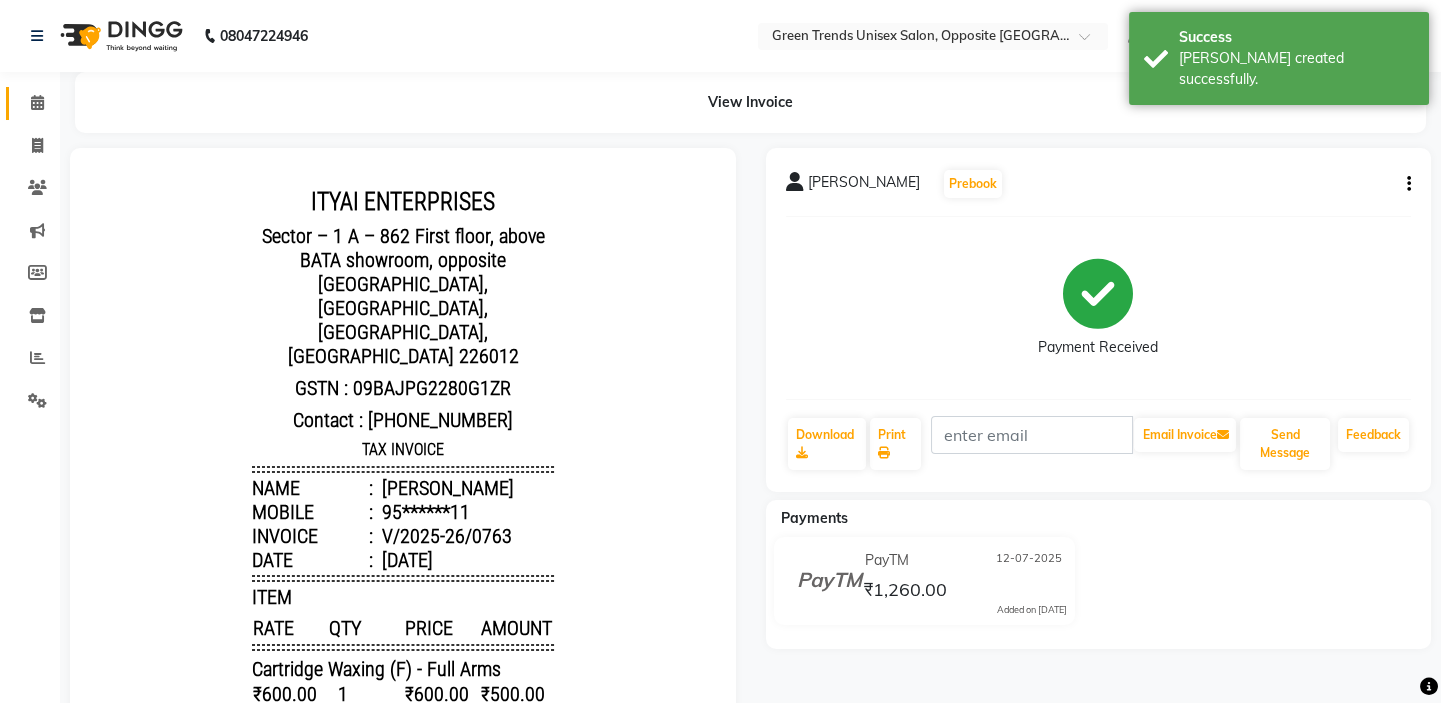 scroll, scrollTop: 0, scrollLeft: 0, axis: both 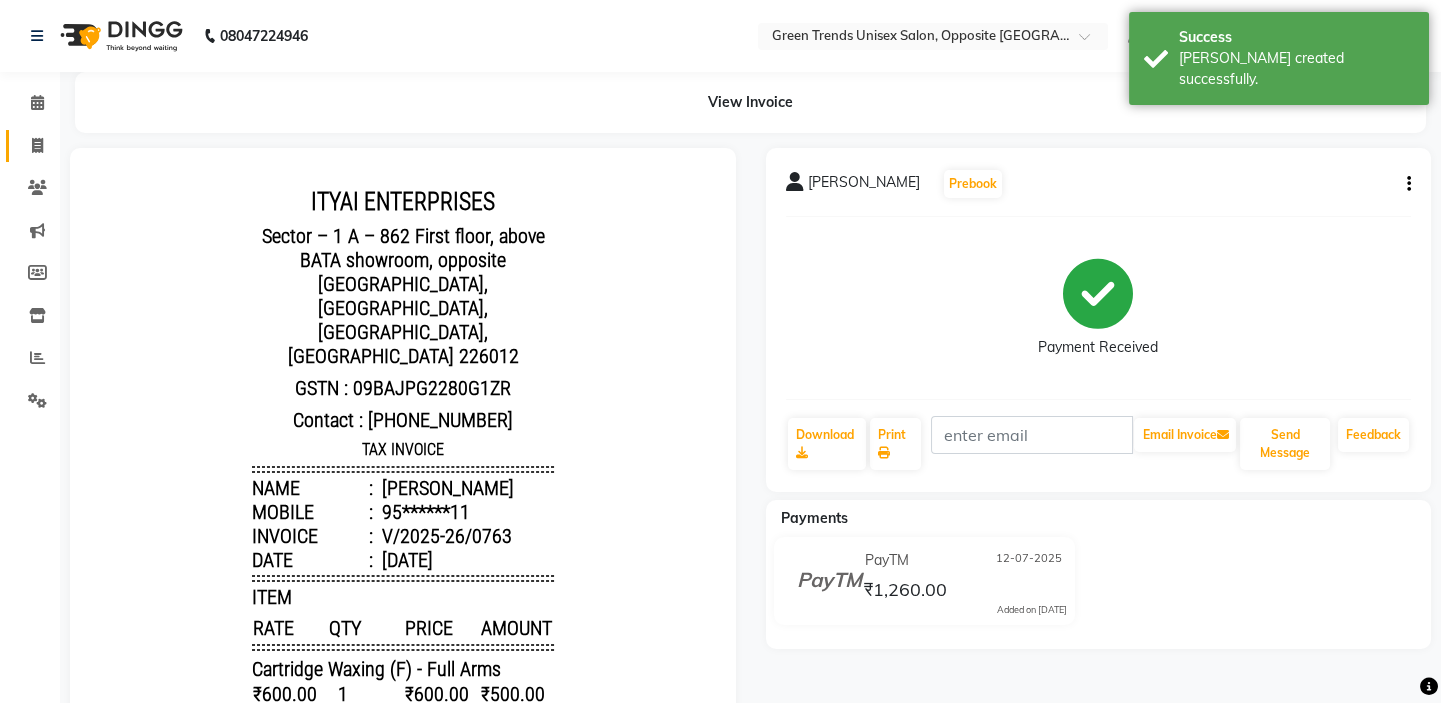 click on "Invoice" 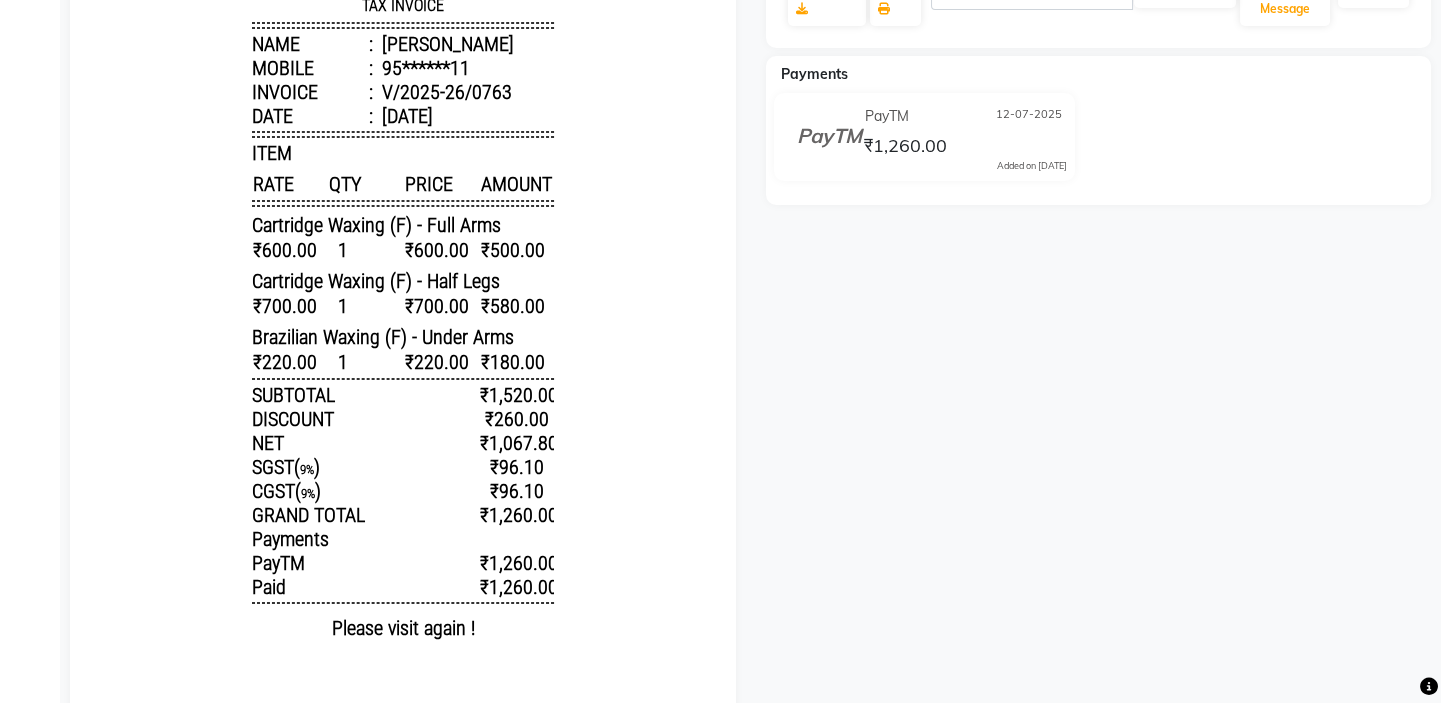 scroll, scrollTop: 459, scrollLeft: 0, axis: vertical 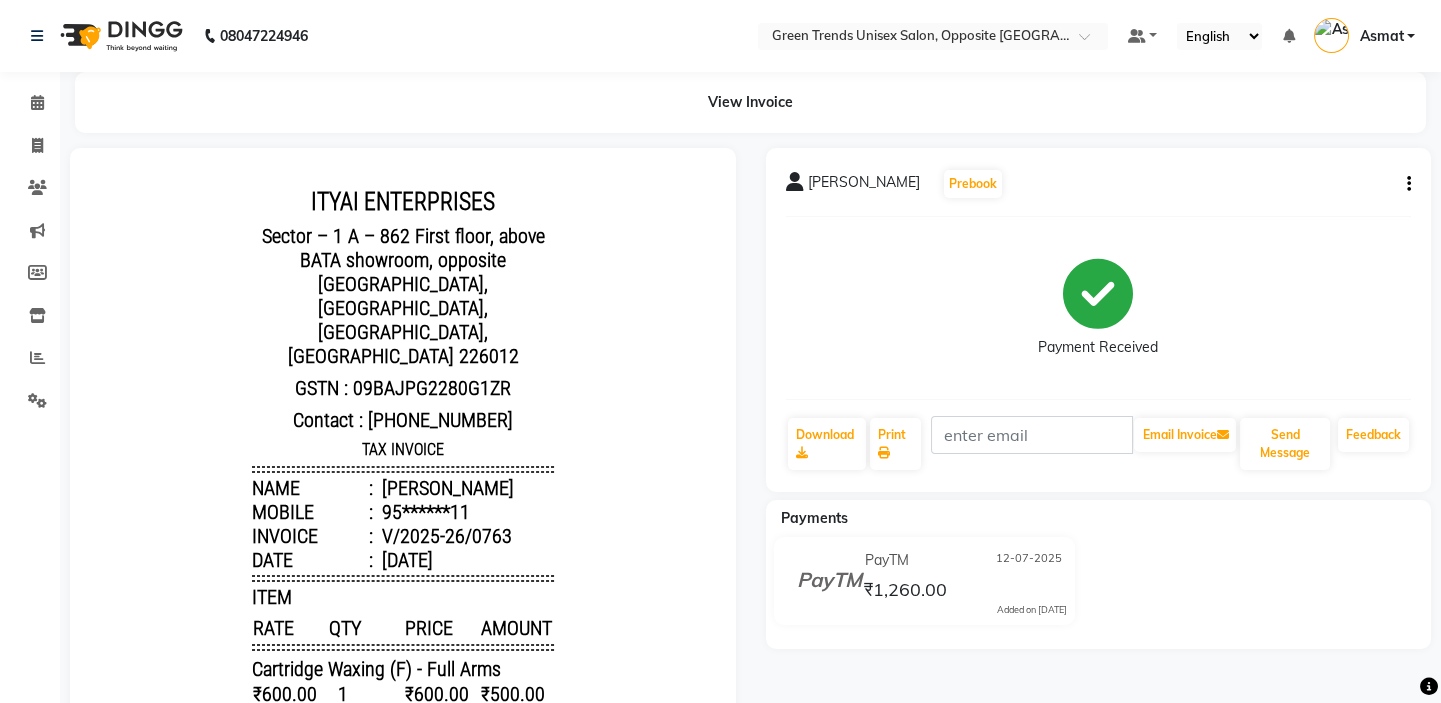 drag, startPoint x: 955, startPoint y: 311, endPoint x: 805, endPoint y: -80, distance: 418.78516 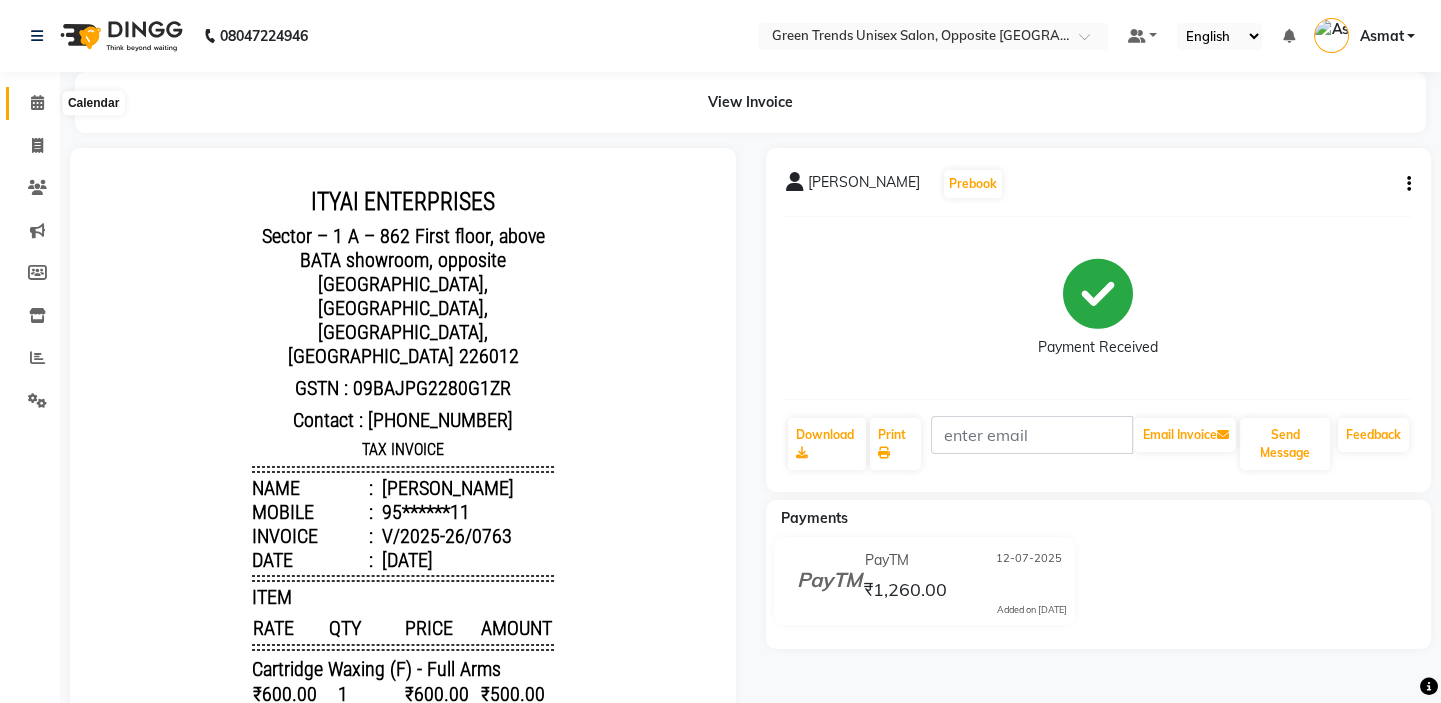 click 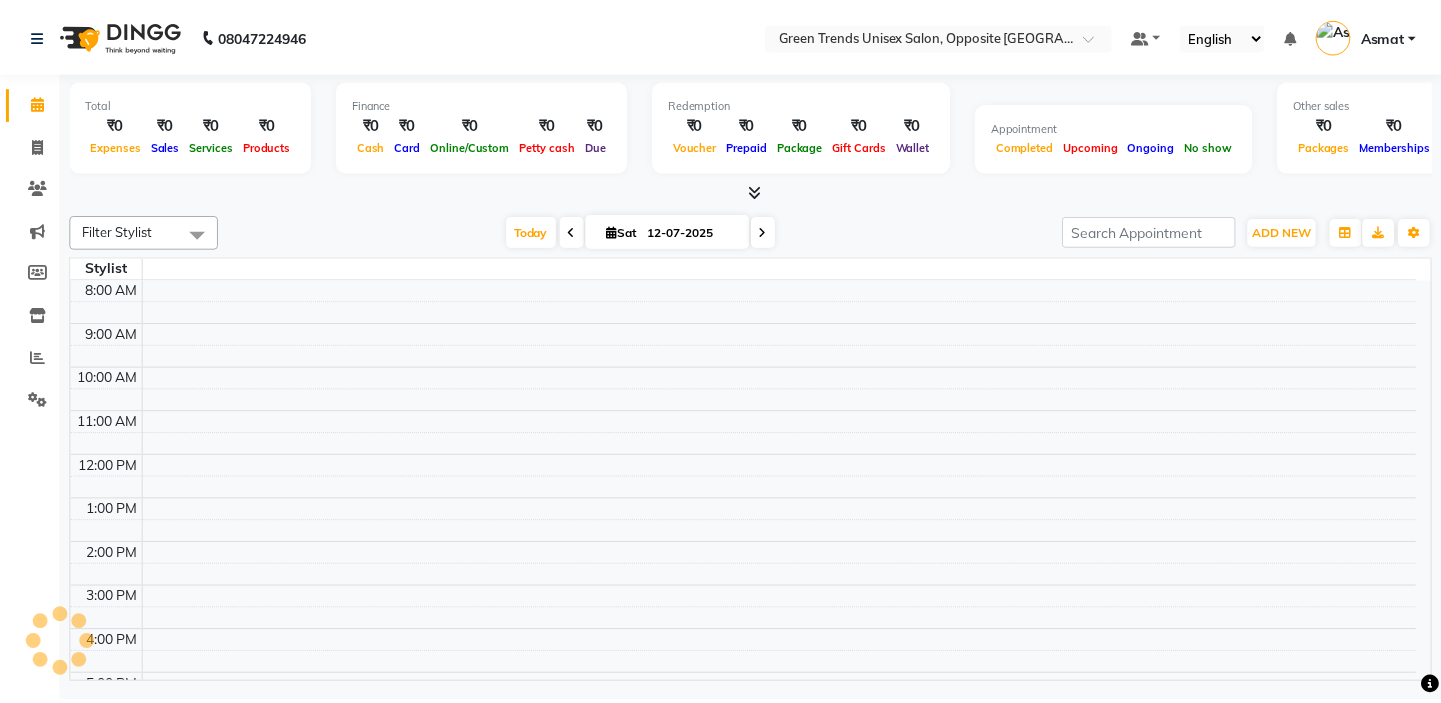 scroll, scrollTop: 389, scrollLeft: 0, axis: vertical 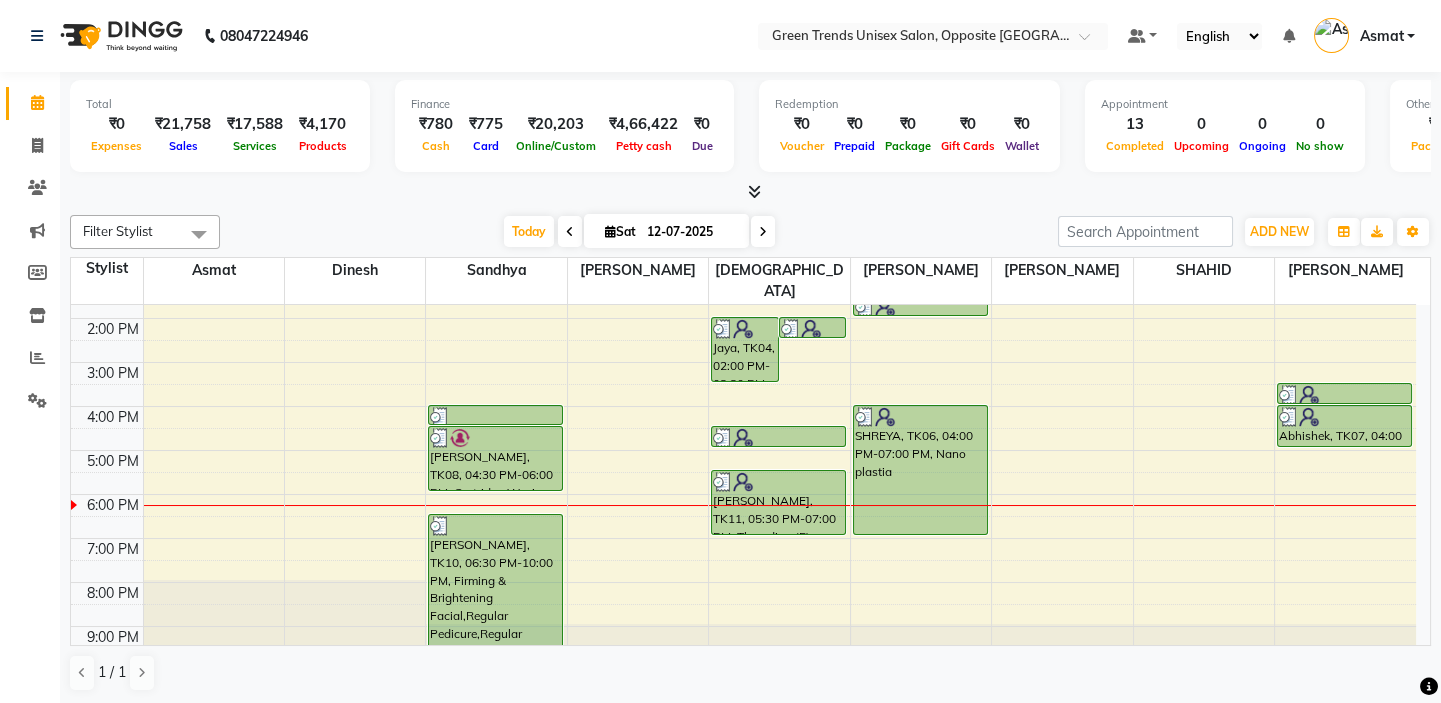 click on "4:00 AM 5:00 AM 6:00 AM 7:00 AM 8:00 AM 9:00 AM 10:00 AM 11:00 AM 12:00 PM 1:00 PM 2:00 PM 3:00 PM 4:00 PM 5:00 PM 6:00 PM 7:00 PM 8:00 PM 9:00 PM     [PERSON_NAME], TK09, 04:00 PM-04:30 PM, Cartridge Waxing (F) - Half Legs     [PERSON_NAME], TK08, 04:30 PM-06:00 PM, Cartridge Waxing (F) - Full Arms,Cartridge Waxing (F) - Half Legs,Brazilian Waxing (F) - Under Arms     [PERSON_NAME], TK10, 06:30 PM-10:00 PM, Firming & Brightening Facial,Regular Pedicure,Regular Manicure,Detan - Face,Detan - [GEOGRAPHIC_DATA], TK04, 02:00 PM-03:30 PM, Threading (F) - Eyebrow,Brazilian Waxing (F) - Threading - Upper Lip,Brazilian Waxing (F) - Chin/Forehead     kavita, TK03, 02:00 PM-02:30 PM, Threading (F) - Eyebrow     SHREYA, TK06, 04:30 PM-05:00 PM, Threading (F) - Eyebrow     [PERSON_NAME], TK11, 05:30 PM-07:00 PM, Threading (F) - Eyebrow,Threading (F) - Upperlip,Threading (F) - Forhead     [PERSON_NAME], TK01, 11:30 AM-12:30 PM, Haircut - Basic,Trendy Kiddy Cut     kavita, TK03, 01:30 PM-02:00 PM, Trimming (F)" at bounding box center (743, 274) 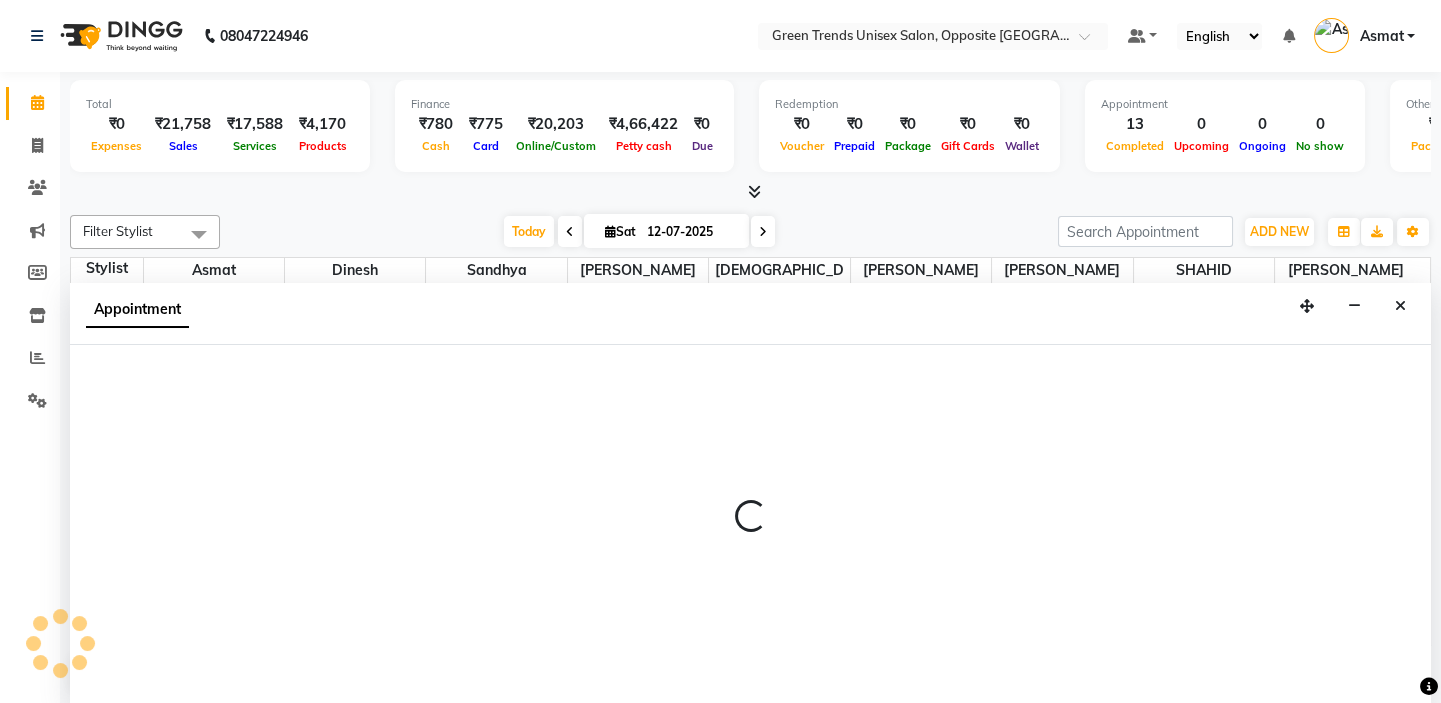 scroll, scrollTop: 0, scrollLeft: 0, axis: both 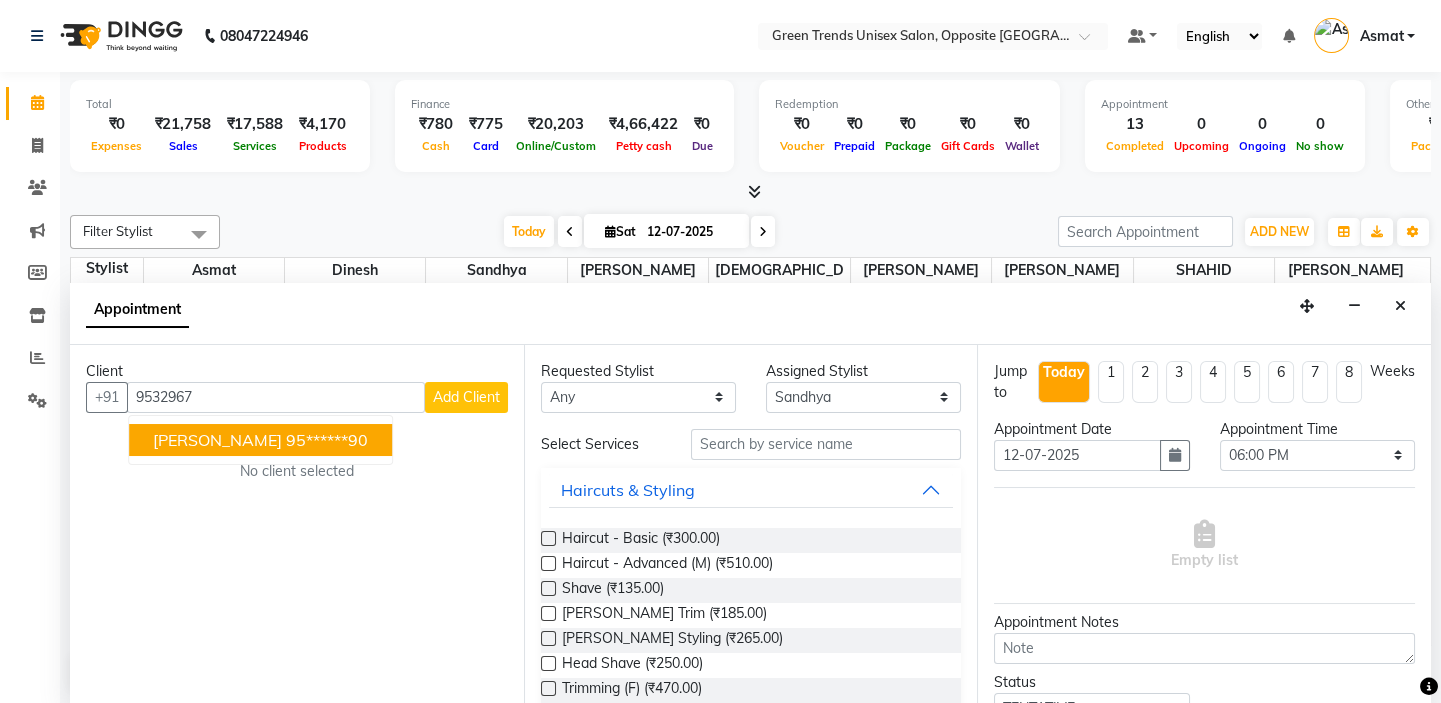 click on "[PERSON_NAME]" at bounding box center [217, 440] 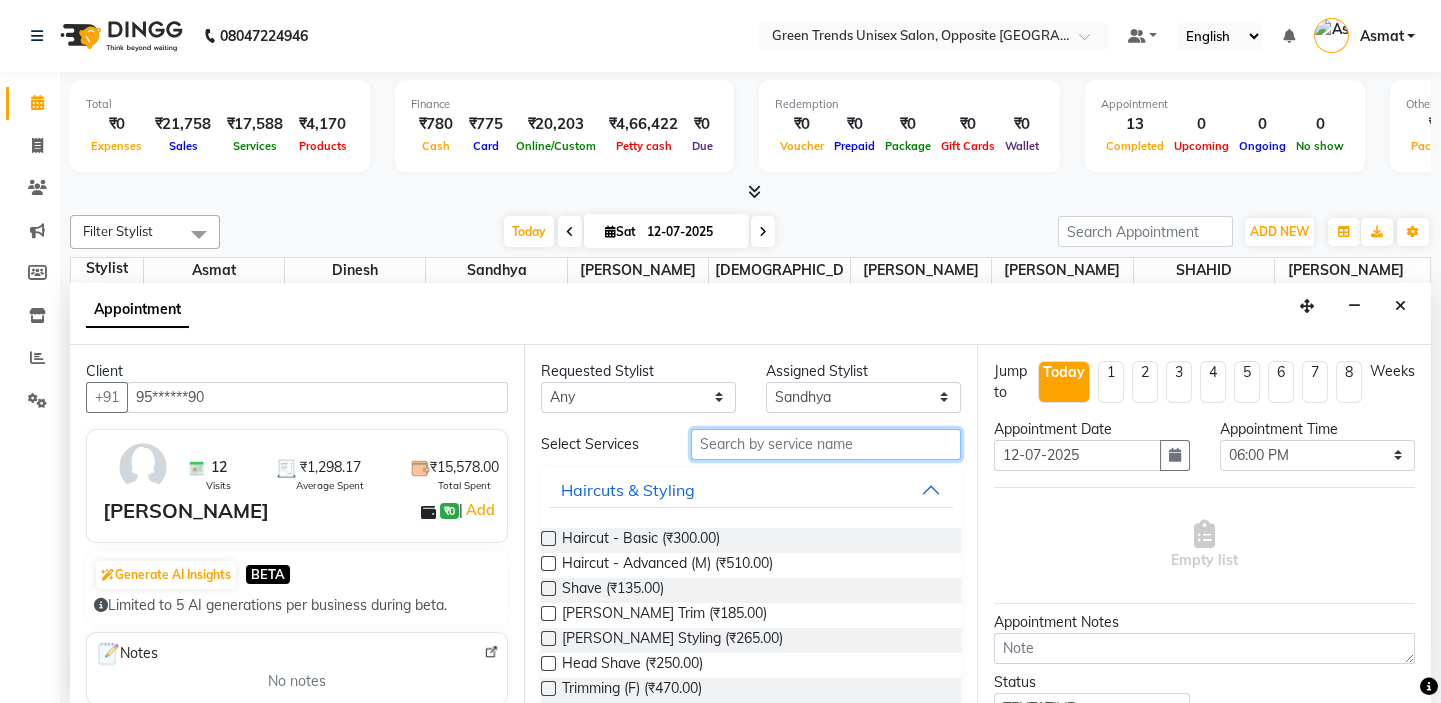 click at bounding box center [826, 444] 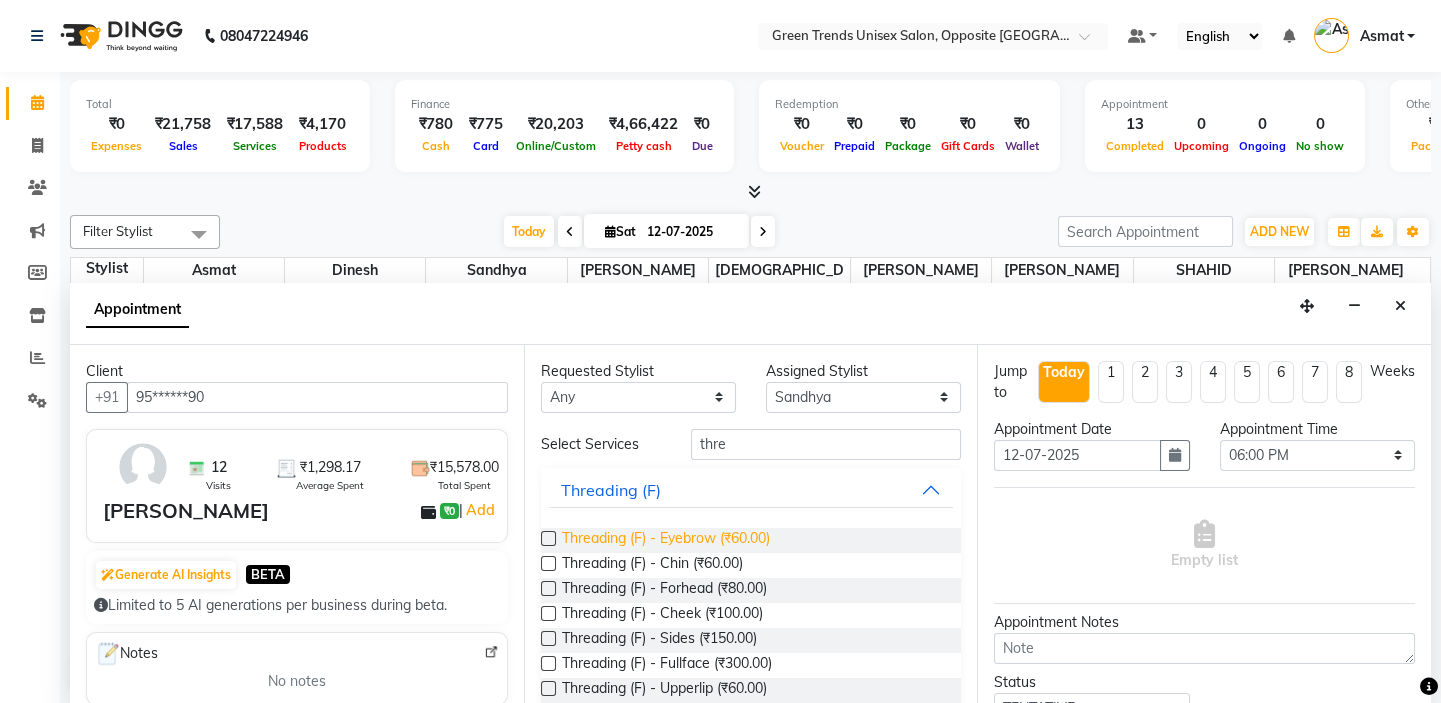 click on "Threading (F) - Eyebrow (₹60.00)" at bounding box center [666, 540] 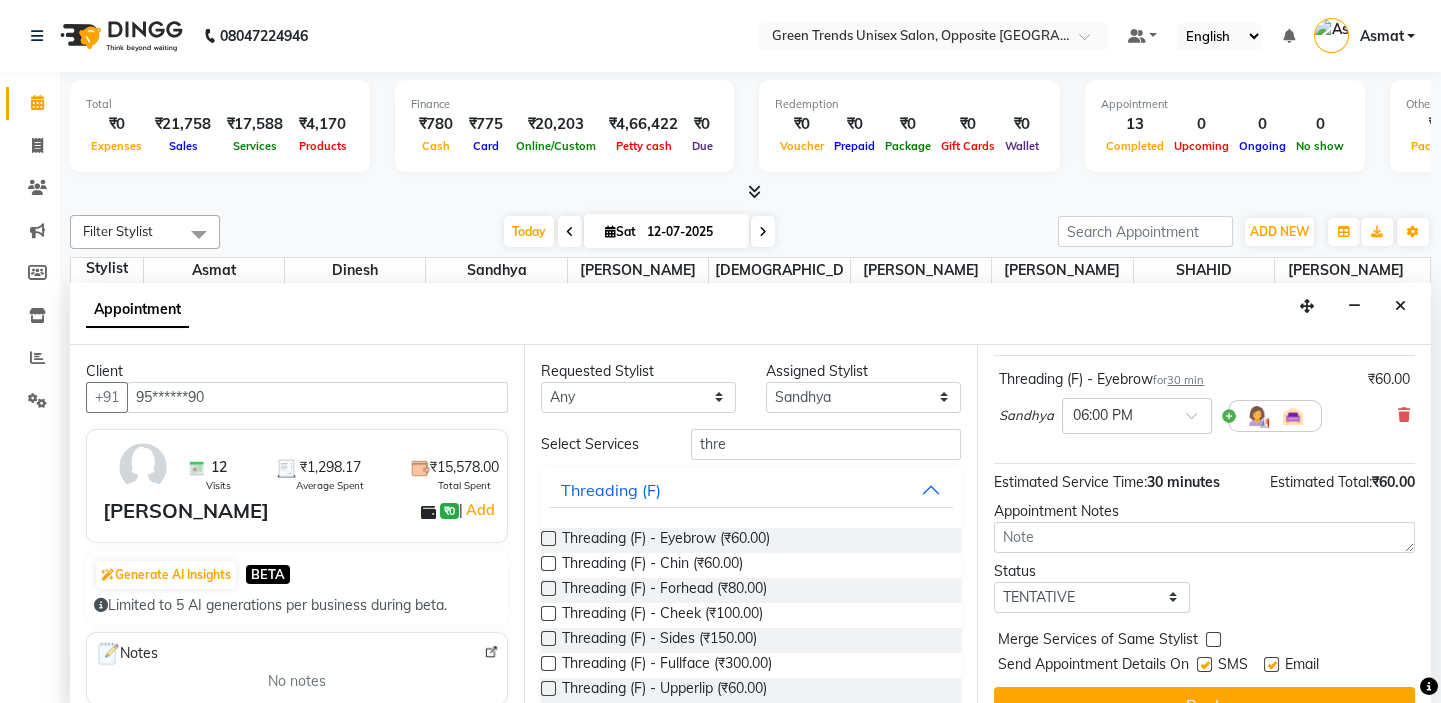 scroll, scrollTop: 165, scrollLeft: 0, axis: vertical 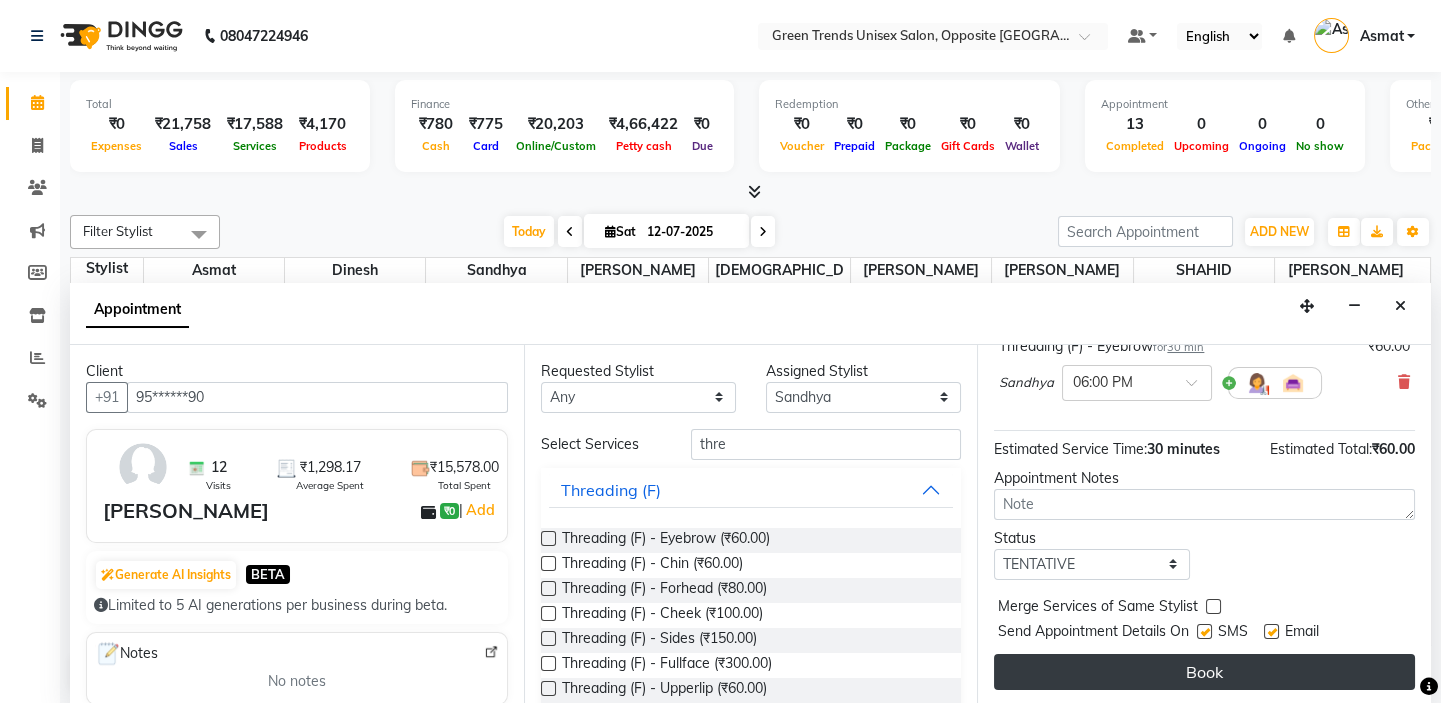click on "Book" at bounding box center (1204, 672) 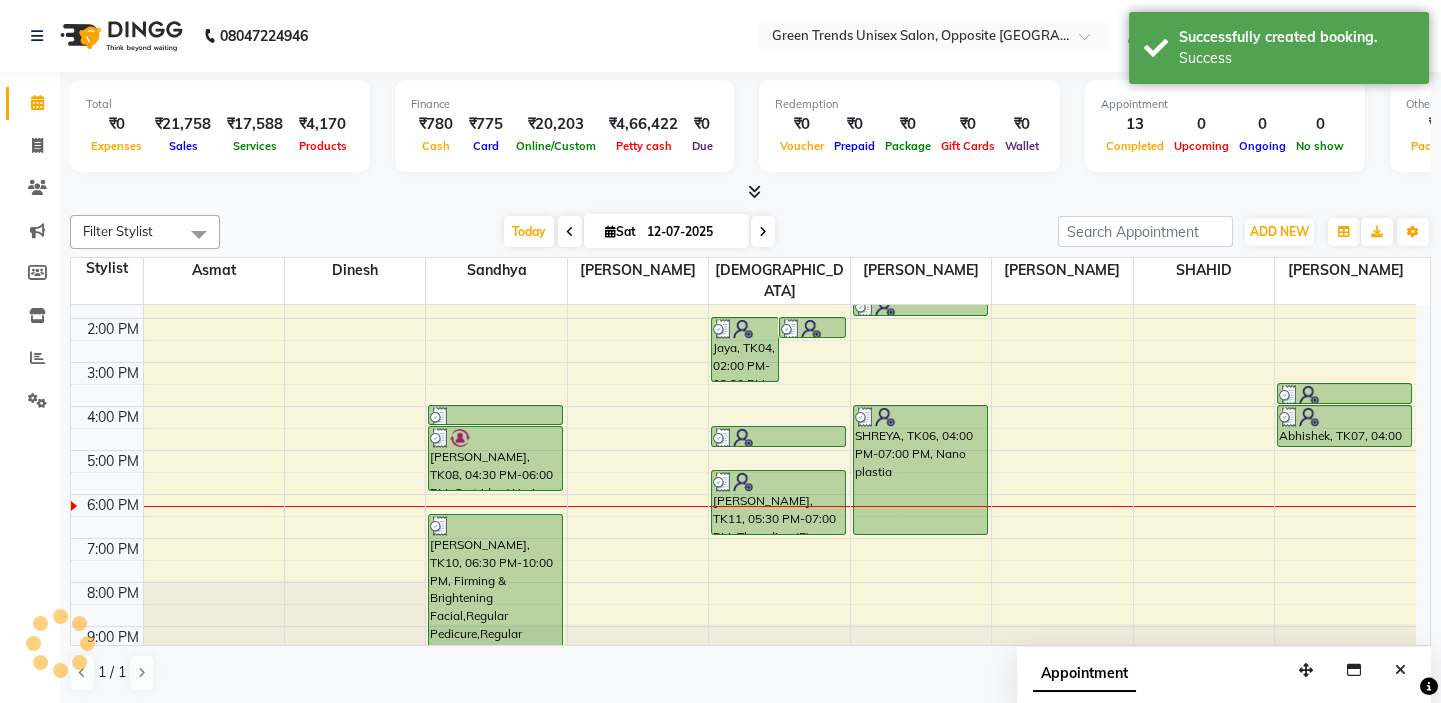 scroll, scrollTop: 0, scrollLeft: 0, axis: both 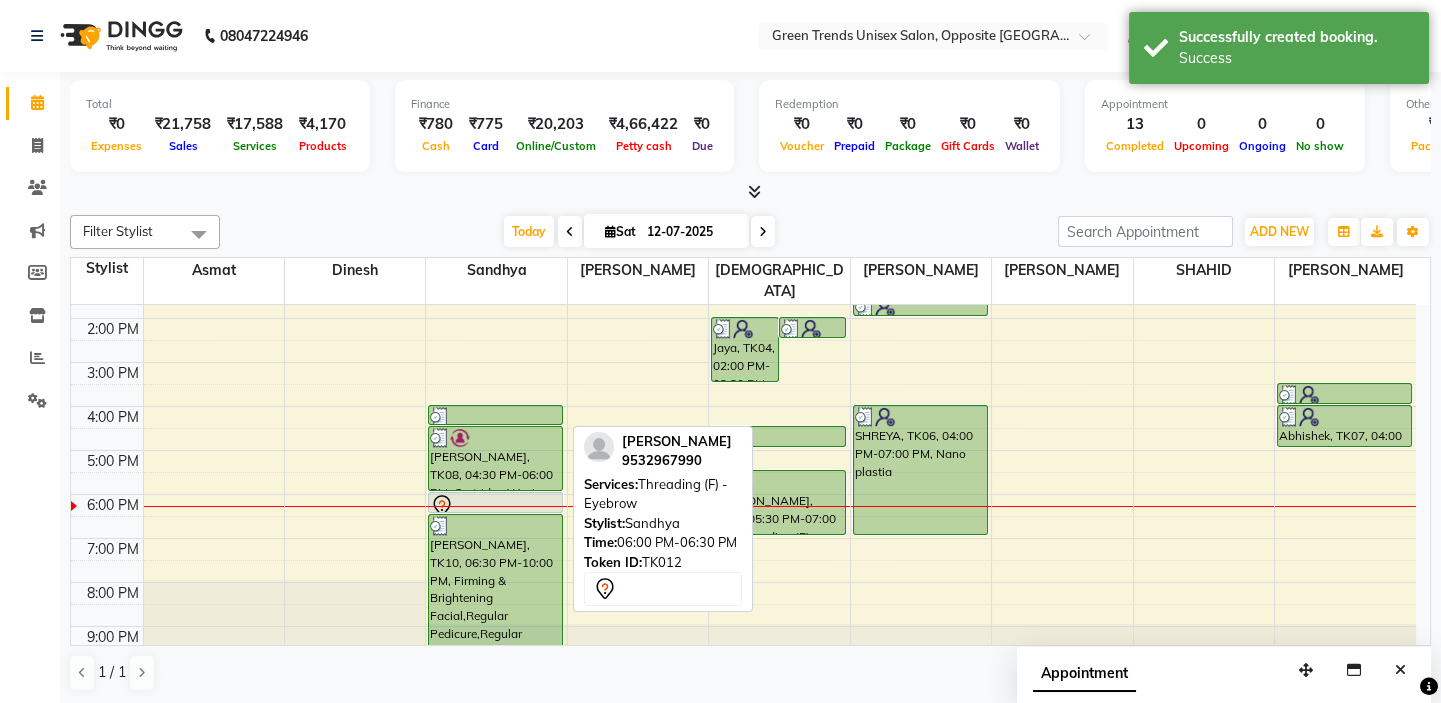 click at bounding box center [495, 506] 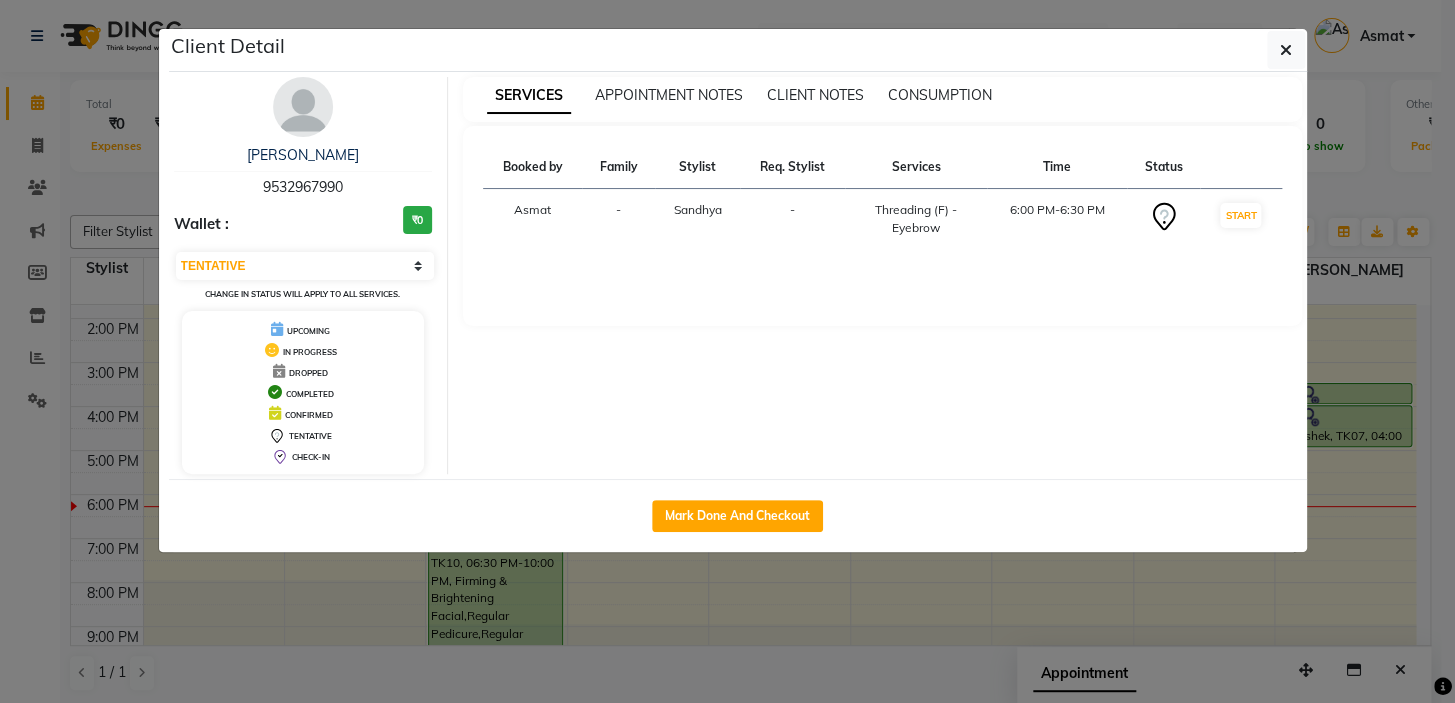 click on "Mark Done And Checkout" 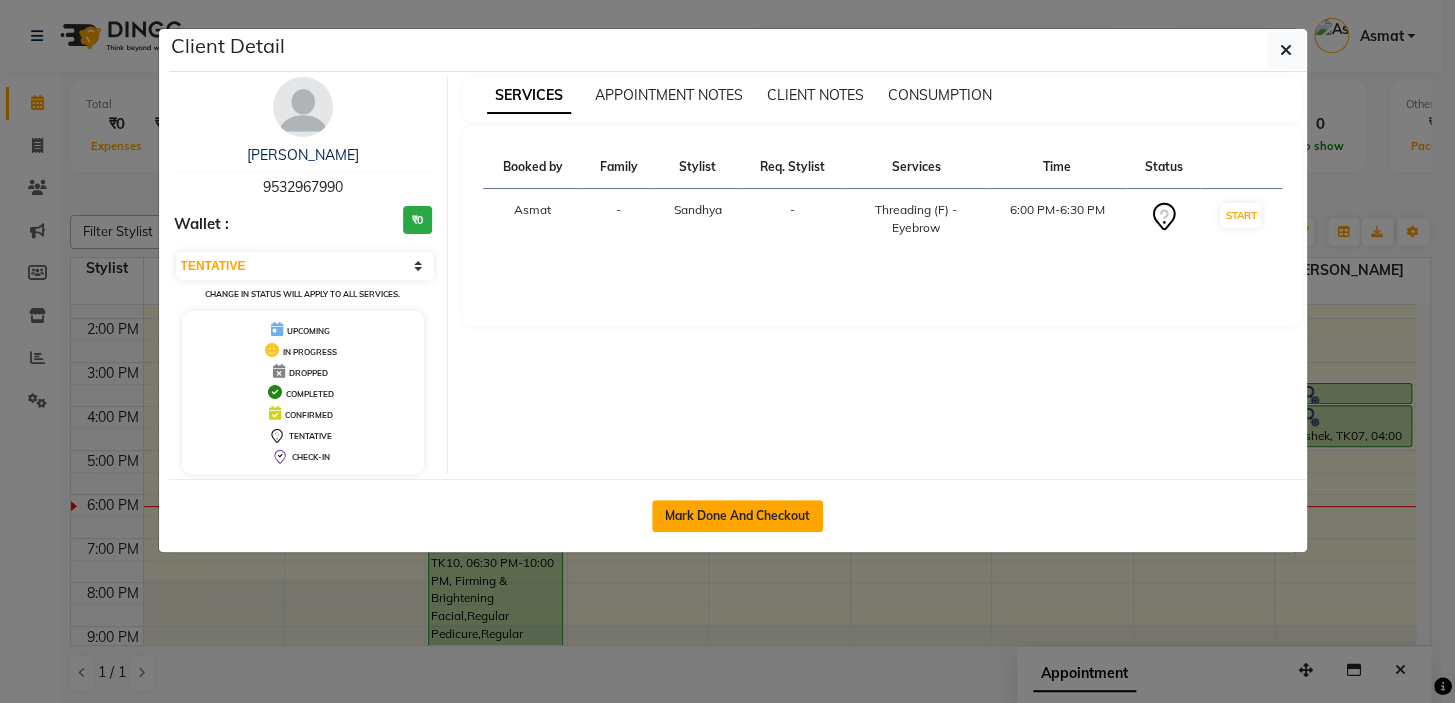 click on "Mark Done And Checkout" 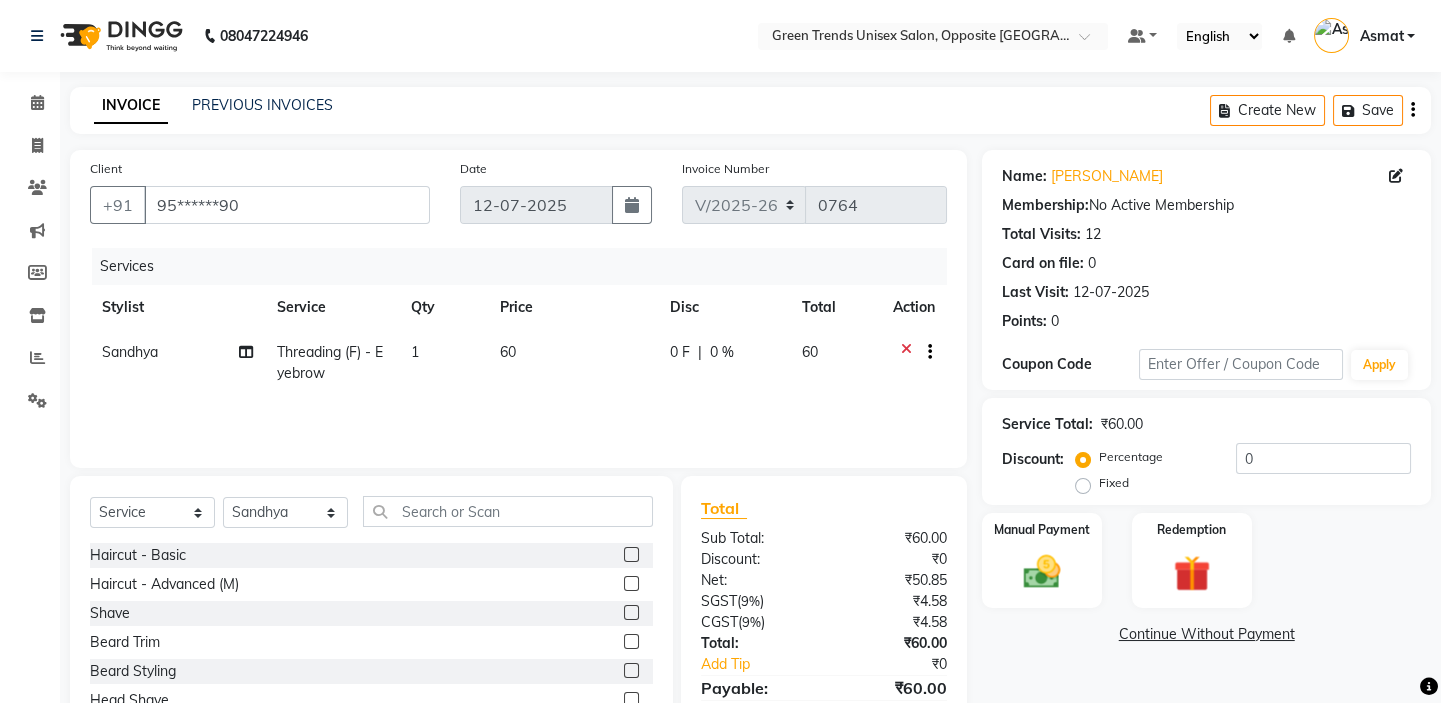 click on "1" 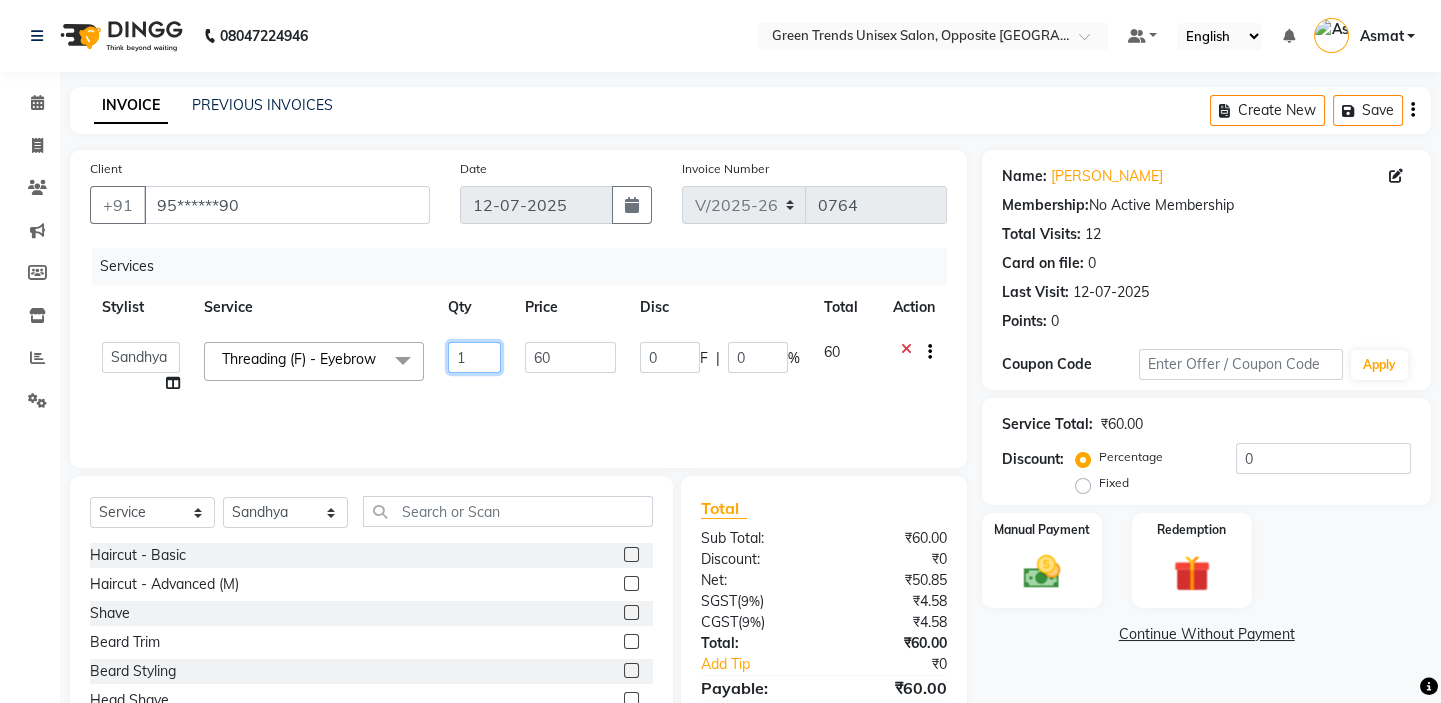 click on "1" 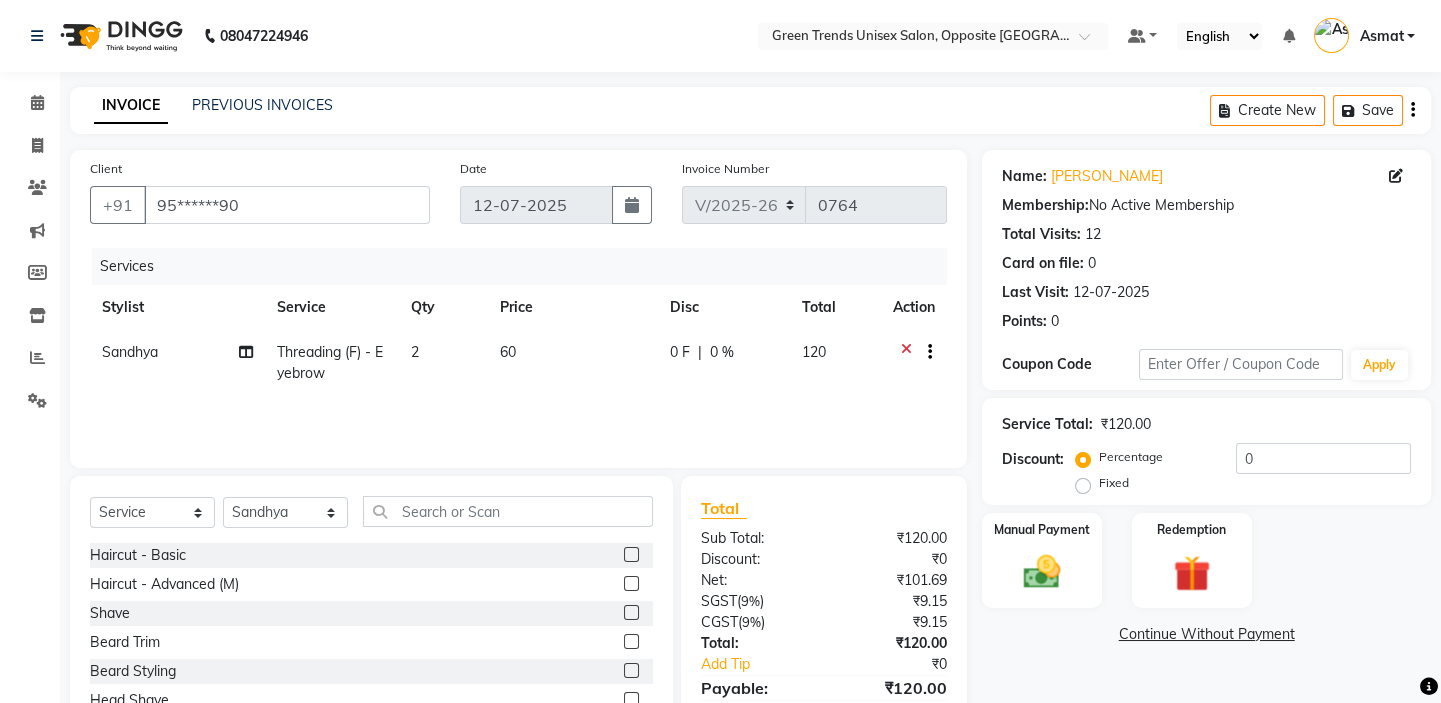 click on "0 F | 0 %" 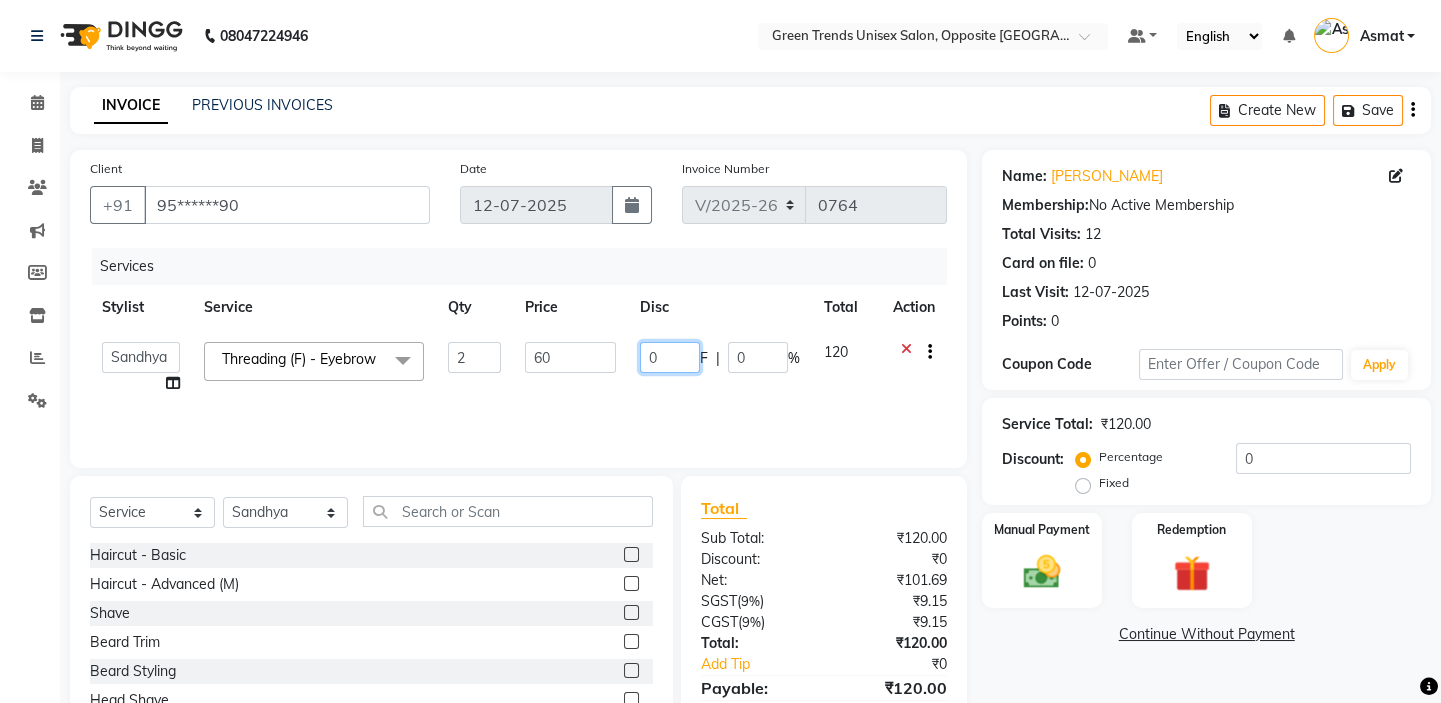 click on "0" 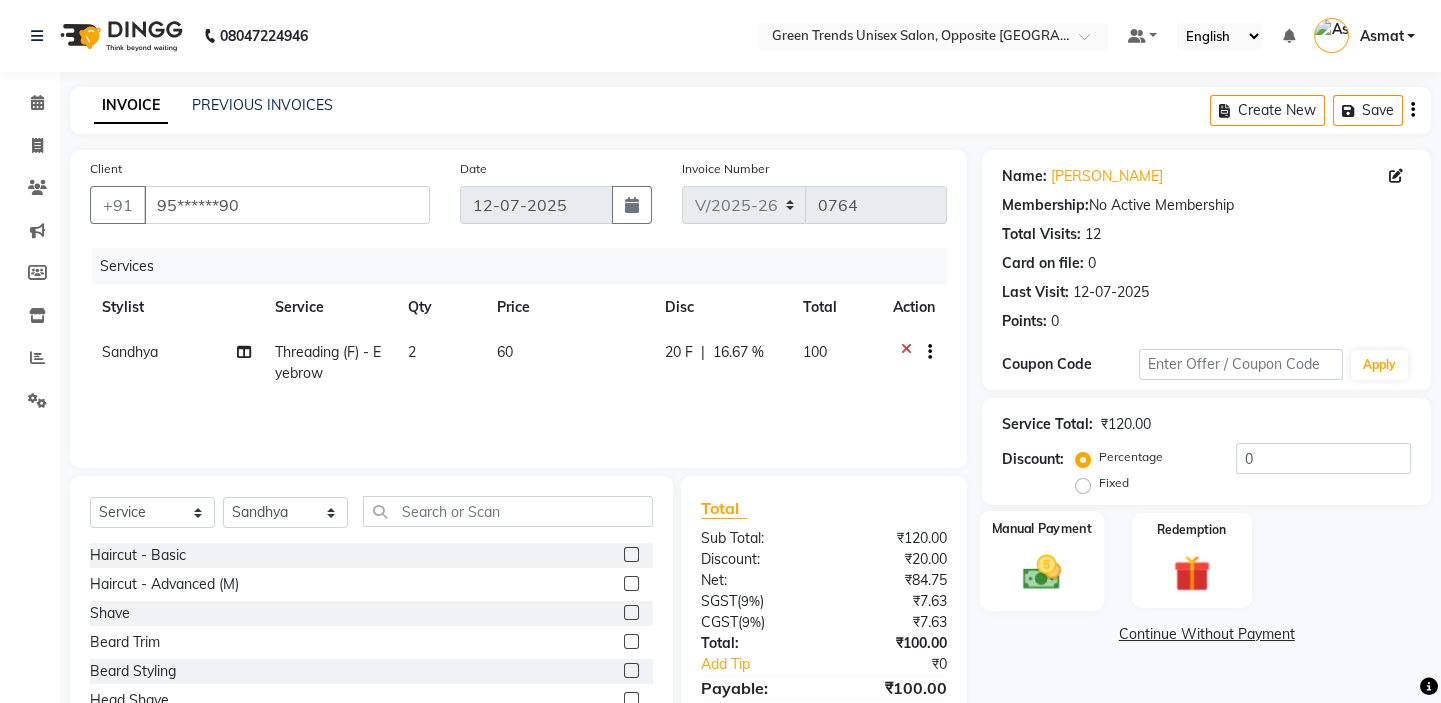 click on "Manual Payment" 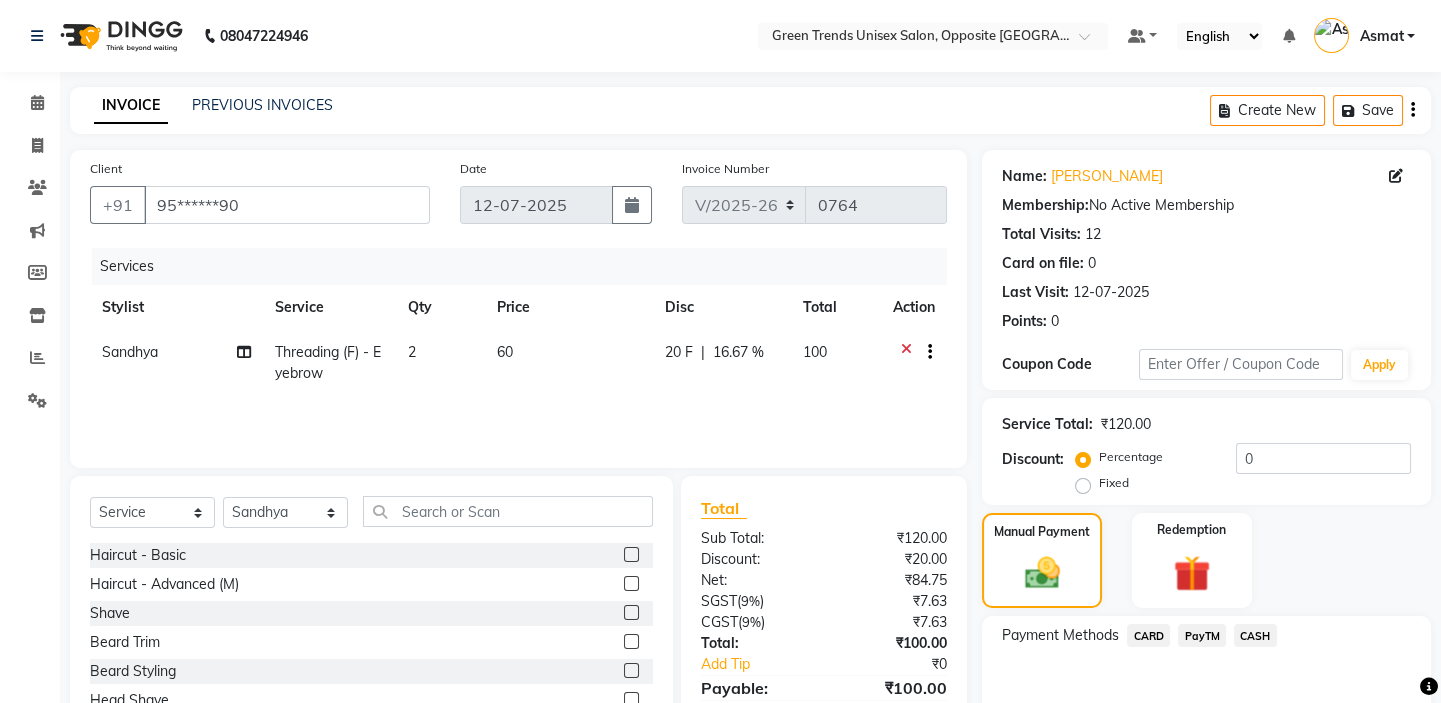 scroll, scrollTop: 104, scrollLeft: 0, axis: vertical 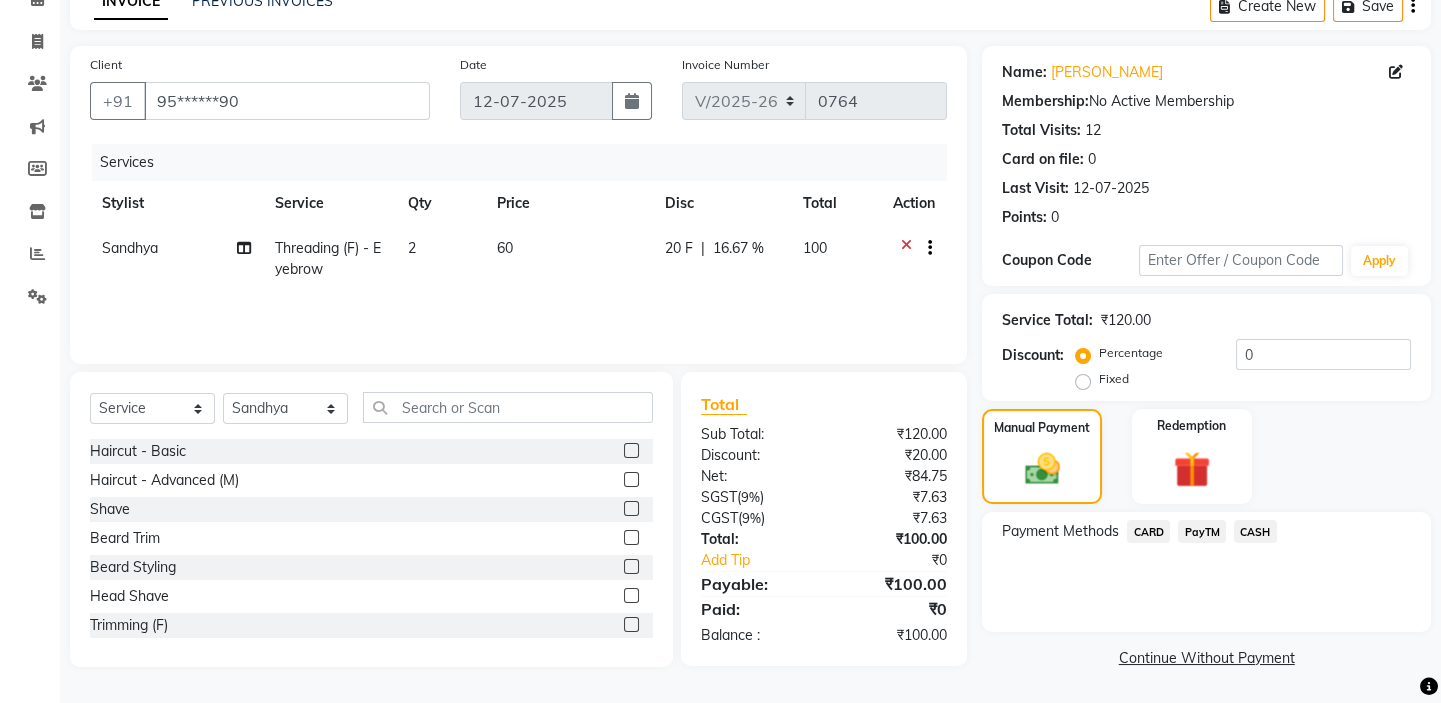 click on "CASH" 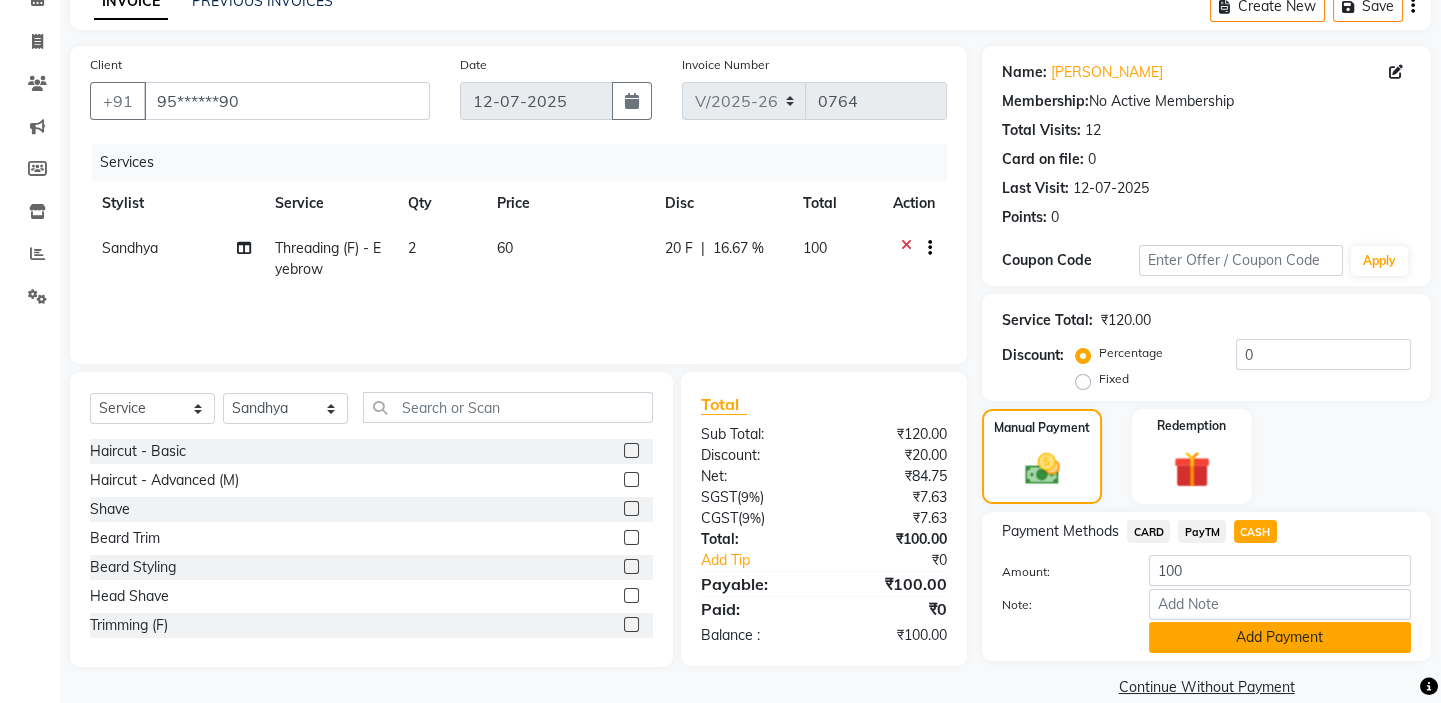 click on "Add Payment" 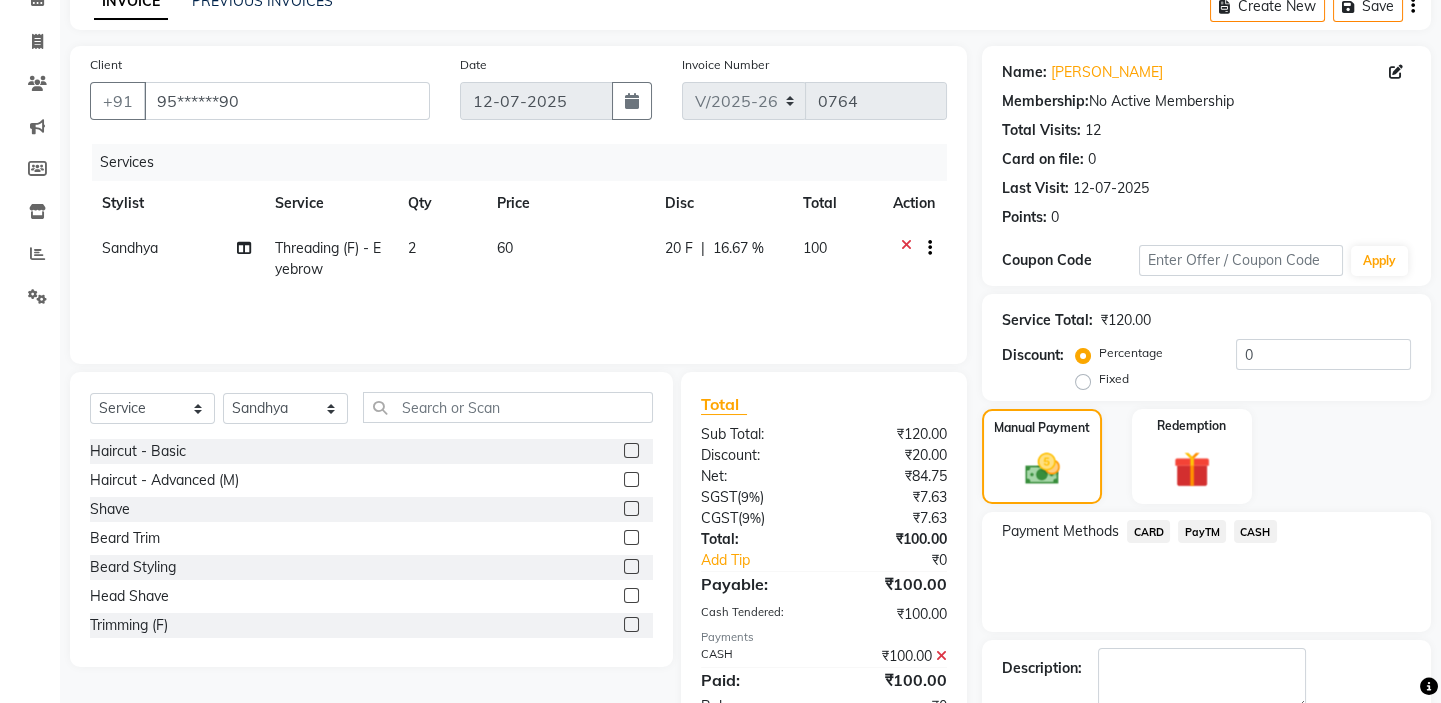 scroll, scrollTop: 216, scrollLeft: 0, axis: vertical 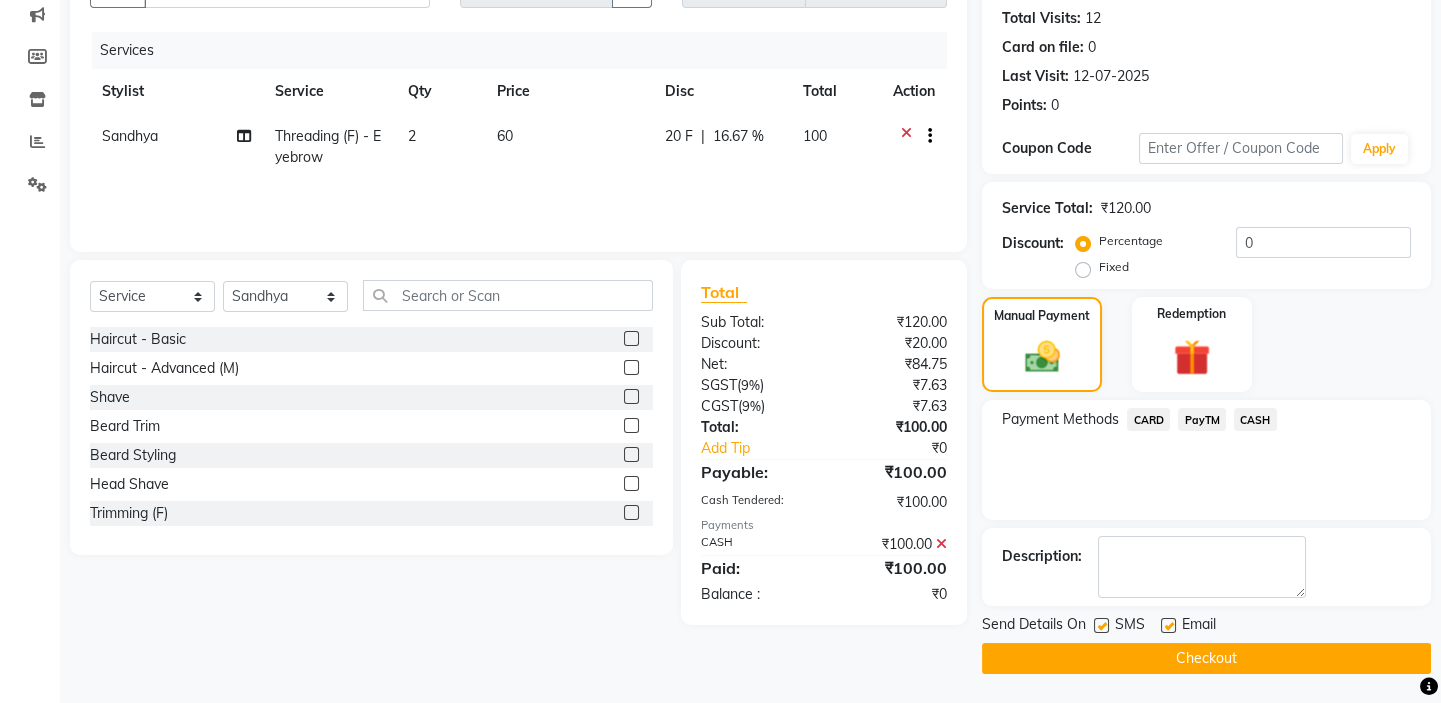 click on "Checkout" 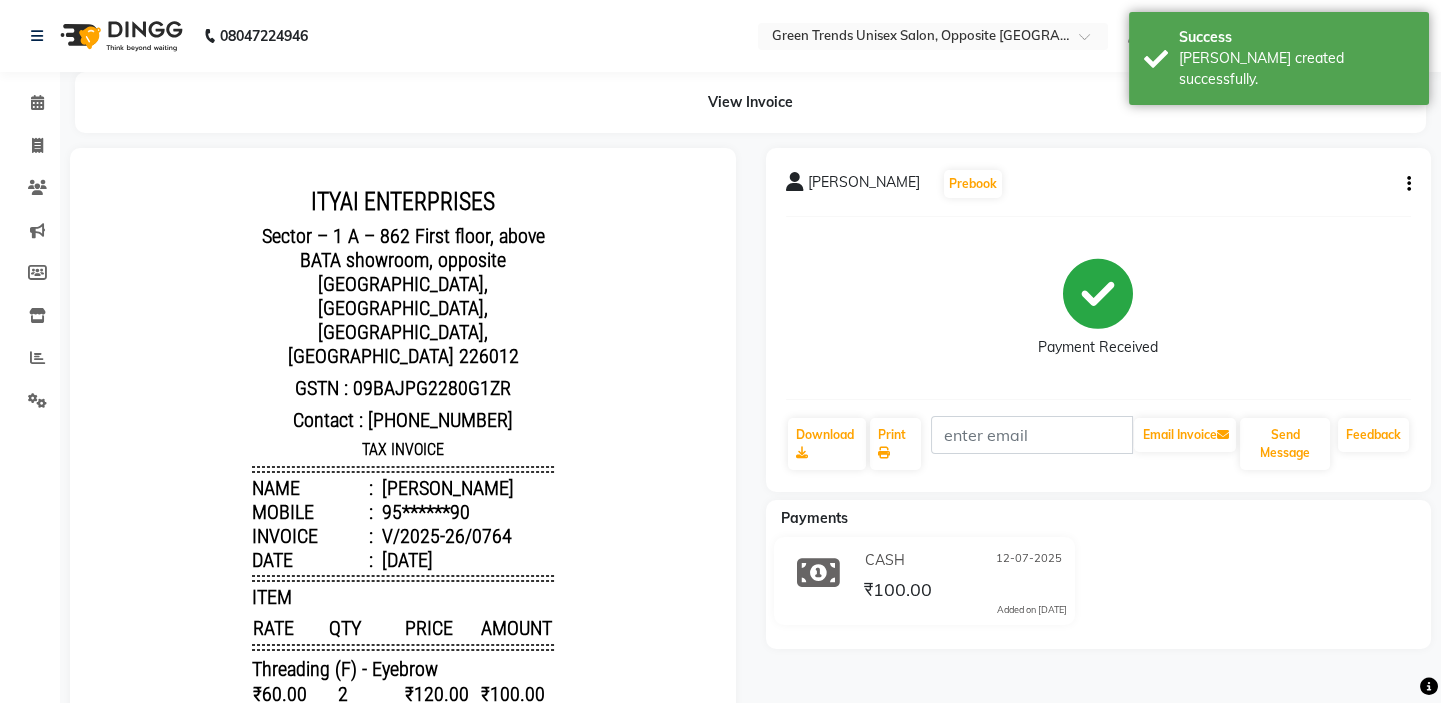 scroll, scrollTop: 0, scrollLeft: 0, axis: both 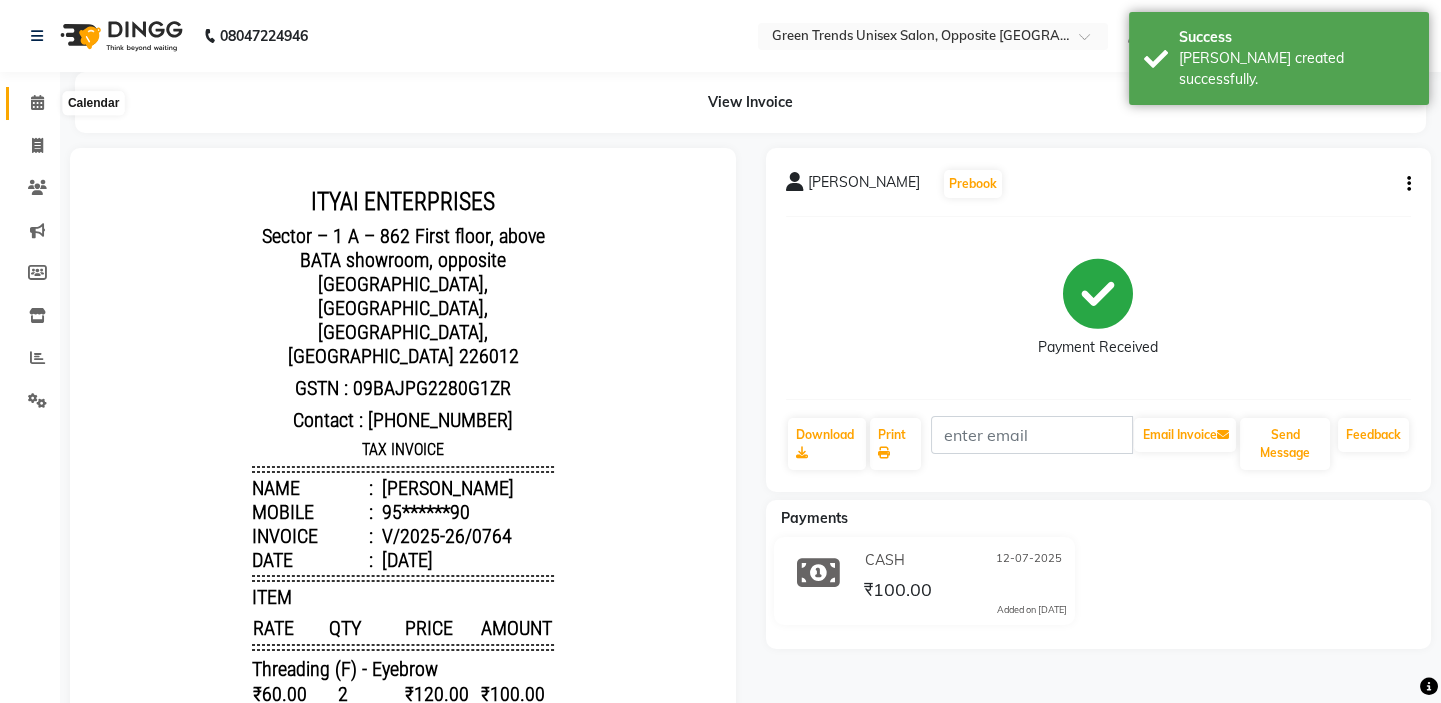 click 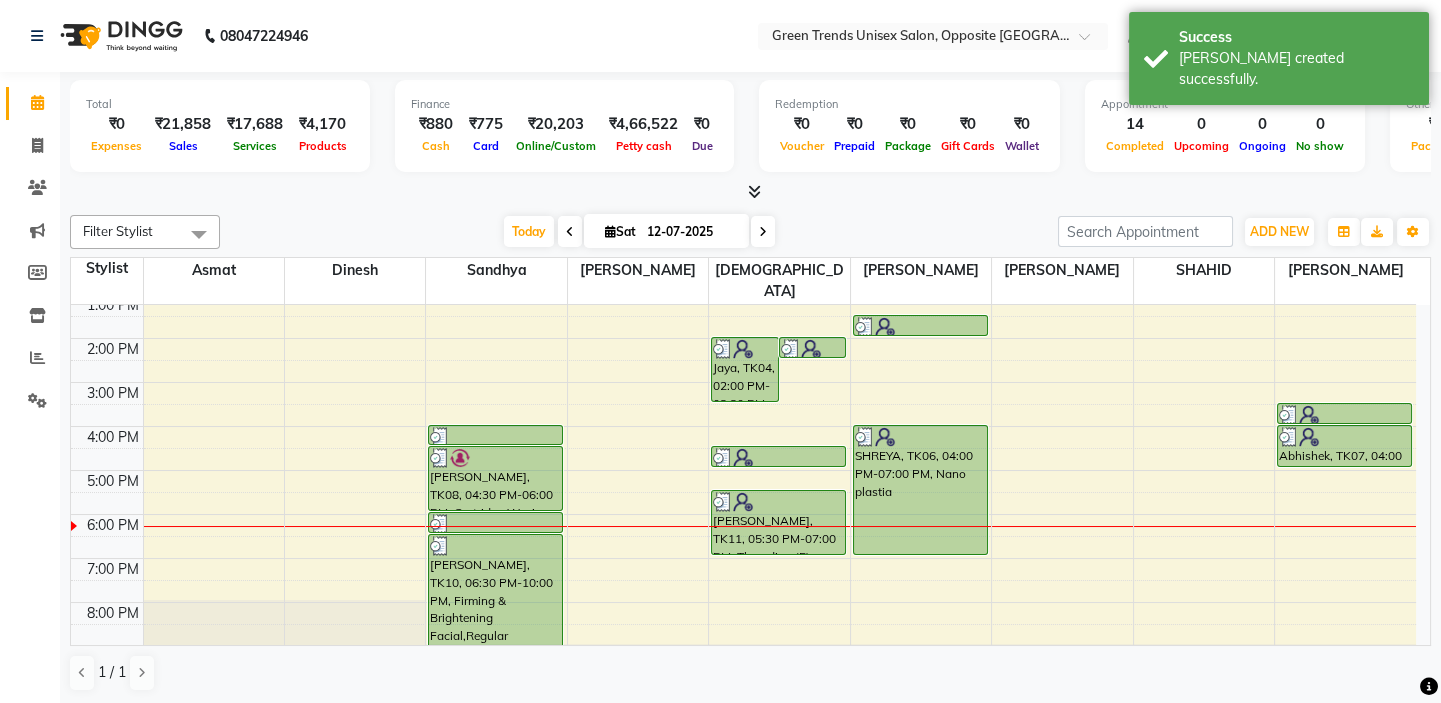 scroll, scrollTop: 426, scrollLeft: 0, axis: vertical 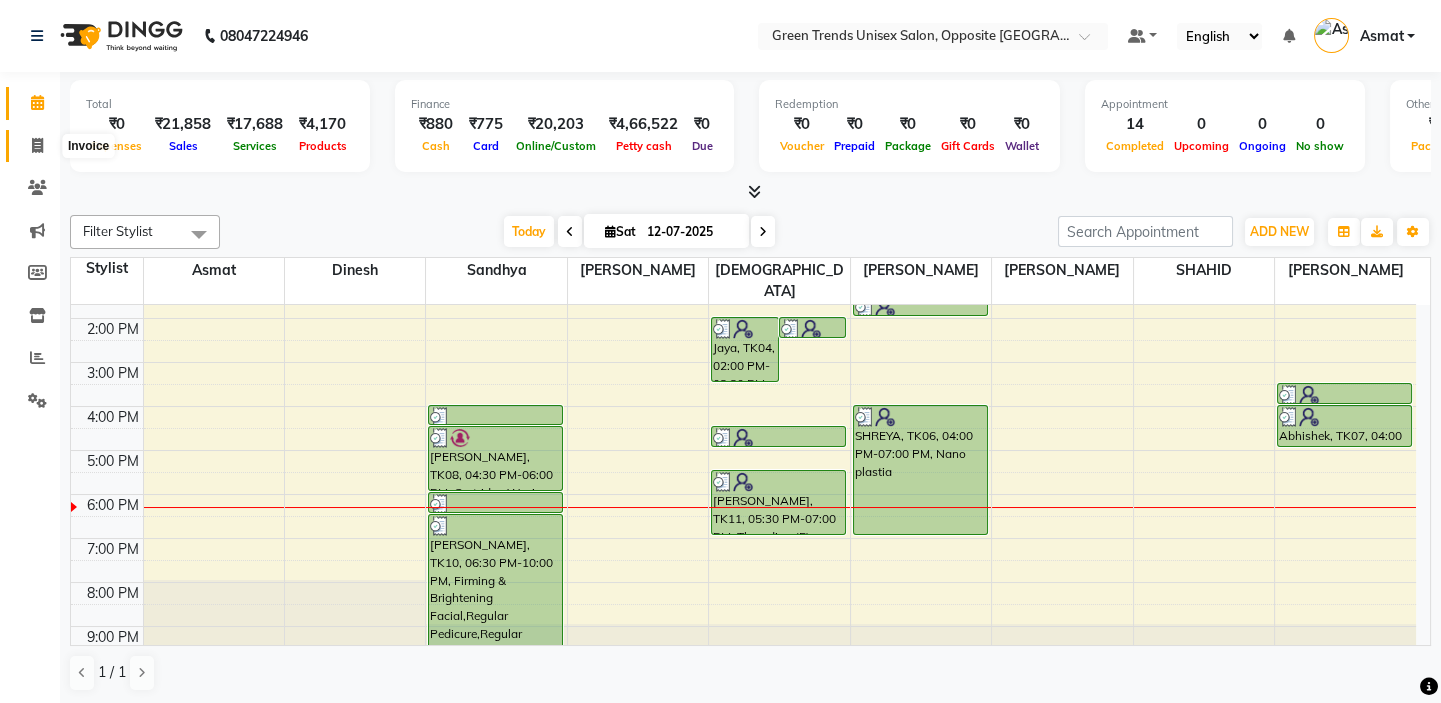 click 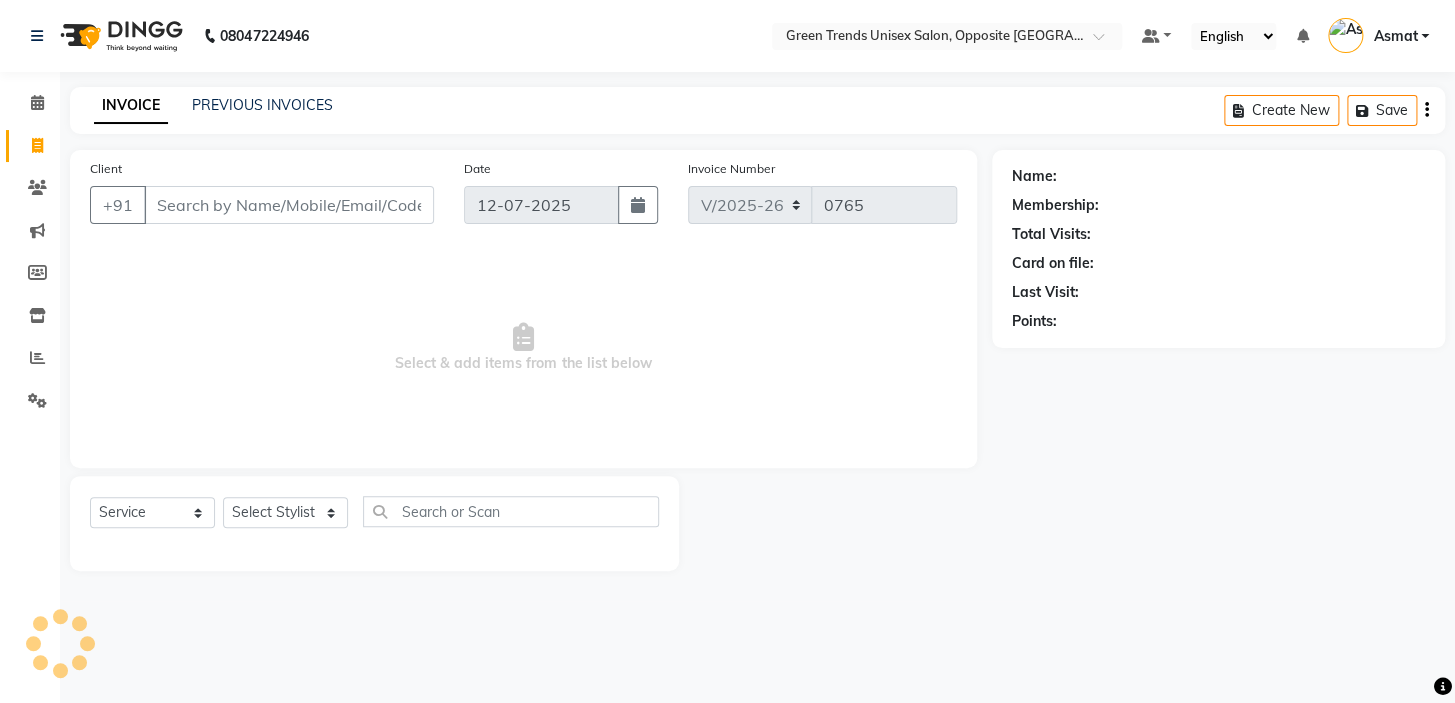 click on "INVOICE PREVIOUS INVOICES Create New   Save" 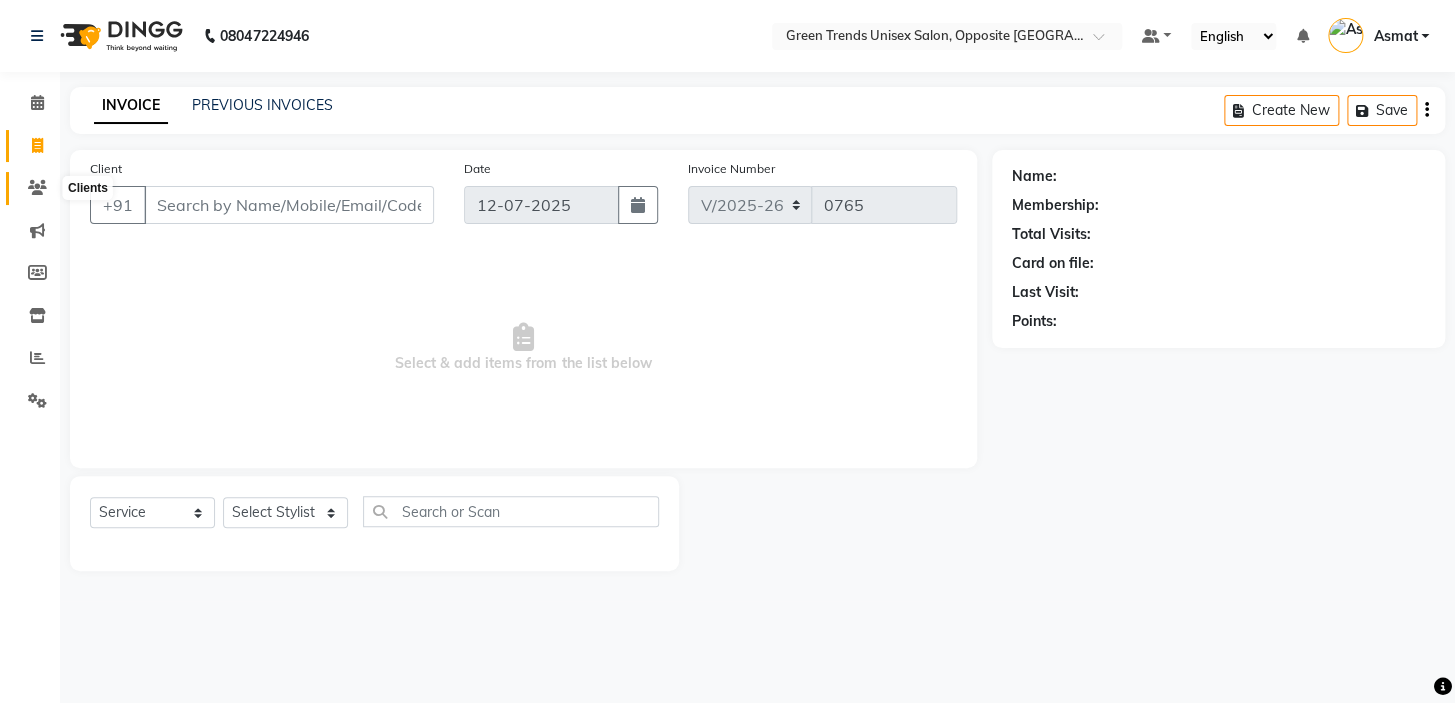 click 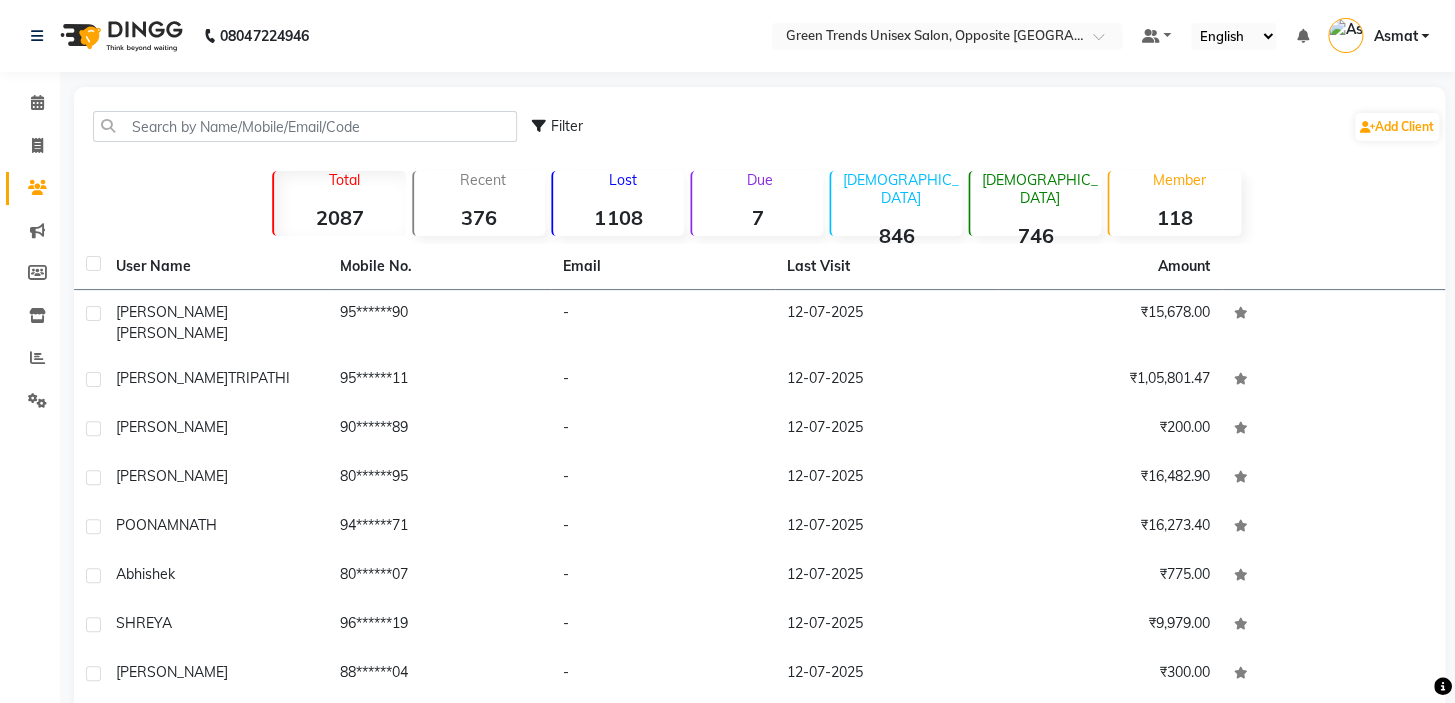 click 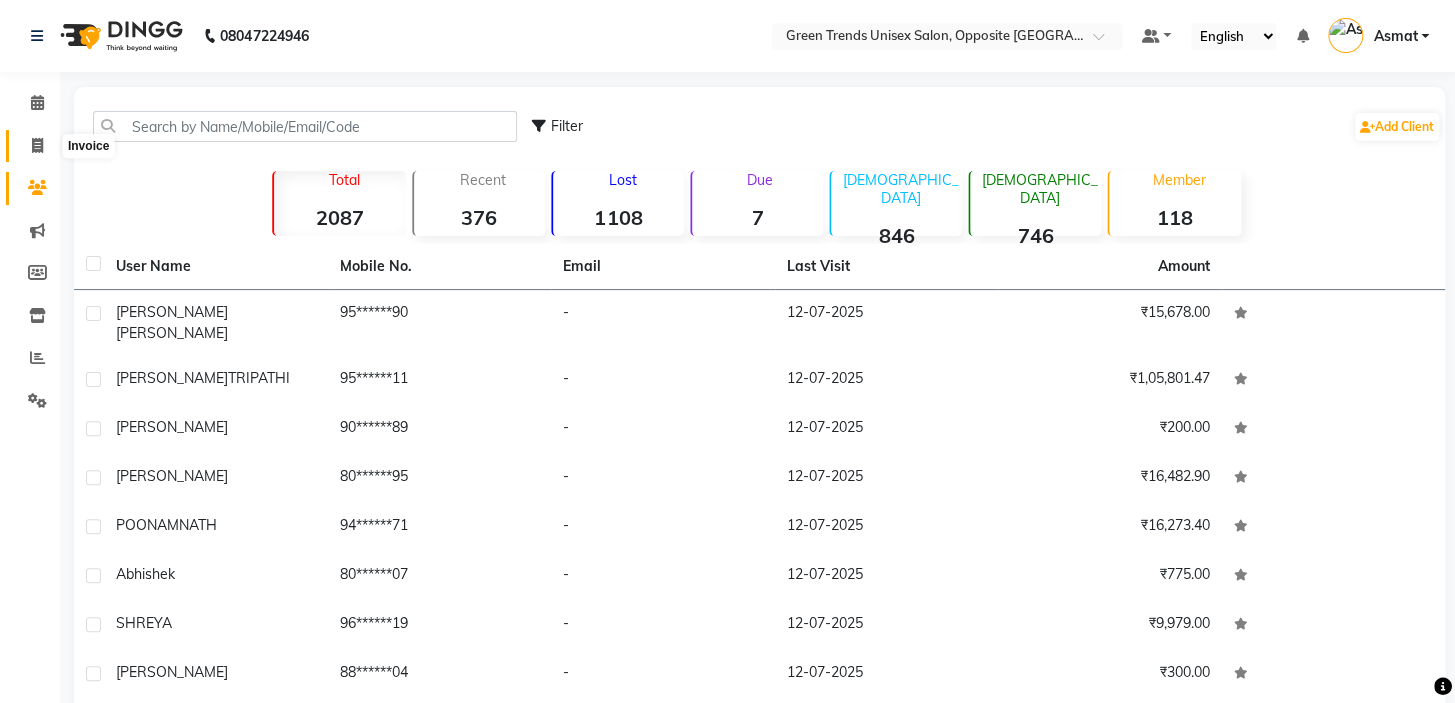 click 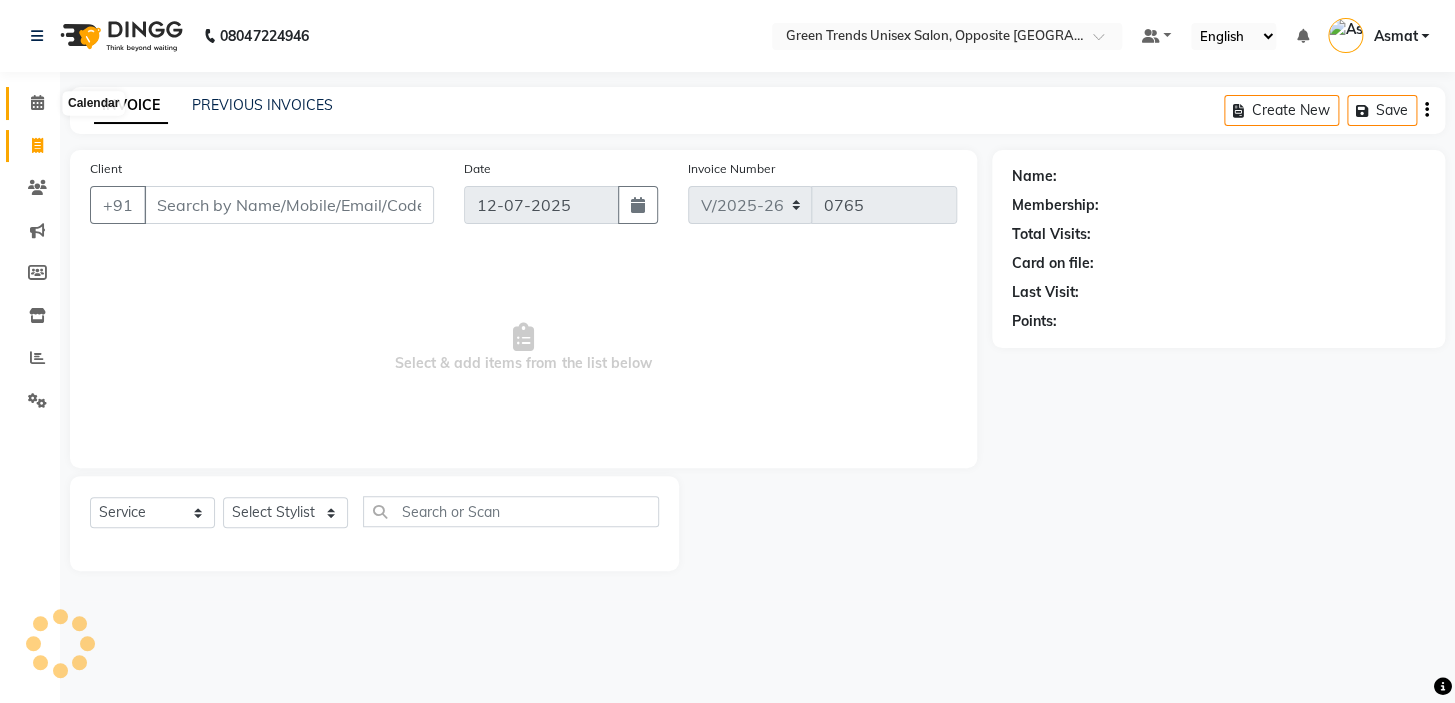 click 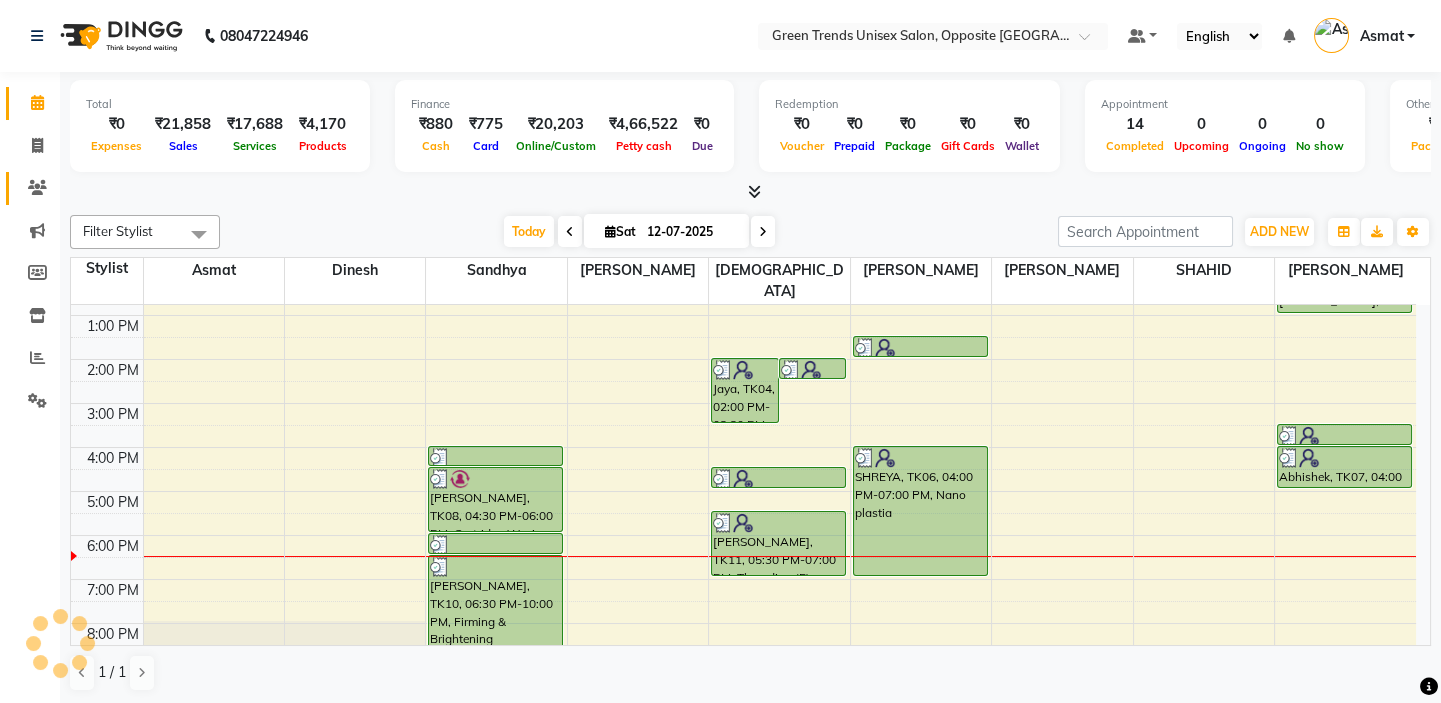scroll, scrollTop: 89, scrollLeft: 0, axis: vertical 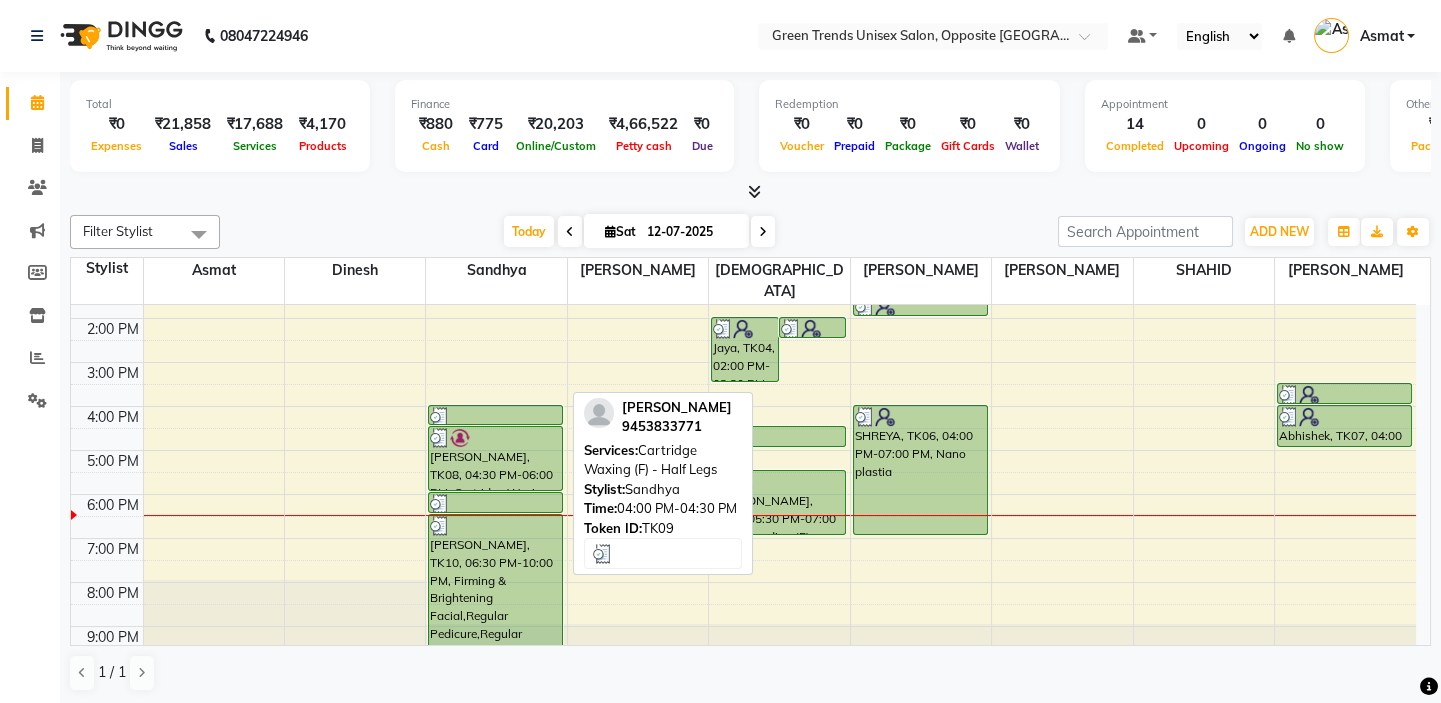 click at bounding box center (495, 417) 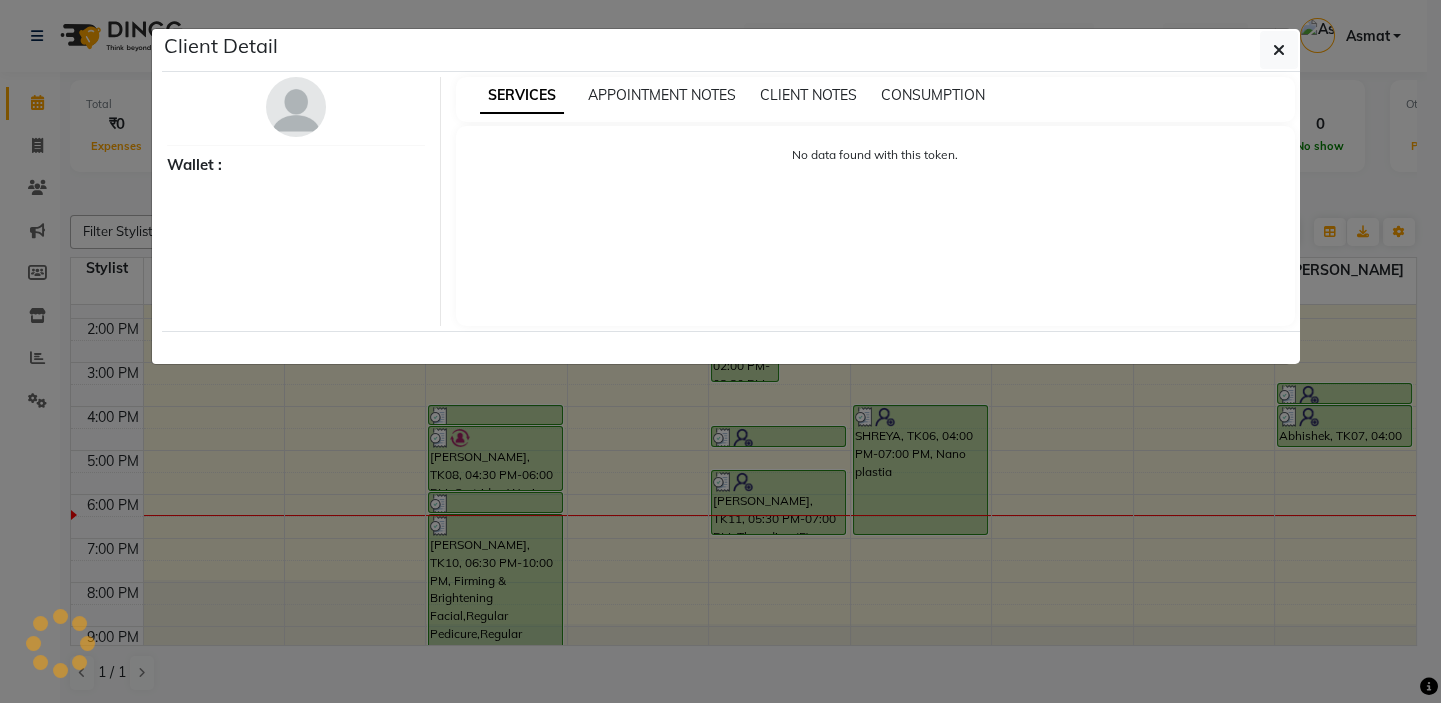 click on "Client Detail     Wallet : SERVICES APPOINTMENT NOTES CLIENT NOTES CONSUMPTION No data found with this token." 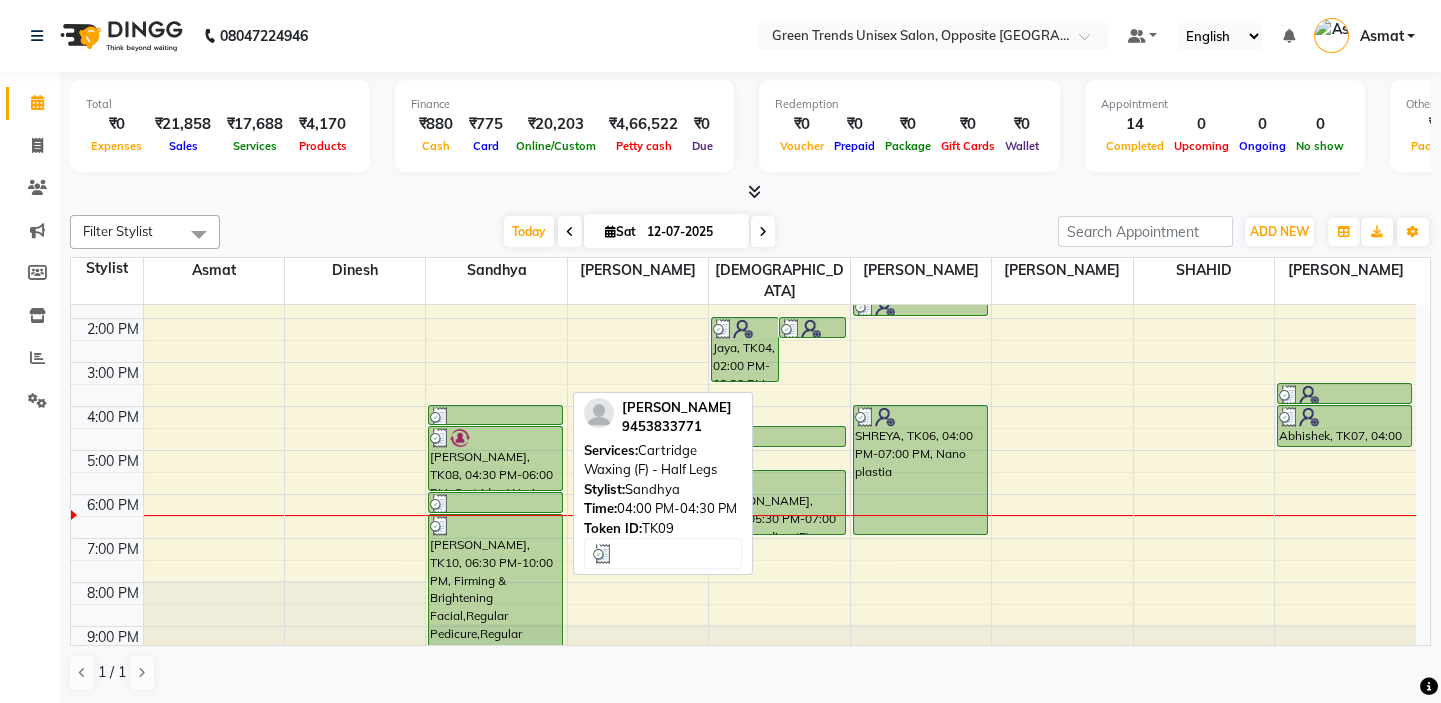 click on "[PERSON_NAME], TK09, 04:00 PM-04:30 PM, Cartridge Waxing (F) - Half Legs" at bounding box center (495, 415) 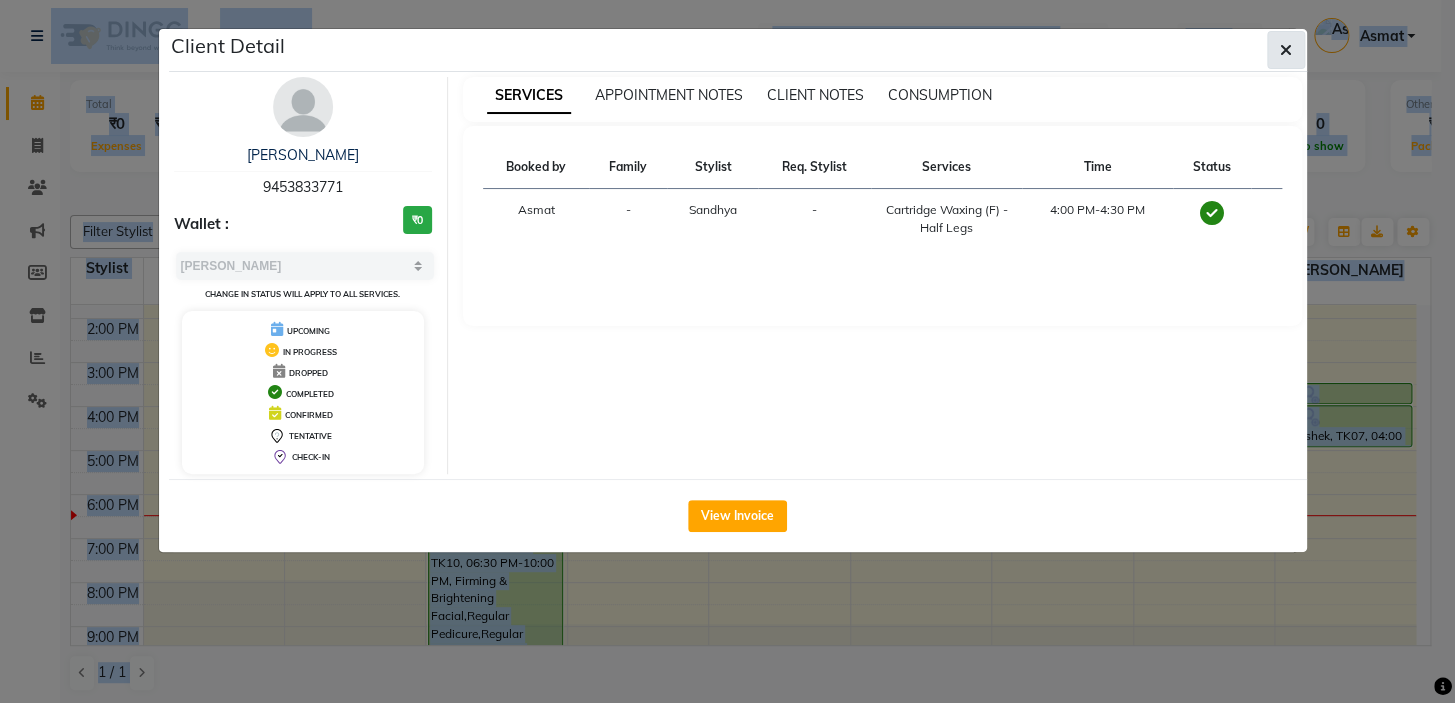 click 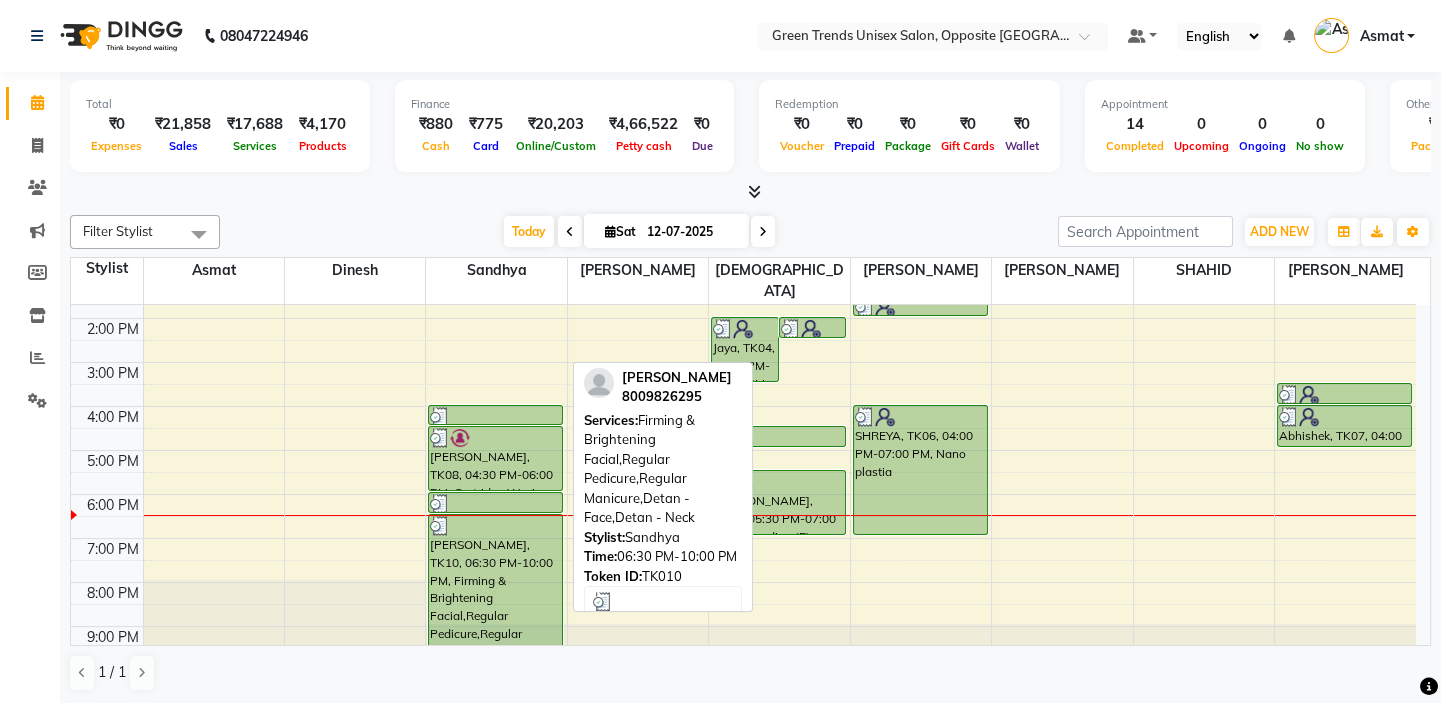 click on "[PERSON_NAME], TK10, 06:30 PM-10:00 PM, Firming & Brightening Facial,Regular Pedicure,Regular Manicure,Detan - Face,Detan - Neck" at bounding box center [495, 590] 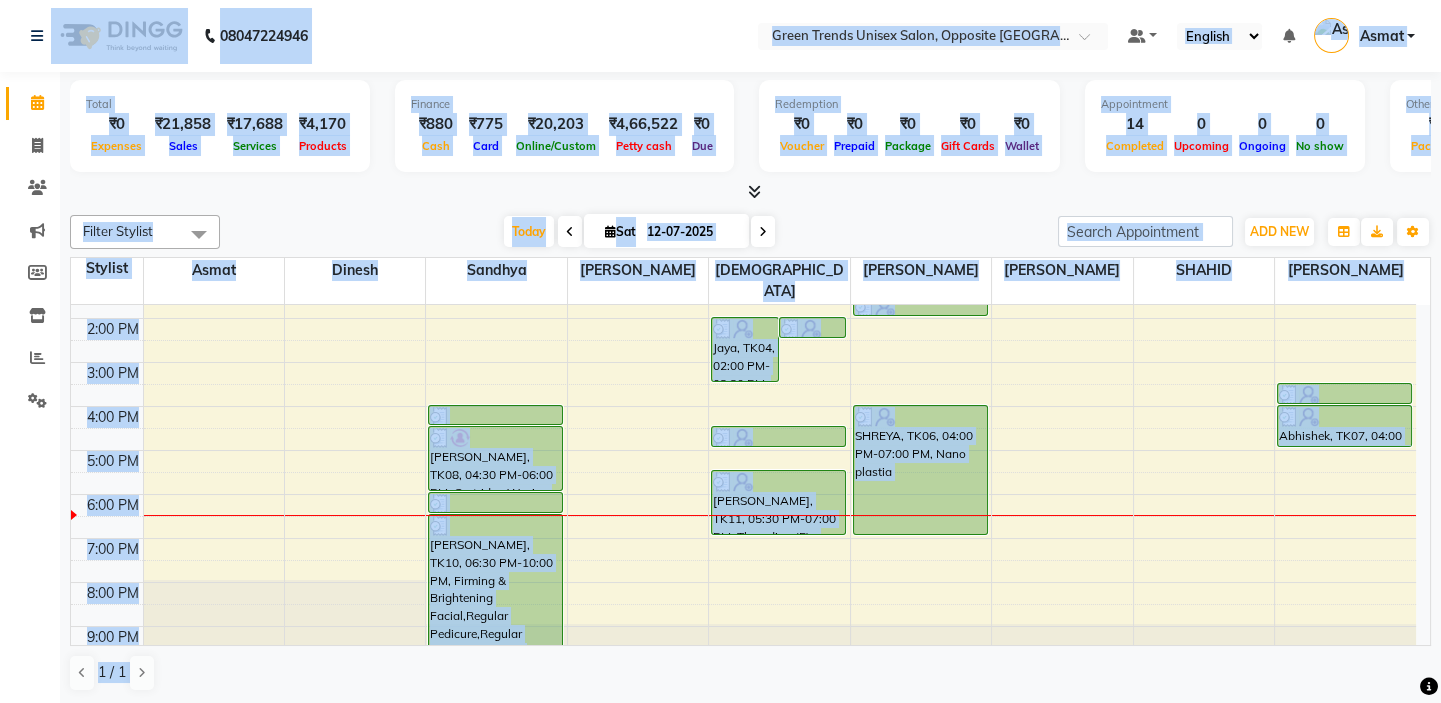 click at bounding box center [779, 549] 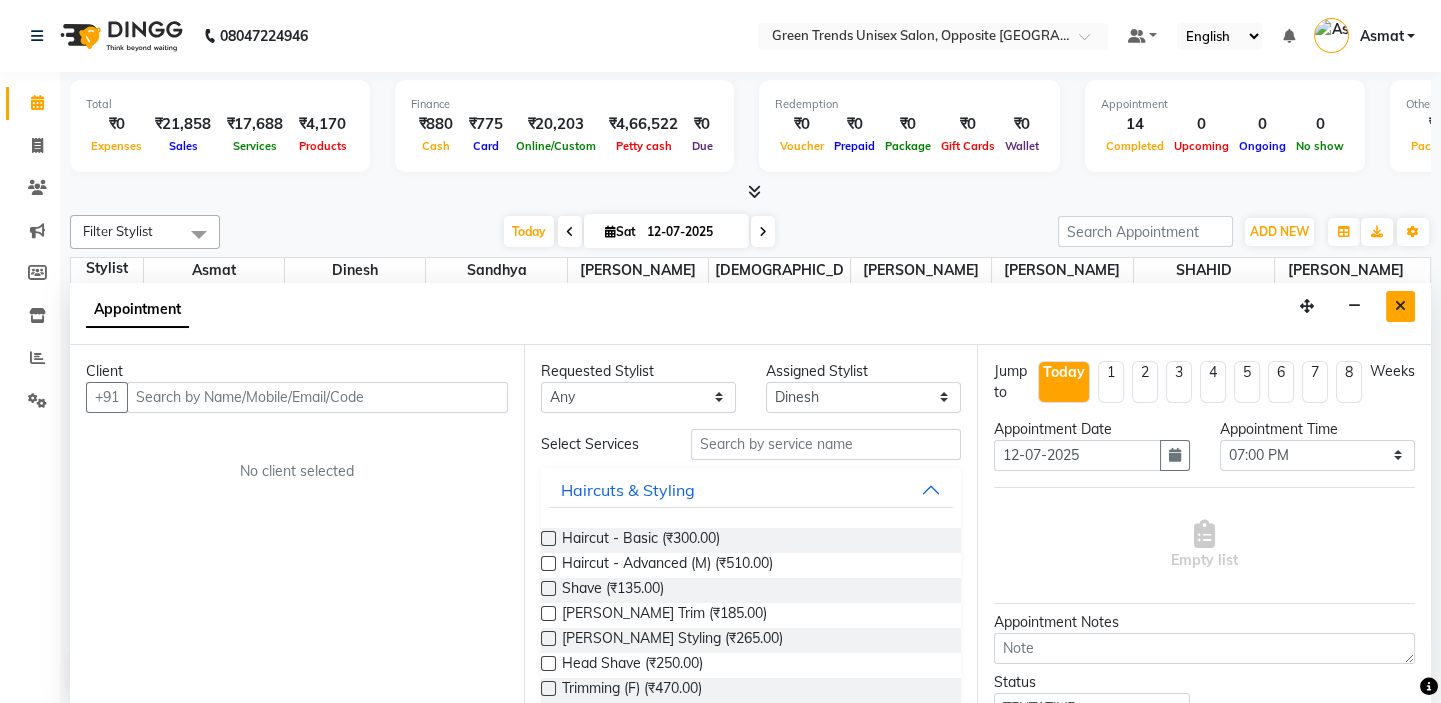 click at bounding box center (1400, 306) 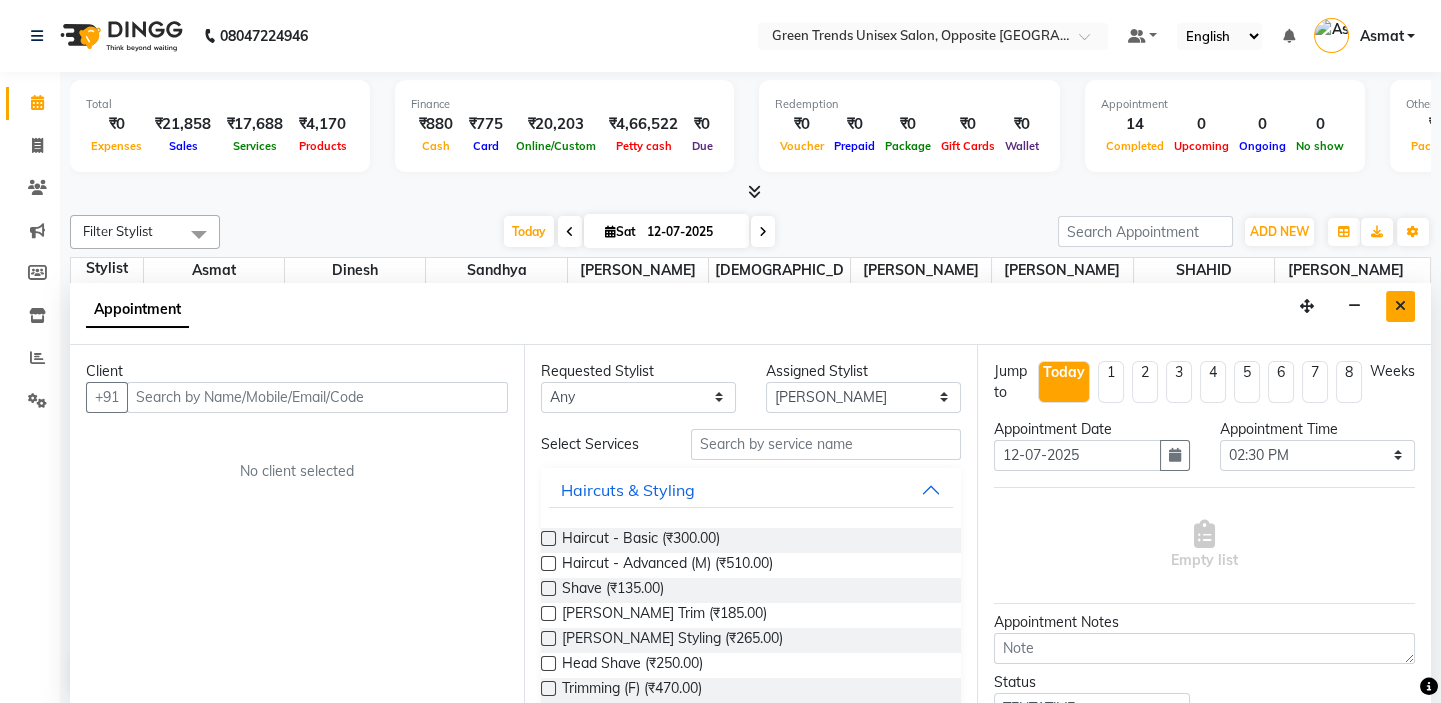 click at bounding box center [1400, 306] 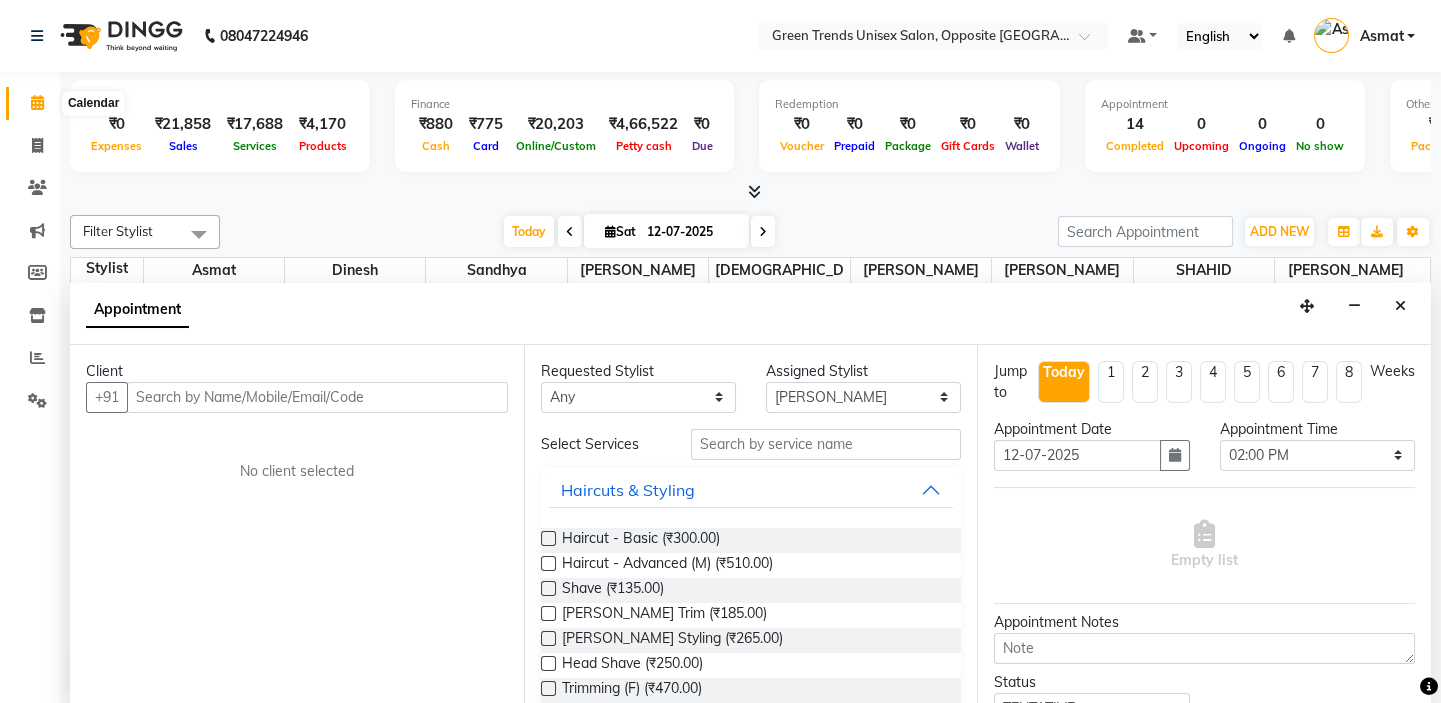 click 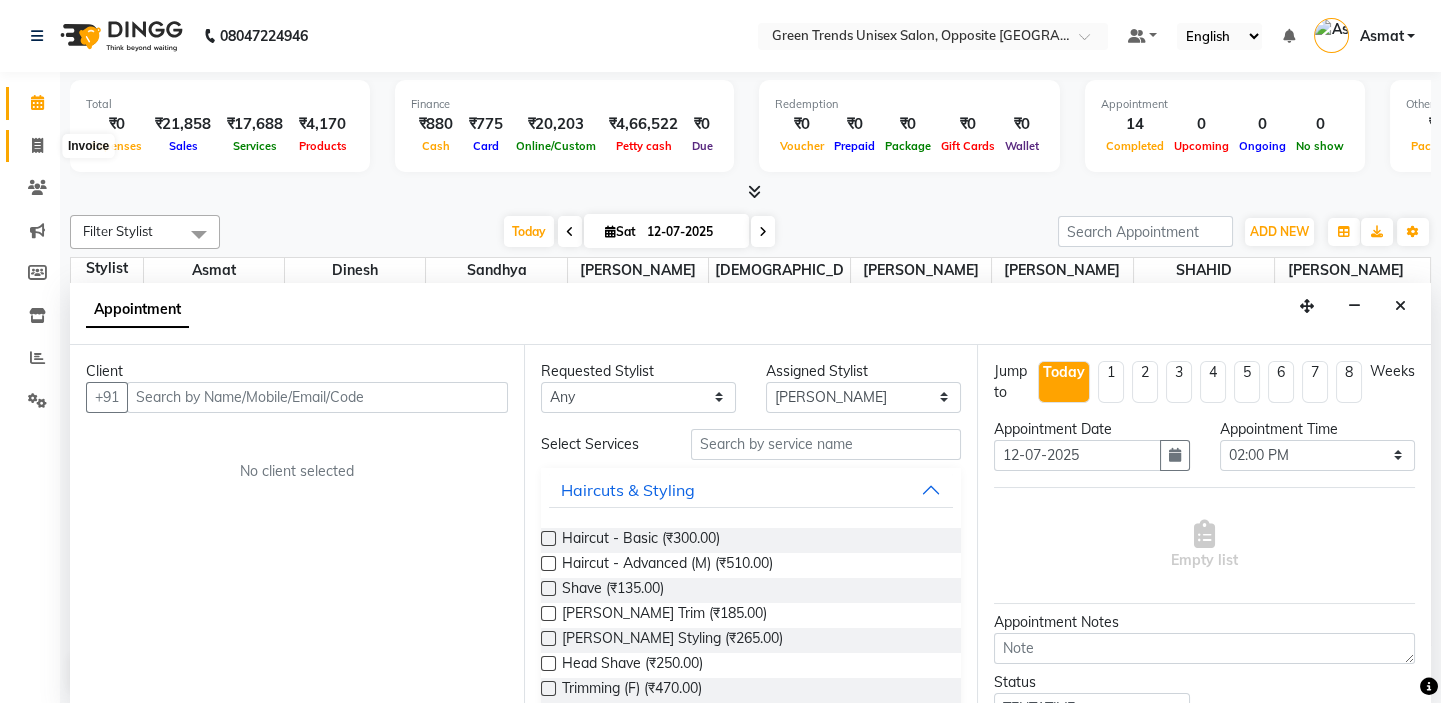 click 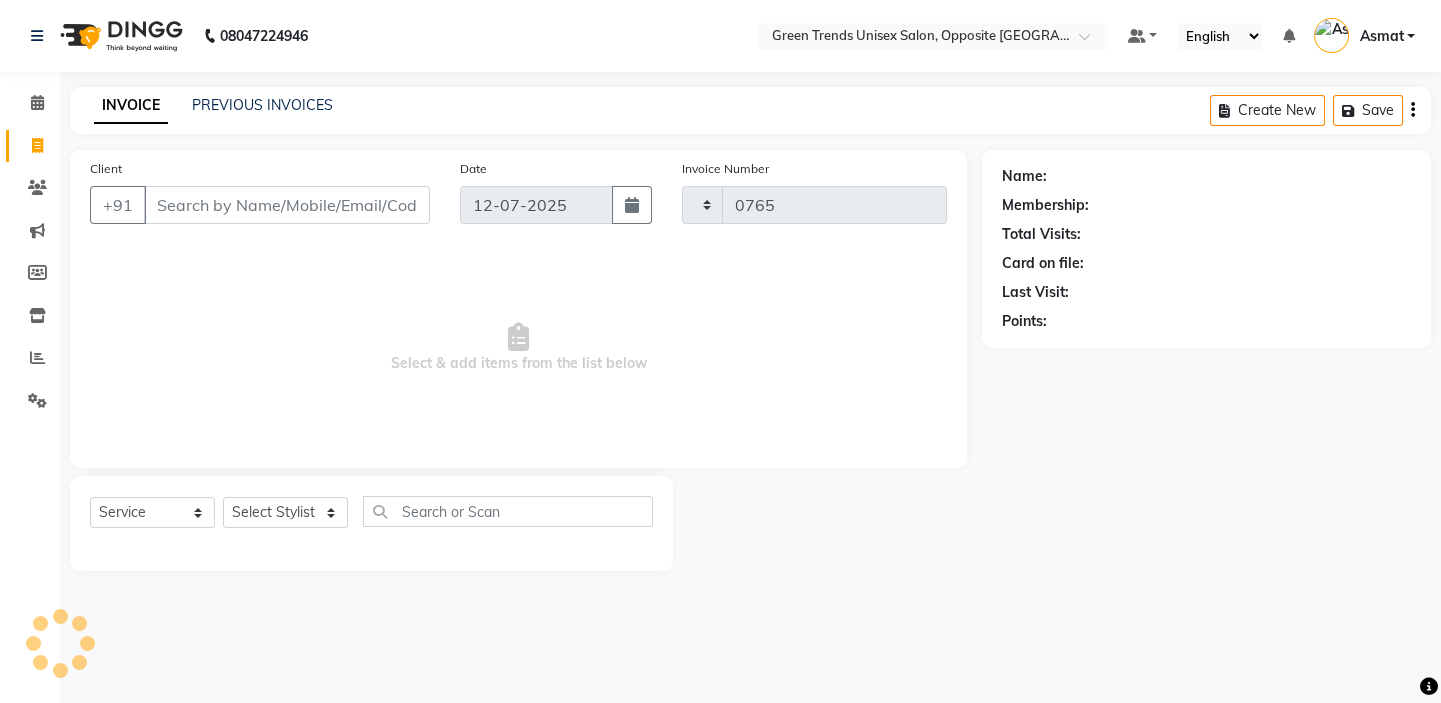 scroll, scrollTop: 0, scrollLeft: 0, axis: both 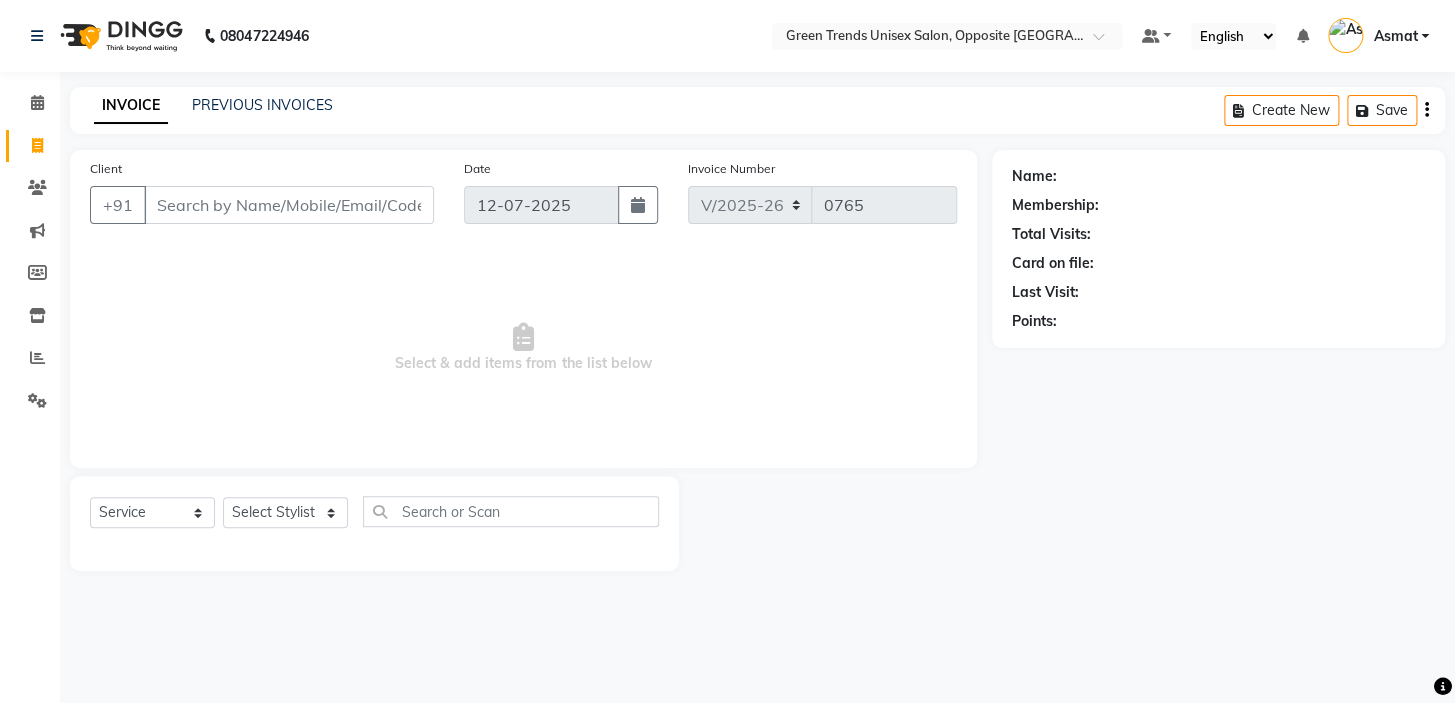 click 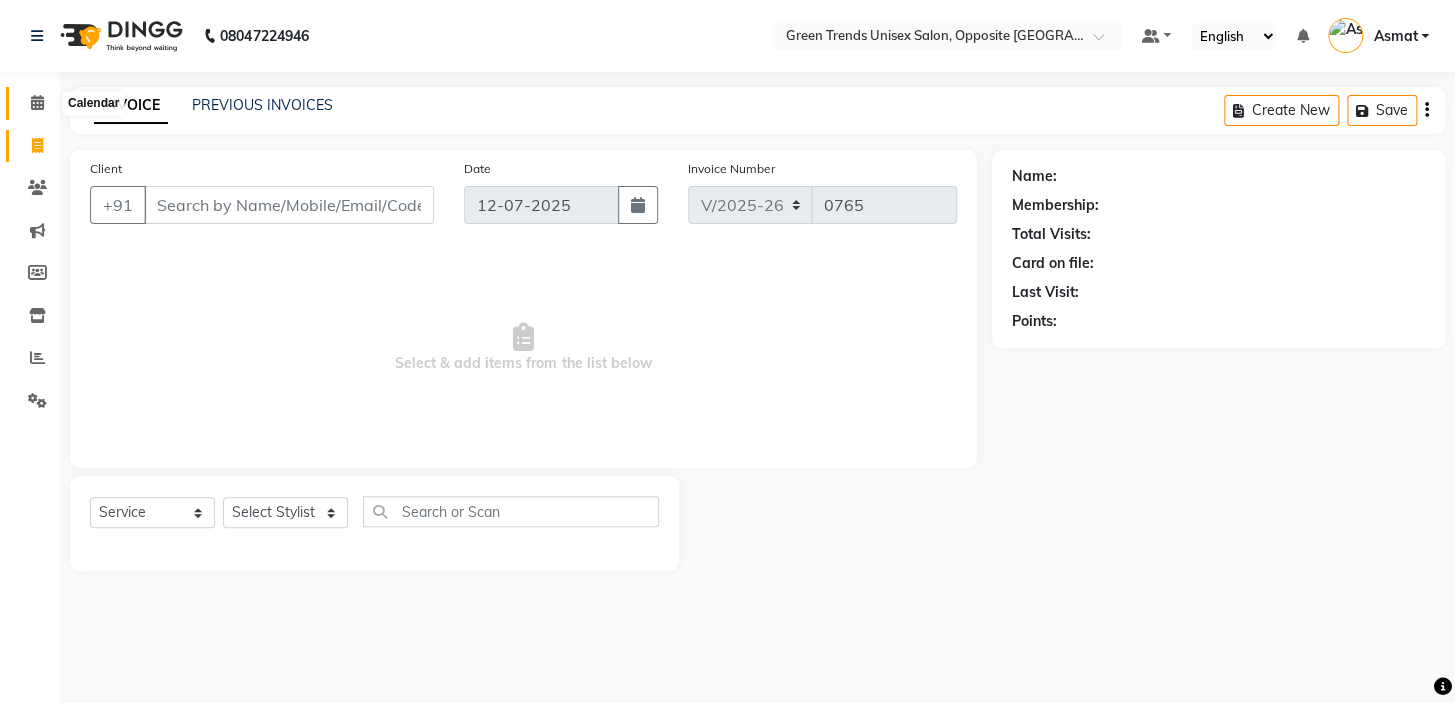 click 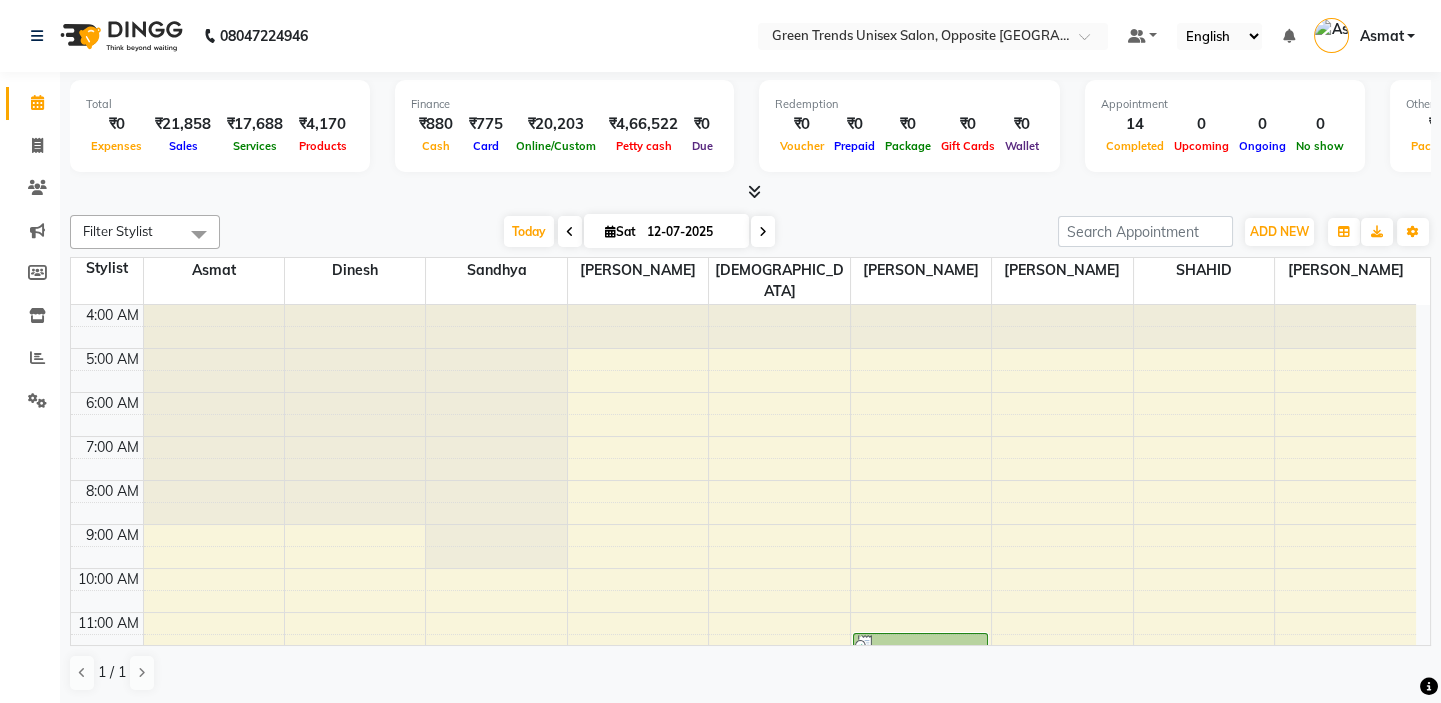 scroll, scrollTop: 89, scrollLeft: 0, axis: vertical 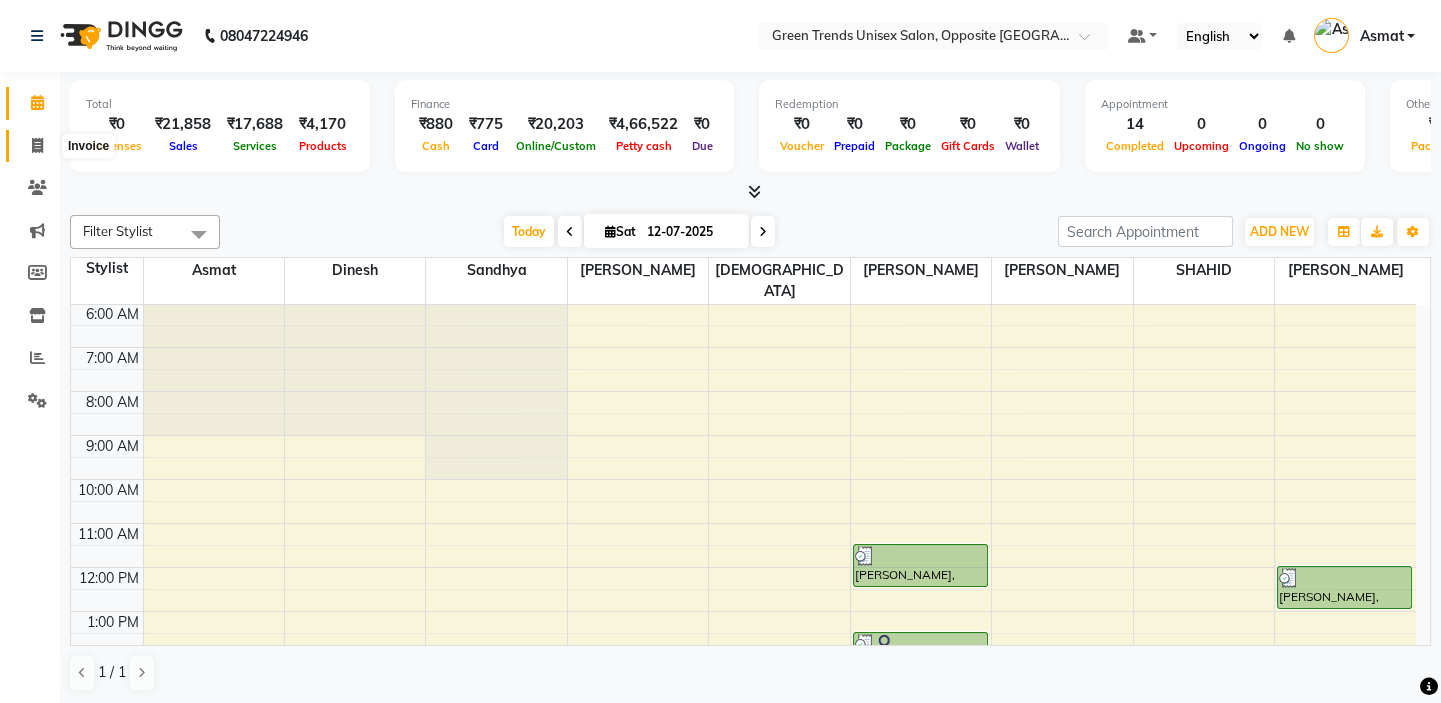 click 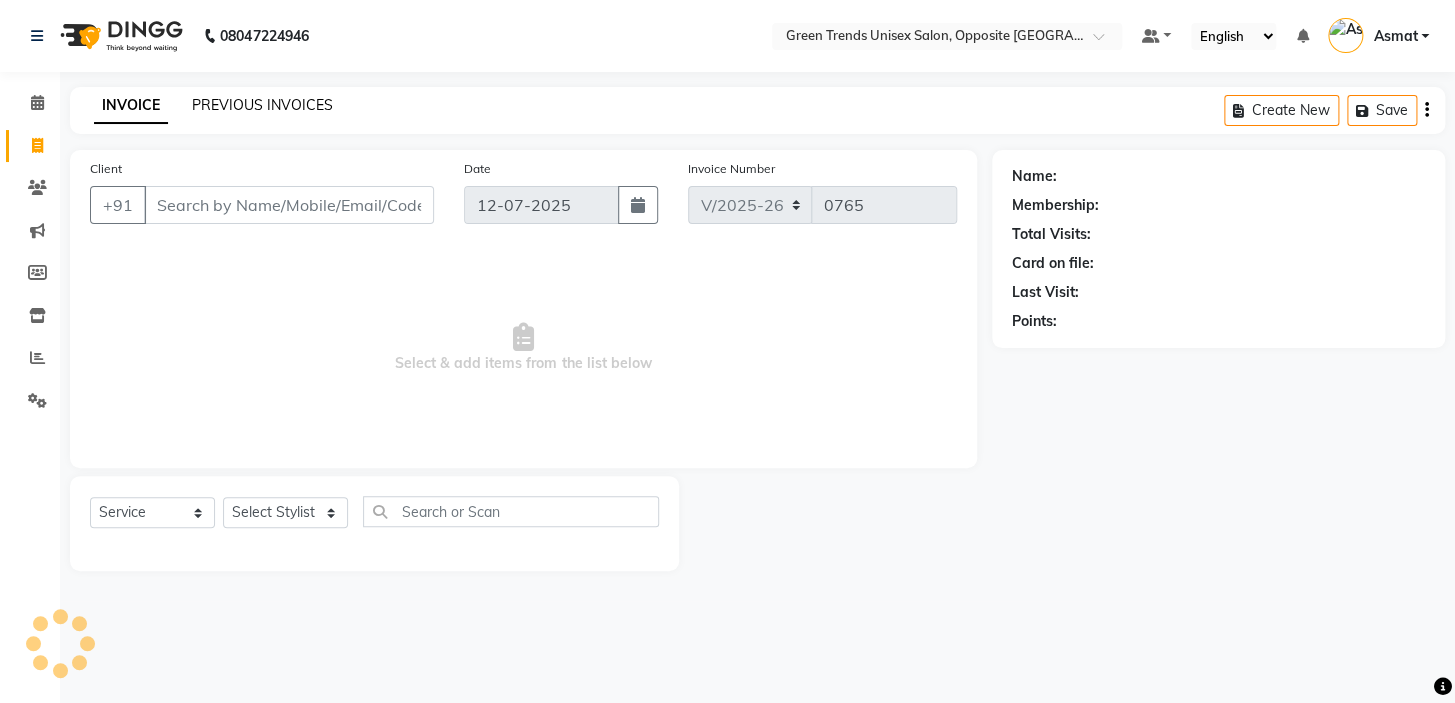 click on "PREVIOUS INVOICES" 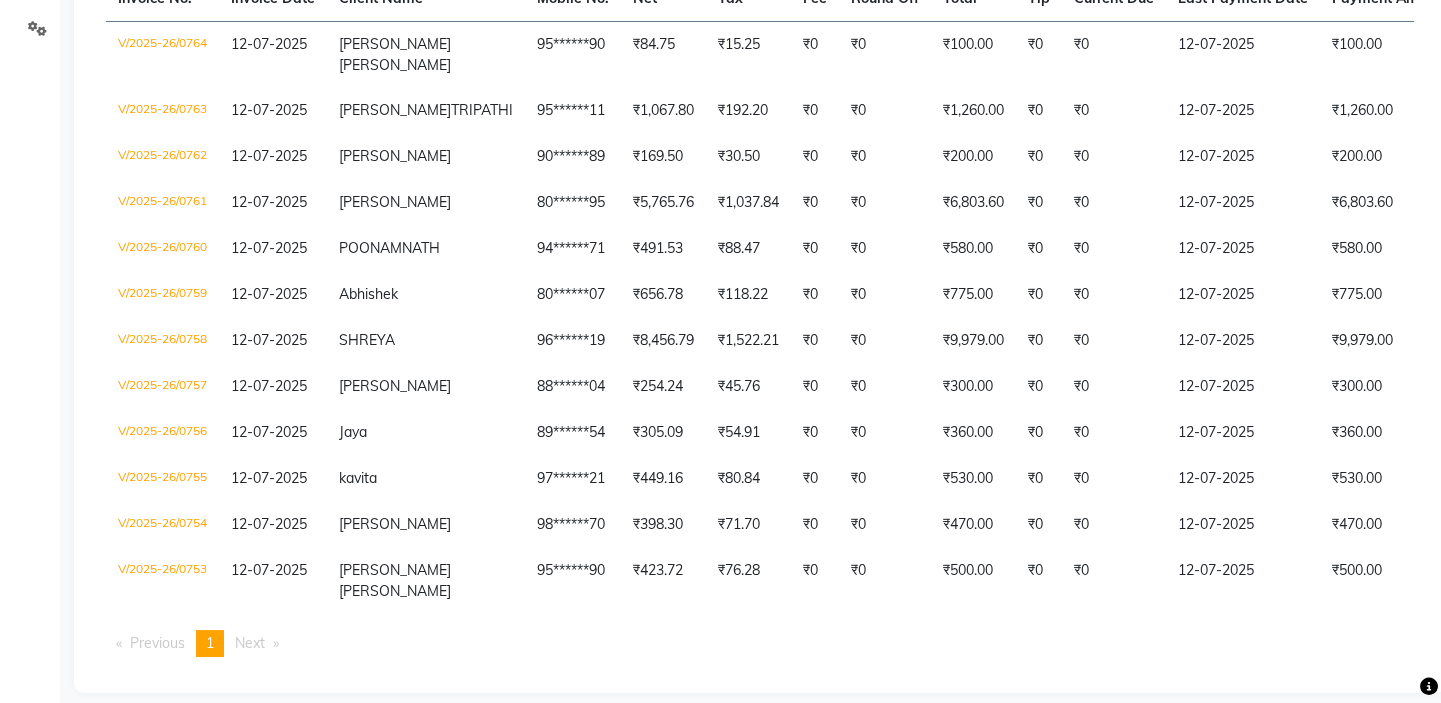 scroll, scrollTop: 300, scrollLeft: 0, axis: vertical 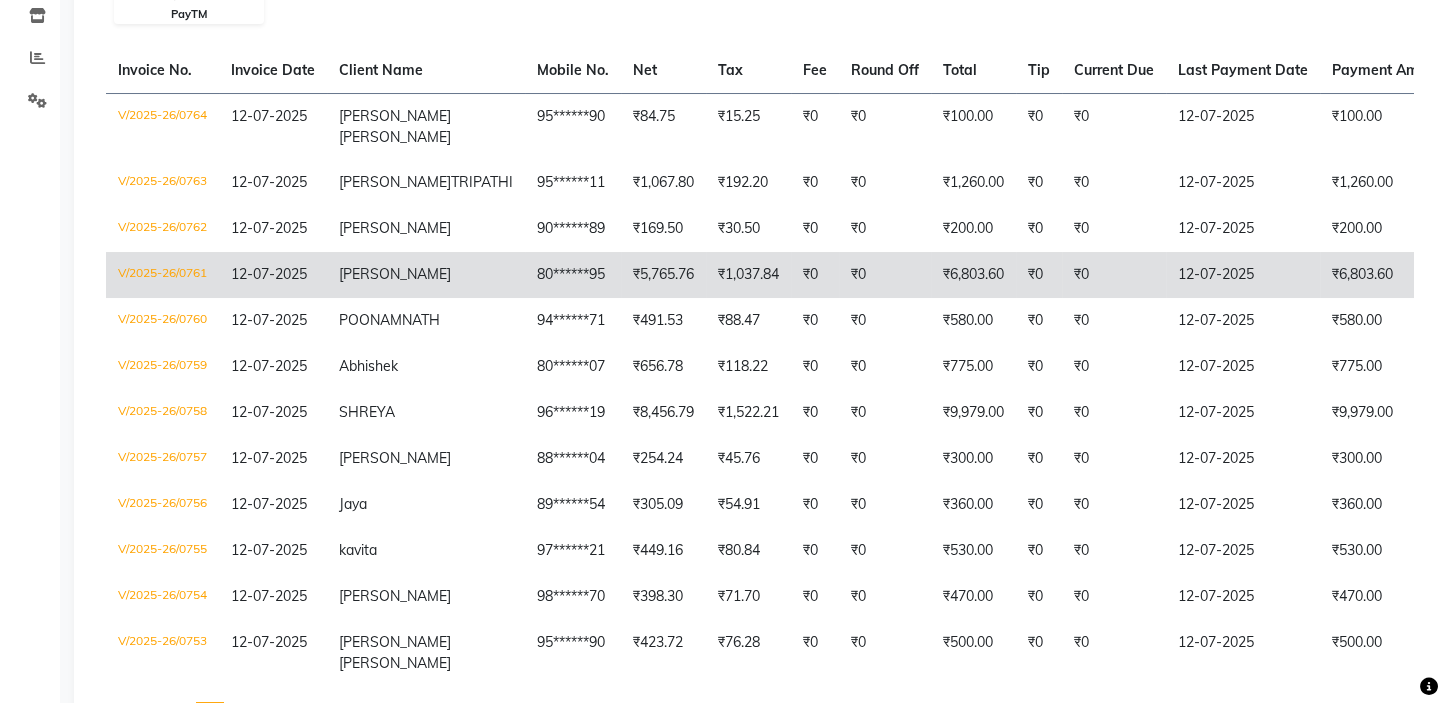 click on "V/2025-26/0761" 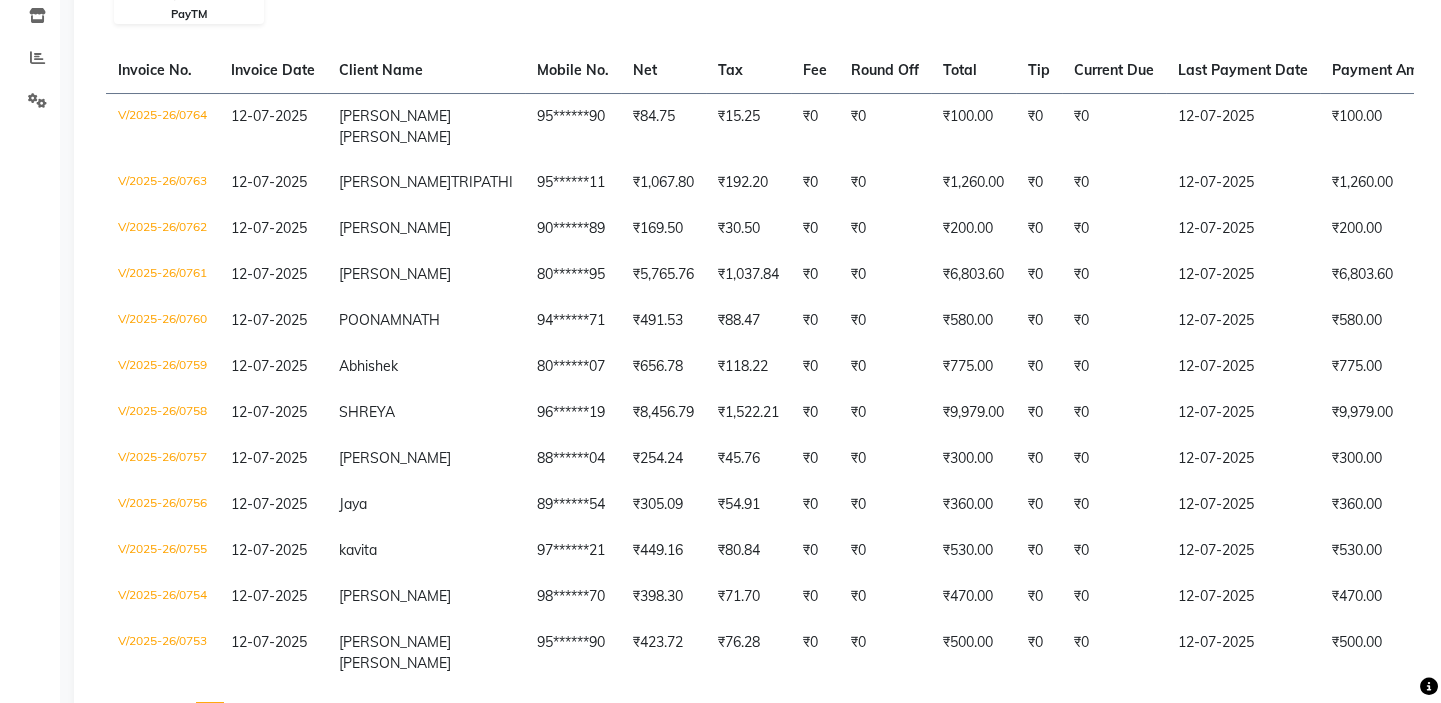 scroll, scrollTop: 0, scrollLeft: 0, axis: both 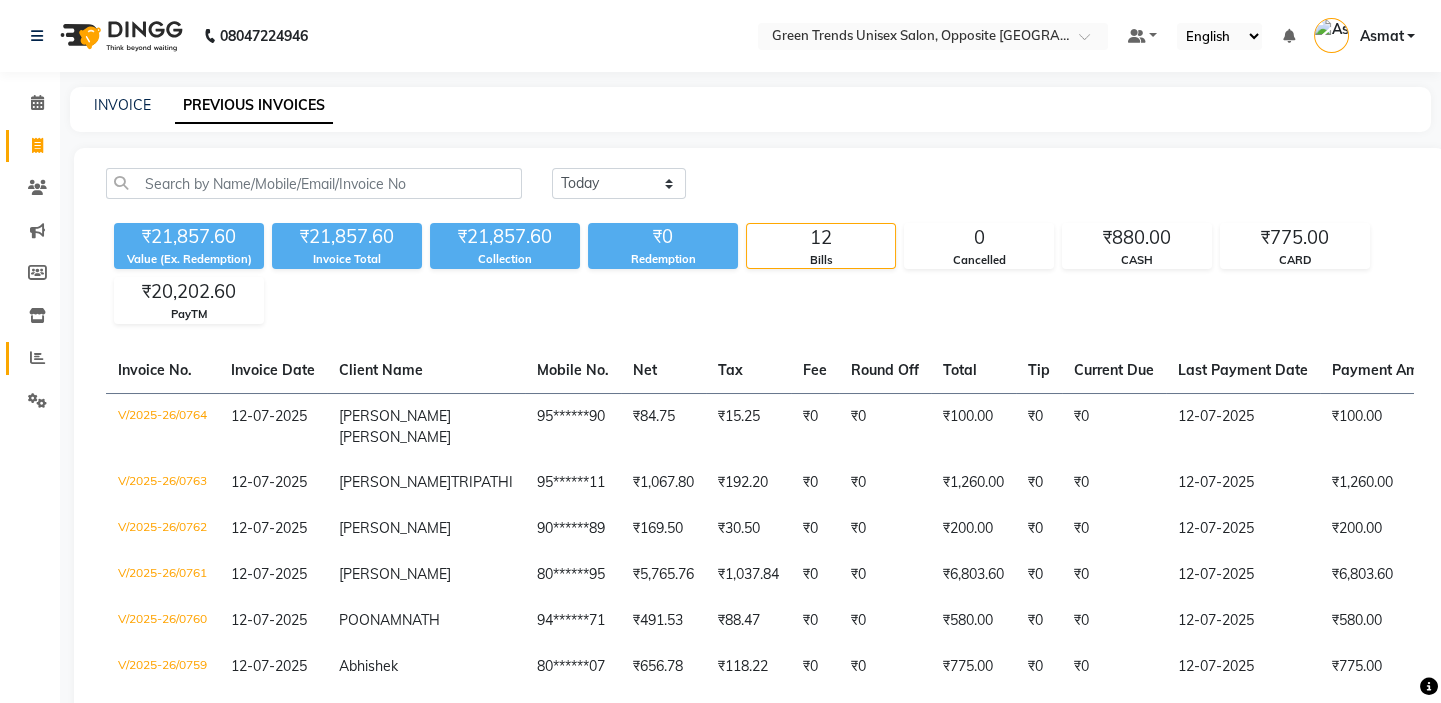 drag, startPoint x: 1453, startPoint y: 257, endPoint x: 44, endPoint y: 359, distance: 1412.6871 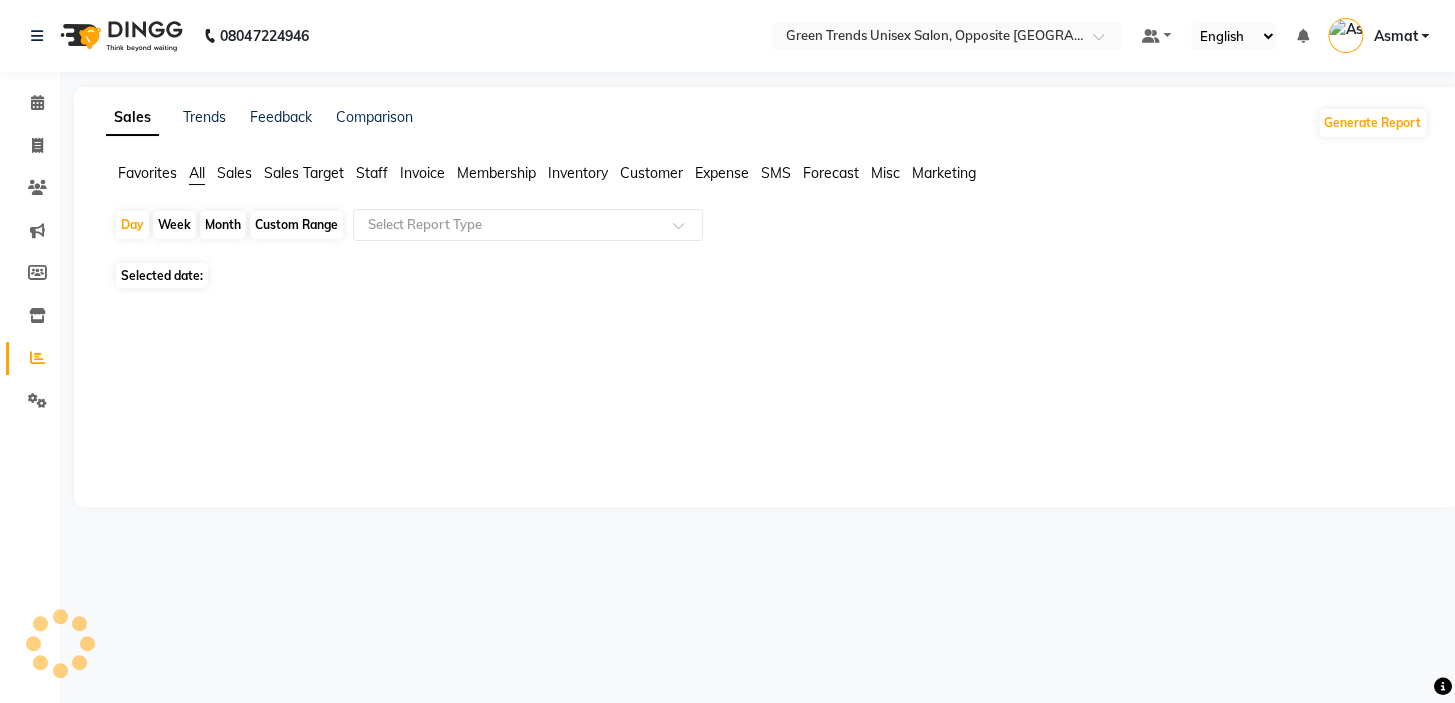 click 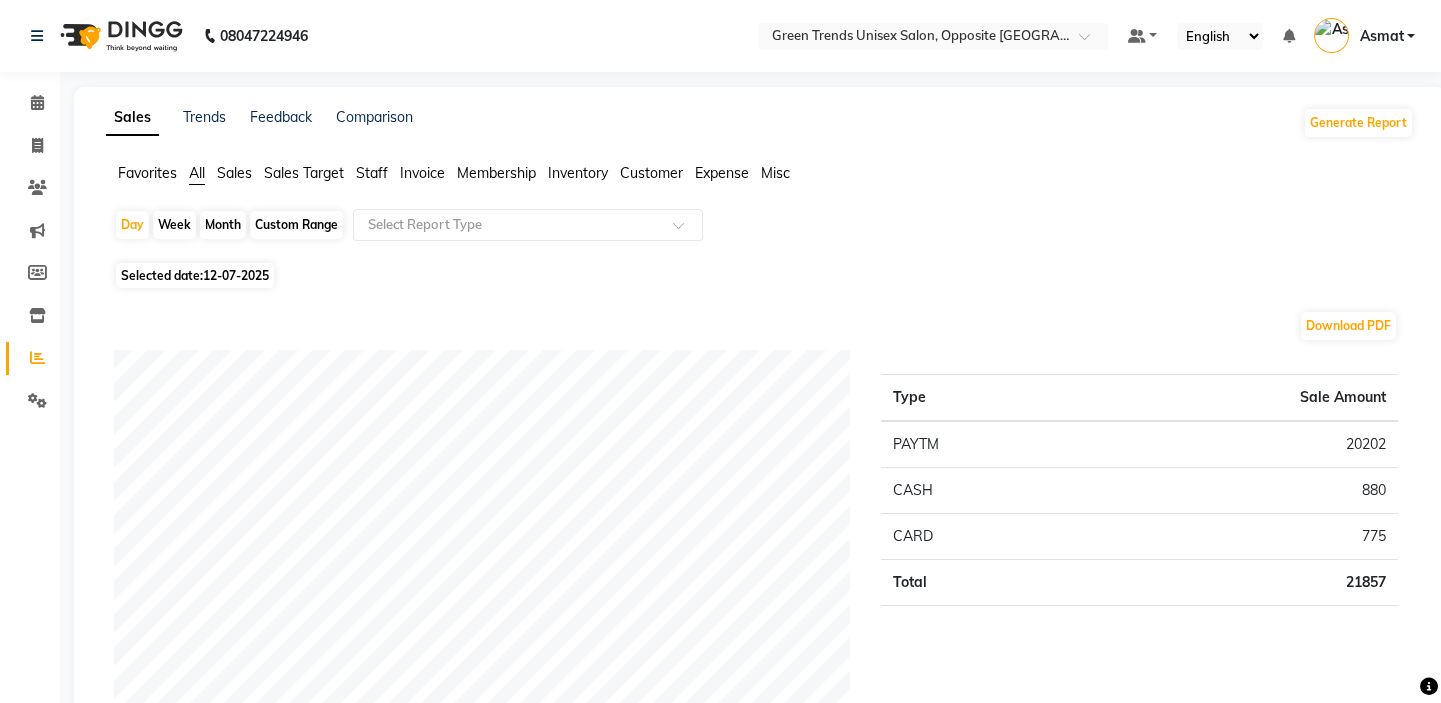 click on "Staff" 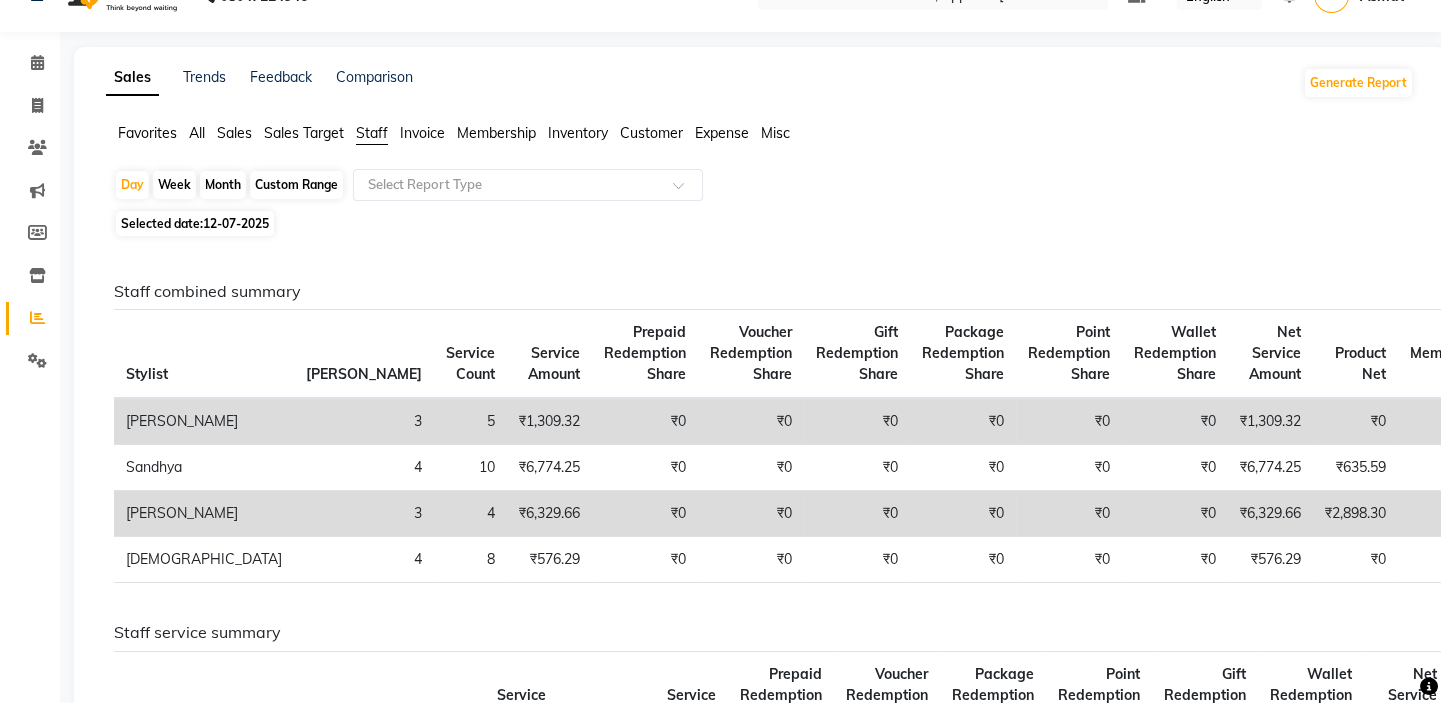 scroll, scrollTop: 81, scrollLeft: 0, axis: vertical 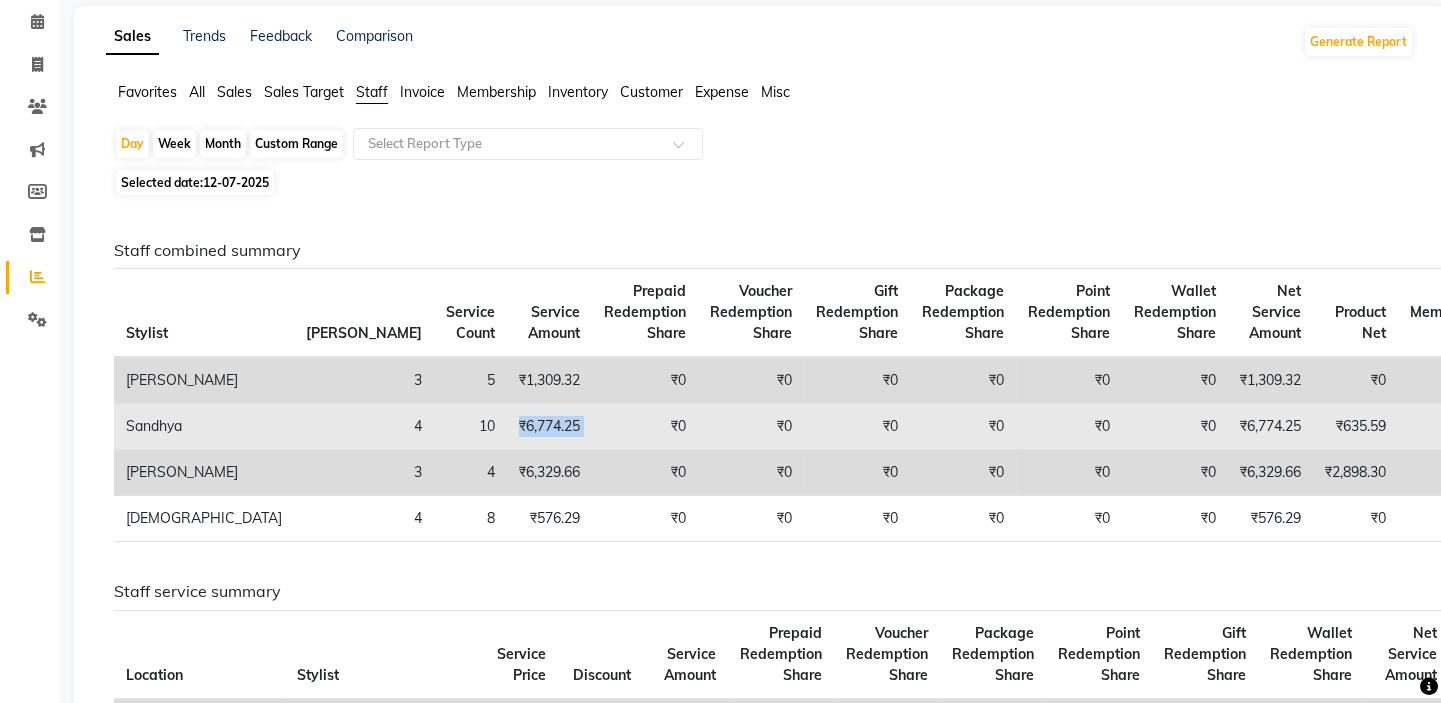 drag, startPoint x: 435, startPoint y: 425, endPoint x: 340, endPoint y: 441, distance: 96.337944 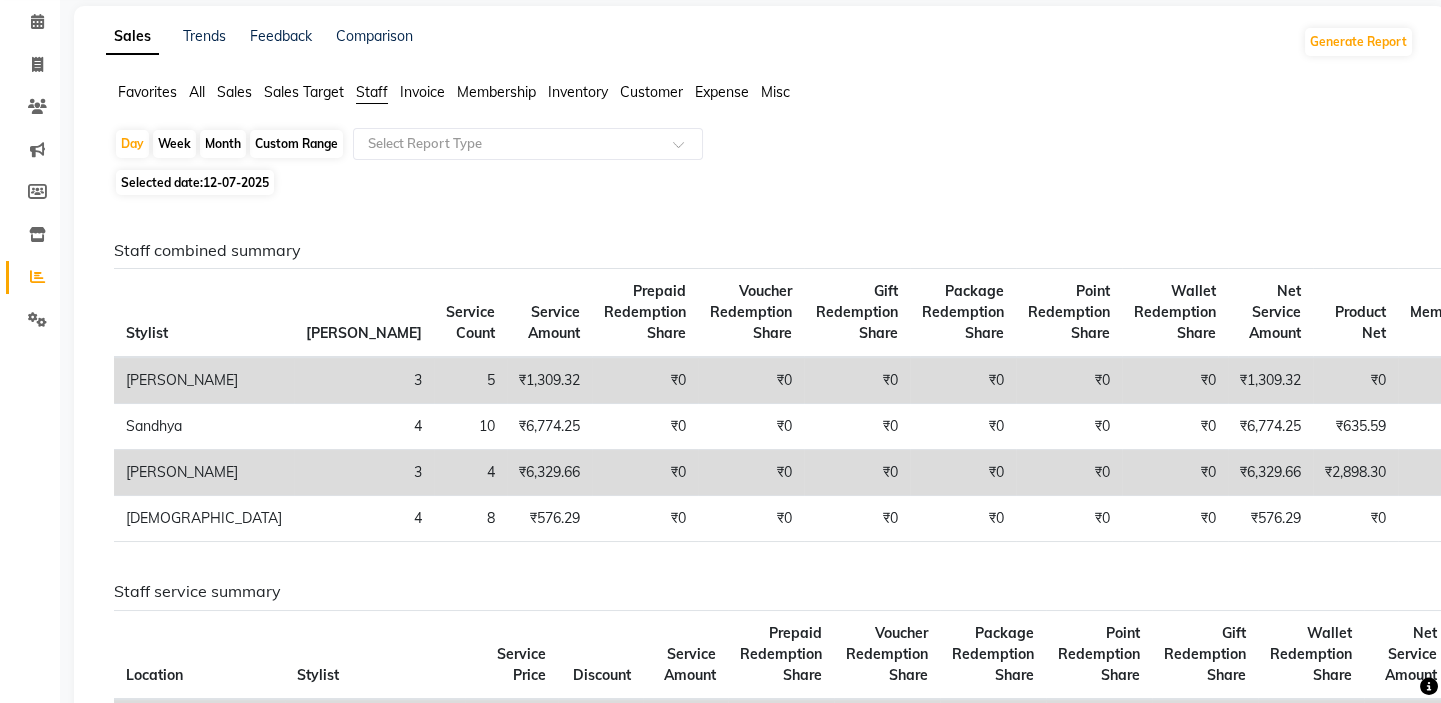 click on "Month" 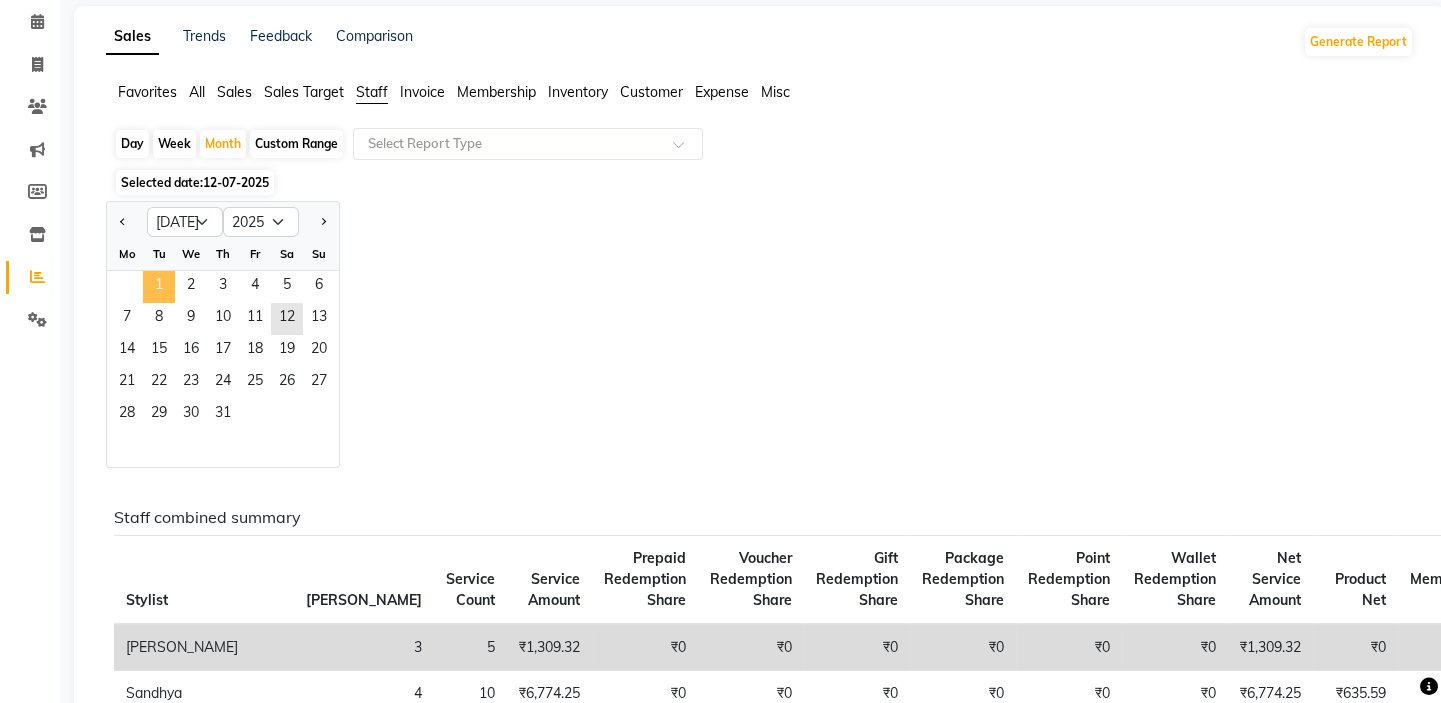 click on "1" 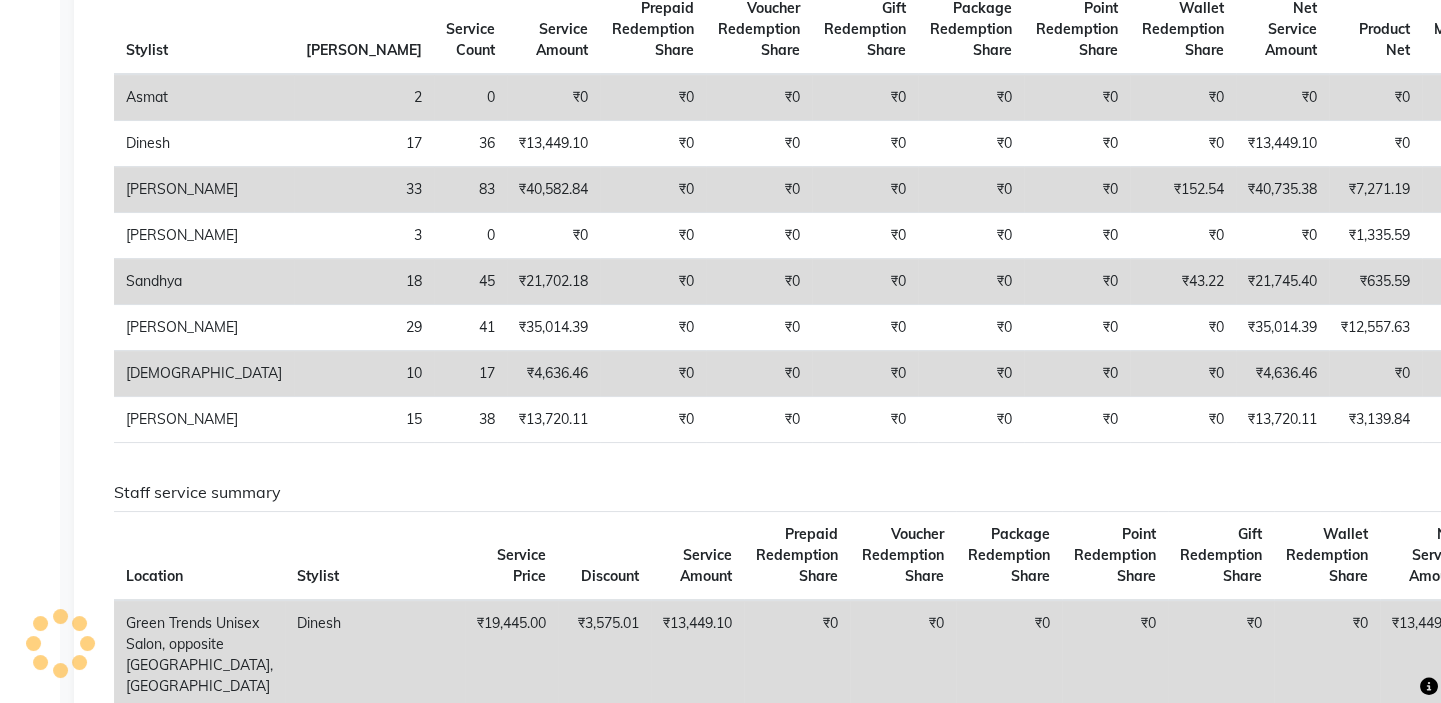 scroll, scrollTop: 627, scrollLeft: 0, axis: vertical 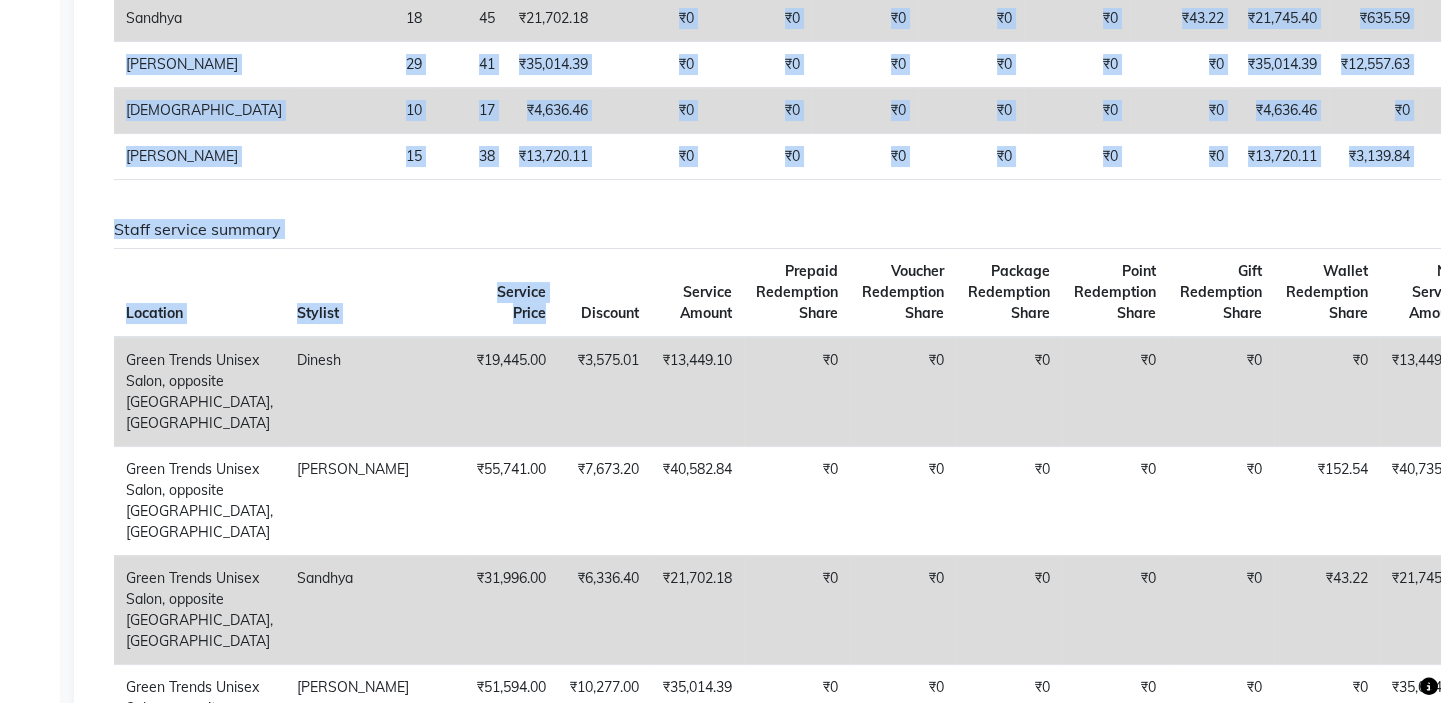 drag, startPoint x: 461, startPoint y: 308, endPoint x: 398, endPoint y: 314, distance: 63.28507 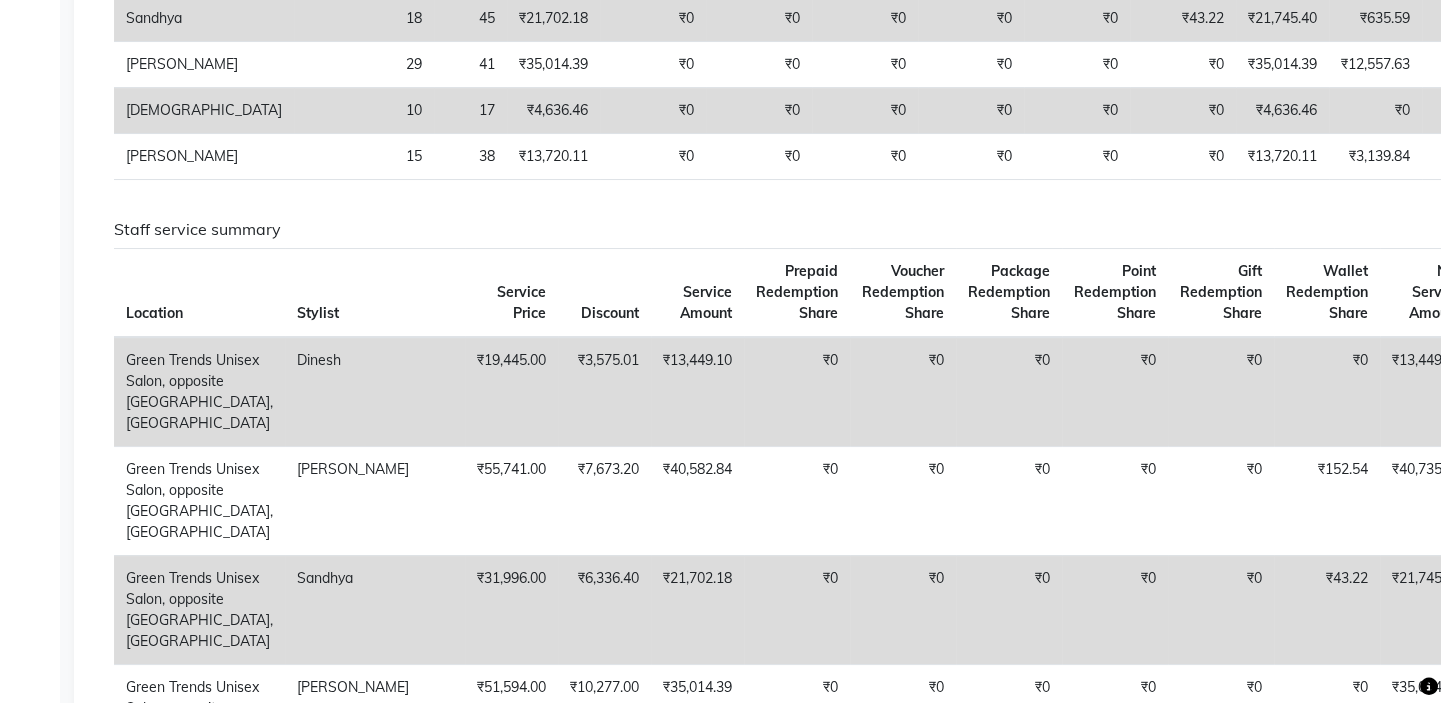 click on "Discount" 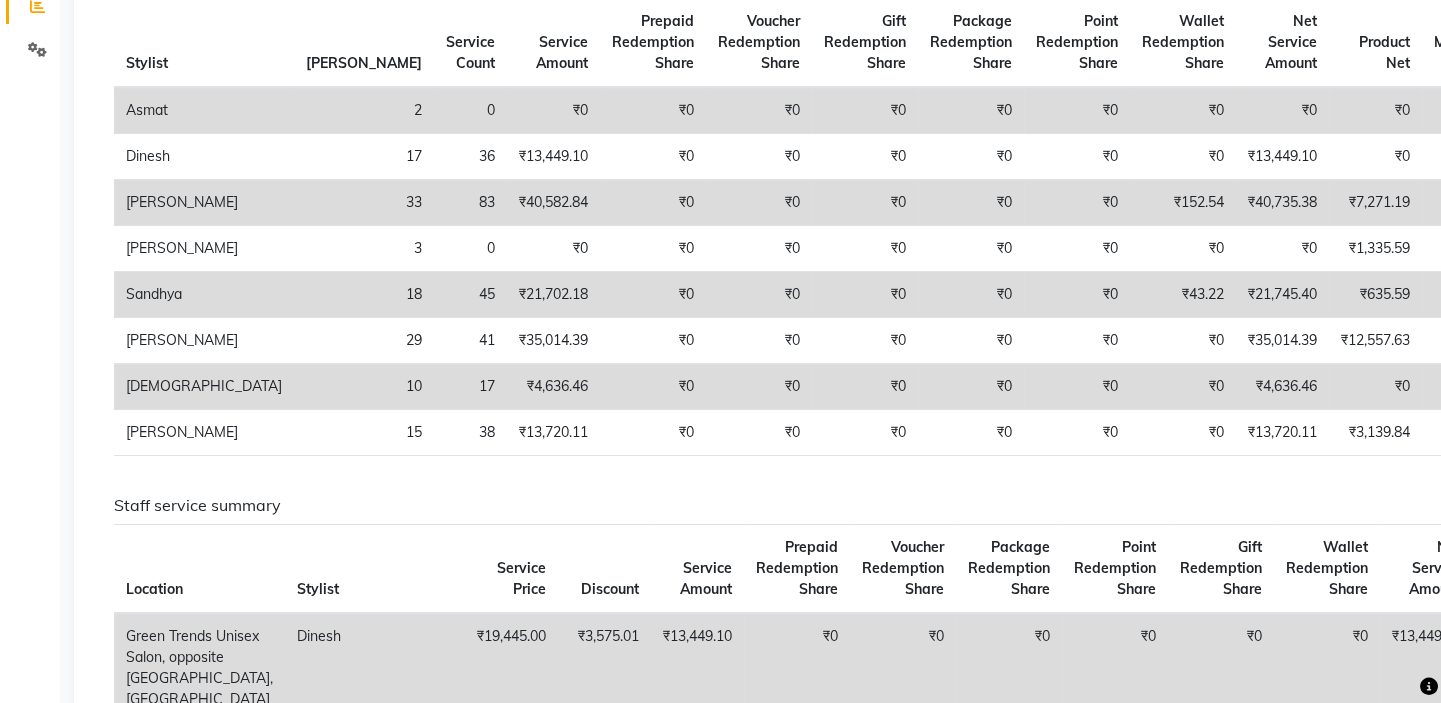 scroll, scrollTop: 265, scrollLeft: 0, axis: vertical 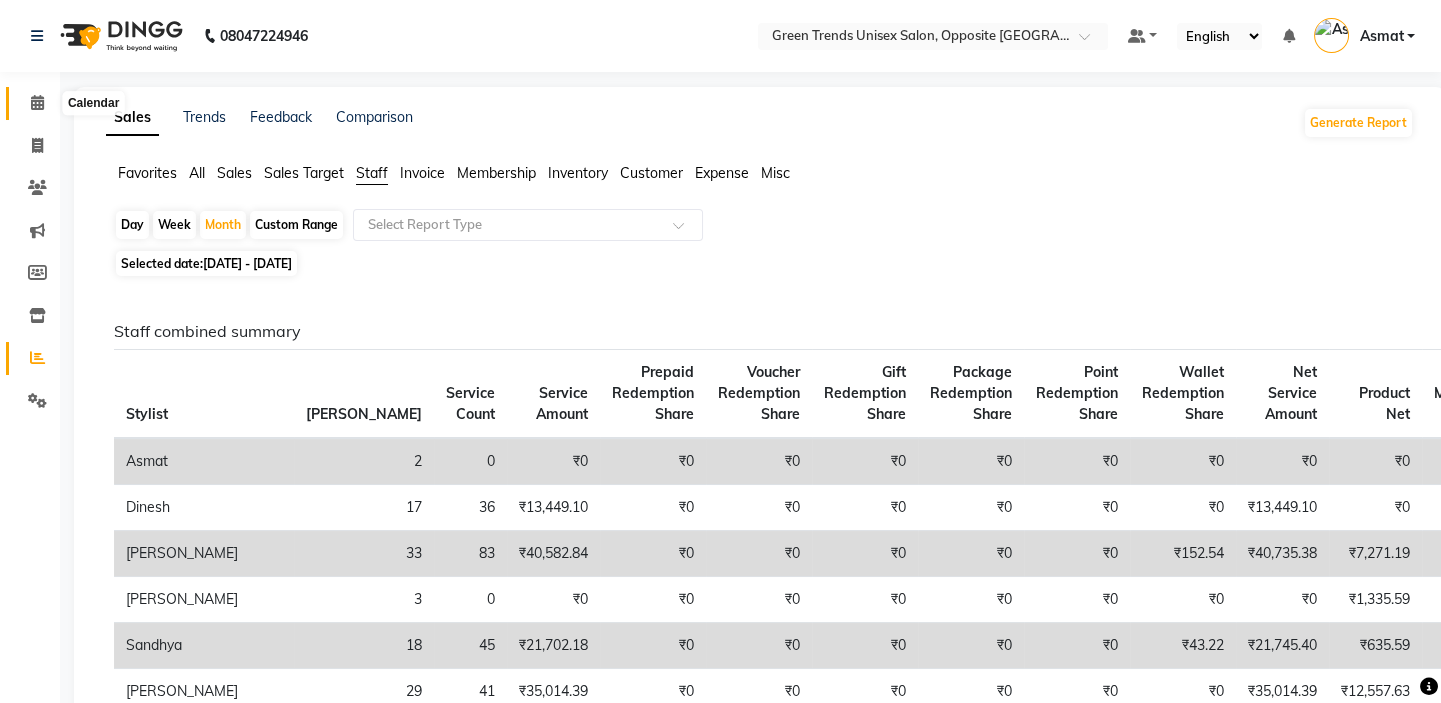 click 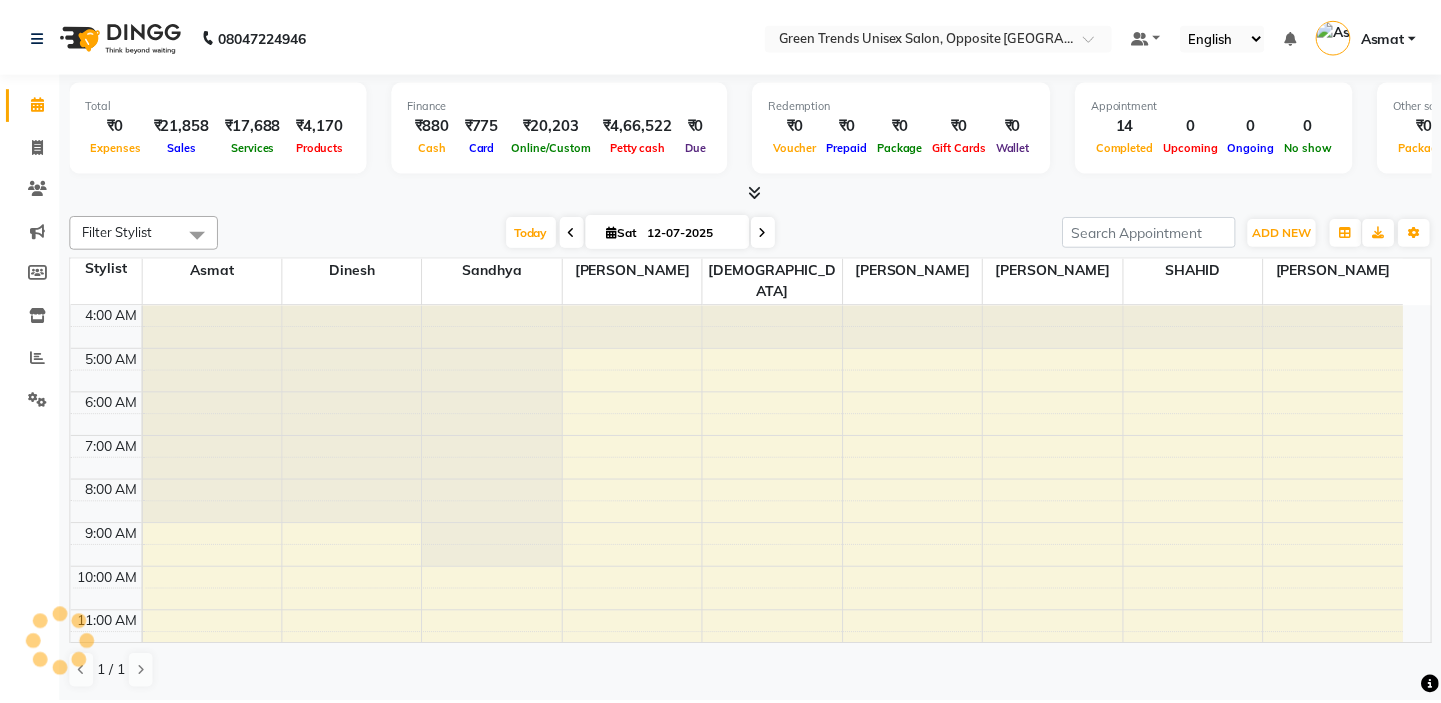 scroll, scrollTop: 389, scrollLeft: 0, axis: vertical 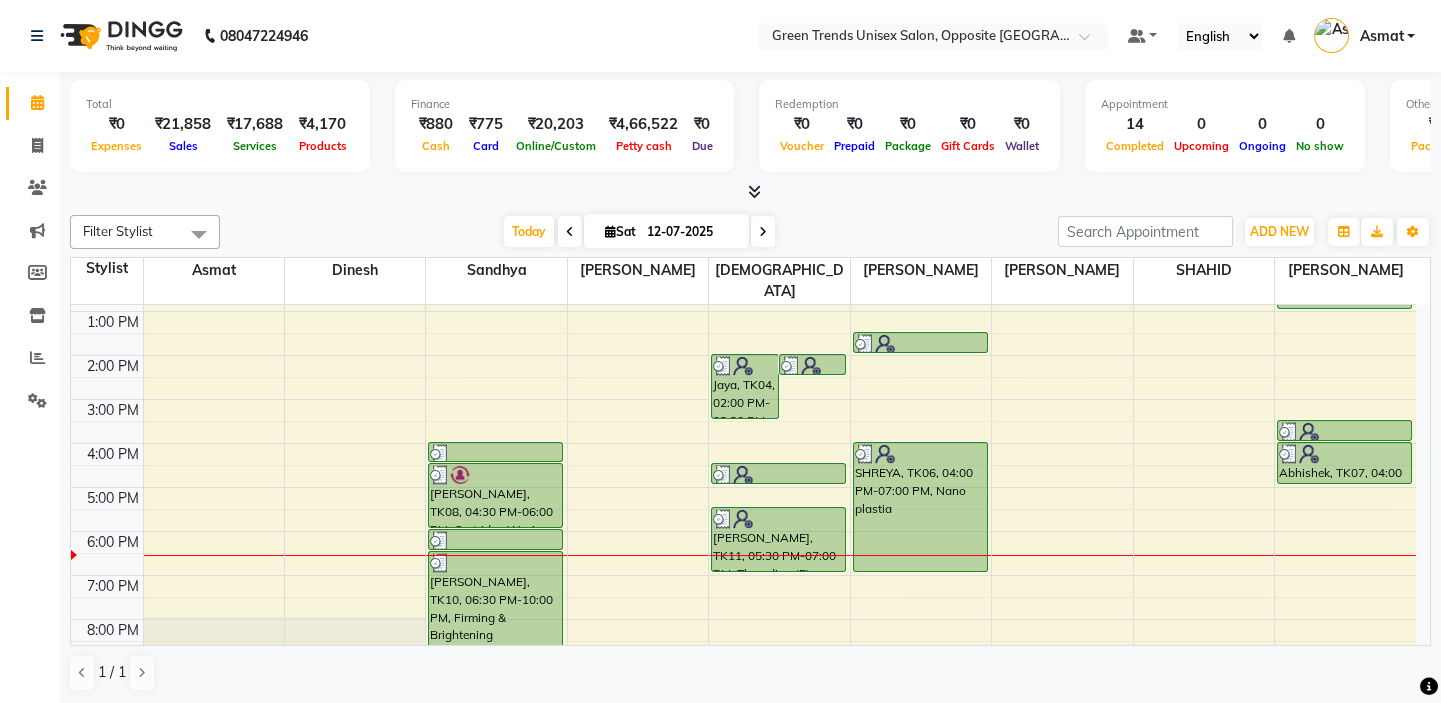click on "[DATE]" at bounding box center [666, 231] 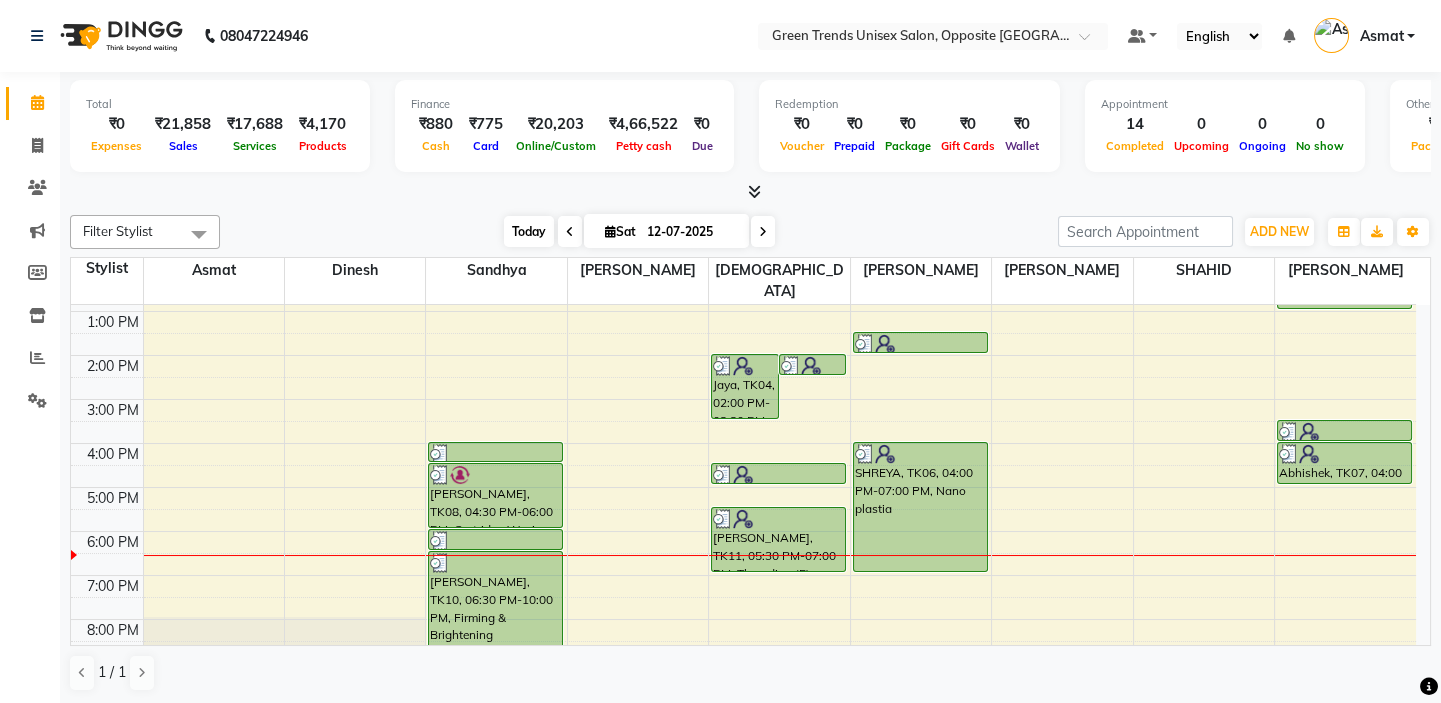 click on "Today" at bounding box center (529, 231) 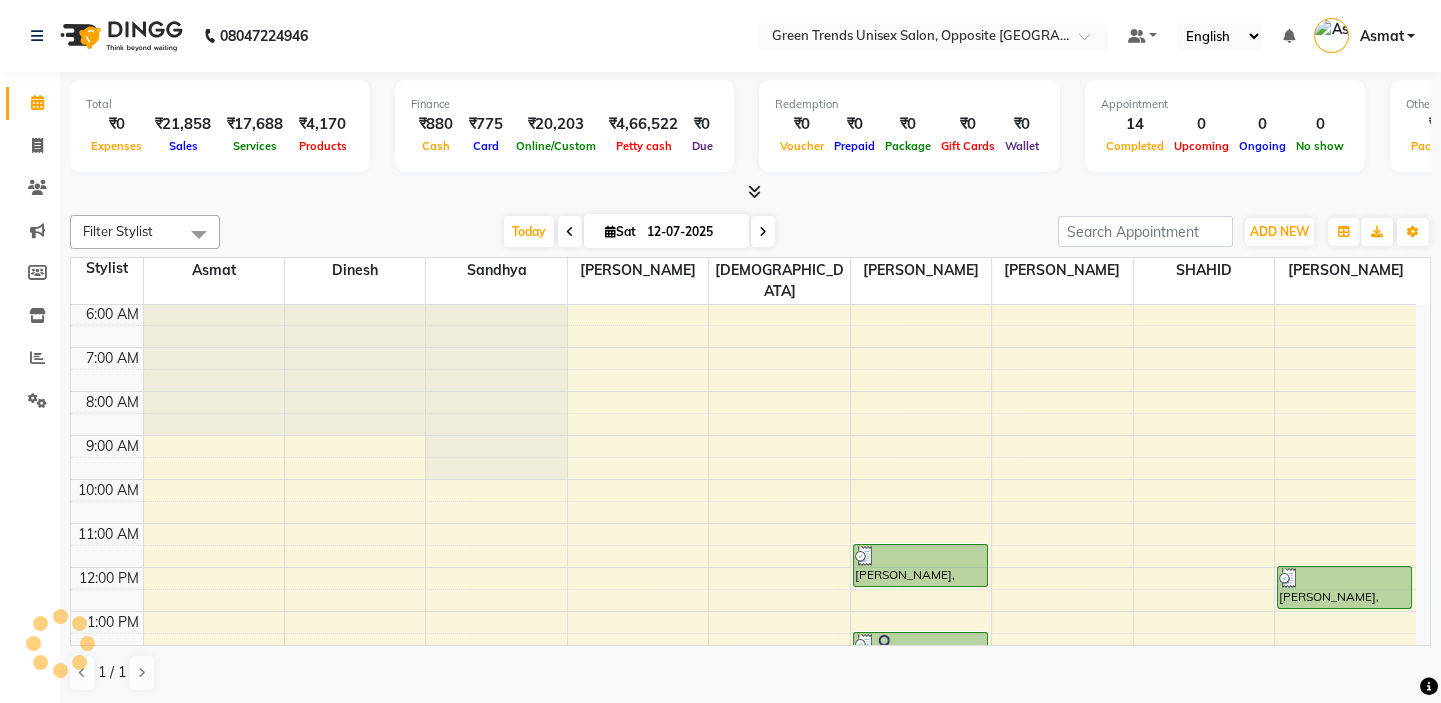 scroll, scrollTop: 427, scrollLeft: 0, axis: vertical 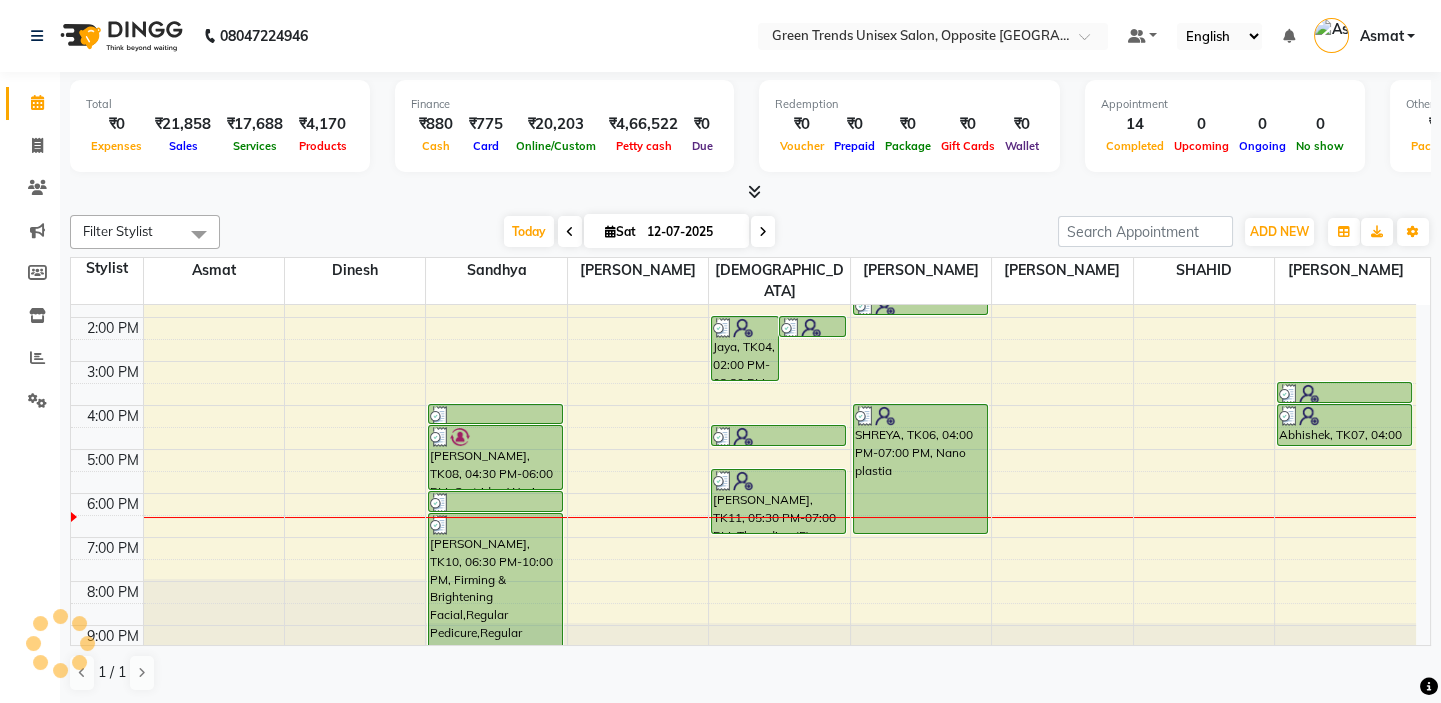 click at bounding box center (750, 192) 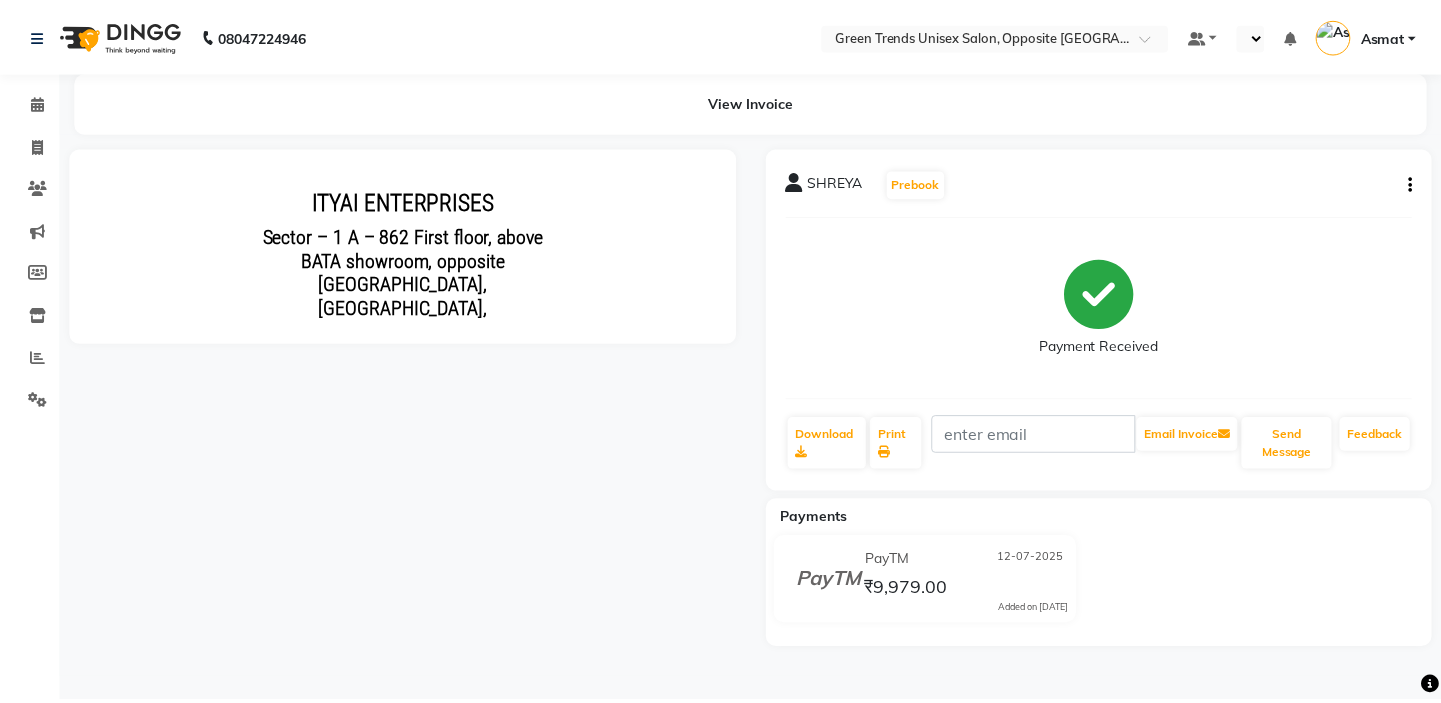 scroll, scrollTop: 0, scrollLeft: 0, axis: both 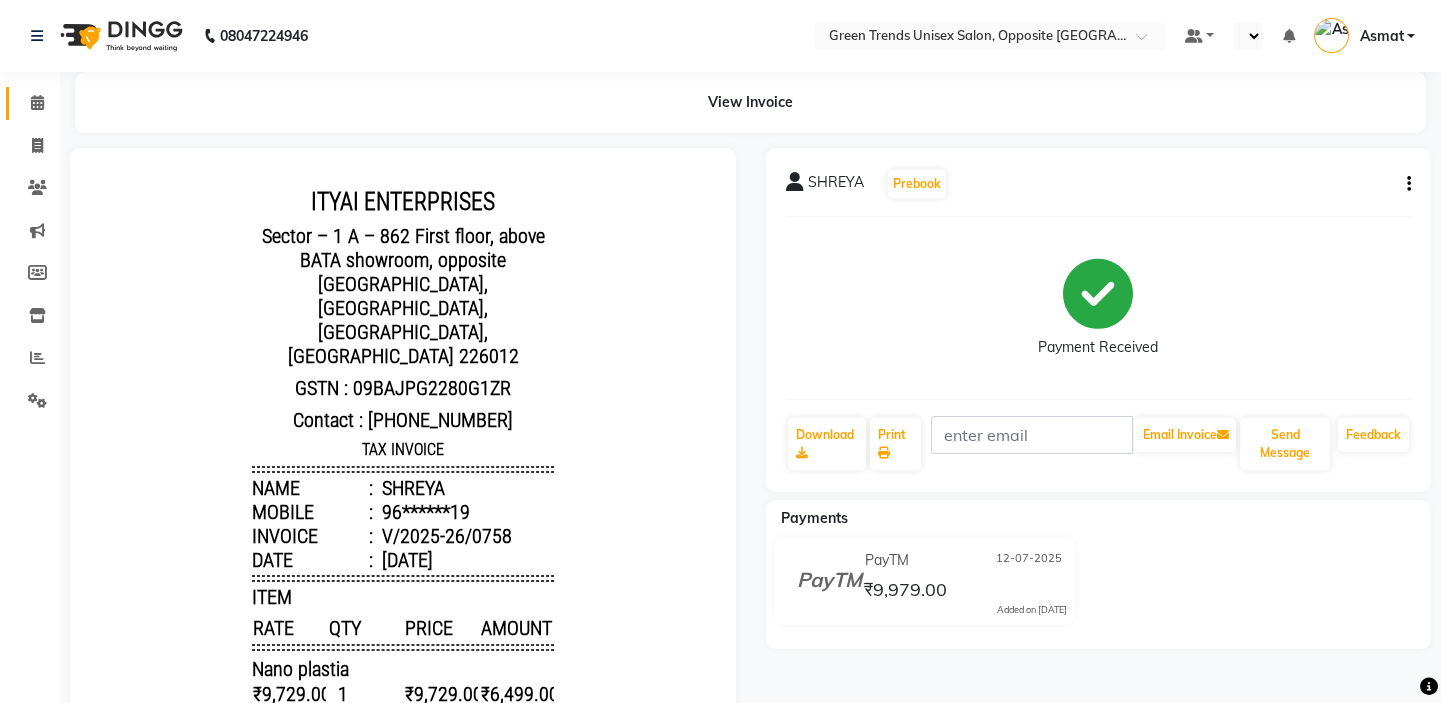 drag, startPoint x: 1447, startPoint y: 463, endPoint x: 45, endPoint y: 103, distance: 1447.4819 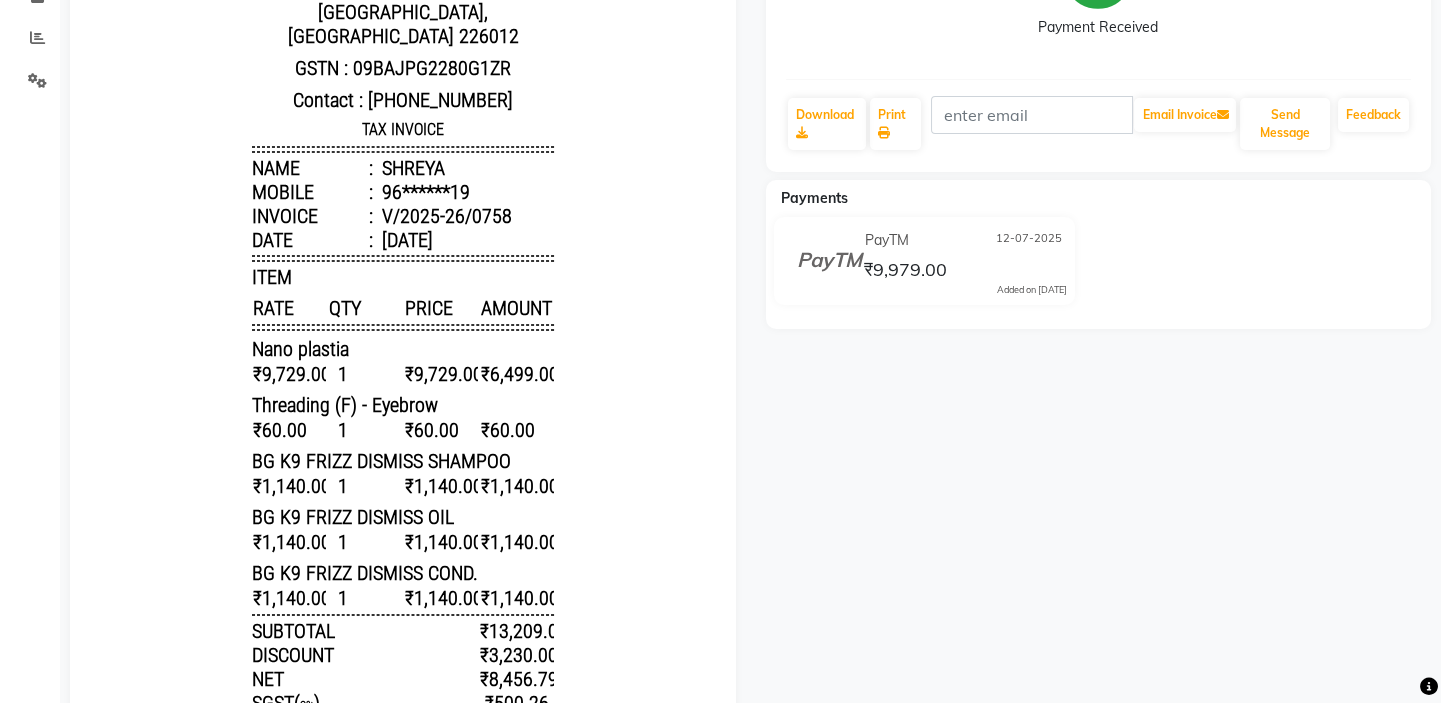 scroll, scrollTop: 0, scrollLeft: 0, axis: both 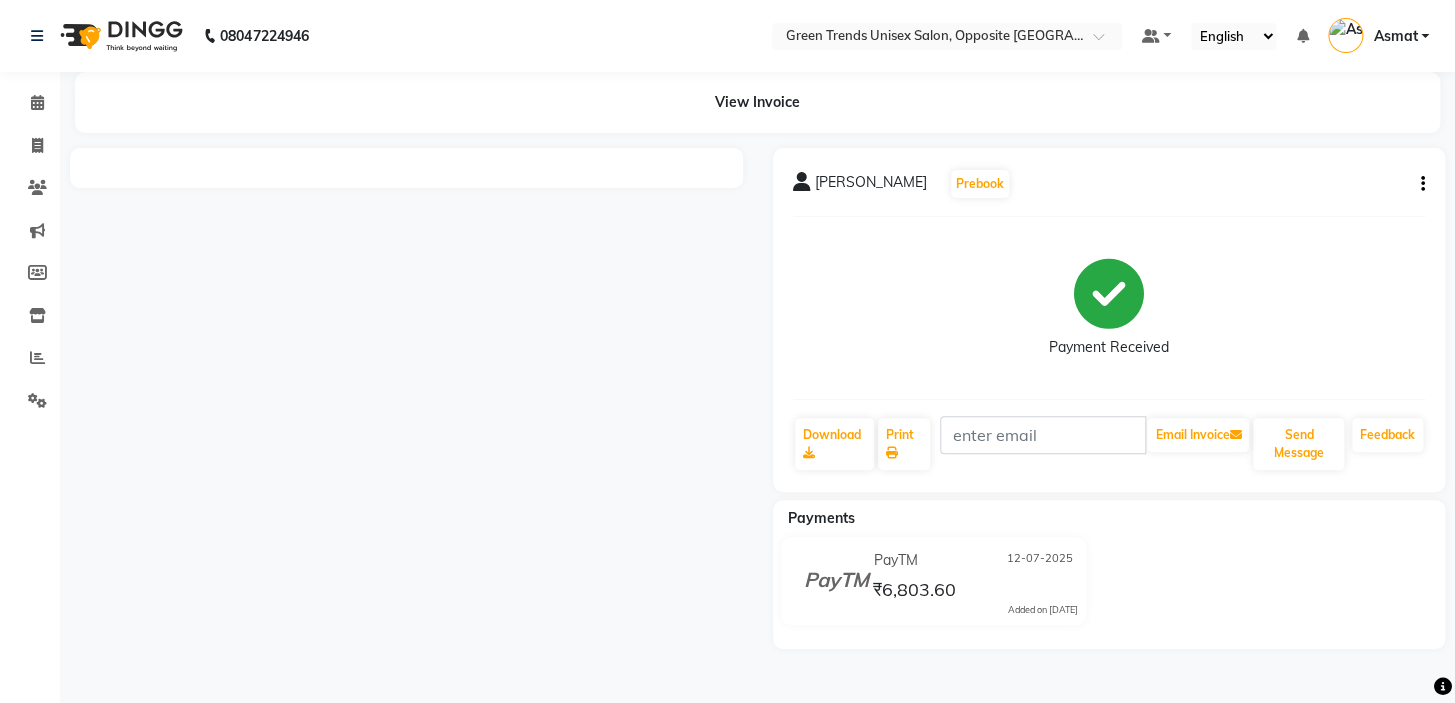 click at bounding box center (406, 398) 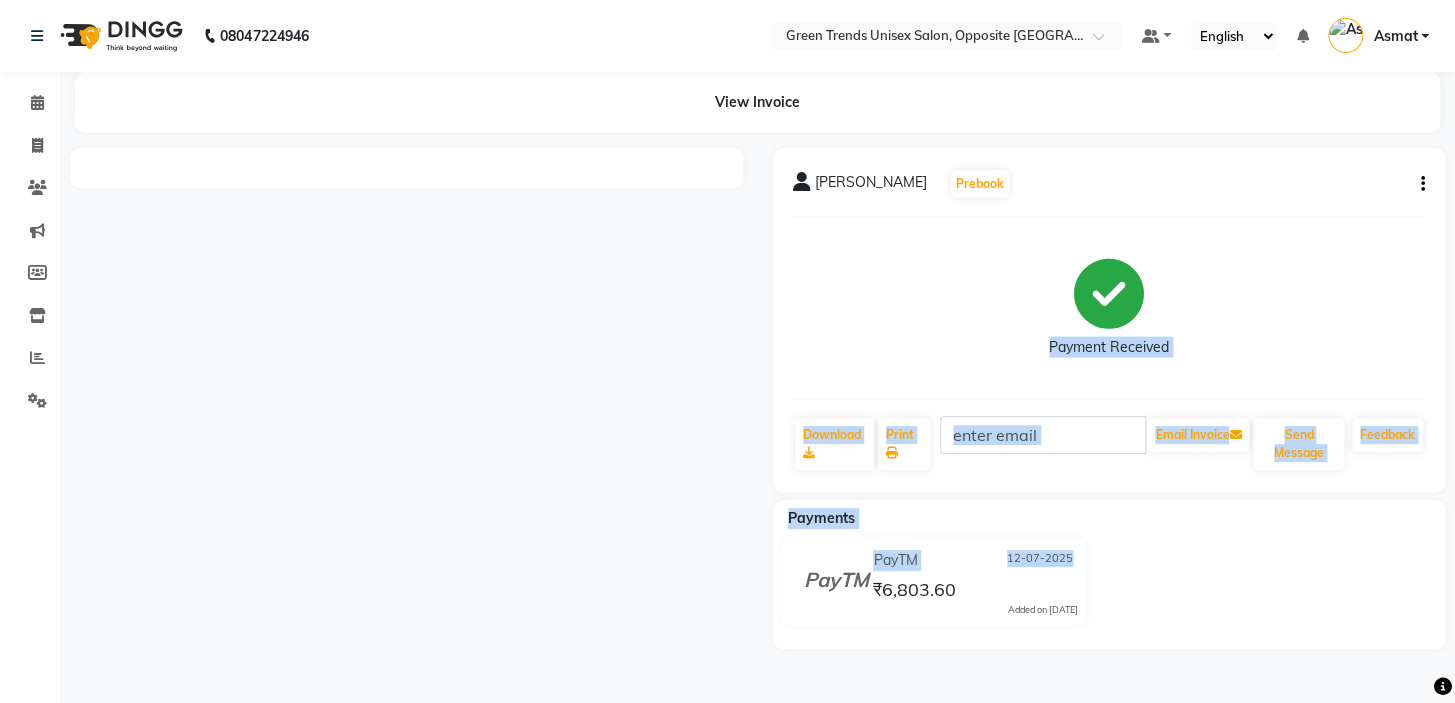 drag, startPoint x: 1446, startPoint y: 400, endPoint x: 1453, endPoint y: 534, distance: 134.18271 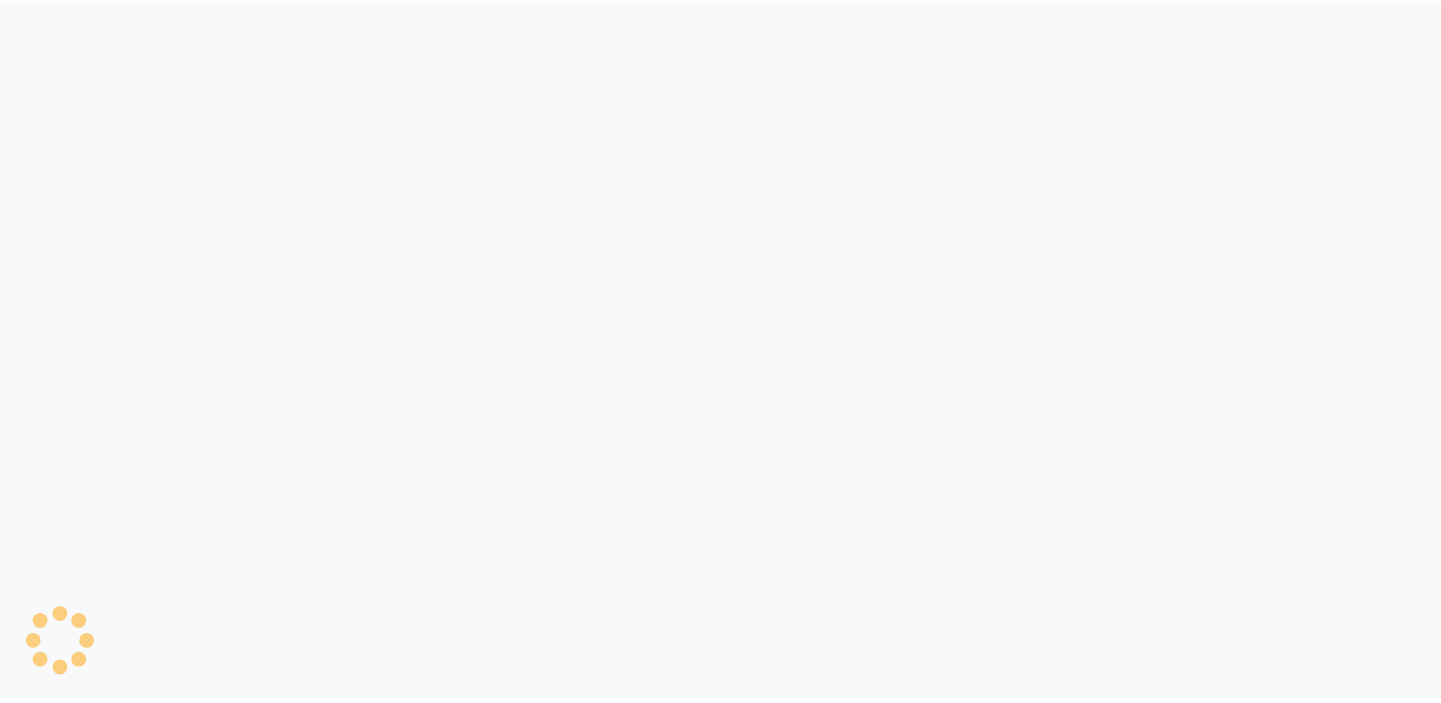 scroll, scrollTop: 0, scrollLeft: 0, axis: both 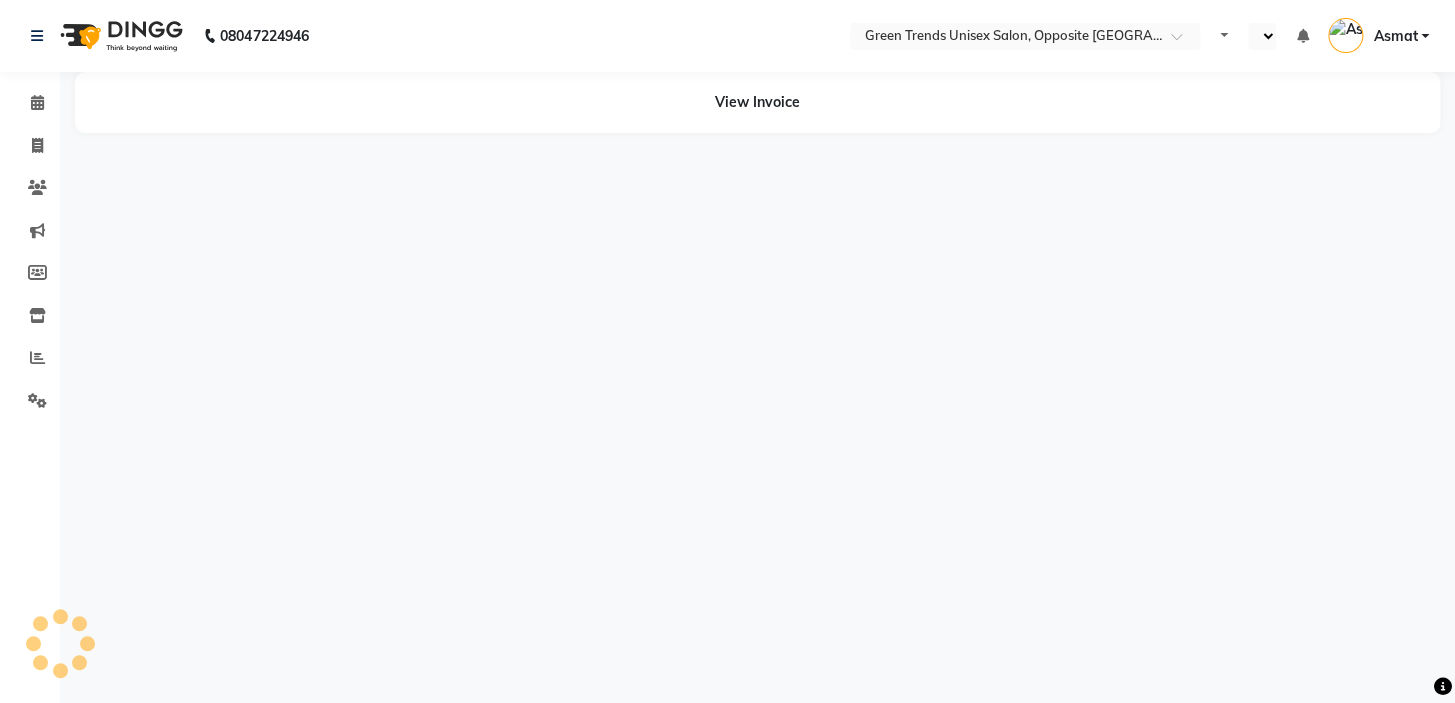 select on "en" 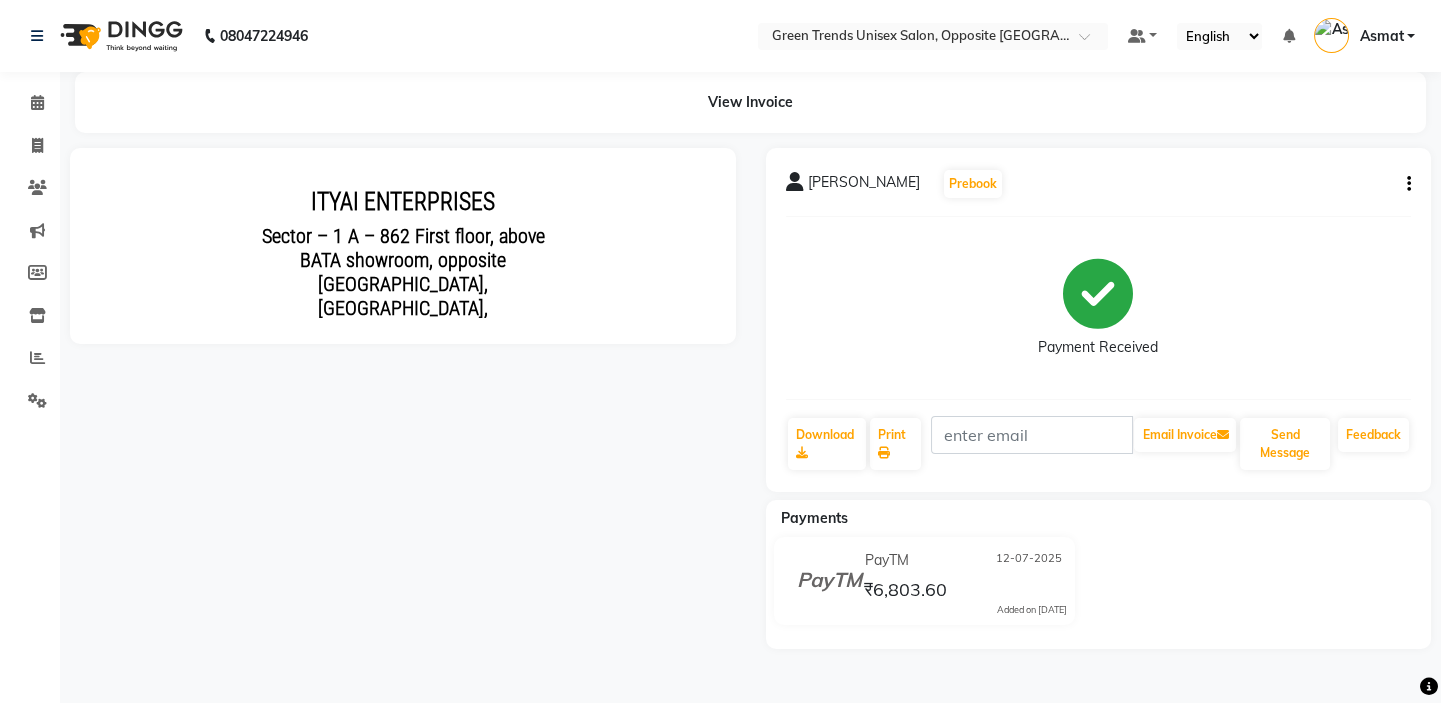 scroll, scrollTop: 0, scrollLeft: 0, axis: both 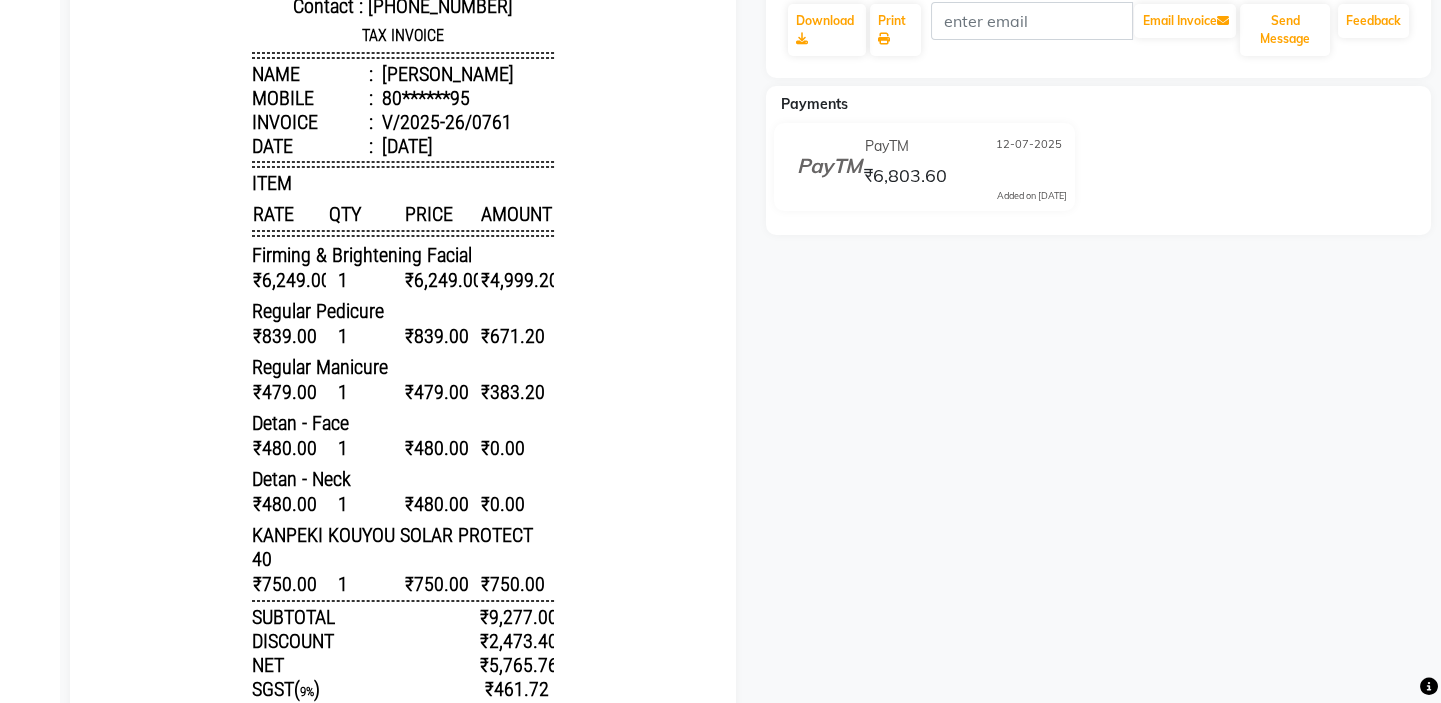 drag, startPoint x: 561, startPoint y: 245, endPoint x: 302, endPoint y: 213, distance: 260.96936 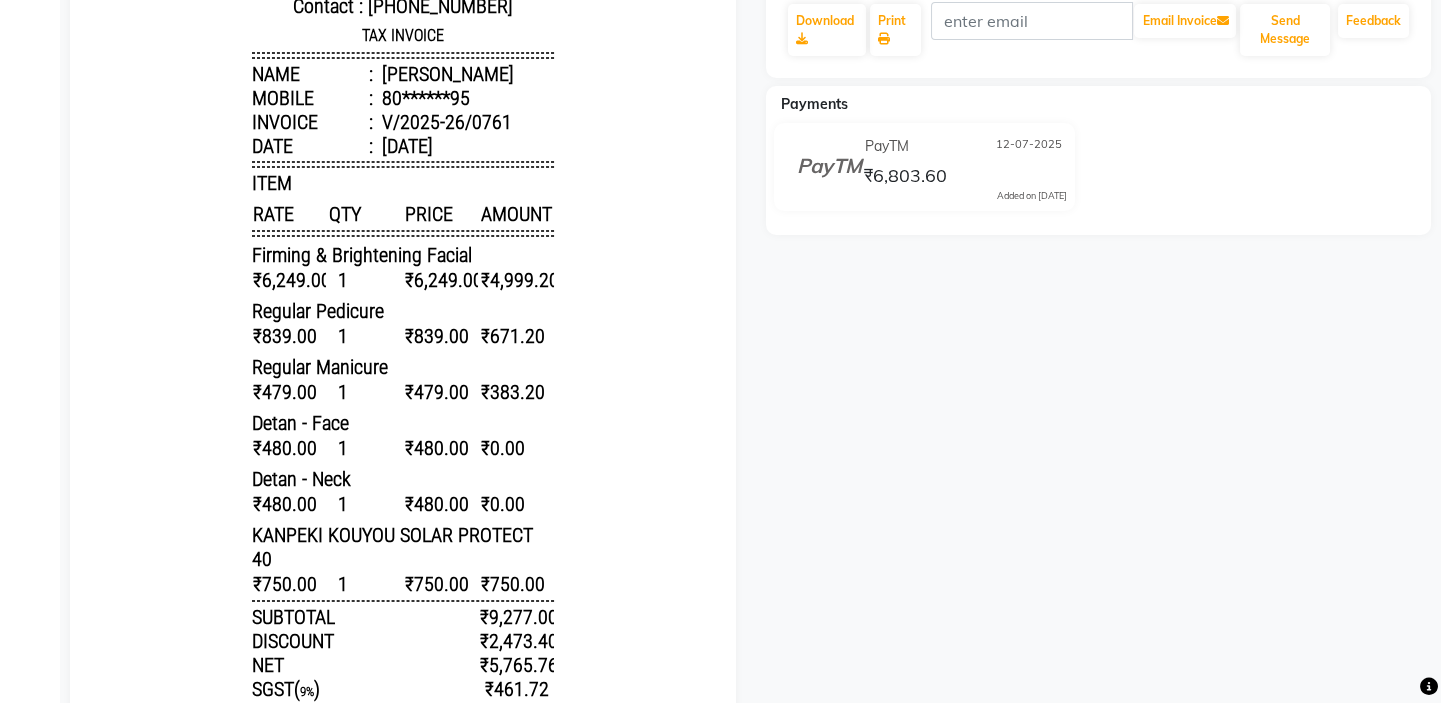 click on "ITYAI ENTERPRISES
Sector – 1 A – 862 First floor, above BATA showroom, opposite Khazana Market, LDA Colony, Lucknow, Uttar Pradesh 226012
GSTN :
09BAJPG2280G1ZR
Contact : 9120009052
TAX INVOICE
Name  :
SAPNA
Mobile :
80******95
Invoice  :
V/2025-26/0761
Date  :
12/07/2025
ITEM
RATE" at bounding box center (403, 346) 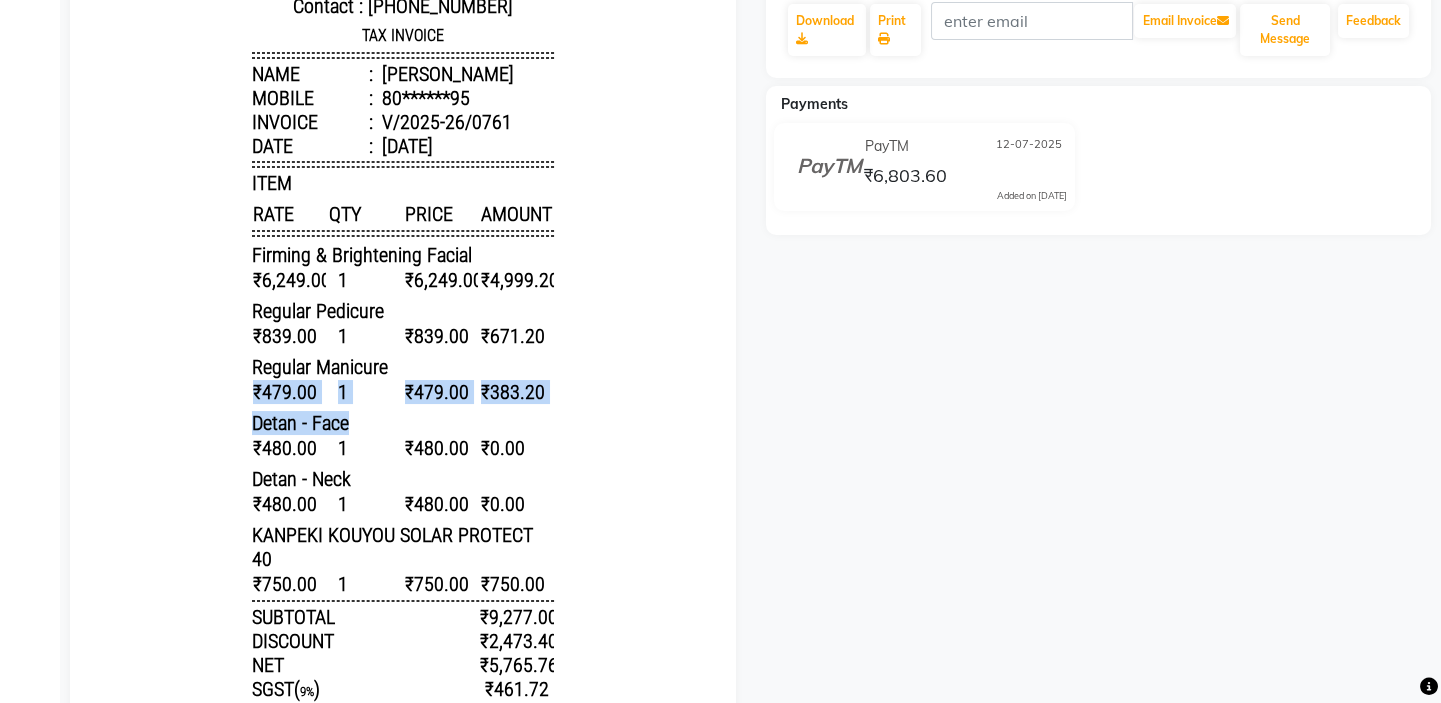 drag, startPoint x: 380, startPoint y: 336, endPoint x: 470, endPoint y: 437, distance: 135.28119 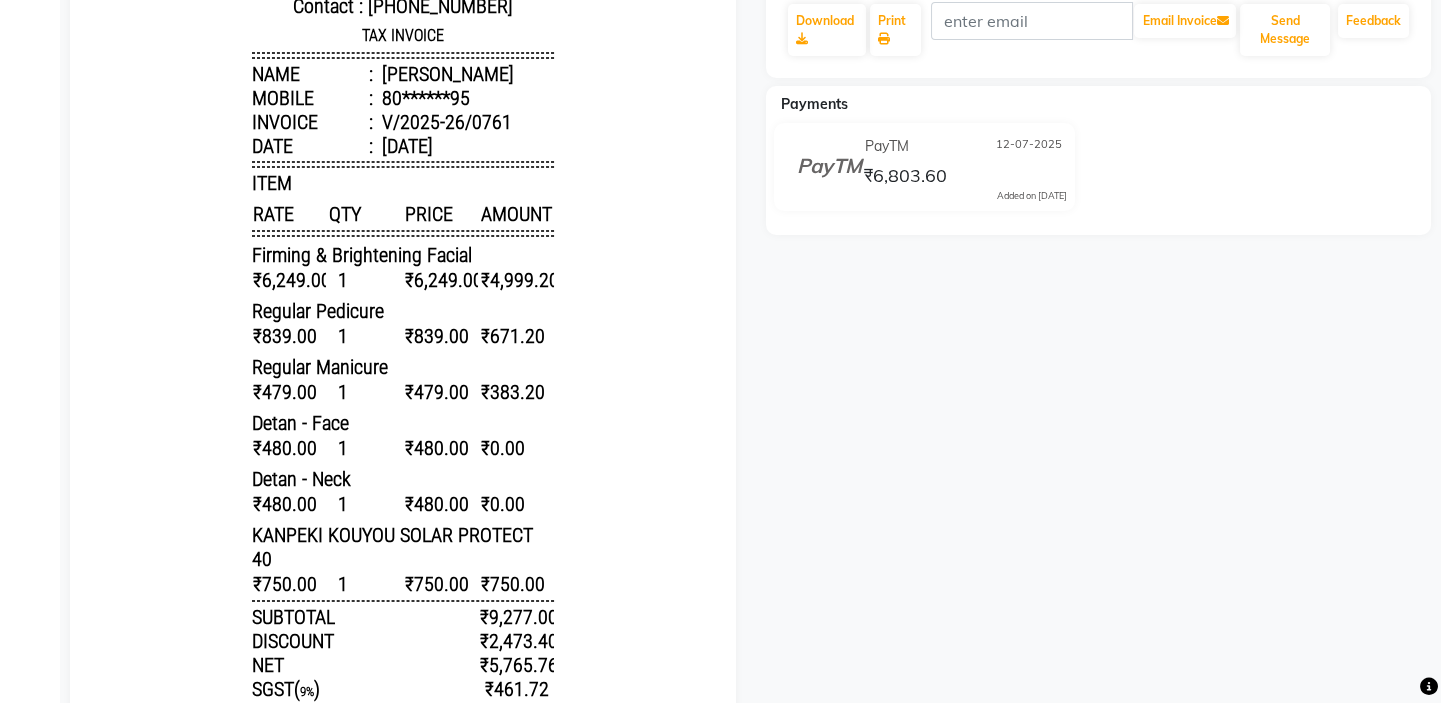 drag, startPoint x: 533, startPoint y: 503, endPoint x: 568, endPoint y: 454, distance: 60.216278 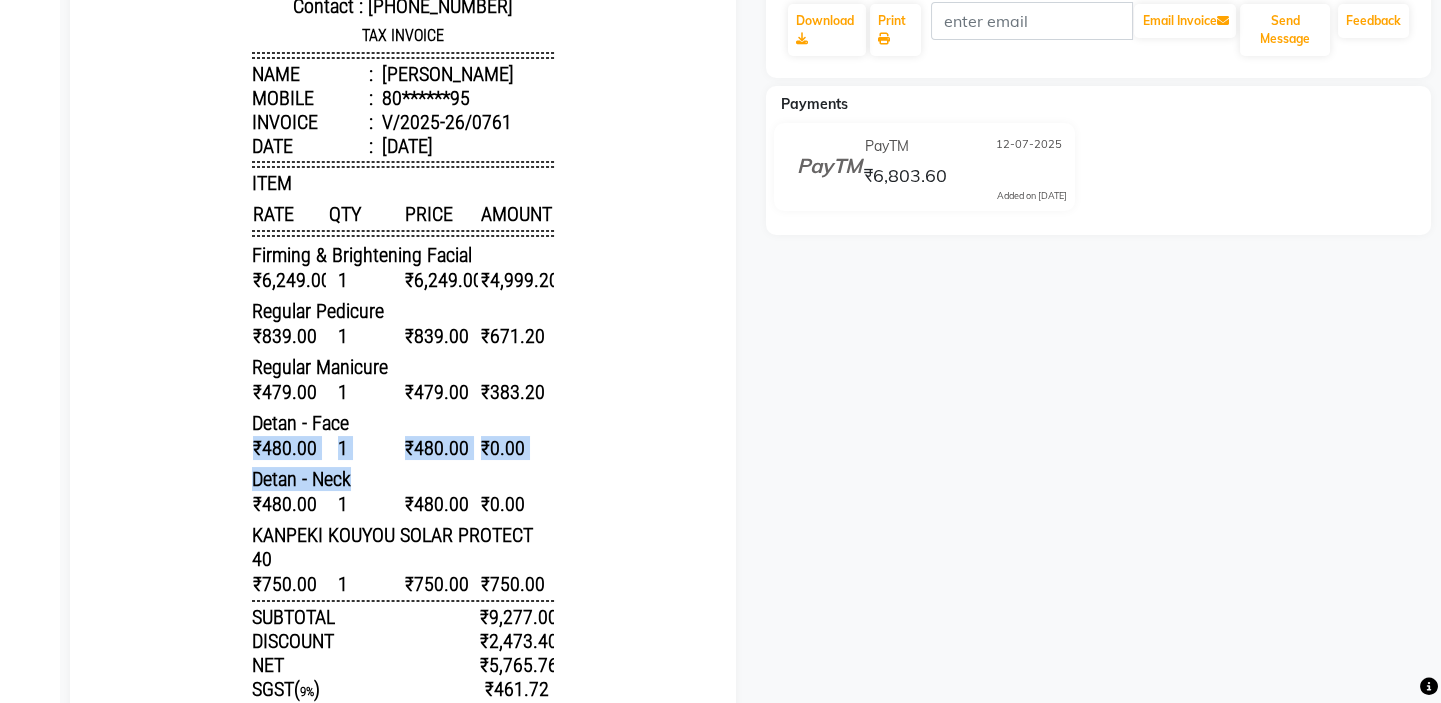 drag, startPoint x: 462, startPoint y: 404, endPoint x: 585, endPoint y: 369, distance: 127.88276 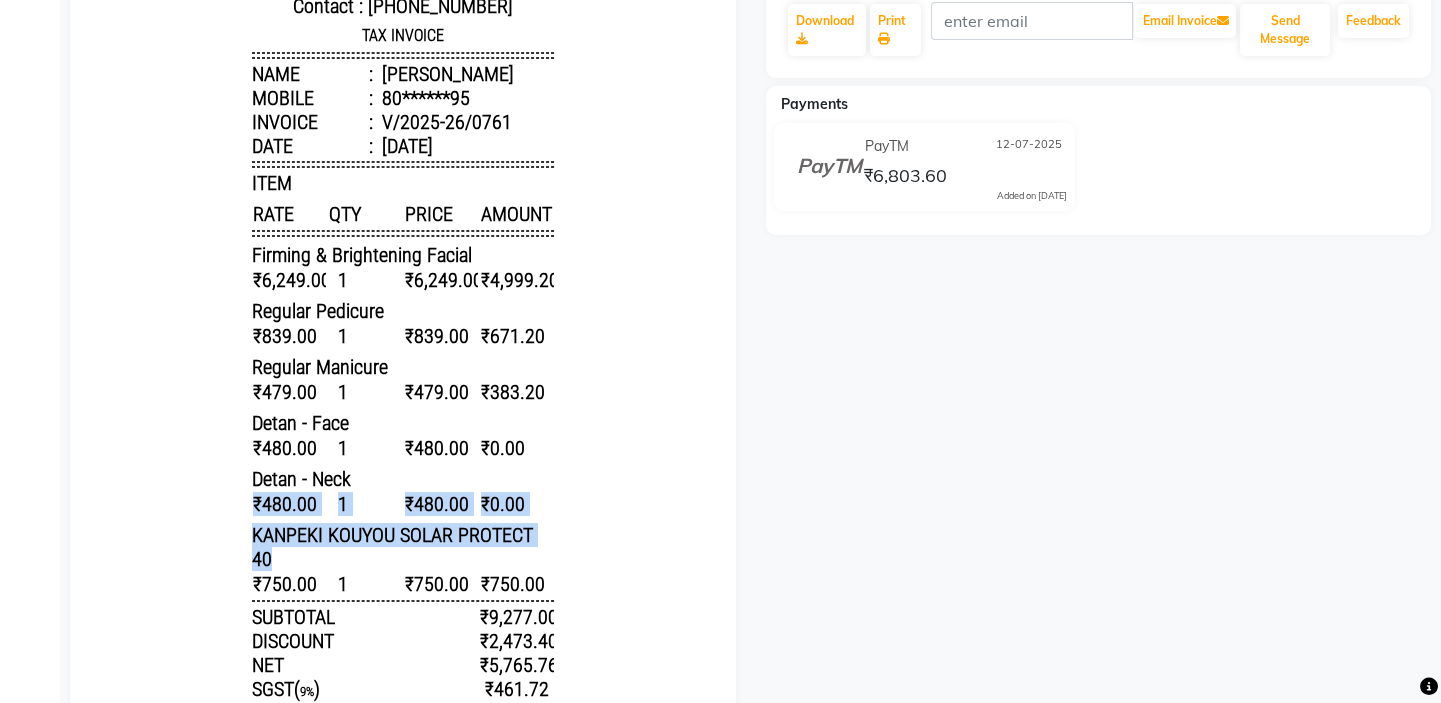 drag, startPoint x: 547, startPoint y: 452, endPoint x: 410, endPoint y: 519, distance: 152.50574 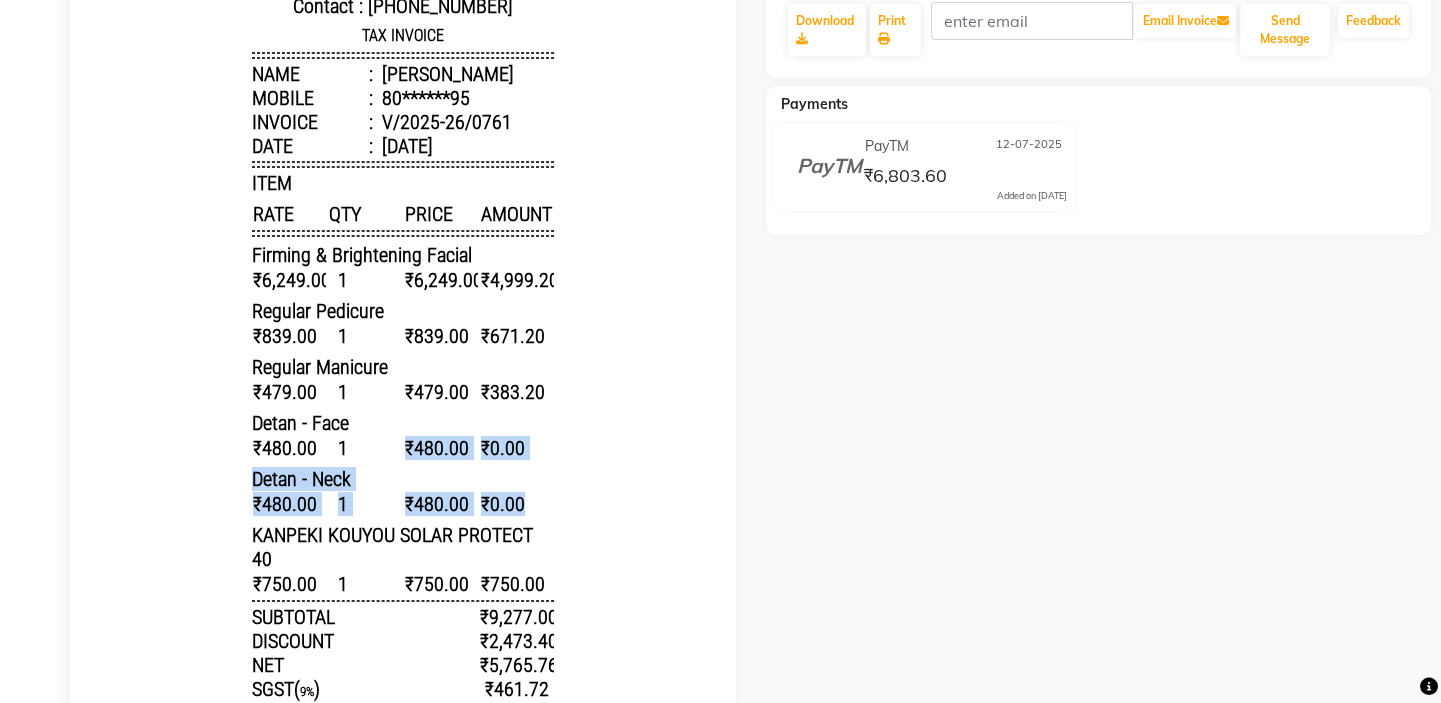 drag, startPoint x: 380, startPoint y: 415, endPoint x: 538, endPoint y: 466, distance: 166.0271 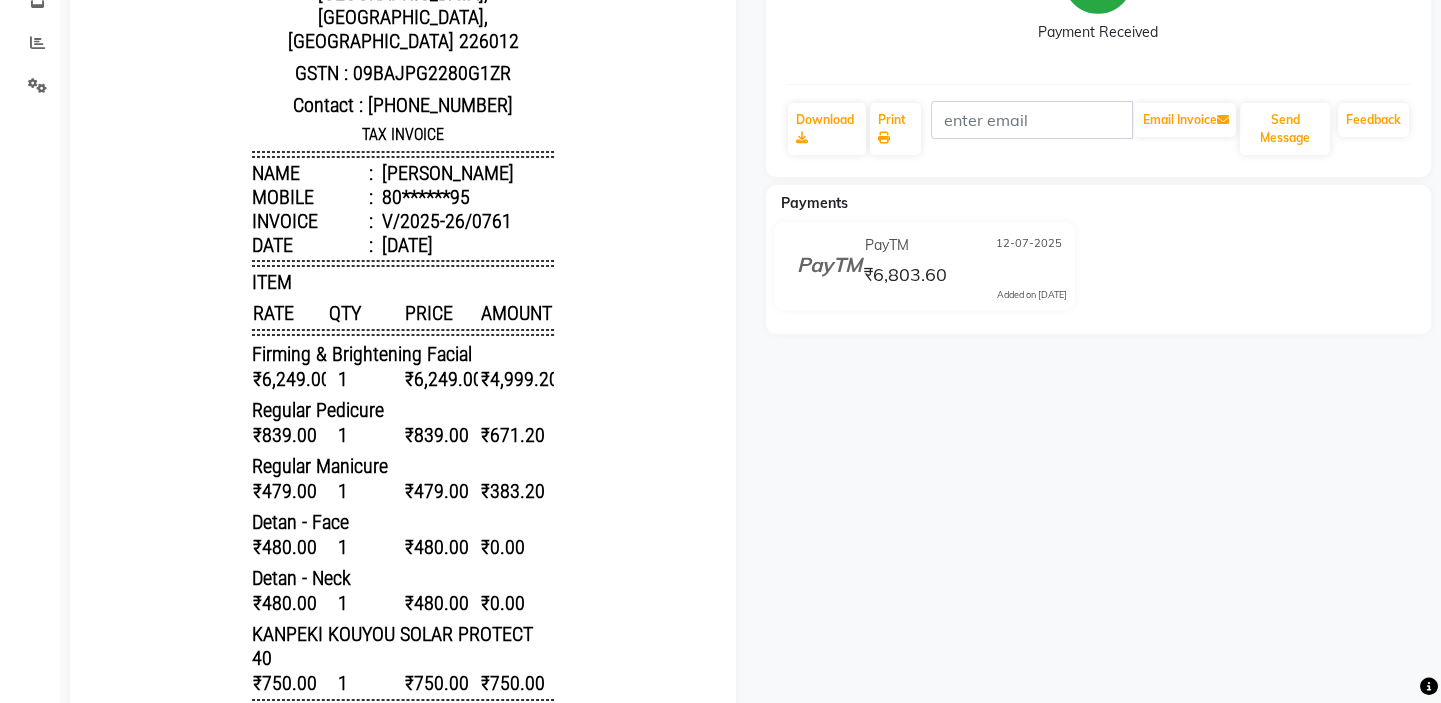 scroll, scrollTop: 414, scrollLeft: 0, axis: vertical 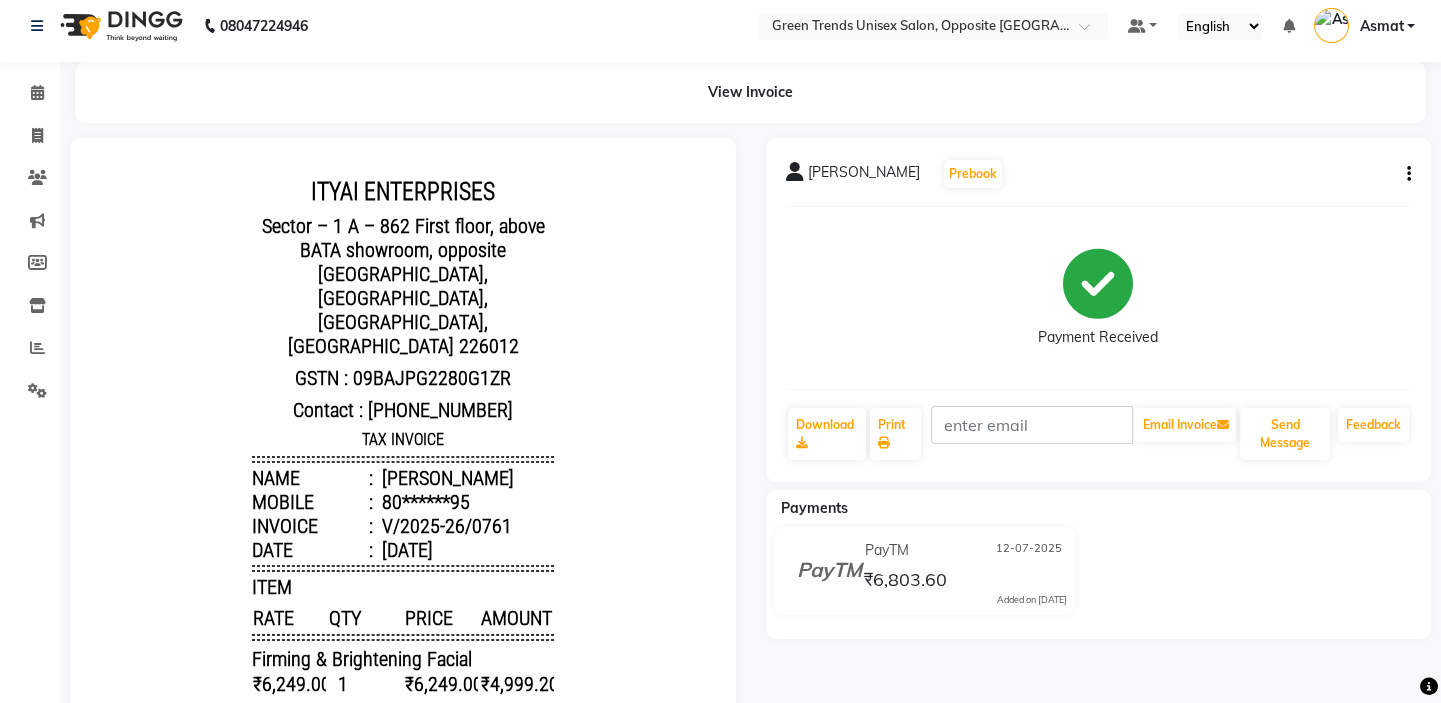 click on "Payment Received" 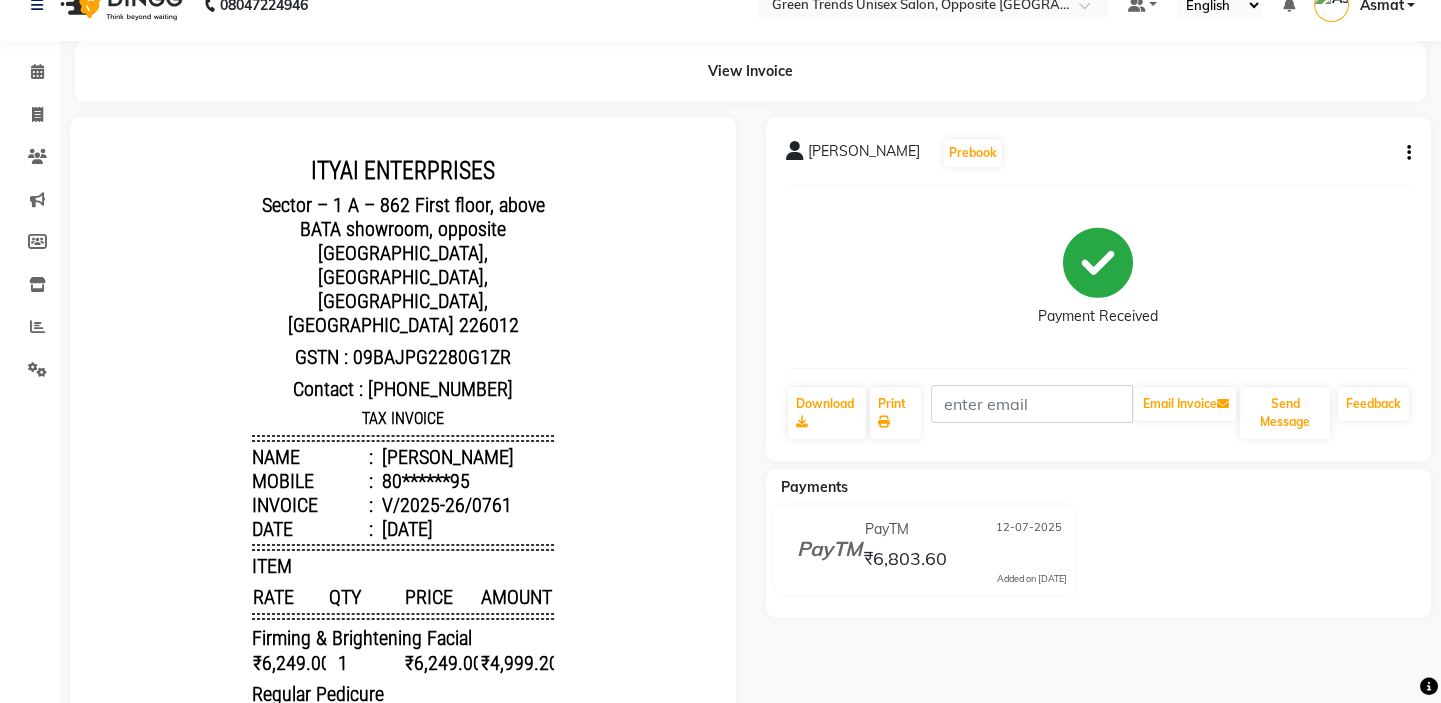 scroll, scrollTop: 0, scrollLeft: 0, axis: both 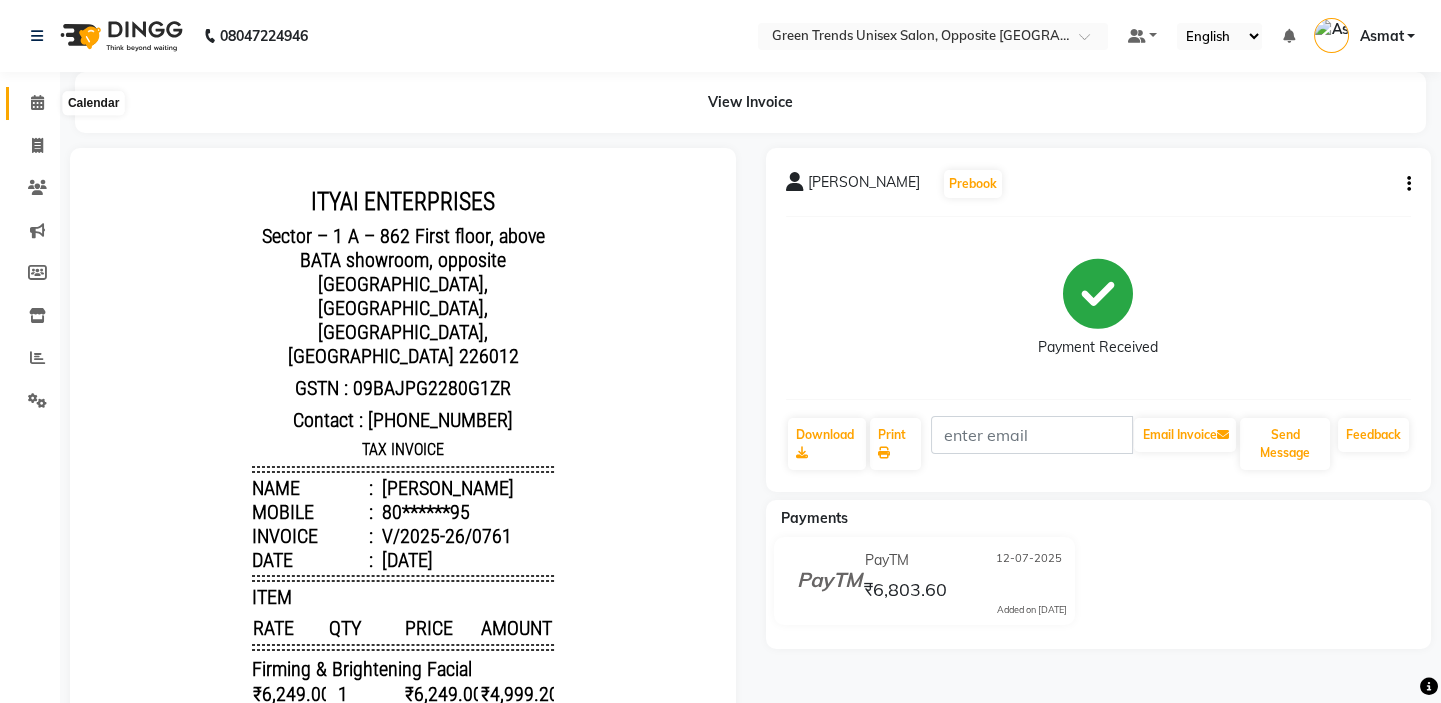 click 